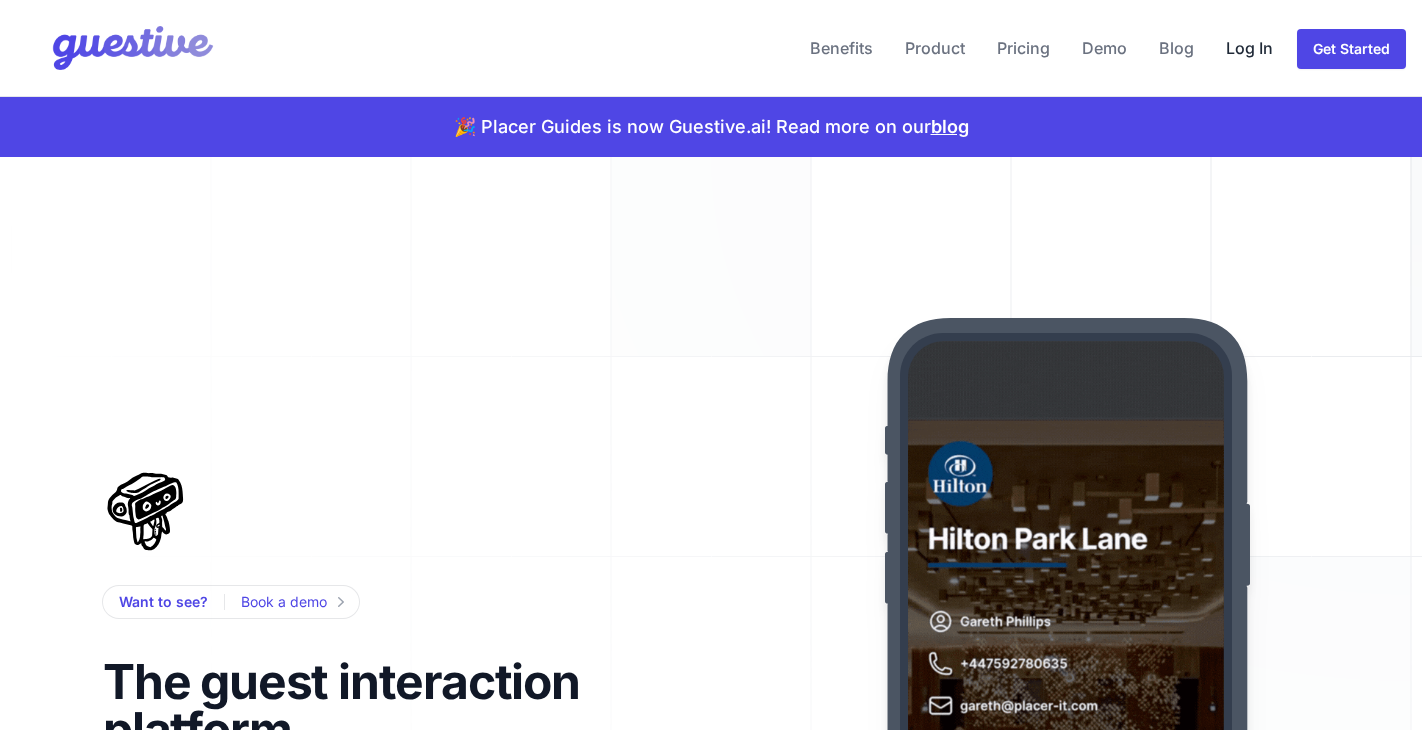 scroll, scrollTop: 0, scrollLeft: 0, axis: both 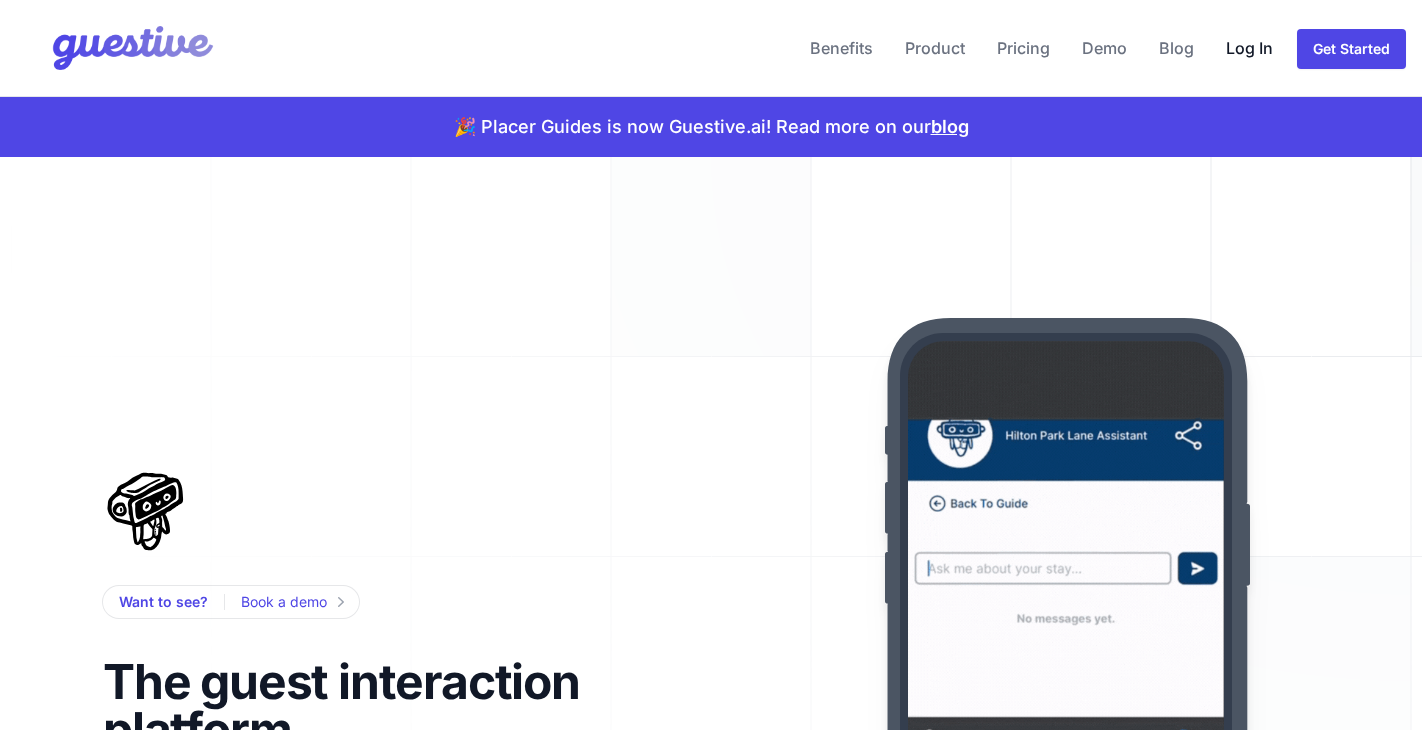 click on "Log In" at bounding box center [1249, 48] 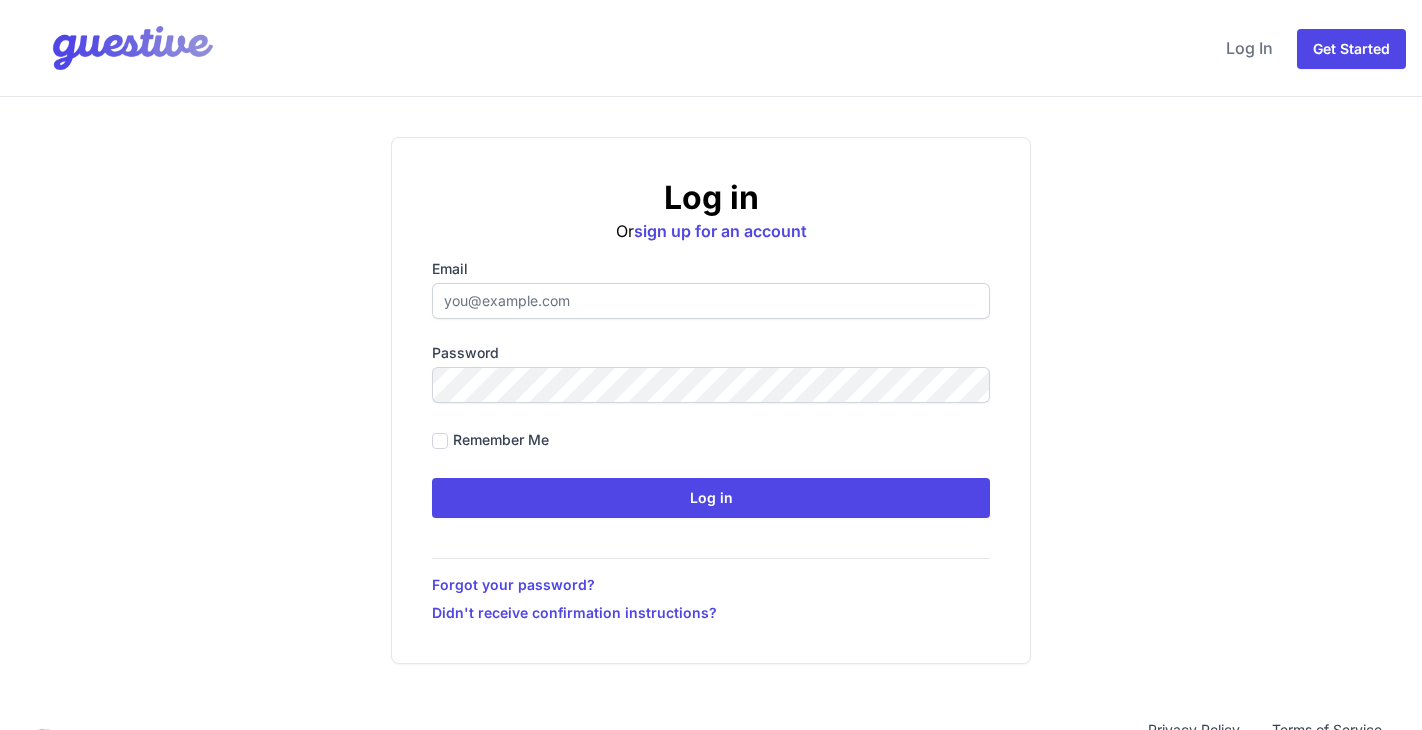 click on "Email" at bounding box center (711, 301) 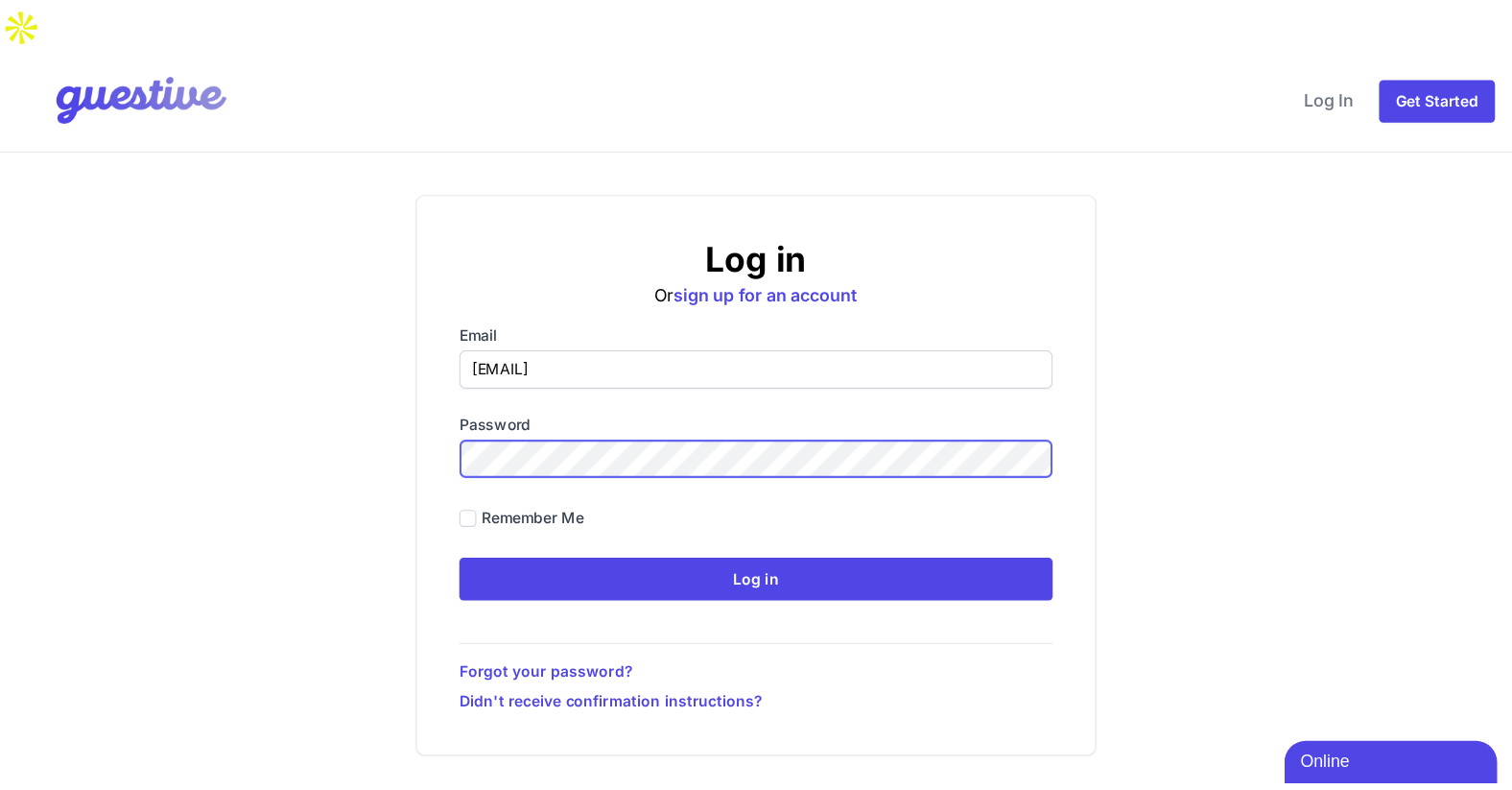 scroll, scrollTop: 0, scrollLeft: 0, axis: both 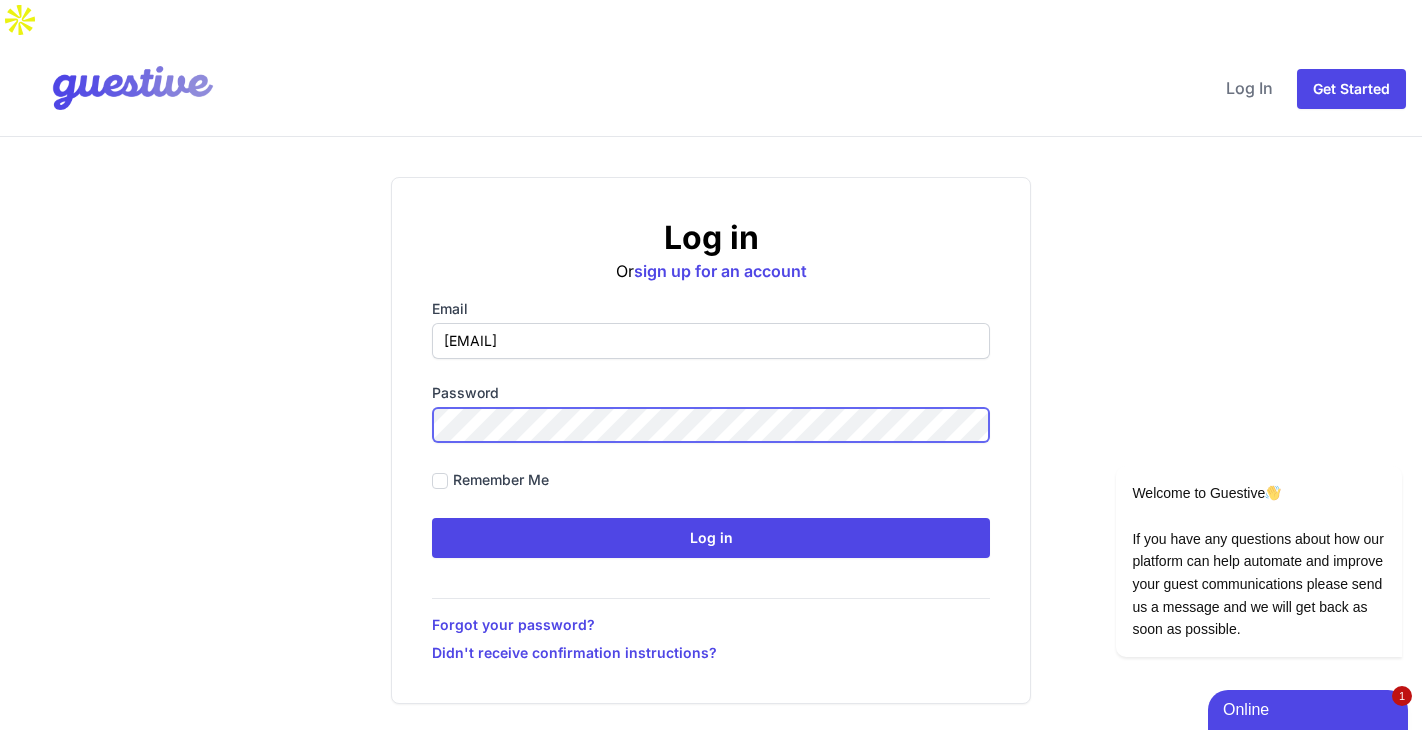click on "Log in" at bounding box center (711, 538) 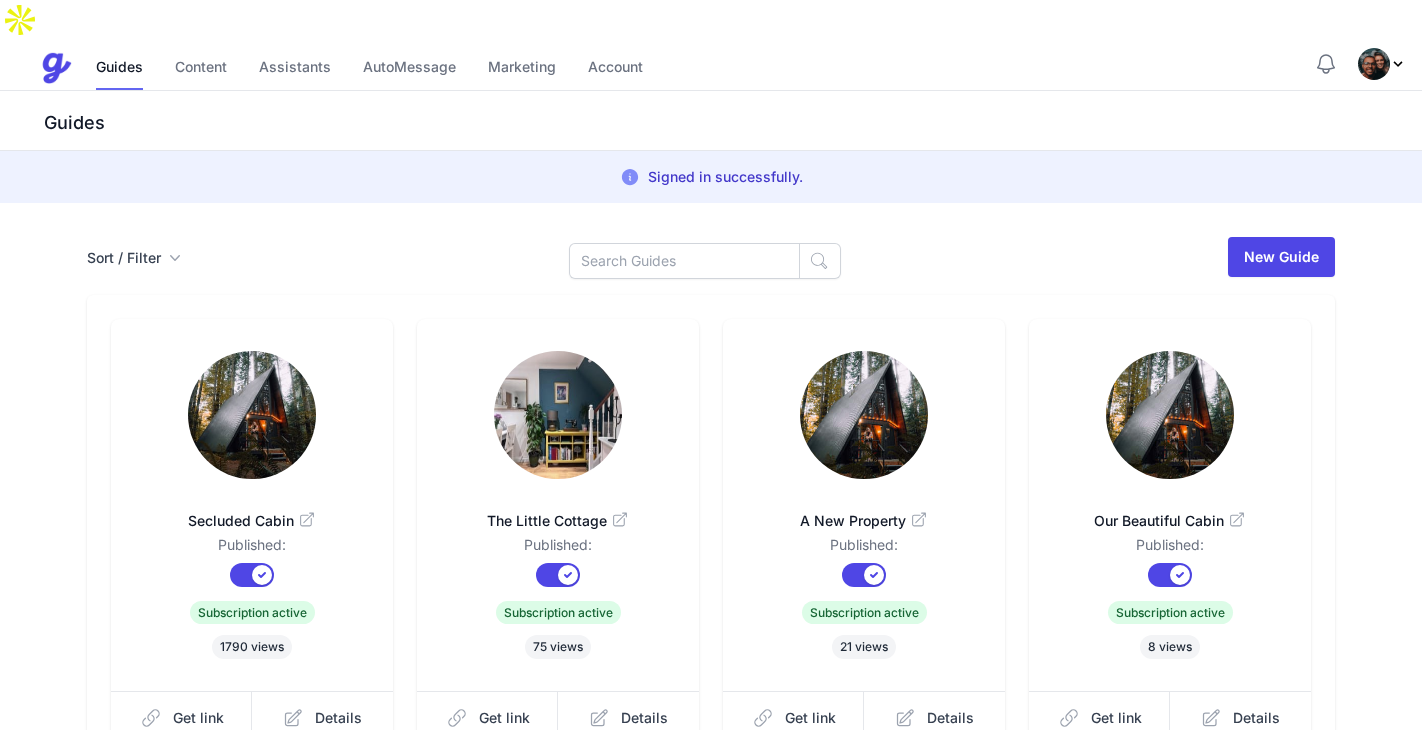 click at bounding box center [1374, 64] 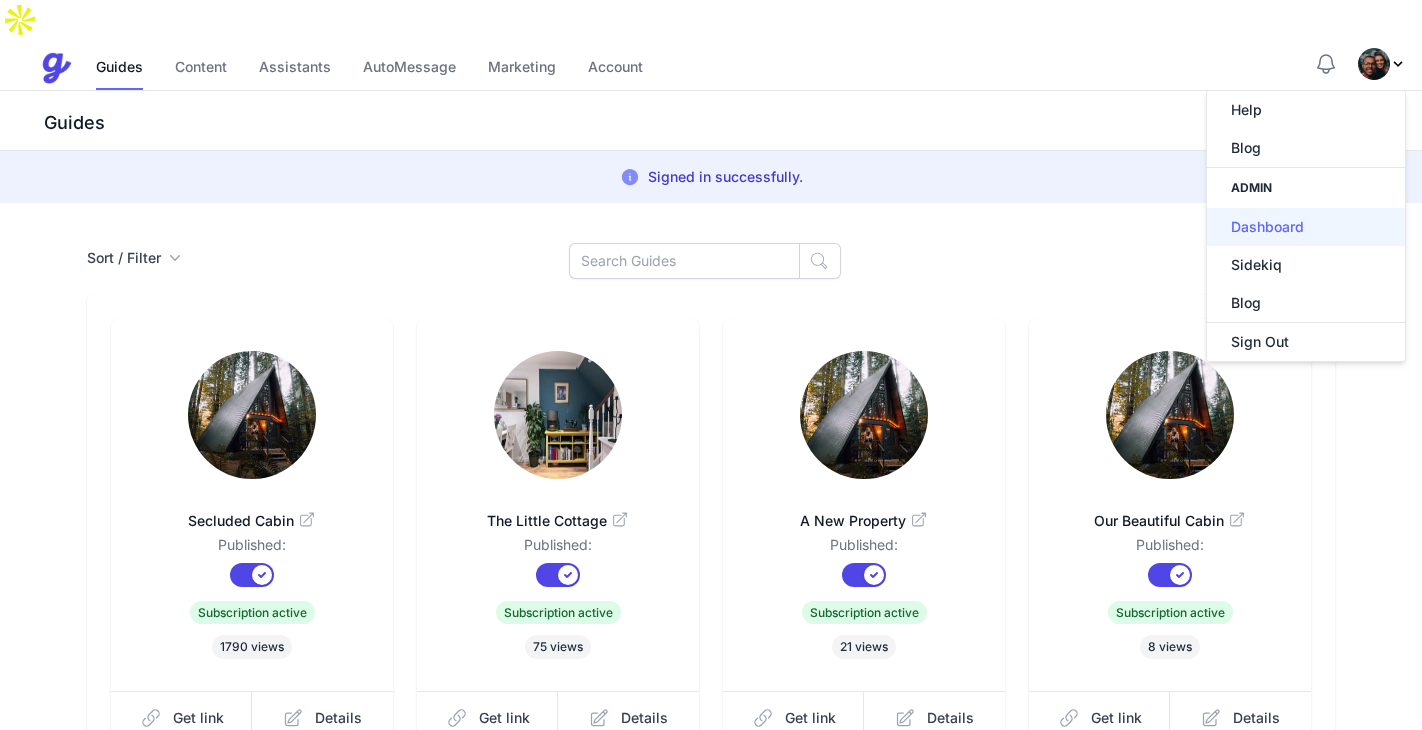 click on "Dashboard" at bounding box center (1306, 227) 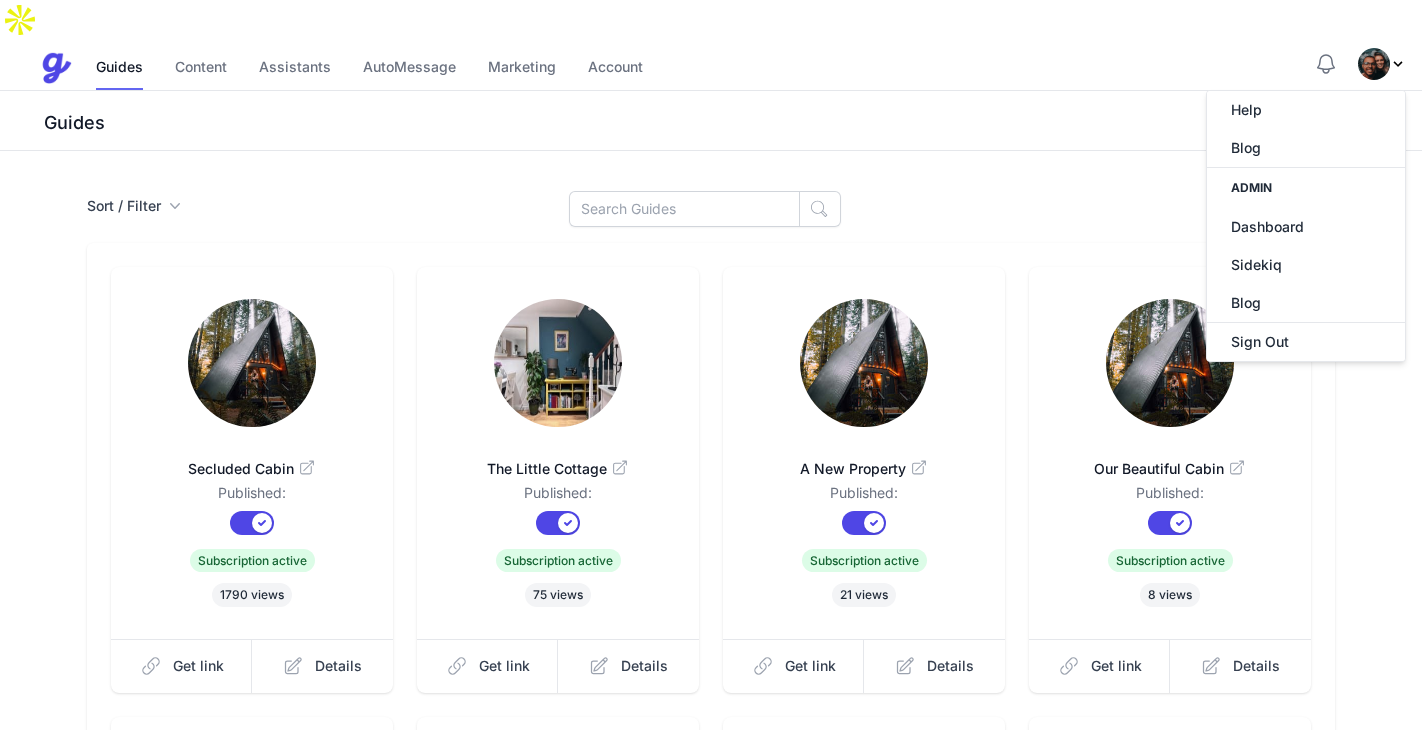 click on "Guides" at bounding box center (711, 121) 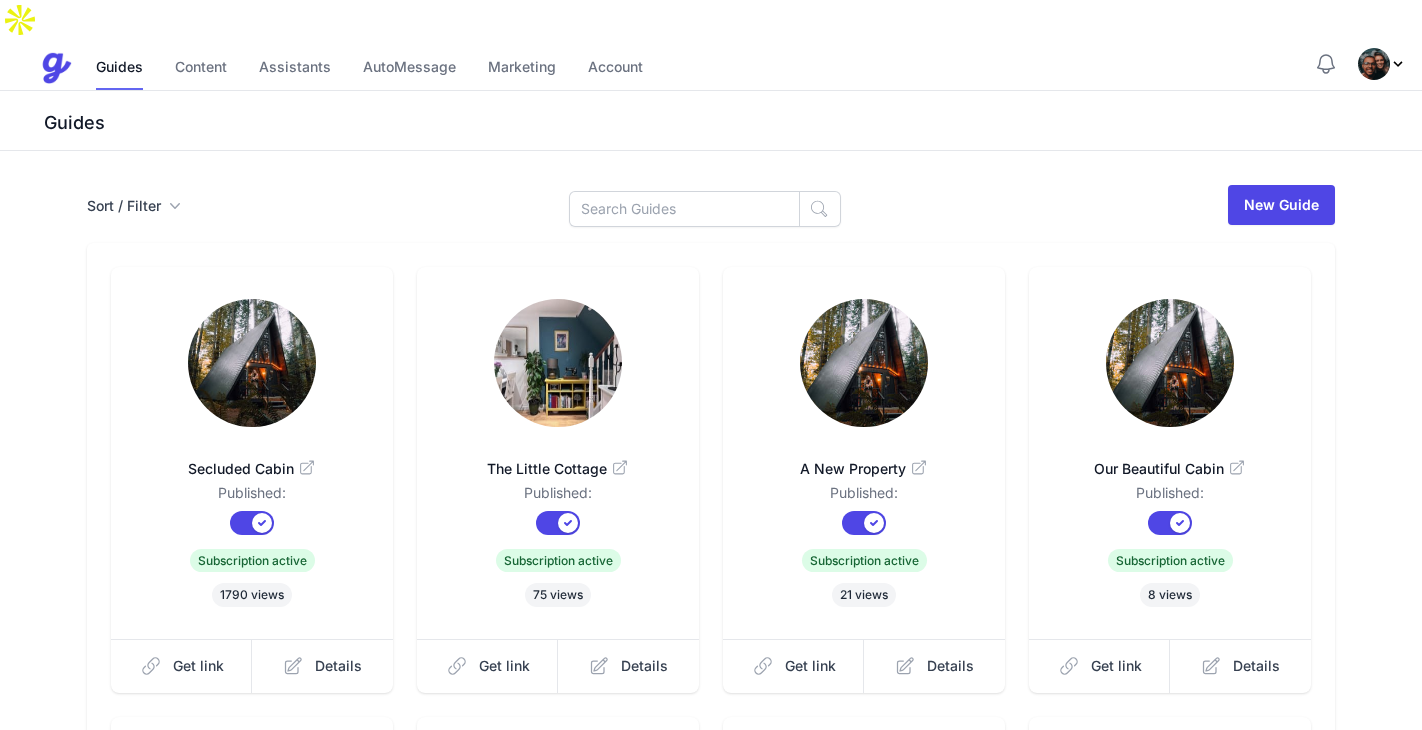 click 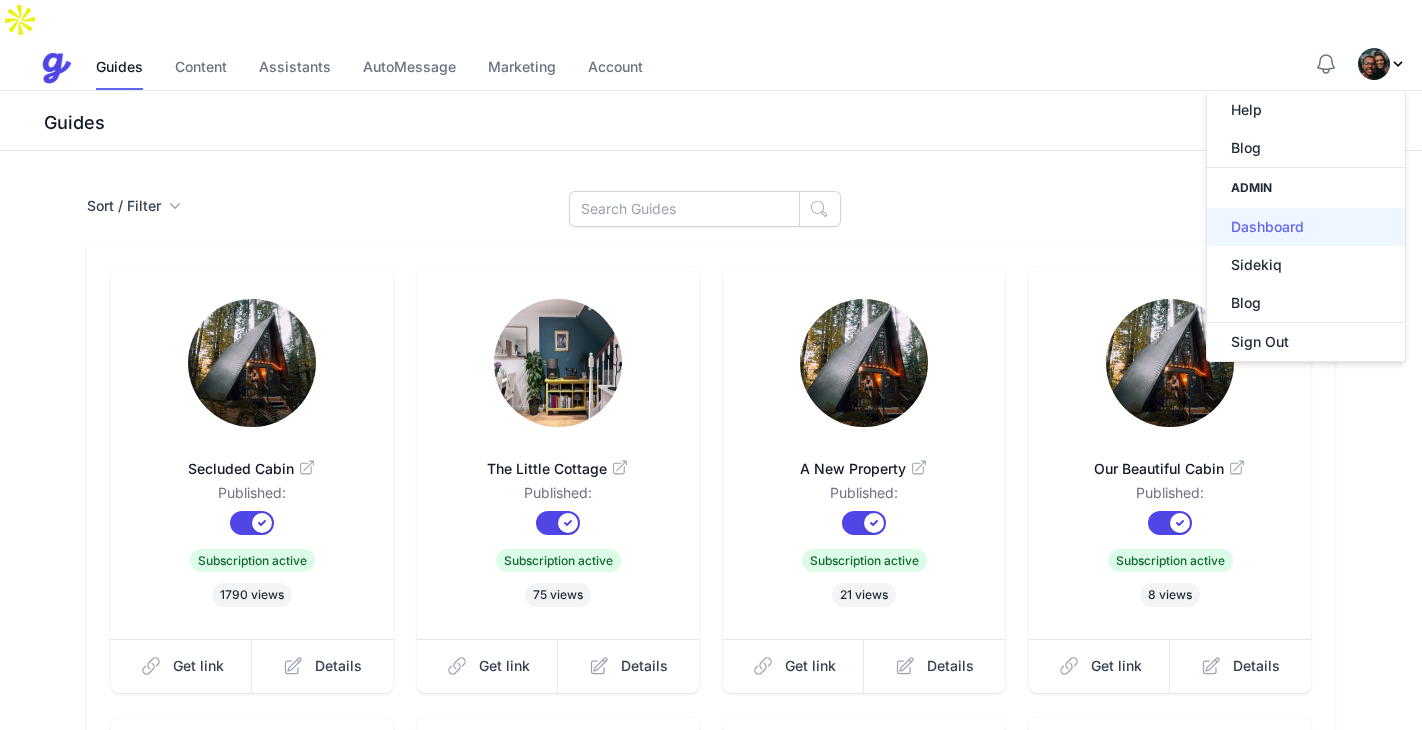 click on "Dashboard" at bounding box center [1306, 227] 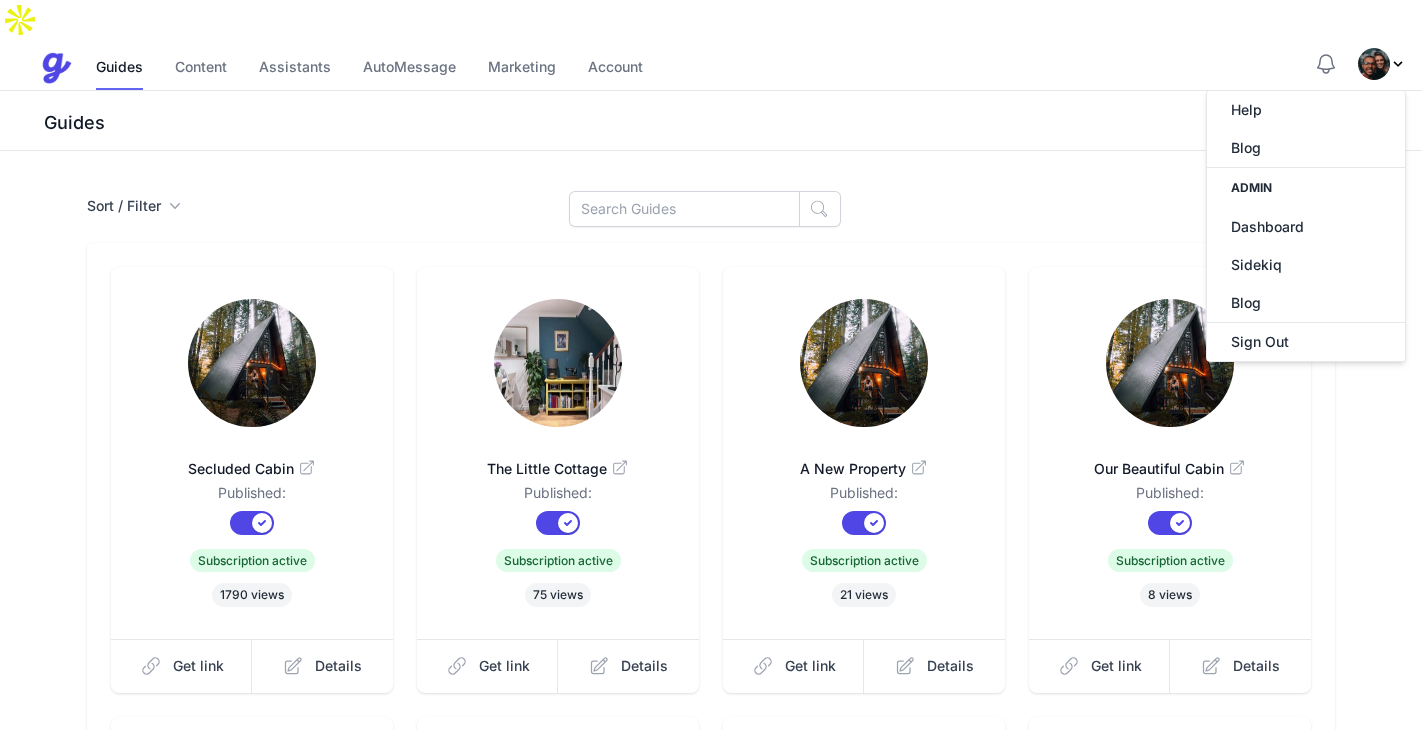 click on "Guides" at bounding box center (711, 121) 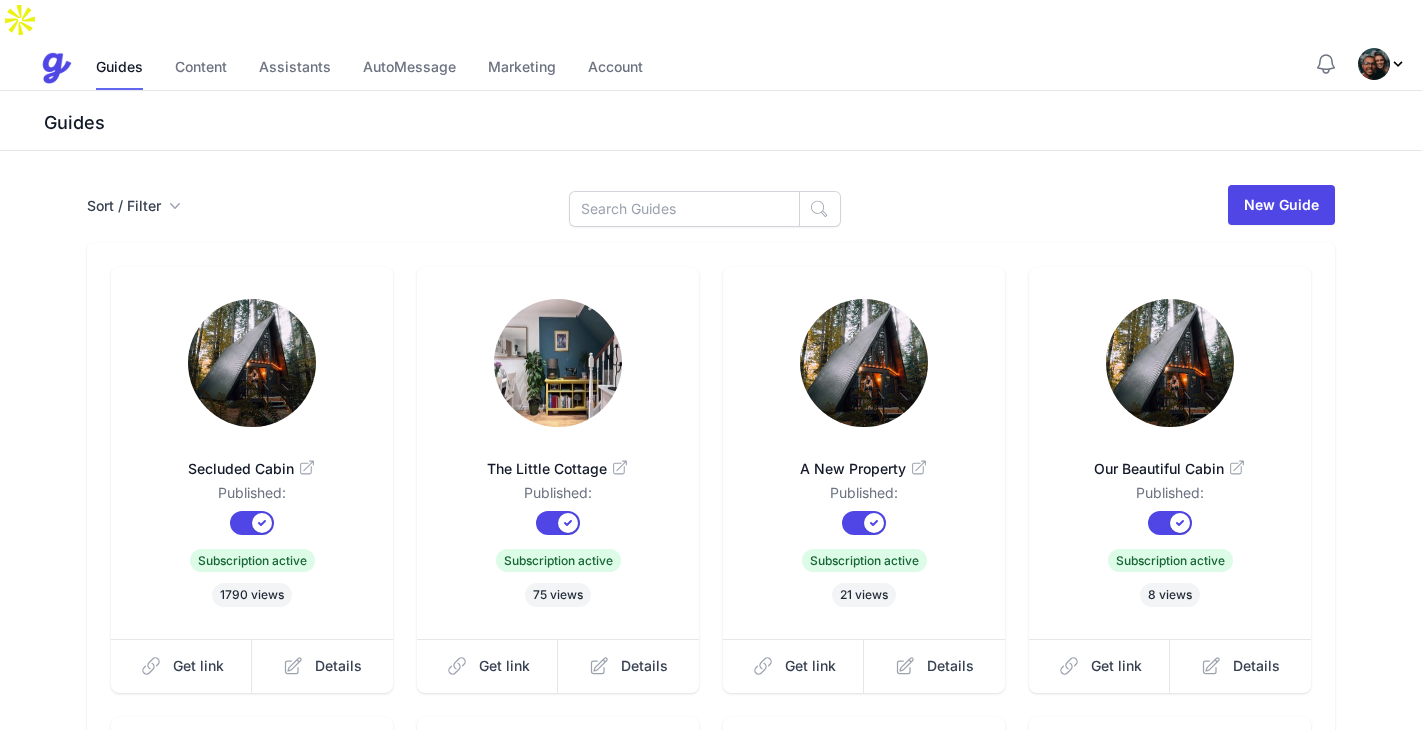 click at bounding box center [1374, 64] 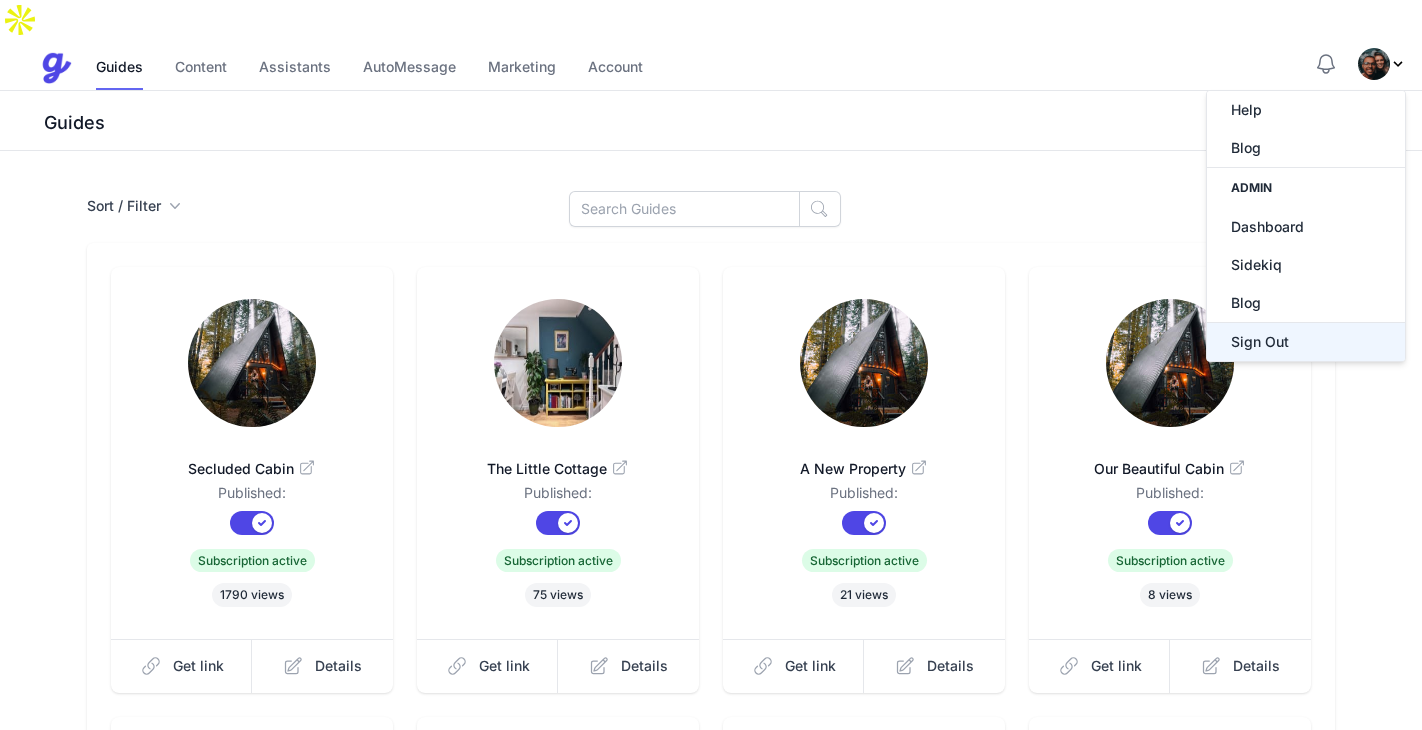 click on "Sign Out" at bounding box center [1306, 341] 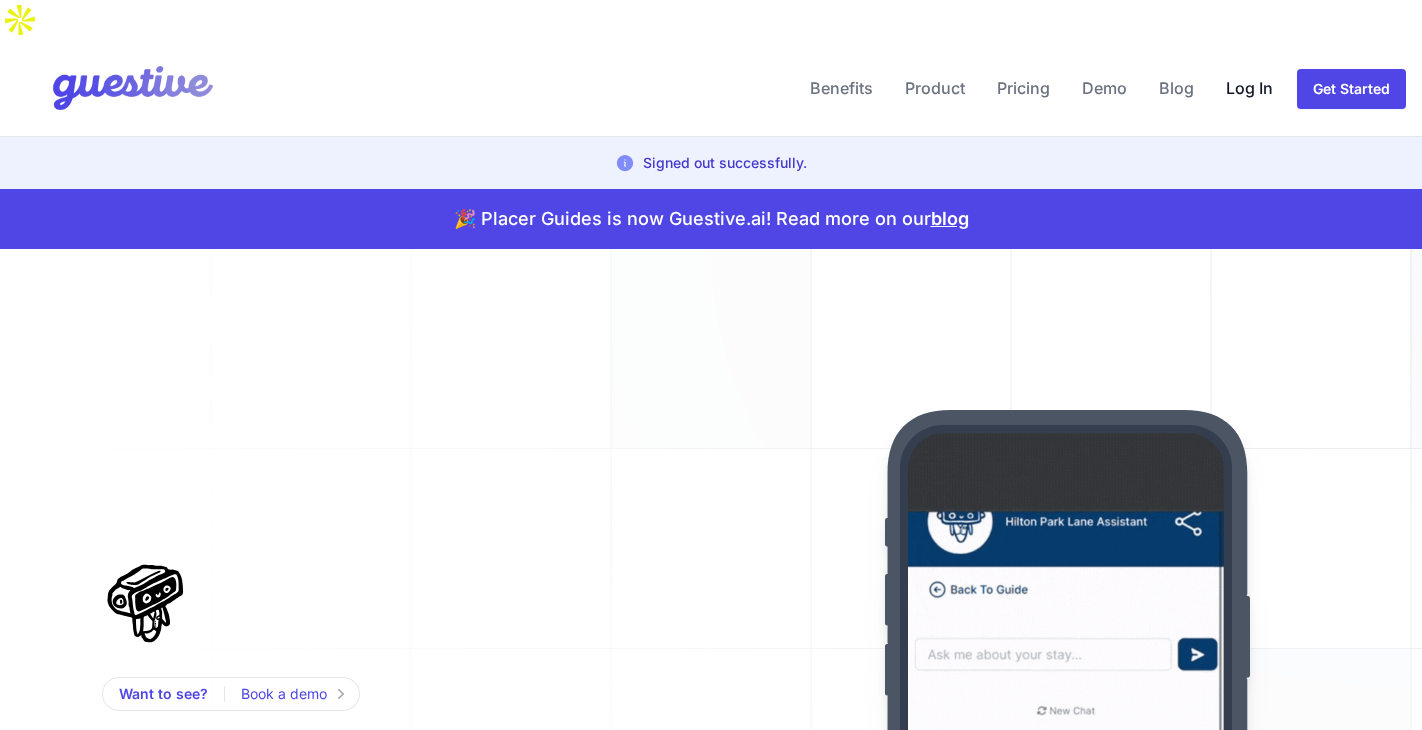 click on "Log In" at bounding box center [1249, 88] 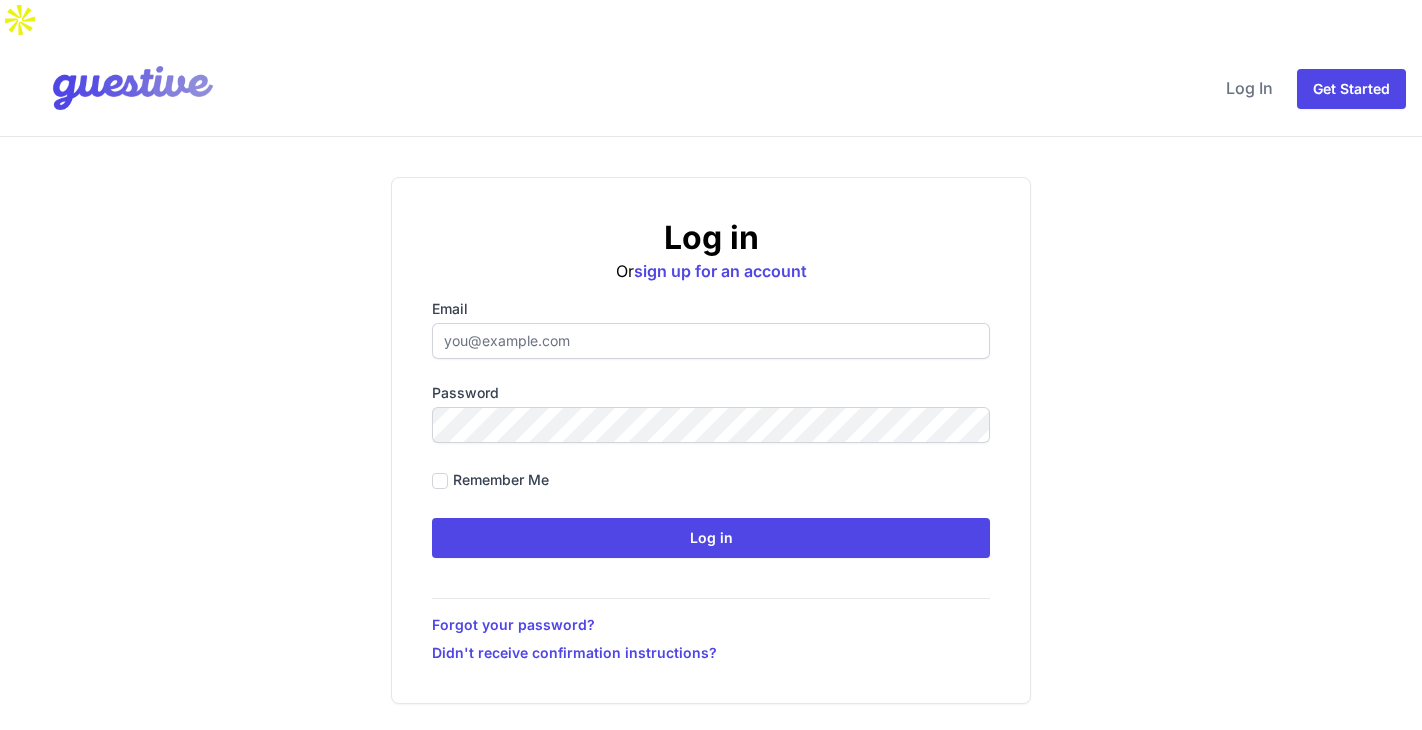 click on "Email" at bounding box center [711, 341] 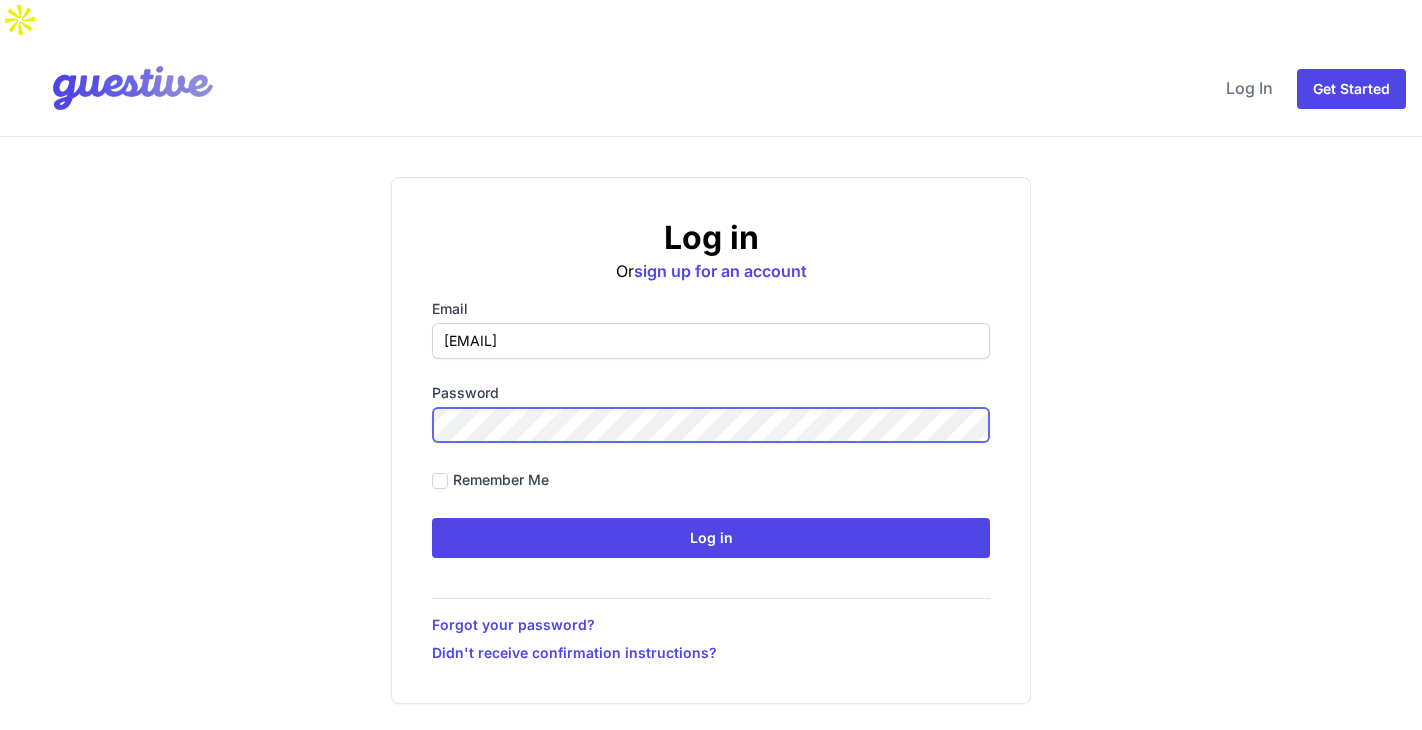 click on "Log in" at bounding box center [711, 538] 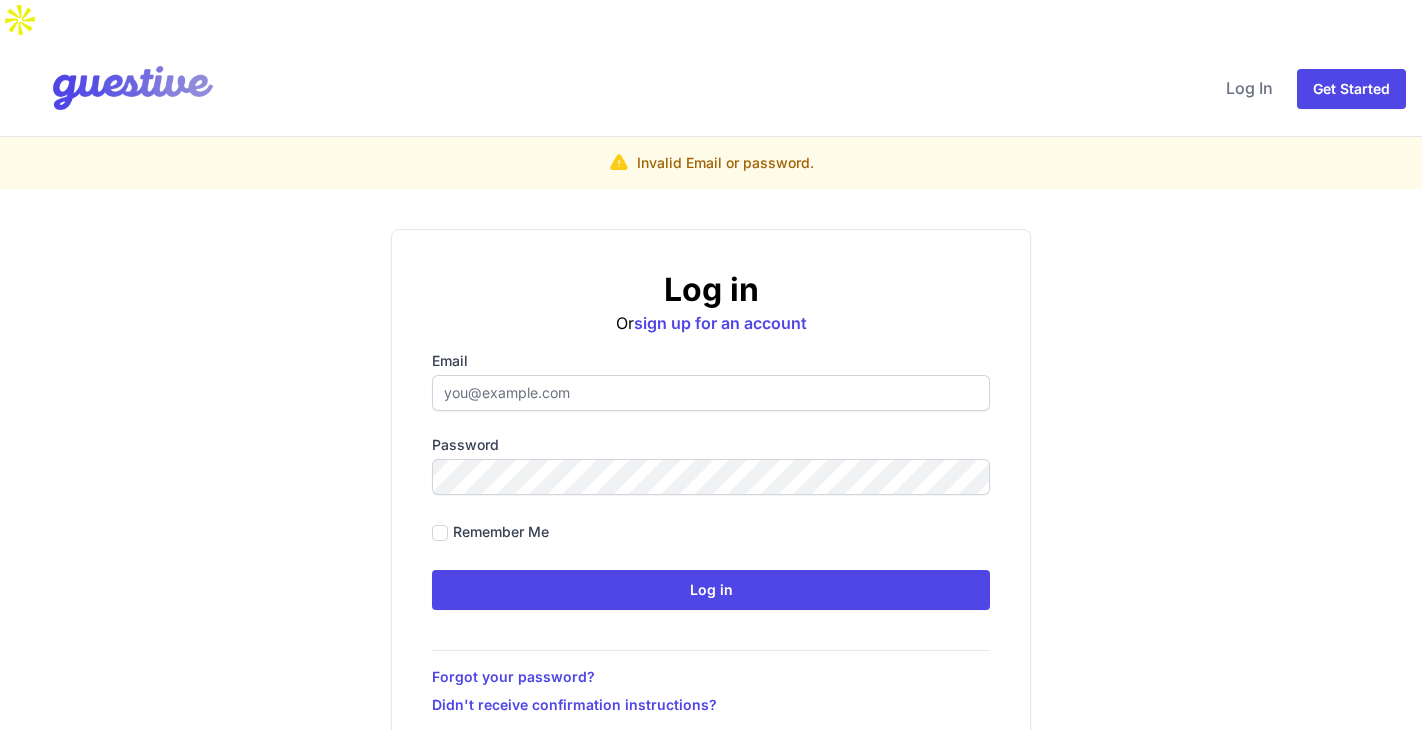 click on "Email" at bounding box center (711, 393) 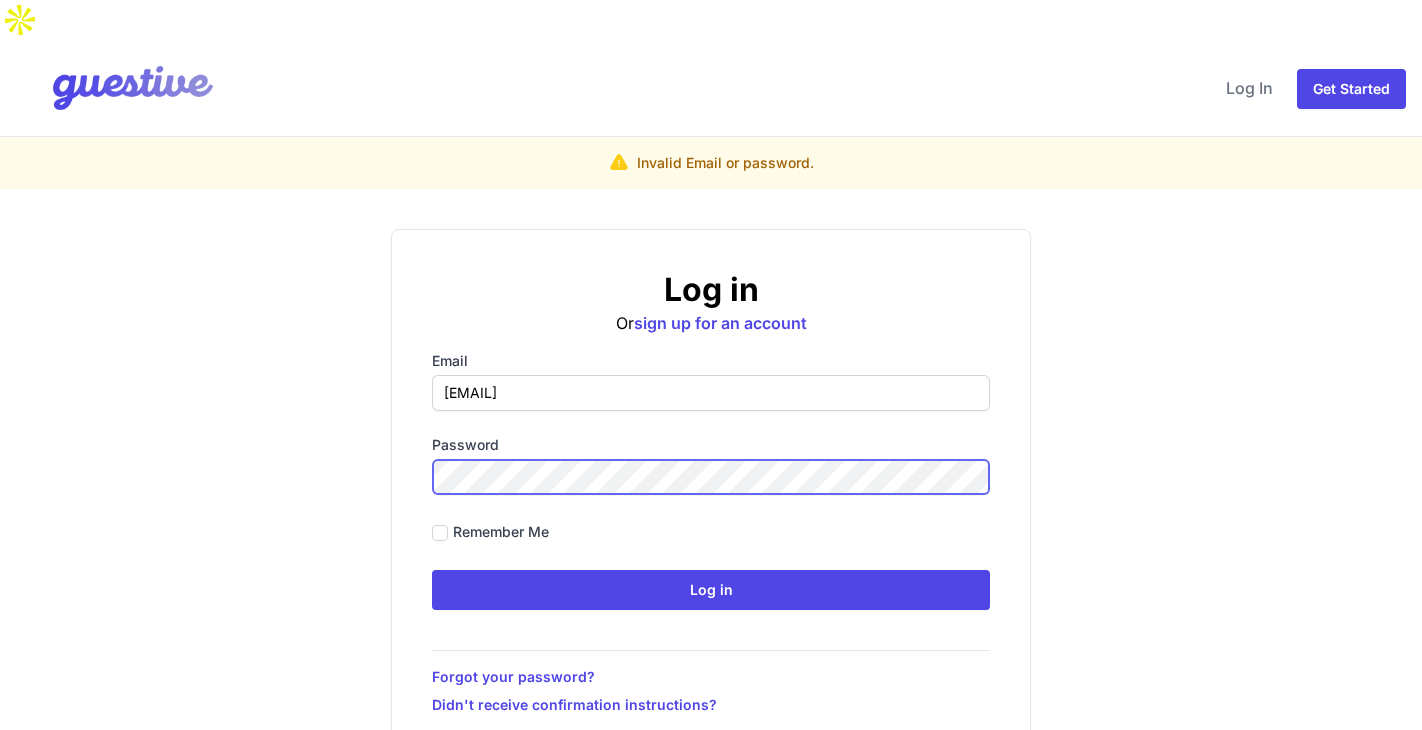 click on "Log in" at bounding box center [711, 590] 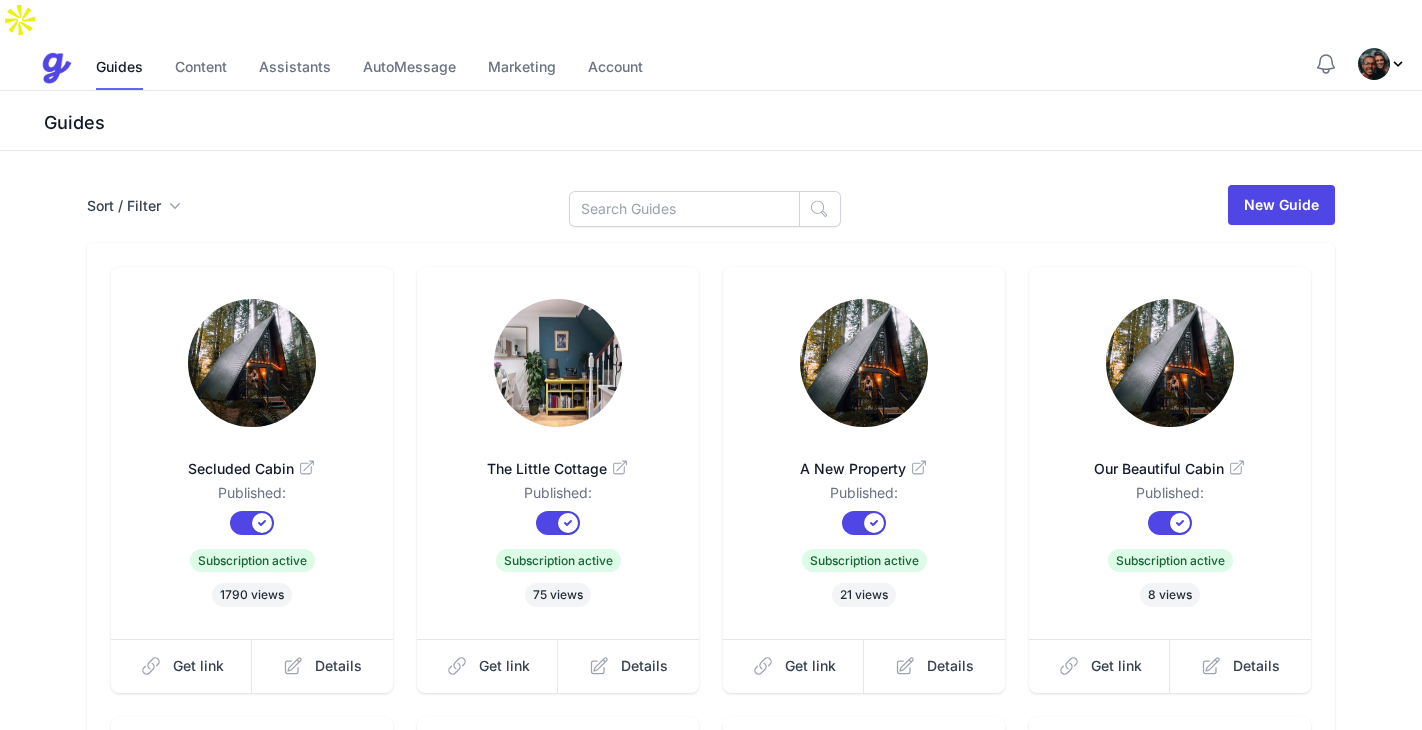 click at bounding box center (1374, 64) 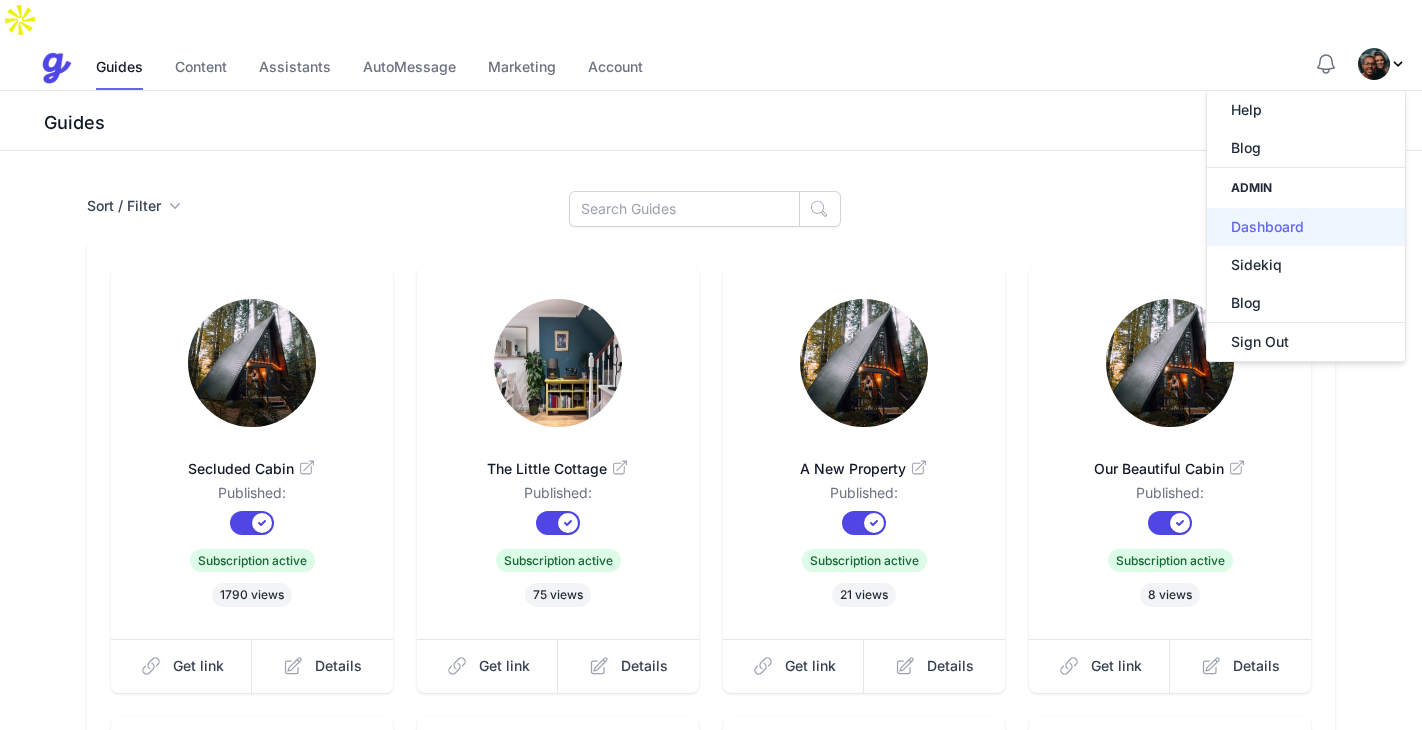 click on "Dashboard" at bounding box center [1306, 227] 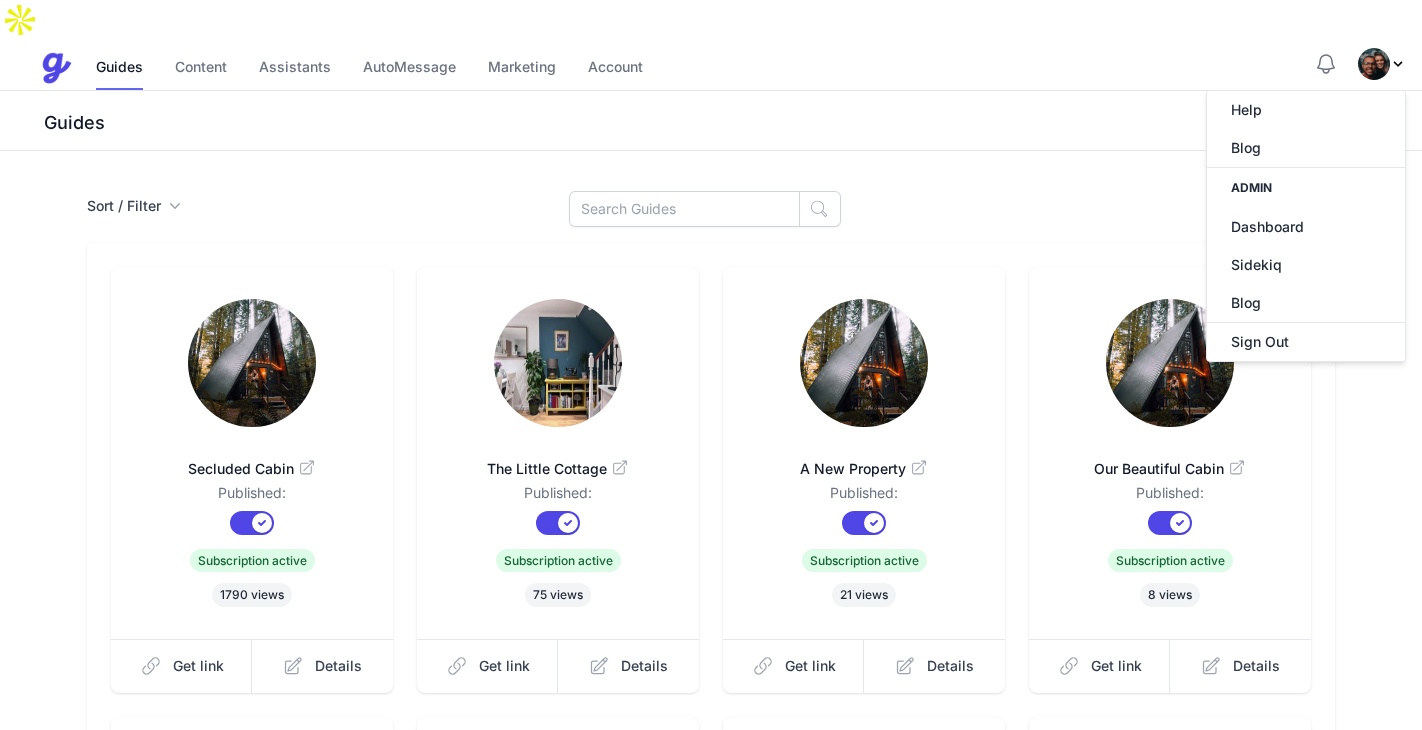 drag, startPoint x: 963, startPoint y: 163, endPoint x: 854, endPoint y: 18, distance: 181.40012 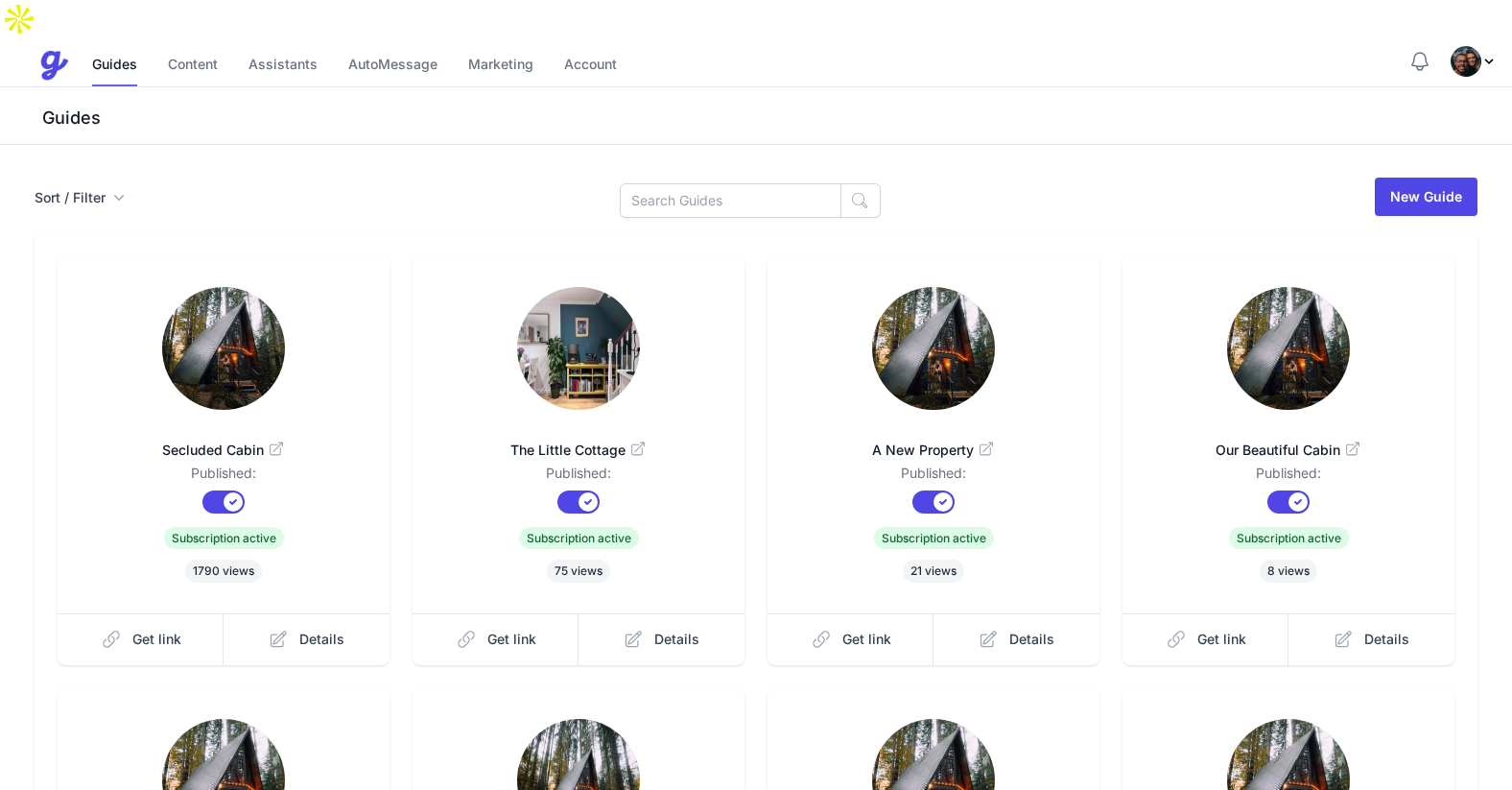 click 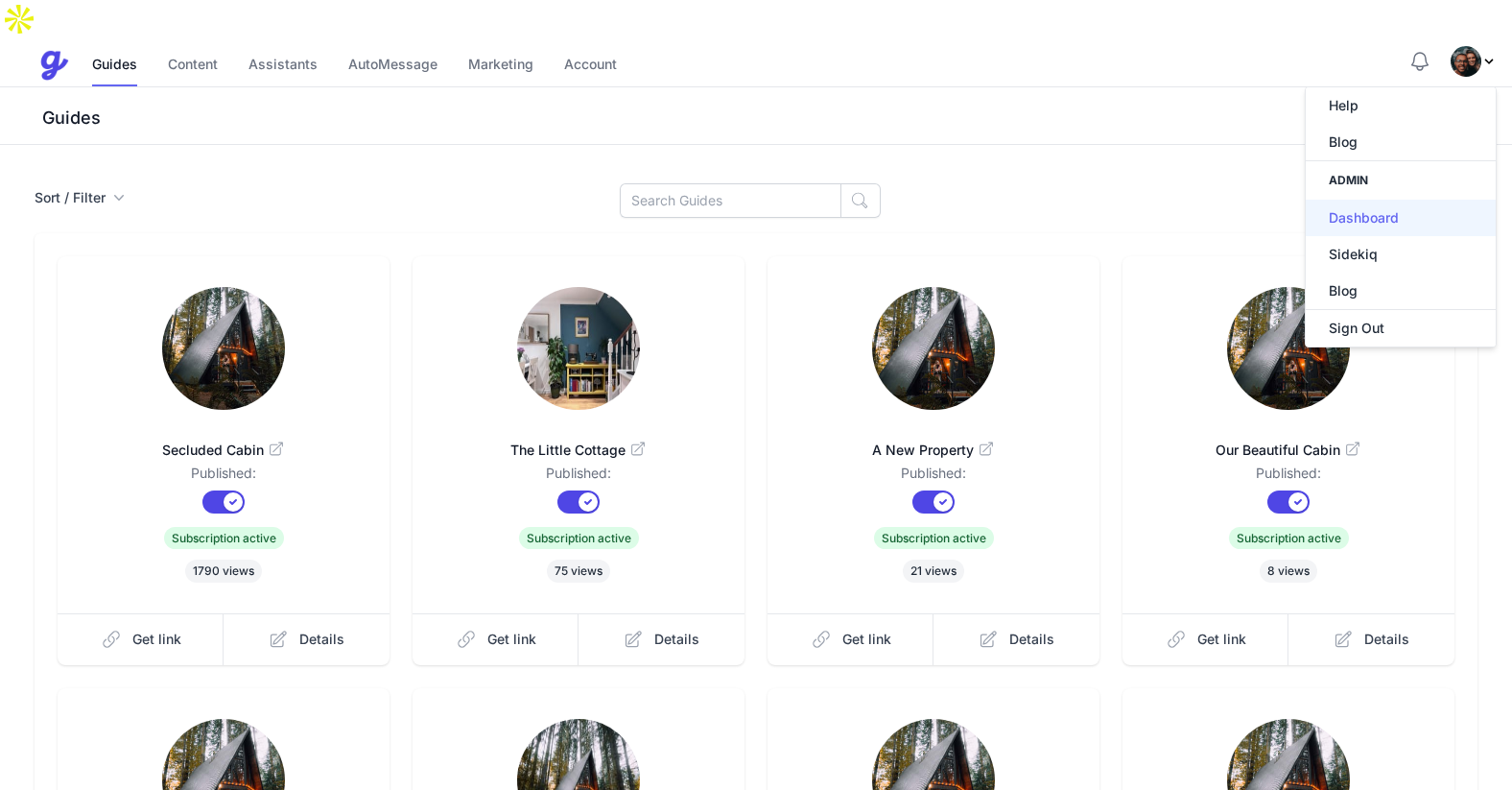 click on "Dashboard" at bounding box center [1401, 218] 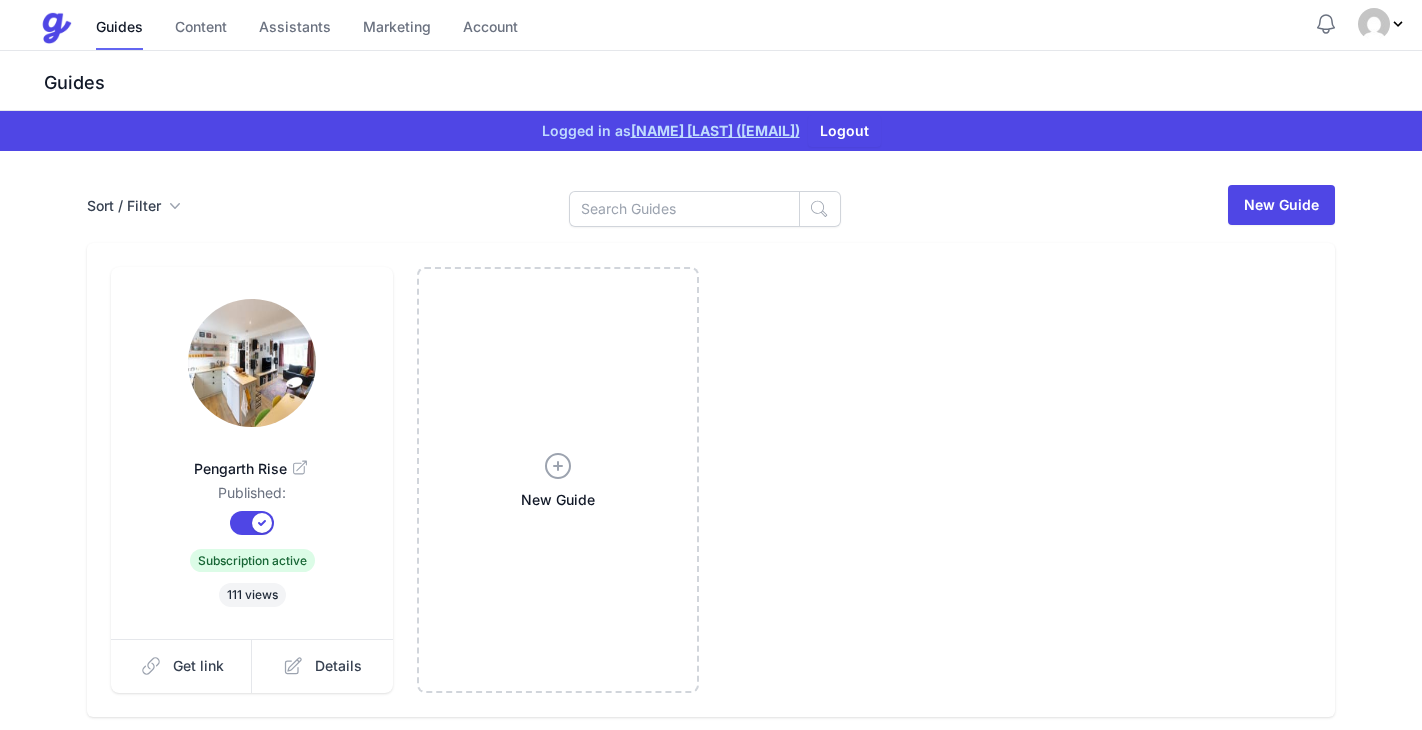scroll, scrollTop: 0, scrollLeft: 0, axis: both 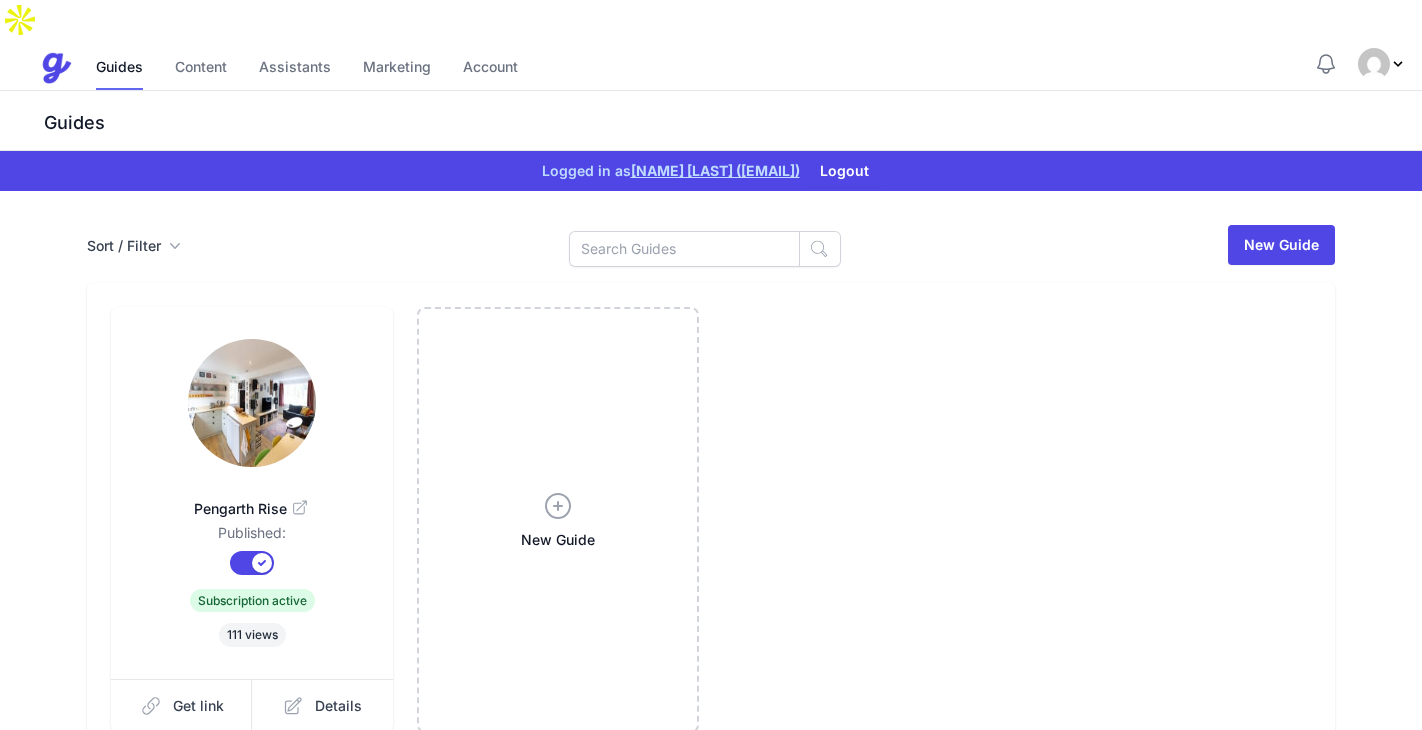 click at bounding box center (252, 403) 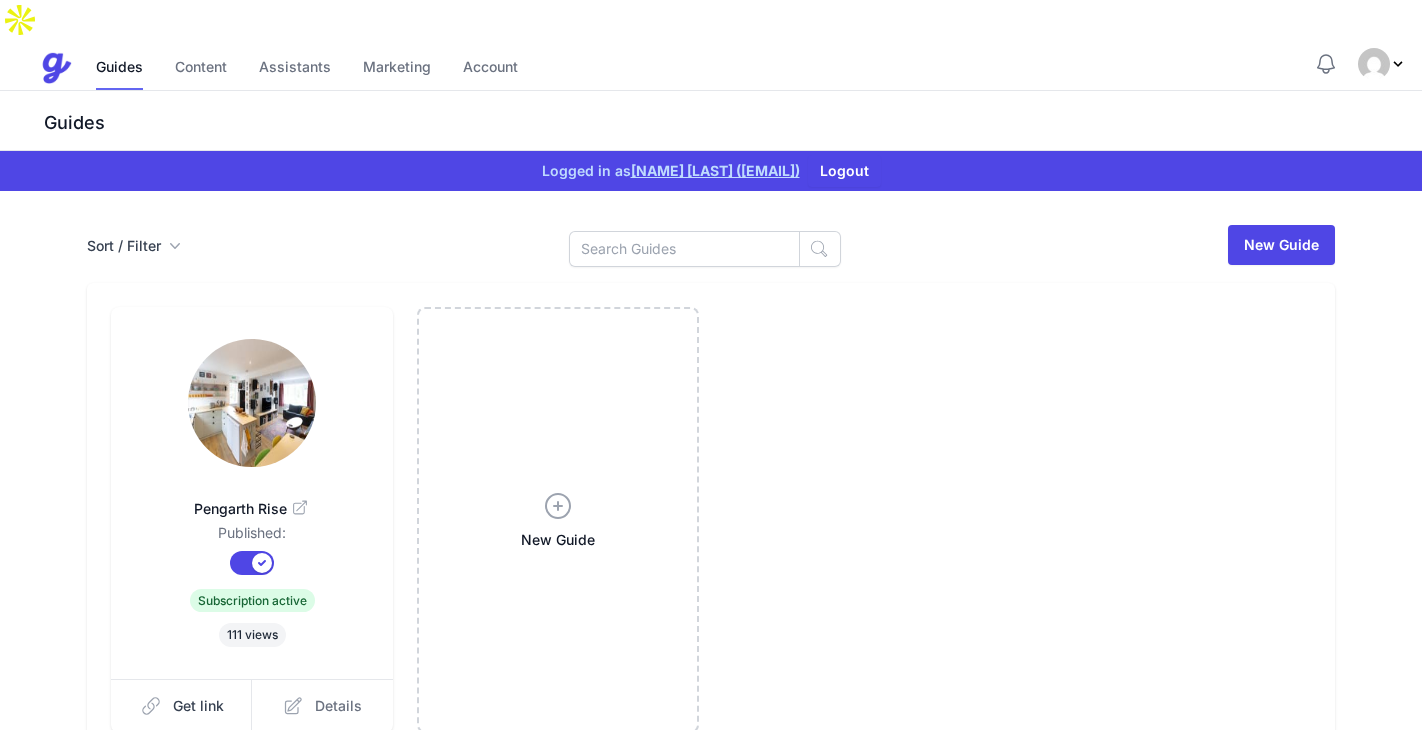 click on "Details" at bounding box center (322, 706) 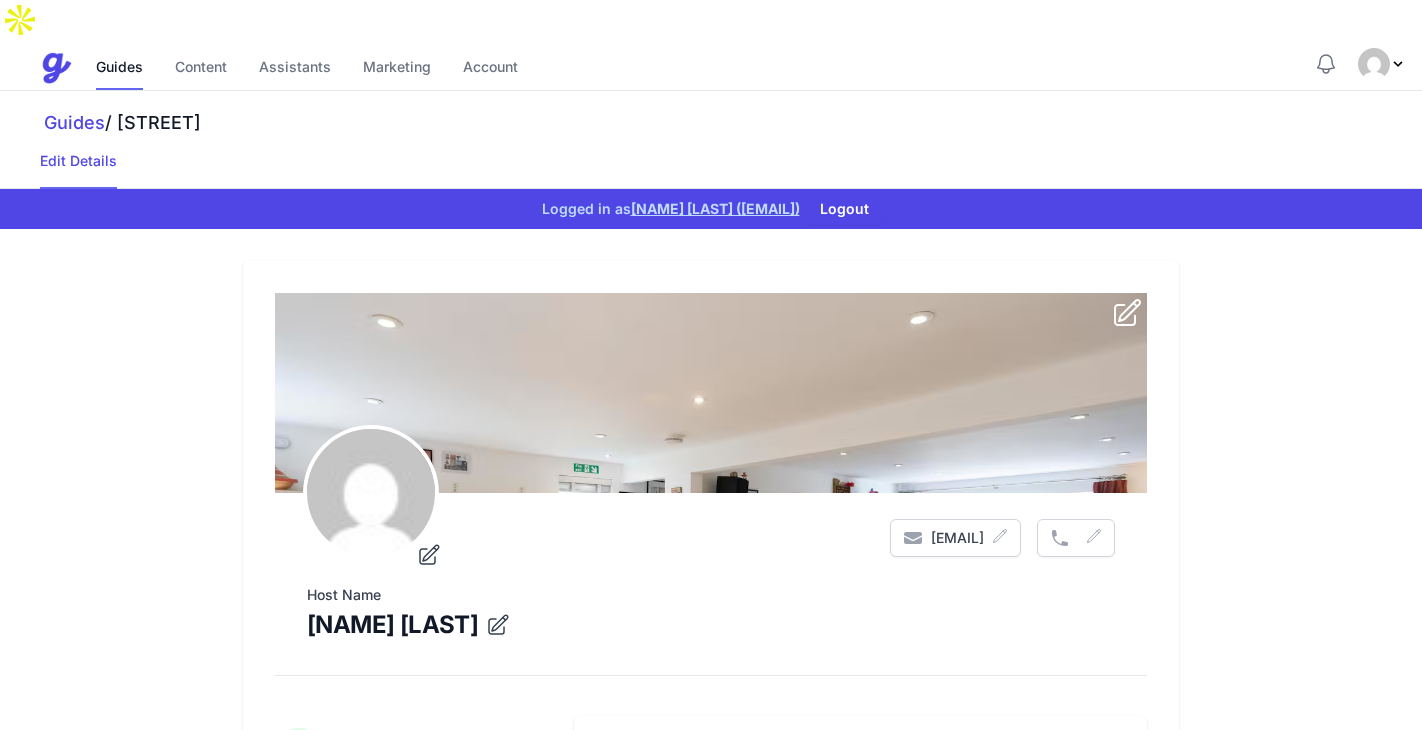 click at bounding box center [711, 583] 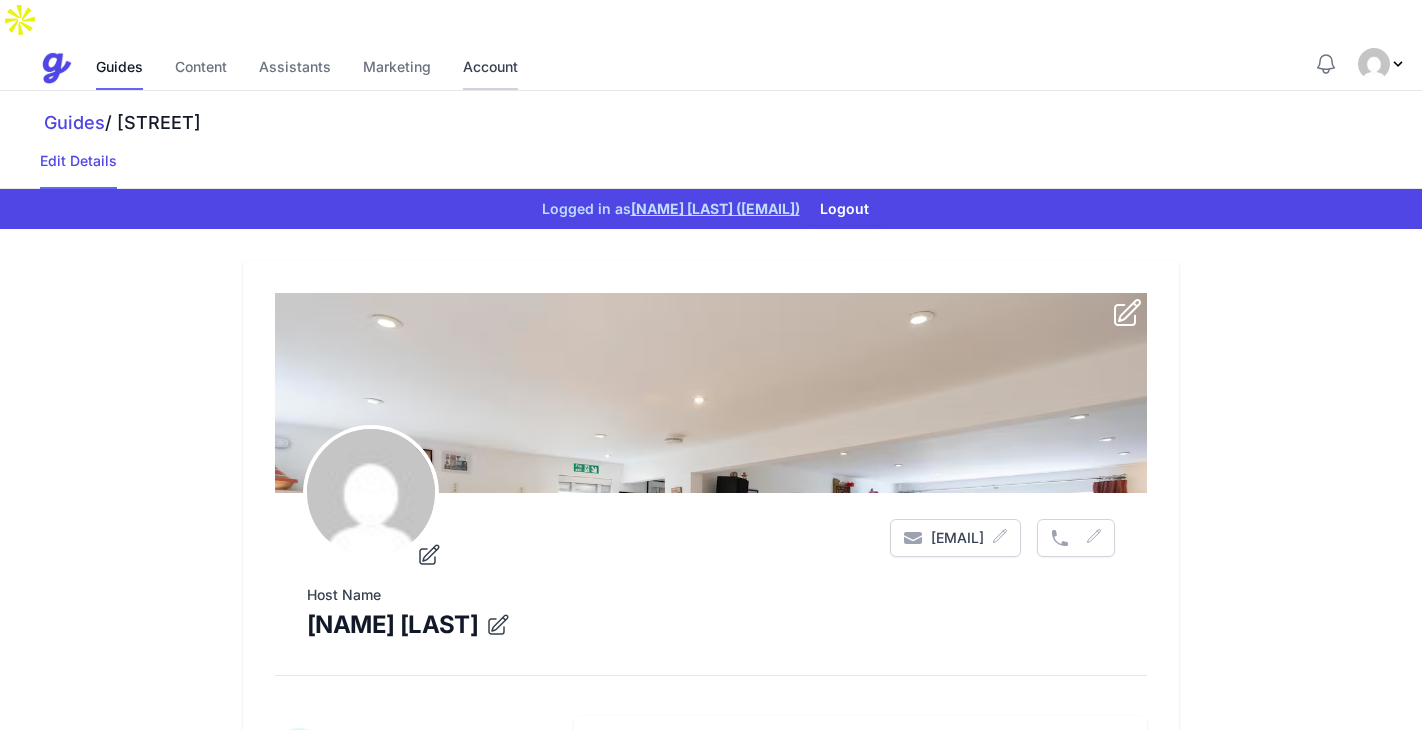click on "Account" at bounding box center (490, 68) 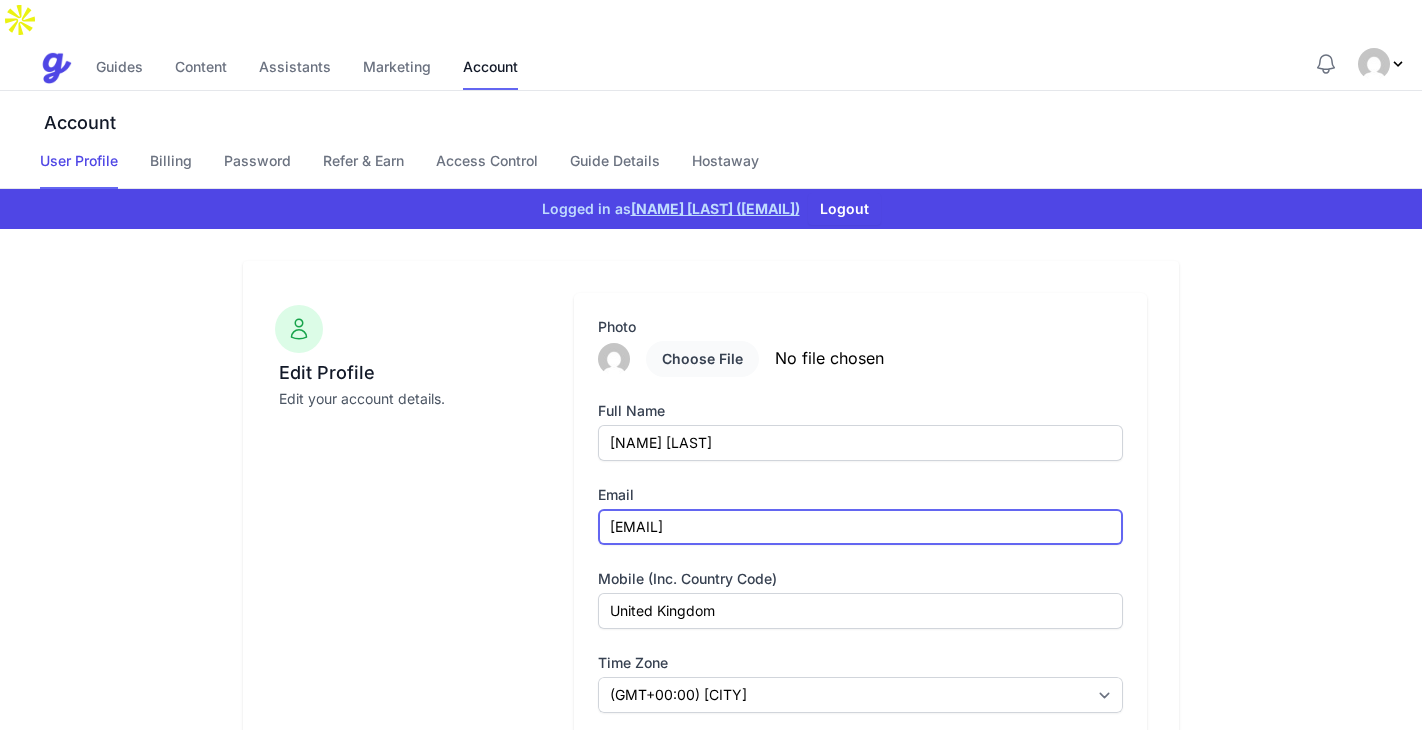 drag, startPoint x: 858, startPoint y: 483, endPoint x: 671, endPoint y: 486, distance: 187.02406 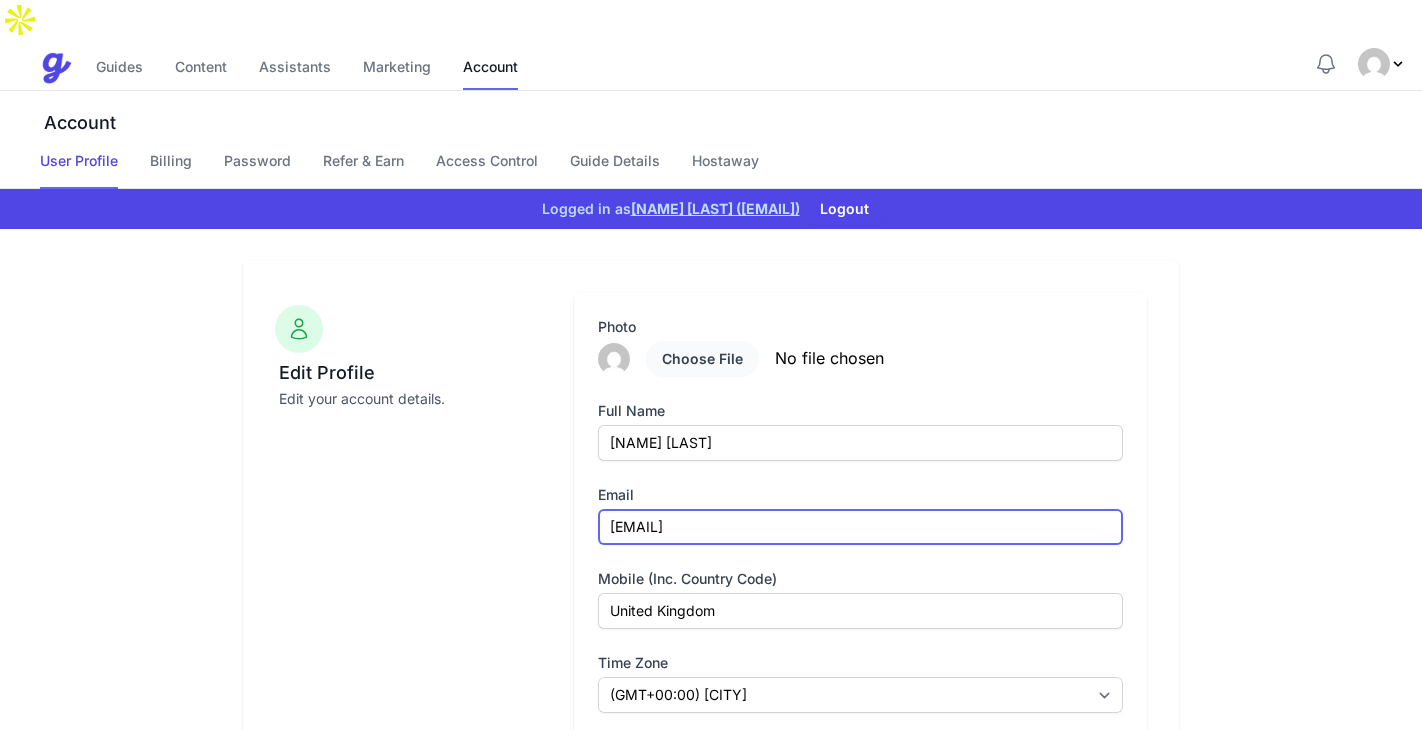 click on "antony@antonyvalenti.com" at bounding box center (860, 527) 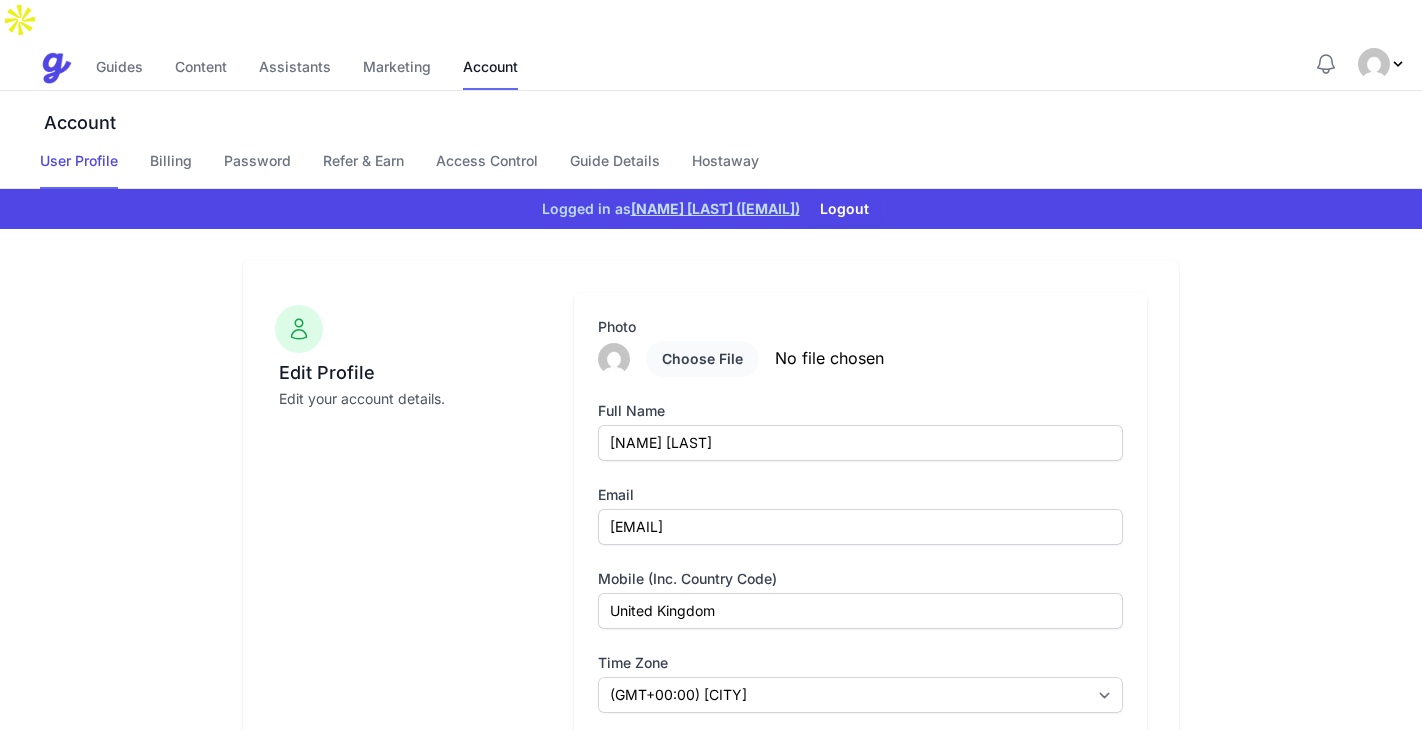 click on "Edit your account details." at bounding box center (412, 399) 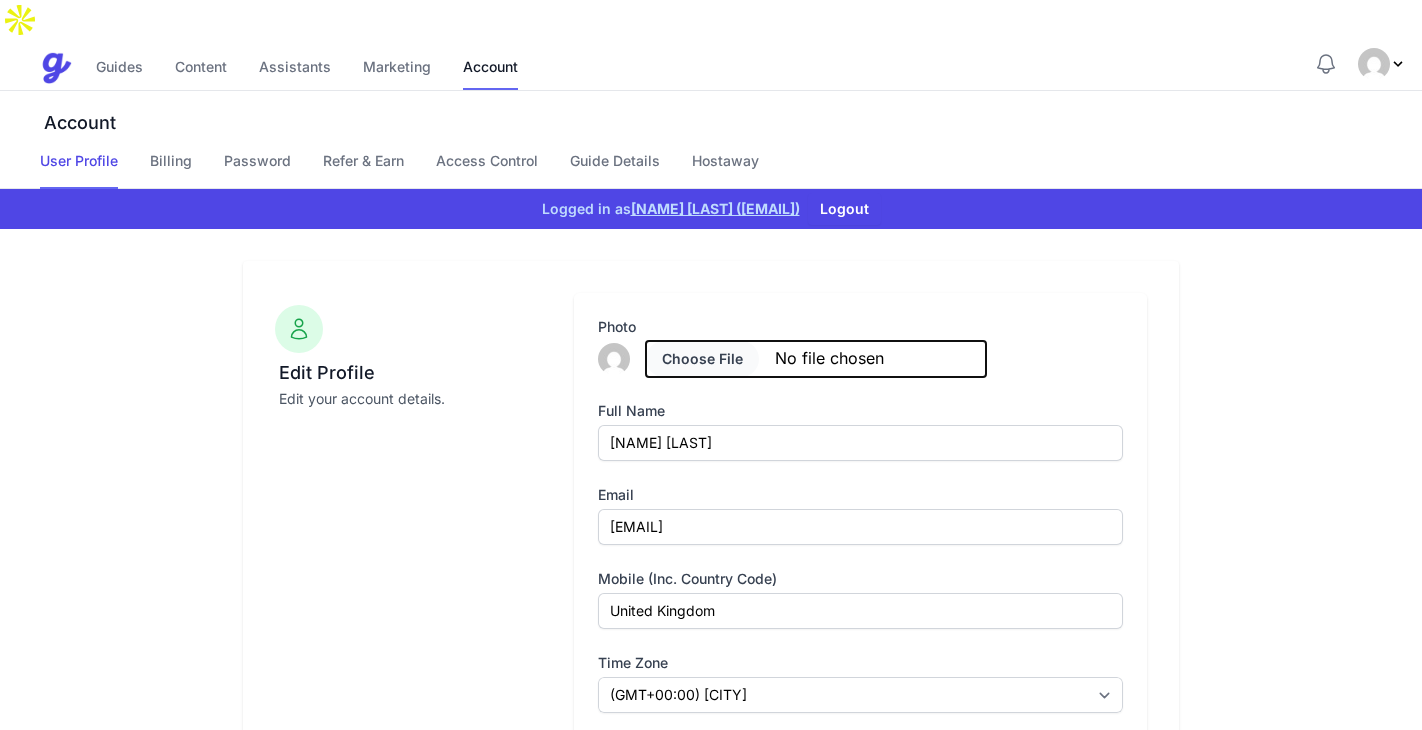 click at bounding box center (816, 359) 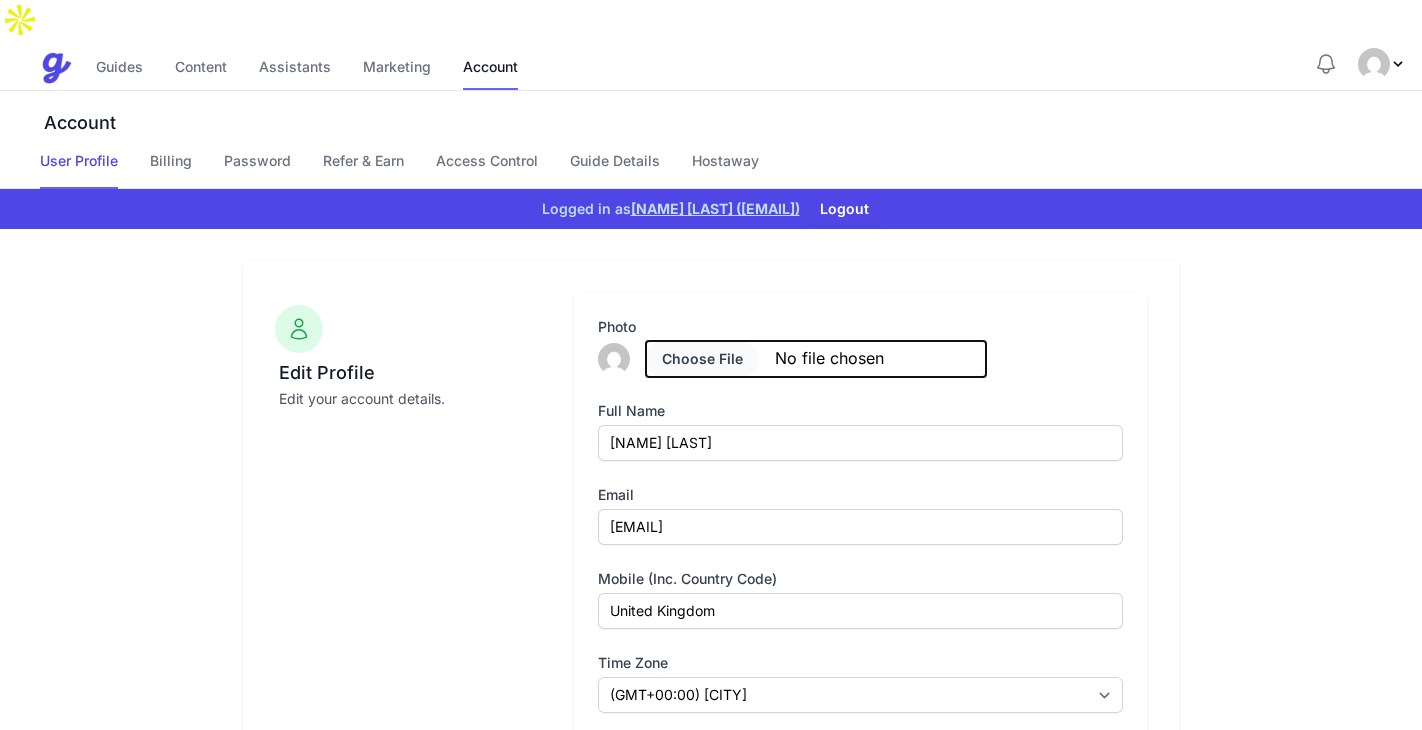 type on "C:\fakepath\00_Ant_Profile.webp" 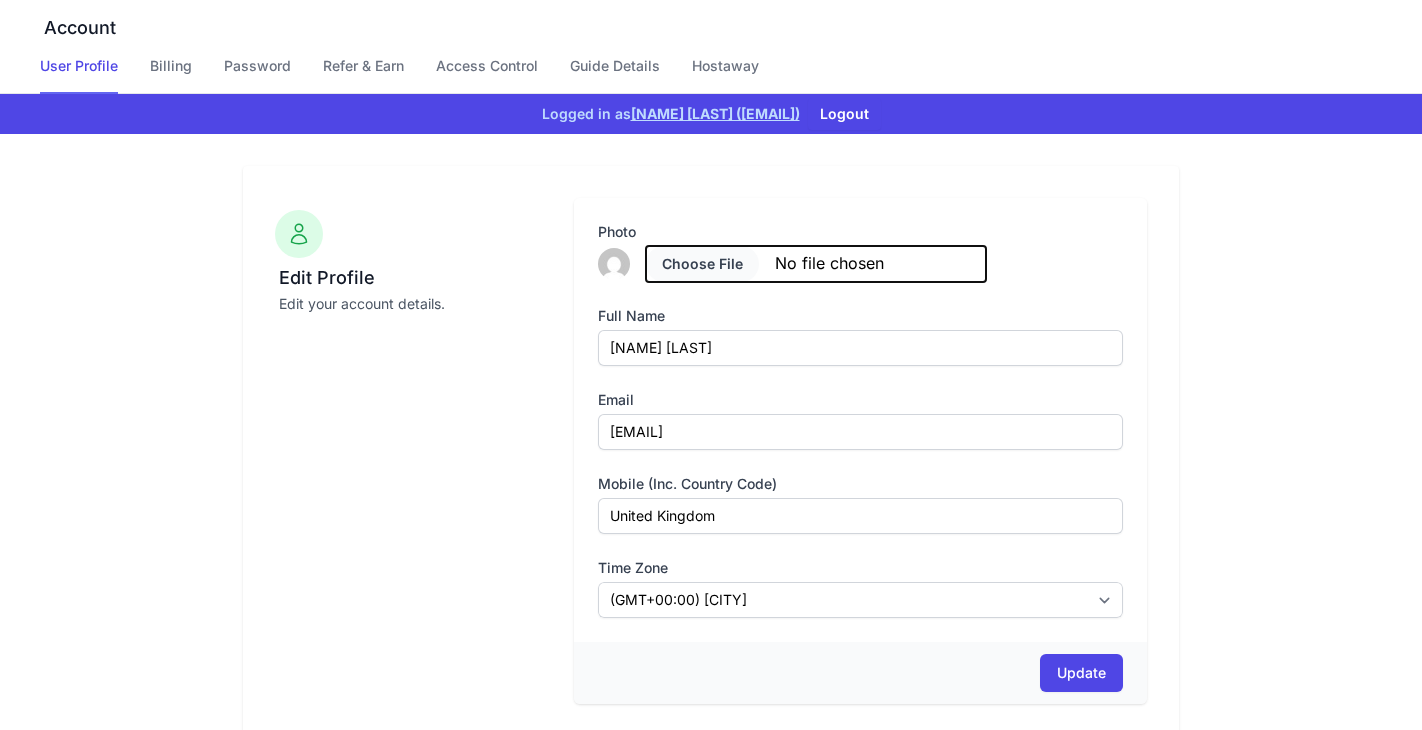 scroll, scrollTop: 184, scrollLeft: 0, axis: vertical 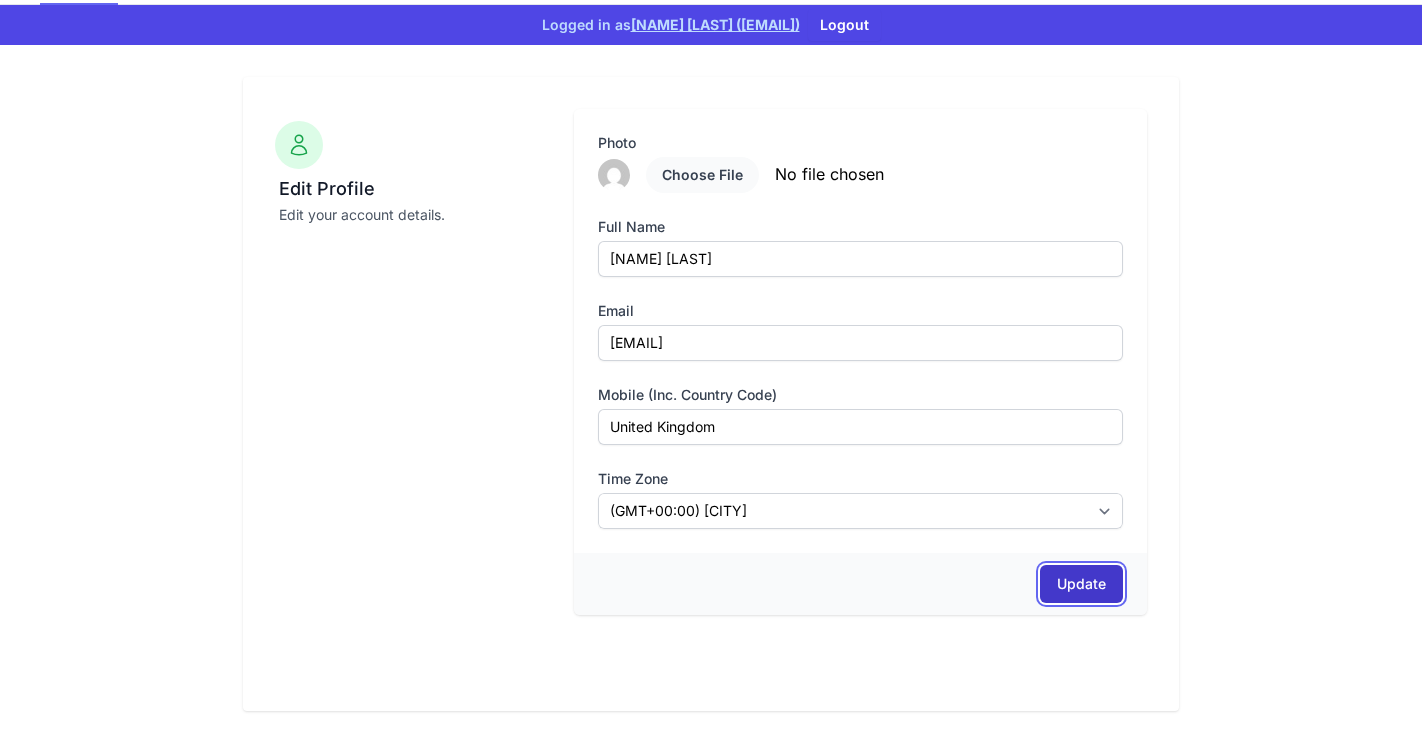 click on "Update" at bounding box center (1081, 584) 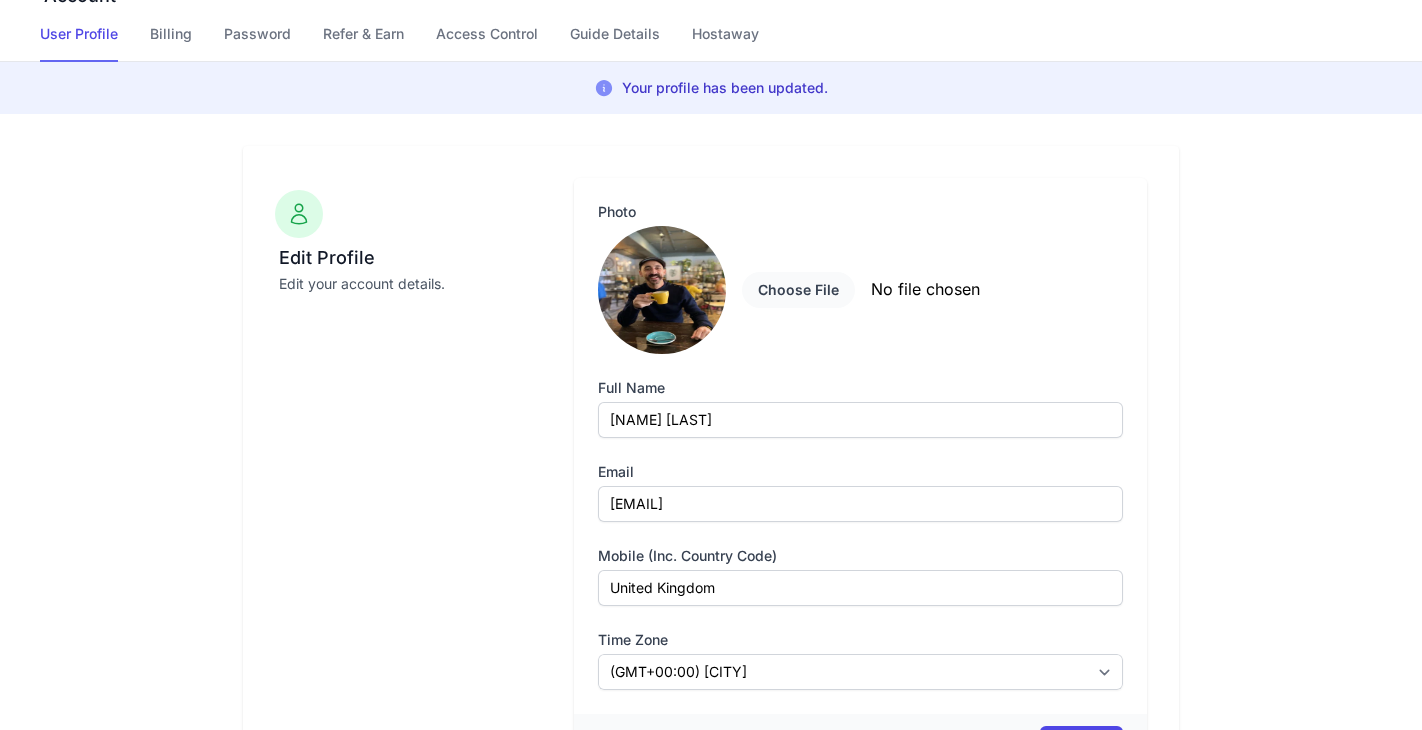scroll, scrollTop: 0, scrollLeft: 0, axis: both 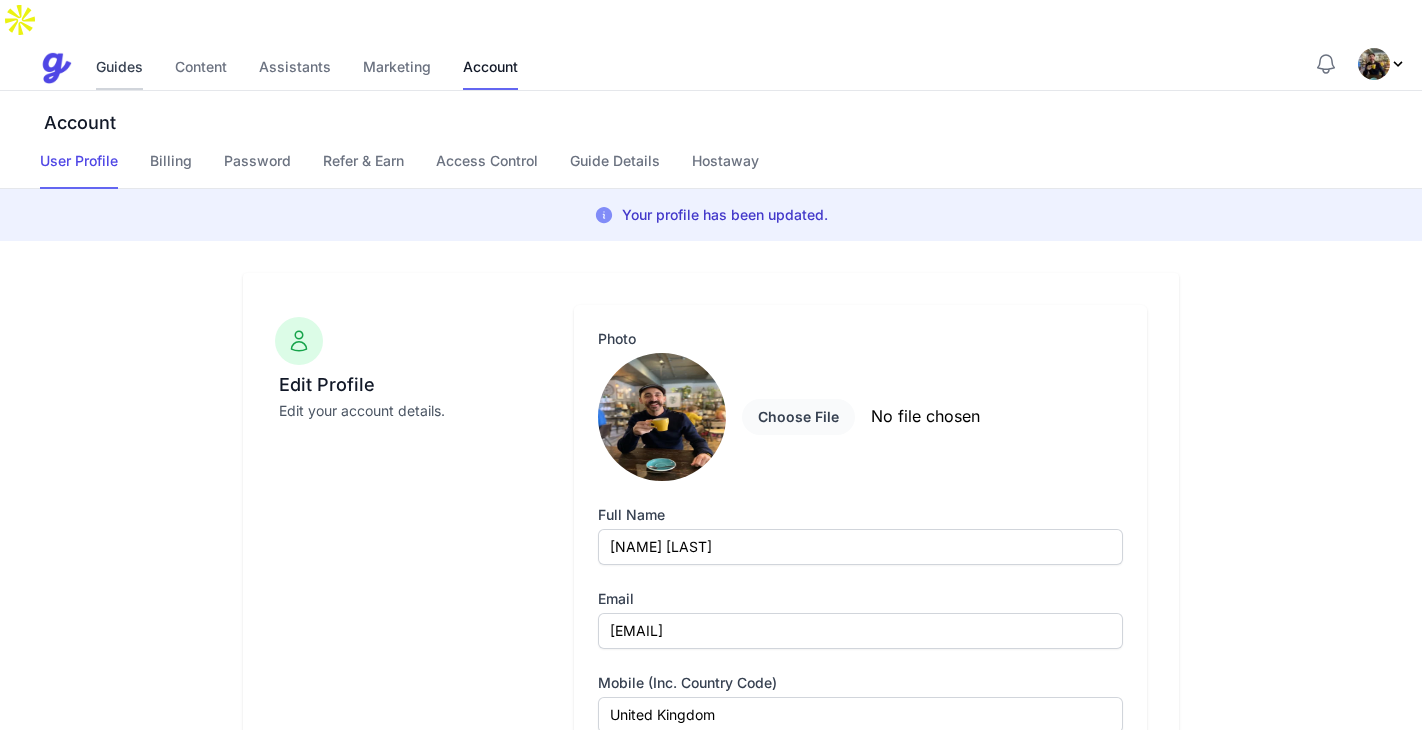 click on "Guides" at bounding box center [119, 68] 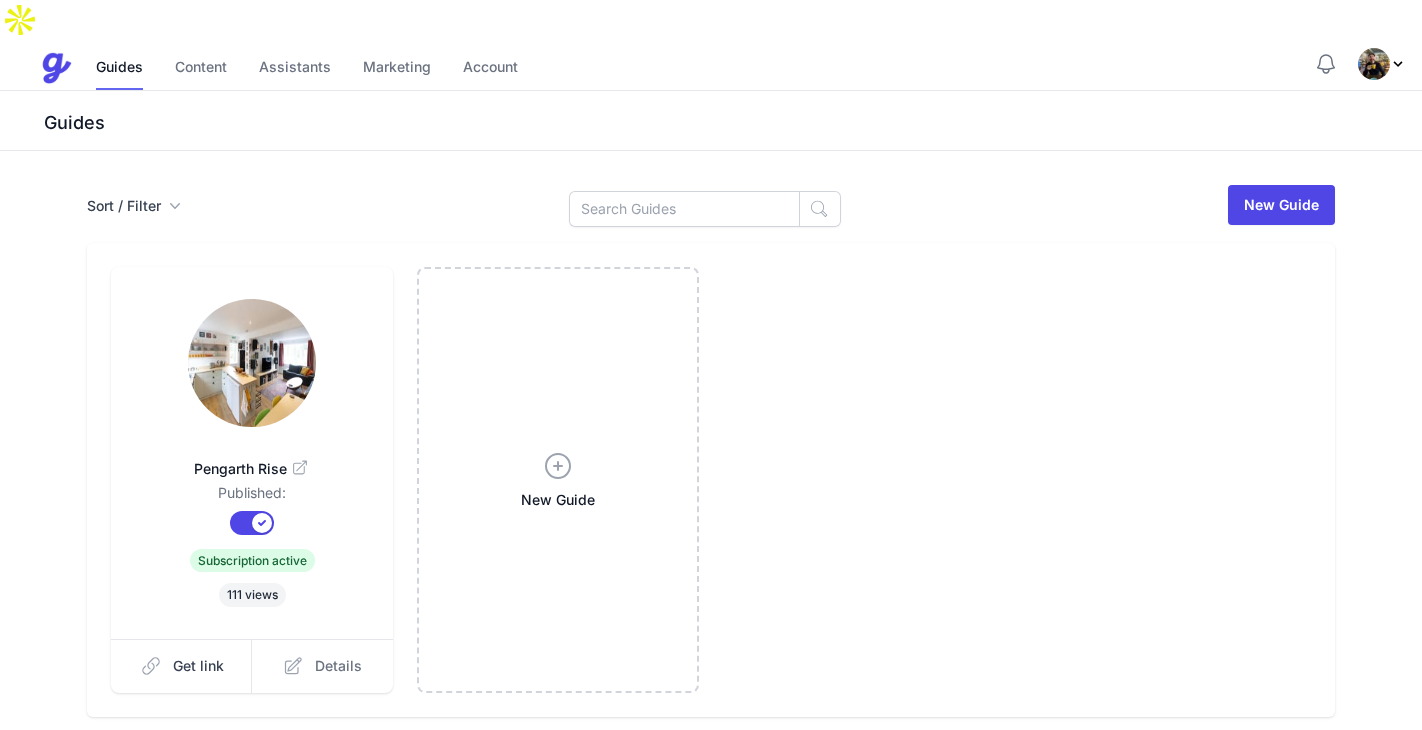 click 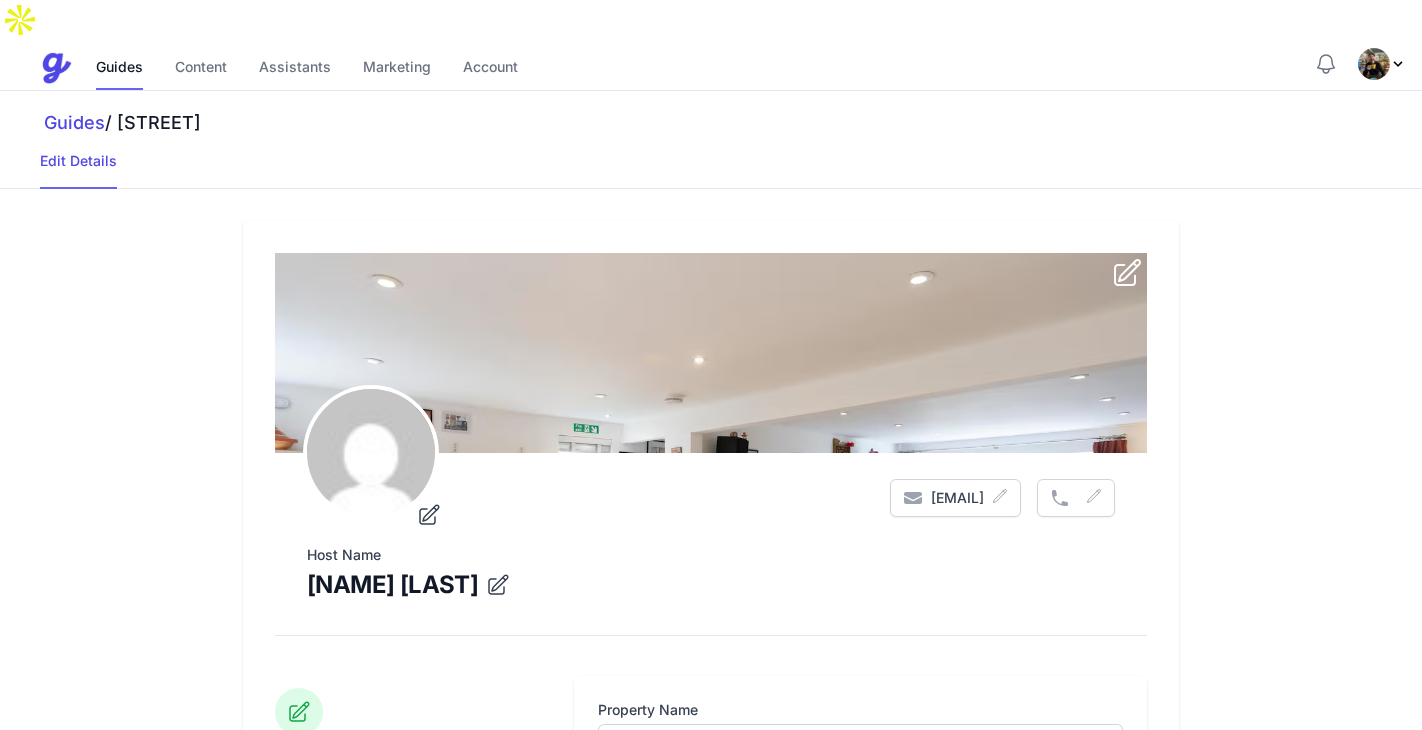 click 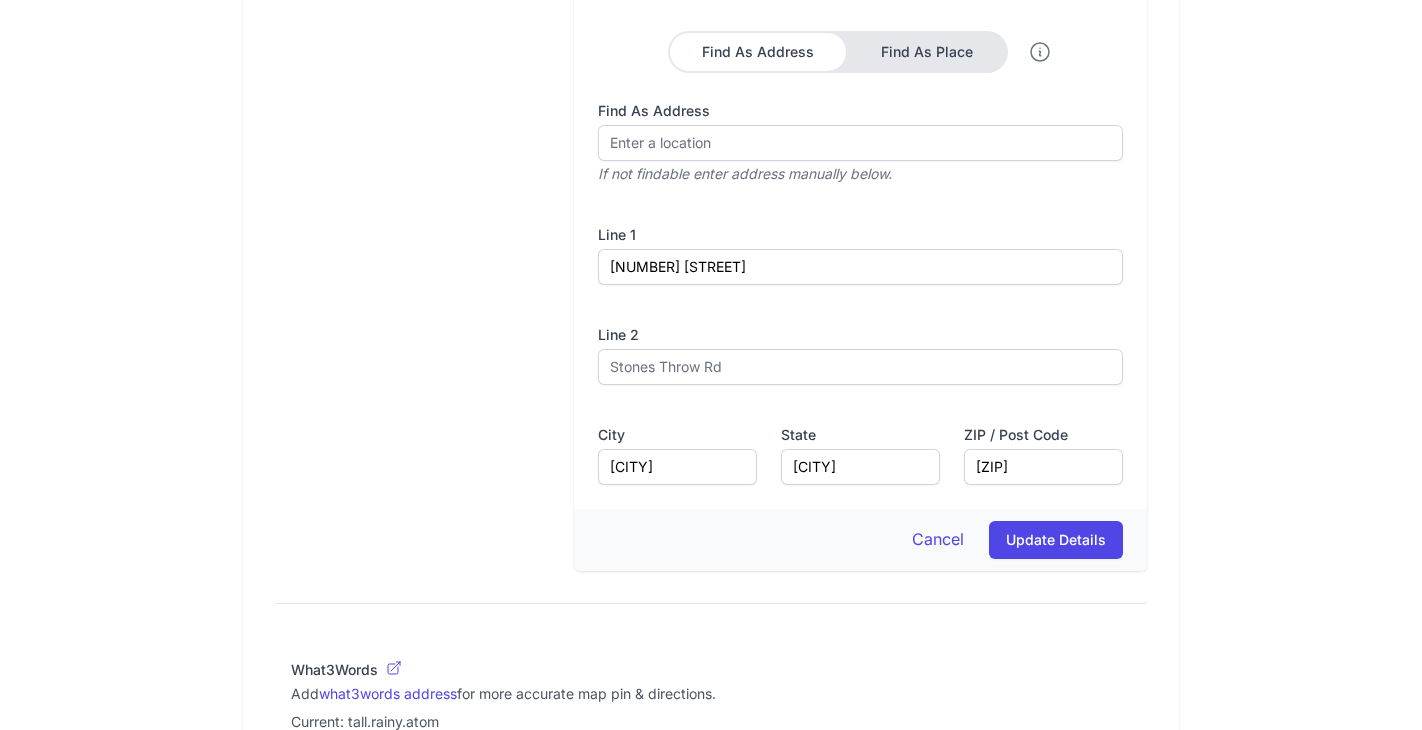 scroll, scrollTop: 1051, scrollLeft: 0, axis: vertical 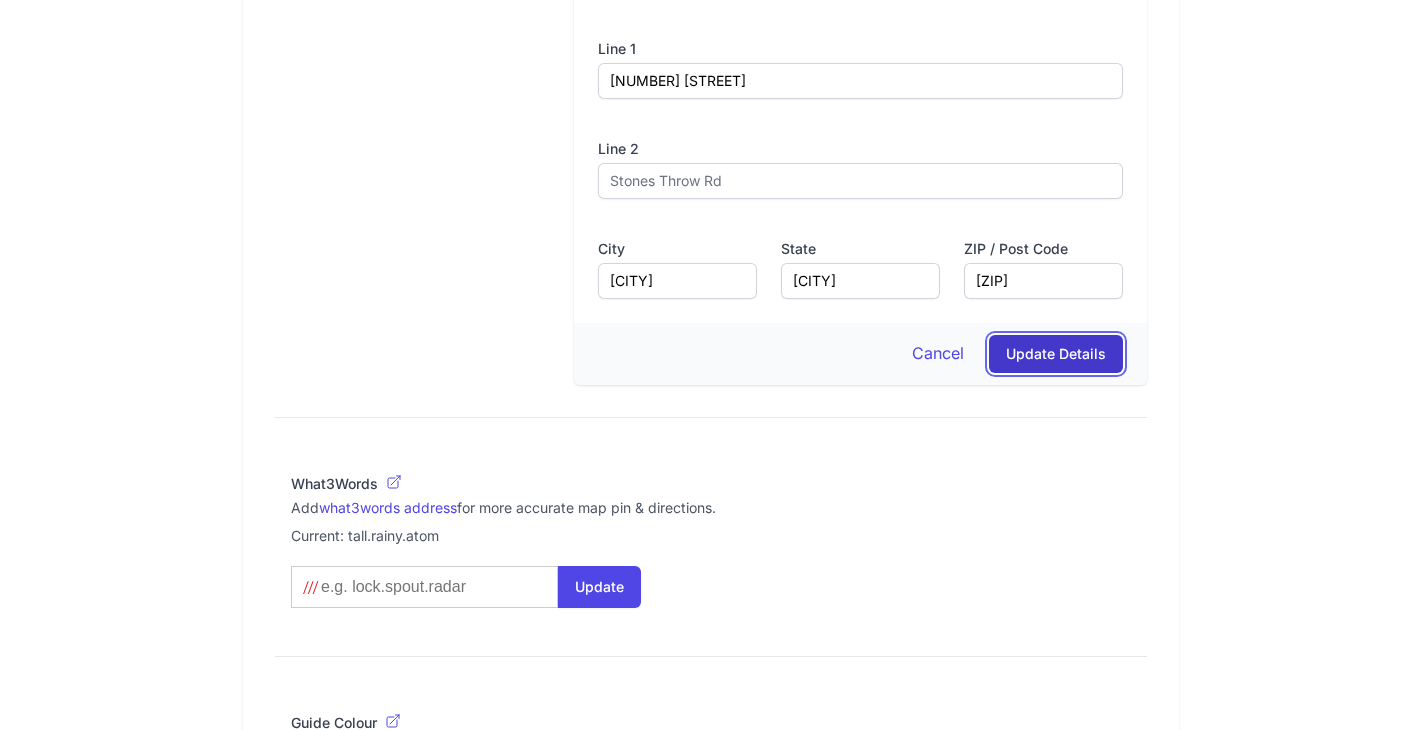 click on "Update Details" at bounding box center (1056, 354) 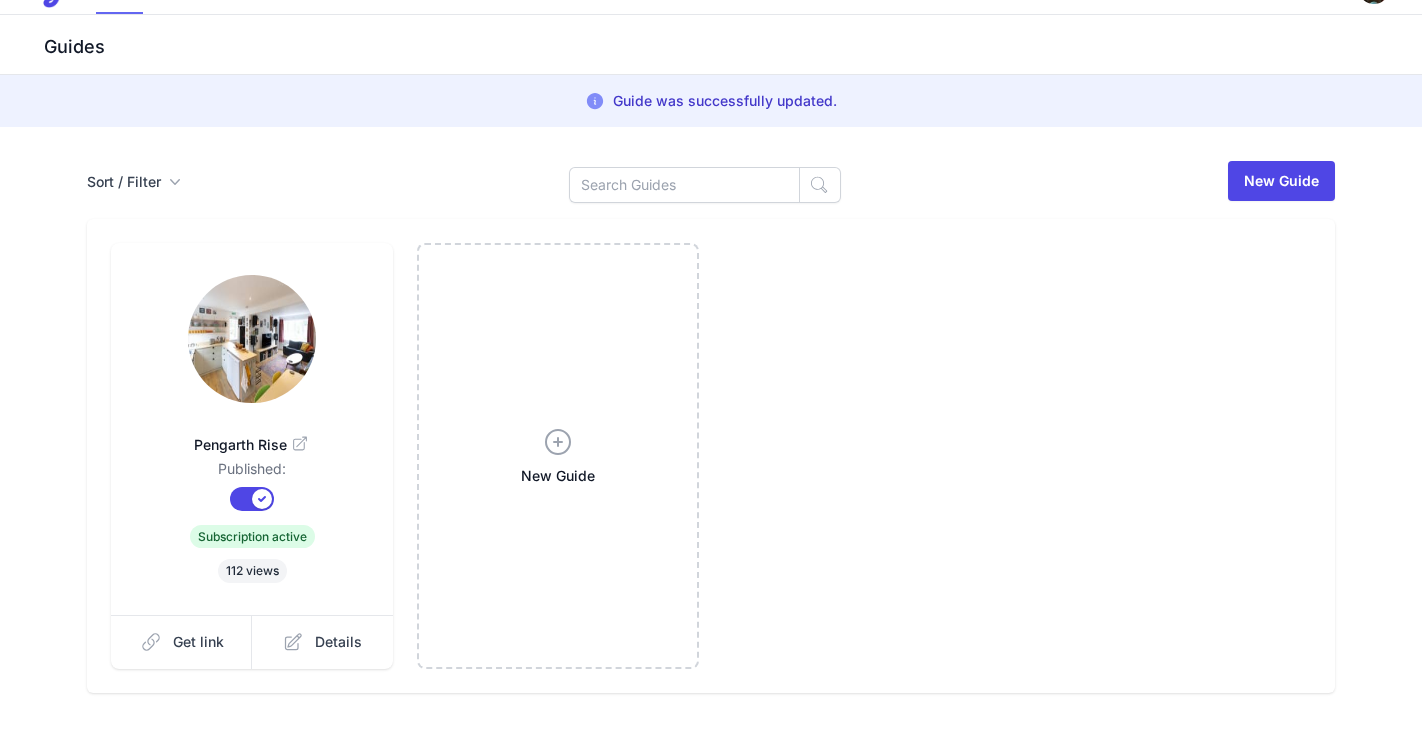 scroll, scrollTop: 0, scrollLeft: 0, axis: both 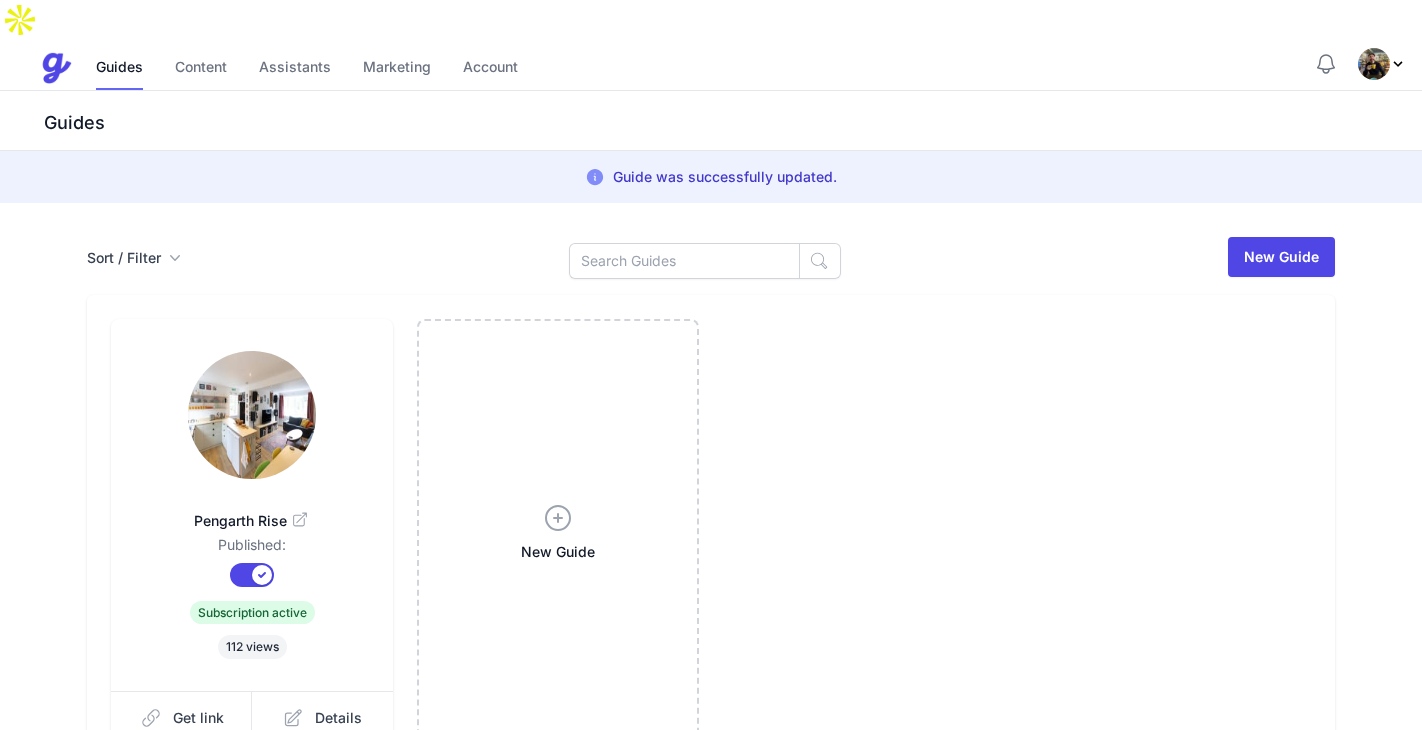 click at bounding box center [252, 415] 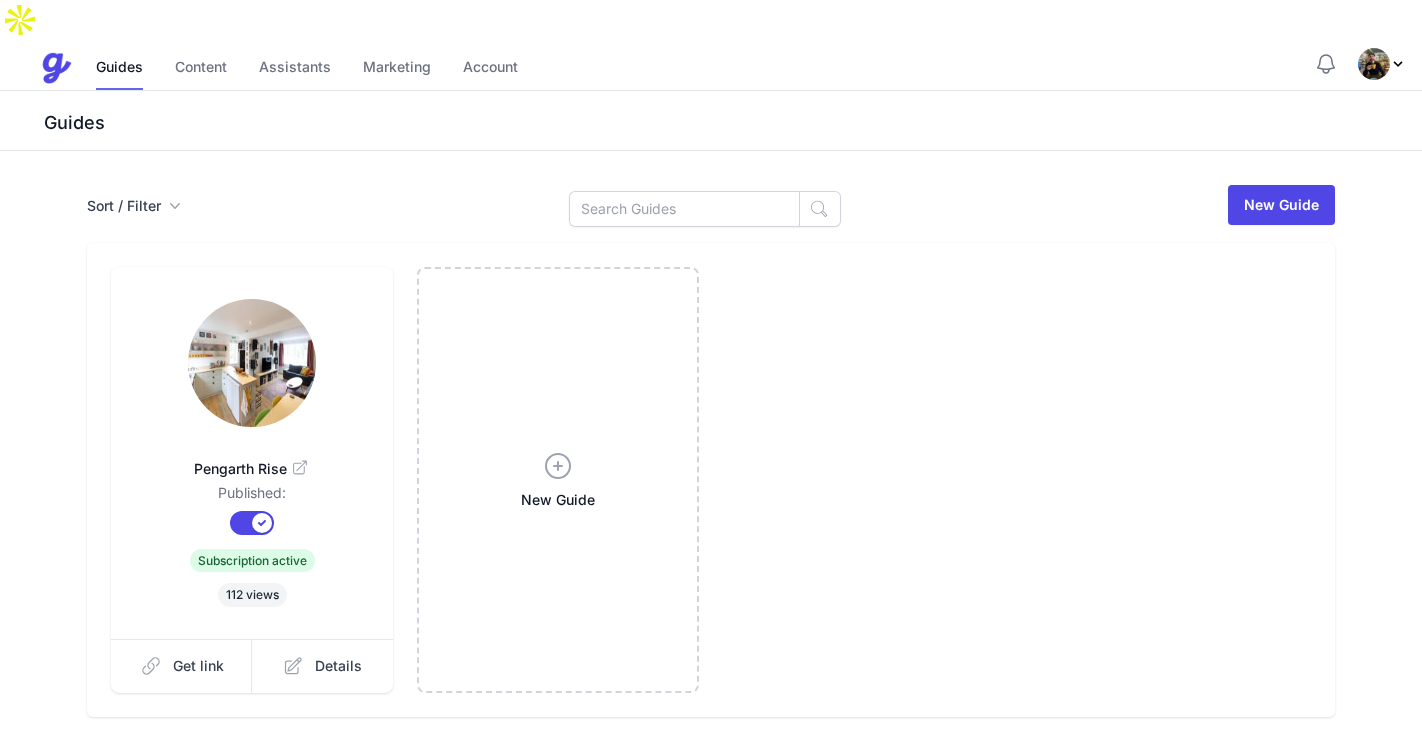 click 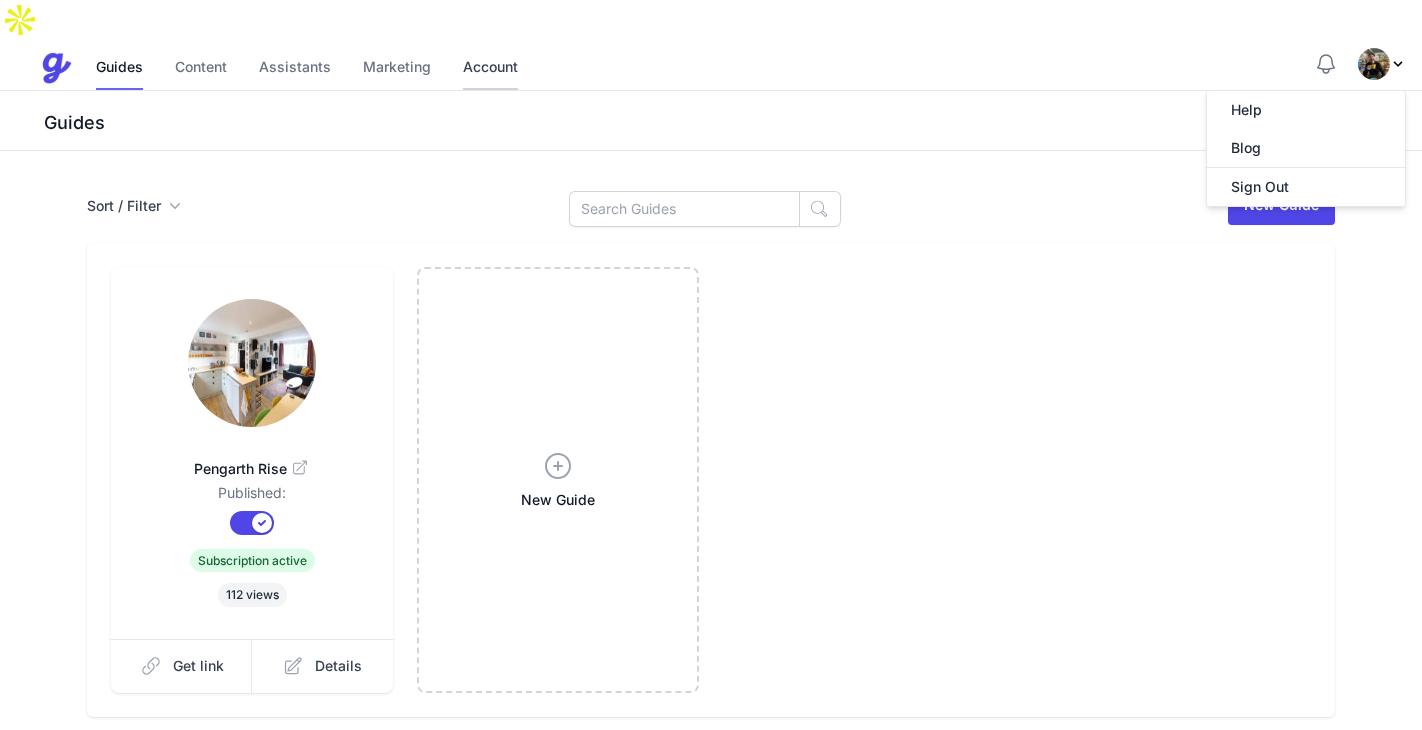 click on "Account" at bounding box center (490, 68) 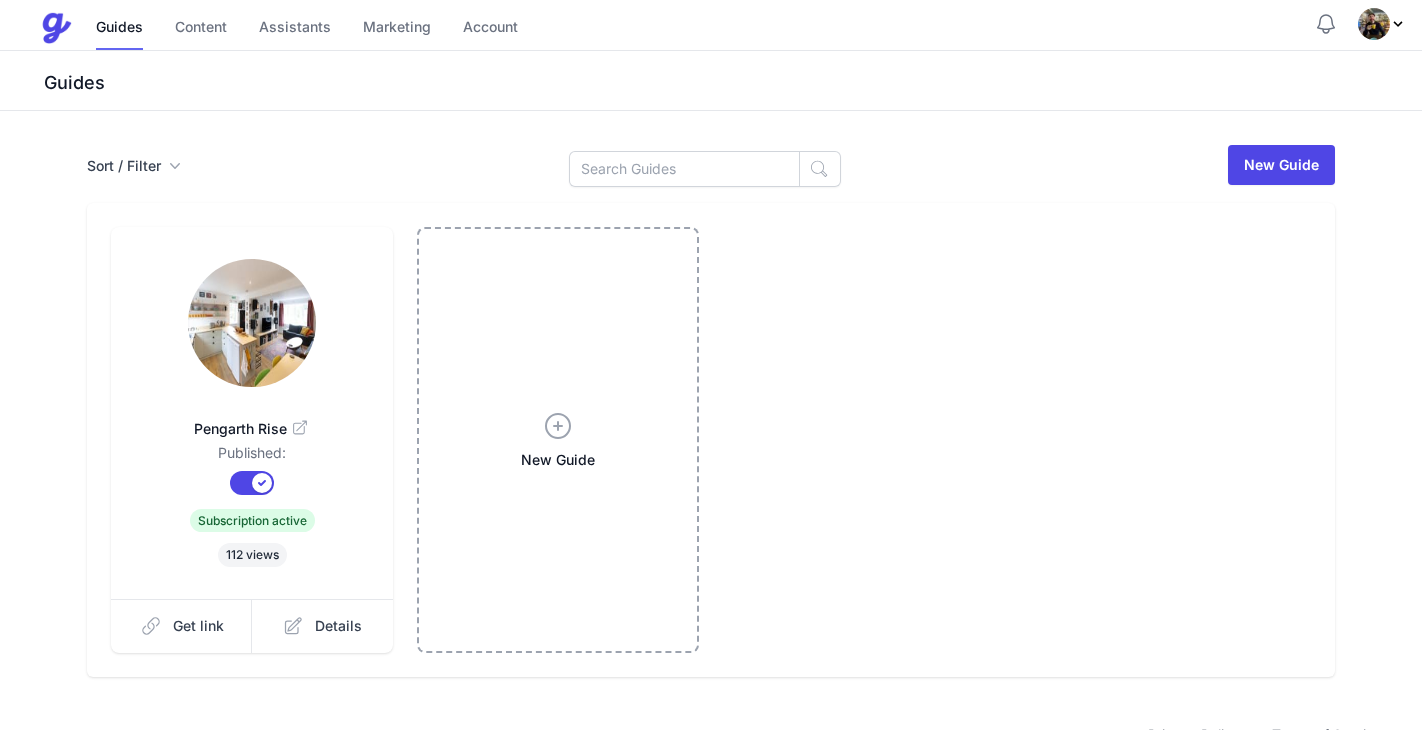 scroll, scrollTop: 0, scrollLeft: 0, axis: both 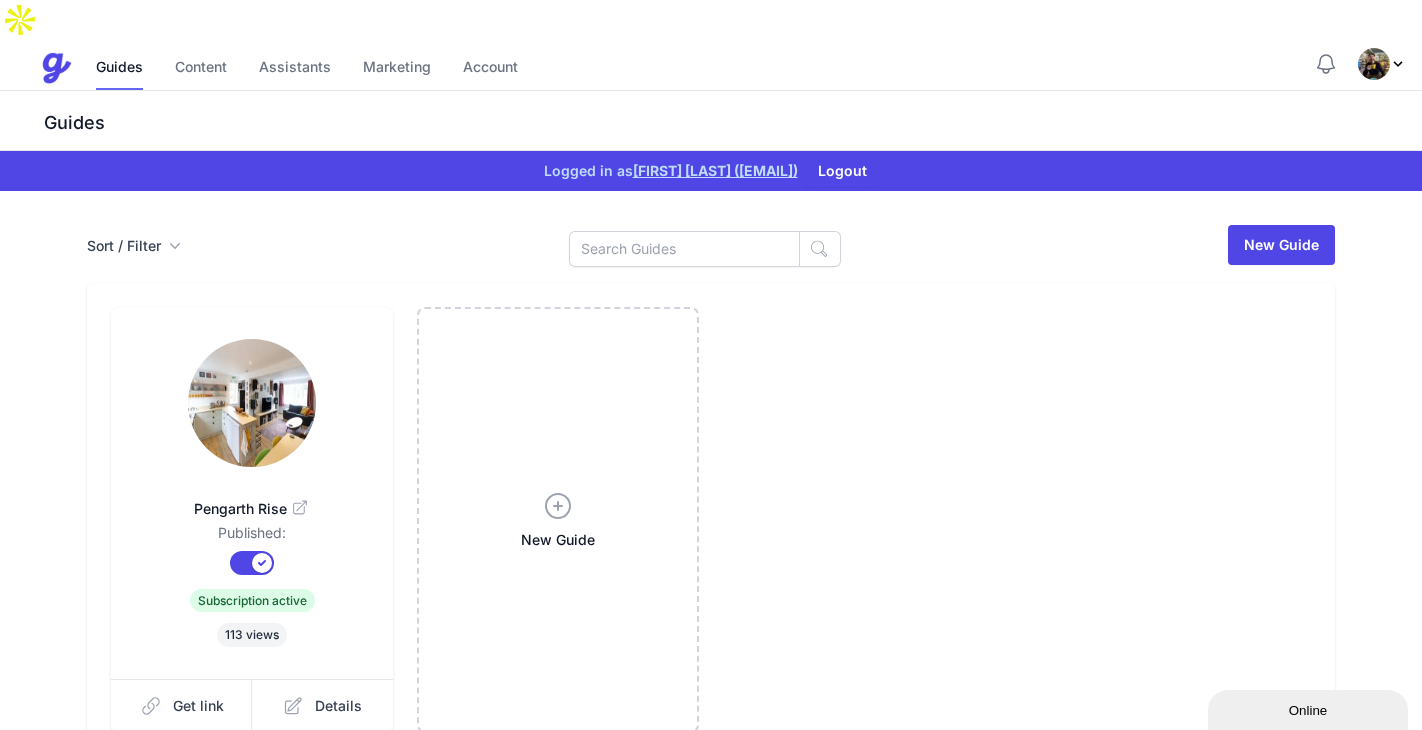 click 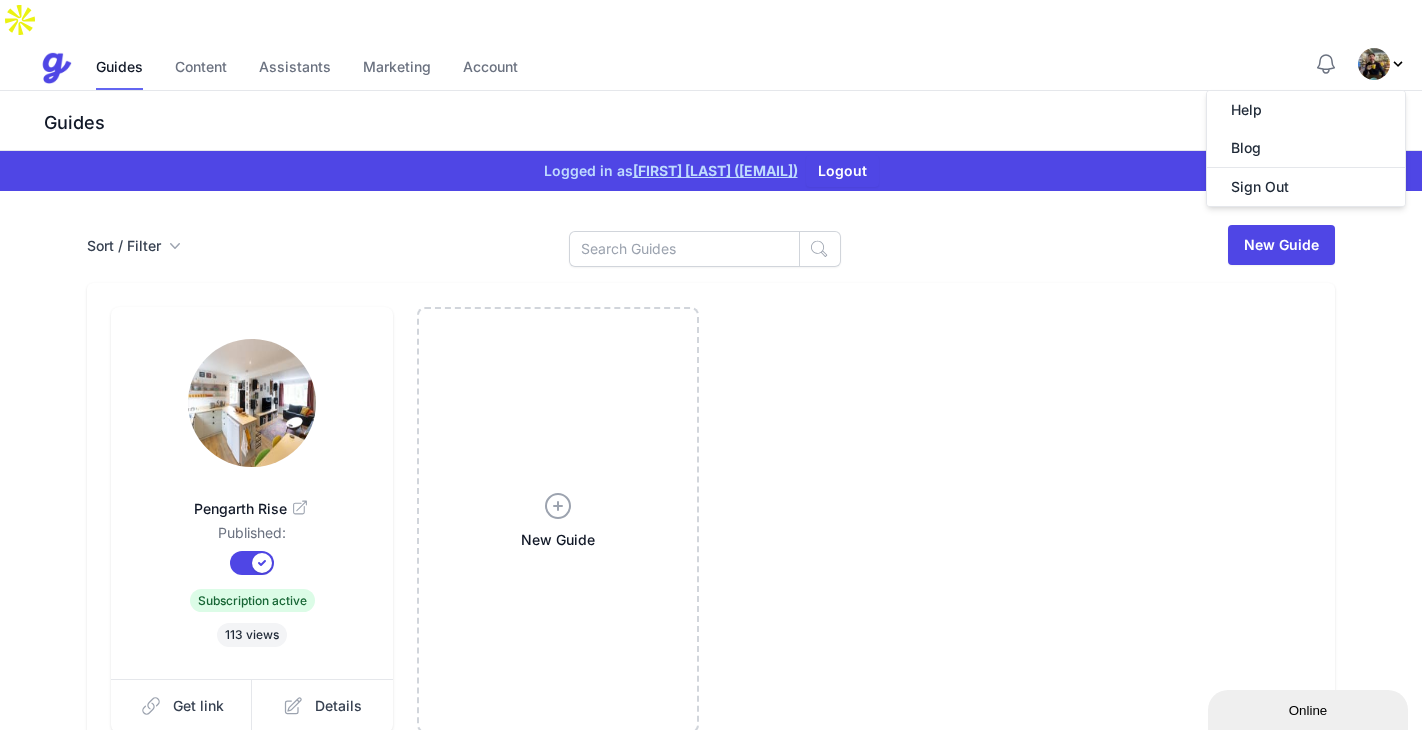 drag, startPoint x: 955, startPoint y: 323, endPoint x: 921, endPoint y: 307, distance: 37.576588 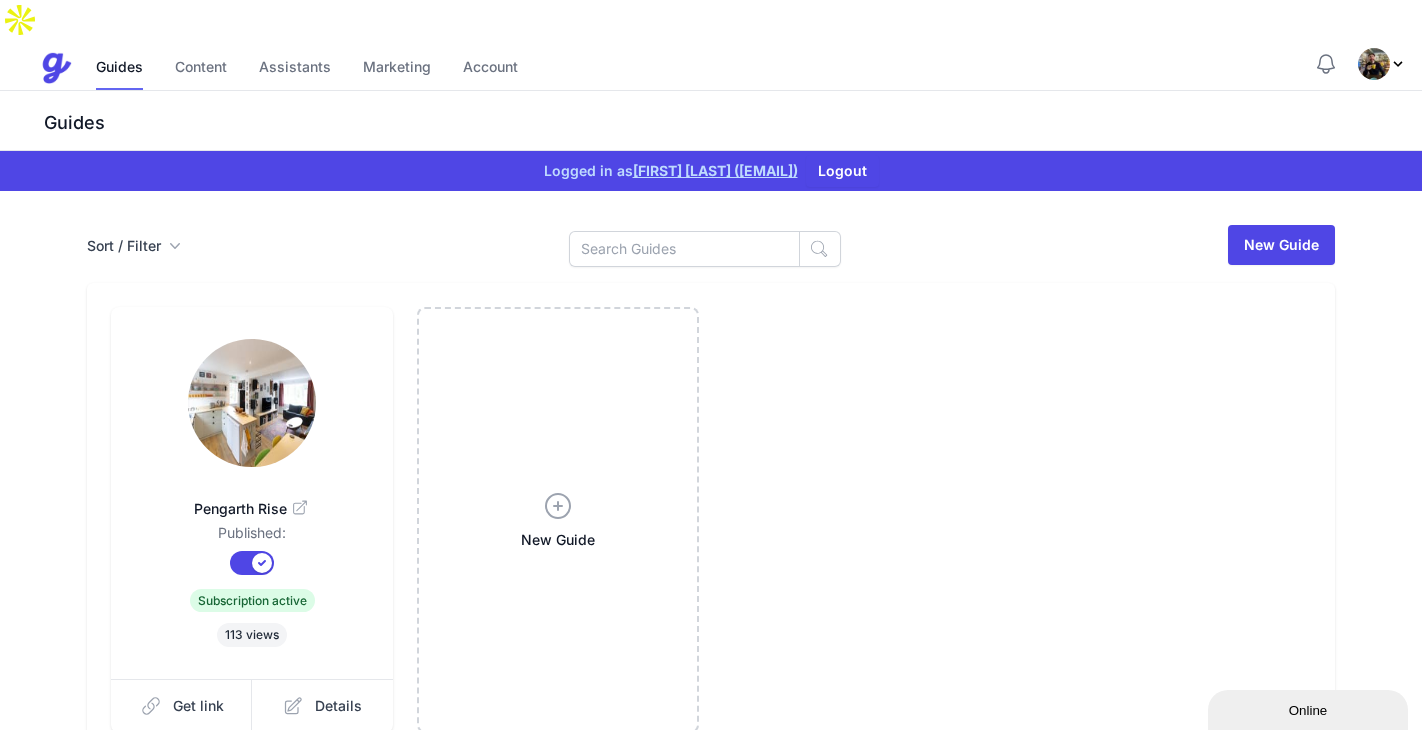 click at bounding box center (252, 403) 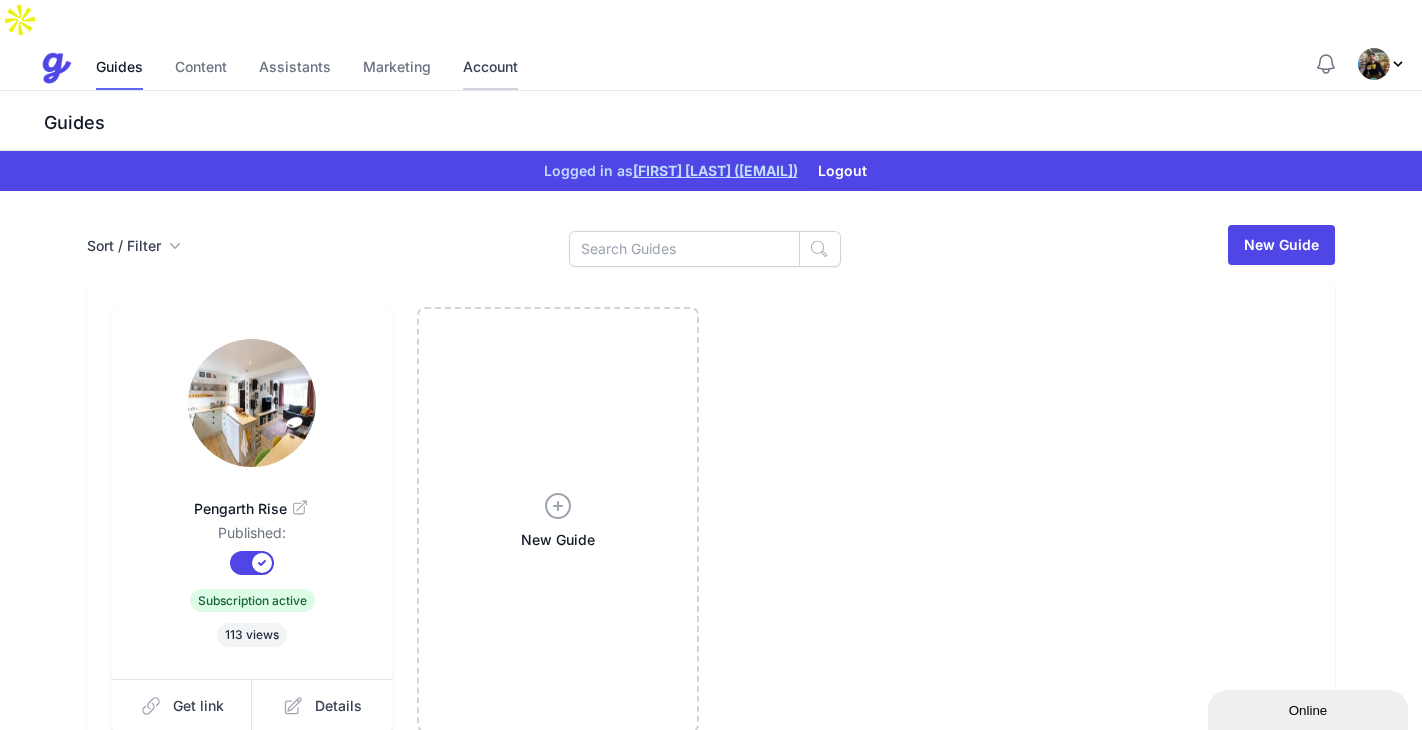 click on "Account" at bounding box center (490, 68) 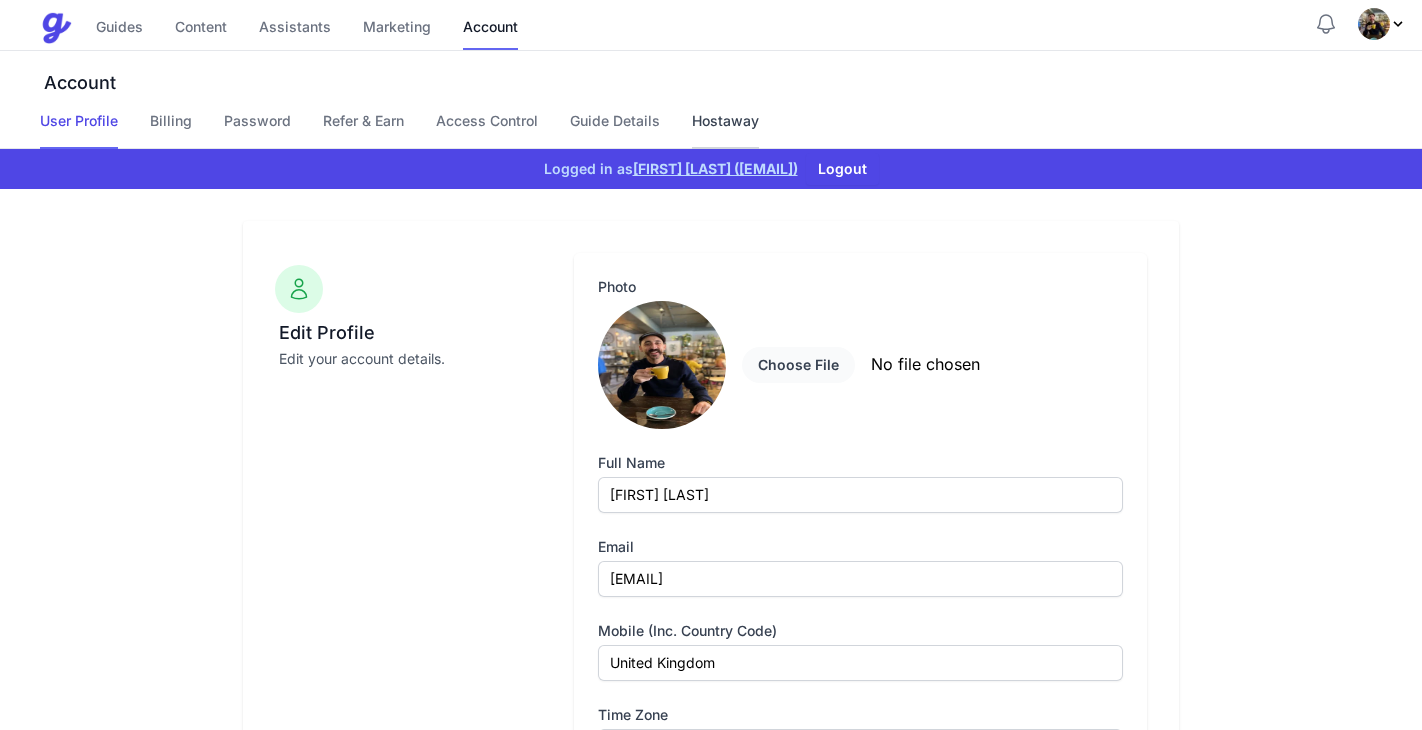 click on "Hostaway" at bounding box center (725, 130) 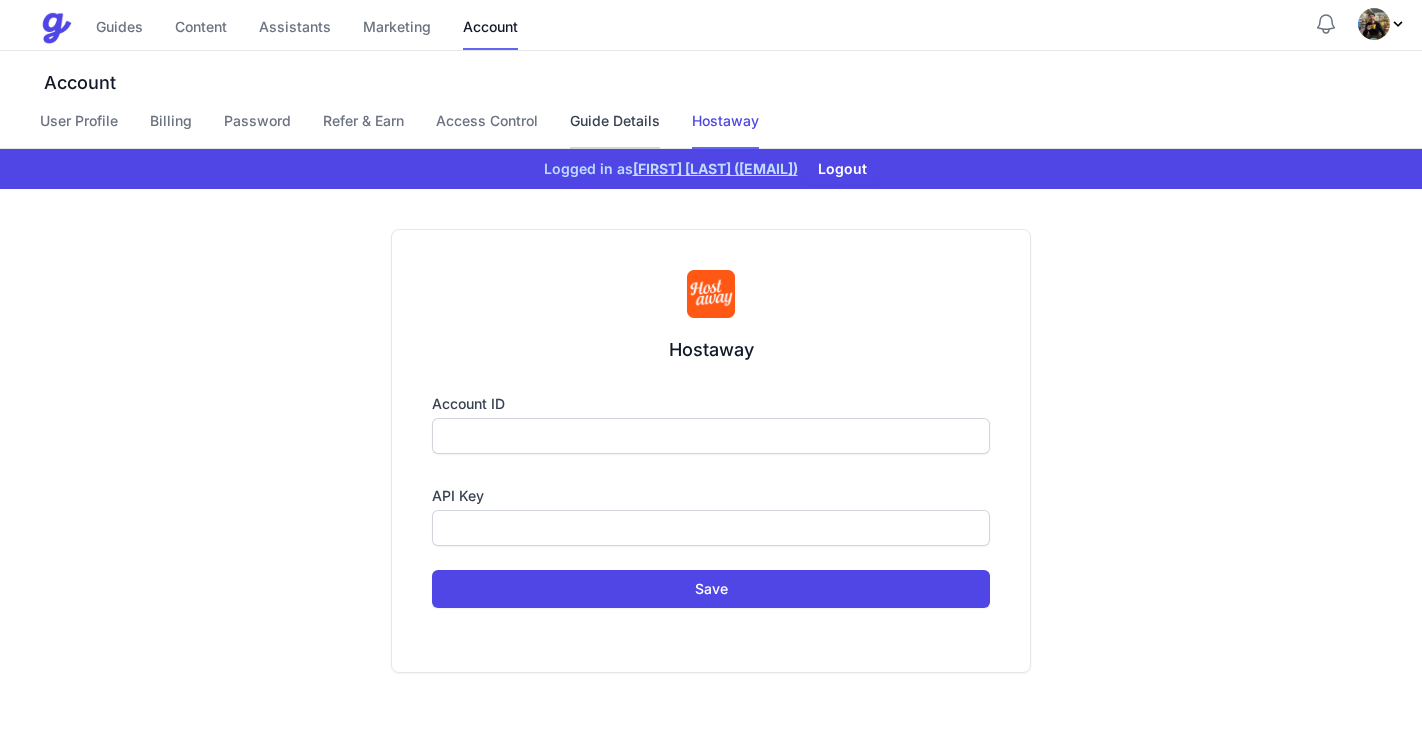 click on "Guide Details" at bounding box center [615, 130] 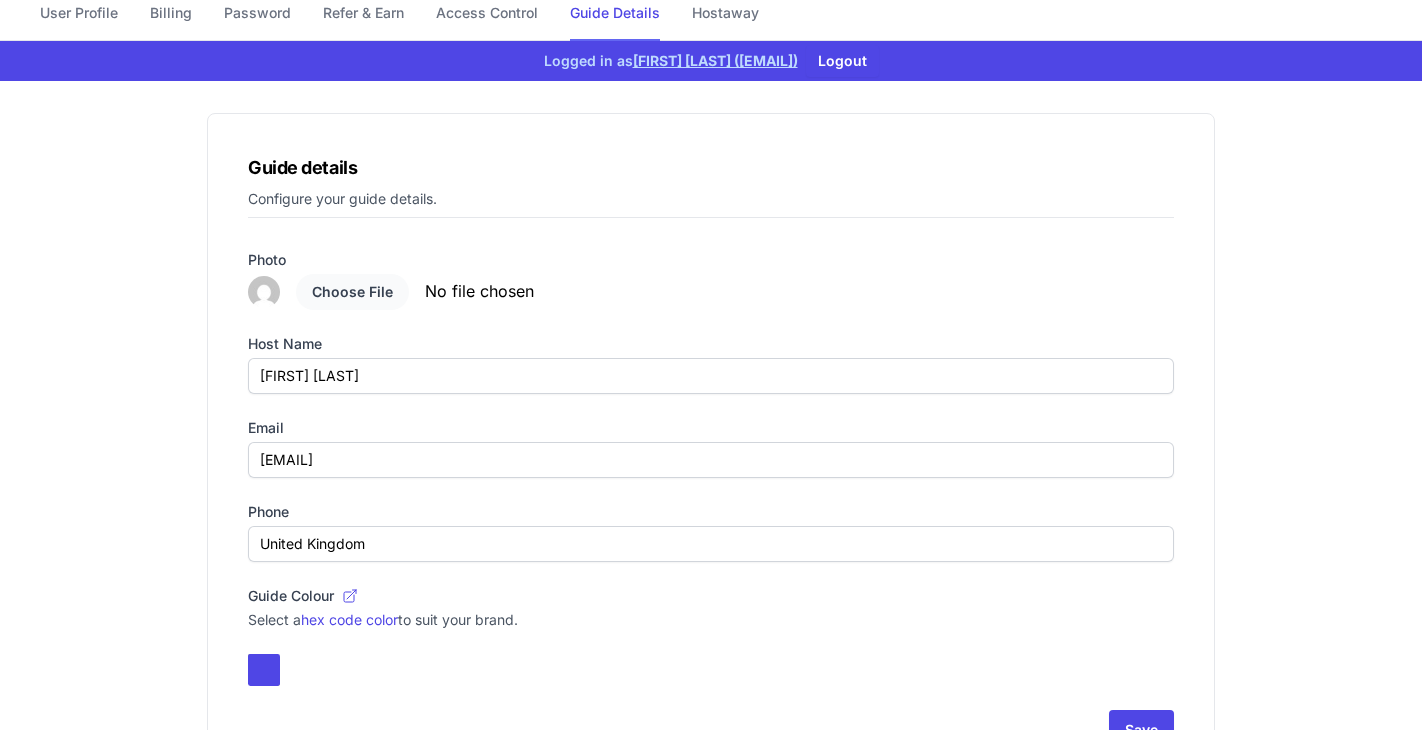 scroll, scrollTop: 0, scrollLeft: 0, axis: both 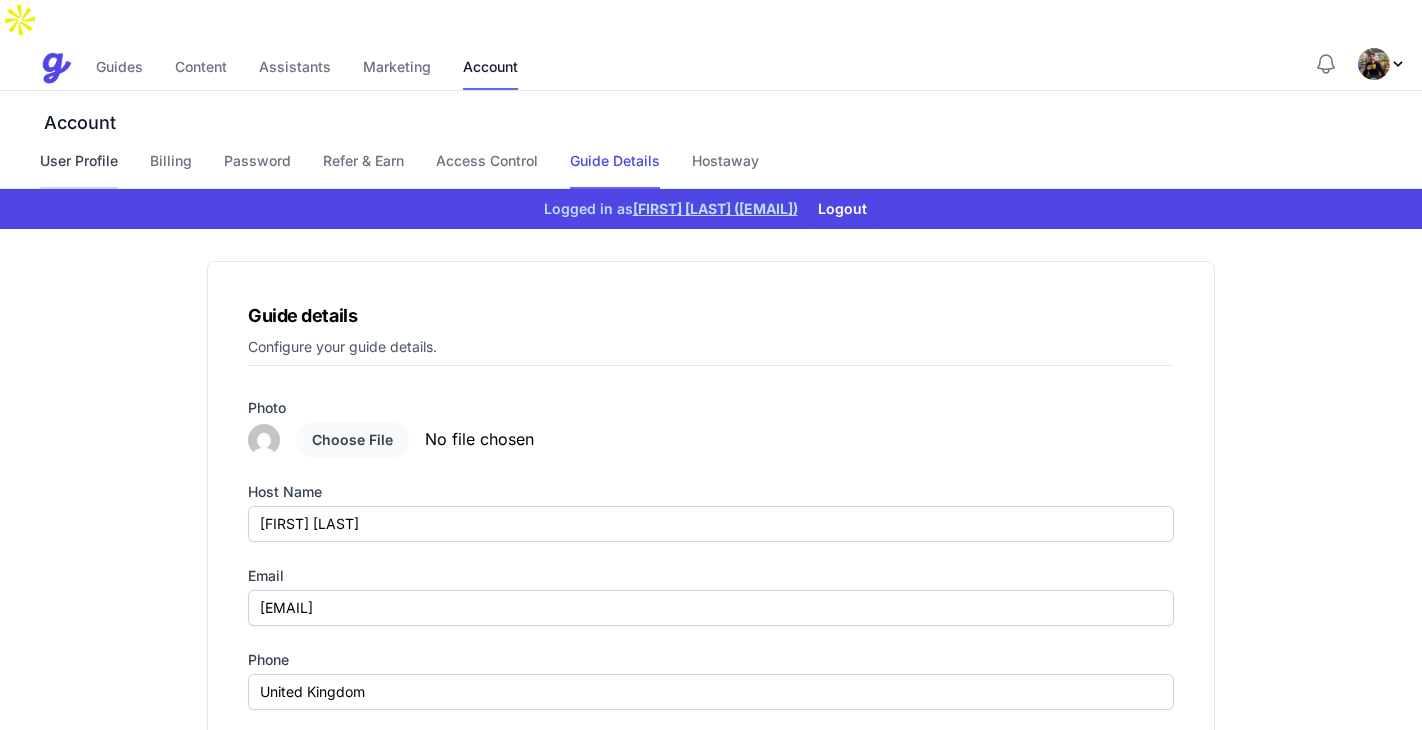 click on "User Profile" at bounding box center (79, 170) 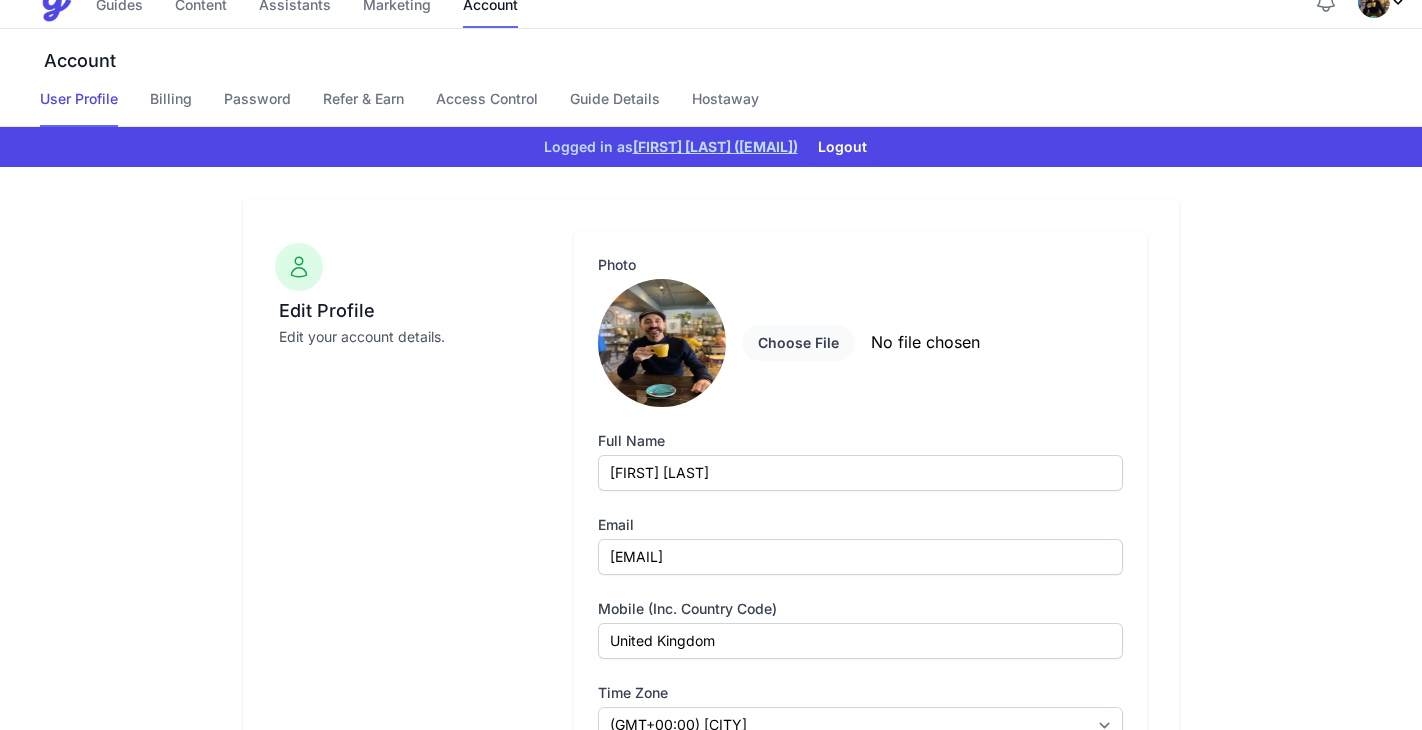 scroll, scrollTop: 157, scrollLeft: 0, axis: vertical 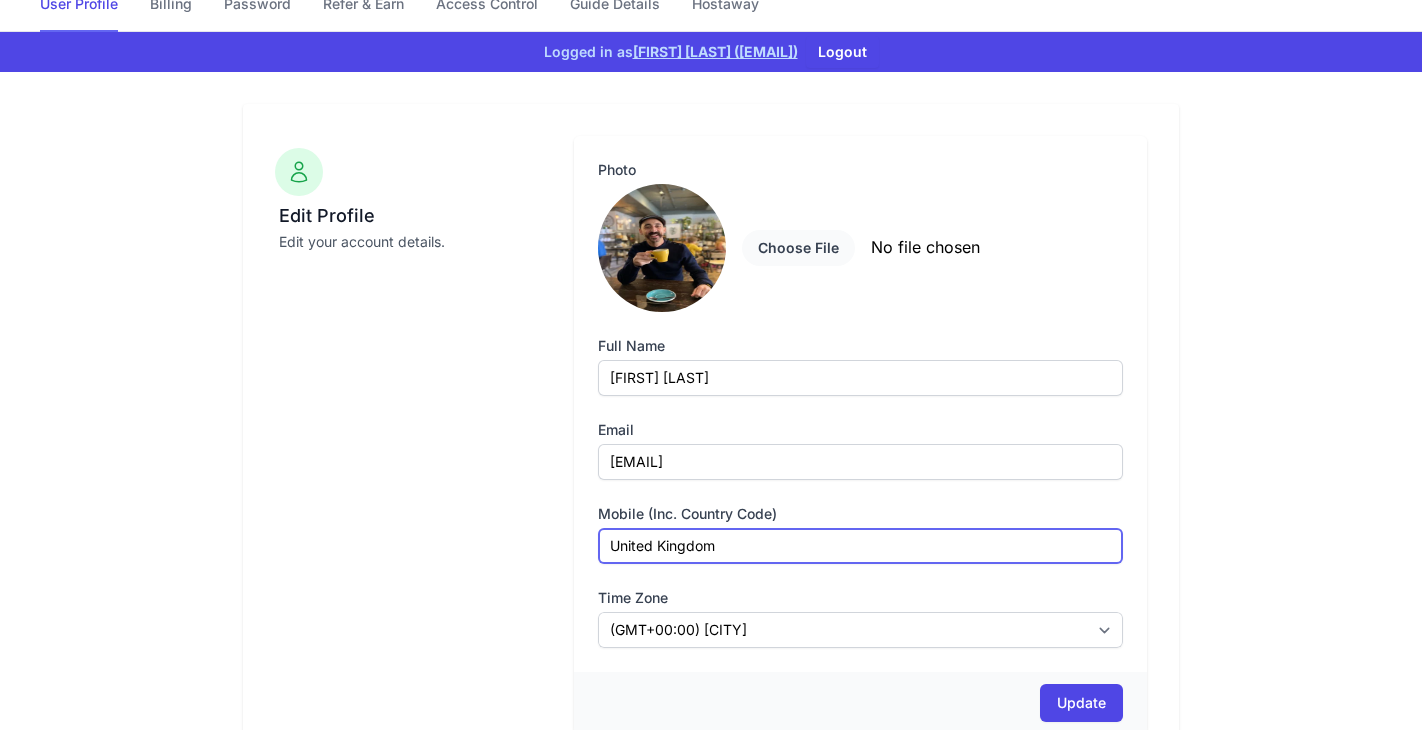 click on "United Kingdom" at bounding box center (860, 546) 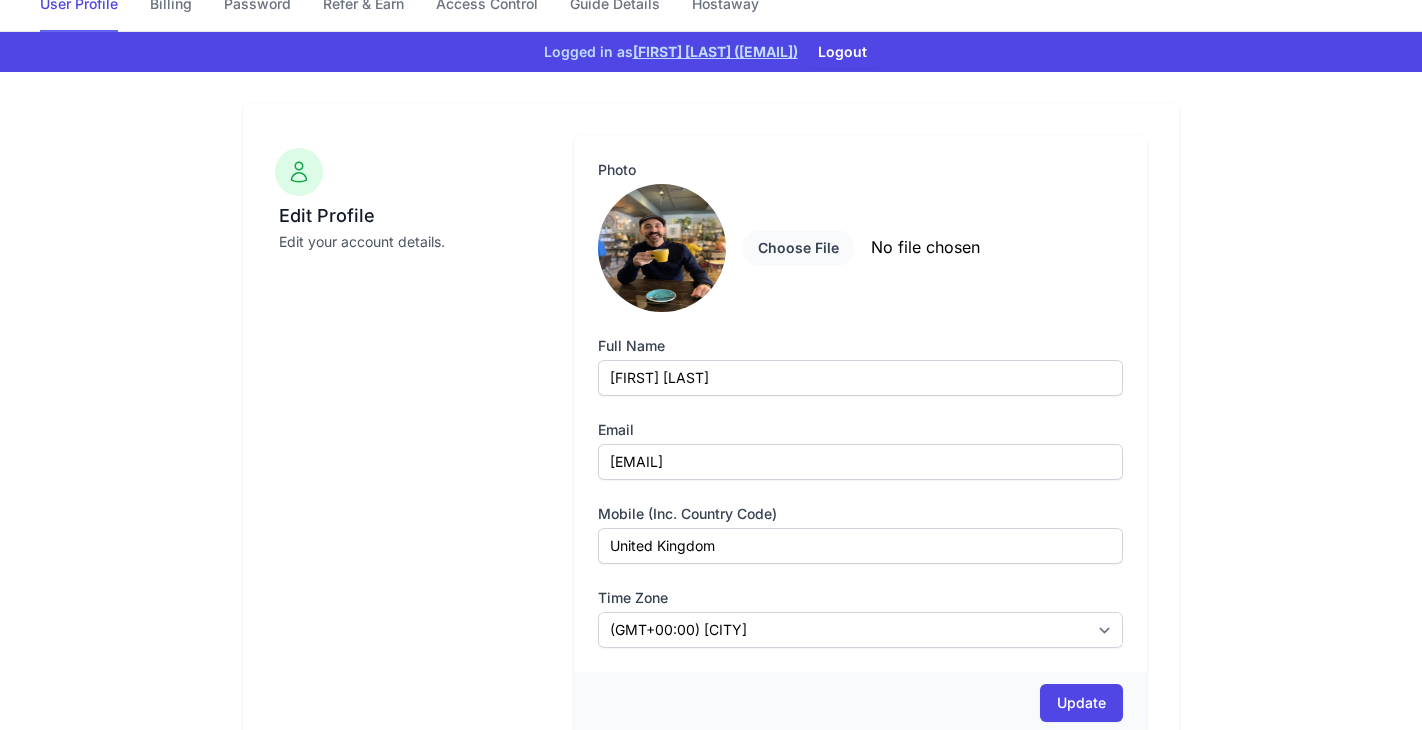 click on "Edit Profile
Edit your account details." at bounding box center [412, 467] 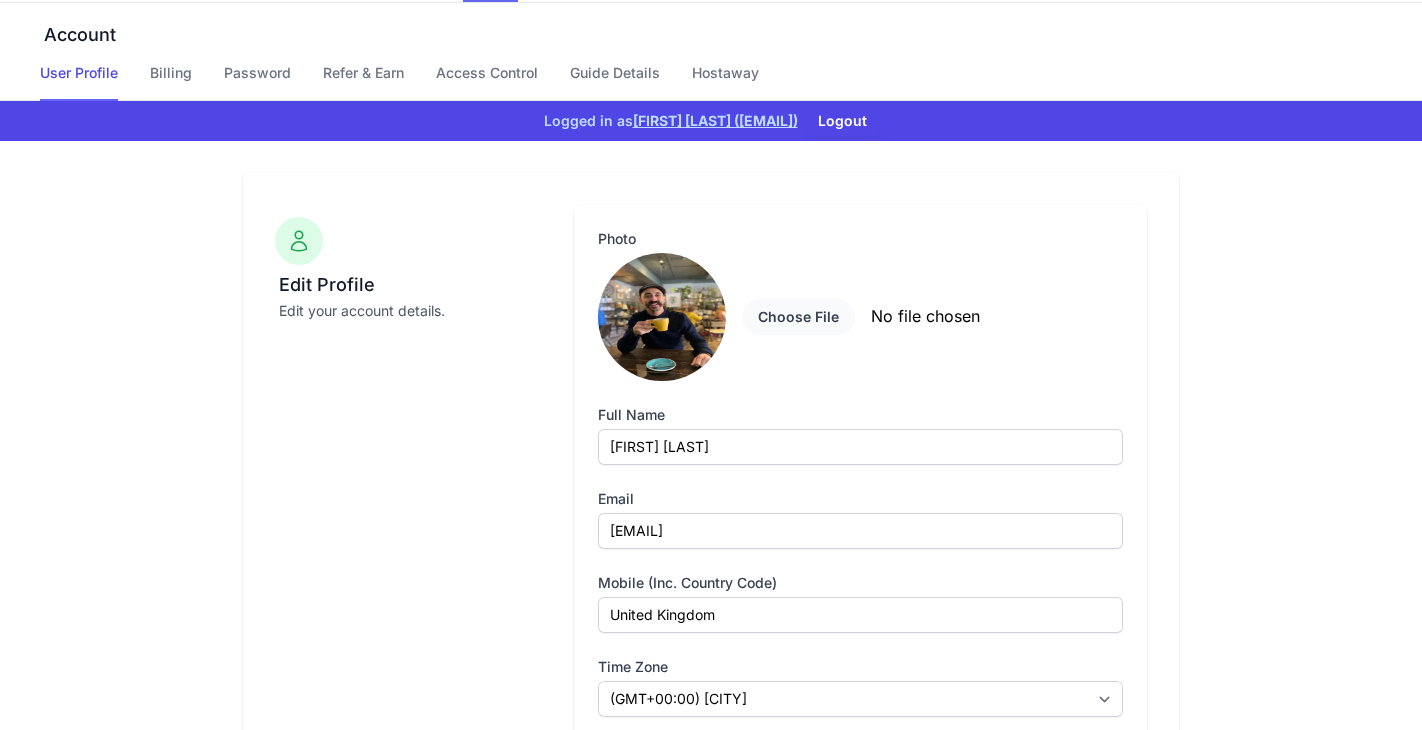scroll, scrollTop: 0, scrollLeft: 0, axis: both 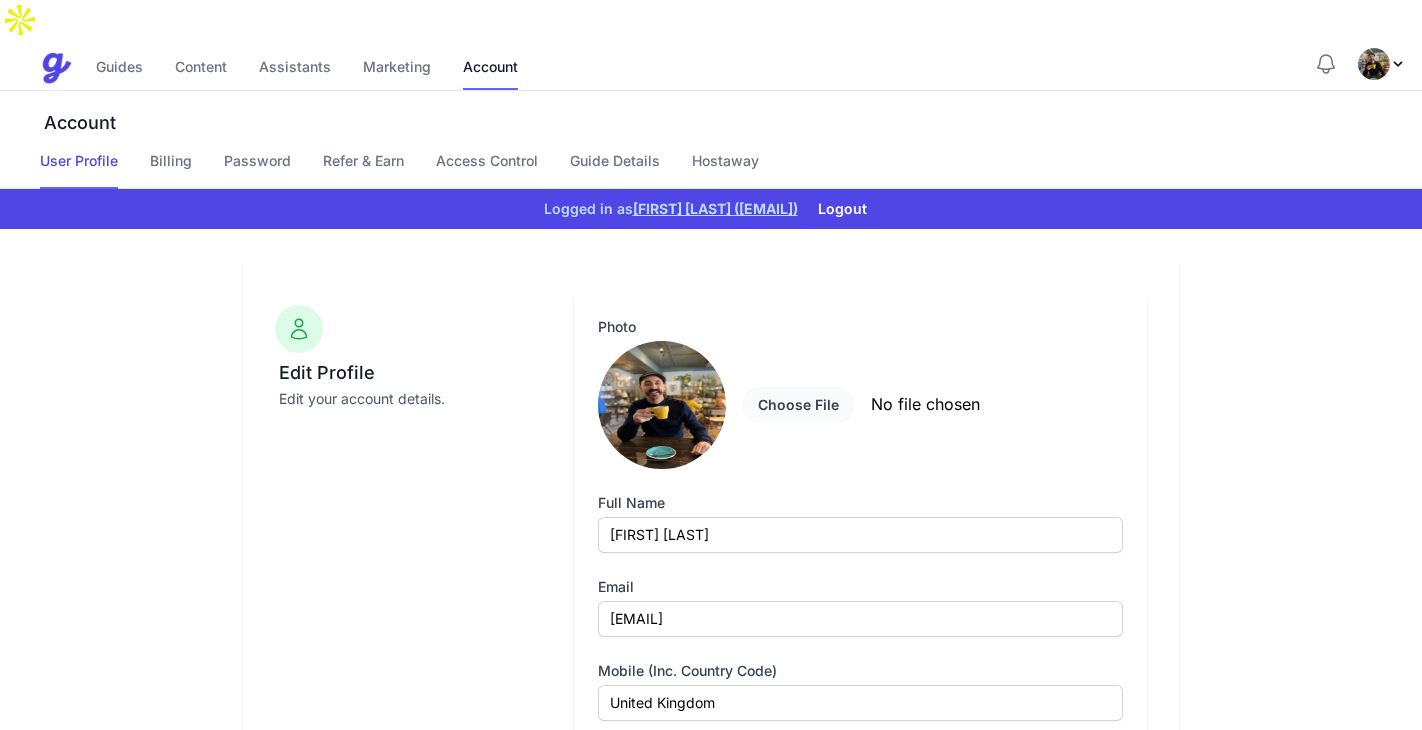 click at bounding box center (1374, 64) 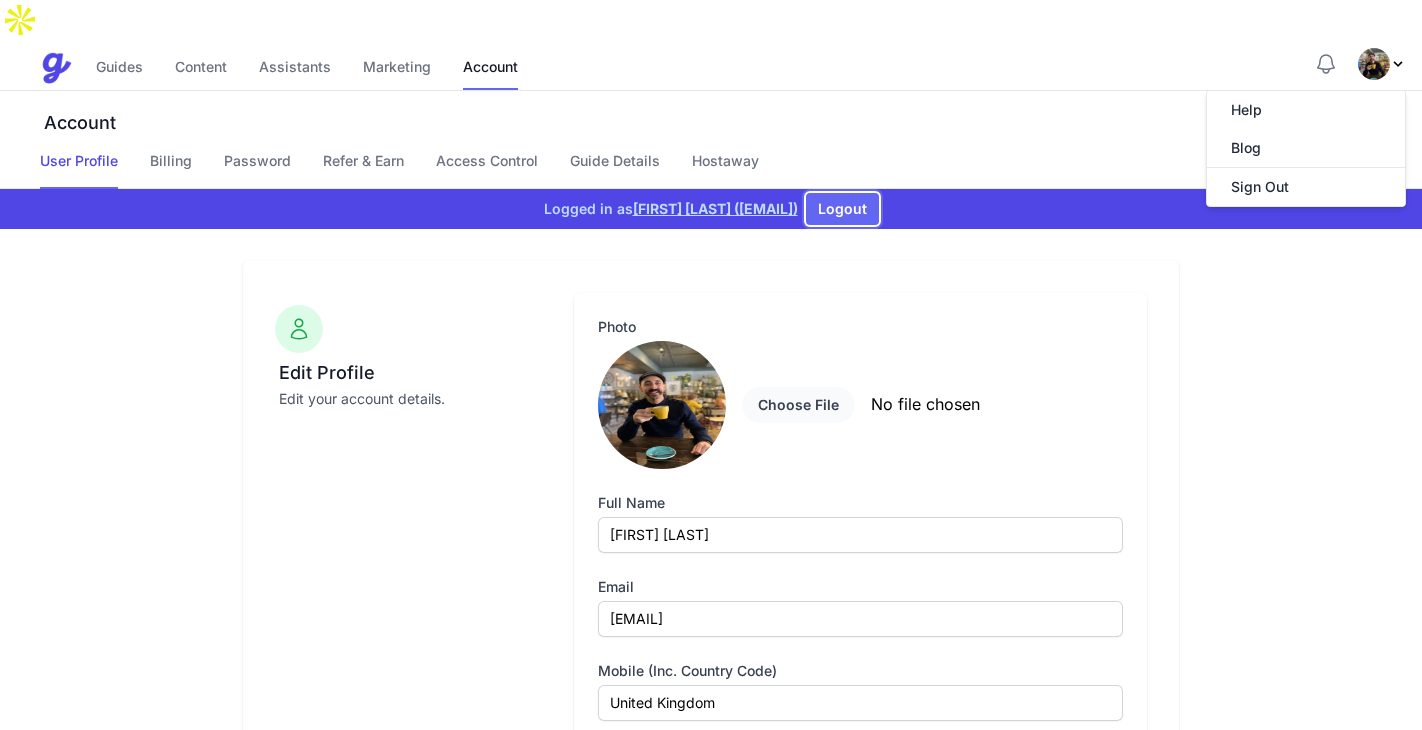 click on "Logout" at bounding box center (842, 209) 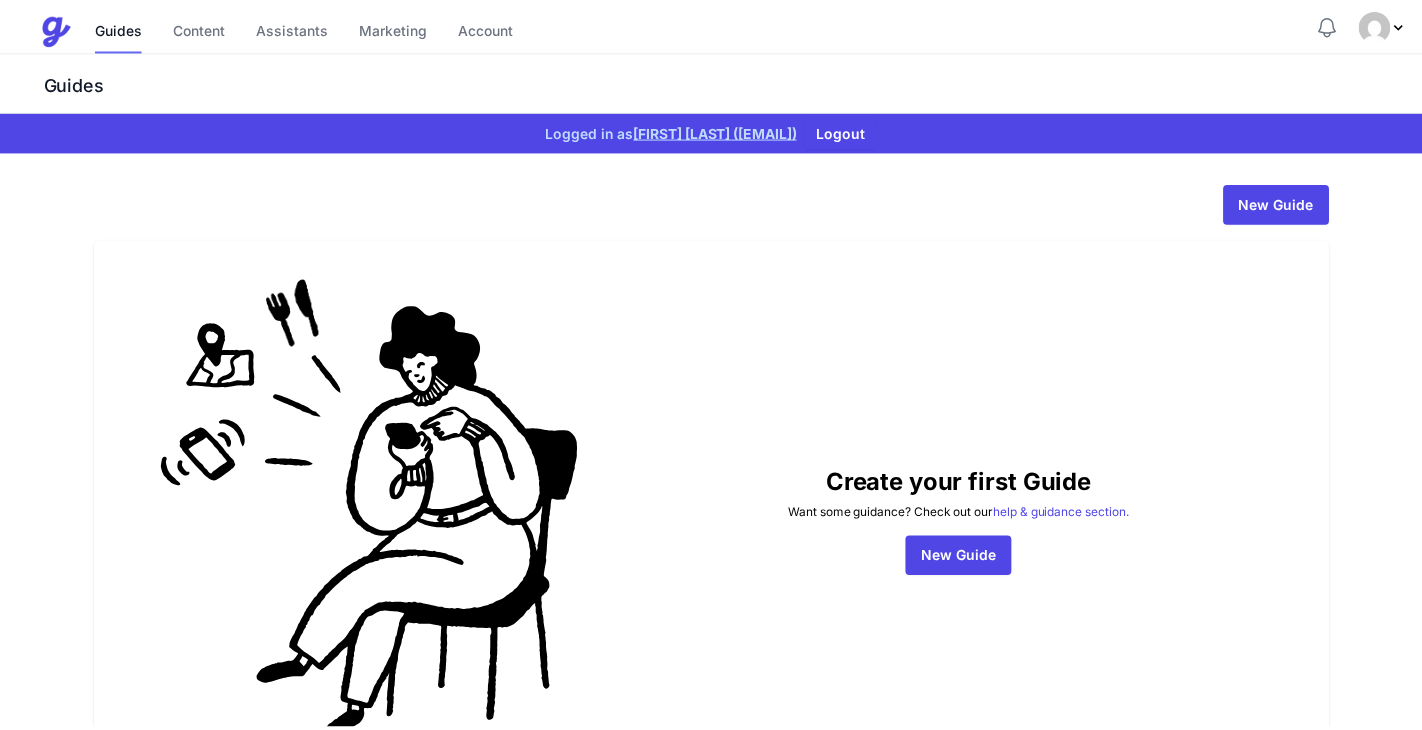 scroll, scrollTop: 0, scrollLeft: 0, axis: both 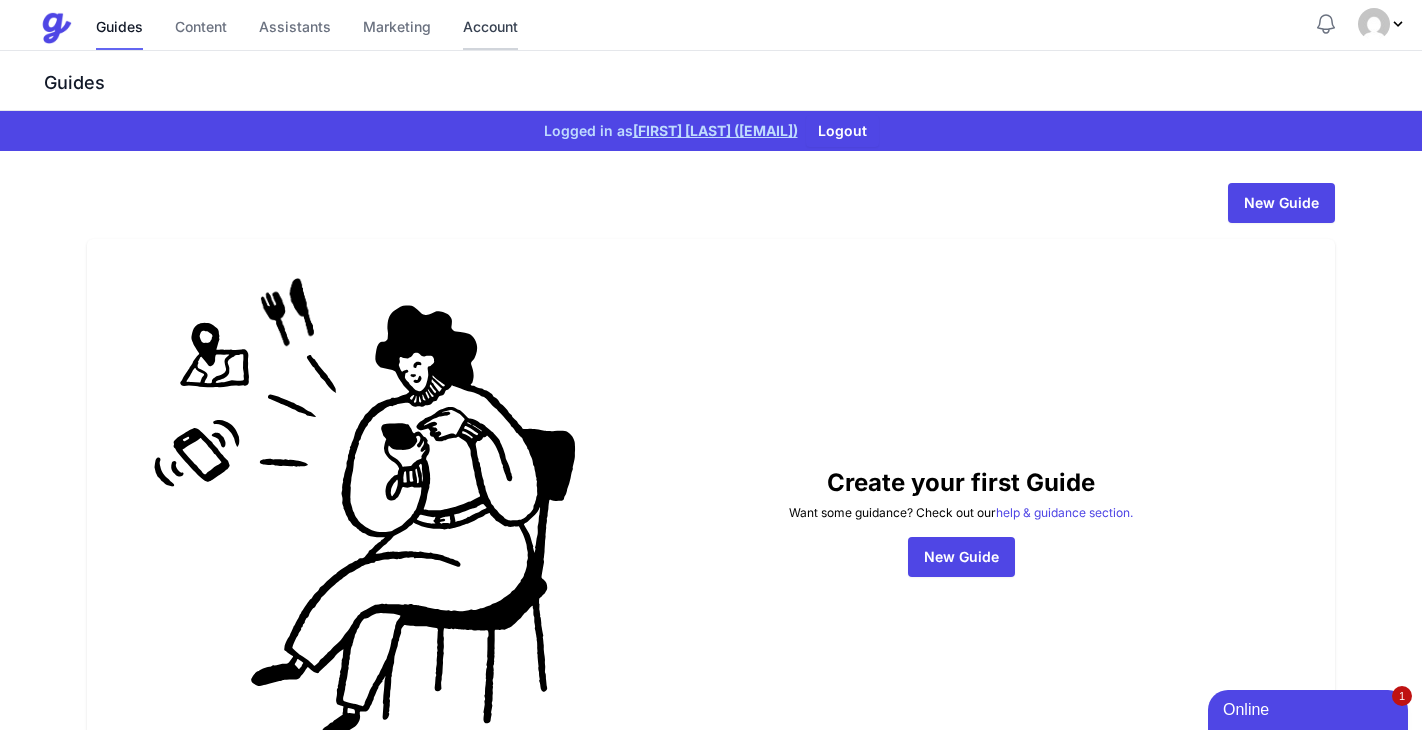 click on "Account" at bounding box center (490, 28) 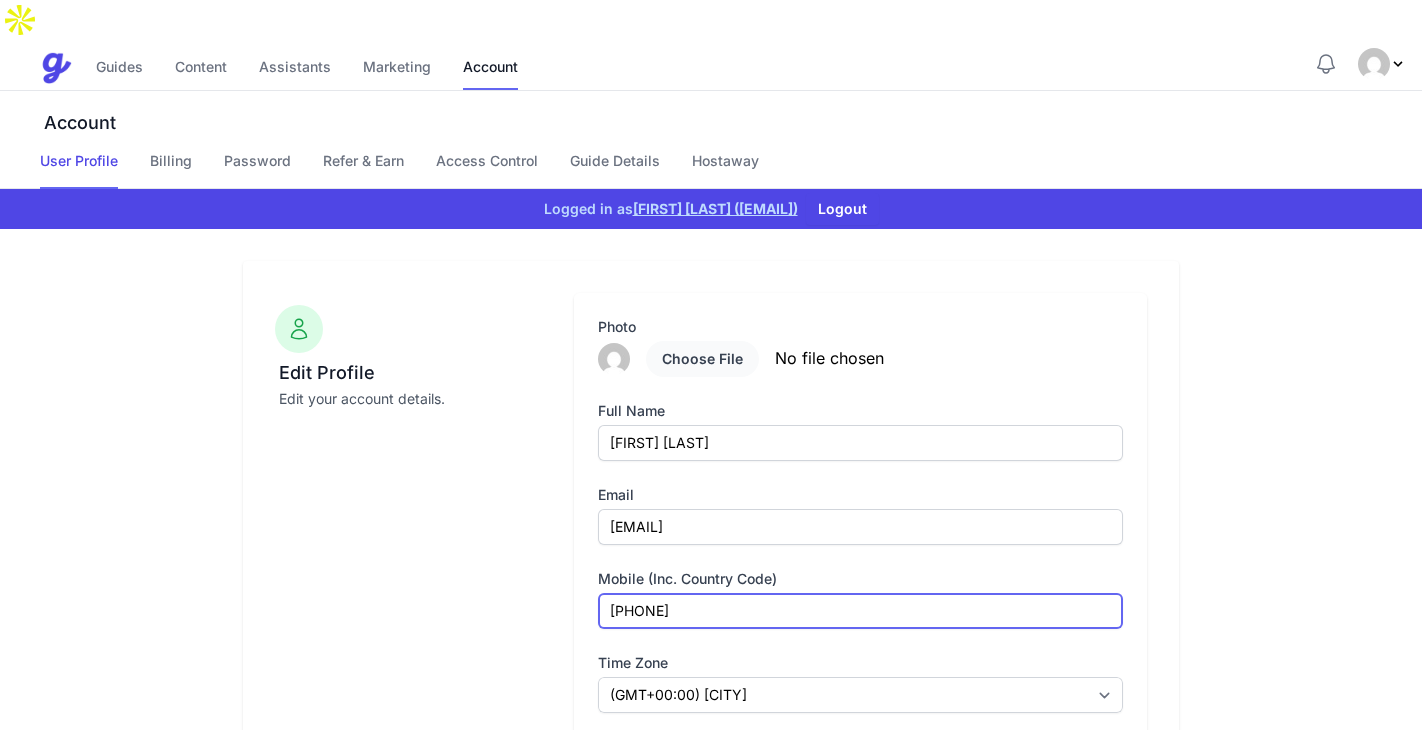drag, startPoint x: 738, startPoint y: 581, endPoint x: 580, endPoint y: 564, distance: 158.91193 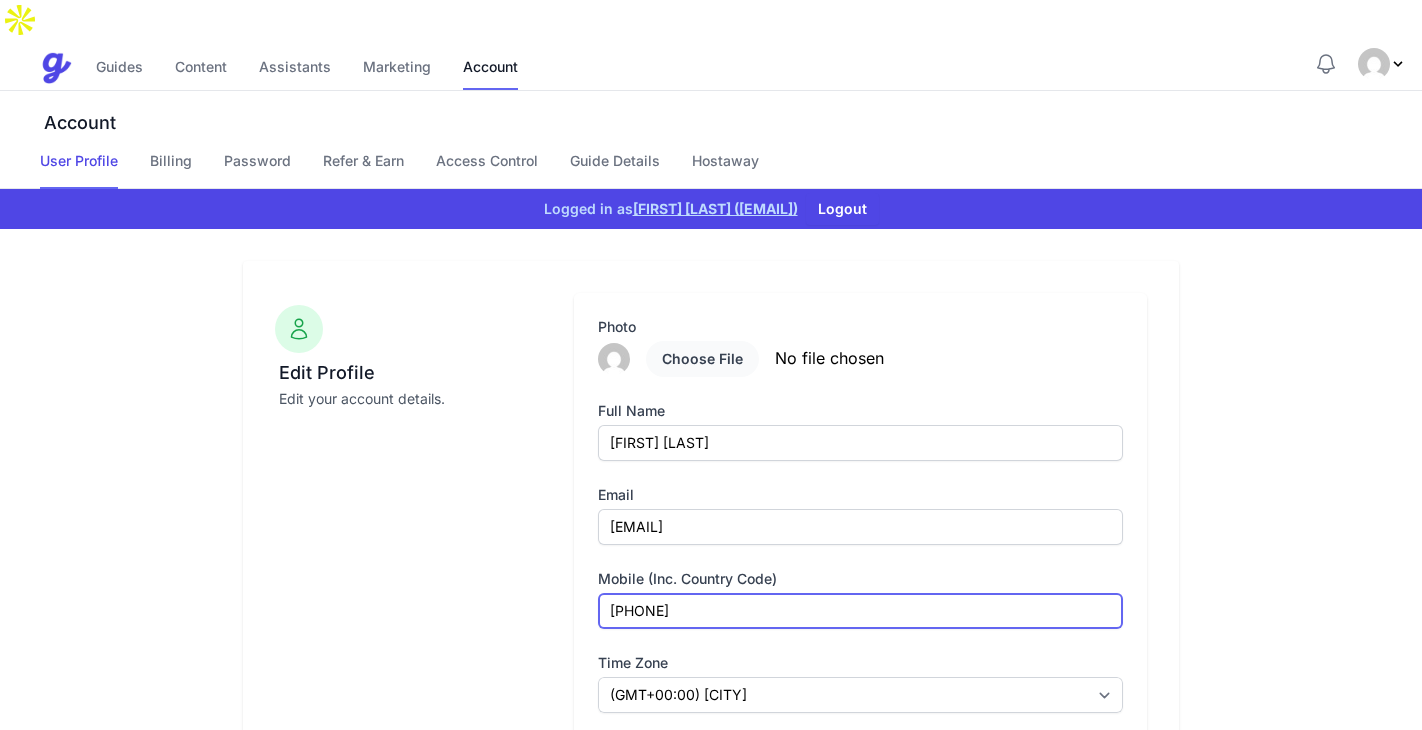 click on "Photo
Full Name
Emily Peachey
Email
eep126@yahoo.co.uk
Mobile (inc. country code)
07983823102
Time zone
(GMT-12:00) International Date Line West
(GMT-11:00) American Samoa
(GMT-11:00) Midway Island
(GMT-10:00) Hawaii
(GMT-09:00) Alaska
(GMT-08:00) Pacific Time (US & Canada)
(GMT-08:00) Tijuana
(GMT-07:00) Arizona
(GMT-07:00) Mazatlan
(GMT-07:00) Mountain Time (US & Canada)
(GMT-06:00) Central America" at bounding box center [860, 515] 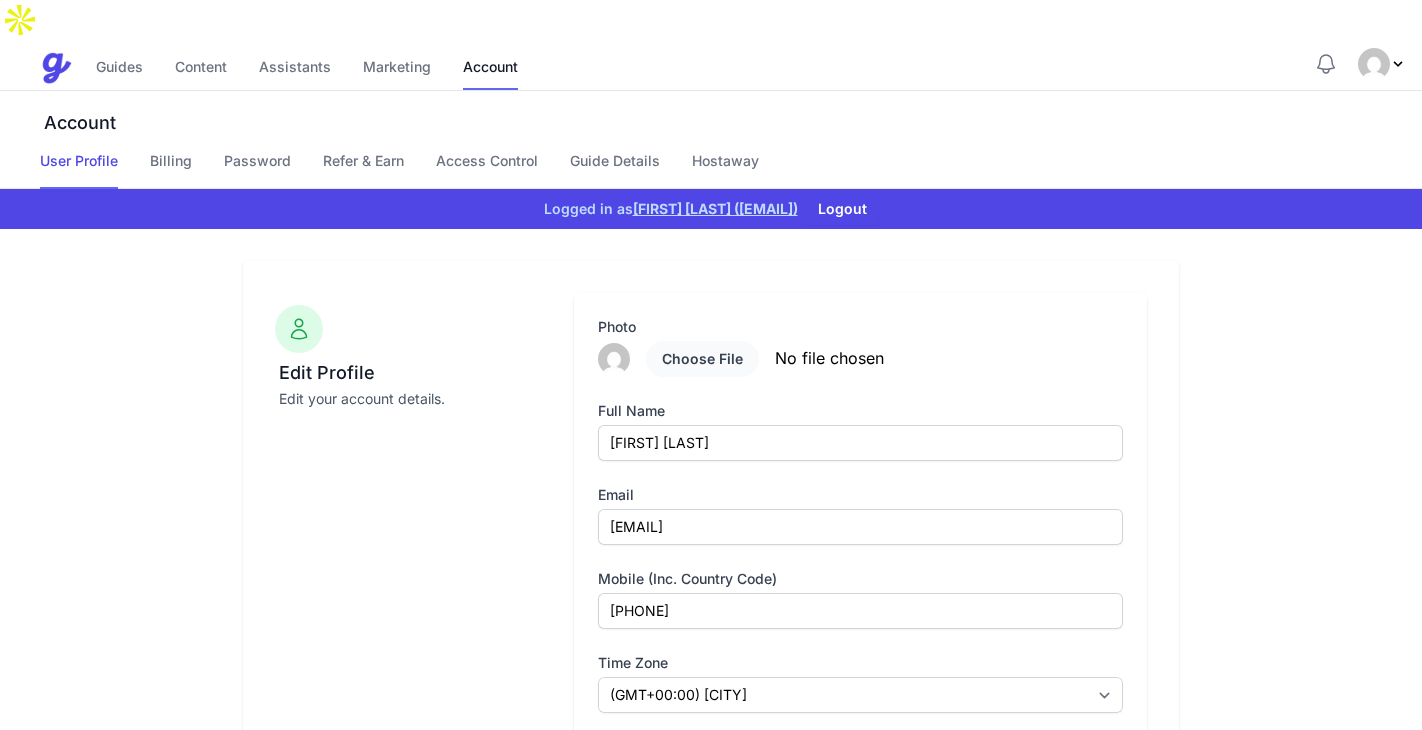 drag, startPoint x: 388, startPoint y: 465, endPoint x: 320, endPoint y: 244, distance: 231.225 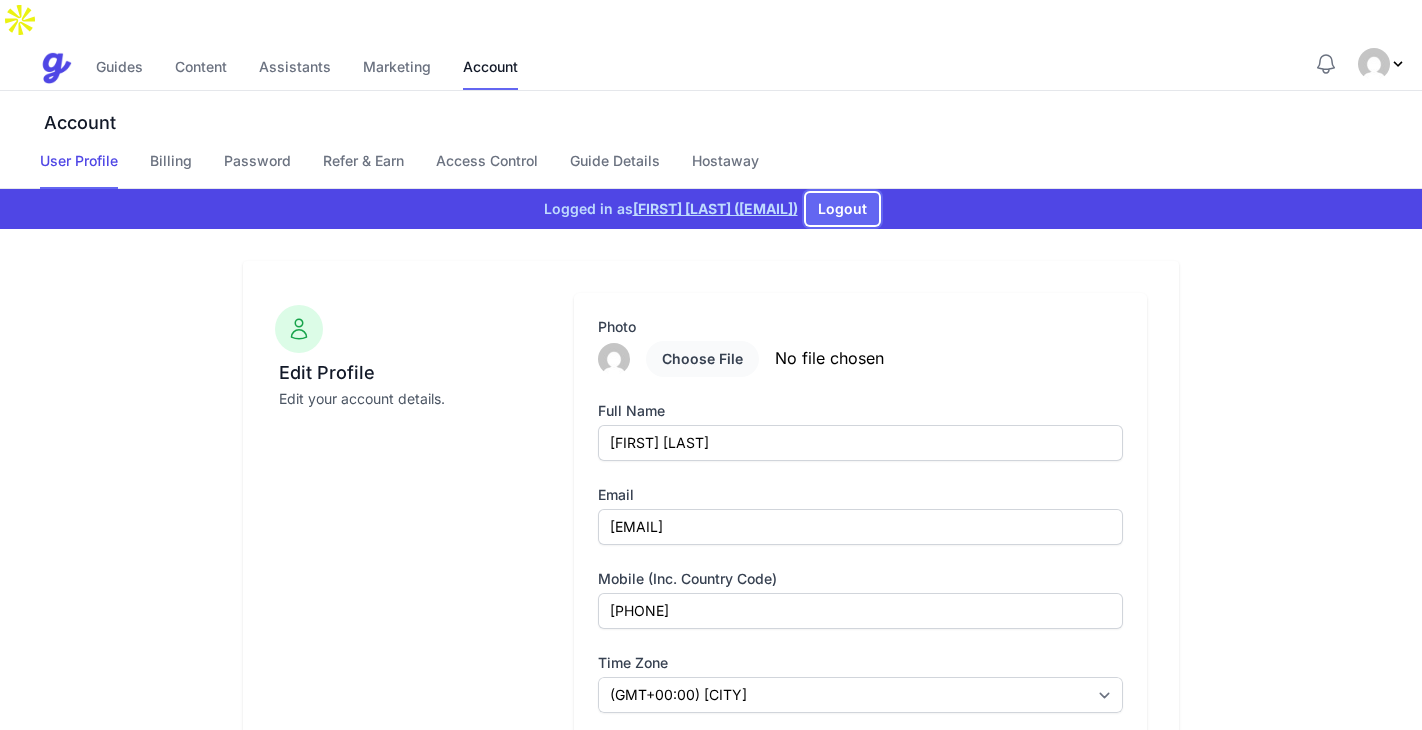 click on "Logout" at bounding box center (842, 209) 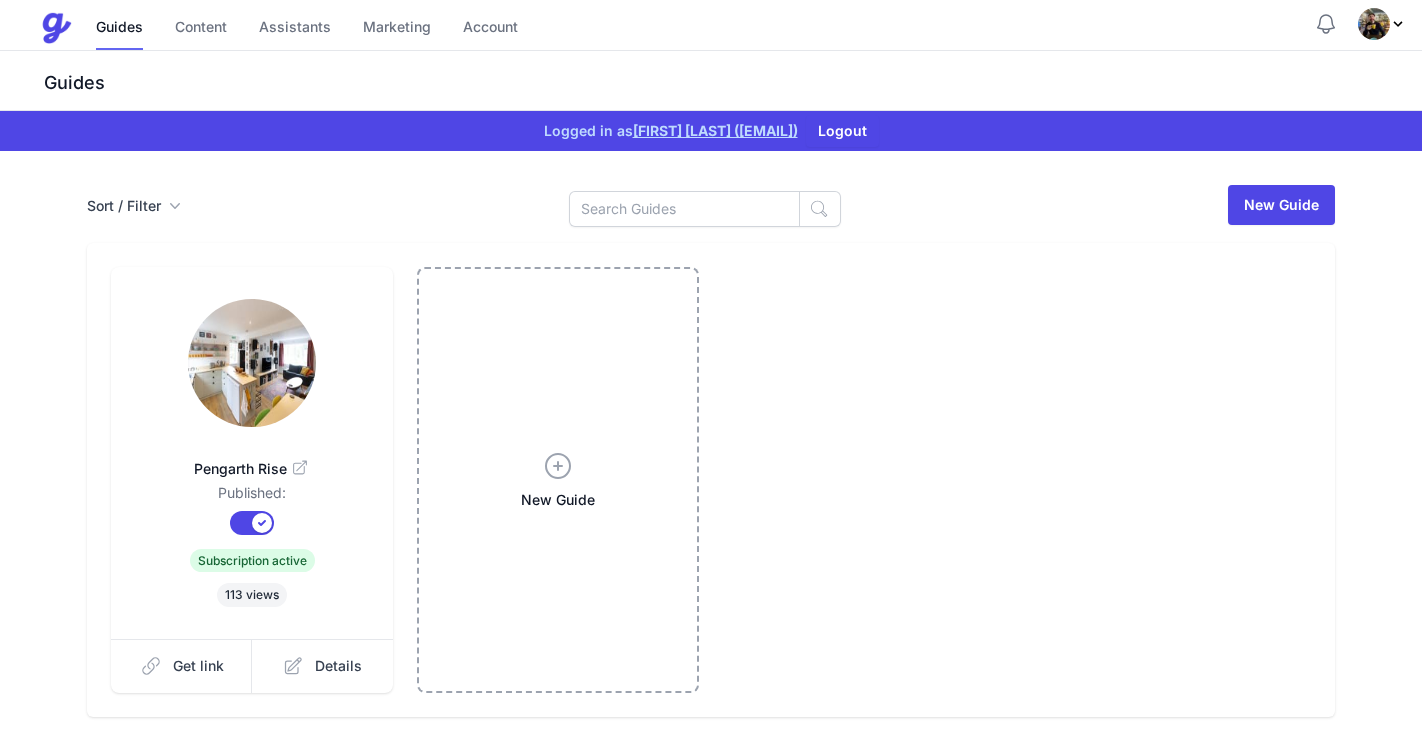 scroll, scrollTop: 0, scrollLeft: 0, axis: both 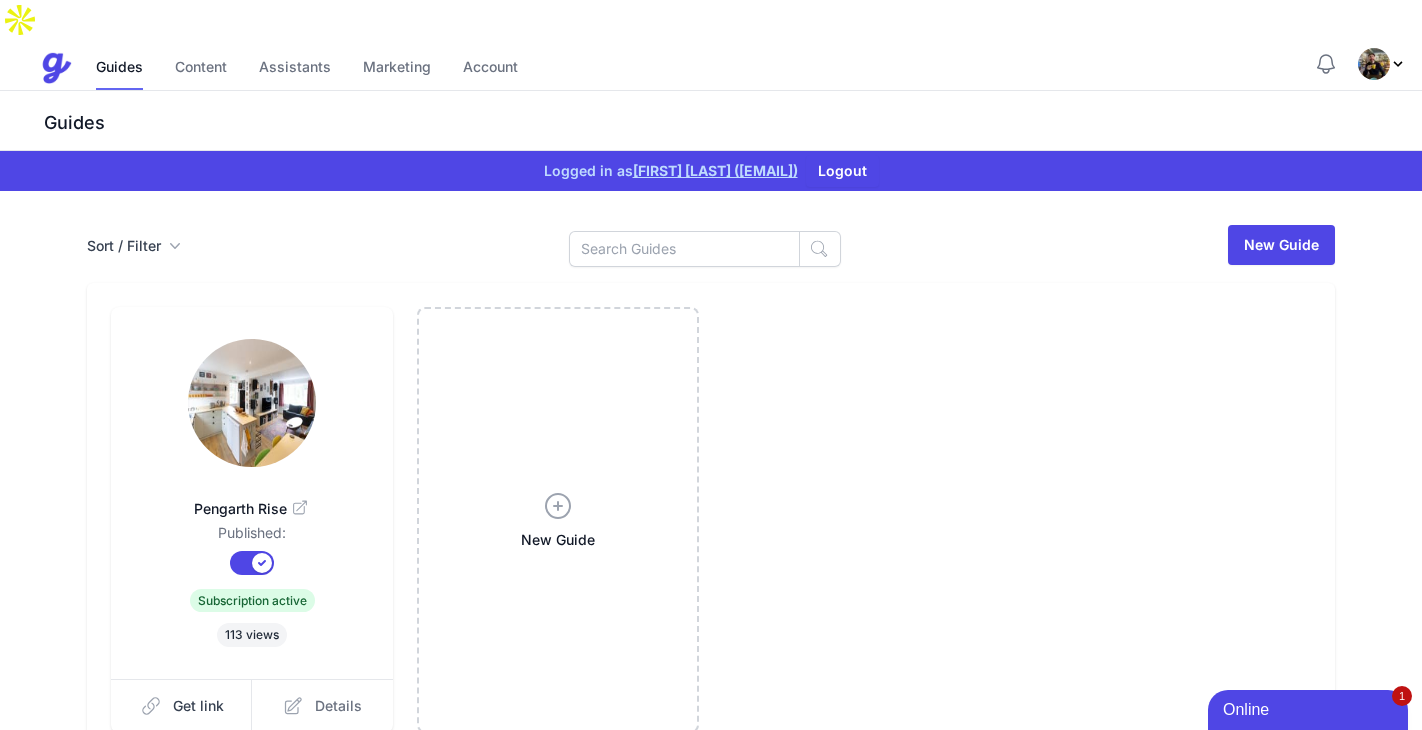 click on "Details" at bounding box center [322, 706] 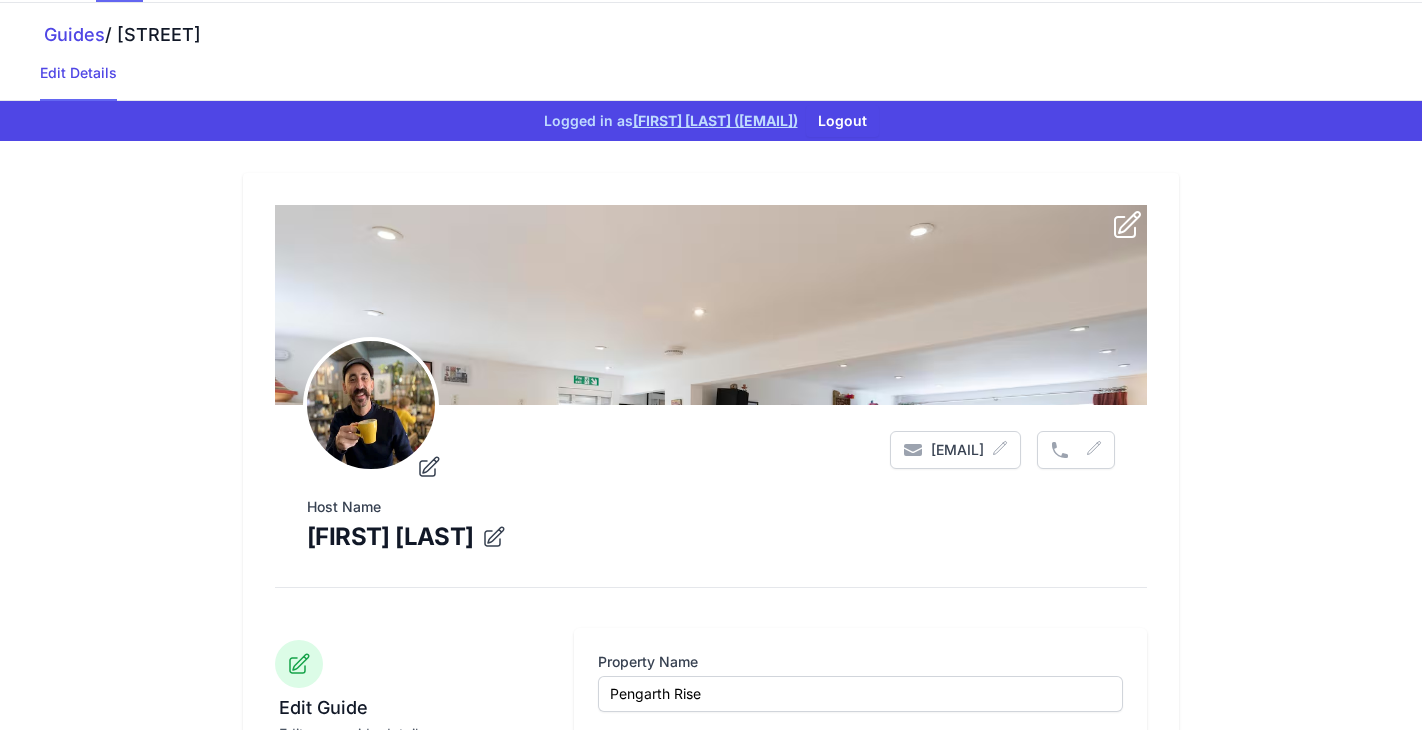 scroll, scrollTop: 0, scrollLeft: 0, axis: both 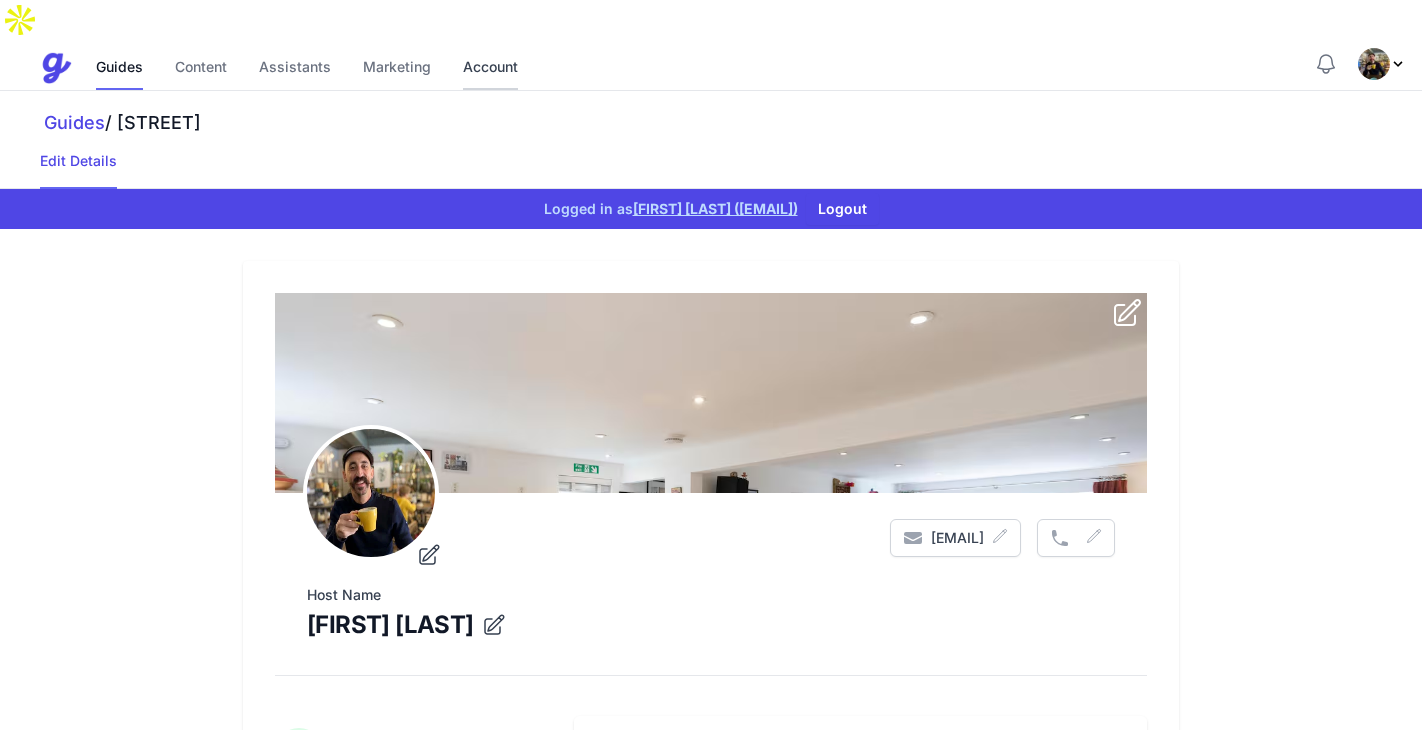 click on "Account" at bounding box center (490, 68) 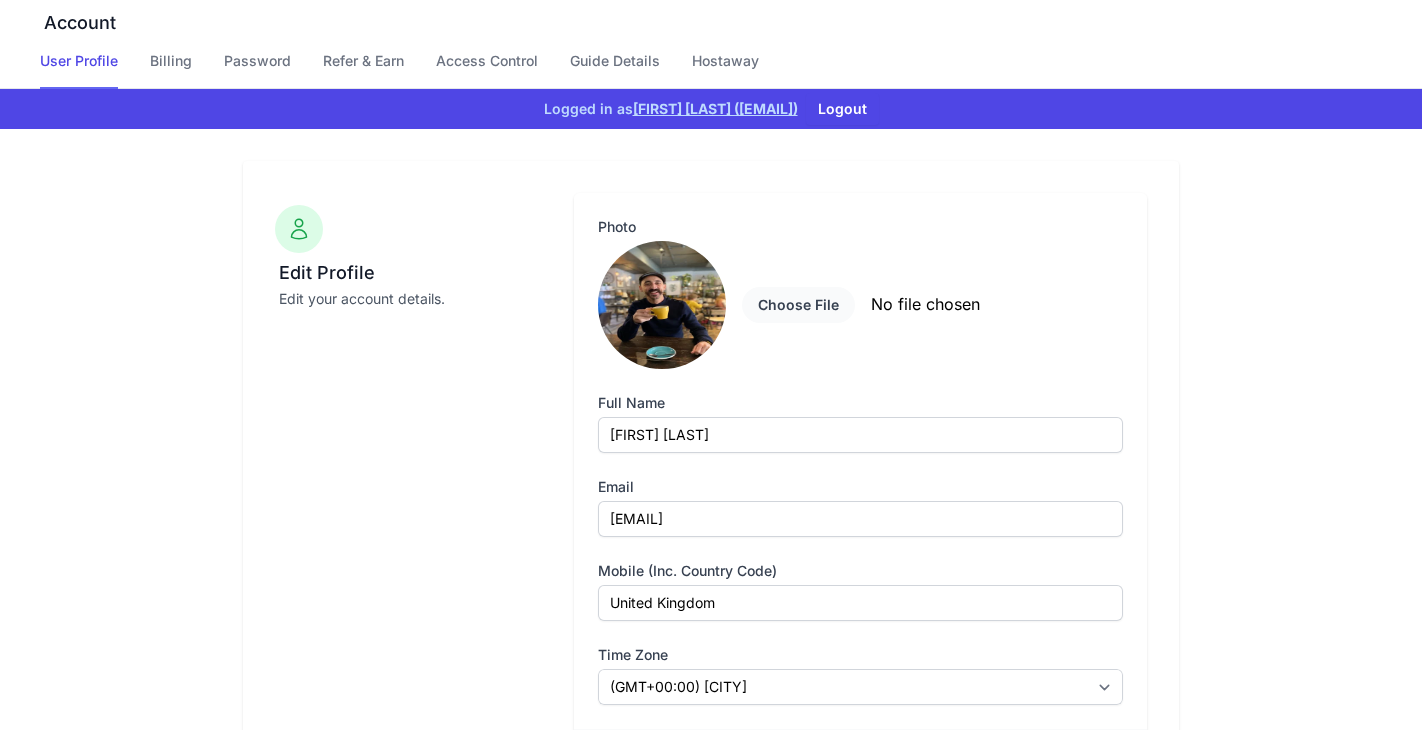 scroll, scrollTop: 321, scrollLeft: 0, axis: vertical 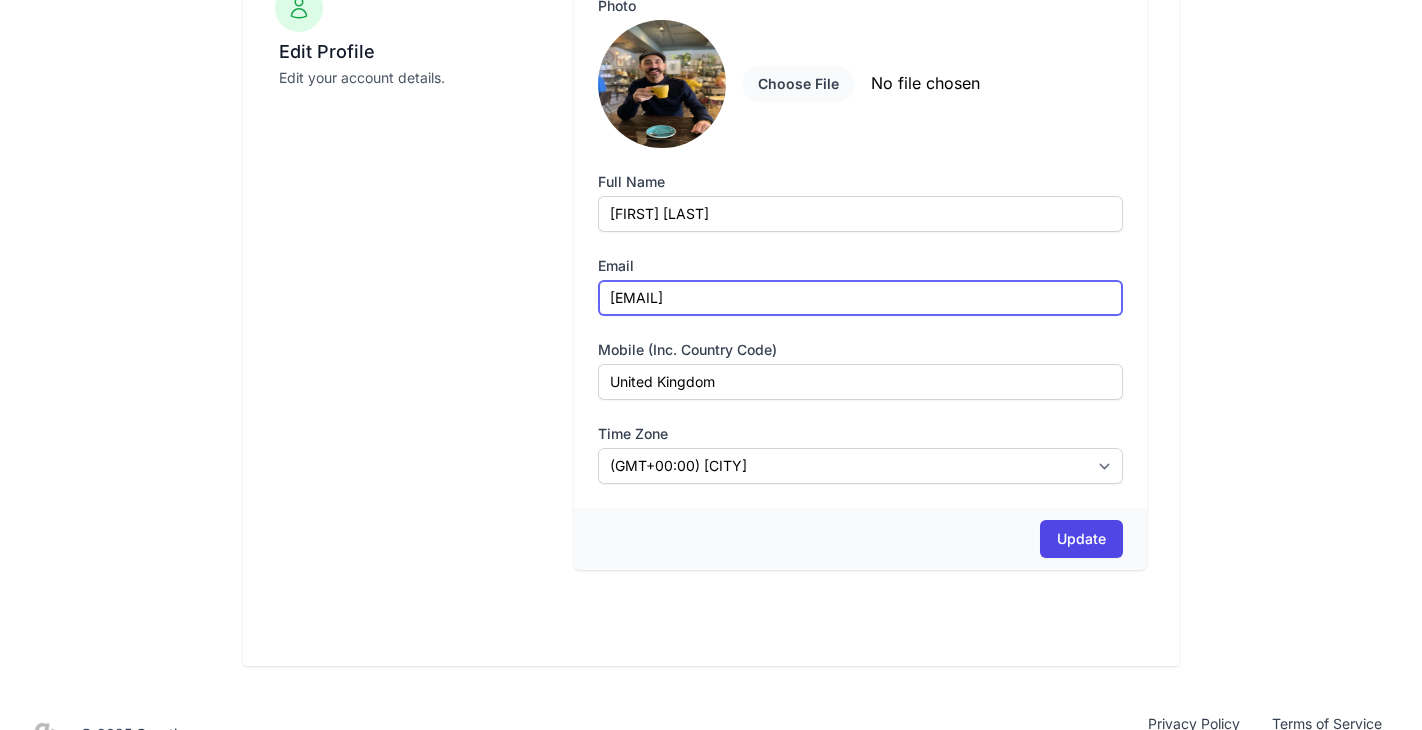 drag, startPoint x: 832, startPoint y: 256, endPoint x: 535, endPoint y: 251, distance: 297.04208 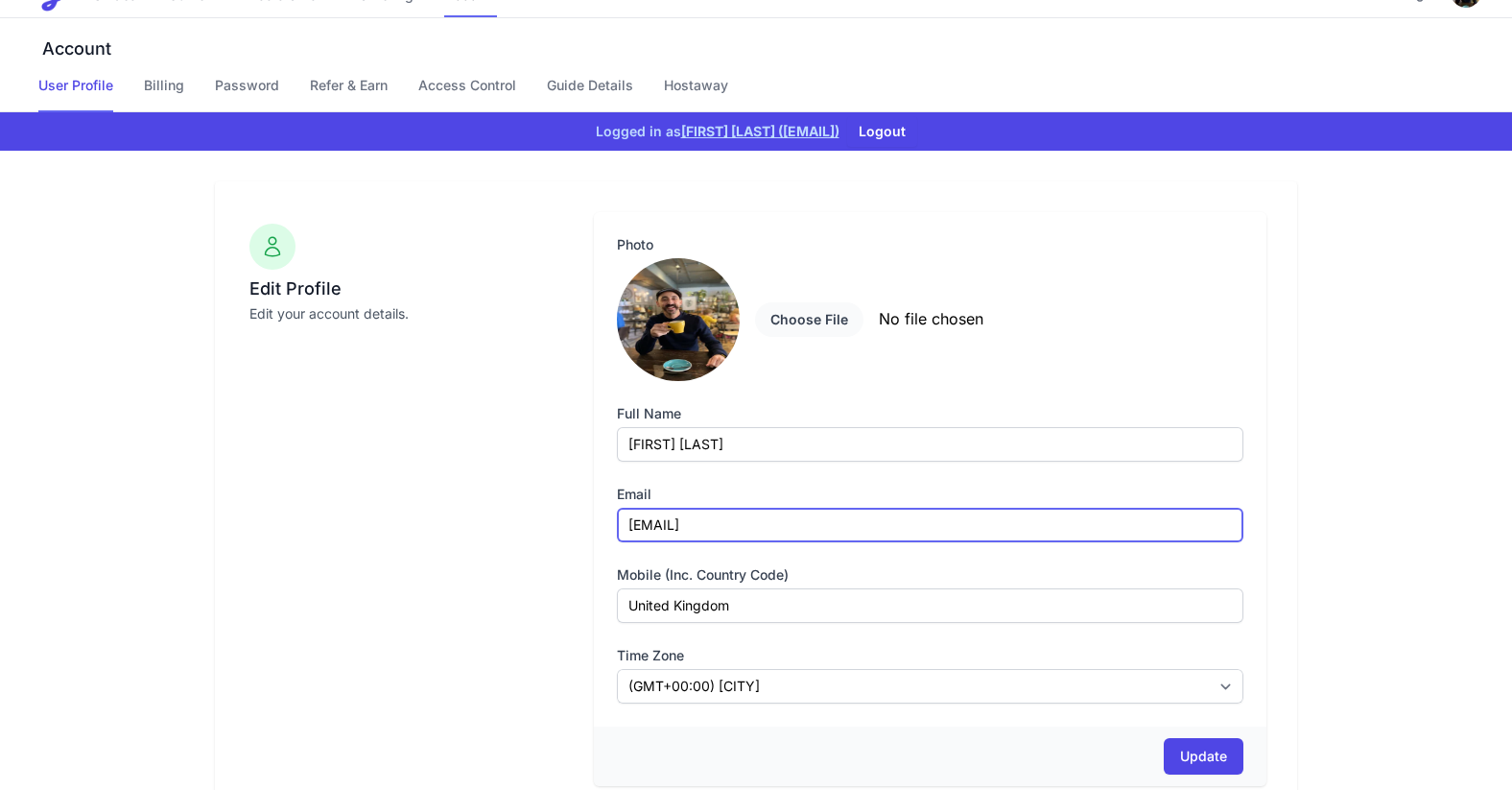 scroll, scrollTop: 0, scrollLeft: 0, axis: both 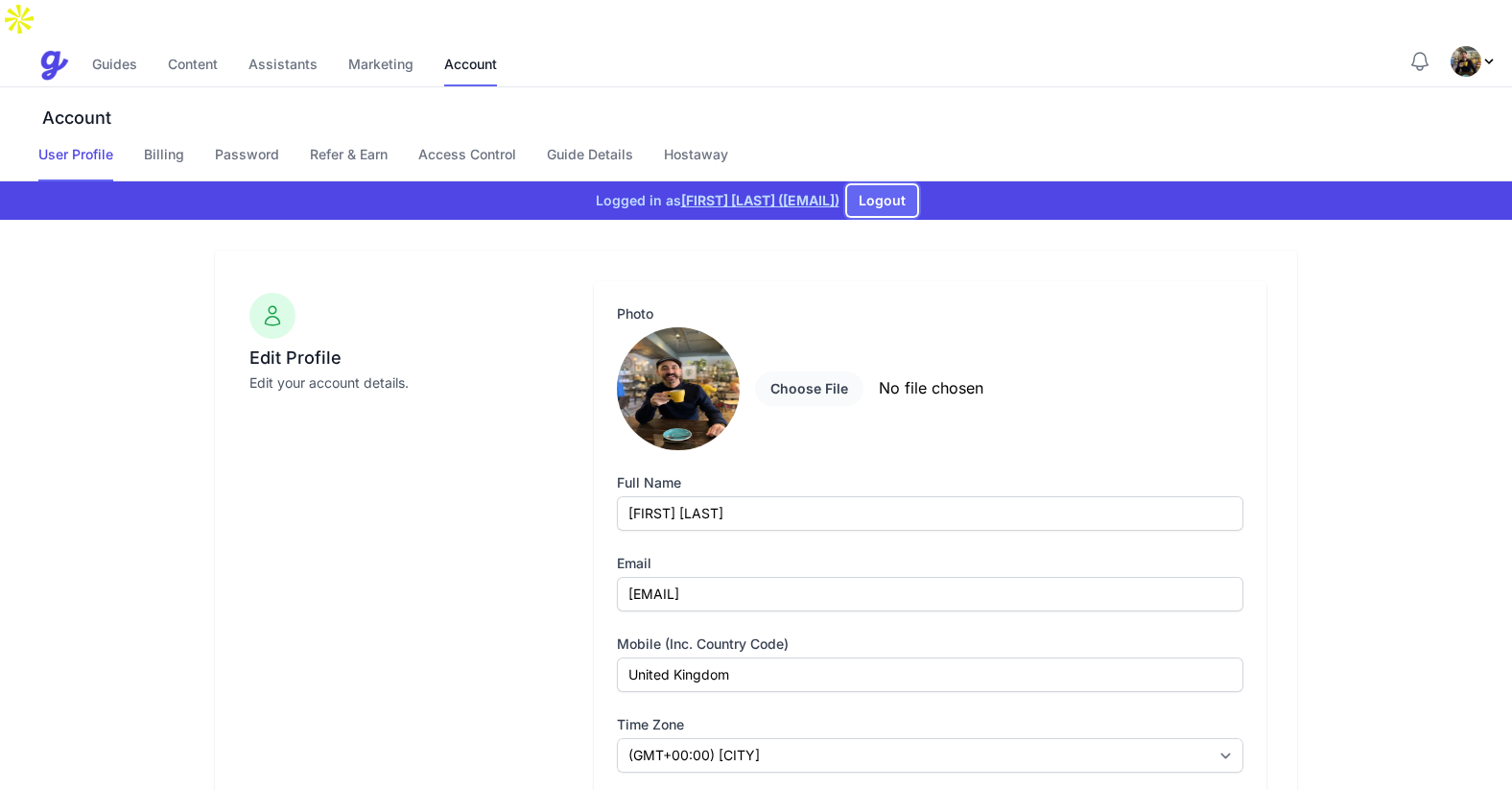 click on "Logout" at bounding box center [882, 201] 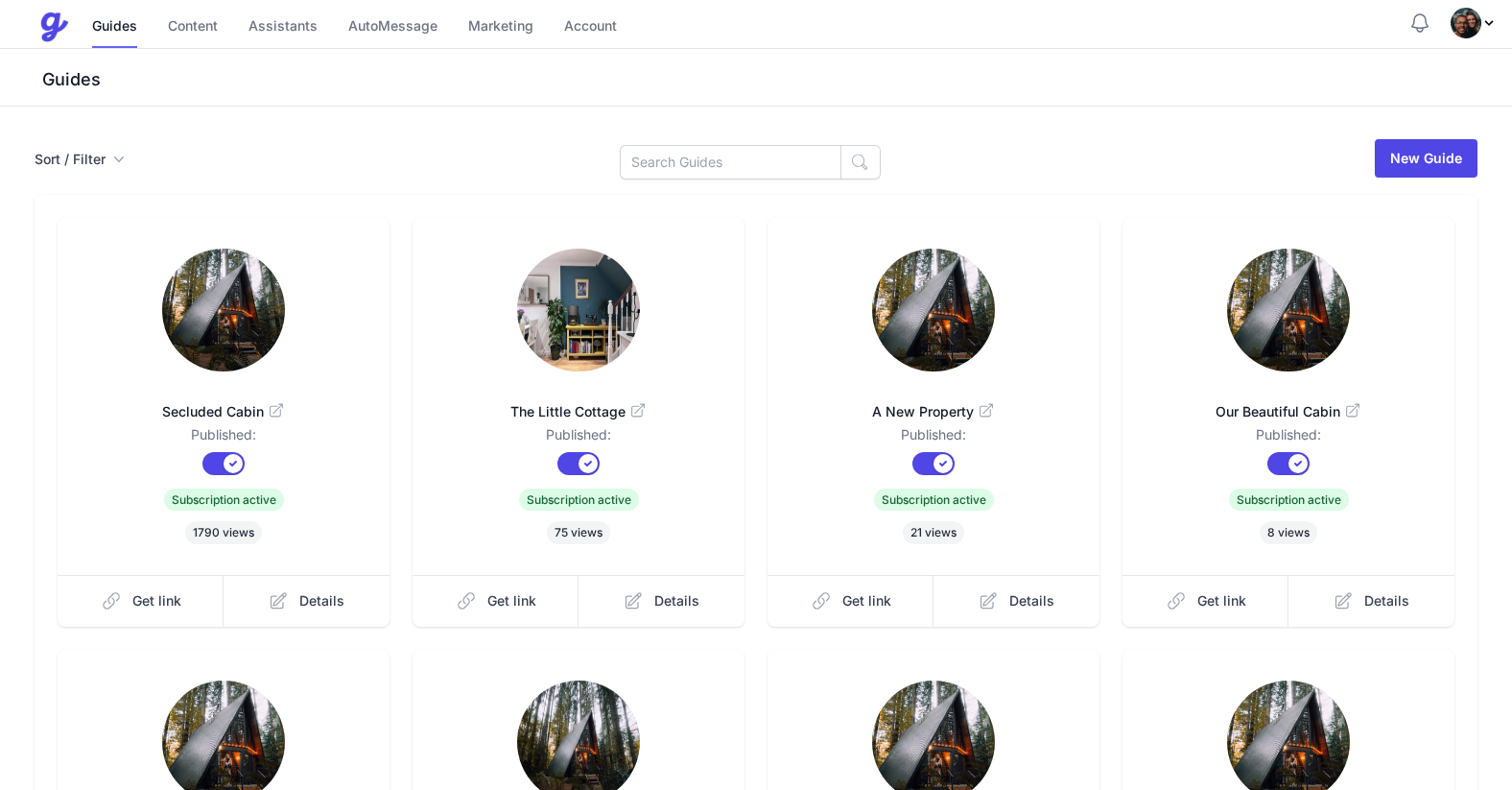 scroll, scrollTop: 0, scrollLeft: 0, axis: both 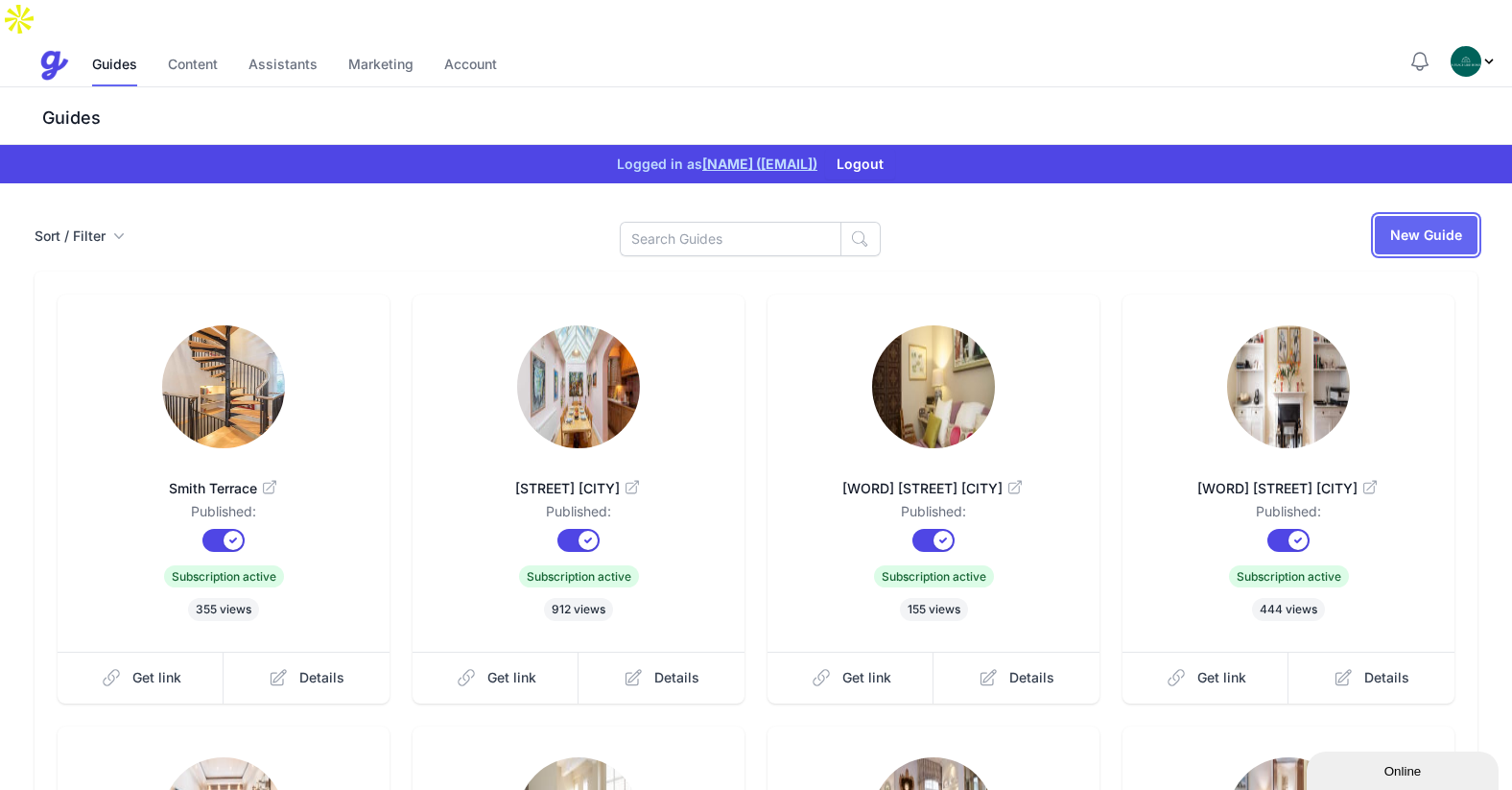 click on "New Guide" at bounding box center [1426, 235] 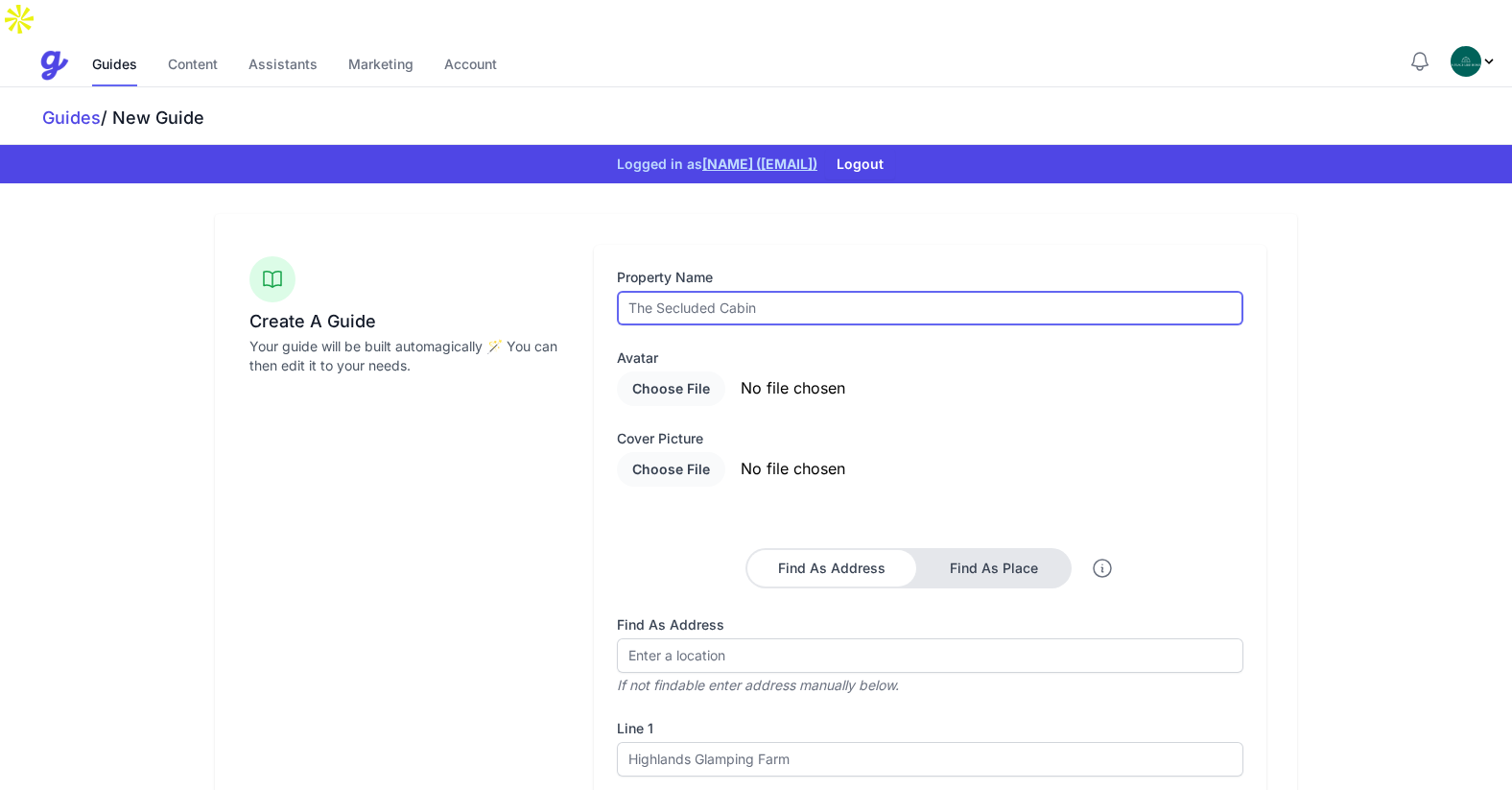 click at bounding box center [930, 308] 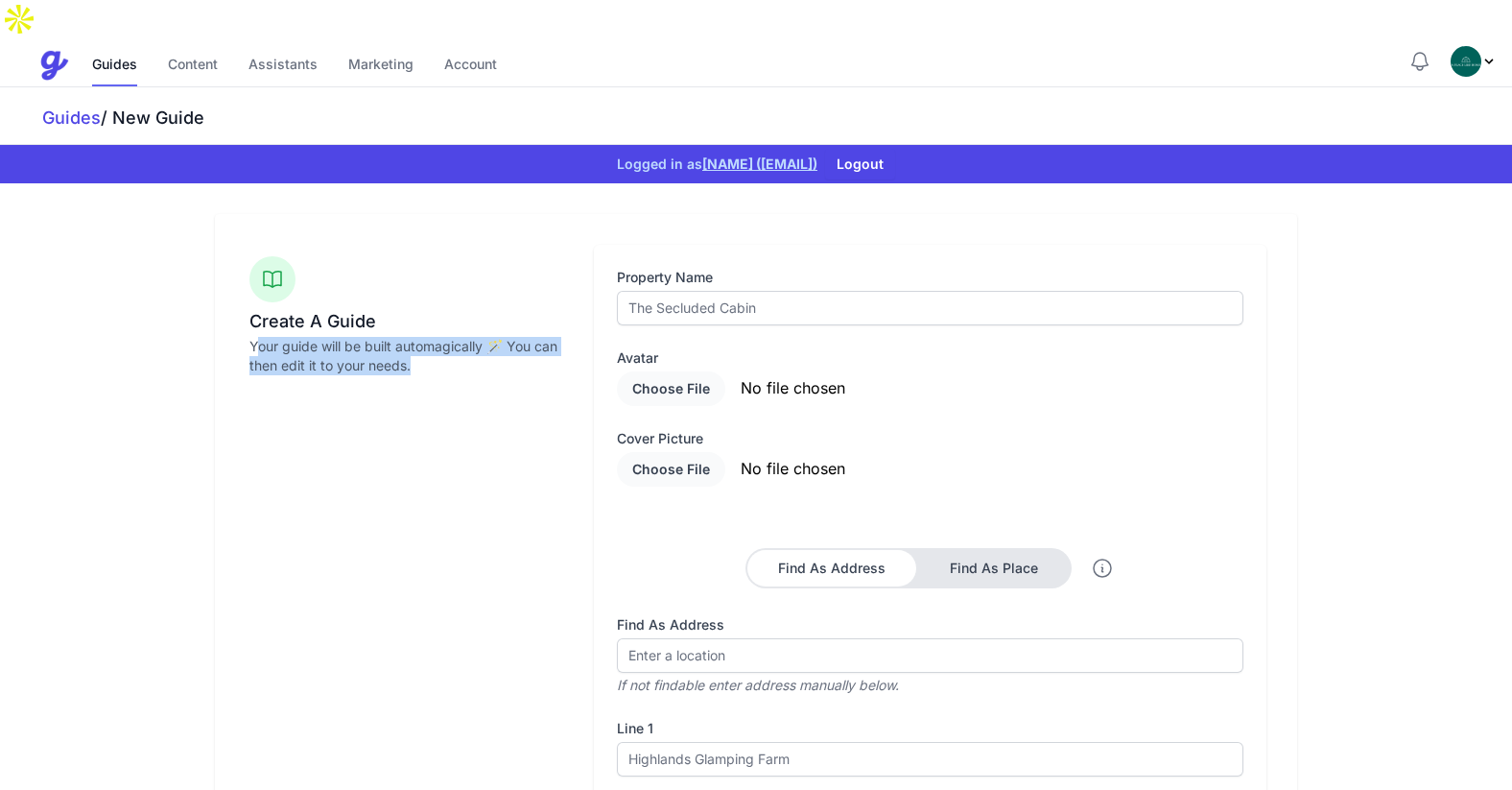 drag, startPoint x: 334, startPoint y: 333, endPoint x: 431, endPoint y: 371, distance: 104.17773 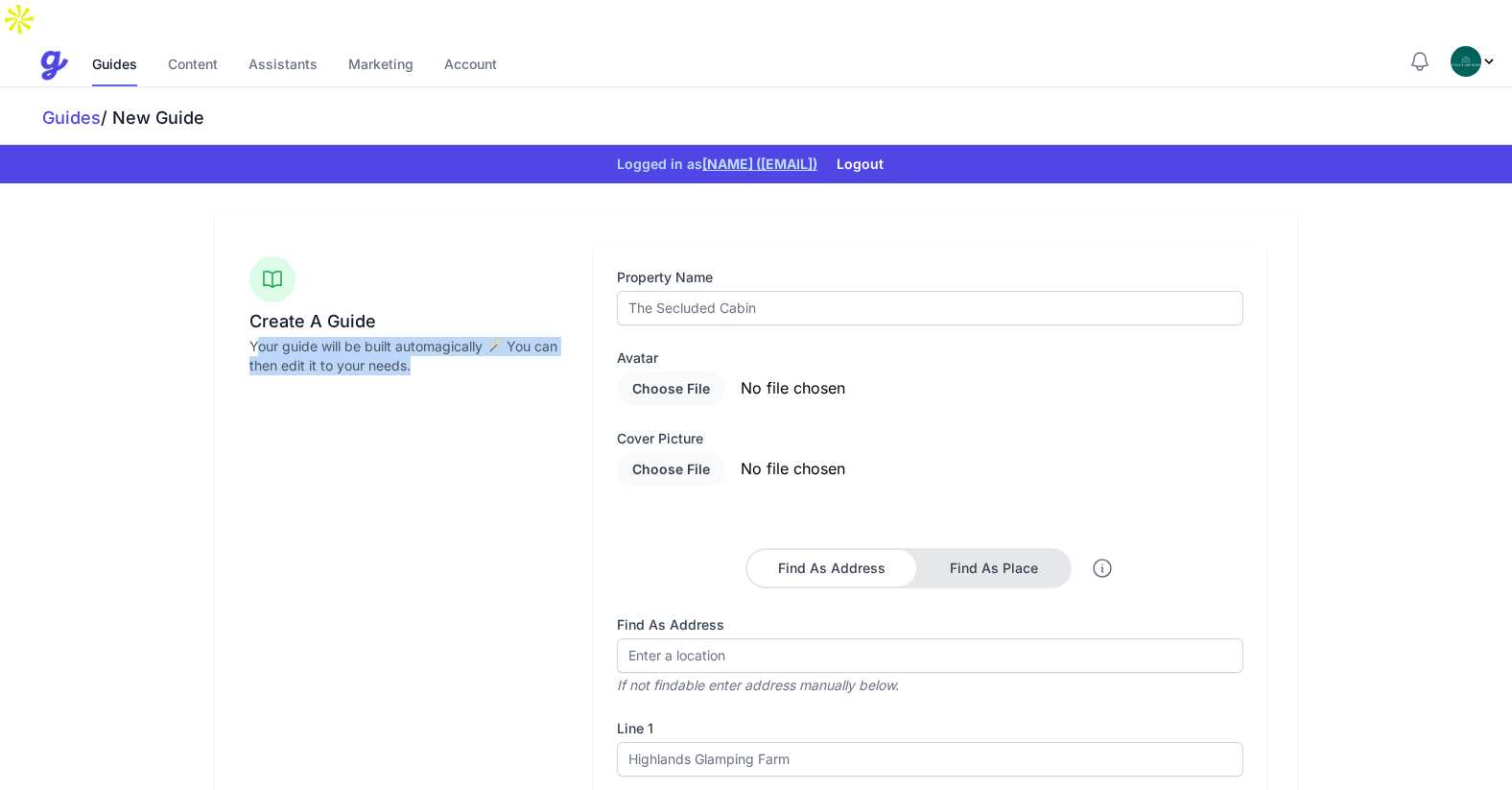 click on "Create A Guide
Your guide will be built automagically 🪄  You can then edit it to your needs." at bounding box center (408, 633) 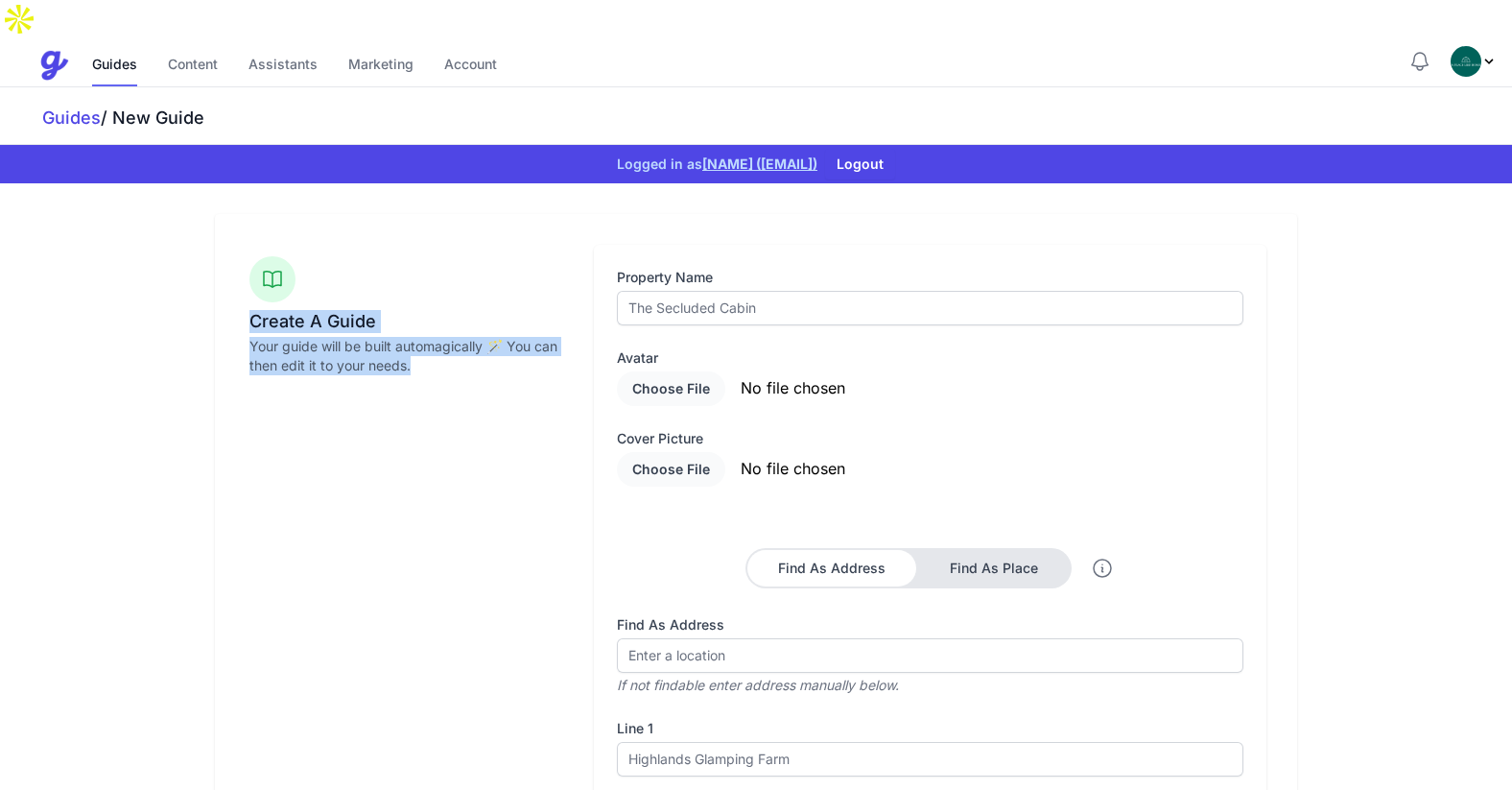 drag, startPoint x: 317, startPoint y: 335, endPoint x: 361, endPoint y: 360, distance: 50.60632 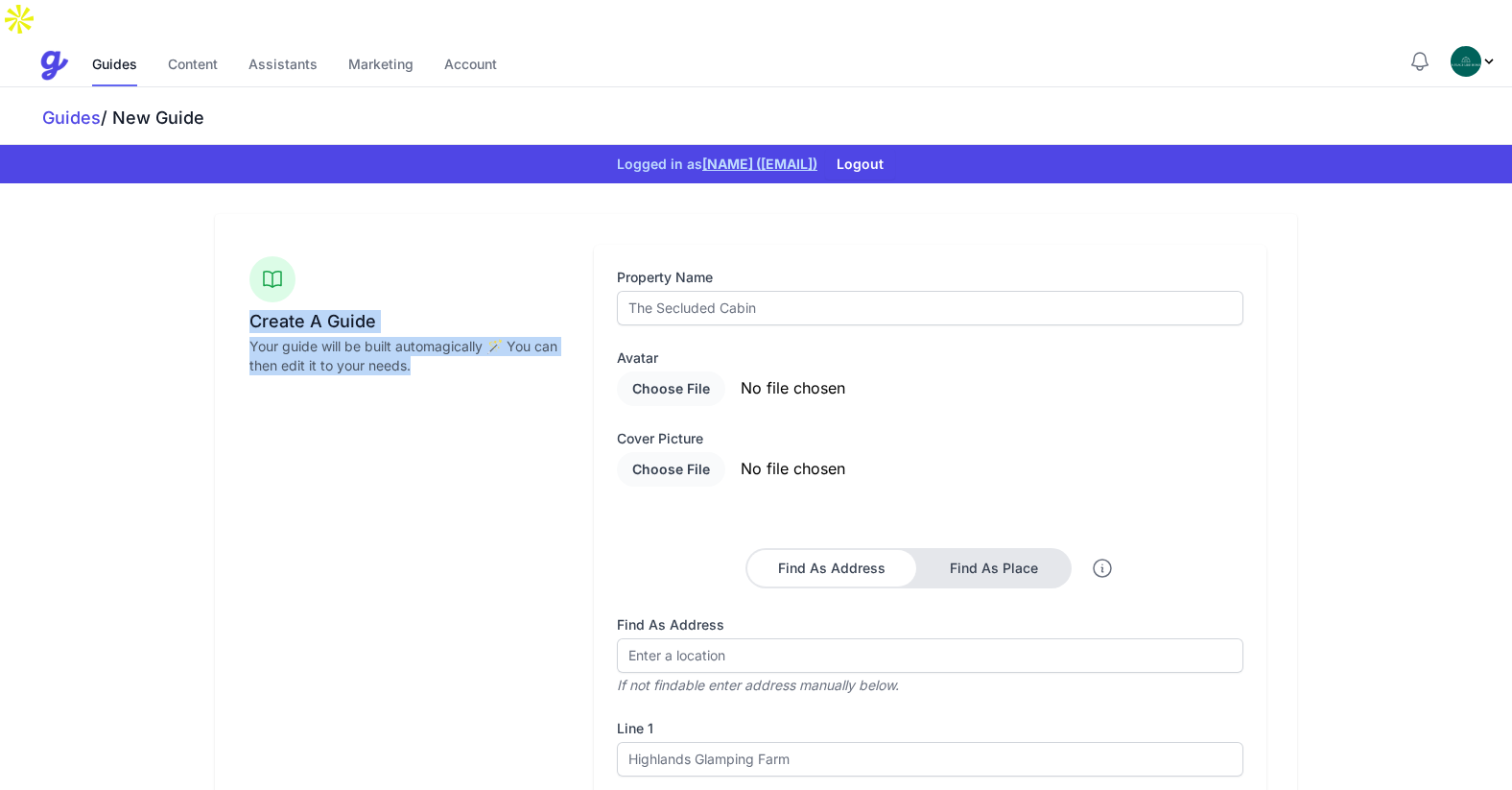 click on "Create A Guide
Your guide will be built automagically 🪄  You can then edit it to your needs." at bounding box center [408, 633] 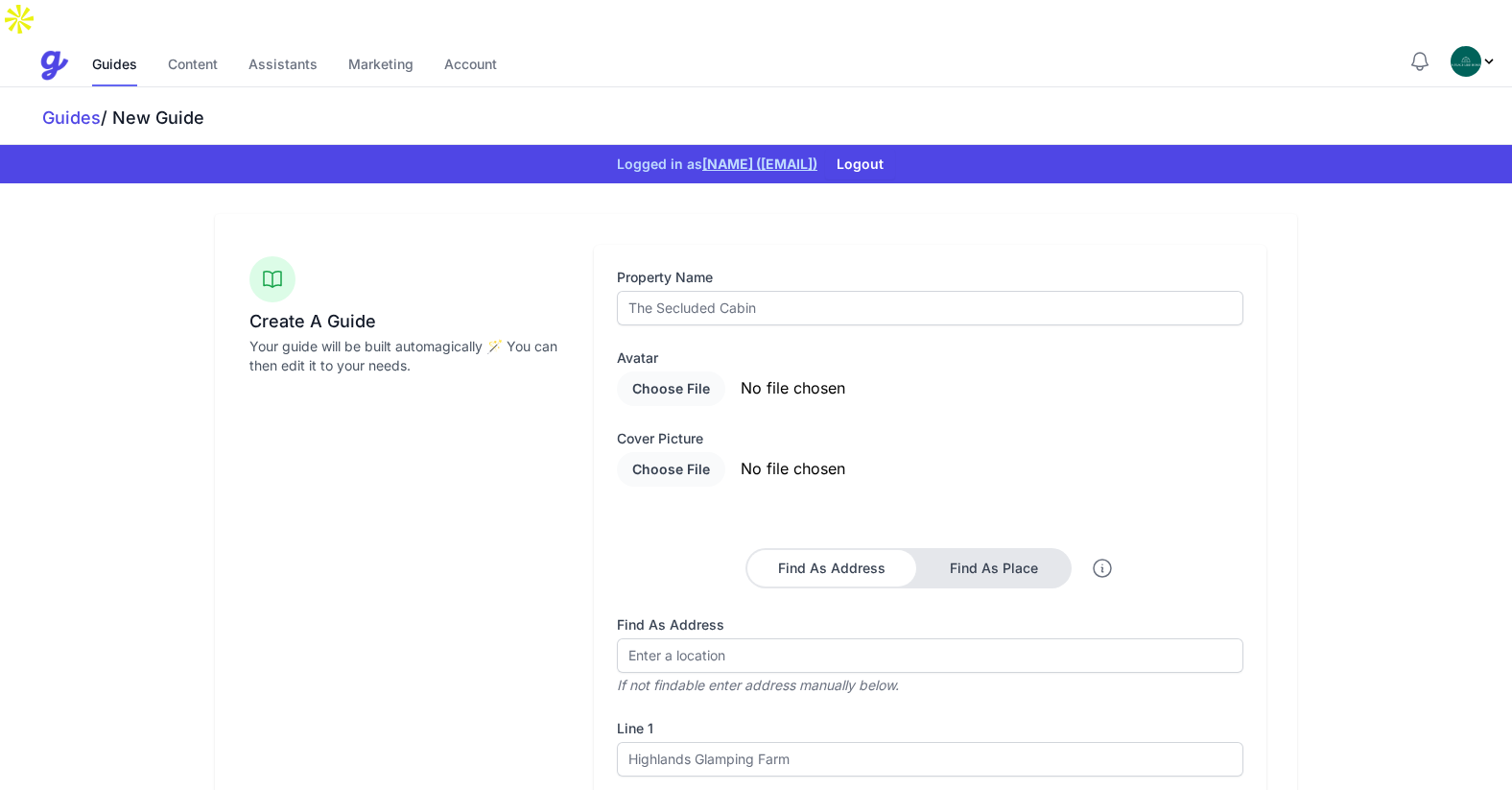 click on "Create A Guide
Your guide will be built automagically 🪄  You can then edit it to your needs." at bounding box center (408, 633) 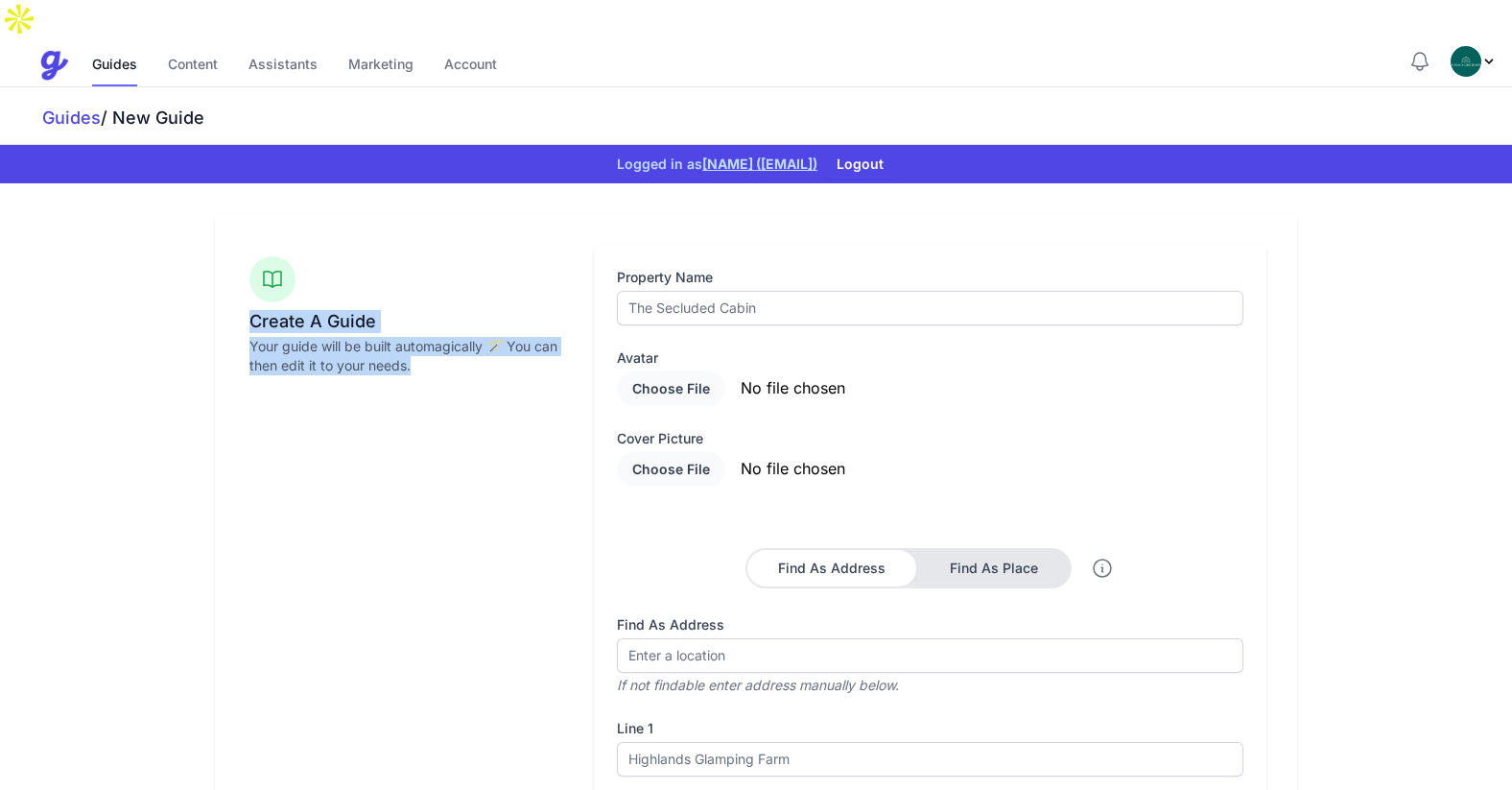 drag, startPoint x: 439, startPoint y: 343, endPoint x: 165, endPoint y: 221, distance: 299.93333 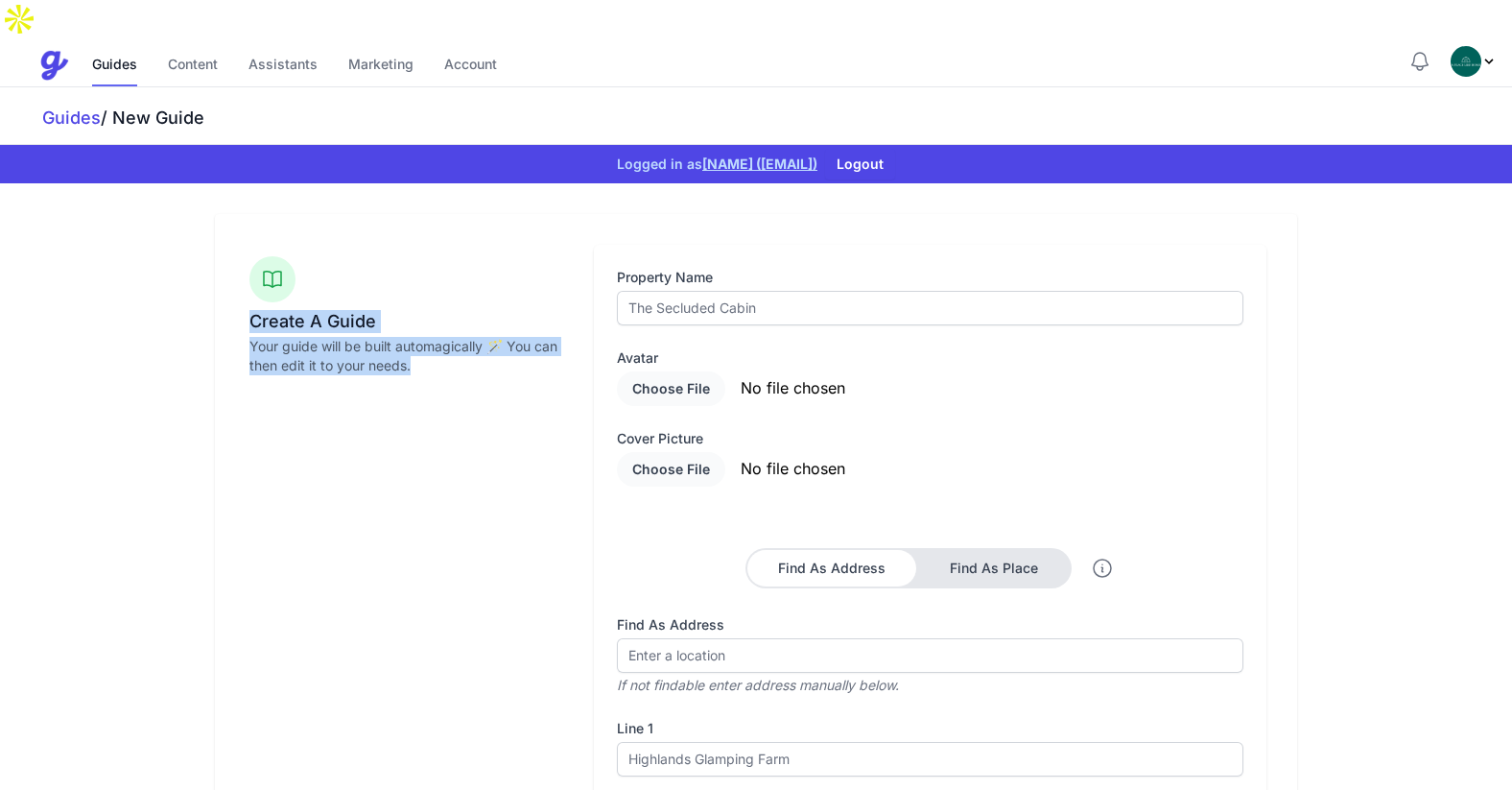 click on "Create A Guide
Your guide will be built automagically 🪄  You can then edit it to your needs.
Property Name
Avatar
Cover picture
Find As Address
Find As Place
Find As Address
If not findable enter address manually below.
City" at bounding box center (756, 633) 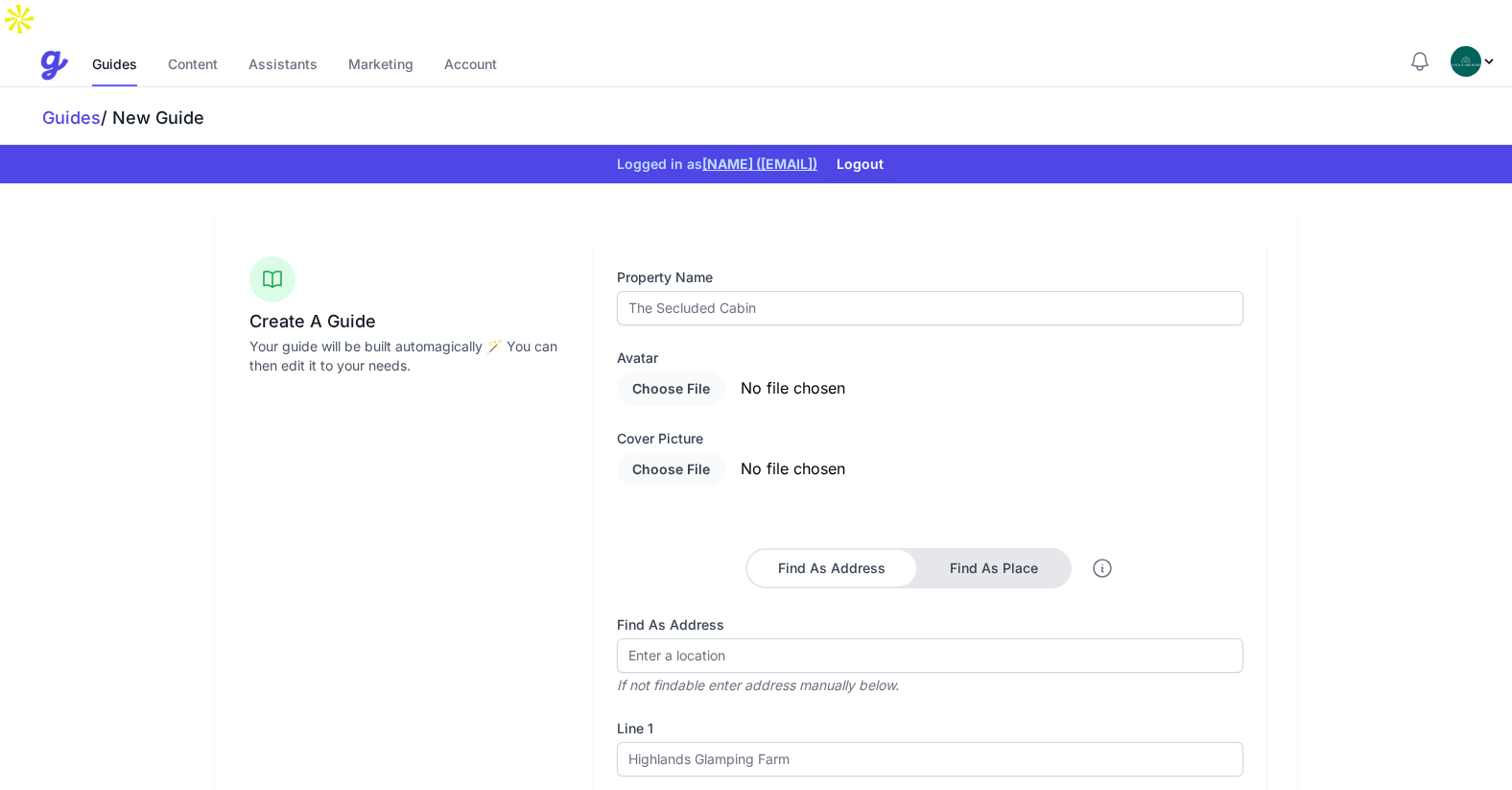 click on "Create A Guide
Your guide will be built automagically 🪄  You can then edit it to your needs.
Property Name
Avatar
Cover picture
Find As Address
Find As Place
Find As Address
If not findable enter address manually below.
City" at bounding box center (756, 633) 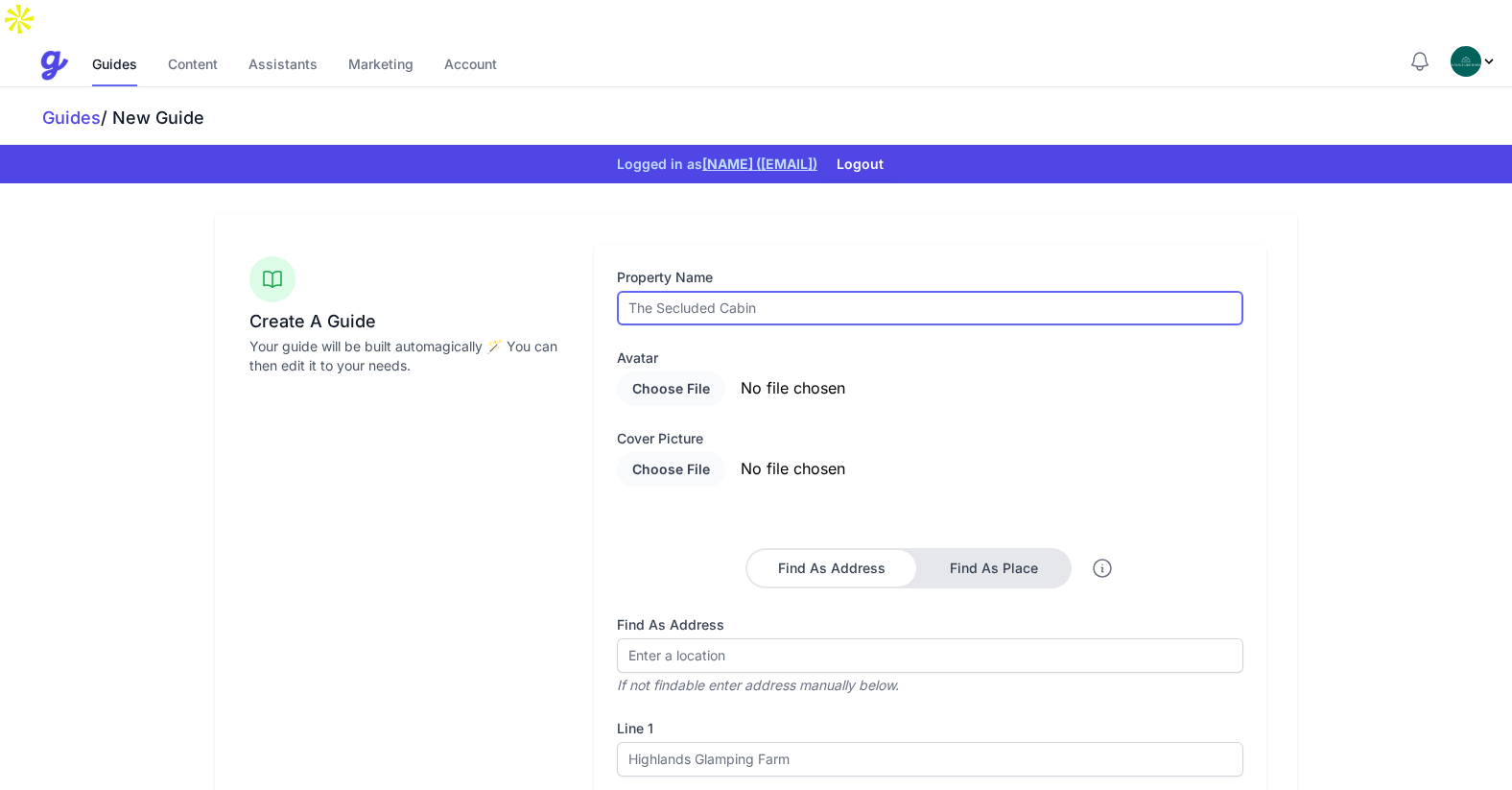 click at bounding box center [930, 308] 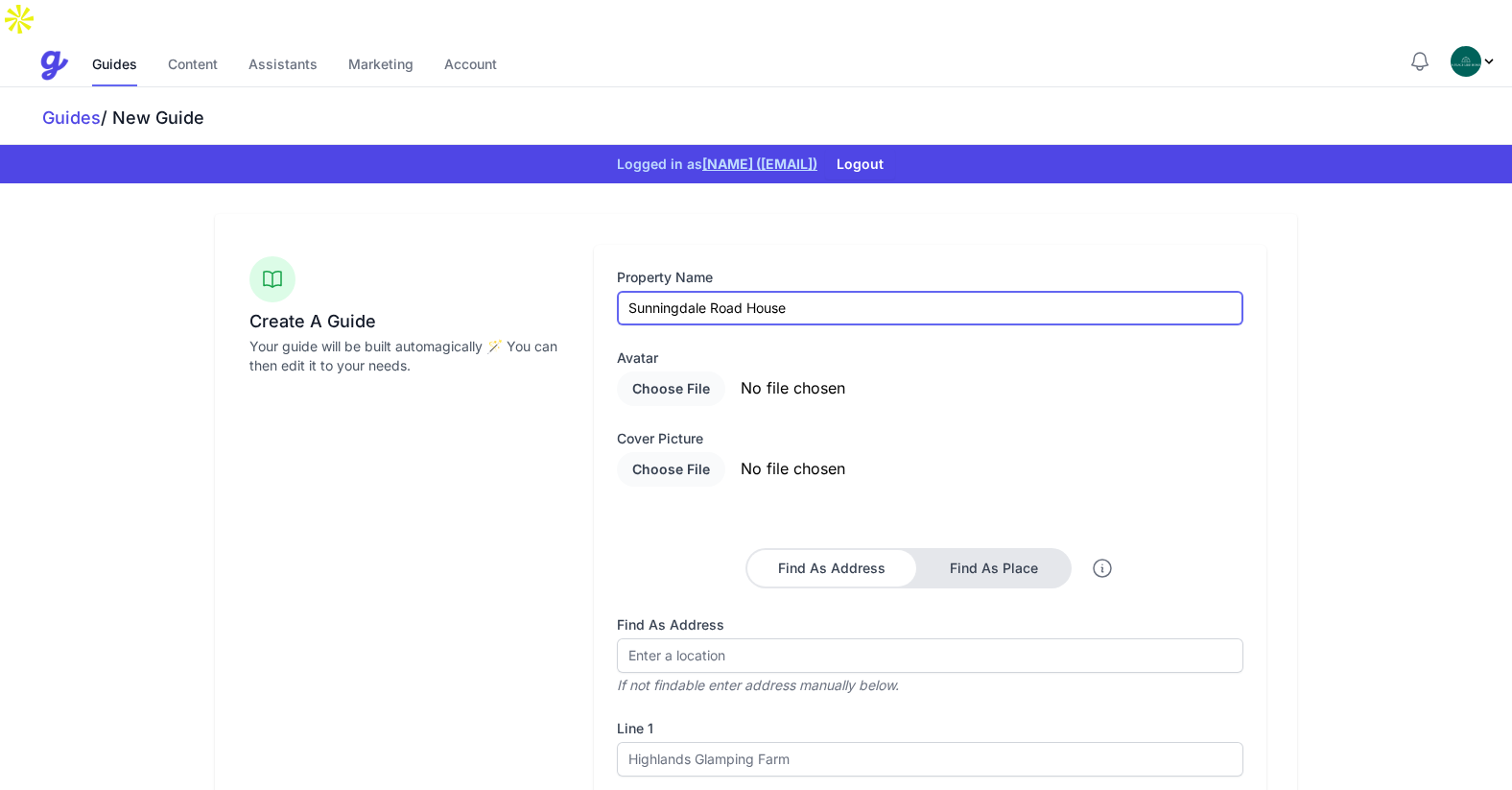 type on "Sunningdale Road House" 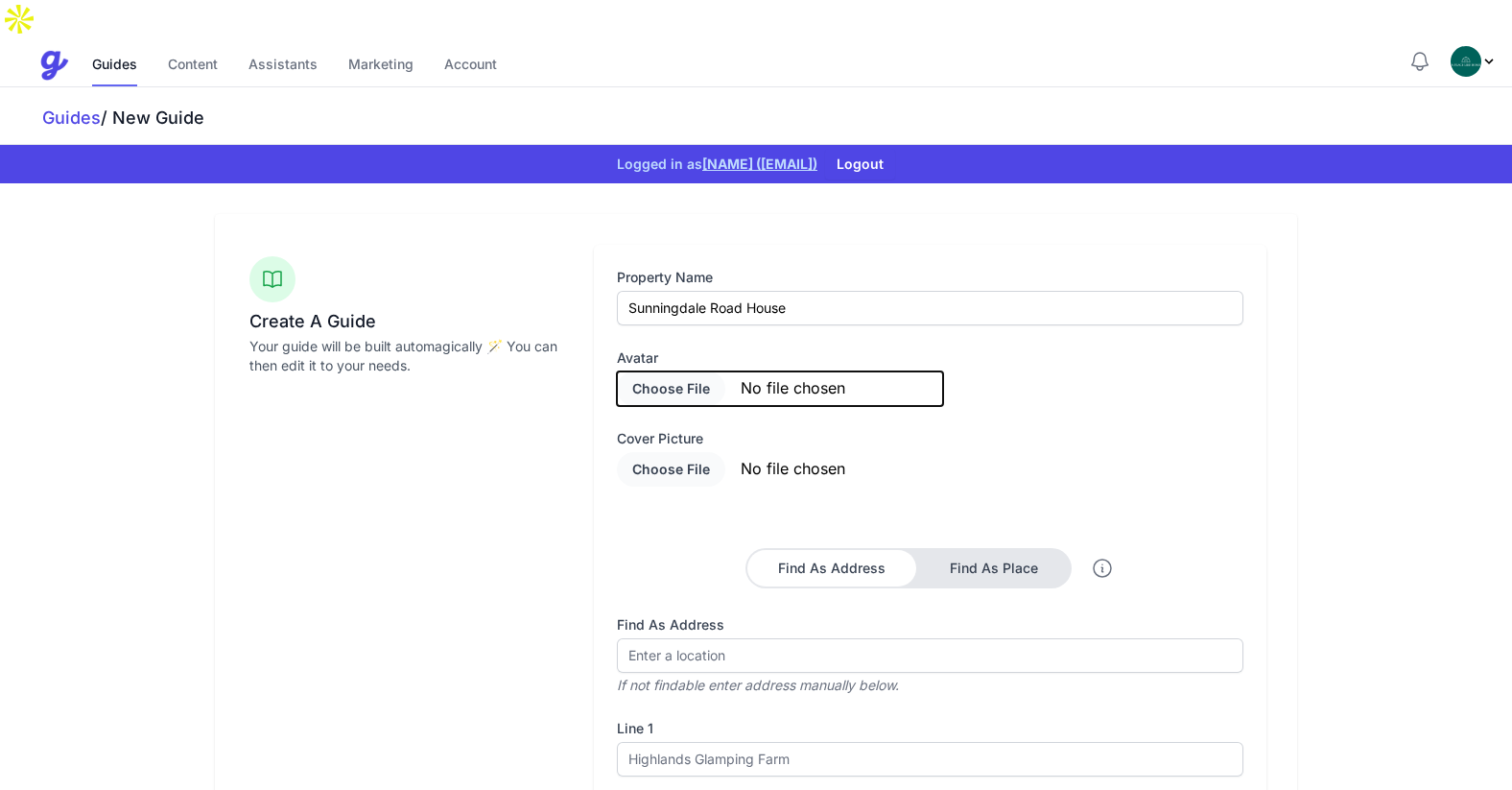 click at bounding box center [780, 389] 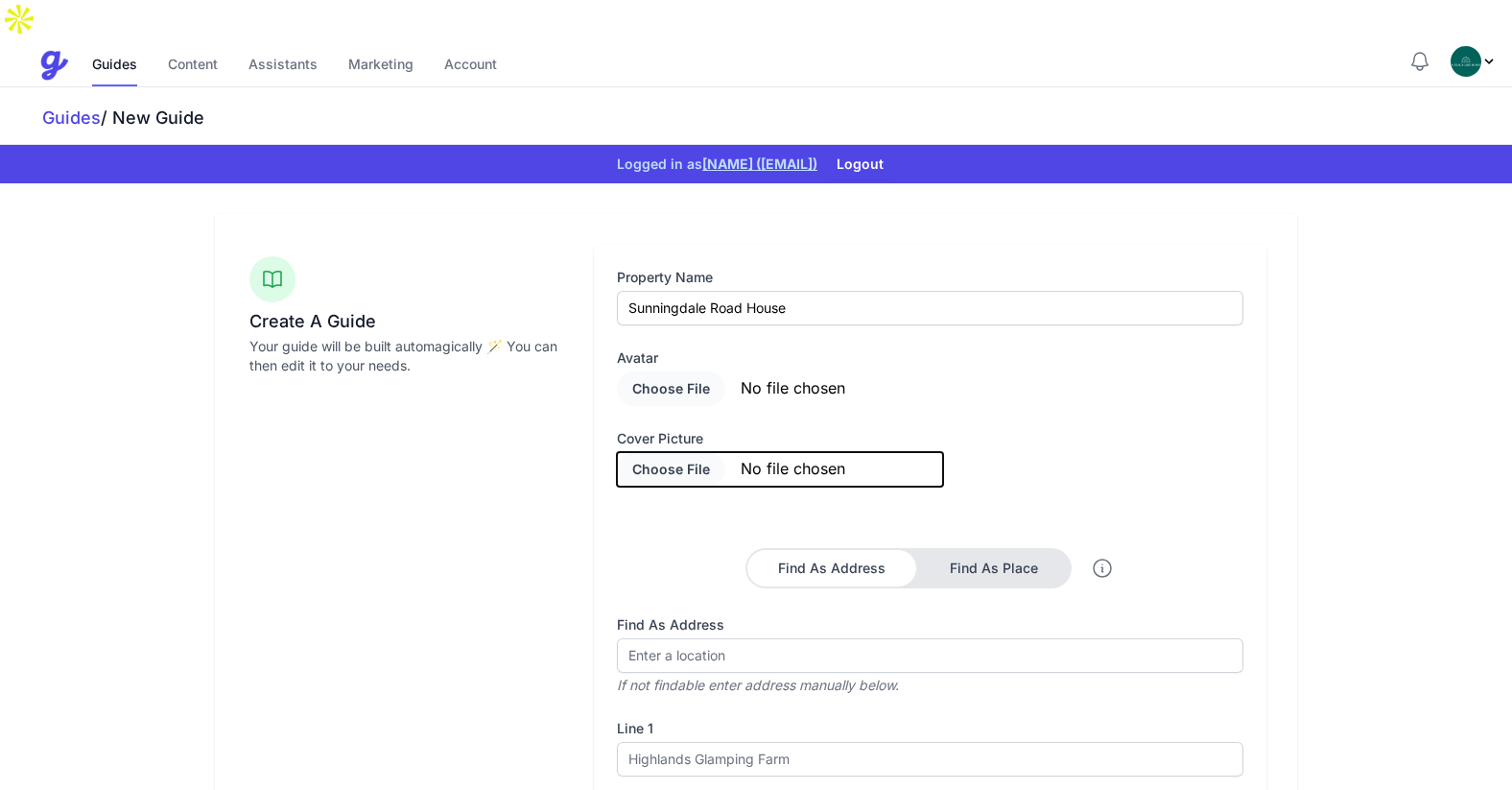 click at bounding box center (780, 469) 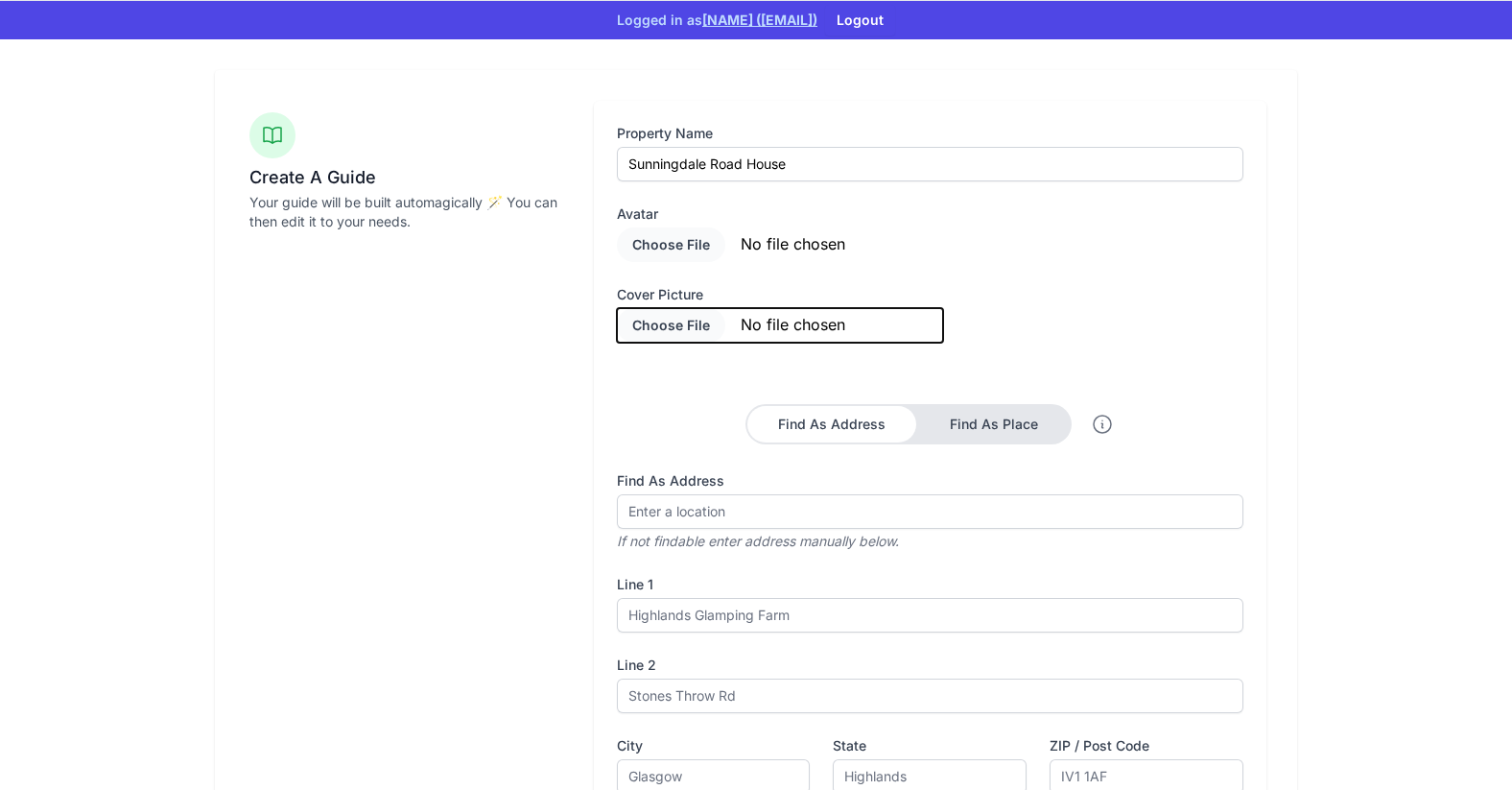 scroll, scrollTop: 151, scrollLeft: 0, axis: vertical 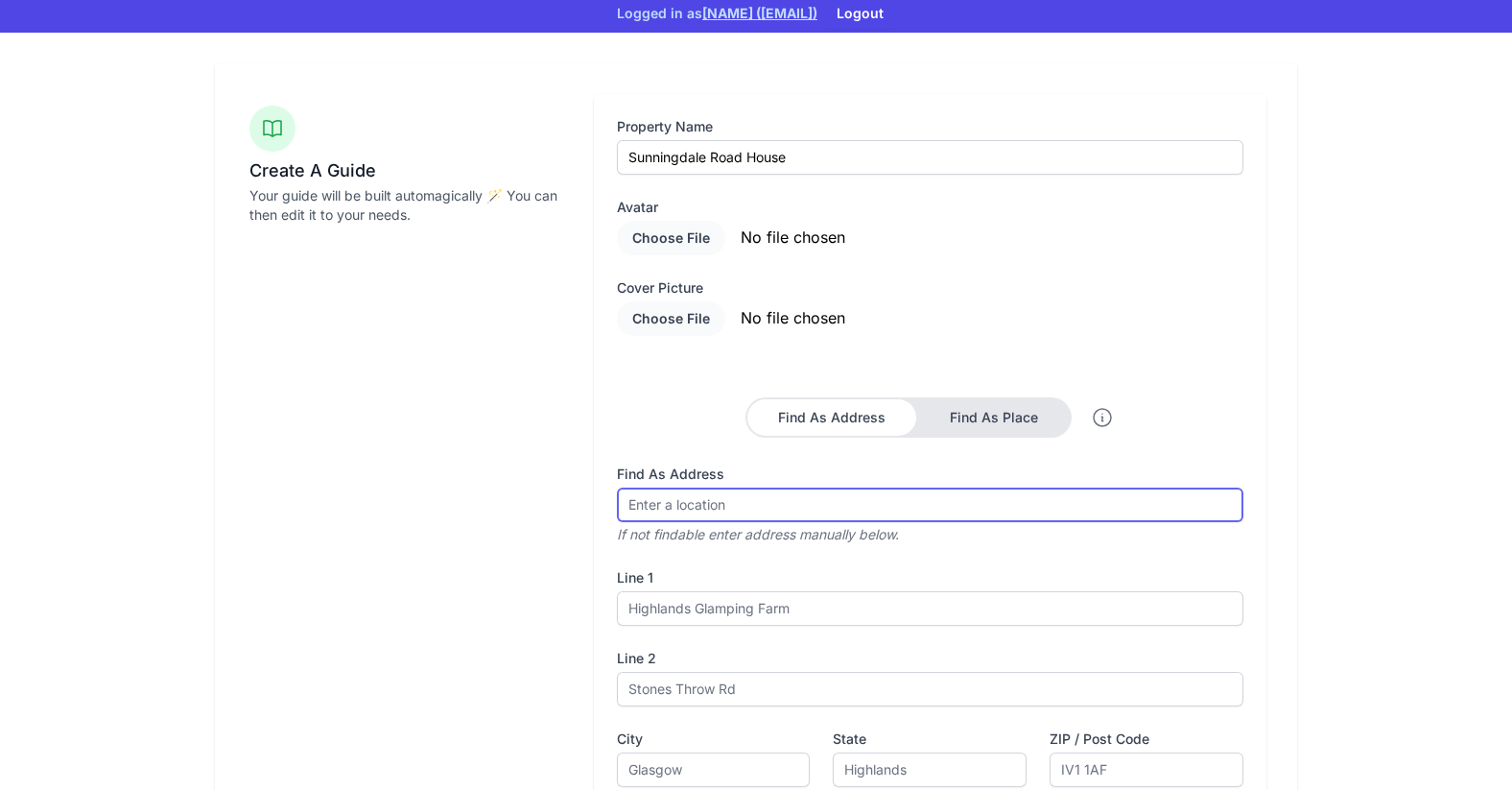 click on "Find As Address" at bounding box center (930, 505) 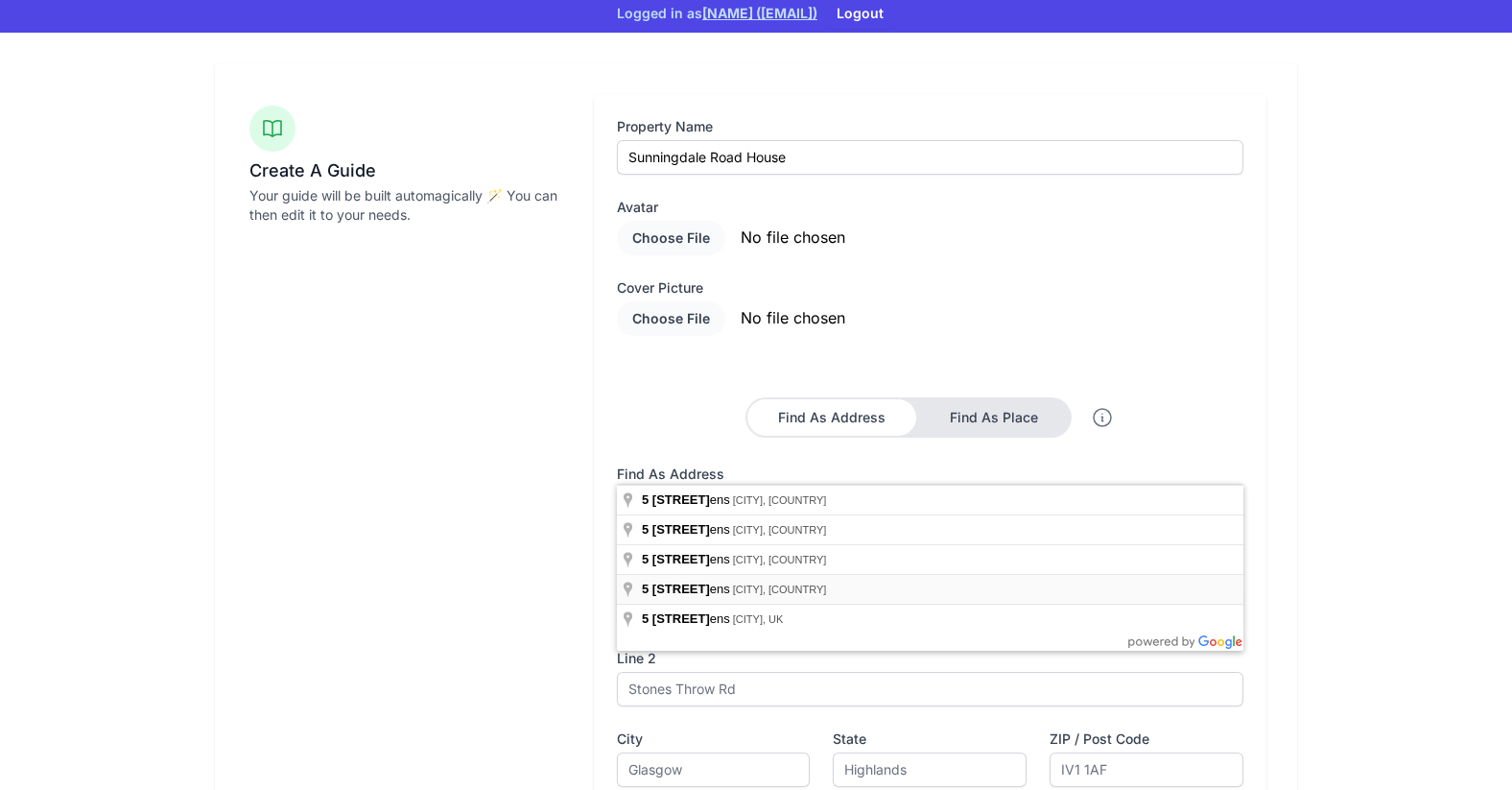 type on "5 Sunningdale Gardens, London, UK" 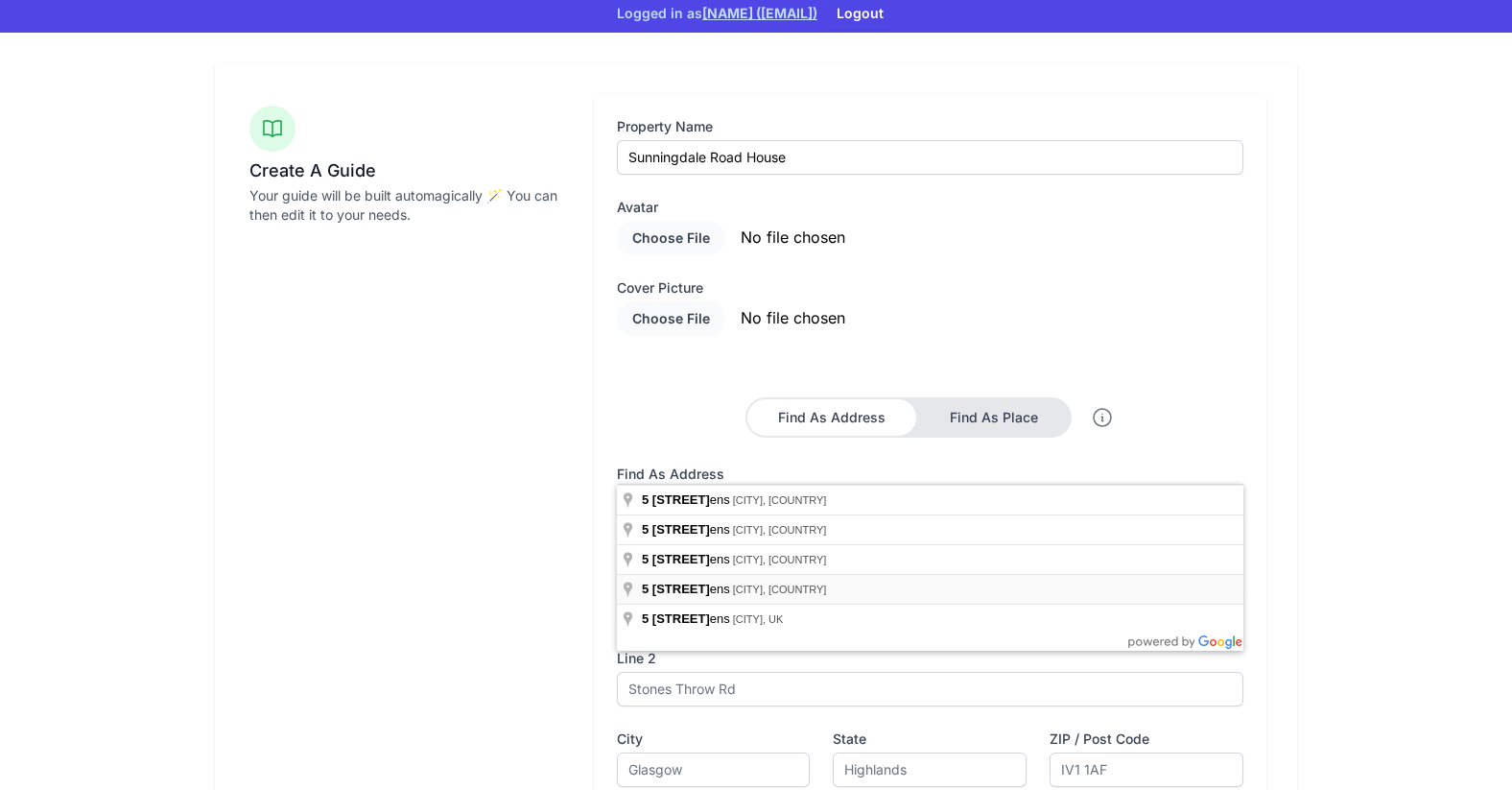 type on "5 Sunningdale Gardens" 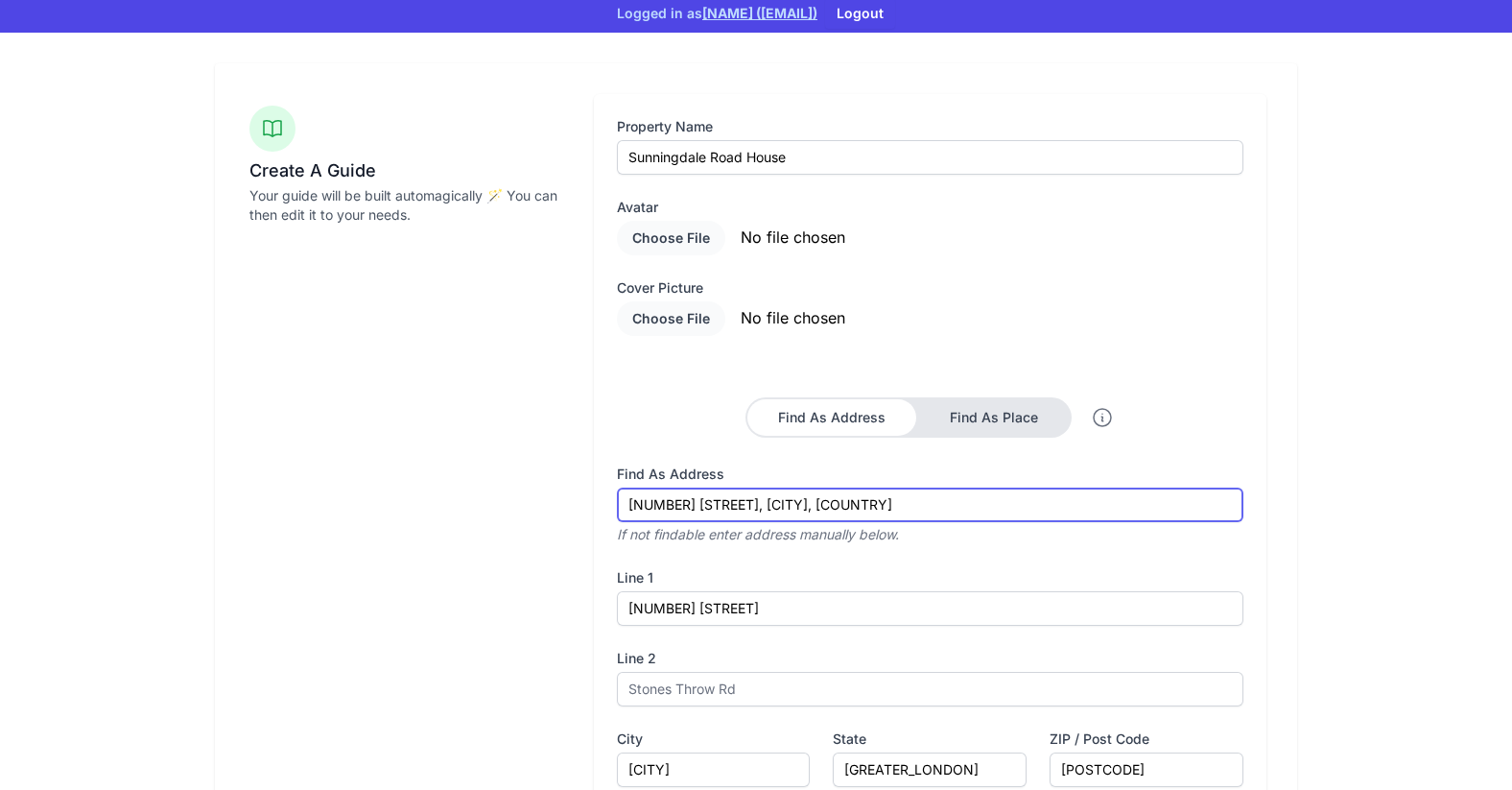 click on "5 Sunningdale Gardens, London, UK" at bounding box center (930, 505) 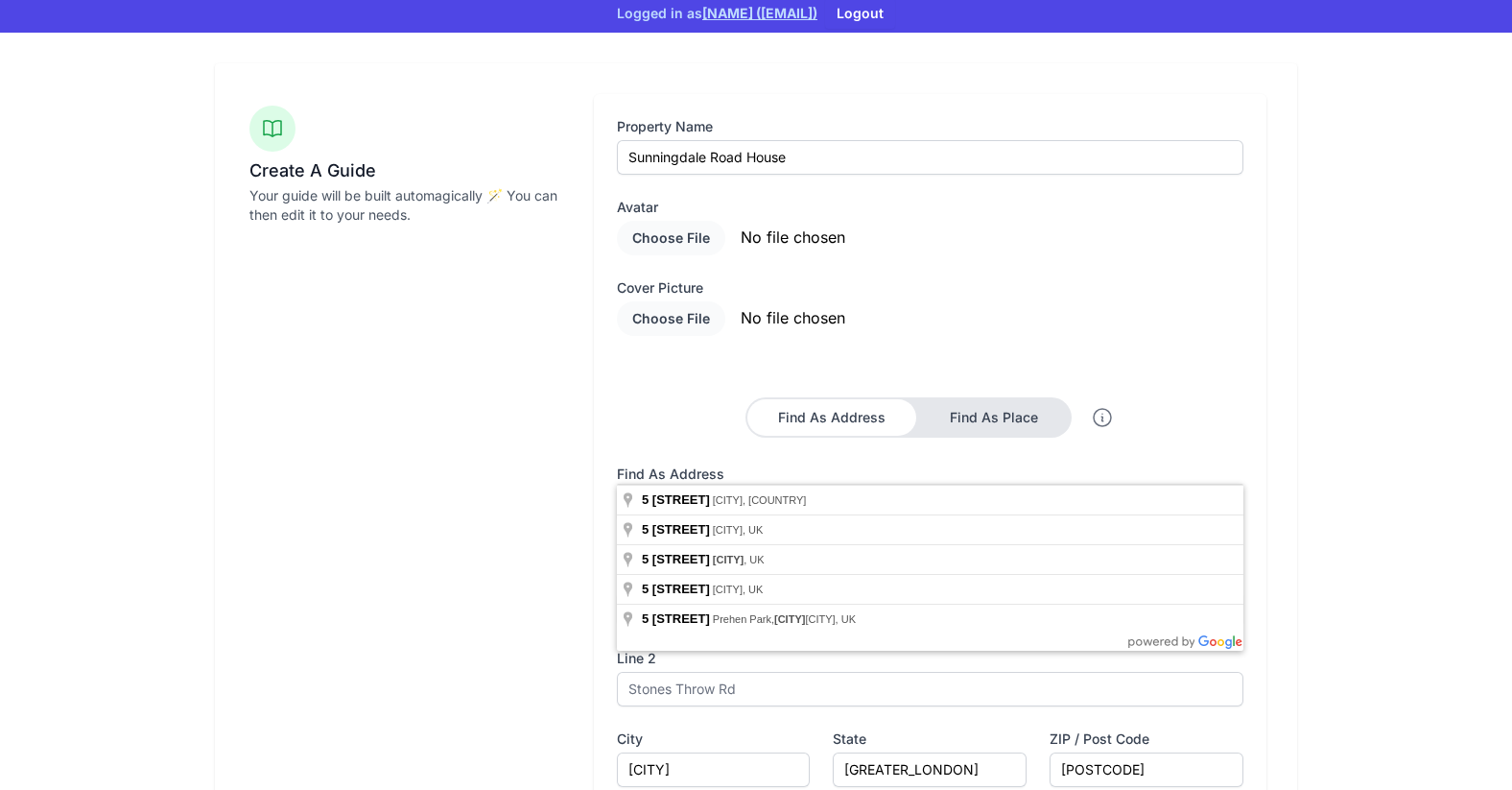drag, startPoint x: 843, startPoint y: 461, endPoint x: 558, endPoint y: 457, distance: 285.02807 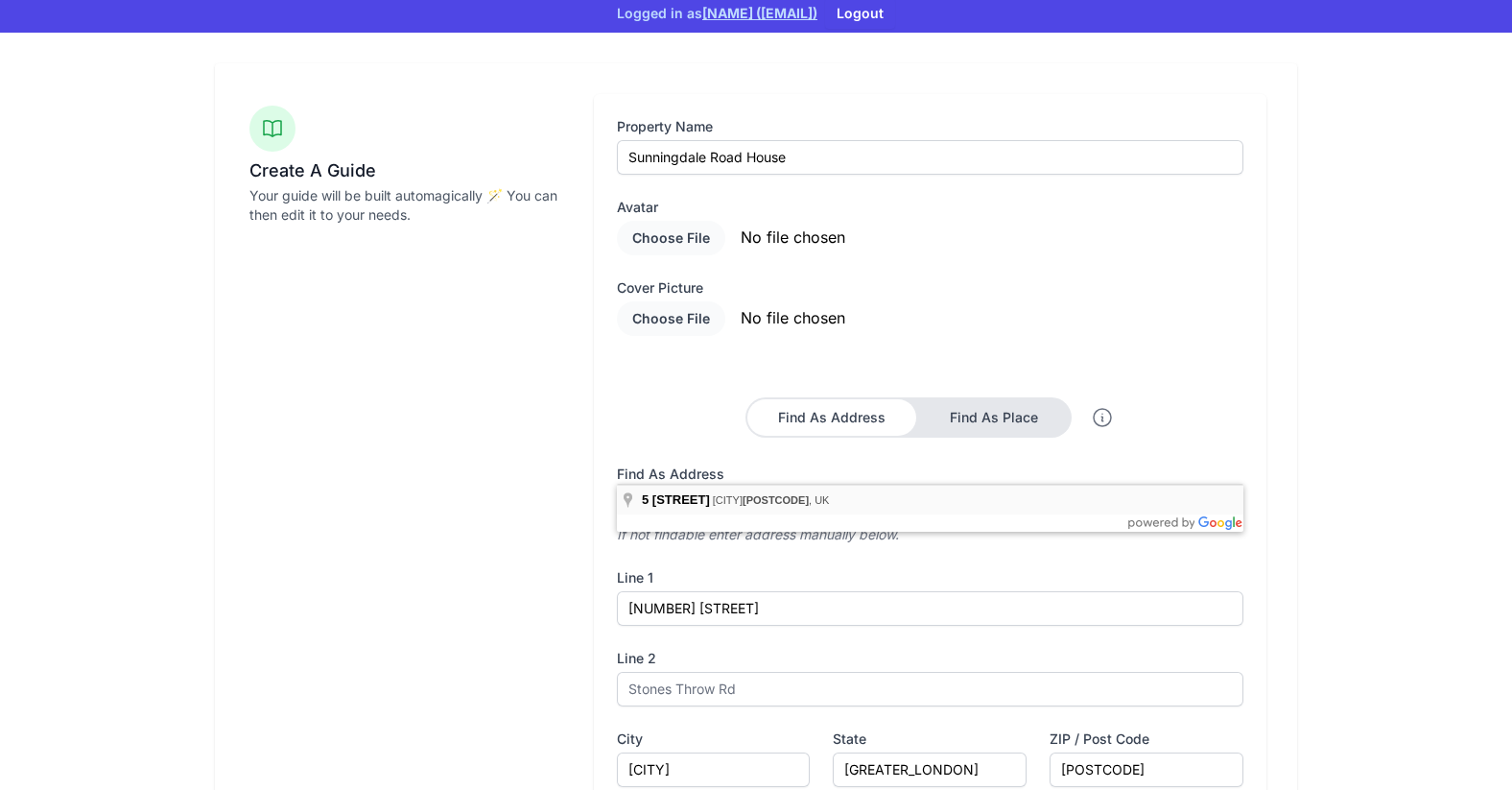 type on "5 Sunningdale Gardens, London W8 6PX, UK" 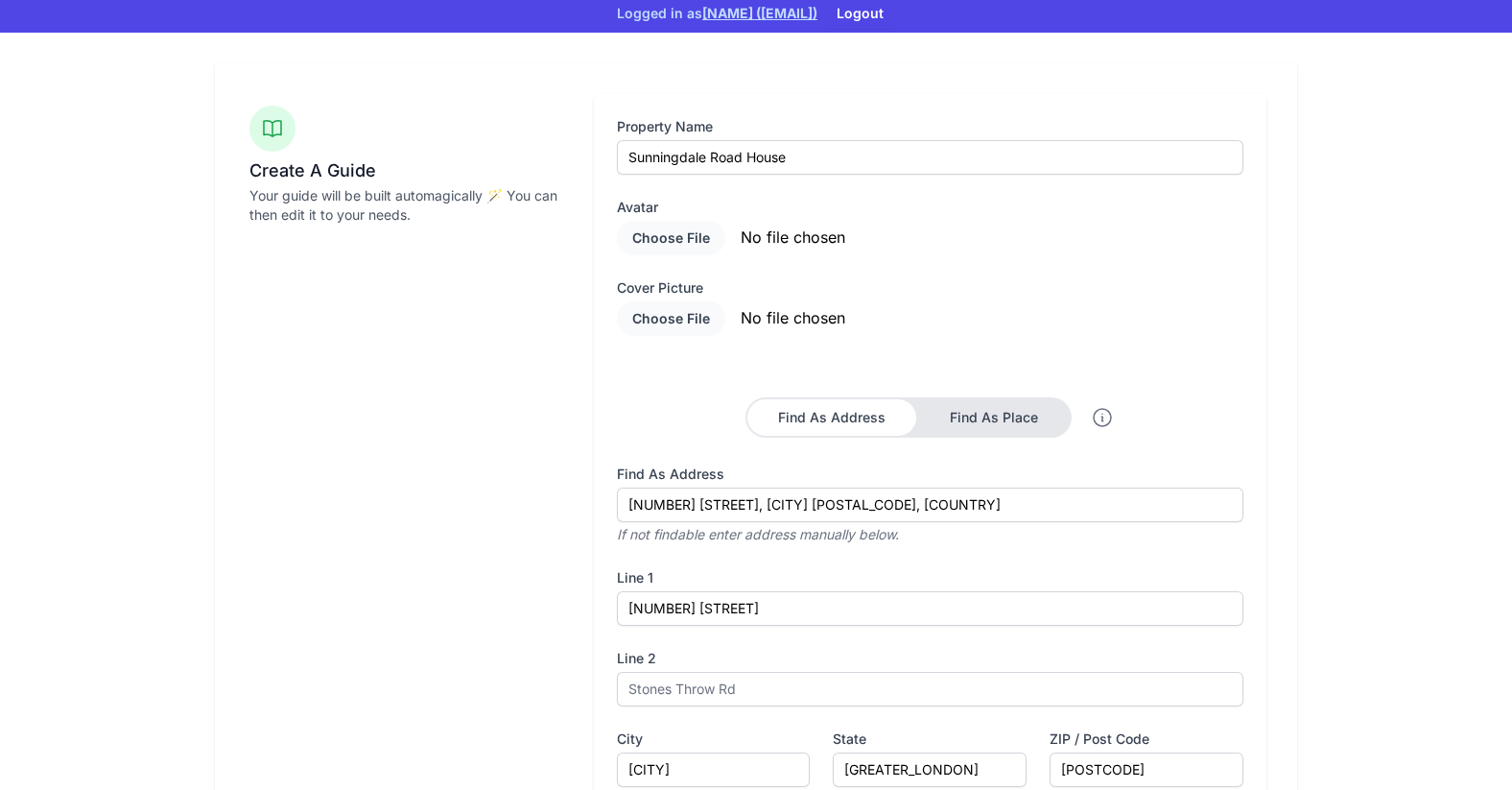 type on "5 Sunningdale Gardens" 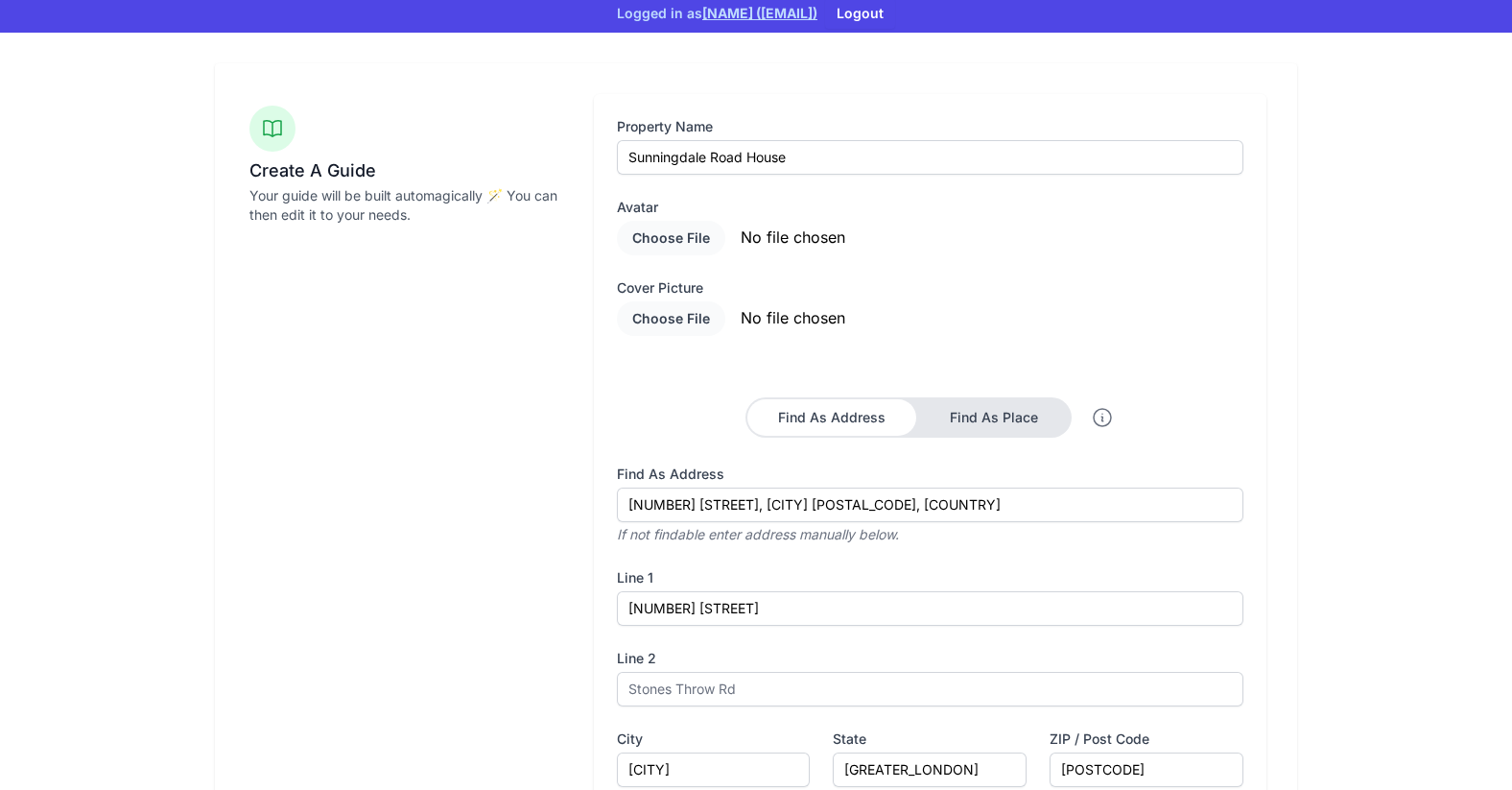 type on "London" 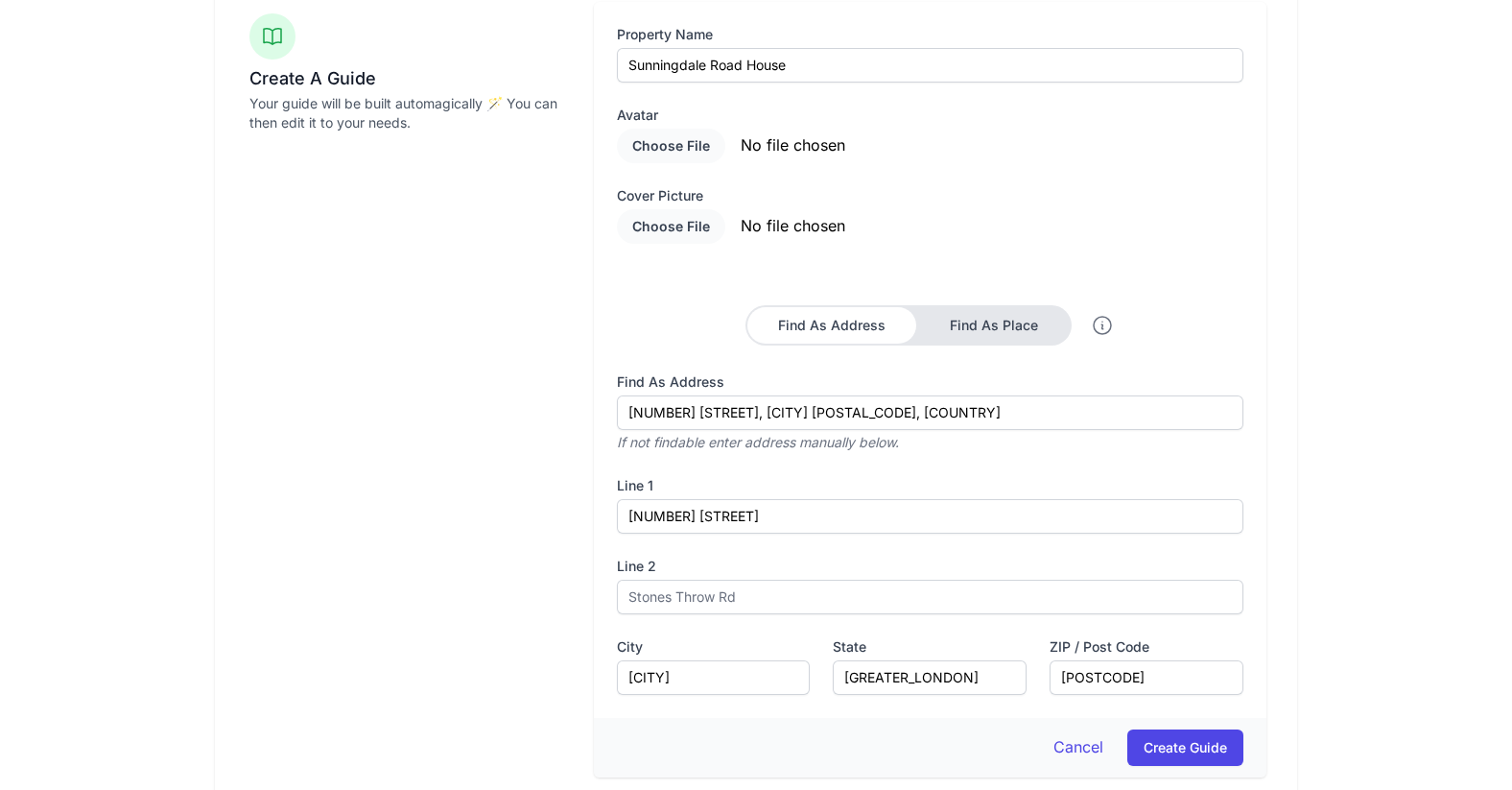 scroll, scrollTop: 255, scrollLeft: 0, axis: vertical 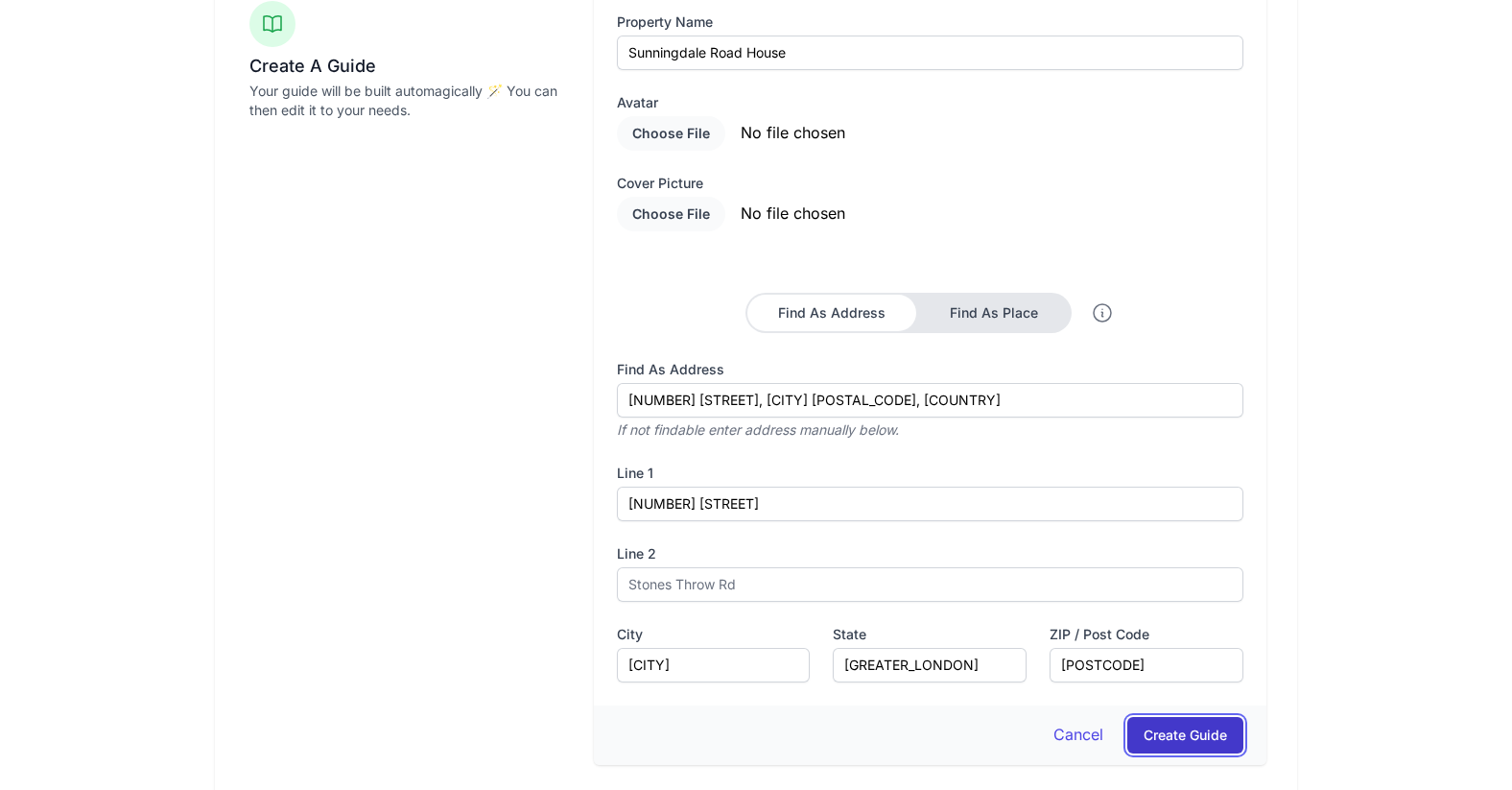 click on "Create Guide" at bounding box center (1185, 735) 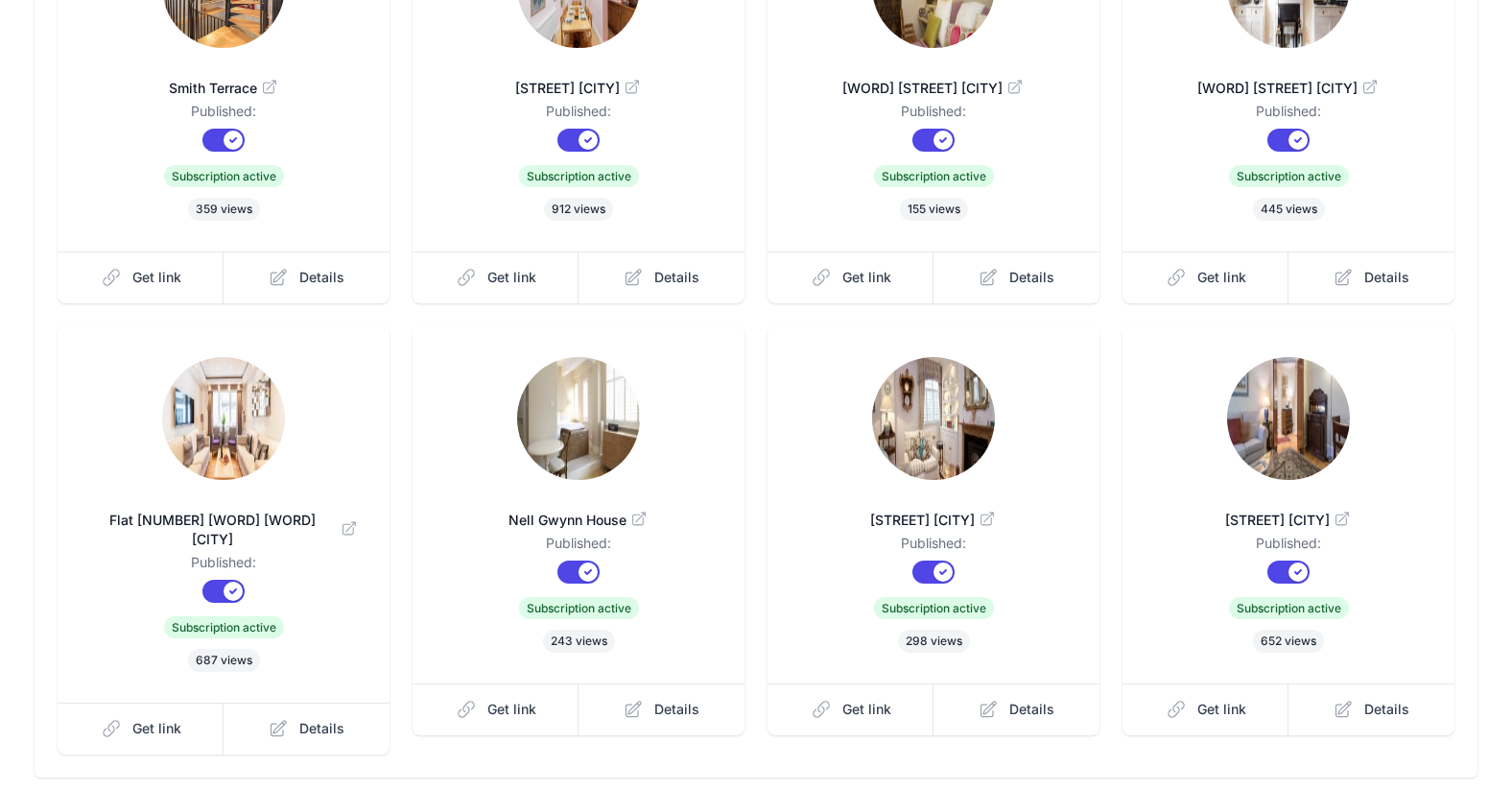 scroll, scrollTop: 539, scrollLeft: 0, axis: vertical 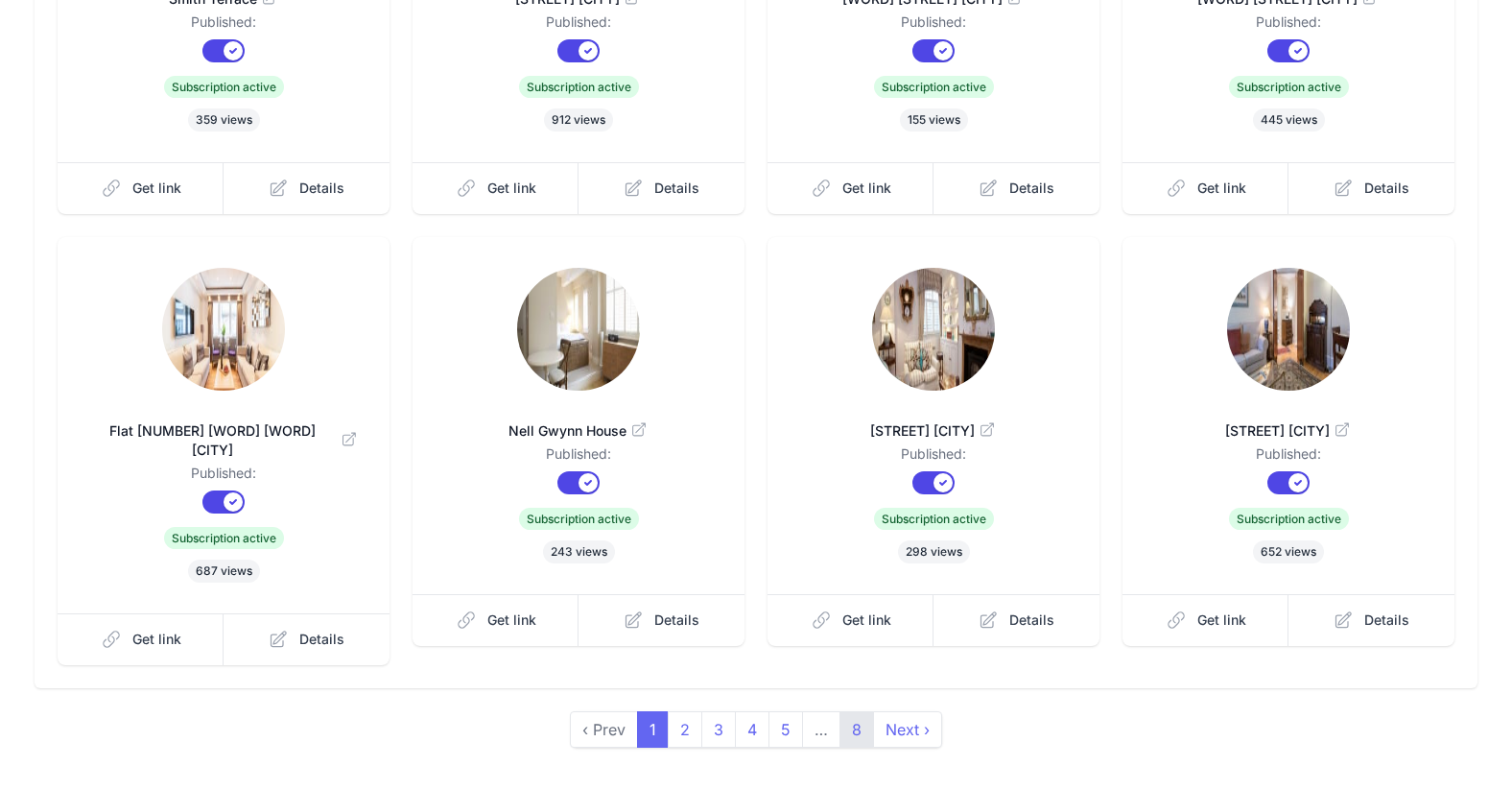 click on "8" at bounding box center (857, 730) 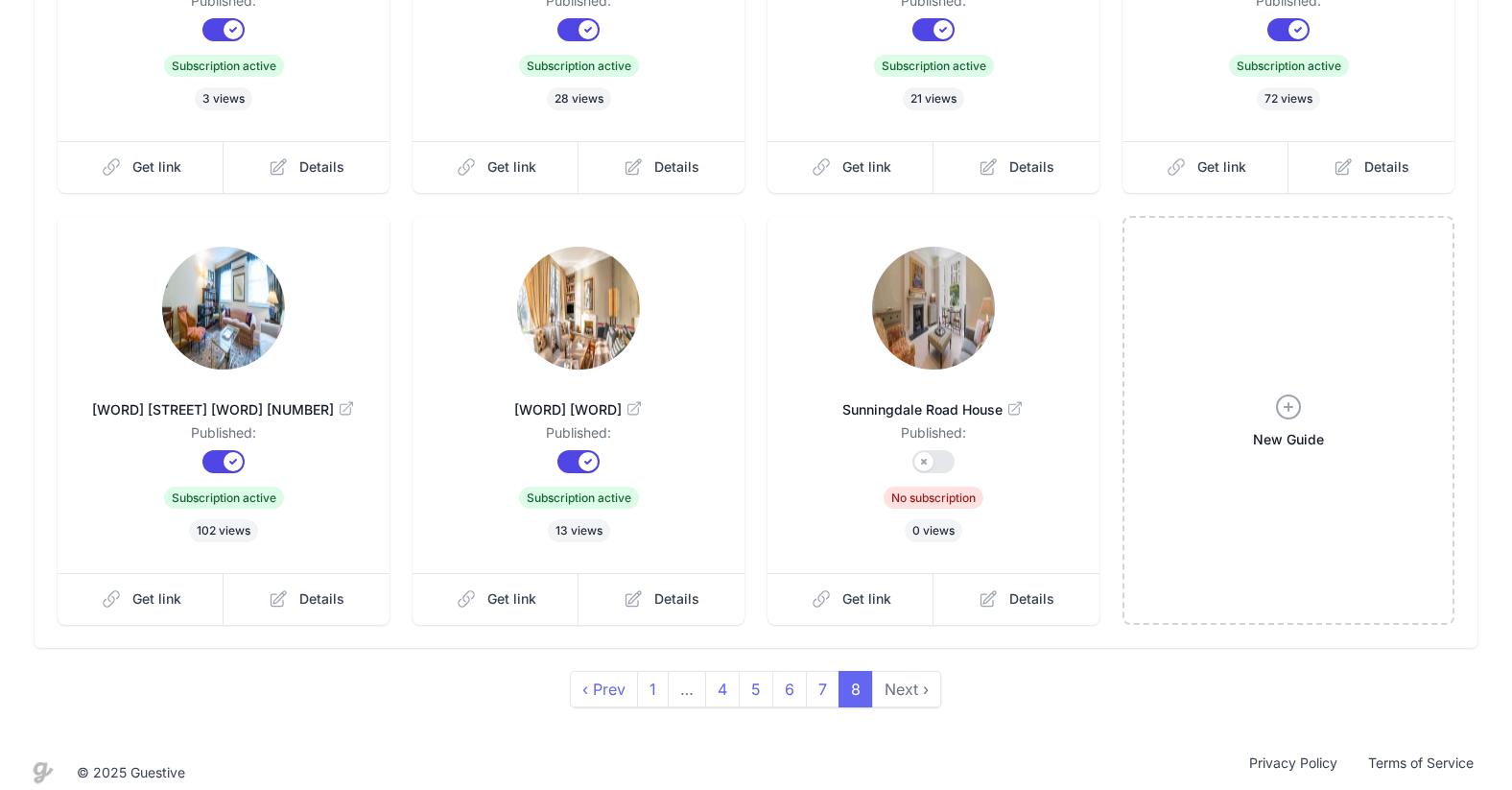 scroll, scrollTop: 490, scrollLeft: 0, axis: vertical 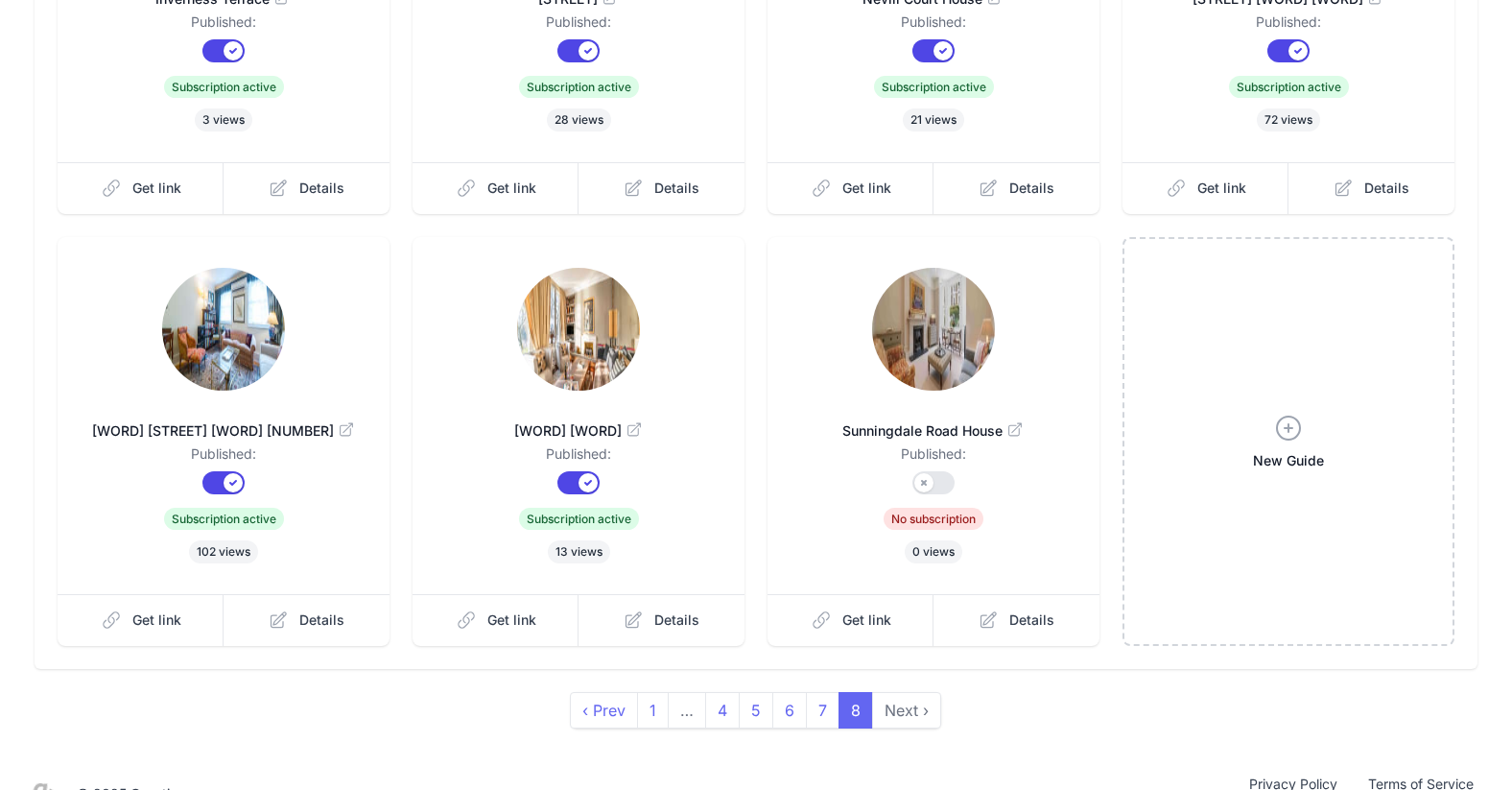 click at bounding box center (933, 329) 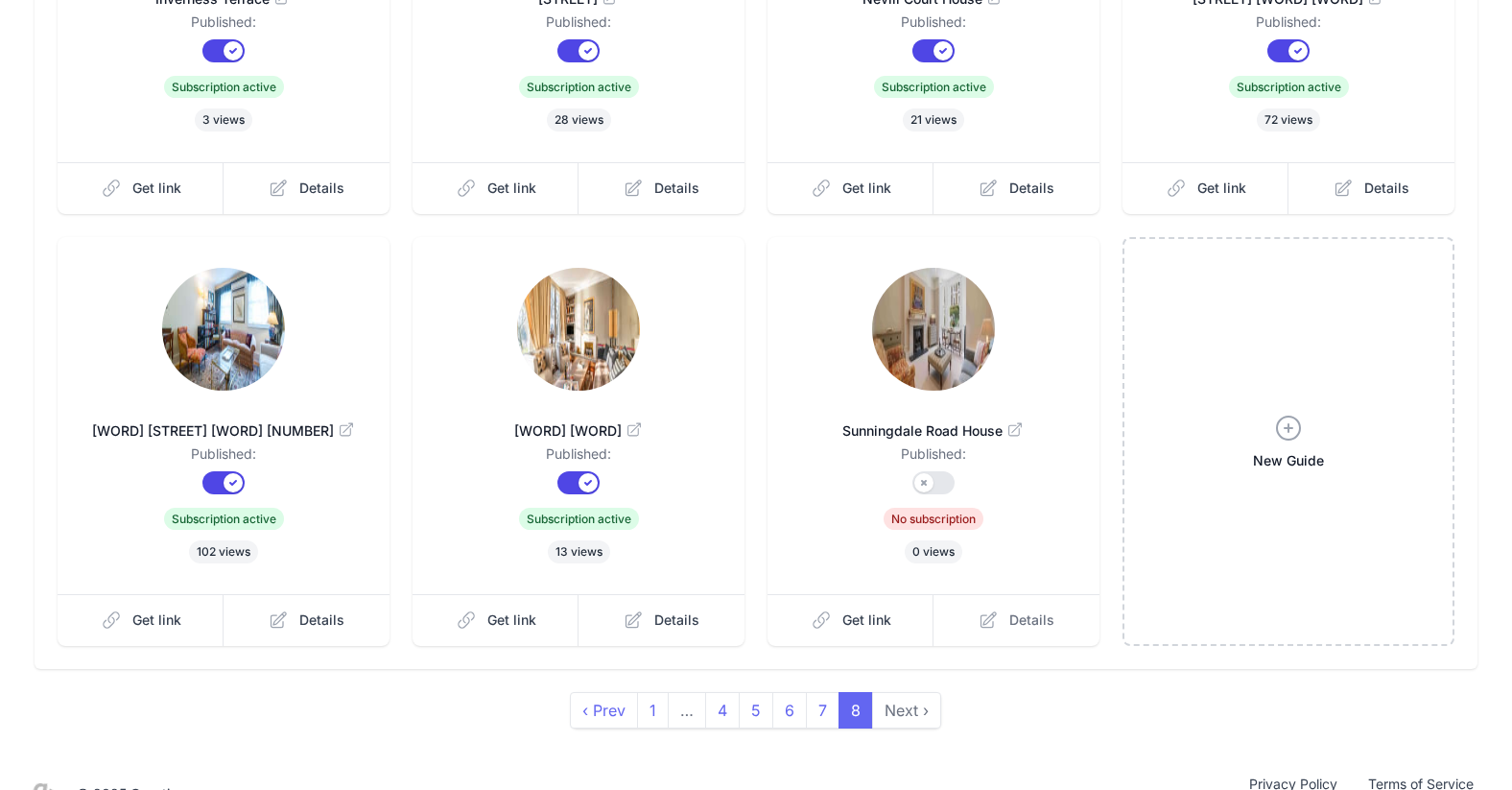 click on "Details" at bounding box center [1016, 620] 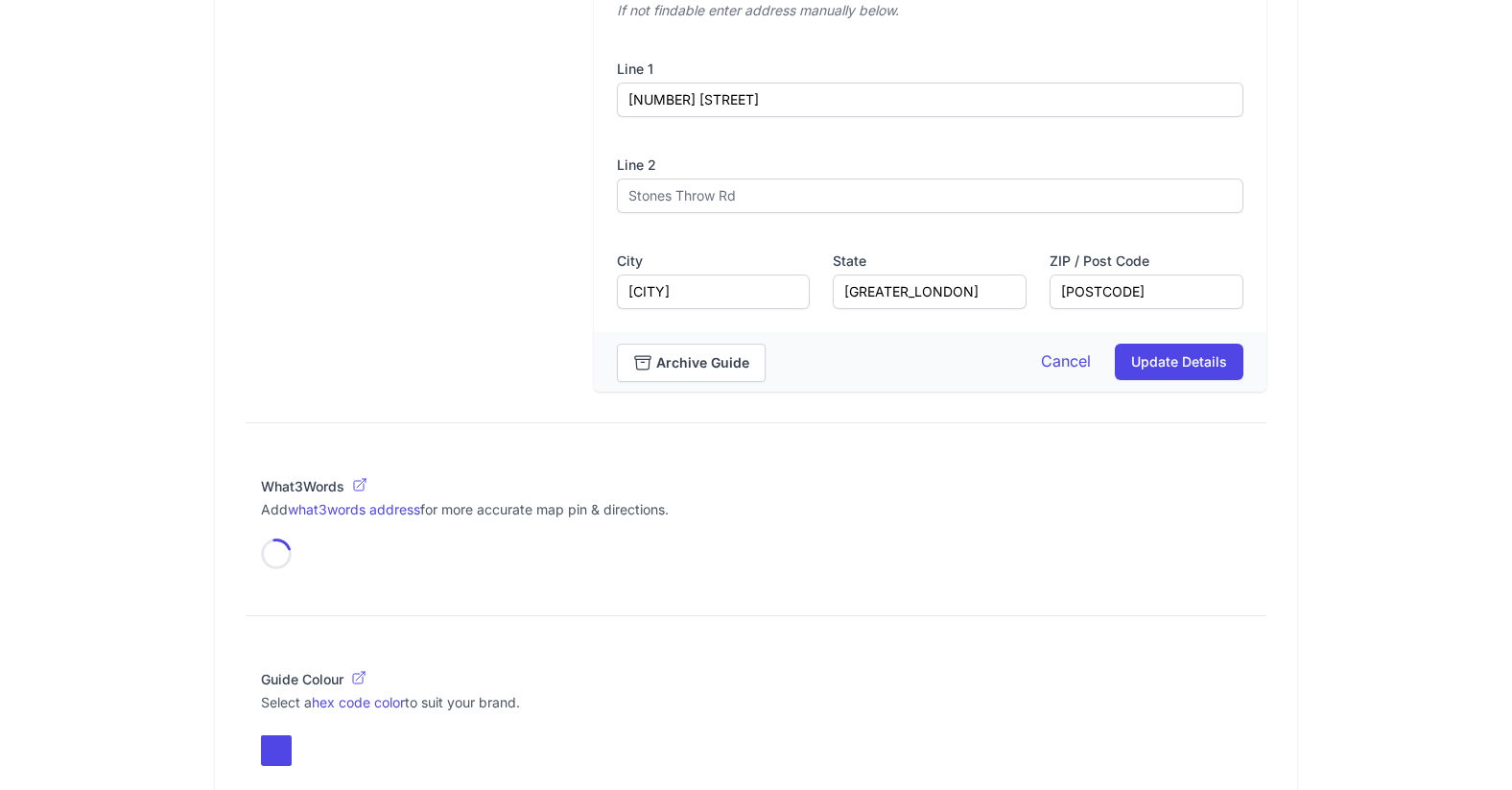 scroll, scrollTop: 1238, scrollLeft: 0, axis: vertical 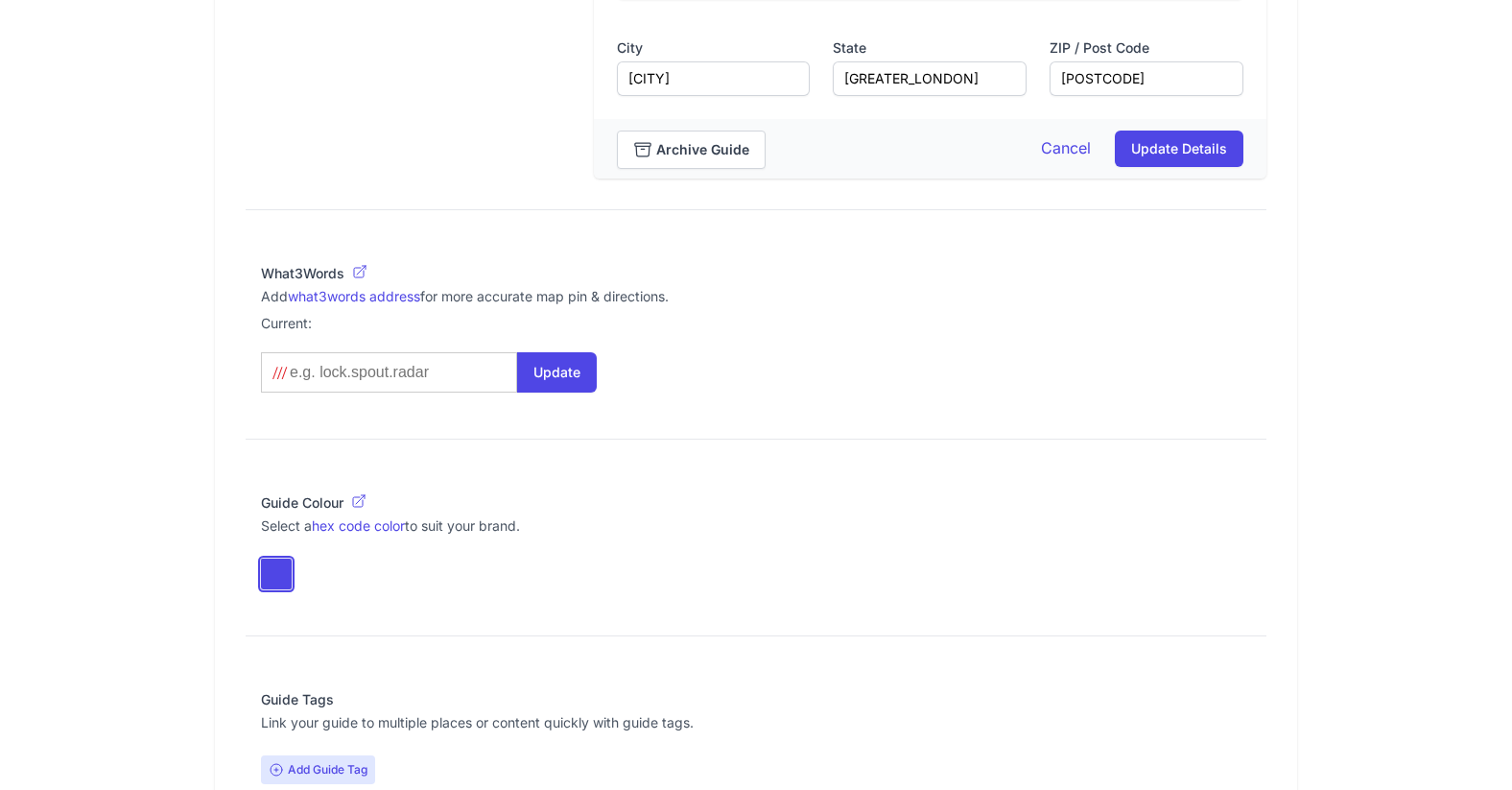 click at bounding box center (276, 574) 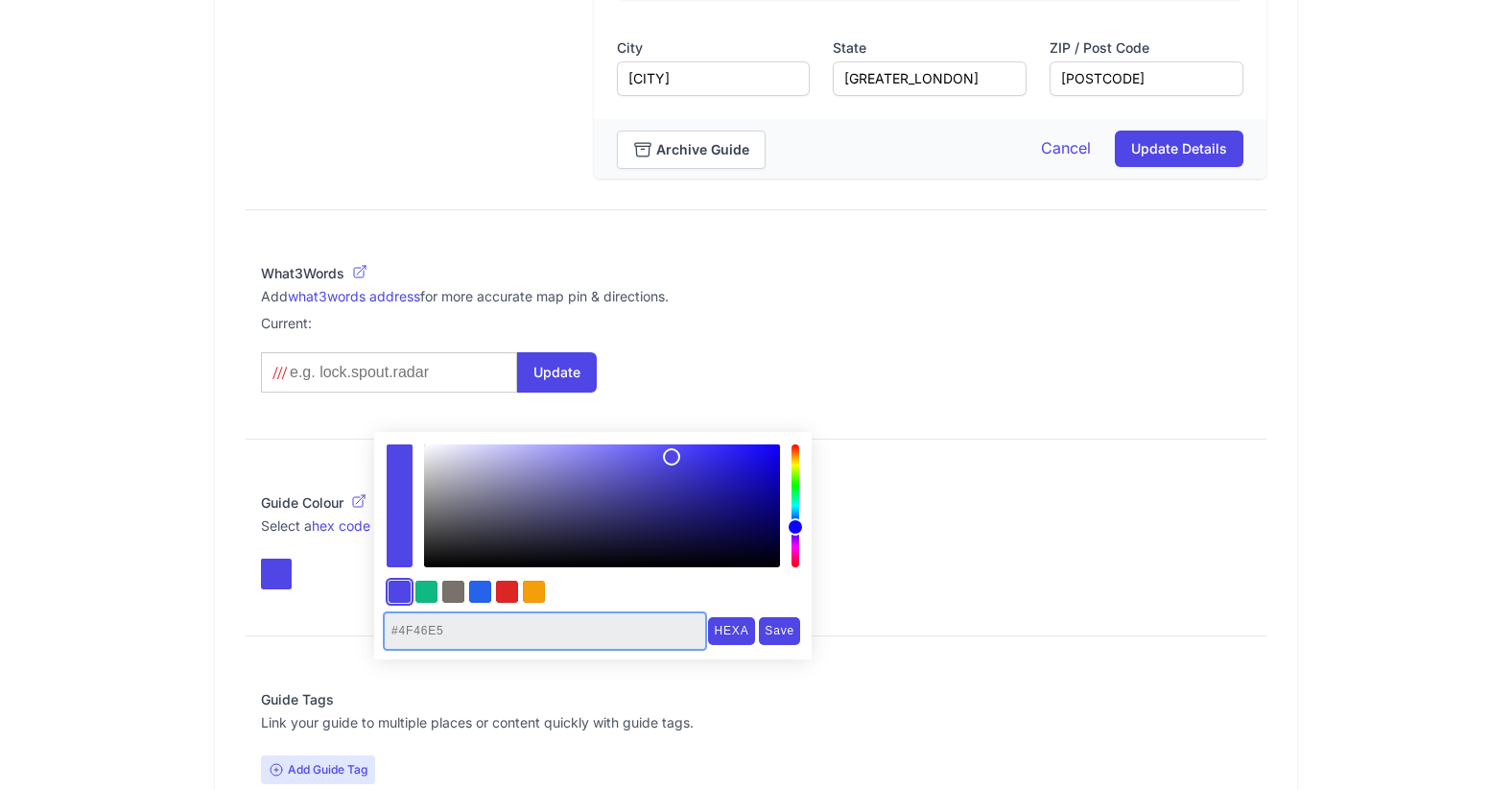 click on "#4F46E5" at bounding box center [545, 631] 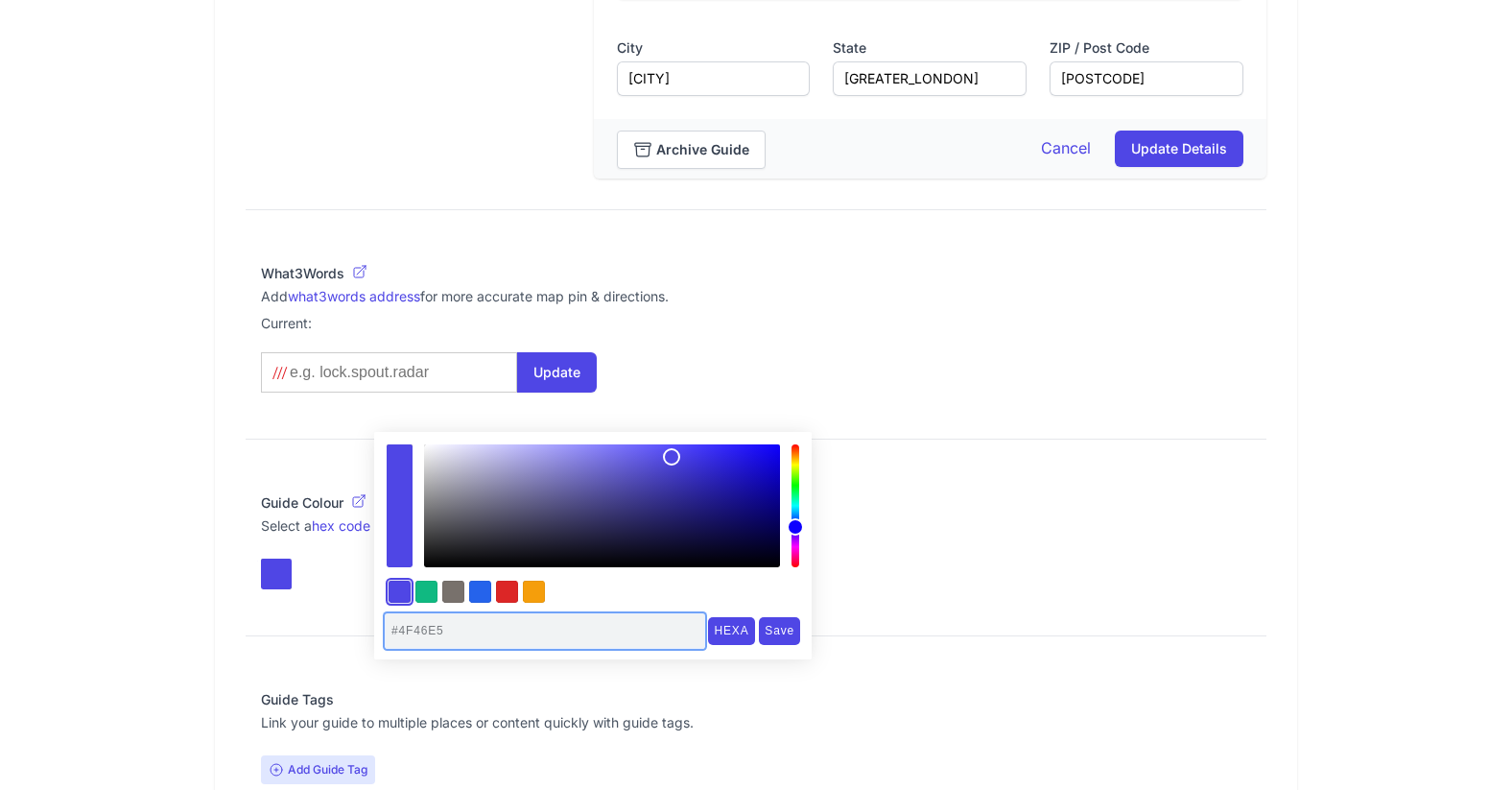 drag, startPoint x: 481, startPoint y: 637, endPoint x: 348, endPoint y: 628, distance: 133.30416 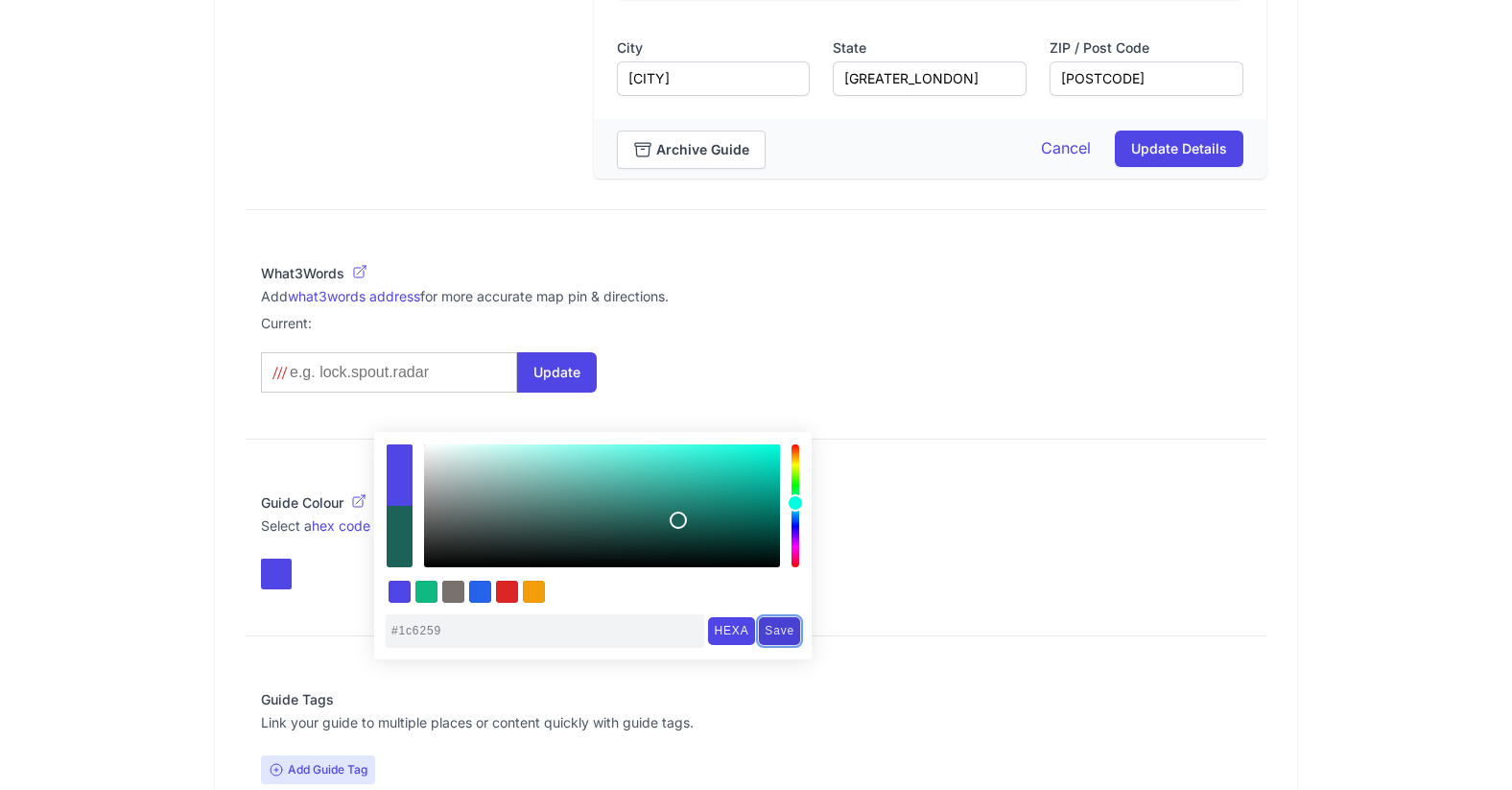 type on "#1C6259" 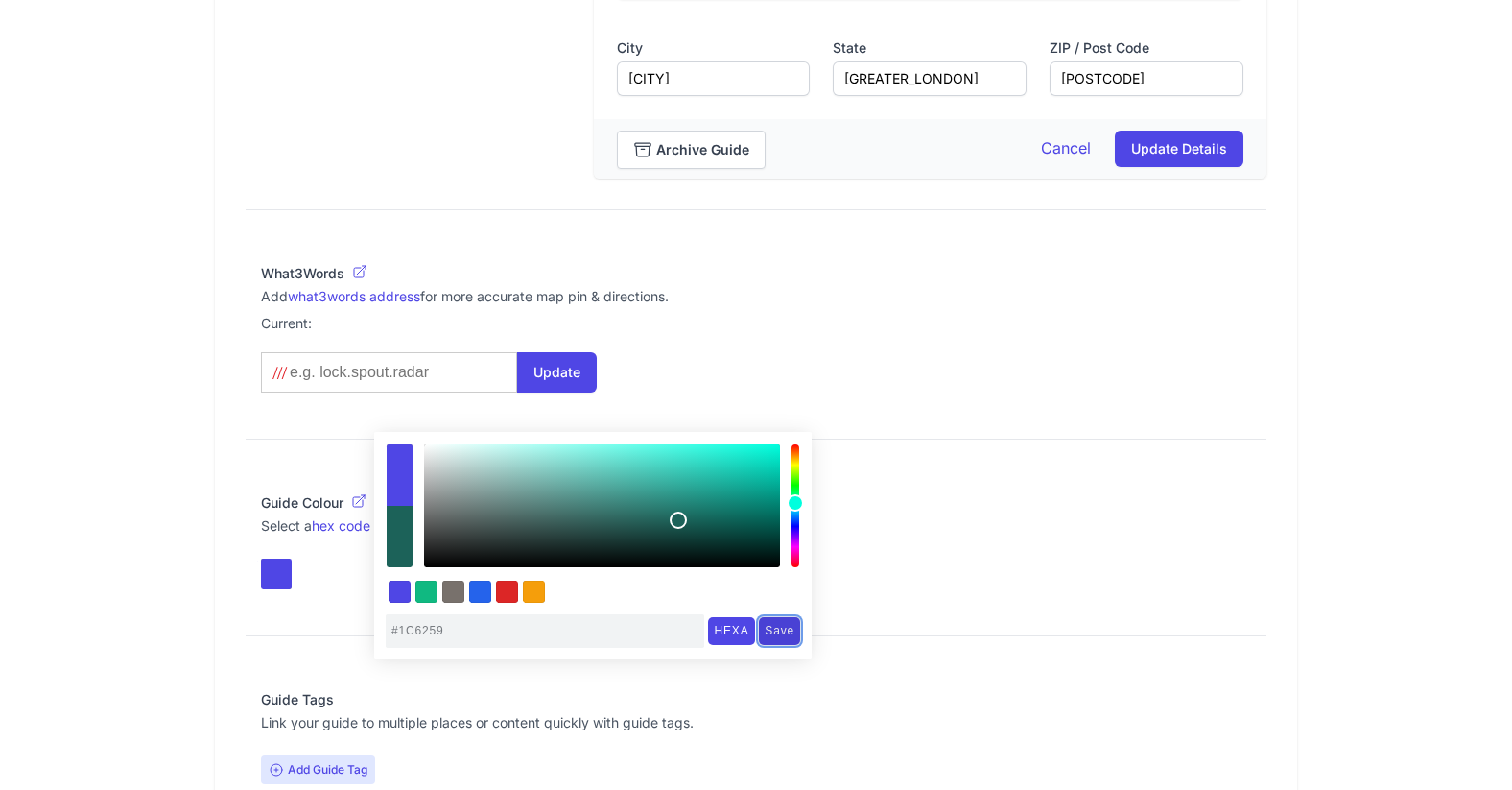 click on "Save" at bounding box center [779, 631] 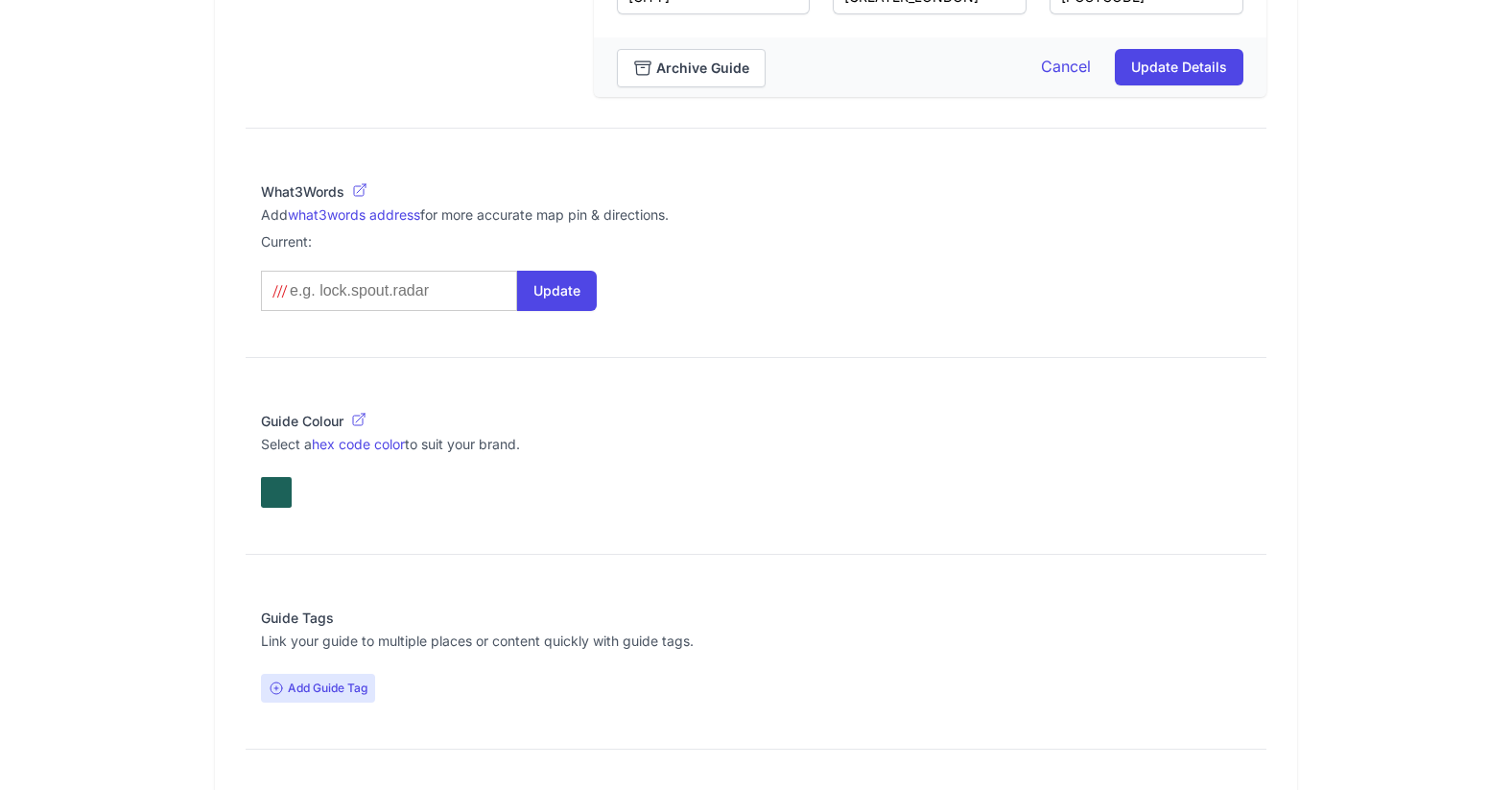 scroll, scrollTop: 1238, scrollLeft: 0, axis: vertical 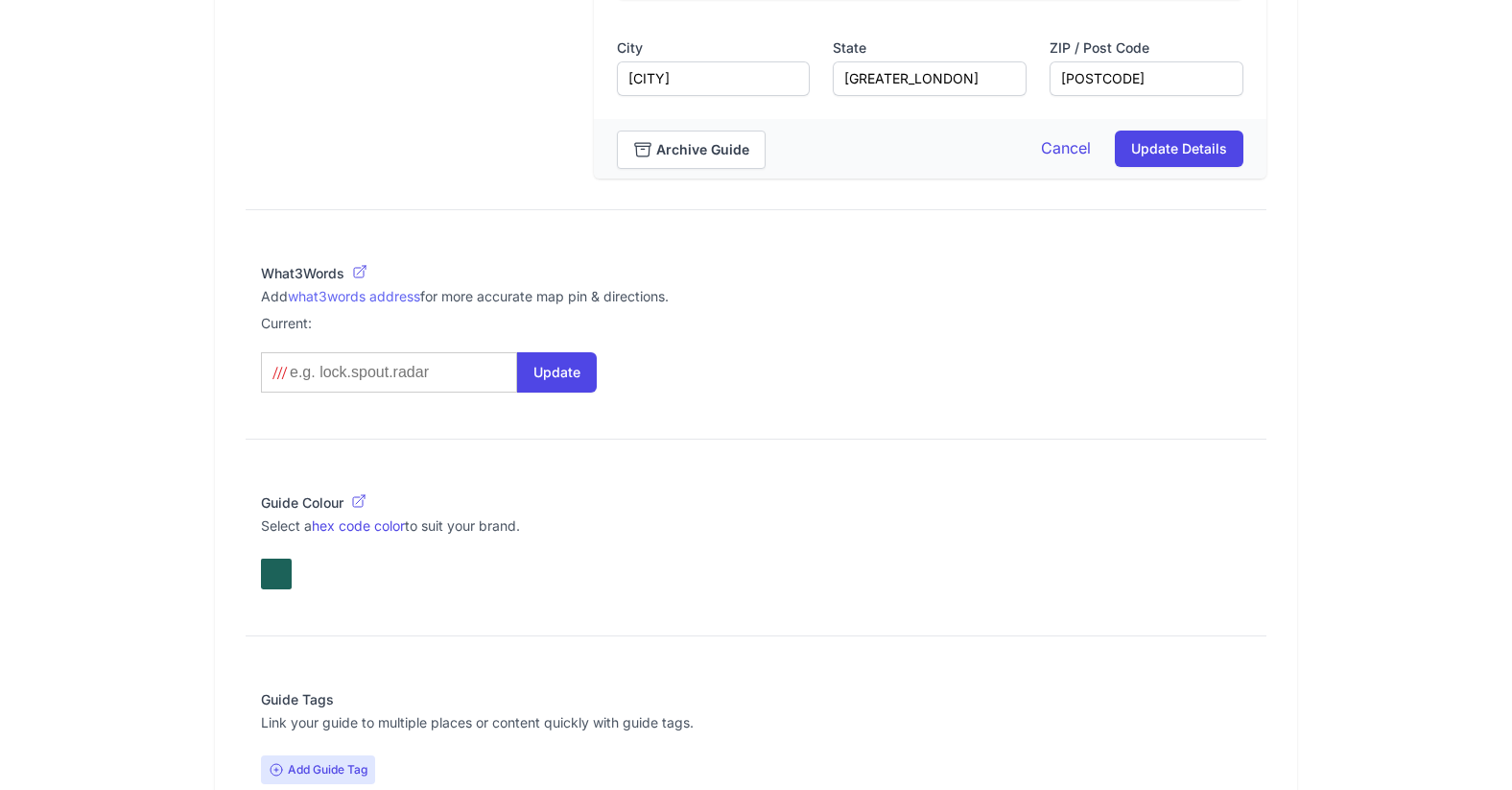 click on "what3words address" at bounding box center [354, 296] 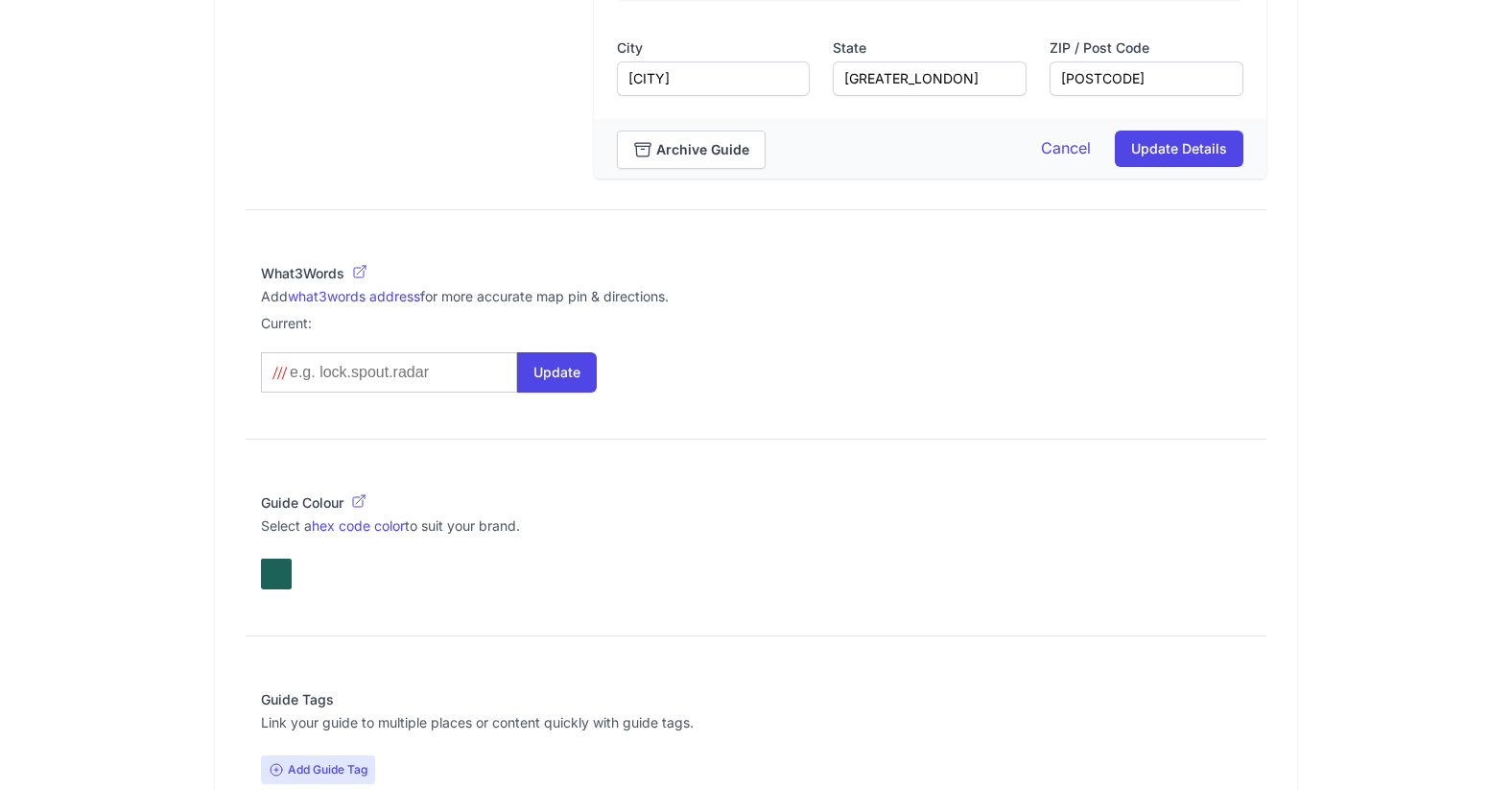 click at bounding box center [386, 372] 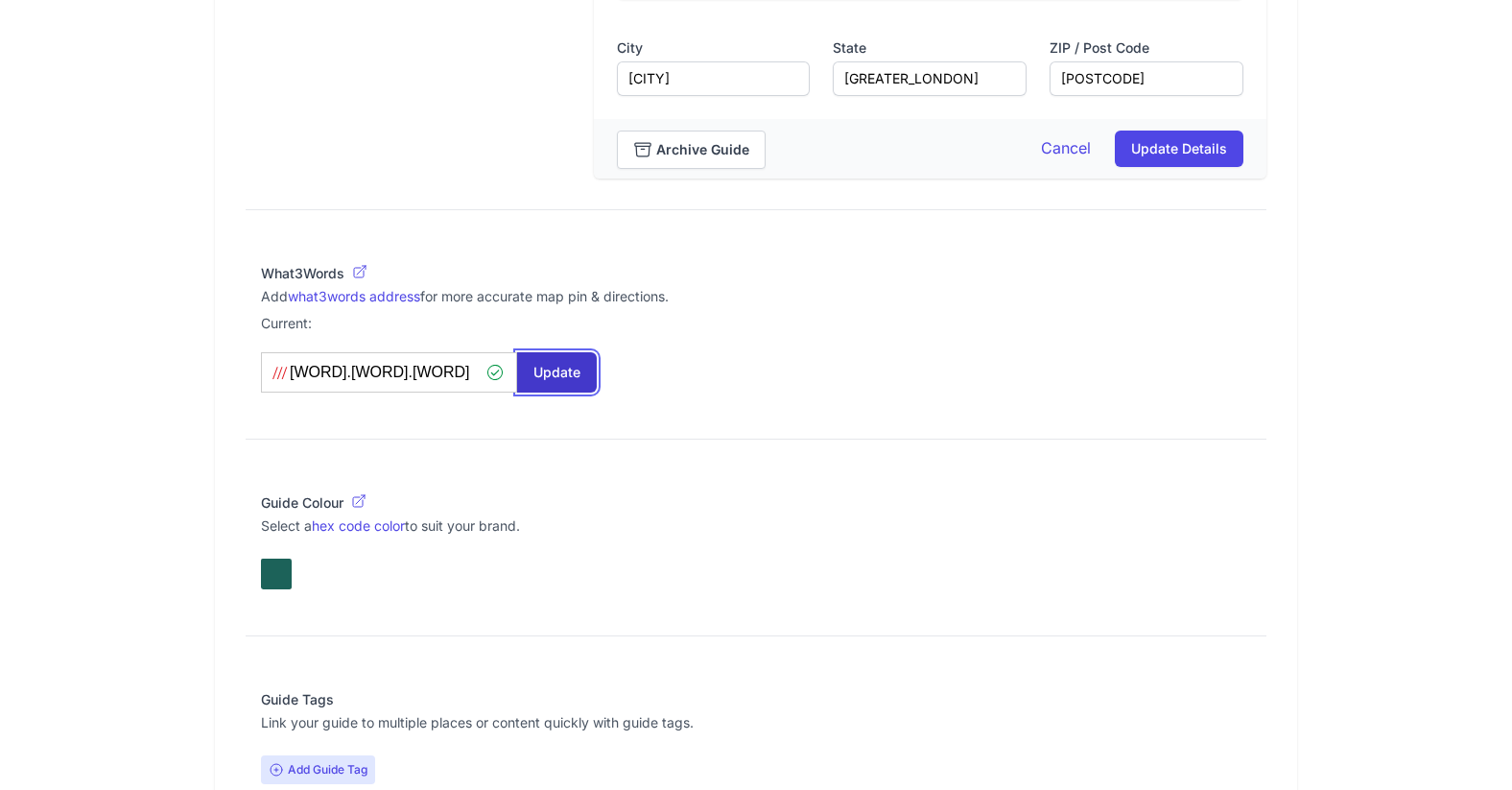 click on "Update" at bounding box center [556, 372] 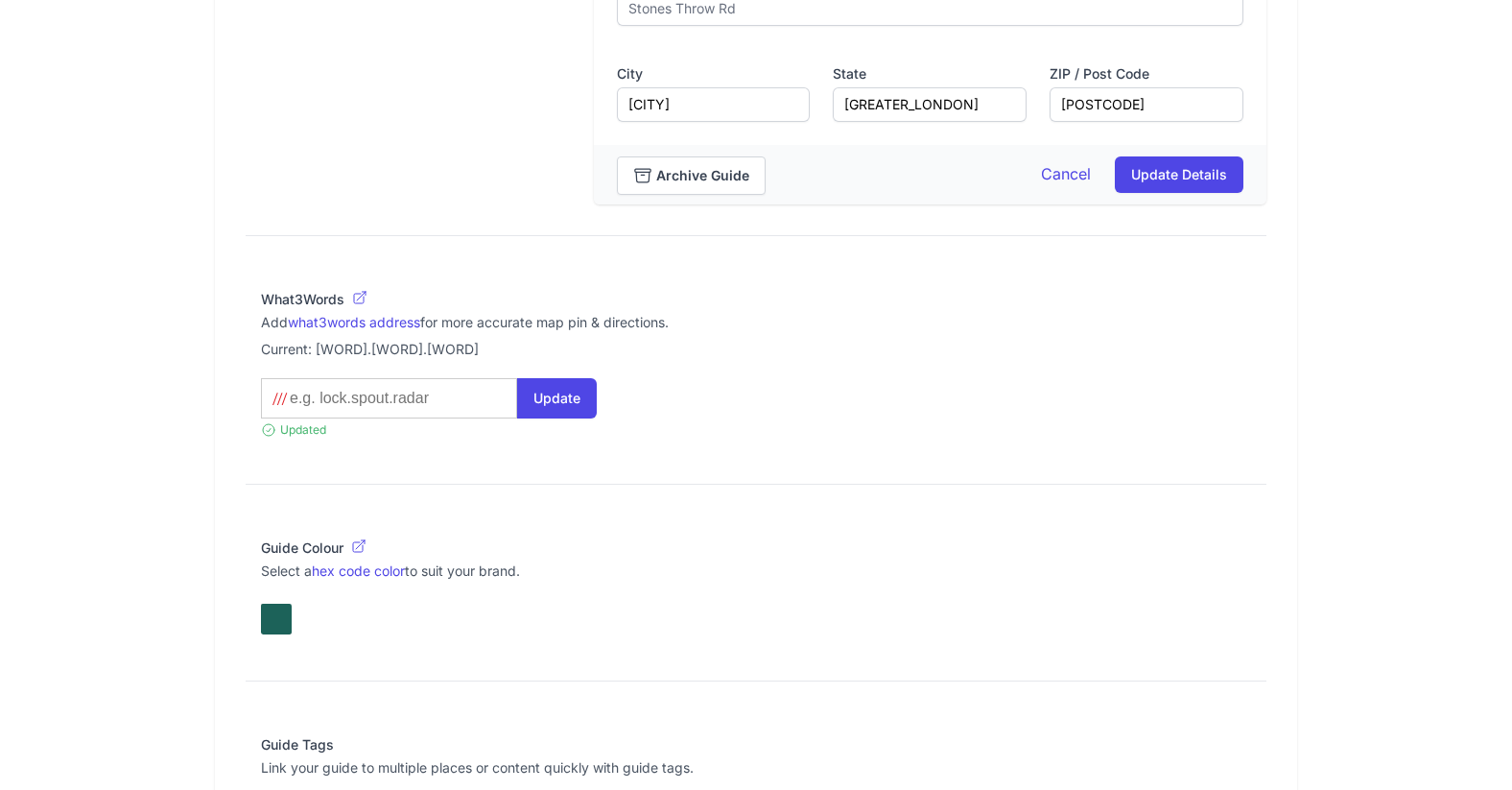 scroll, scrollTop: 0, scrollLeft: 0, axis: both 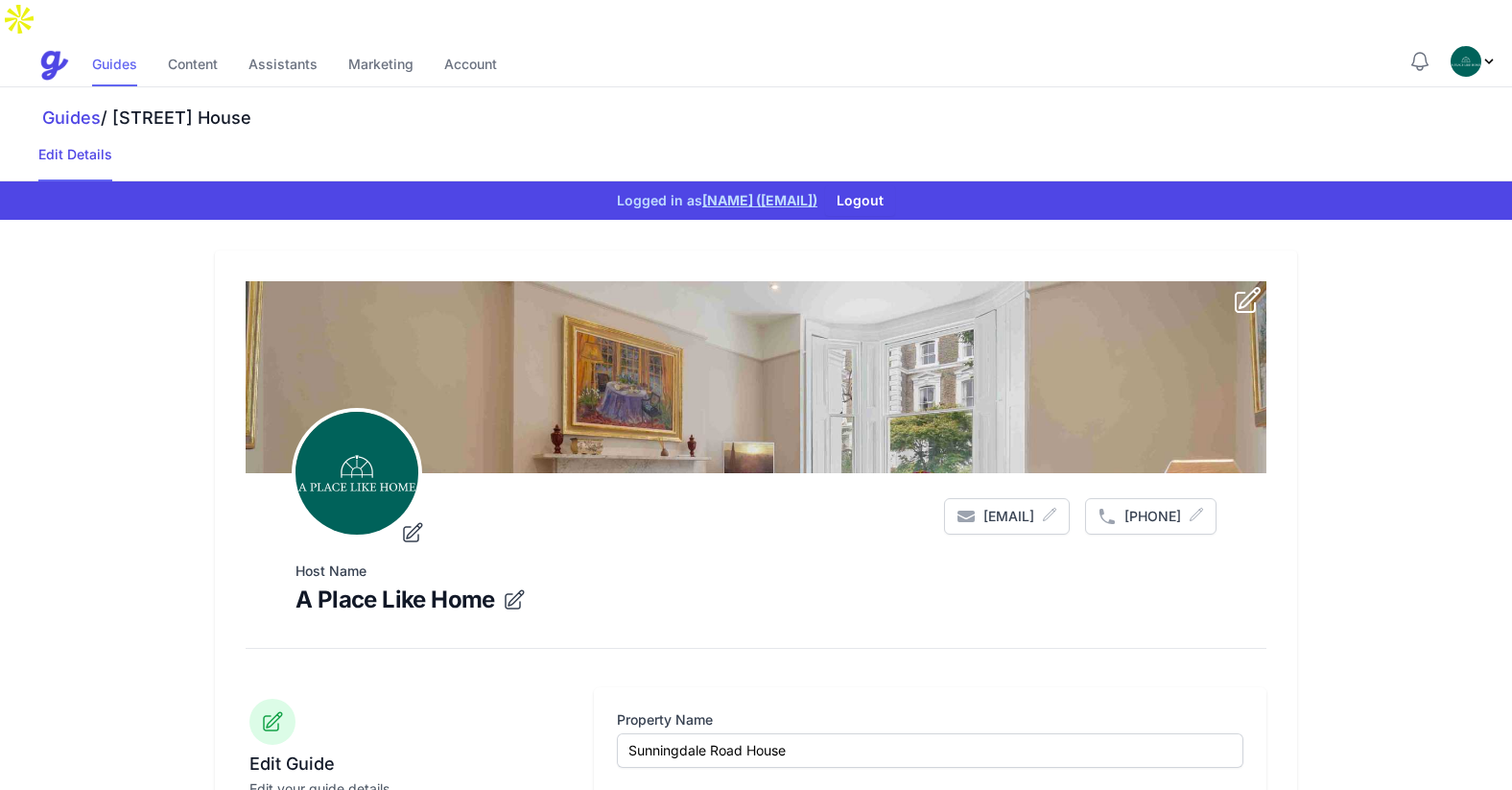 click on "Guides" at bounding box center (114, 65) 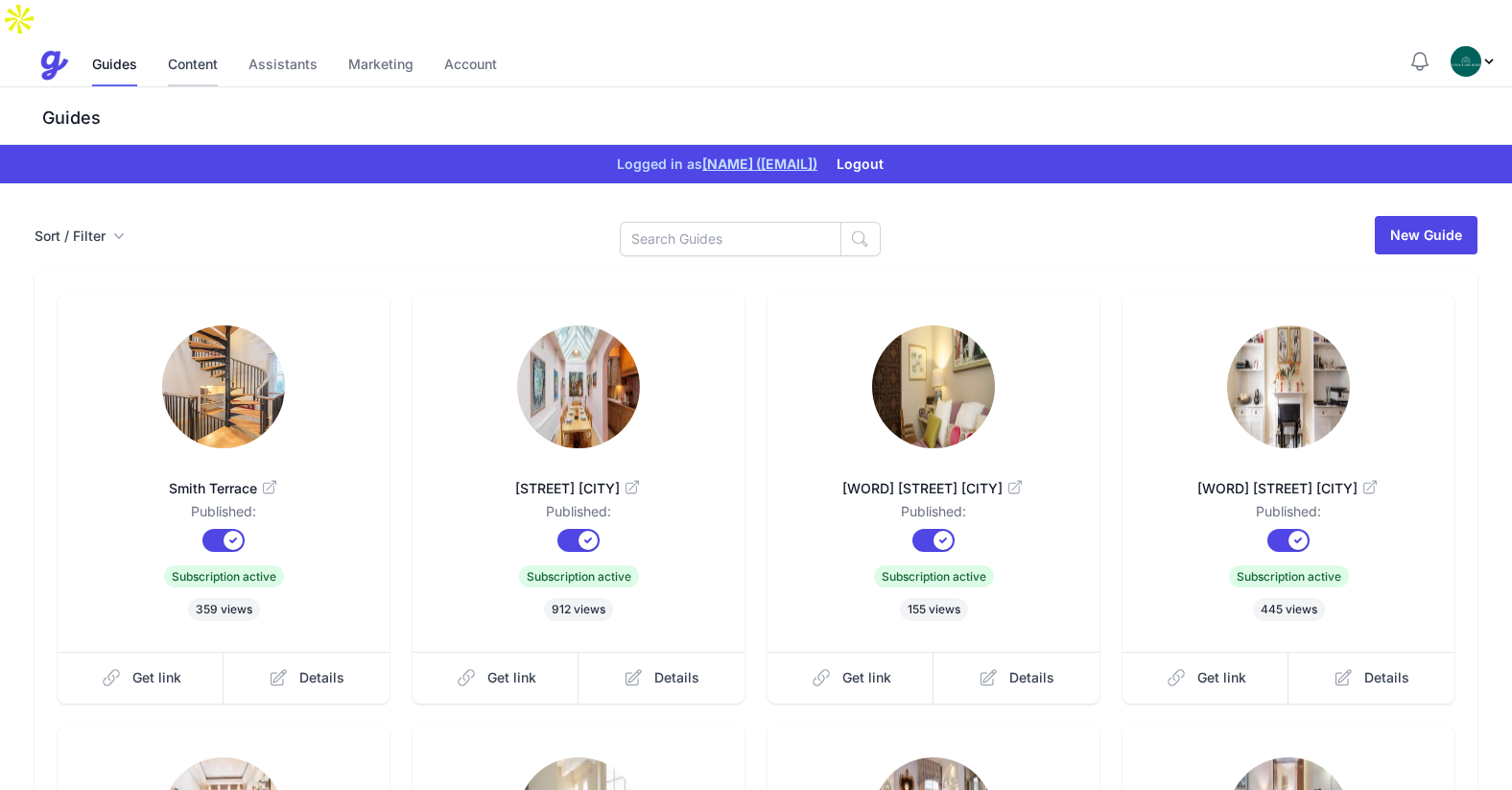click on "Content" at bounding box center (193, 65) 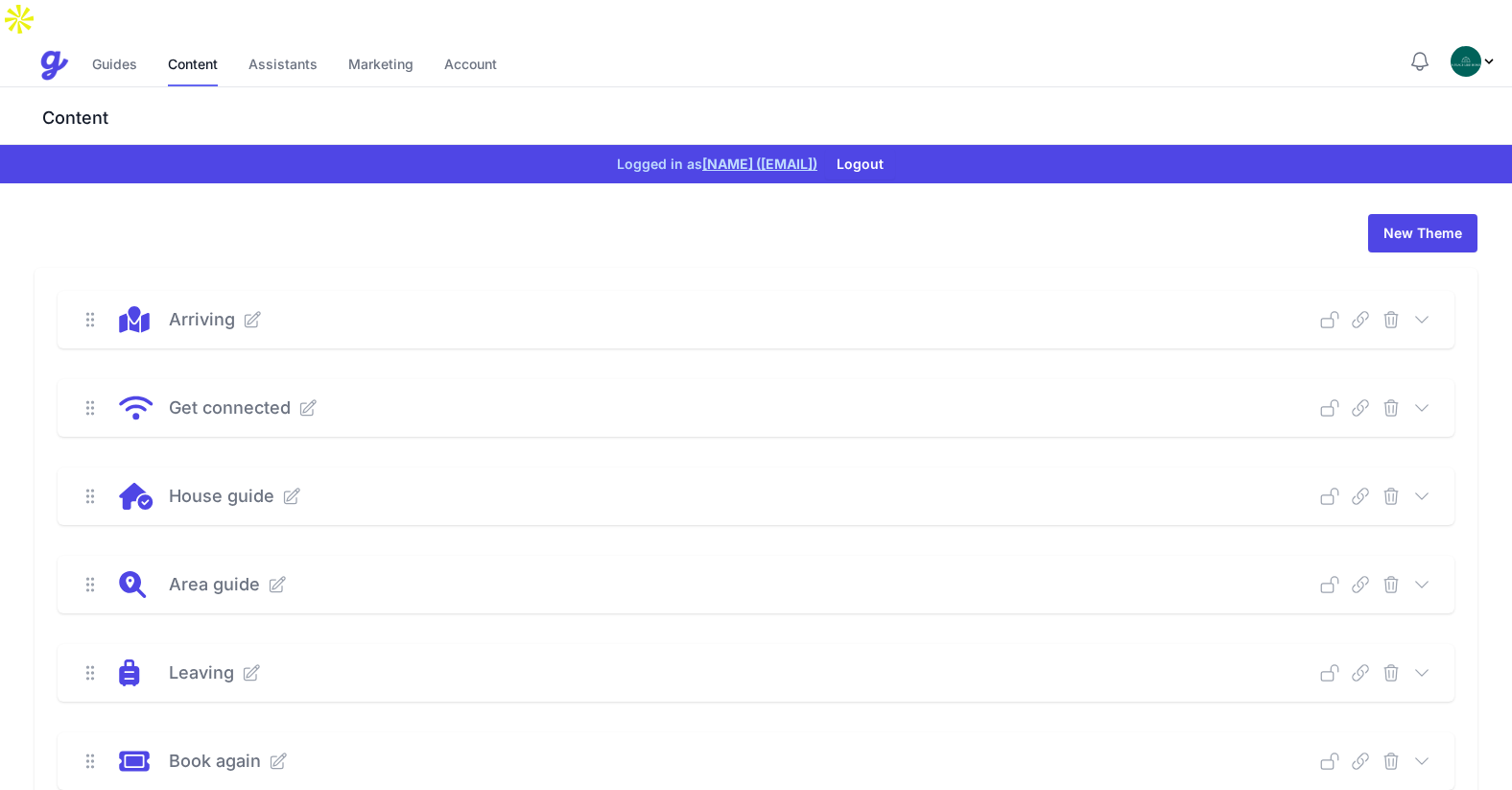click 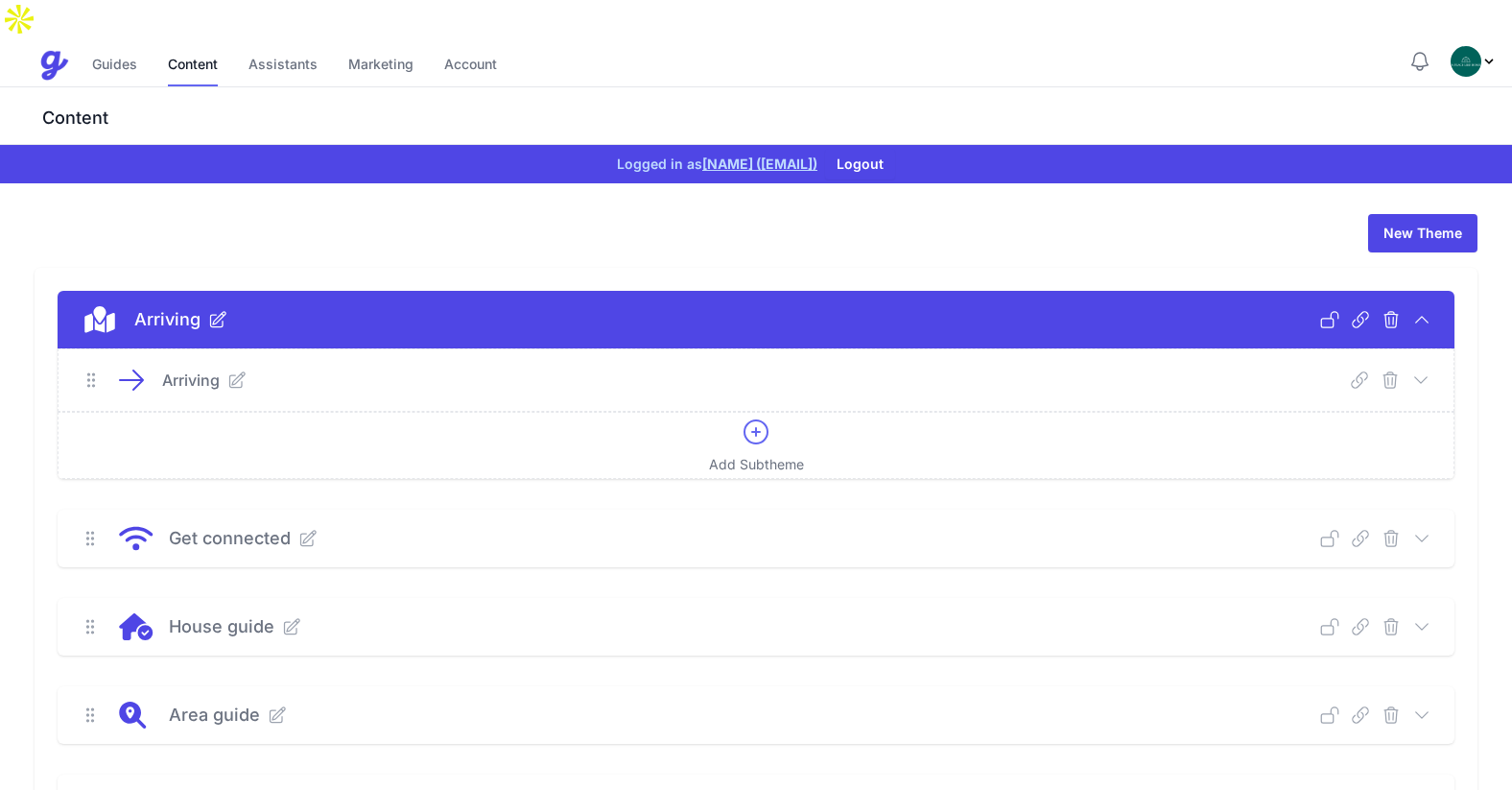 click 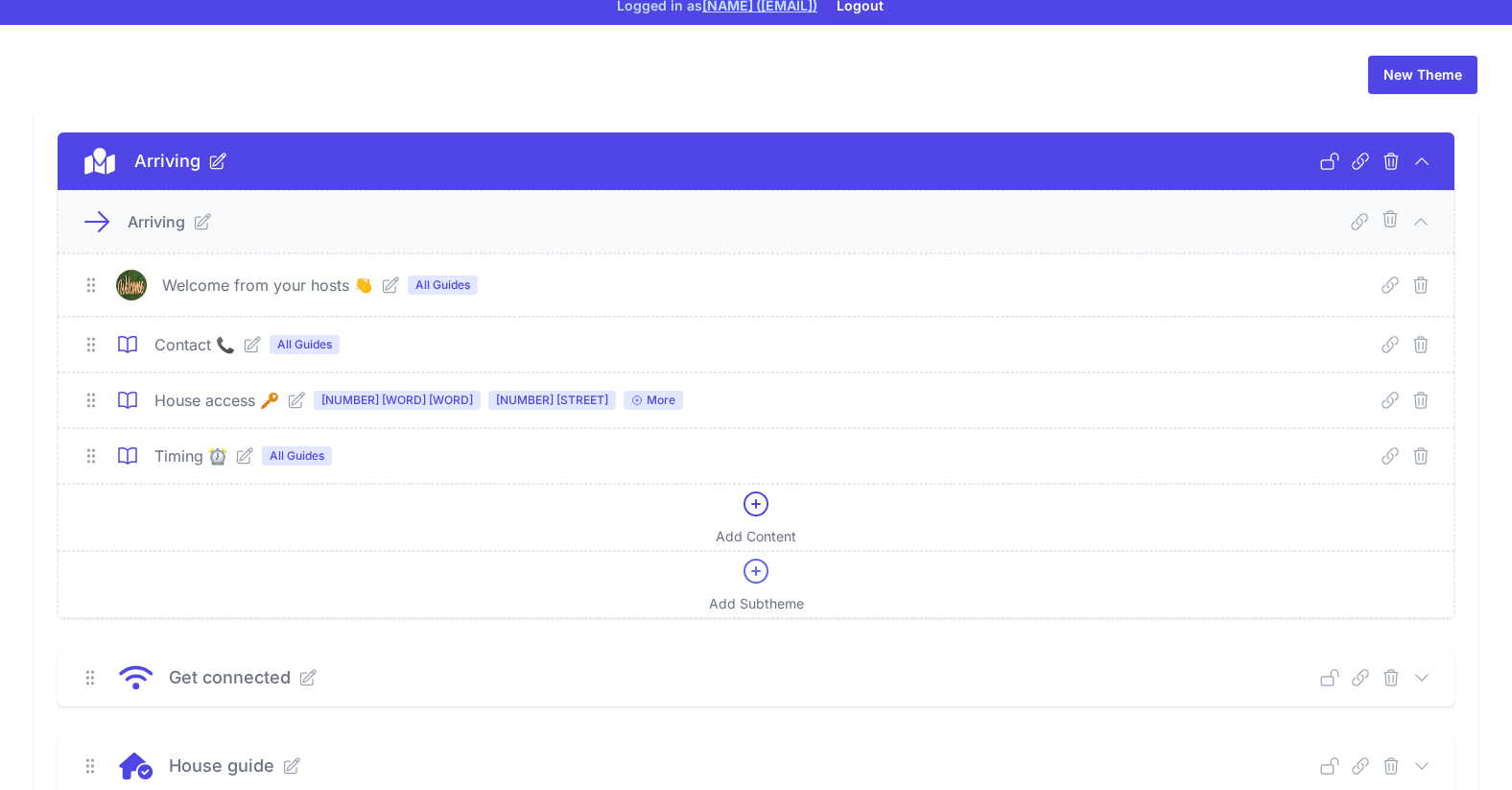 scroll, scrollTop: 162, scrollLeft: 0, axis: vertical 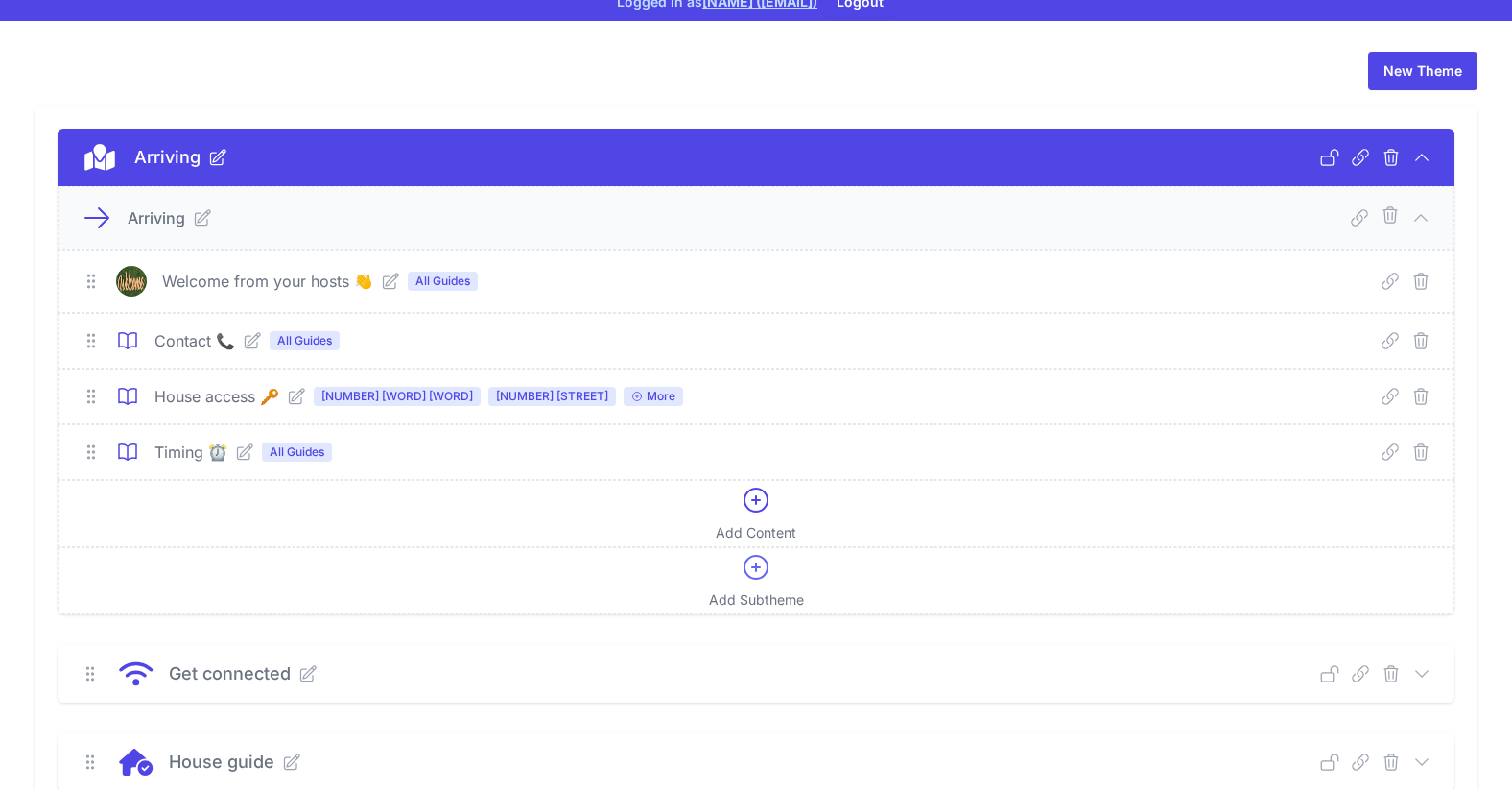click 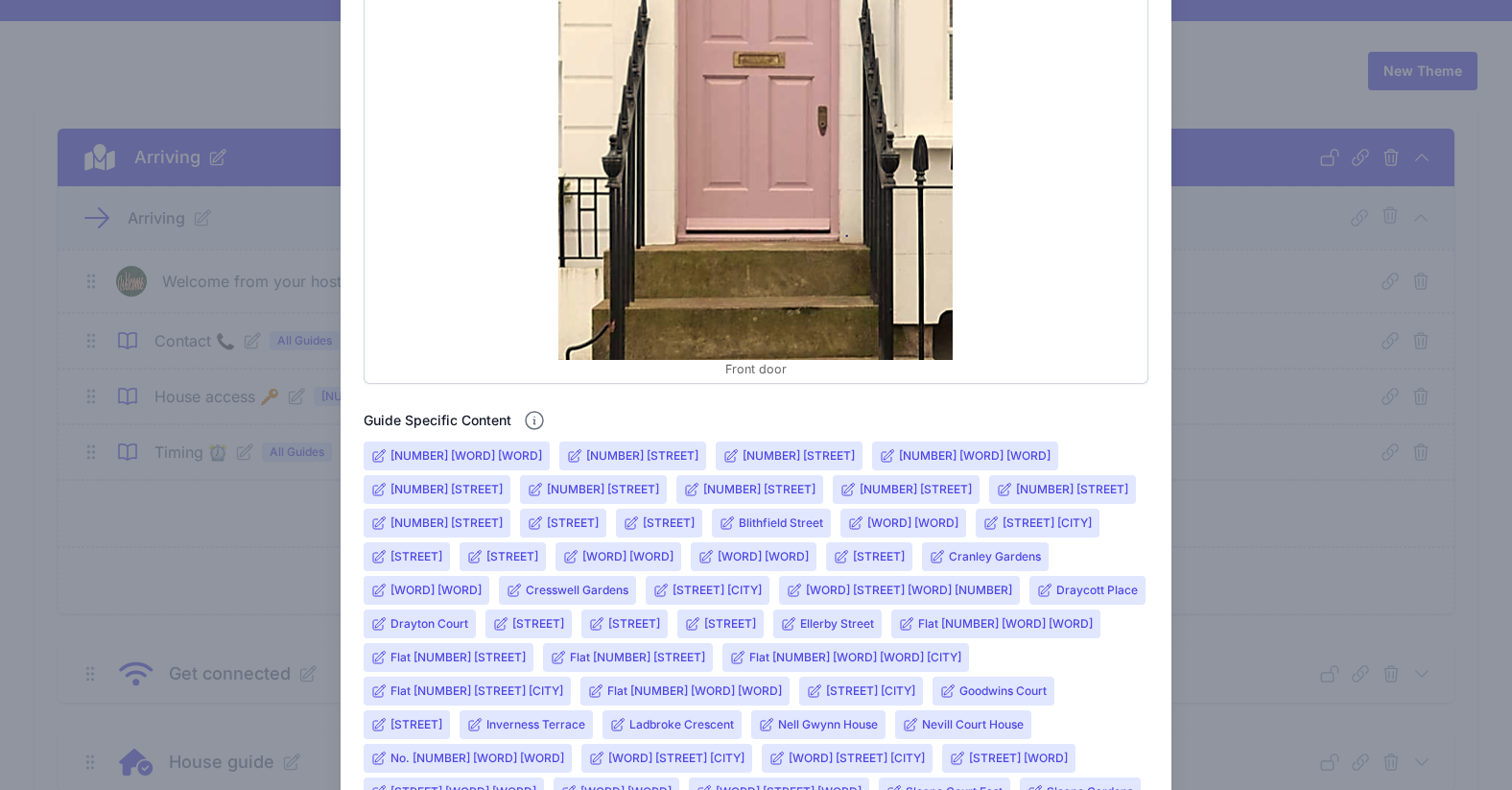 scroll, scrollTop: 1172, scrollLeft: 0, axis: vertical 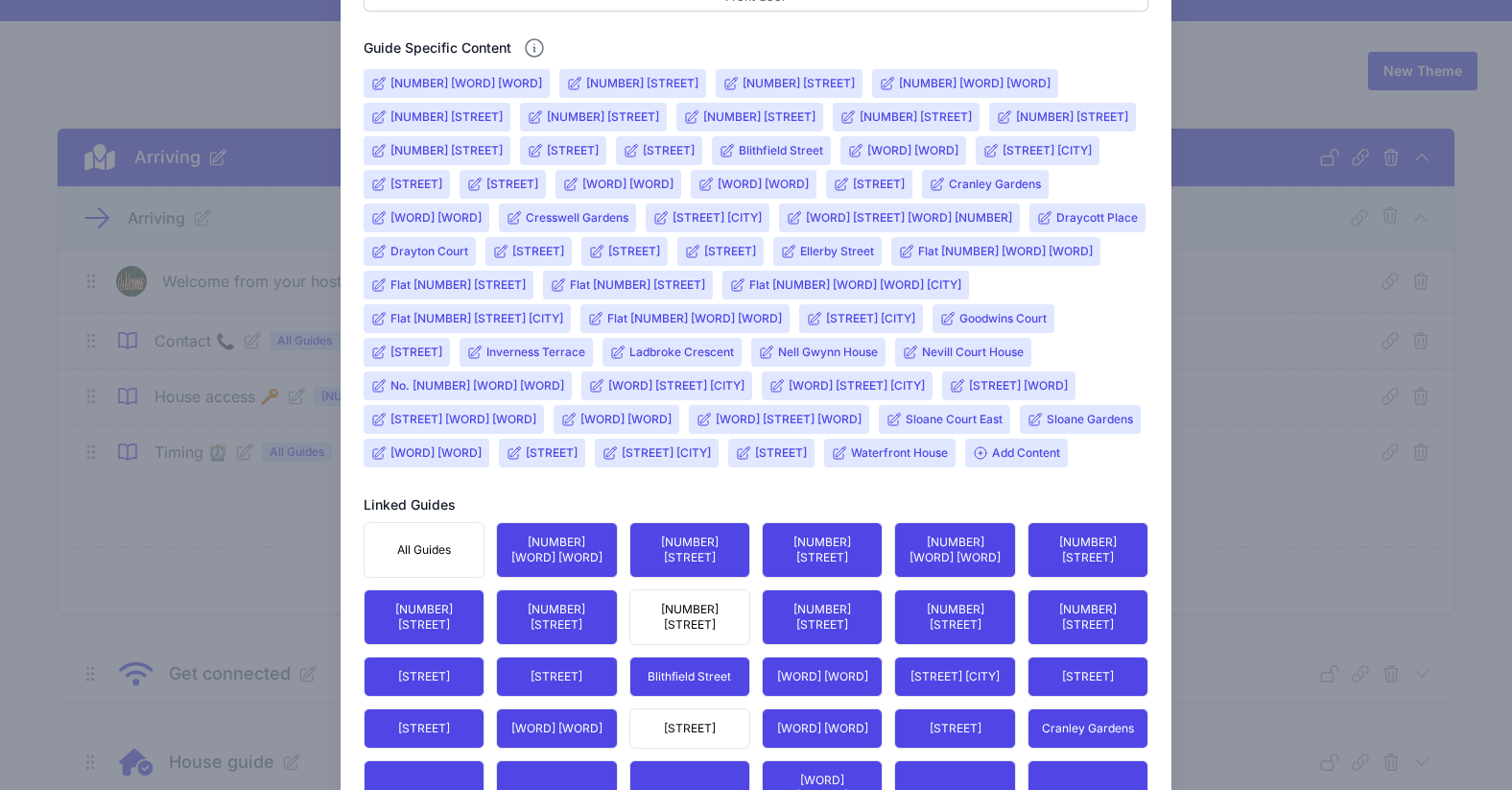 click on "Add Content" at bounding box center [1016, 453] 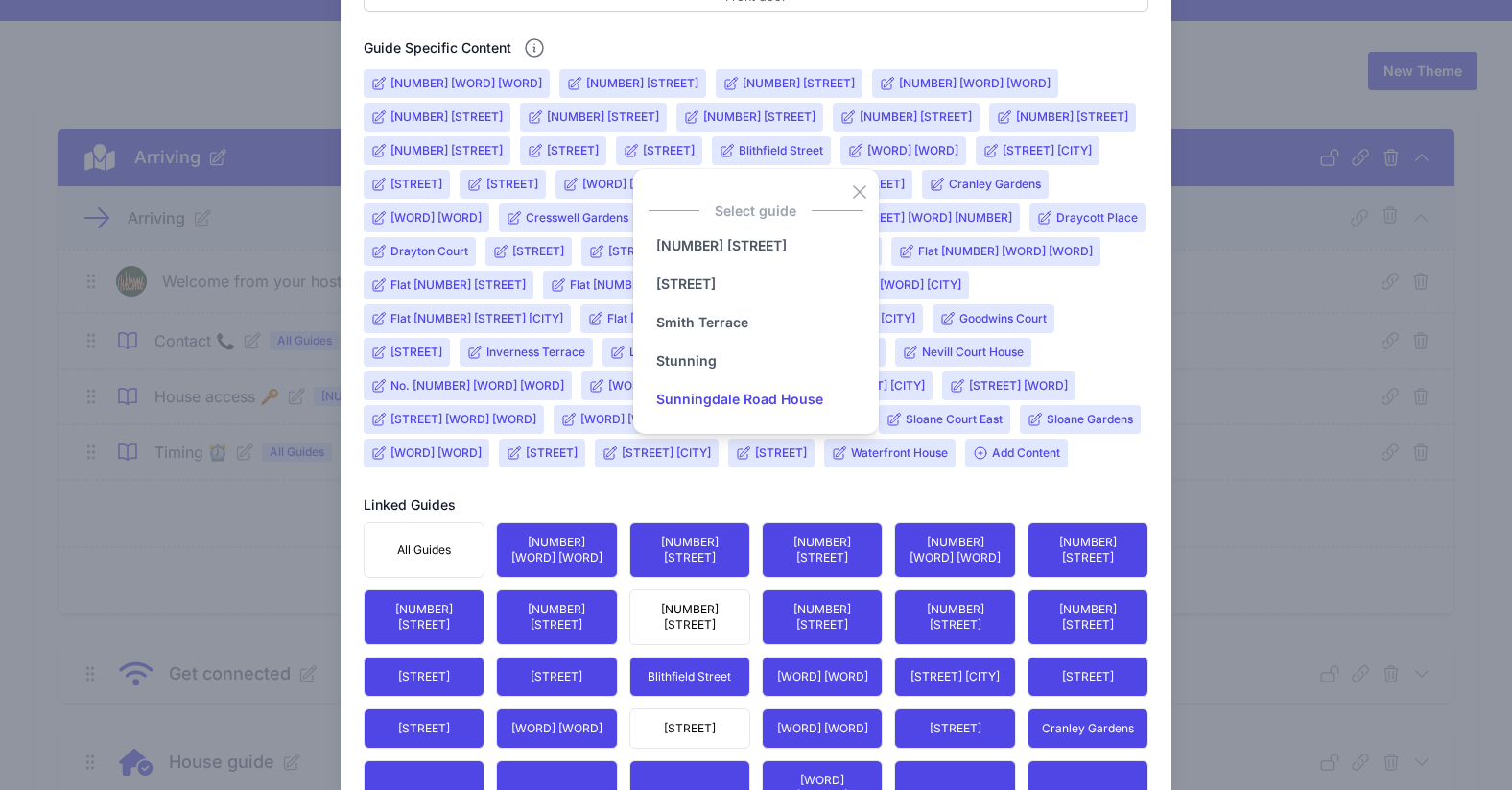click on "Sunningdale Road House" at bounding box center [740, 399] 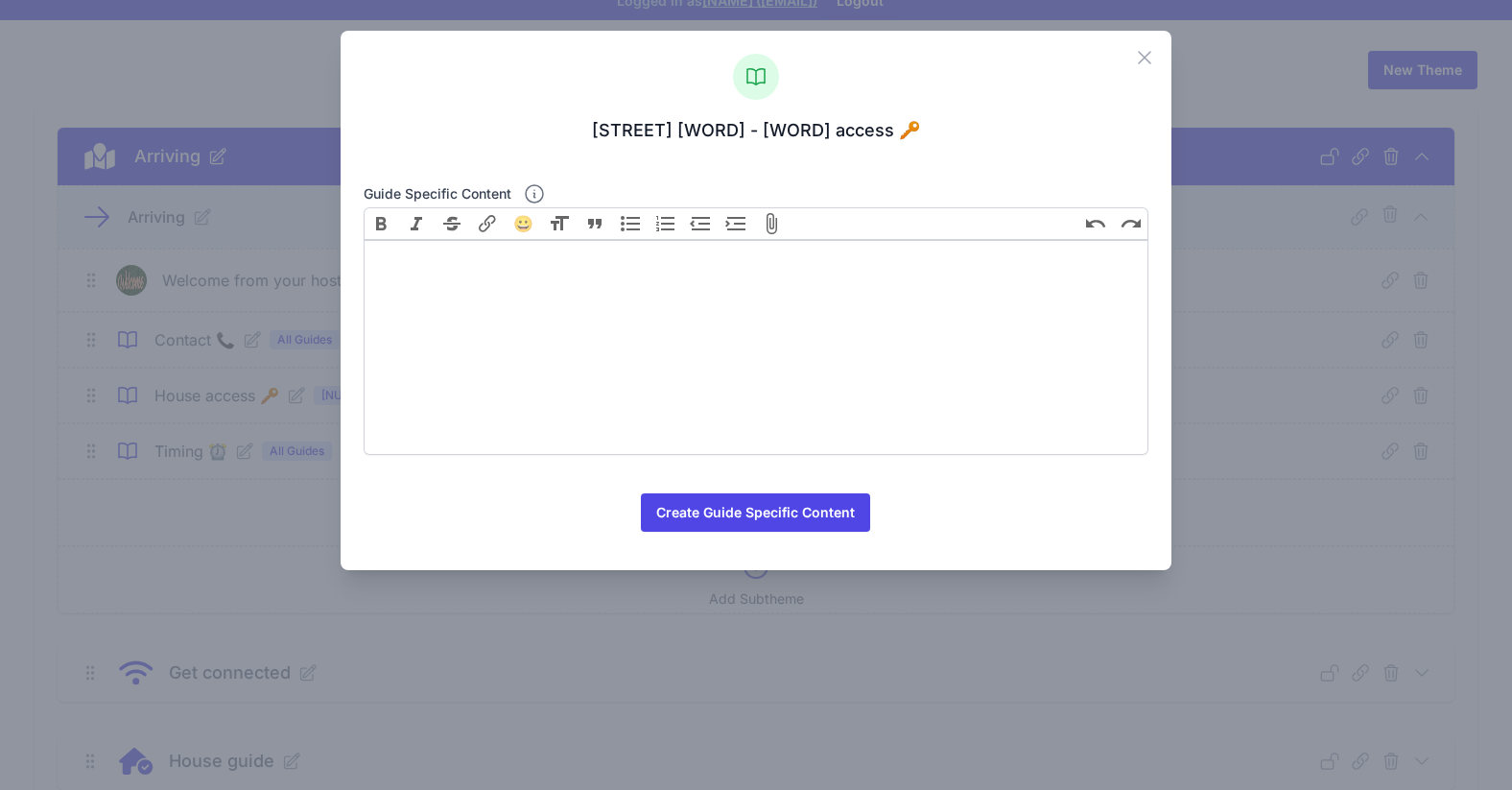 scroll, scrollTop: 199, scrollLeft: 0, axis: vertical 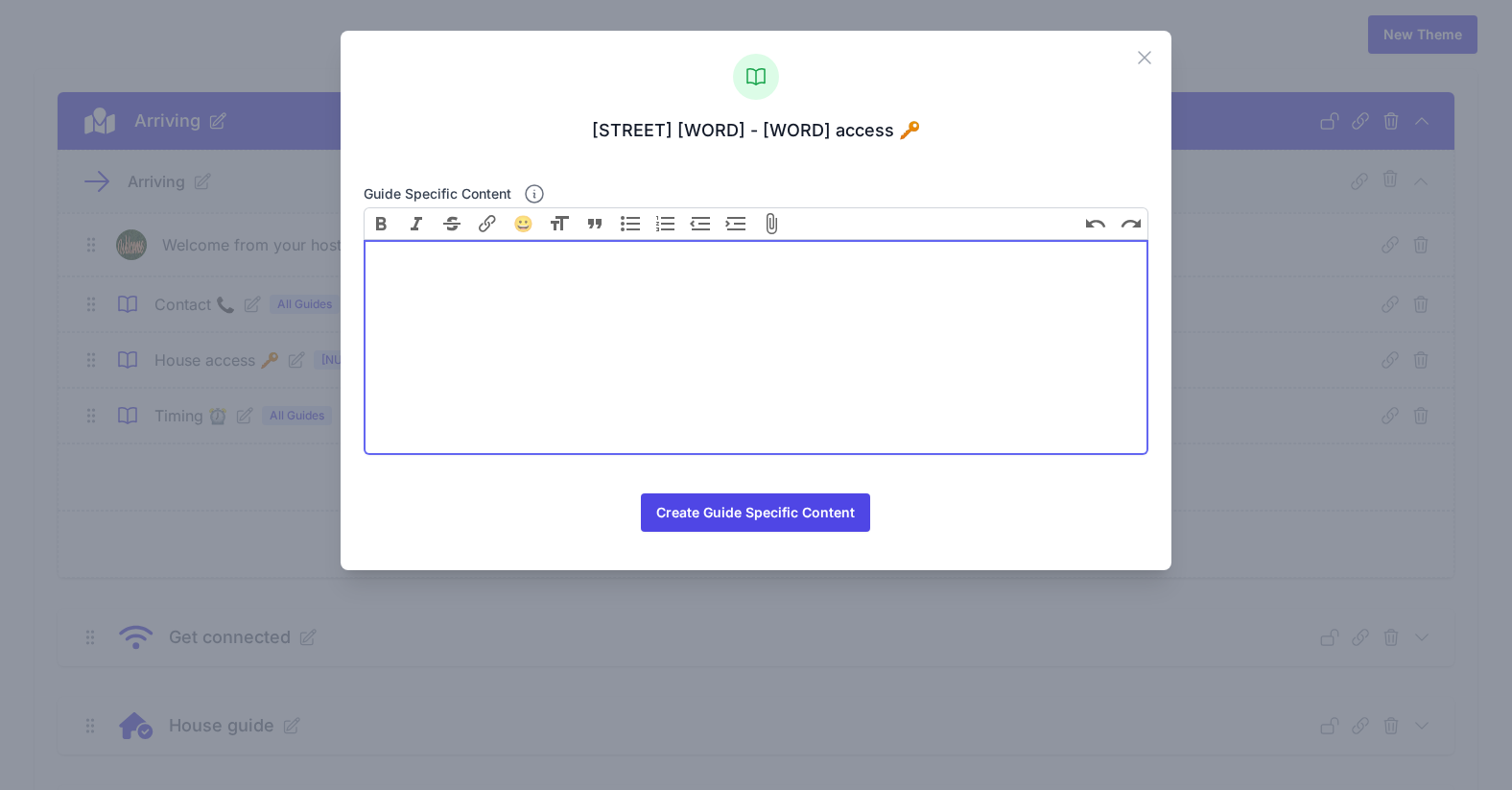 click at bounding box center [756, 347] 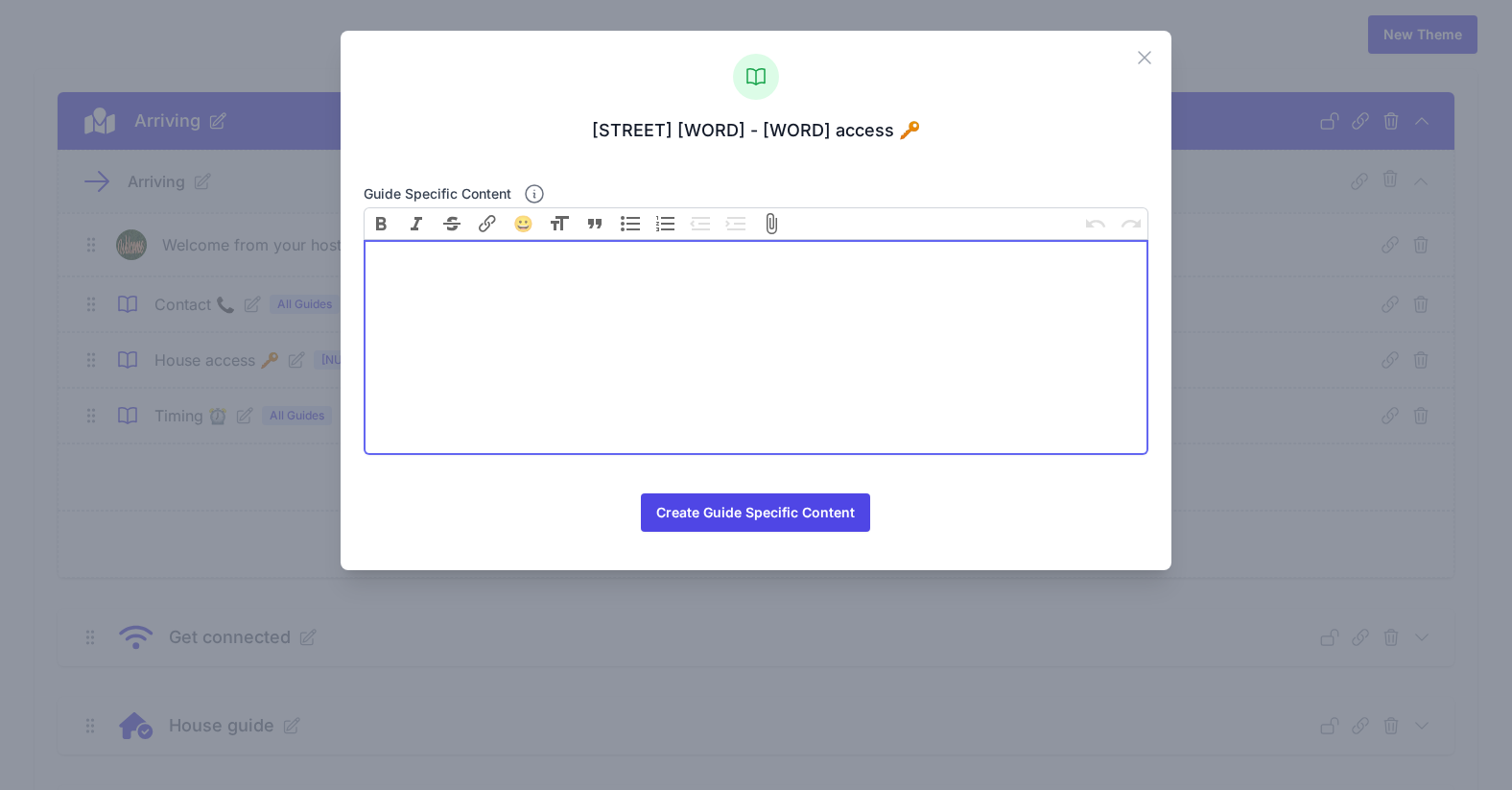 paste on "<div>The property is accessed from Stratford Road. There is a waist high black gate. Go to house number 5, let yourself in through the front door. At the end of the hallway there are two doors. Your apartment is the door on the right.</div>" 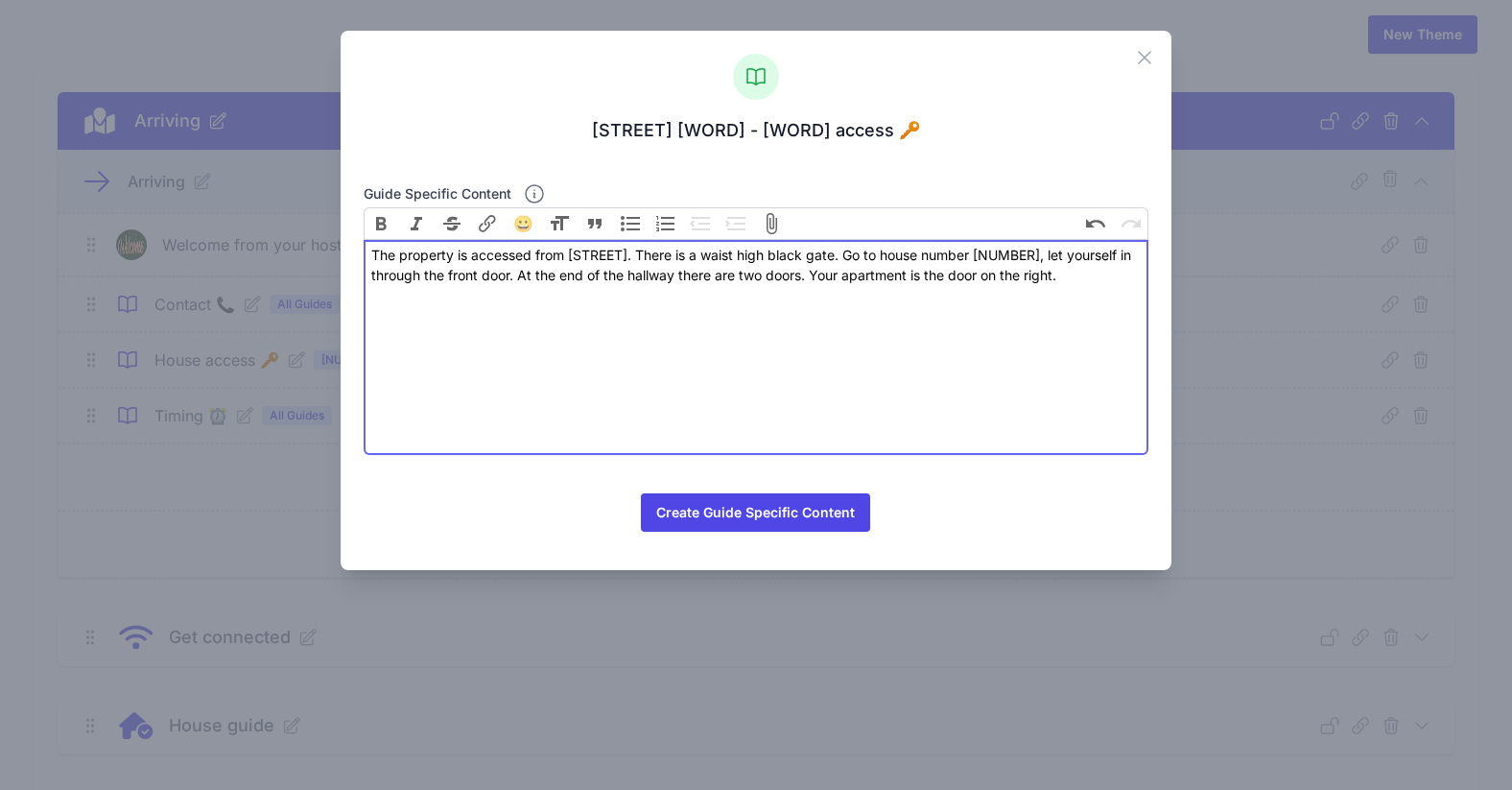 type on "<div>The property is accessed from Stratford Road. There is a waist high black gate. Go to house number 5, let yourself in through the front door. At the end of the hallway there are two doors. Your apartment is the door on the right.</div>" 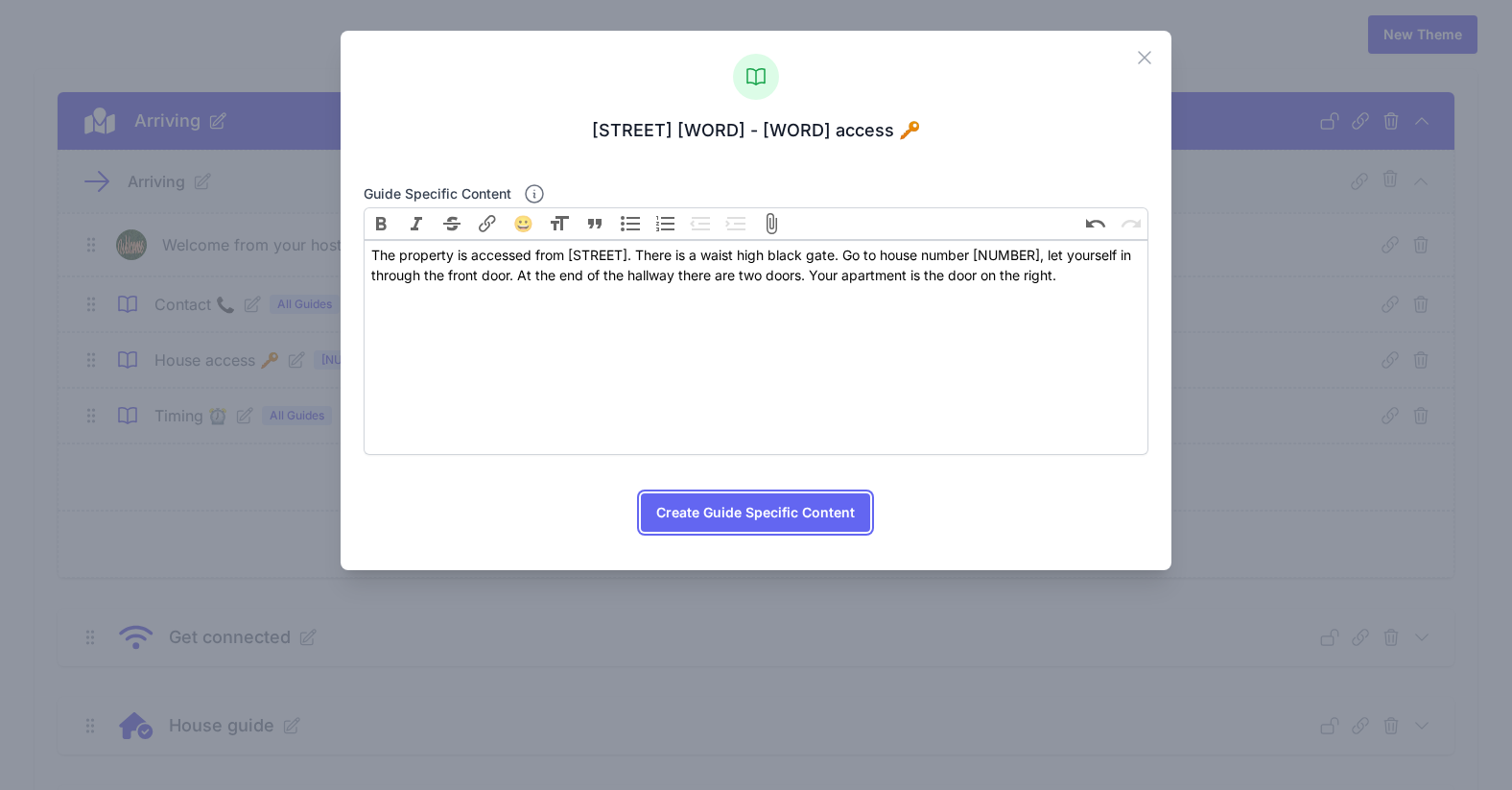 click on "Create Guide Specific Content" at bounding box center (755, 513) 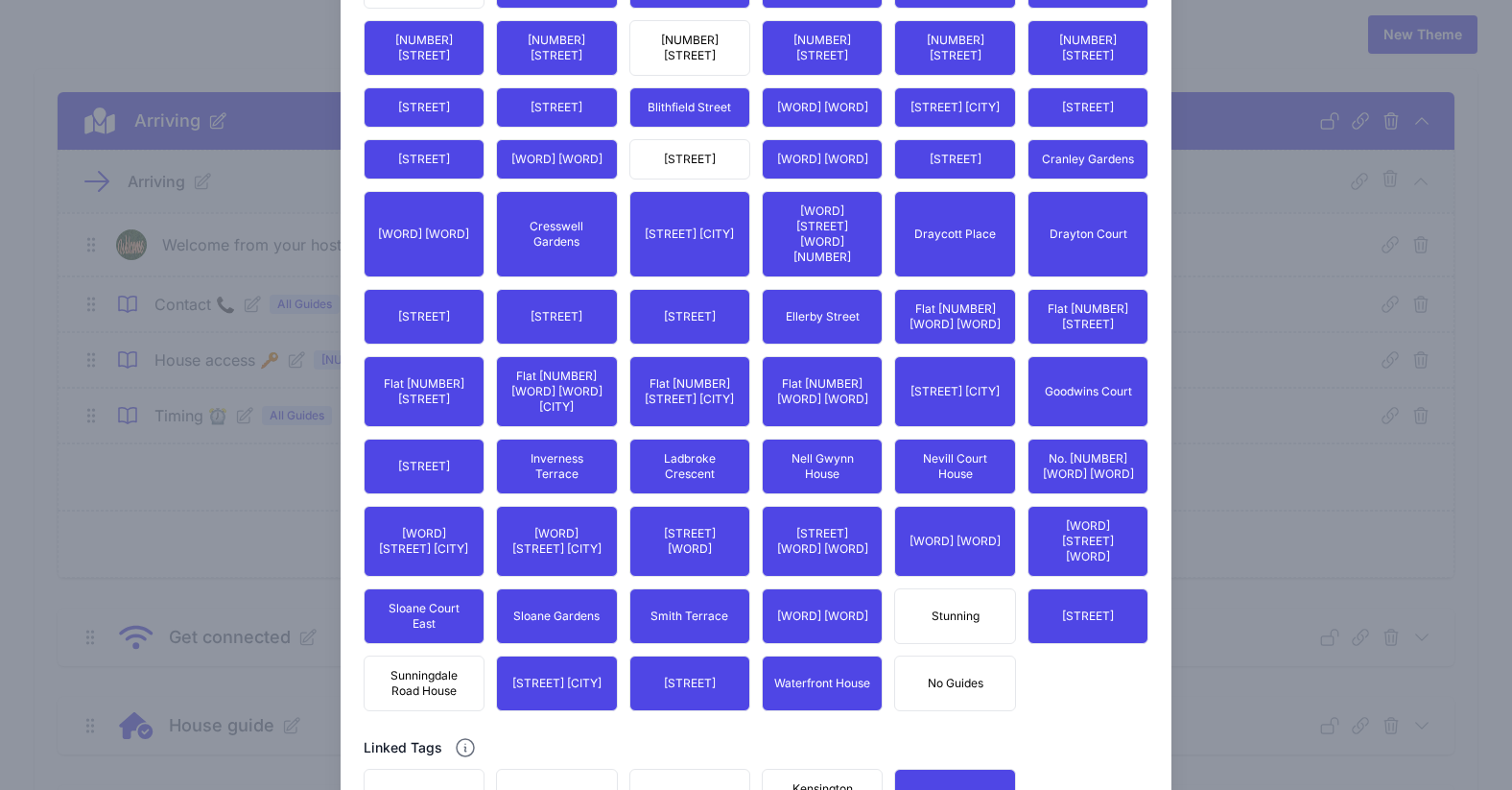 scroll, scrollTop: 1774, scrollLeft: 0, axis: vertical 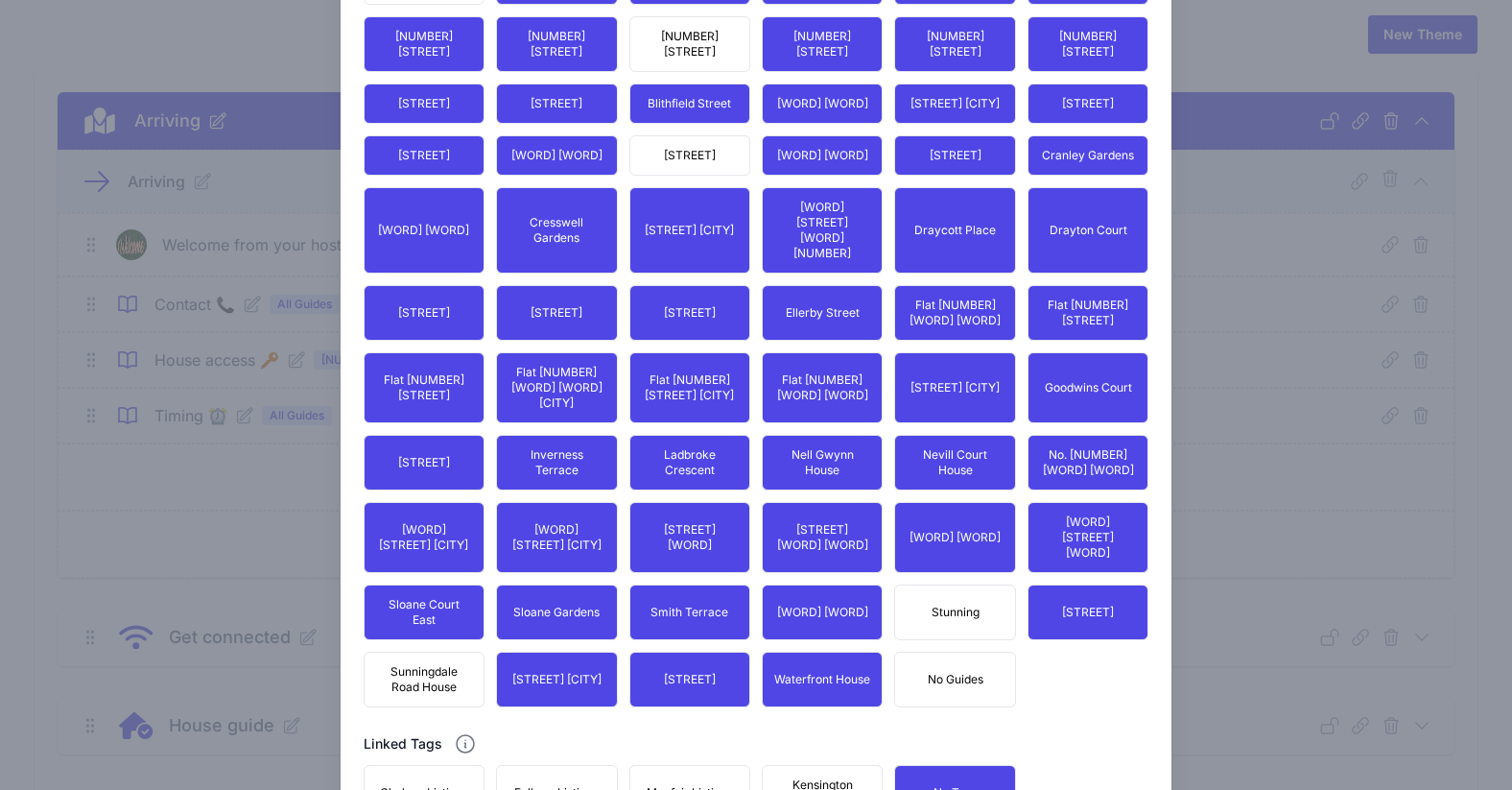 click on "Sunningdale Road House" at bounding box center [424, 680] 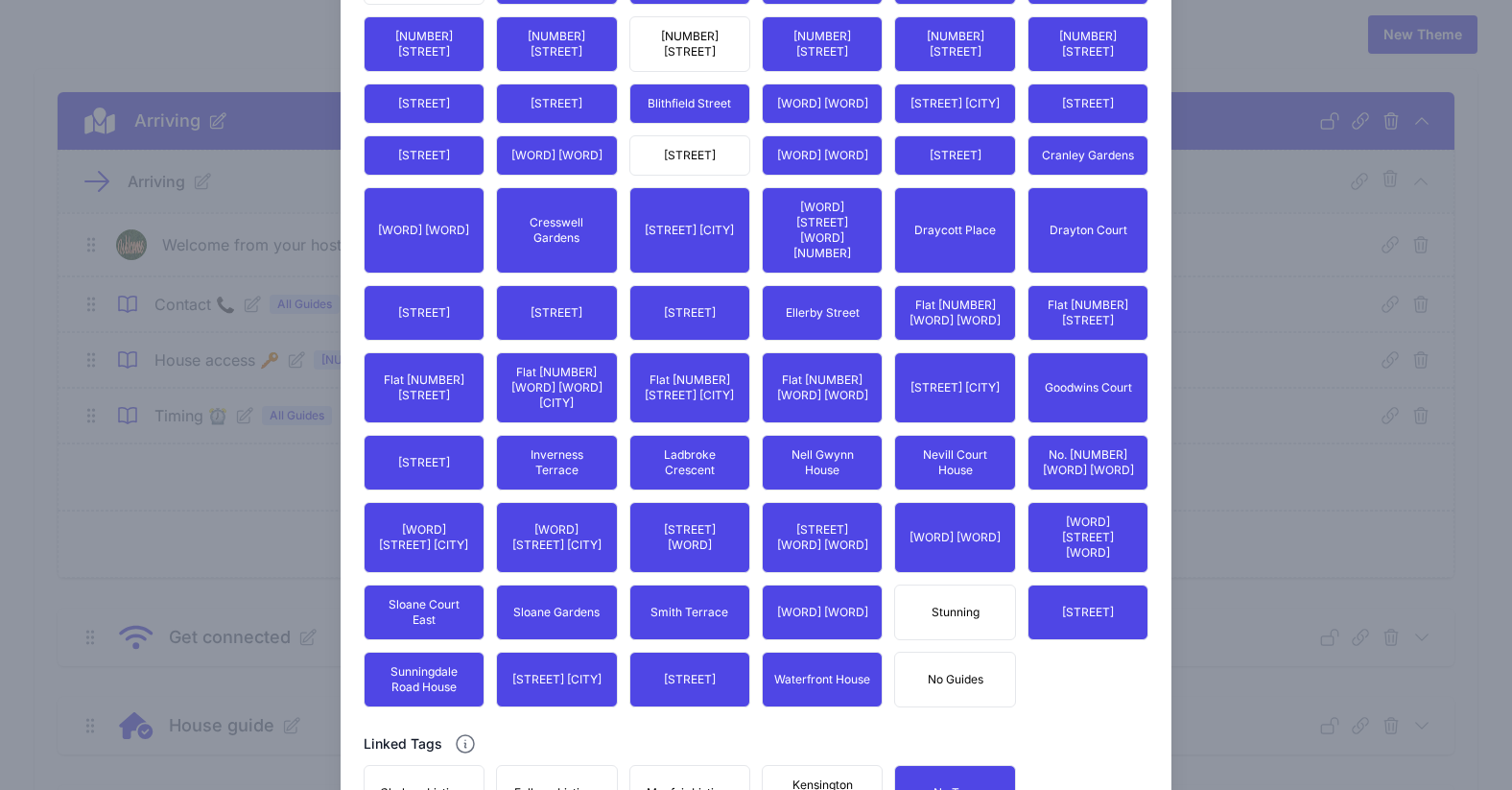 scroll, scrollTop: 1966, scrollLeft: 0, axis: vertical 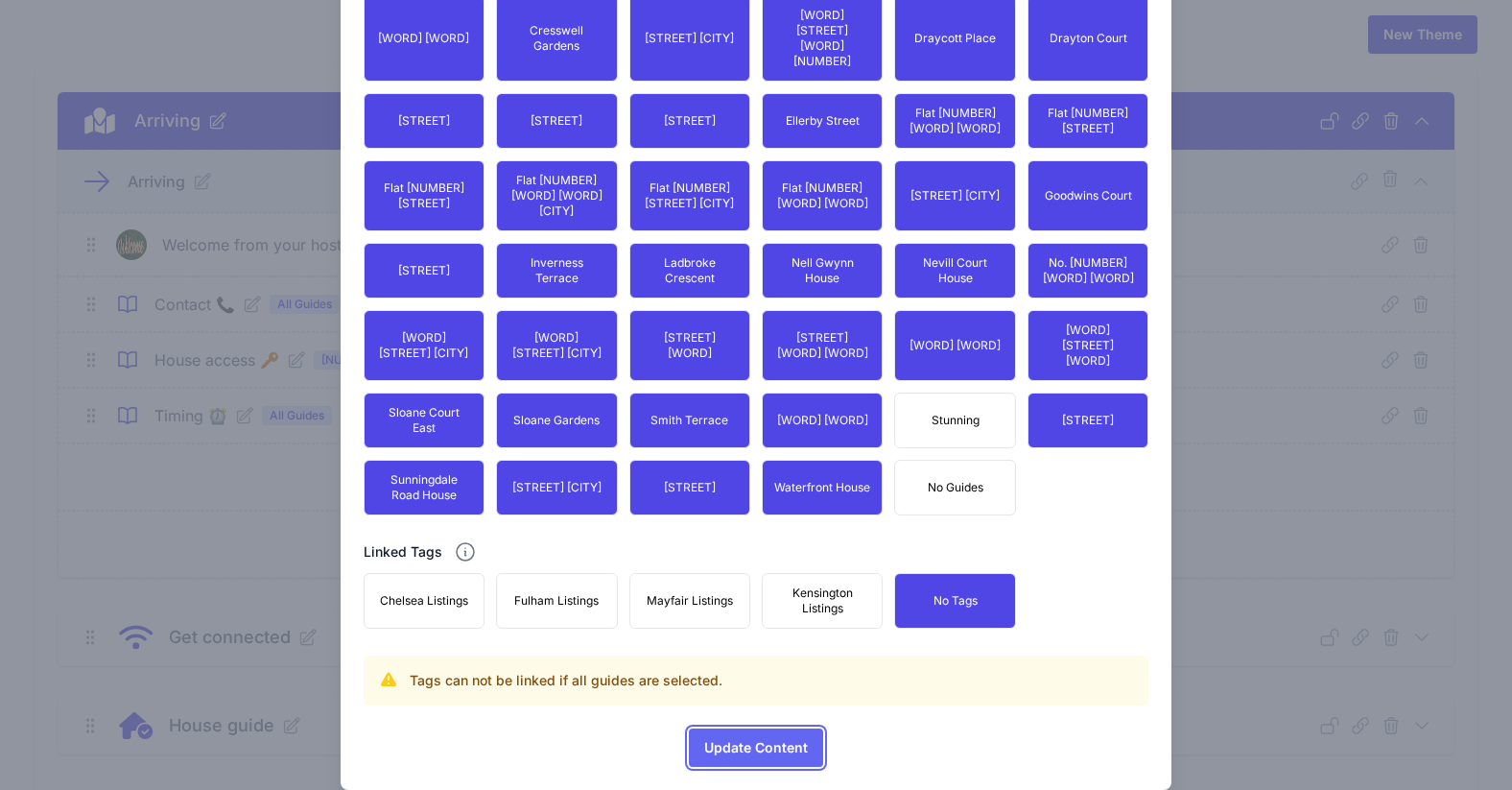click on "Update Content" at bounding box center [756, 748] 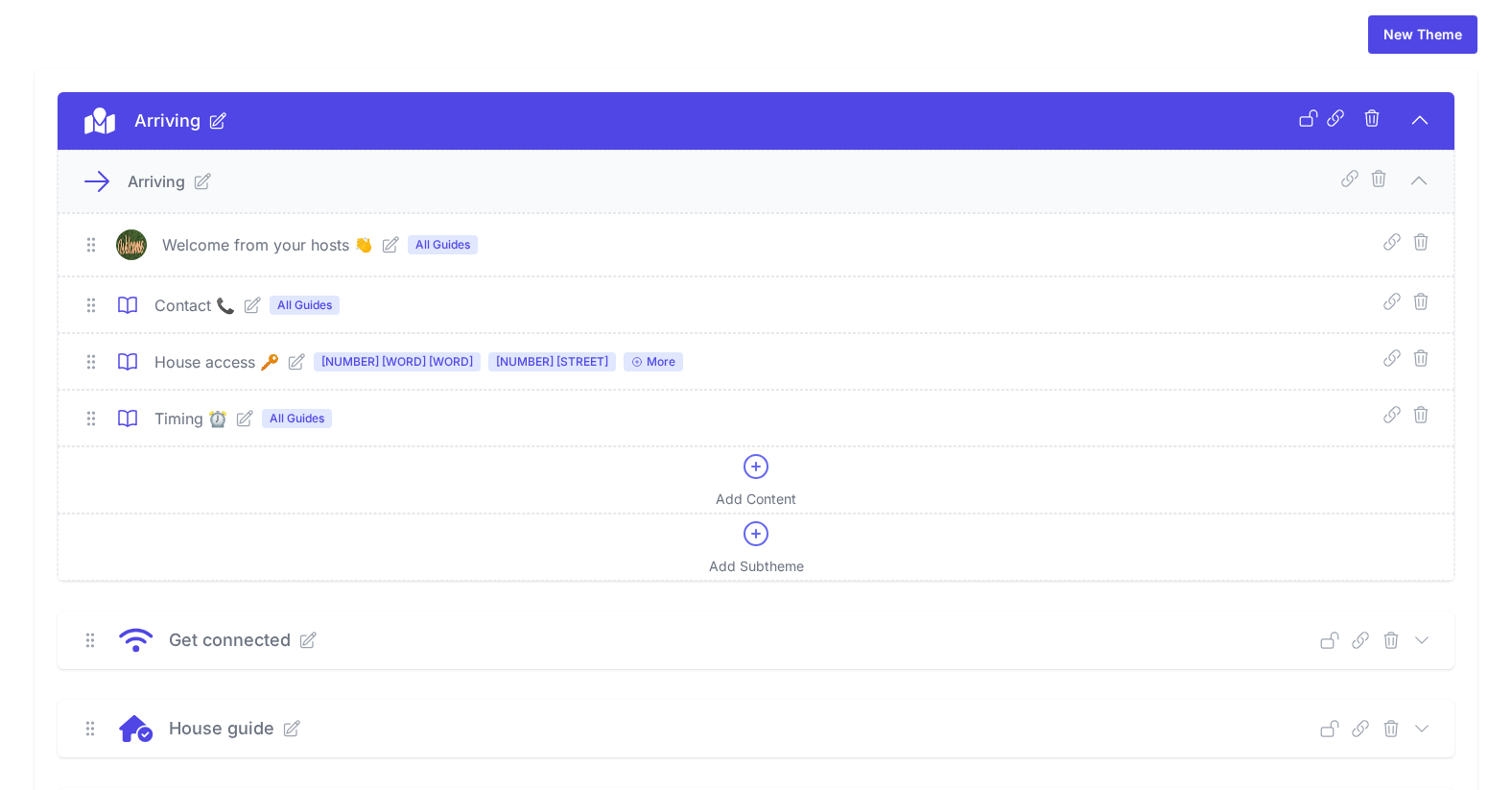 click 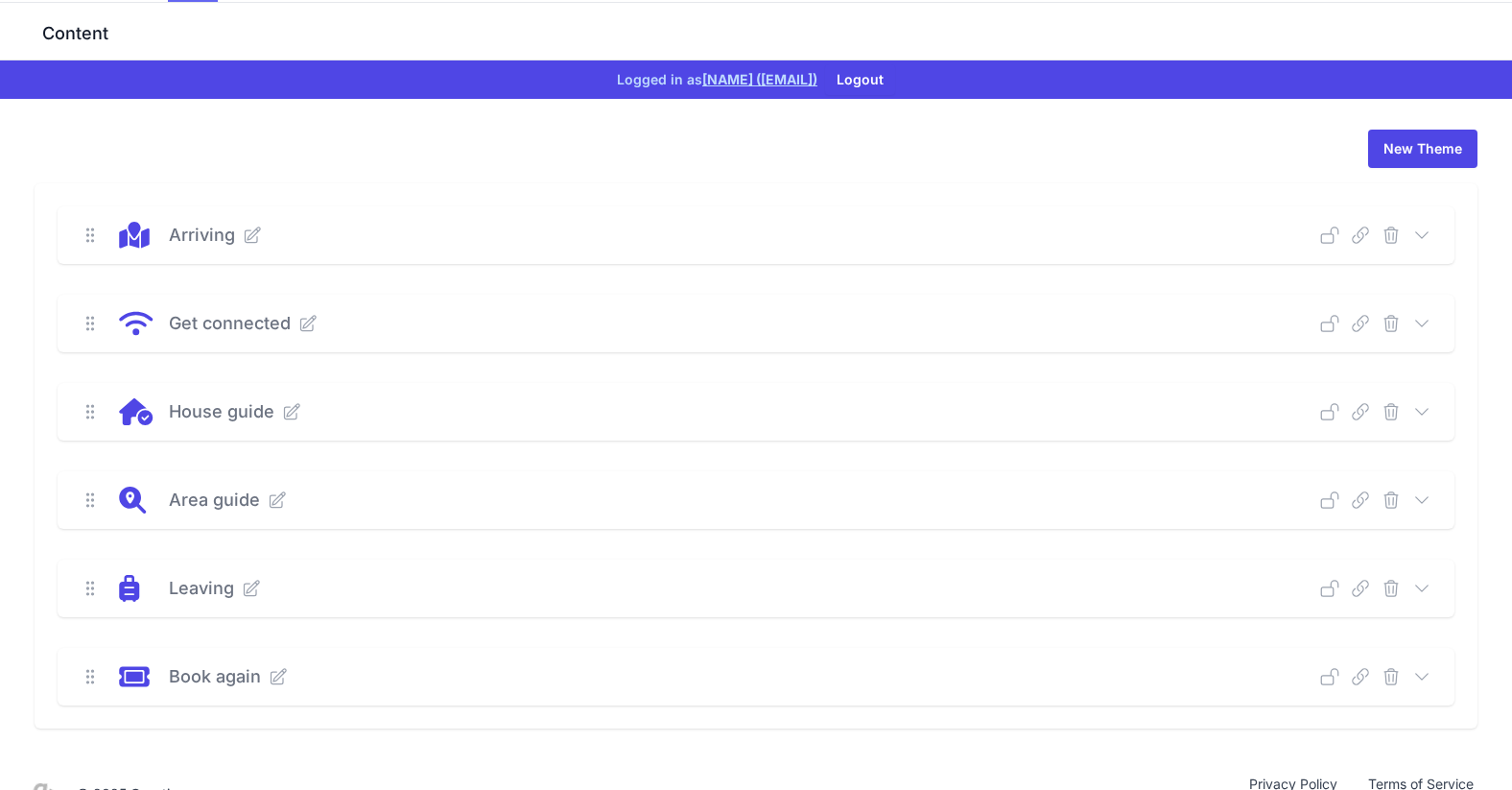 click 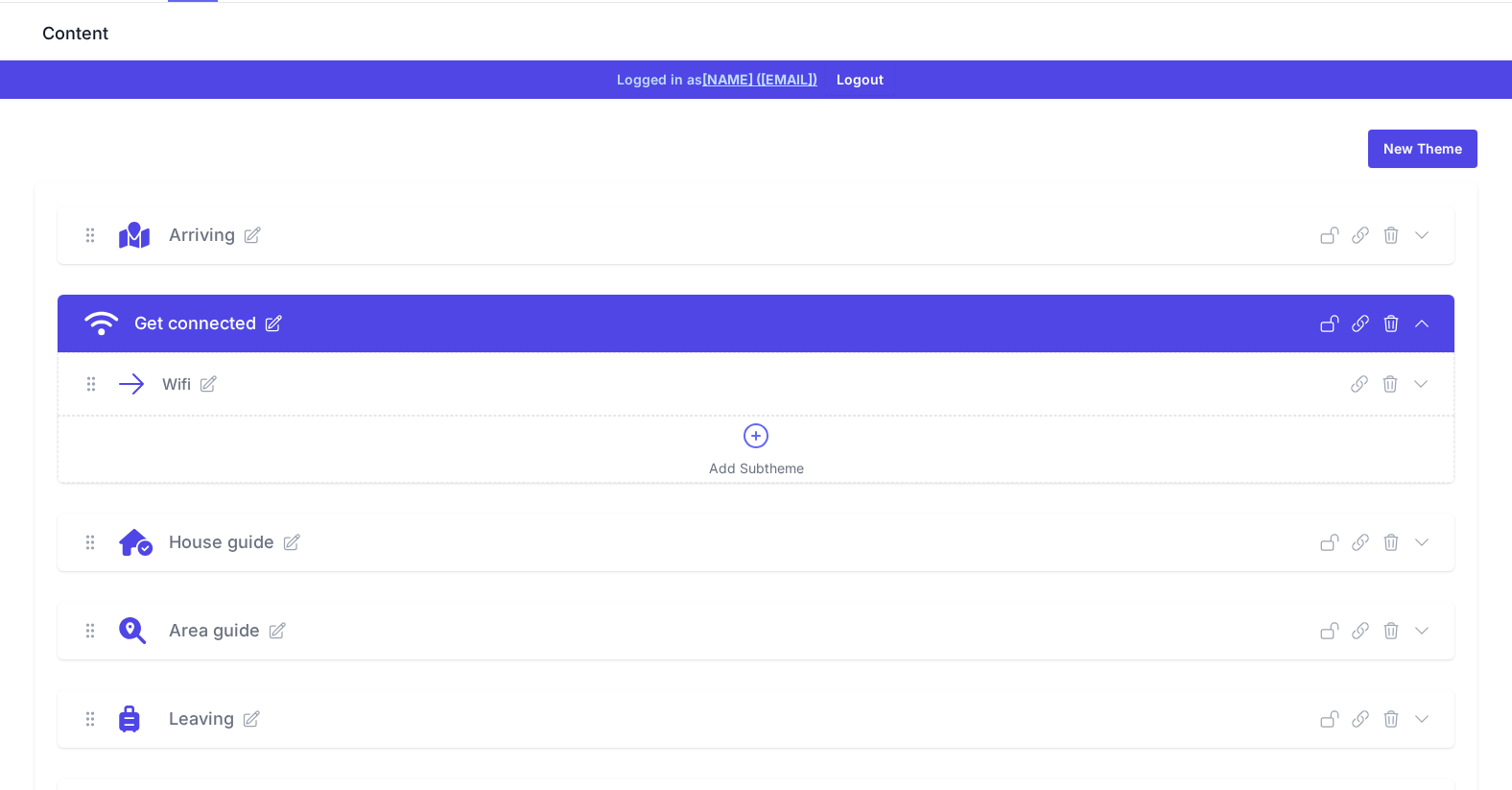click 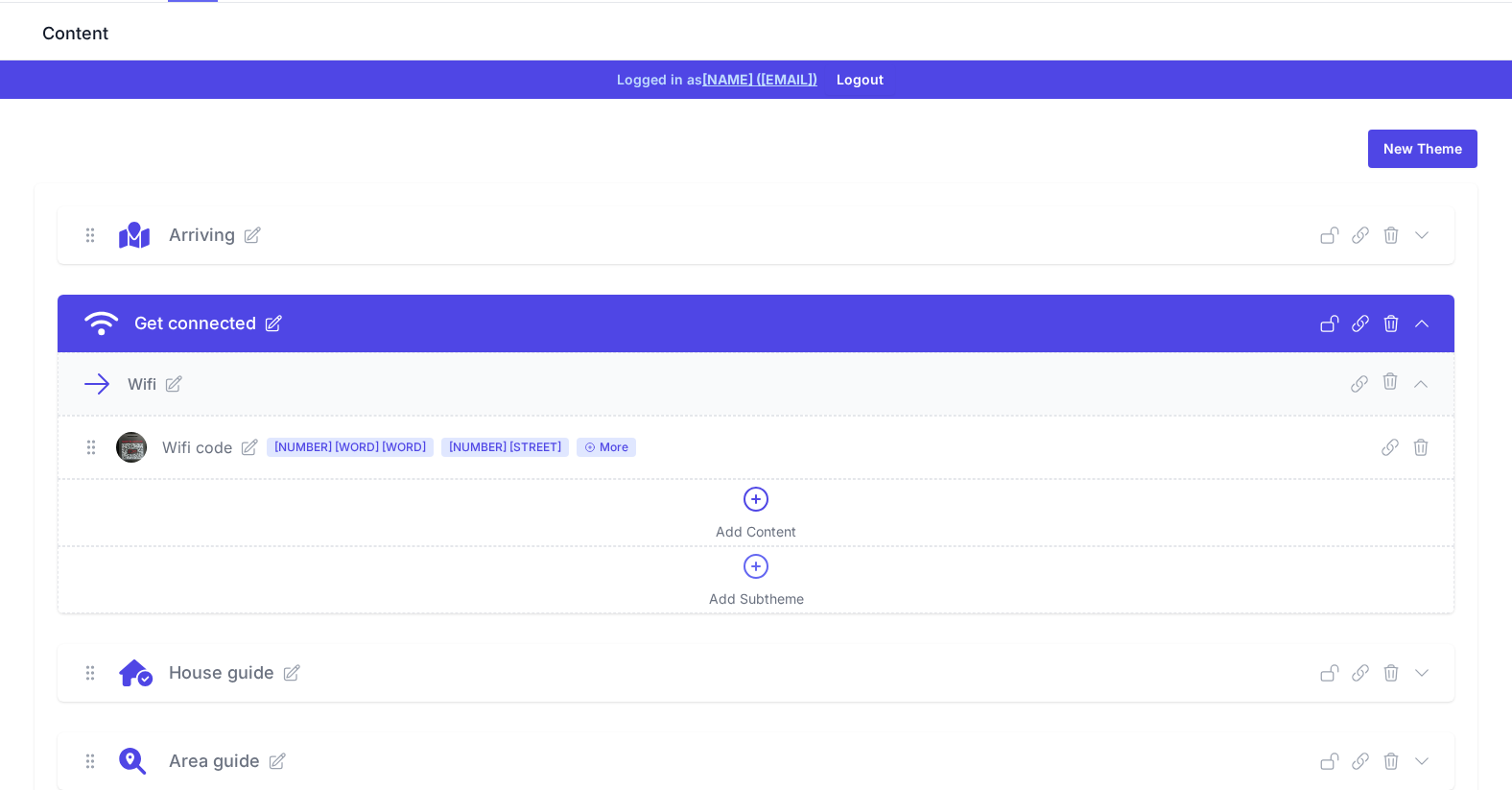 click 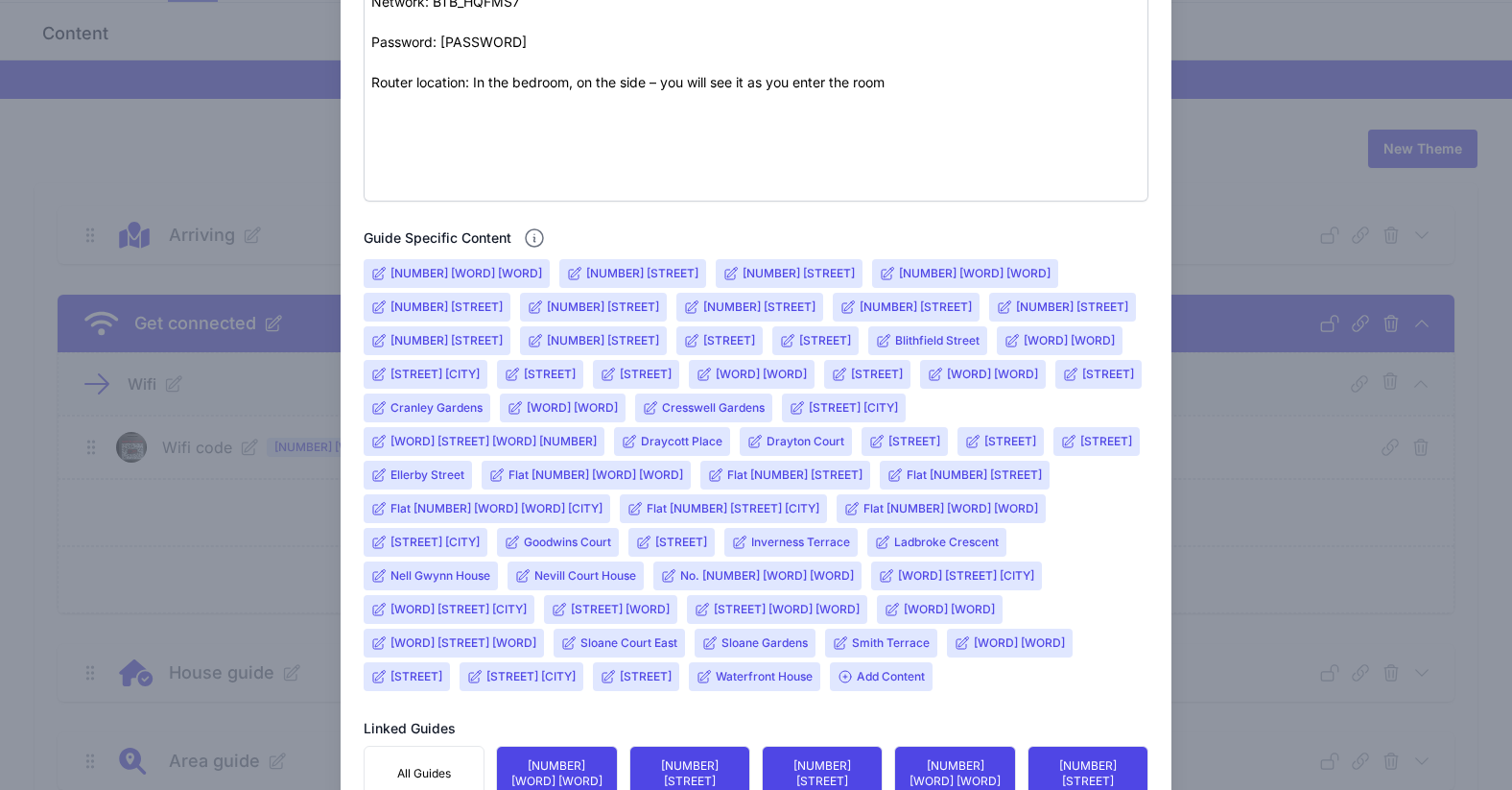 scroll, scrollTop: 802, scrollLeft: 0, axis: vertical 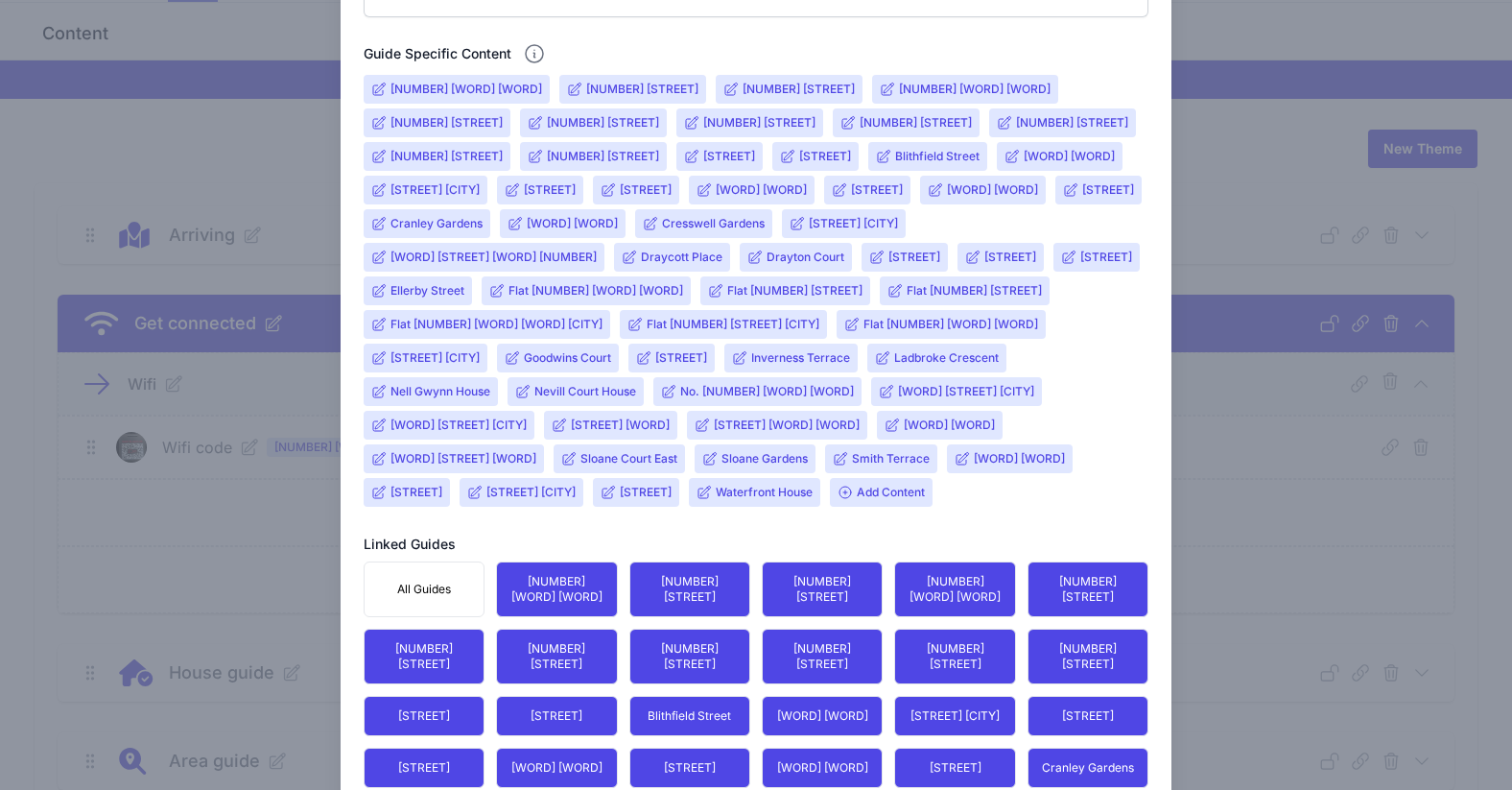 click on "Add Content" at bounding box center [881, 492] 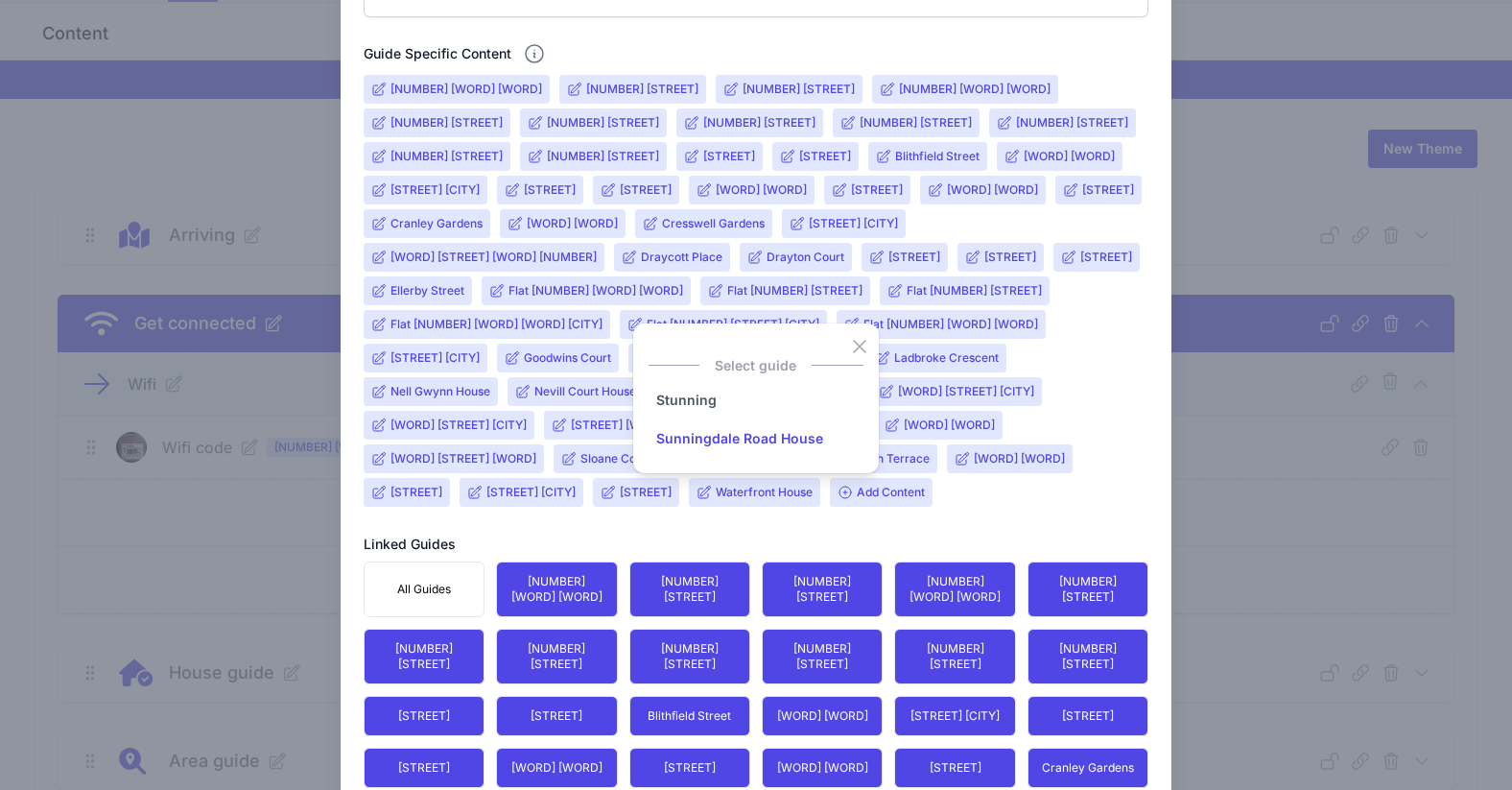 click on "Sunningdale Road House" at bounding box center (740, 439) 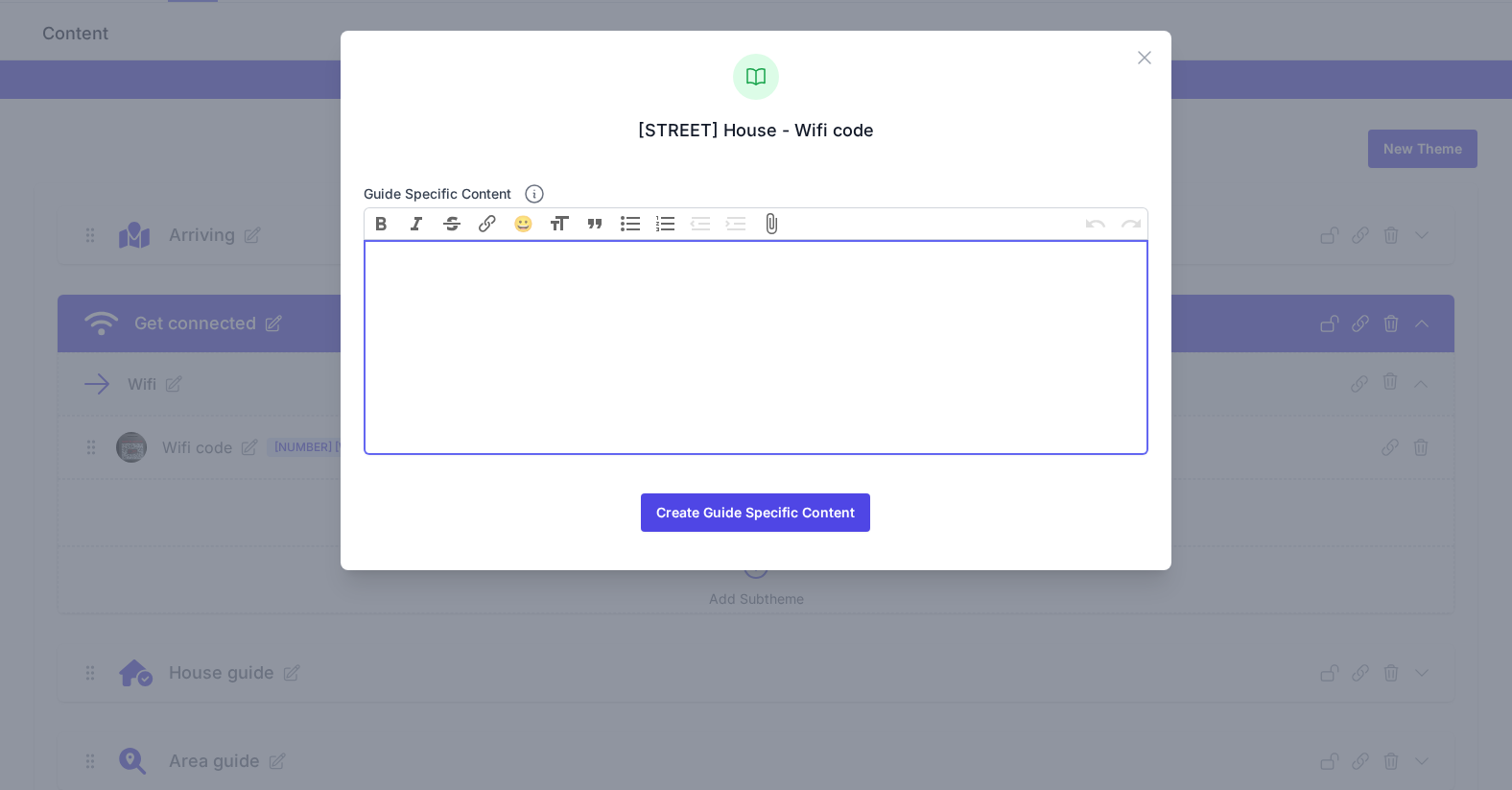 click at bounding box center [756, 347] 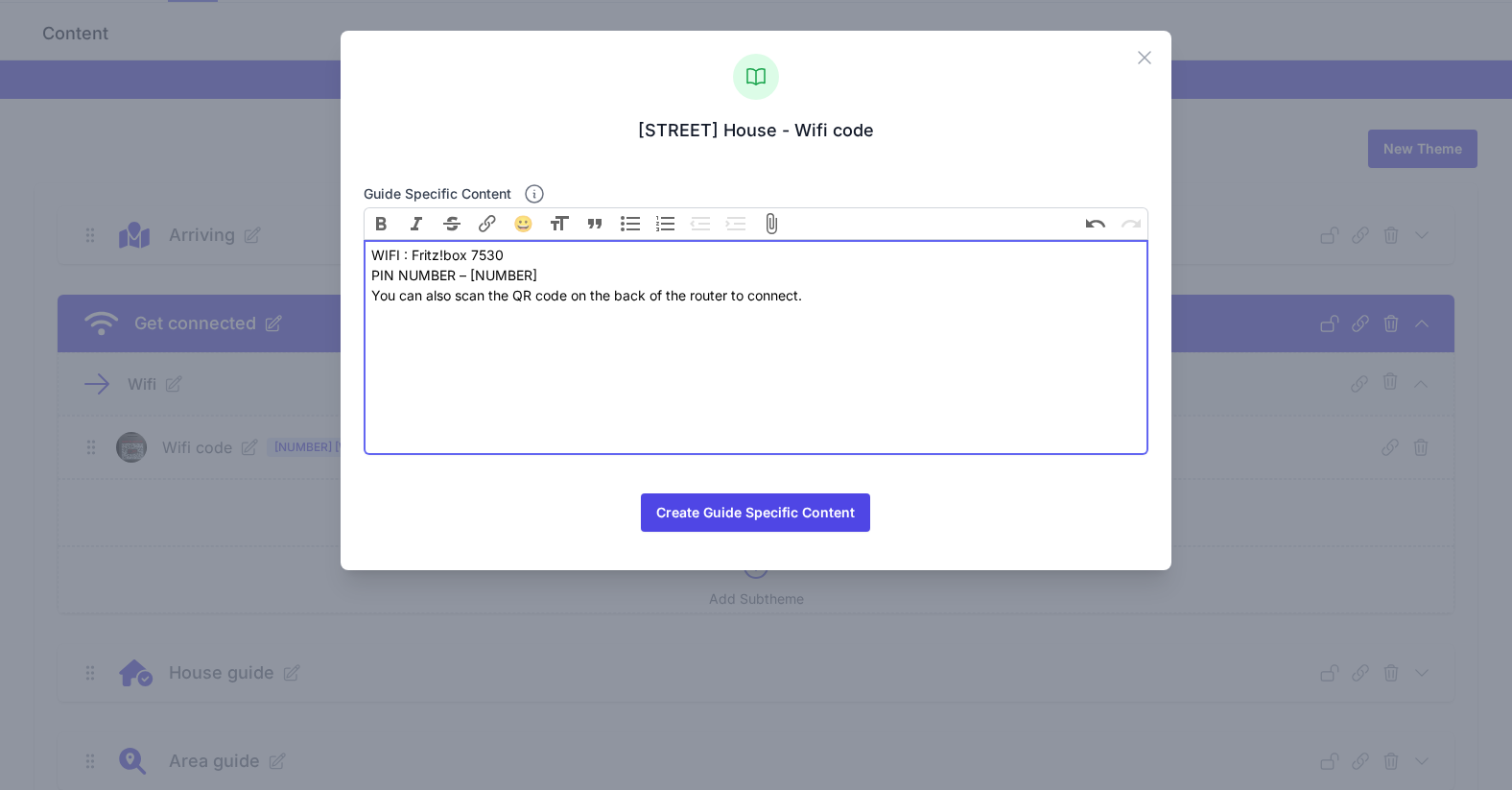 type on "<div>WIFI : Fritz!box 7530</div><div>PIN NUMBER – 43653290350190790007</div><div>You can also scan the QR code on the back of the router to connect.</div>" 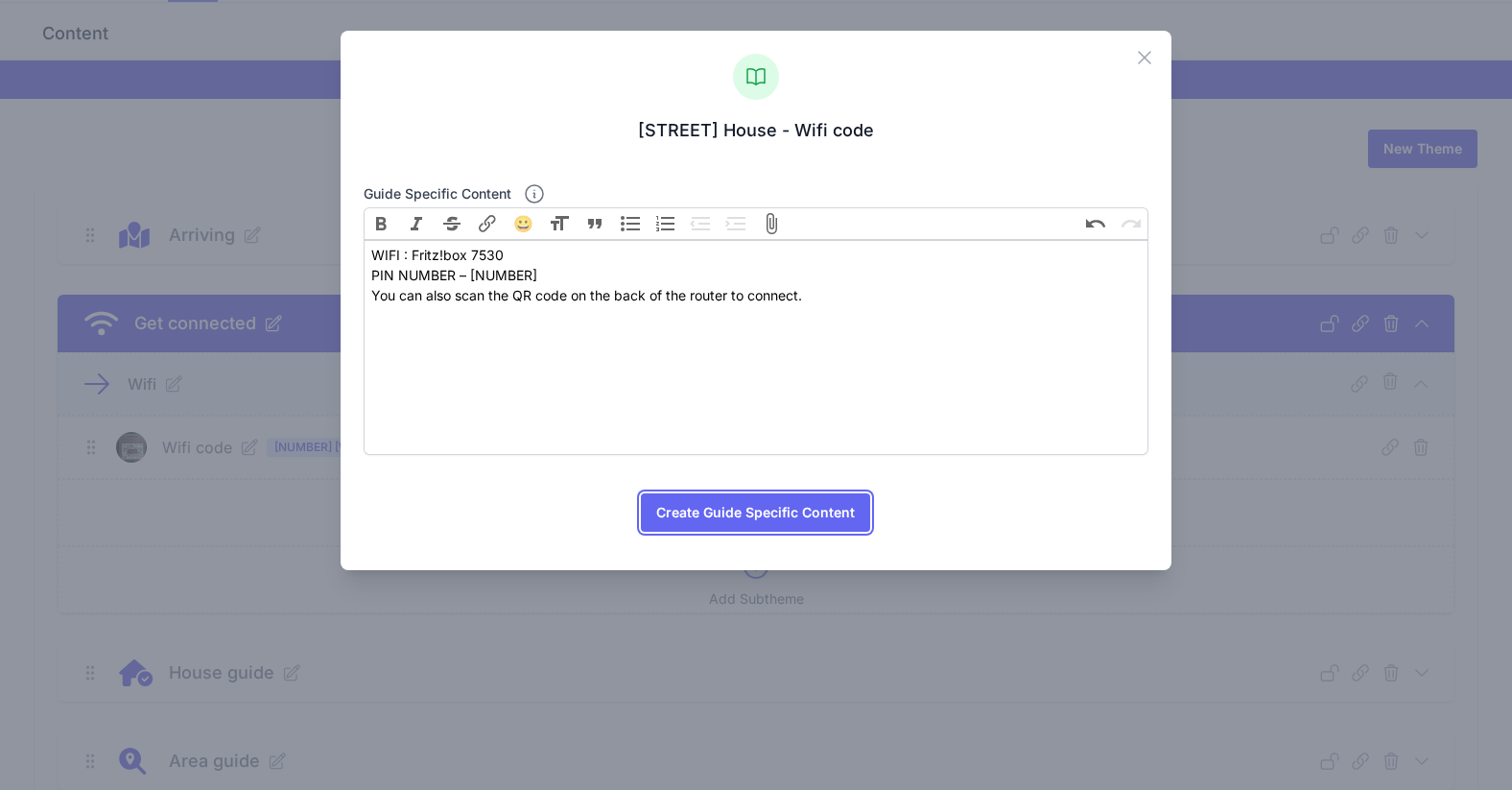 click on "Create Guide Specific Content" at bounding box center [755, 513] 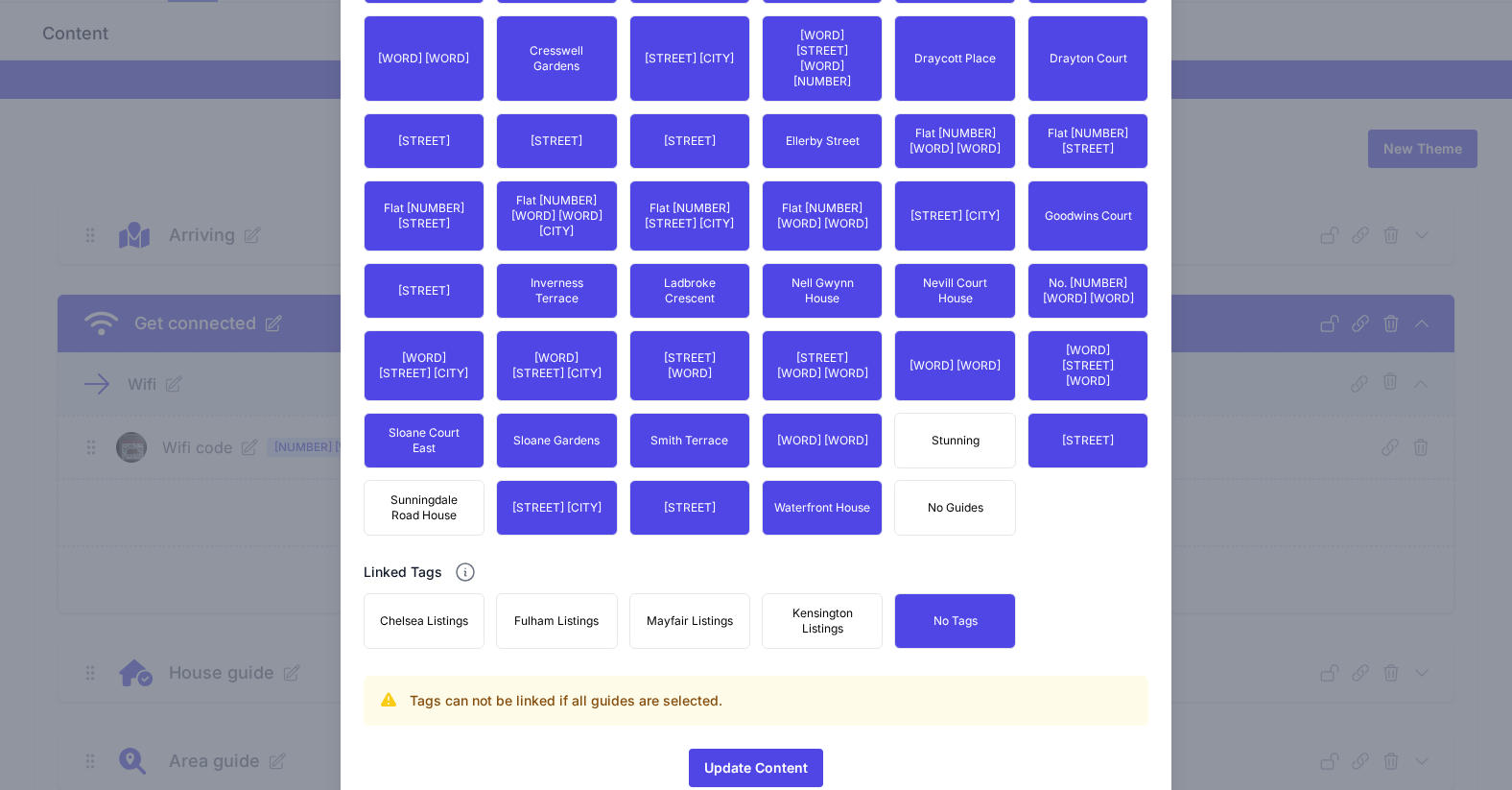 scroll, scrollTop: 1607, scrollLeft: 0, axis: vertical 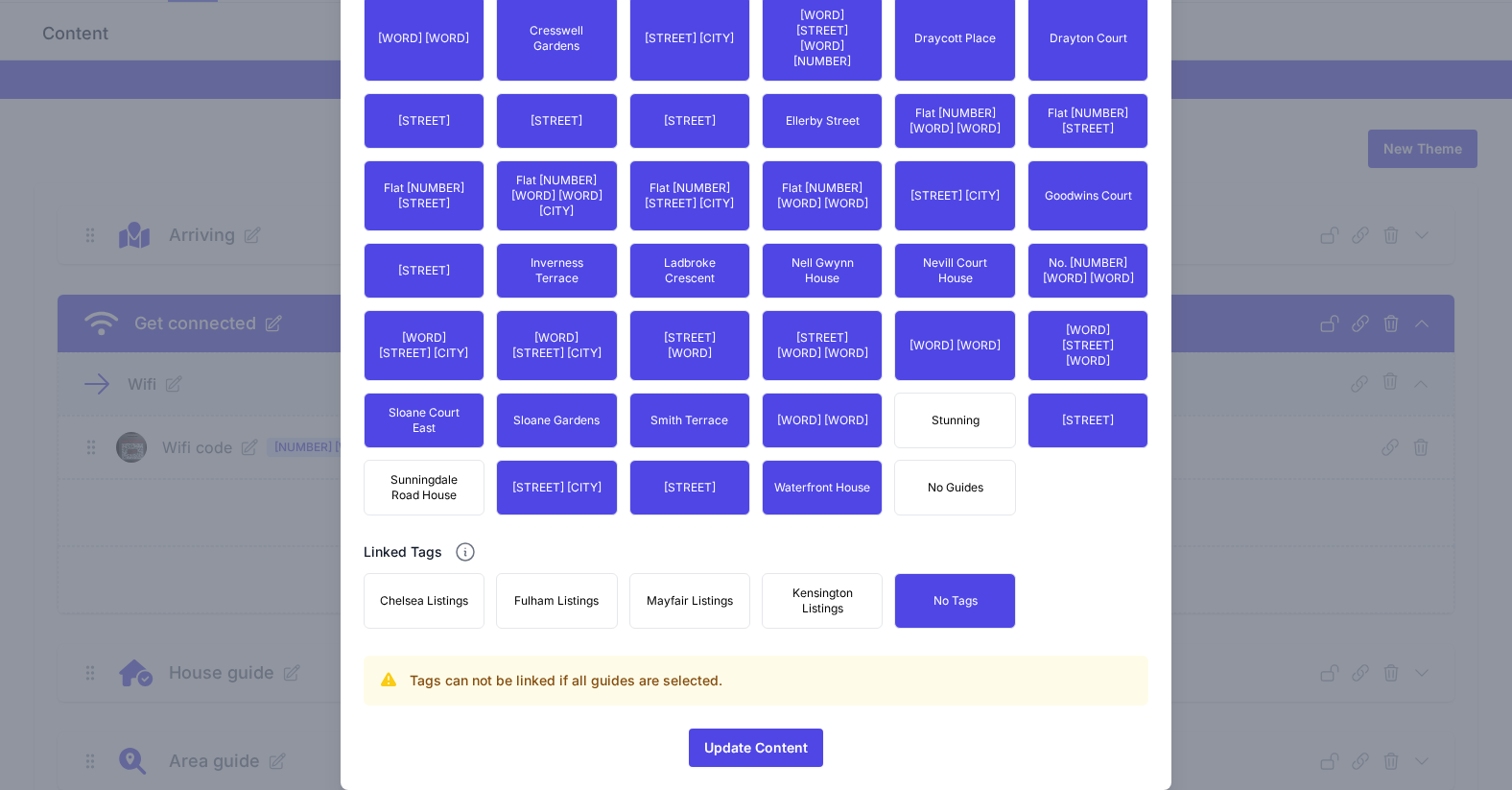 click on "Content title
Wifi code
Optional Lead Image
Upload a file
or drag and drop
PNG, JPG, GIF up to 10MB
Use Original Image
Optional Lead Image
Remove Image
Content
Bold
Italic
Strikethrough
Link
😀
Heading
Quote
Code Code
Bullets
Numbers
Decrease Level" at bounding box center [756, -330] 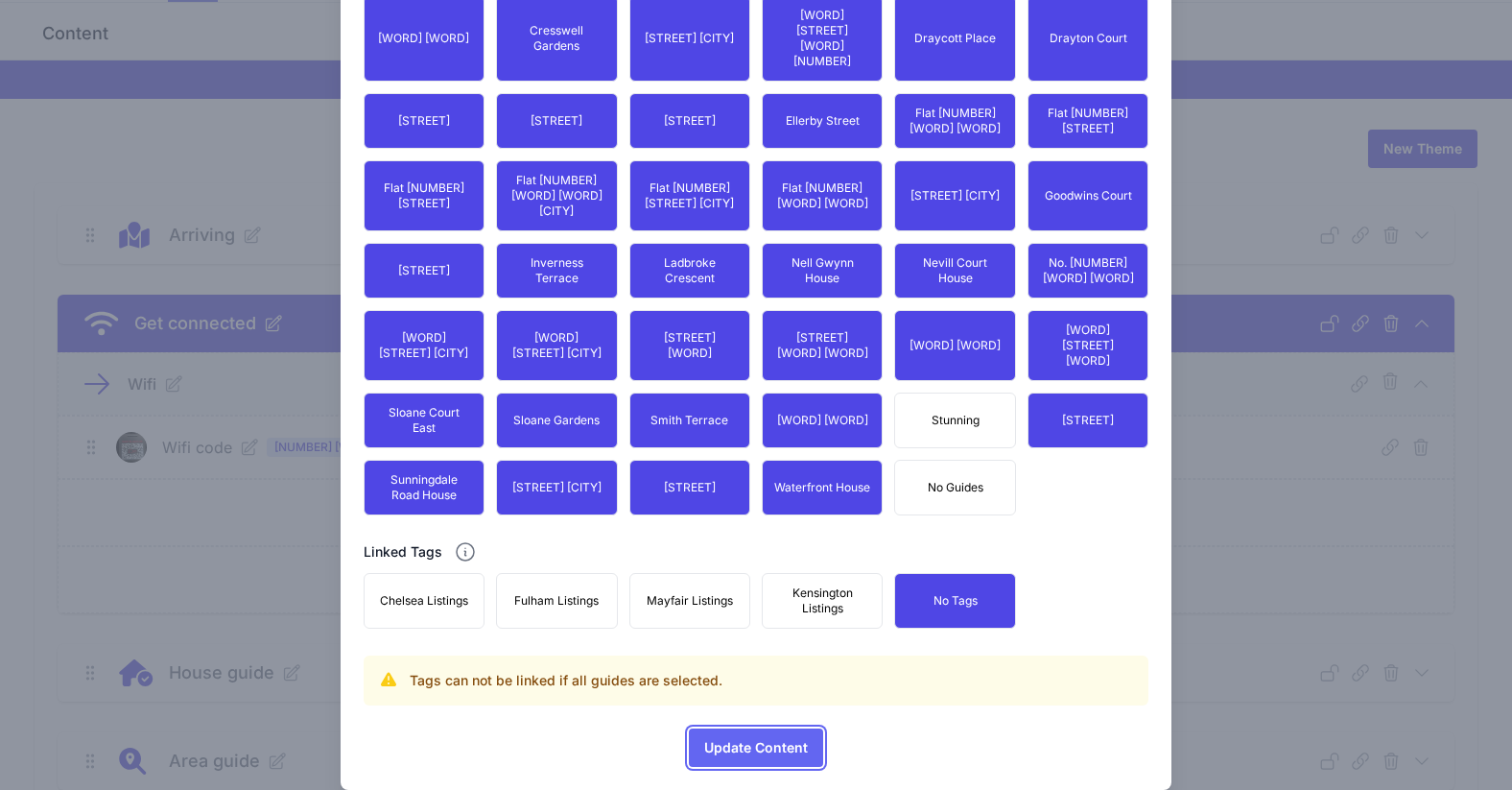 click on "Update Content" at bounding box center (756, 748) 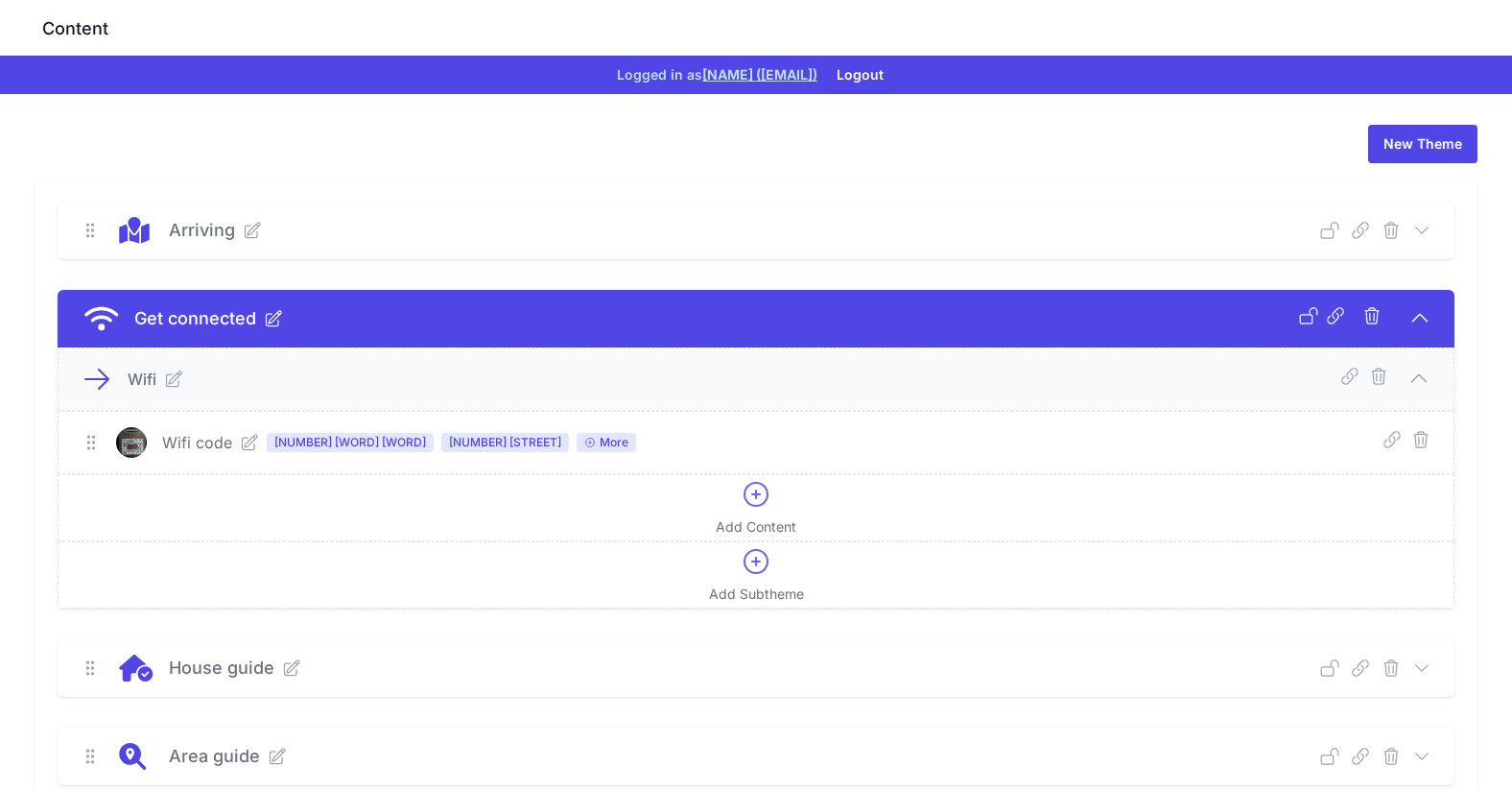 scroll, scrollTop: 115, scrollLeft: 0, axis: vertical 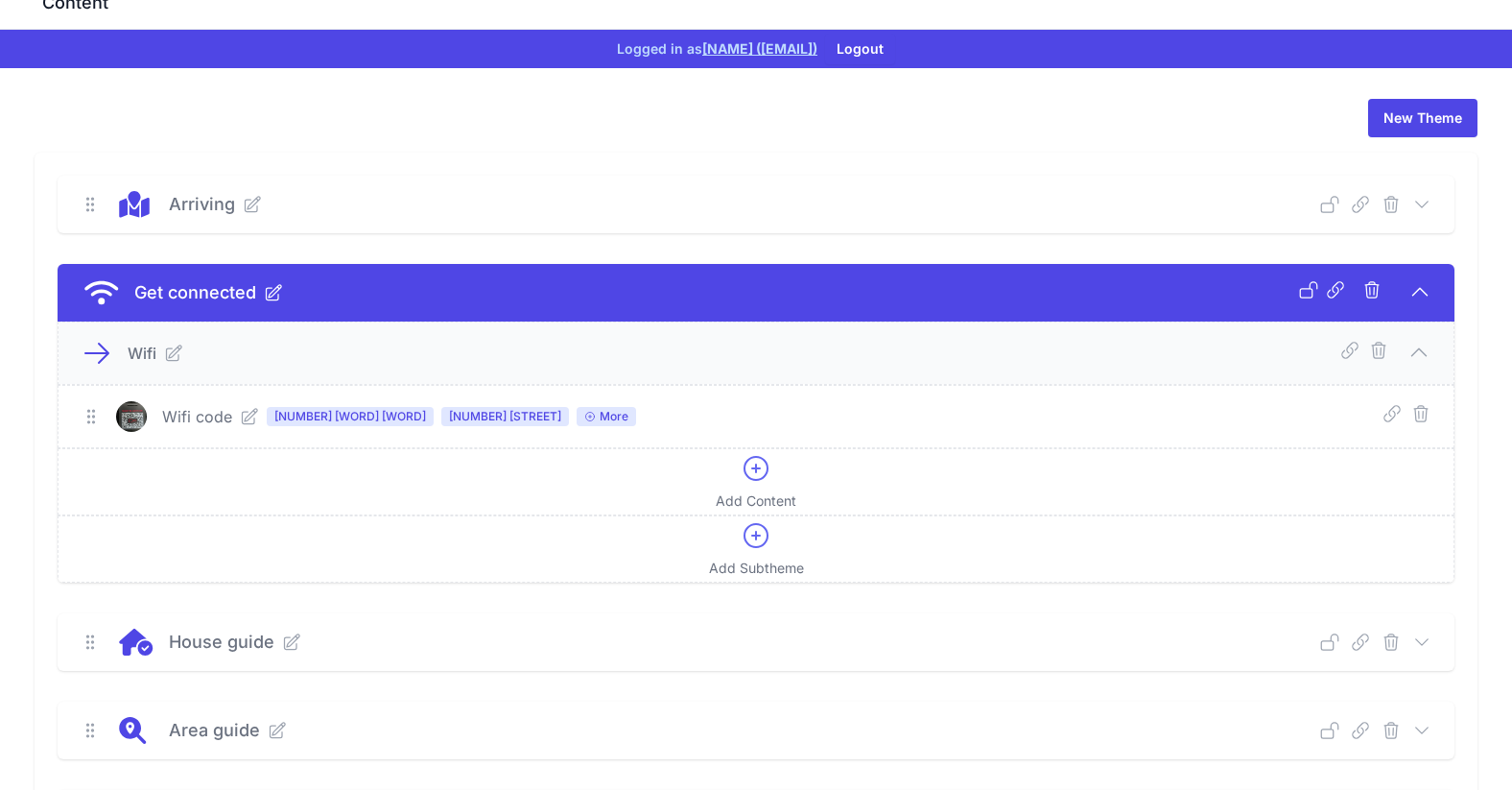click 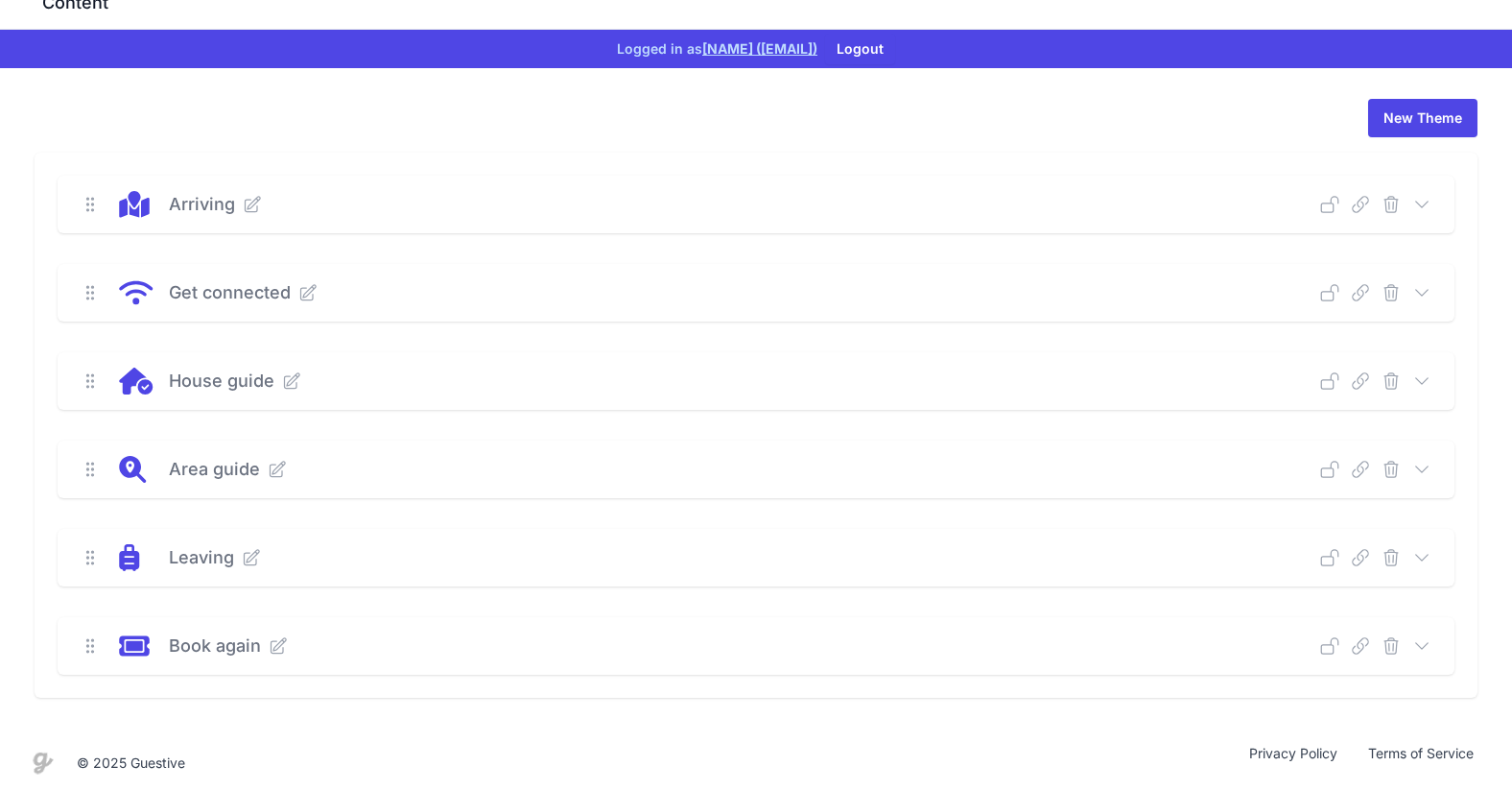 scroll, scrollTop: 84, scrollLeft: 0, axis: vertical 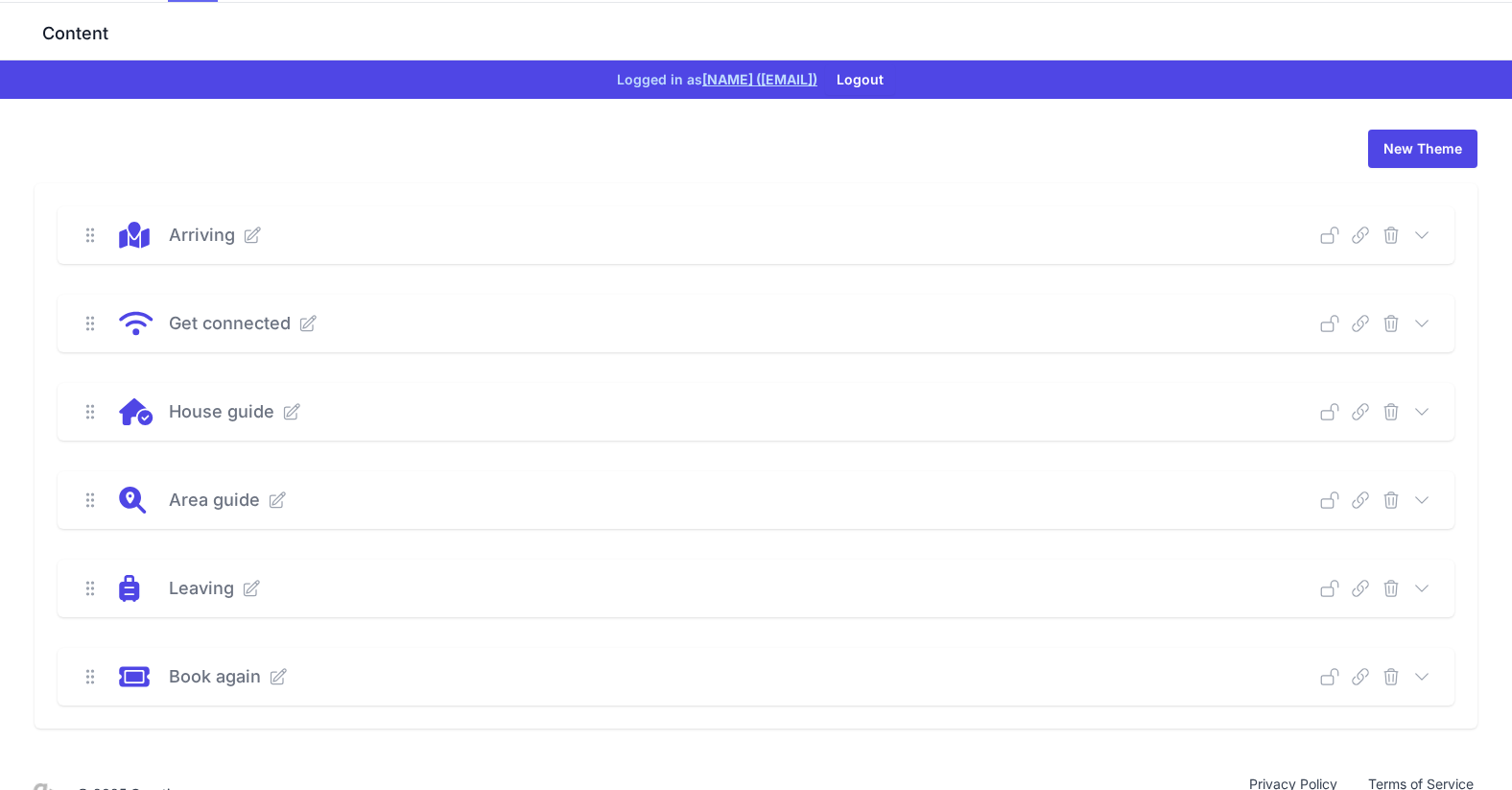 click 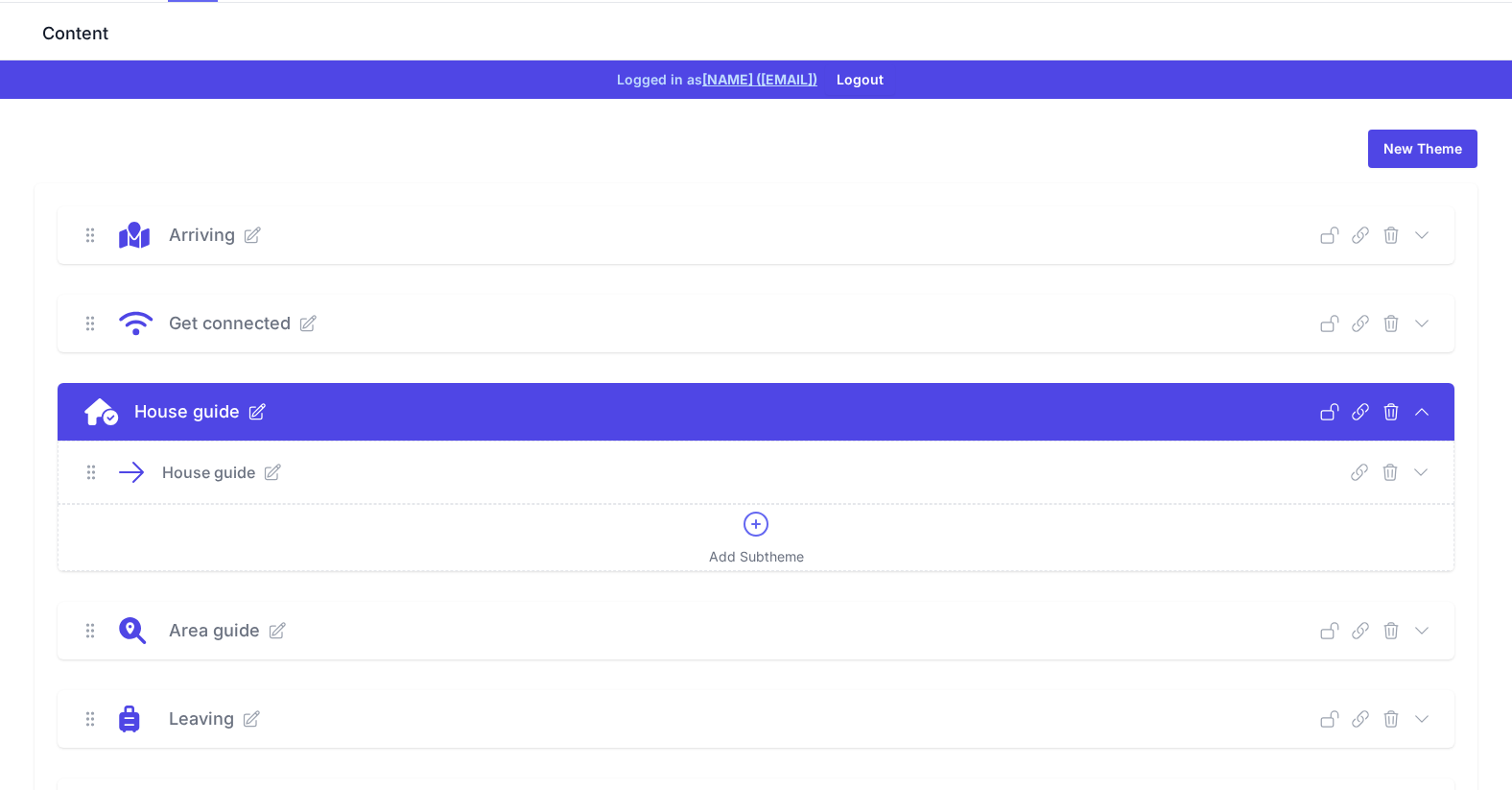 click 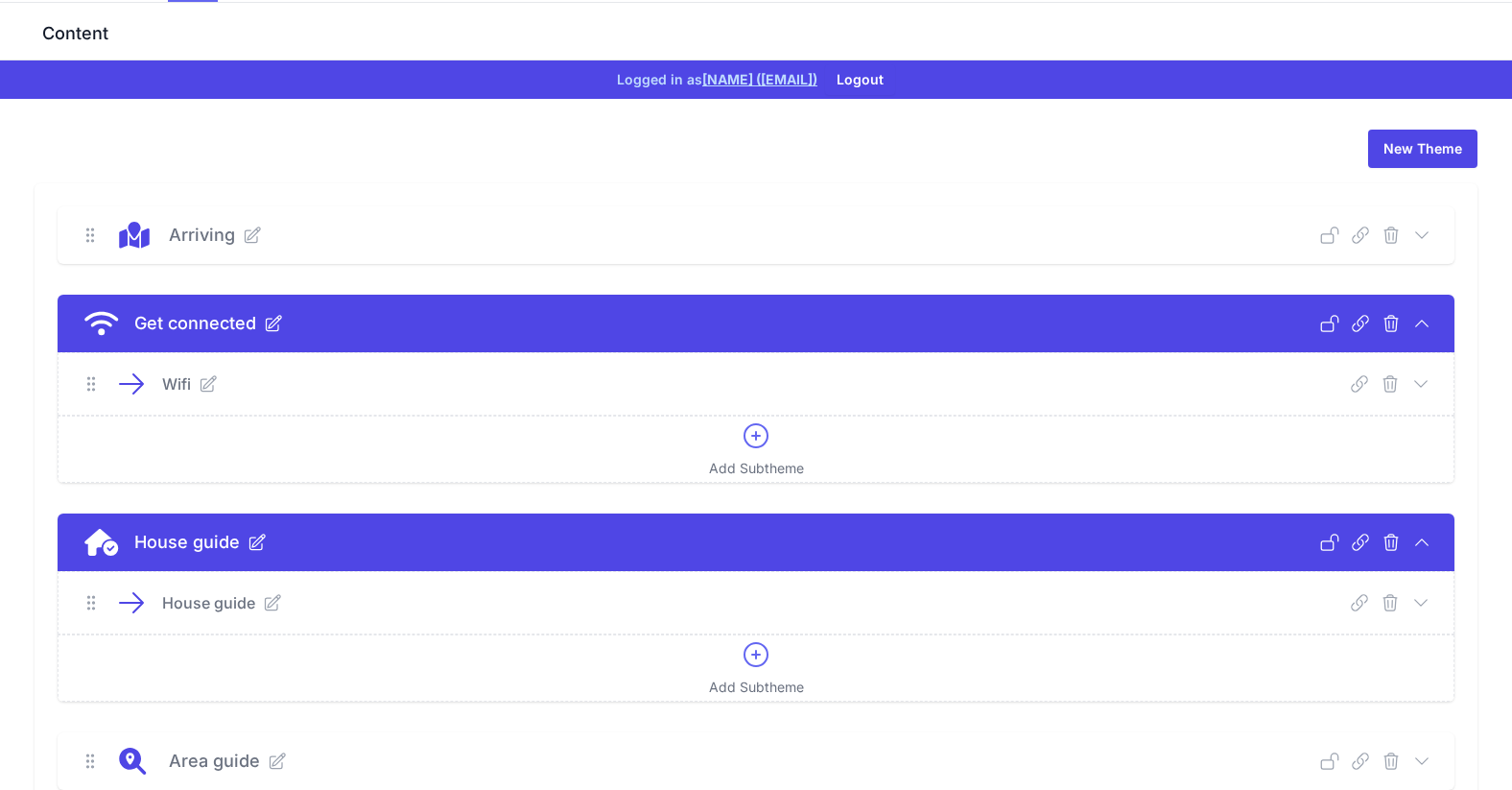 click 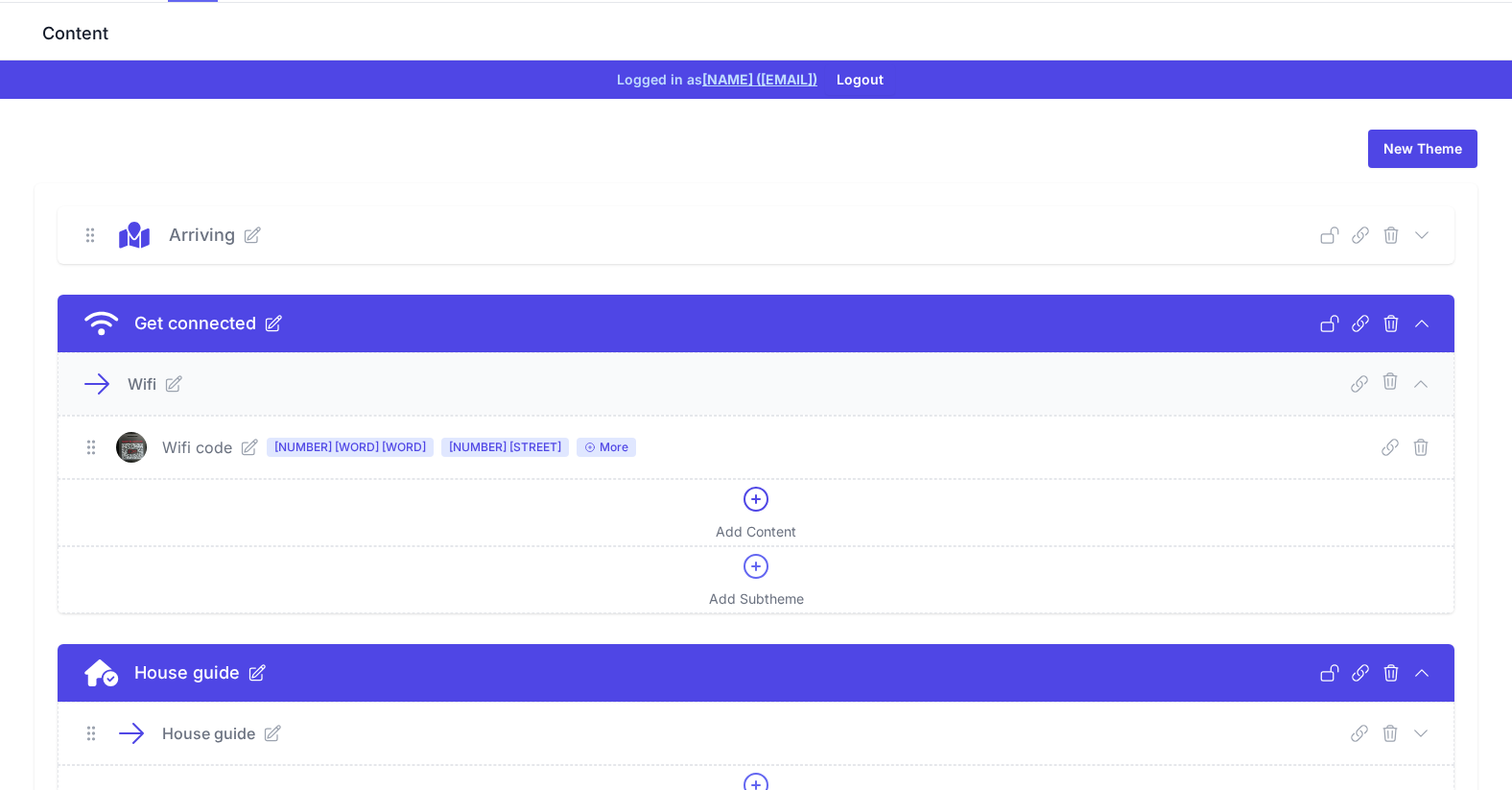 click 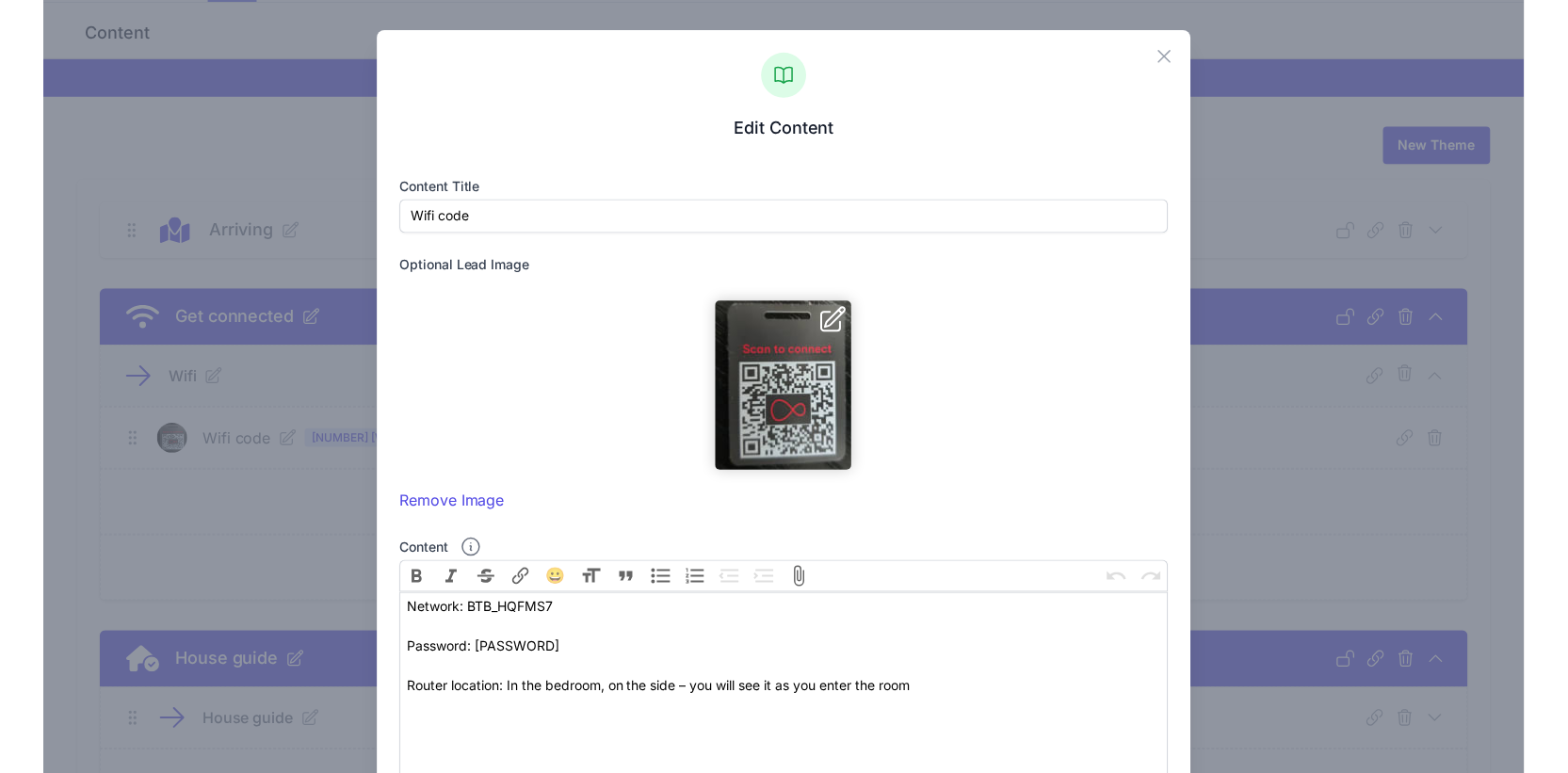 scroll, scrollTop: 184, scrollLeft: 0, axis: vertical 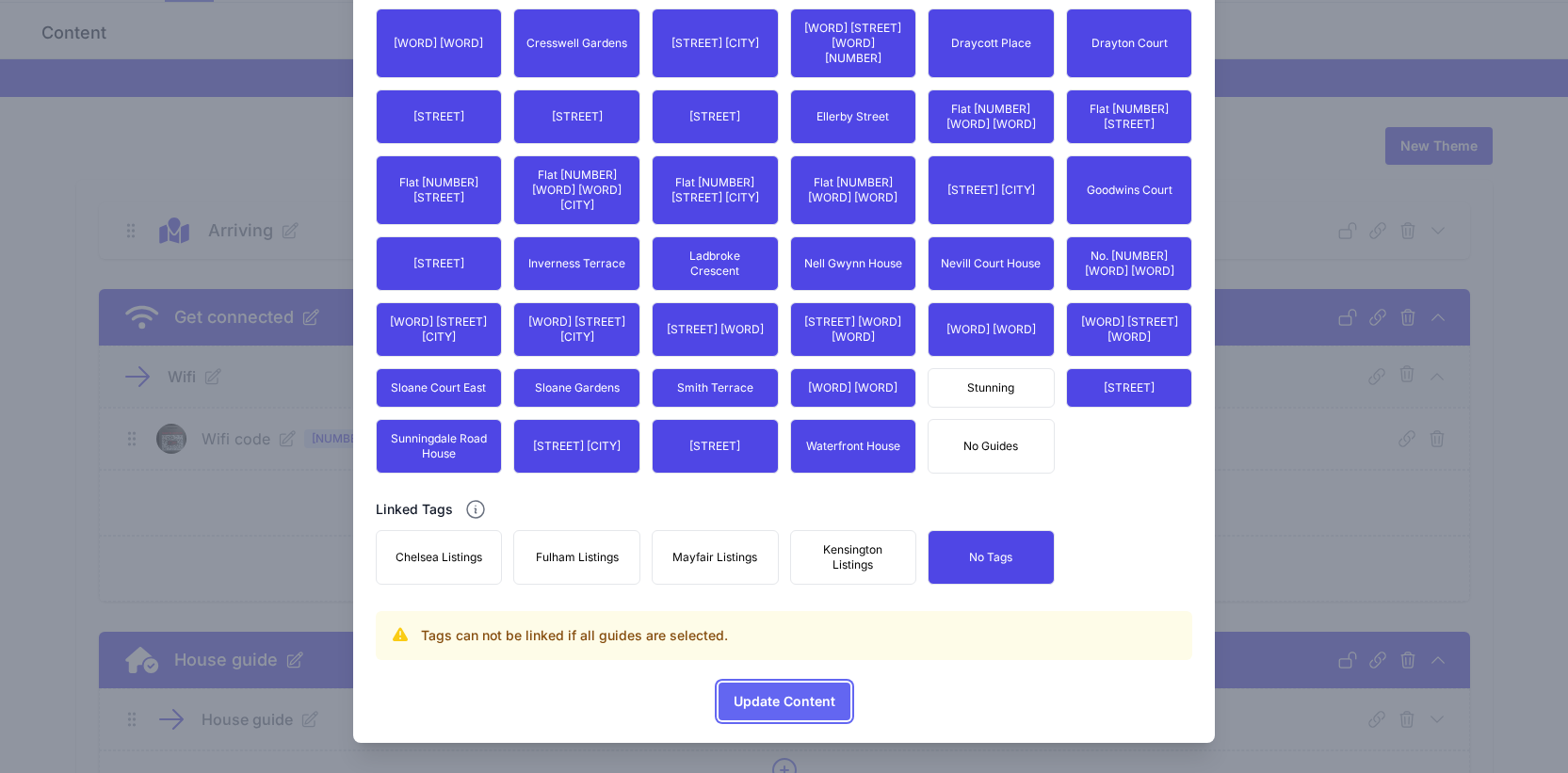 click on "Update Content" at bounding box center [784, 701] 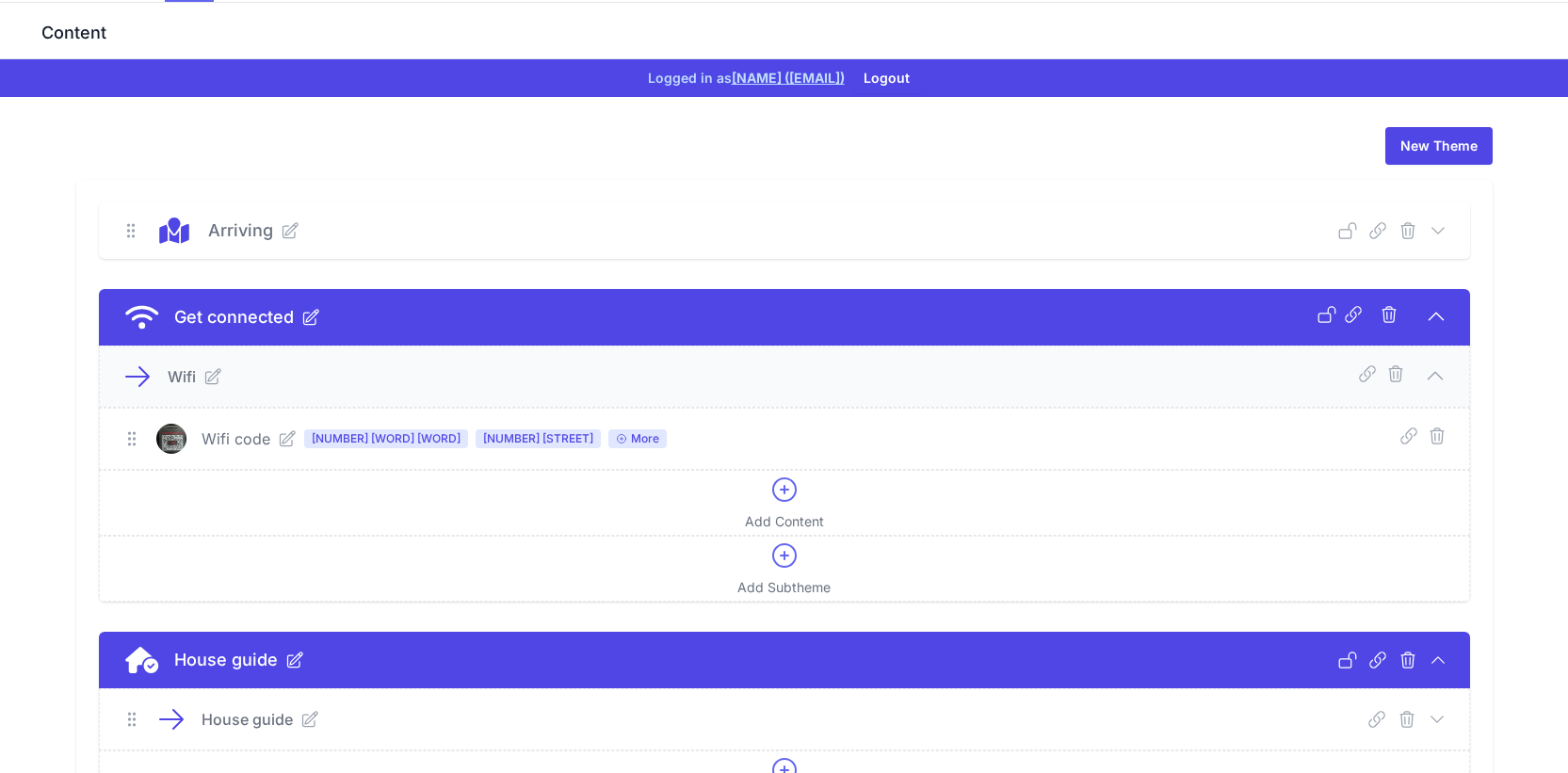 click at bounding box center [1427, 317] 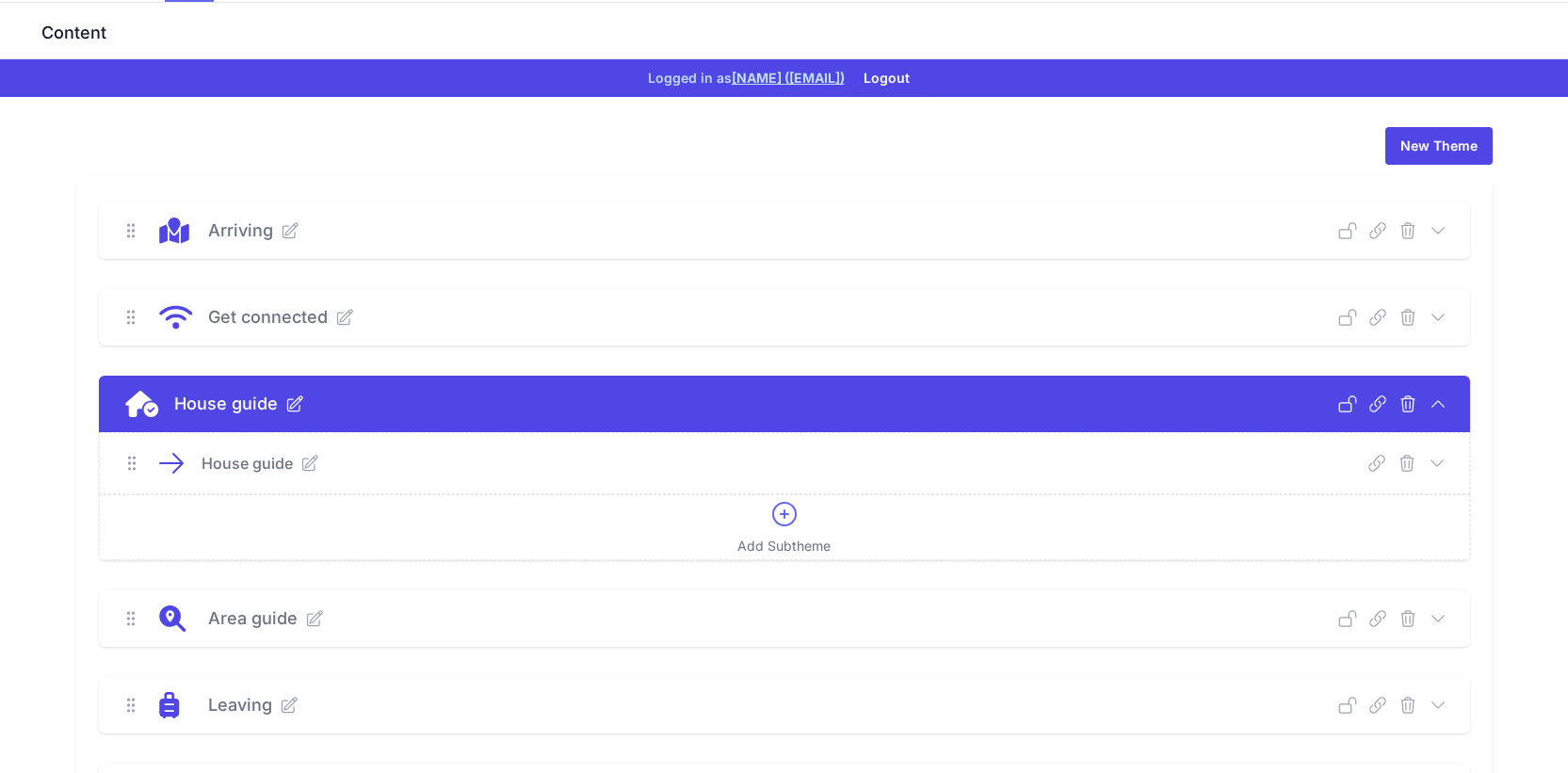 click 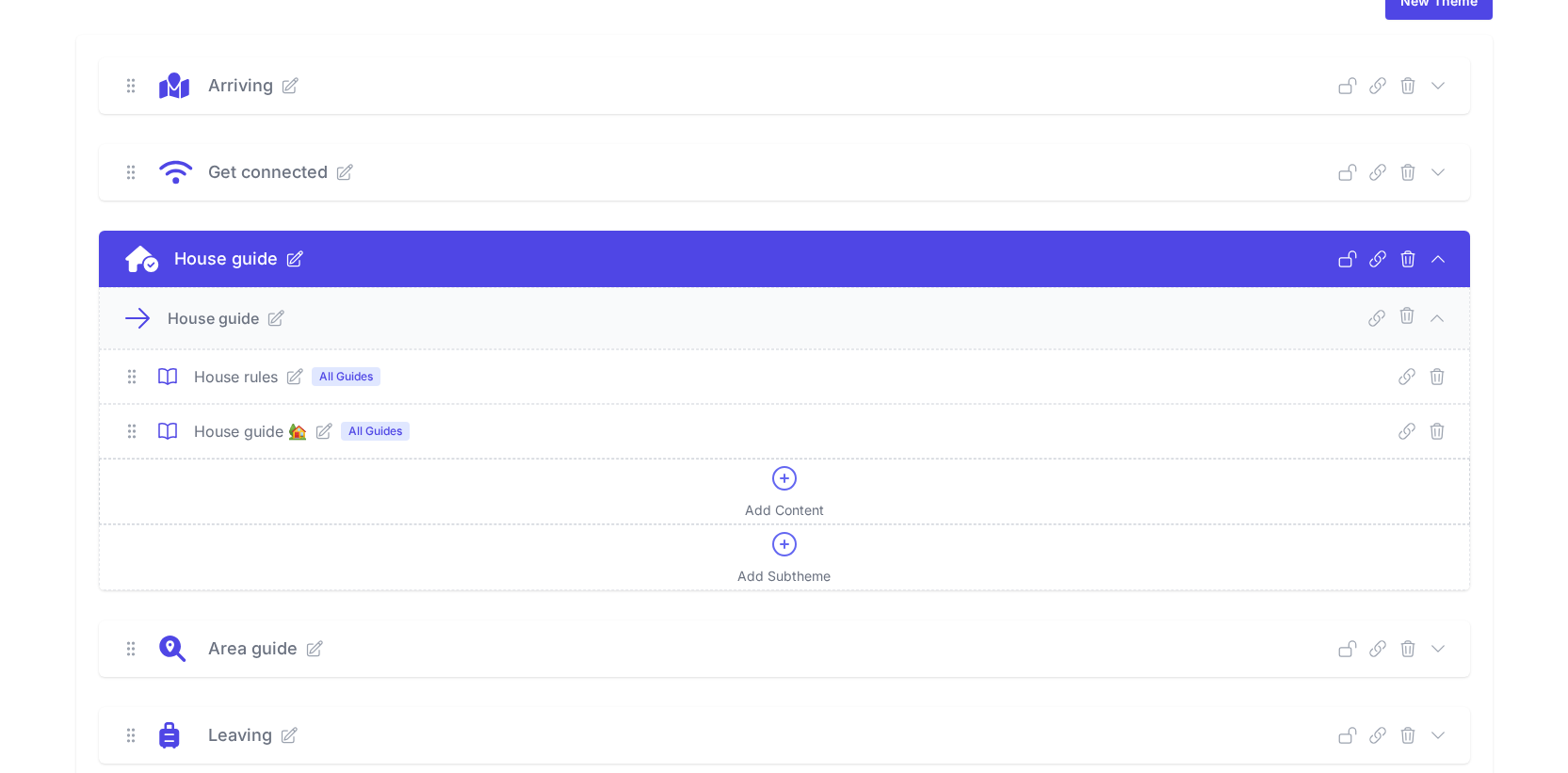 scroll, scrollTop: 231, scrollLeft: 0, axis: vertical 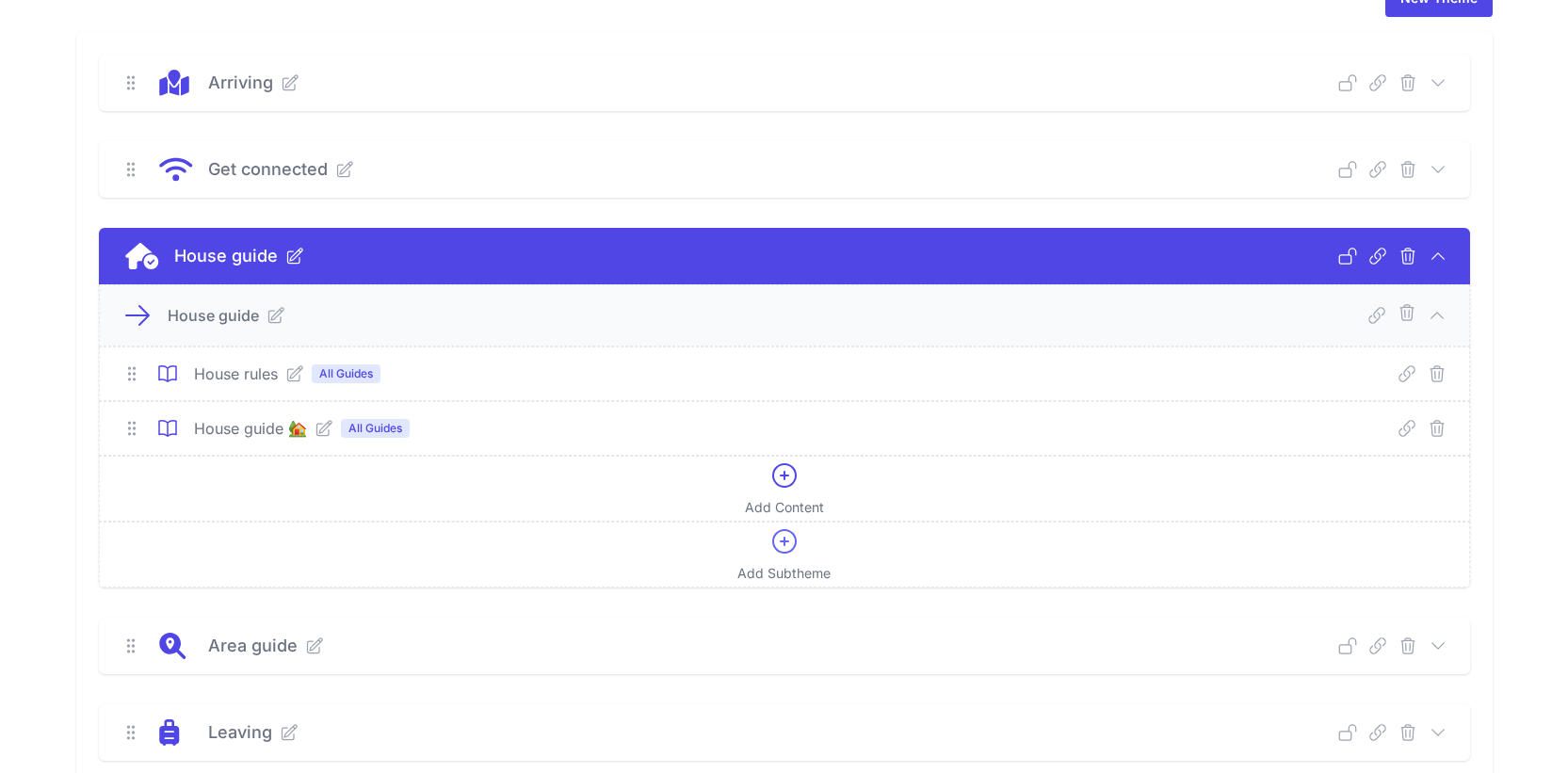 click 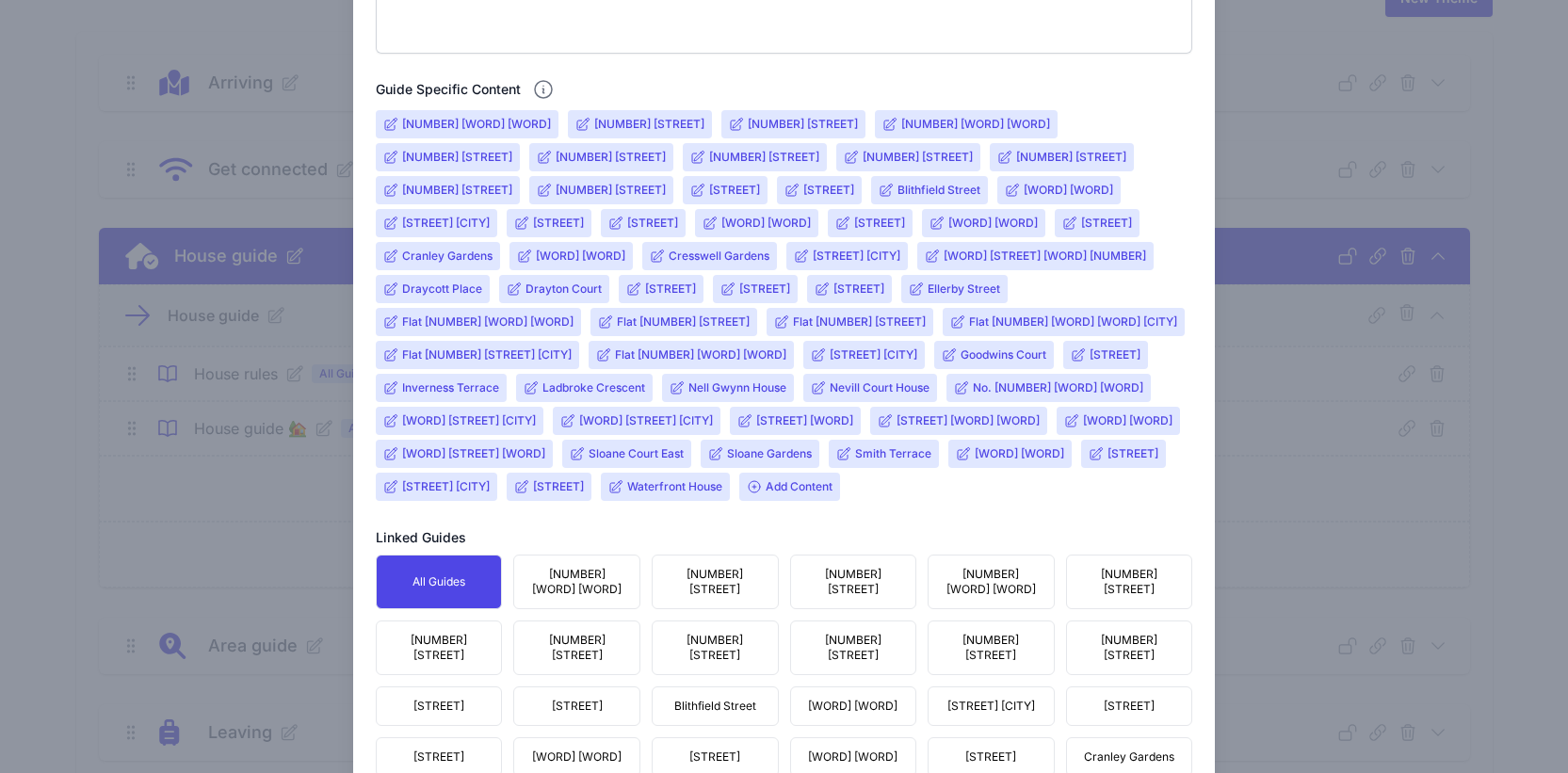 scroll, scrollTop: 671, scrollLeft: 0, axis: vertical 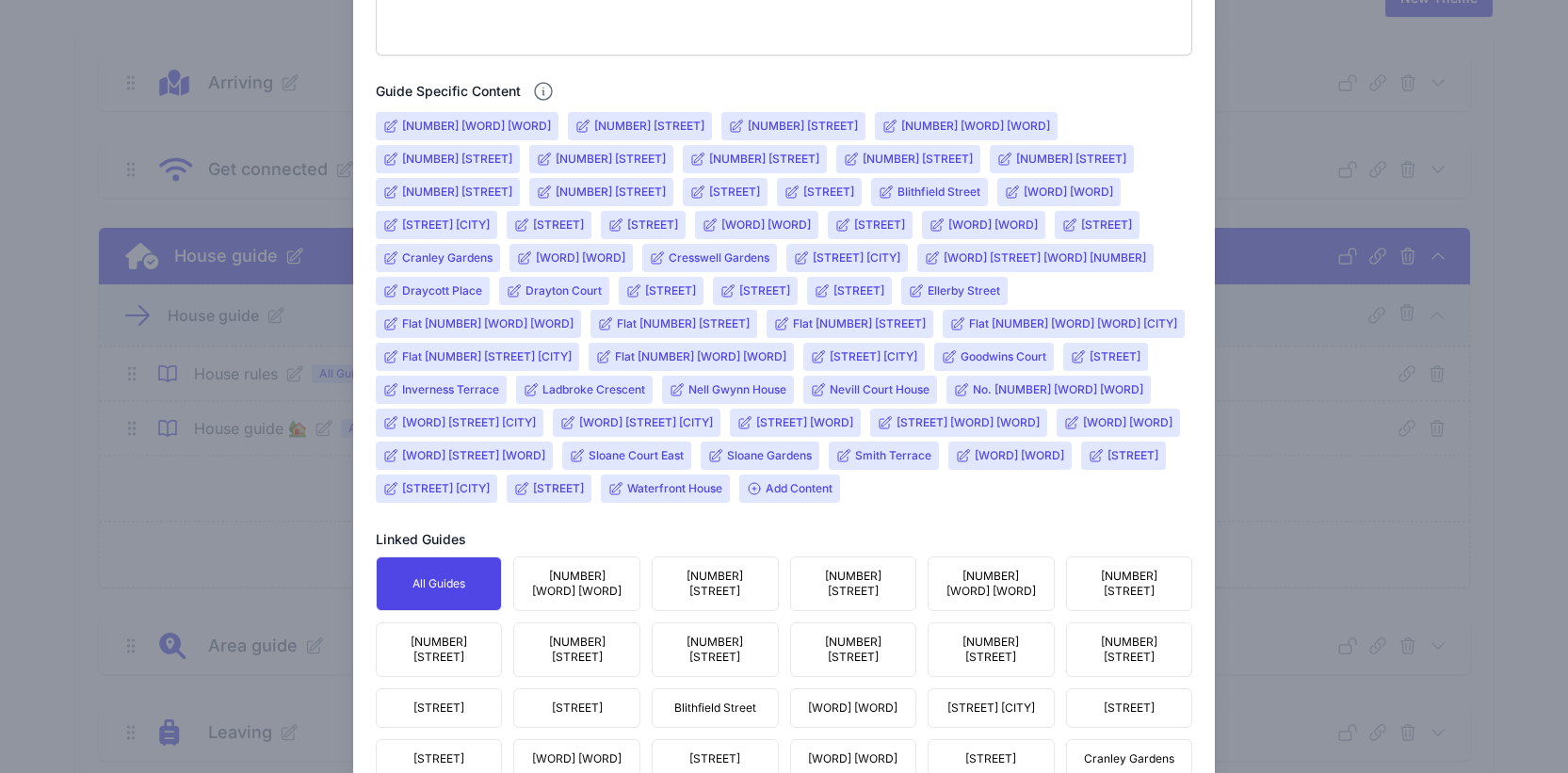 click on "Add Content" at bounding box center (789, 489) 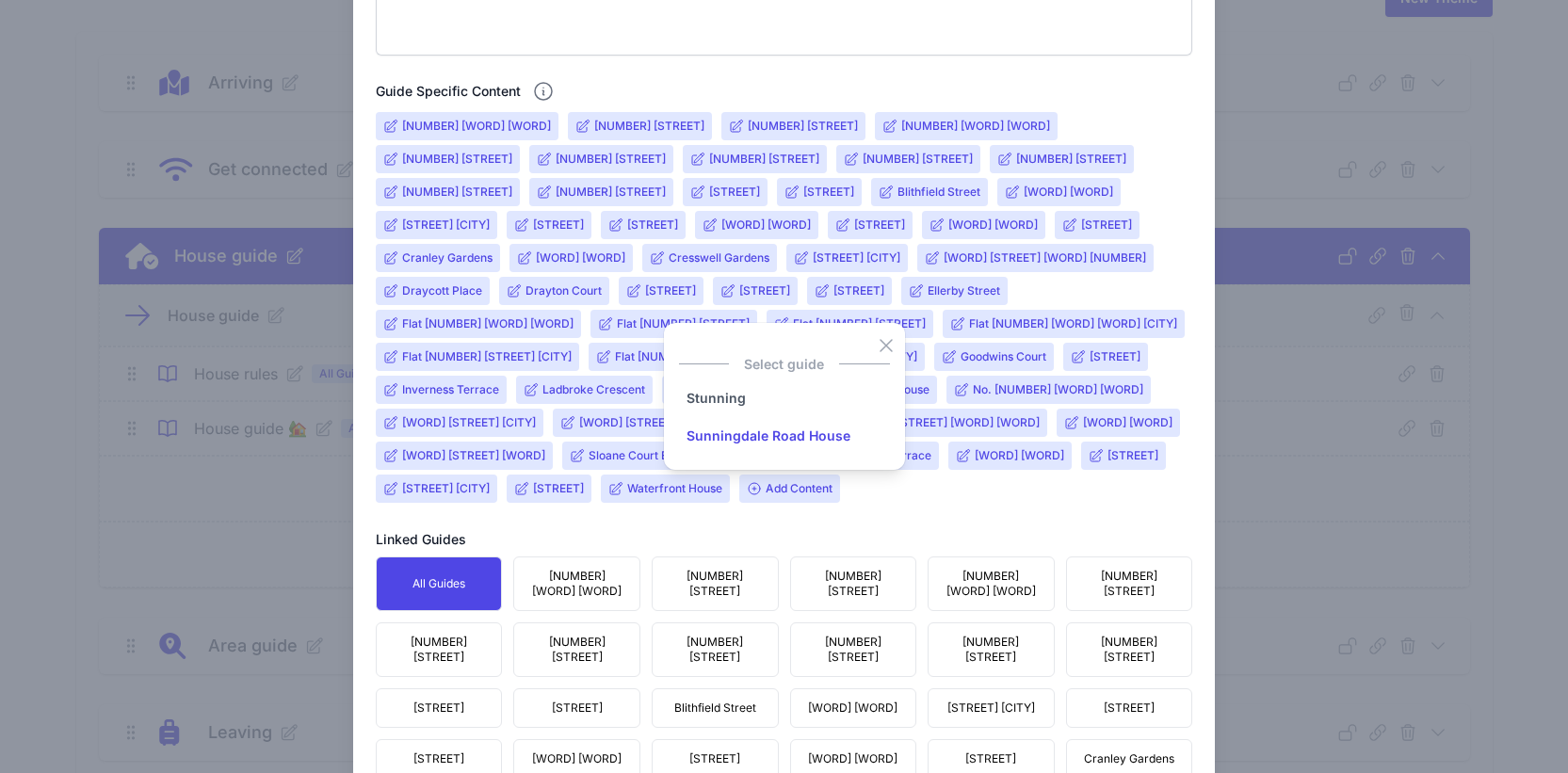 click on "Sunningdale Road House" at bounding box center [768, 436] 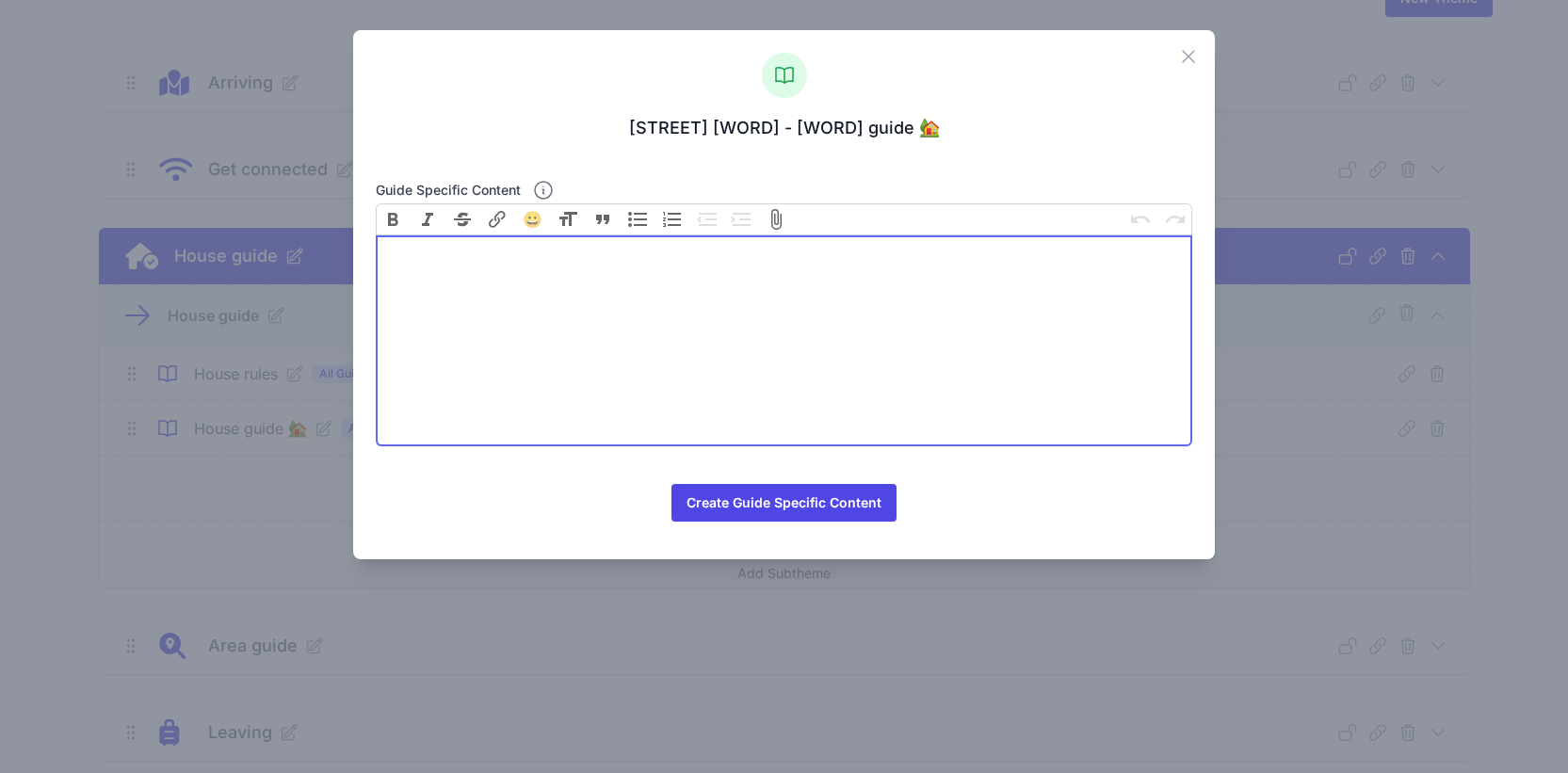 click at bounding box center [784, 341] 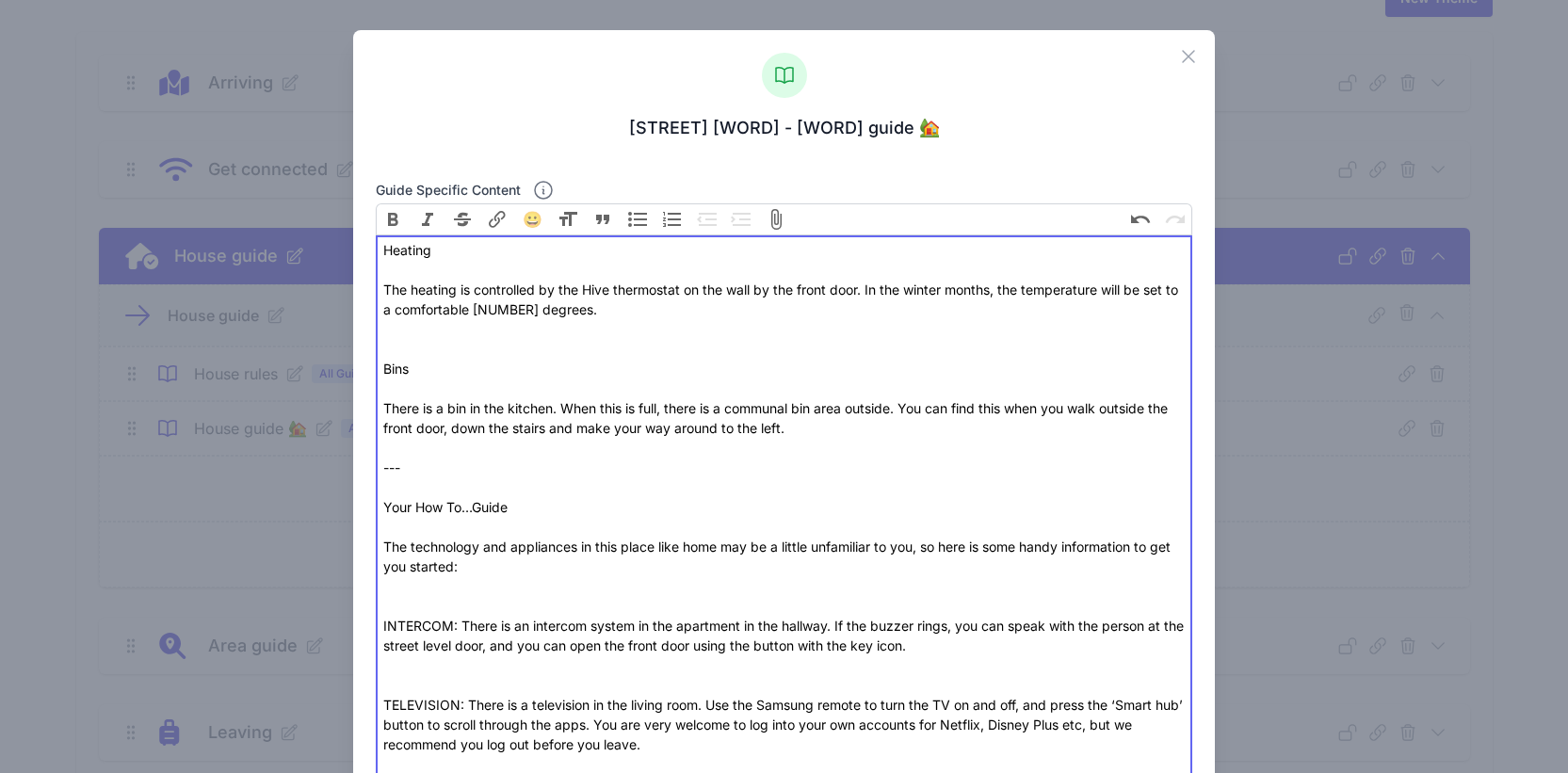 type on "<div>Heating</div><div><br></div><div>The heating is controlled by the Hive thermostat on the wall by the front door. In the winter months, the temperature will be set to a comfortable 22 degrees.&nbsp;</div><div><br></div><div><br></div><div>Bins</div><div><br></div><div>There is a bin in the kitchen. When this is full, there is a communal bin area outside. You can find this when you walk outside the front door, down the stairs and make your way around to the left.</div><div><br></div><div>---</div><div><br></div><div>Your How To…Guide</div><div><br></div><div>The technology and appliances in this place like home may be a little unfamiliar to you, so here is some handy information to get you started:</div><div><br></div><div><br></div><div>INTERCOM: There is an intercom system in the apartment in the hallway. If the buzzer rings, you can speak with the person at the street level door, and you can open the front door using the button with the key icon.</div><div><br></div><div><br></div><div>TELEVISION: Th..." 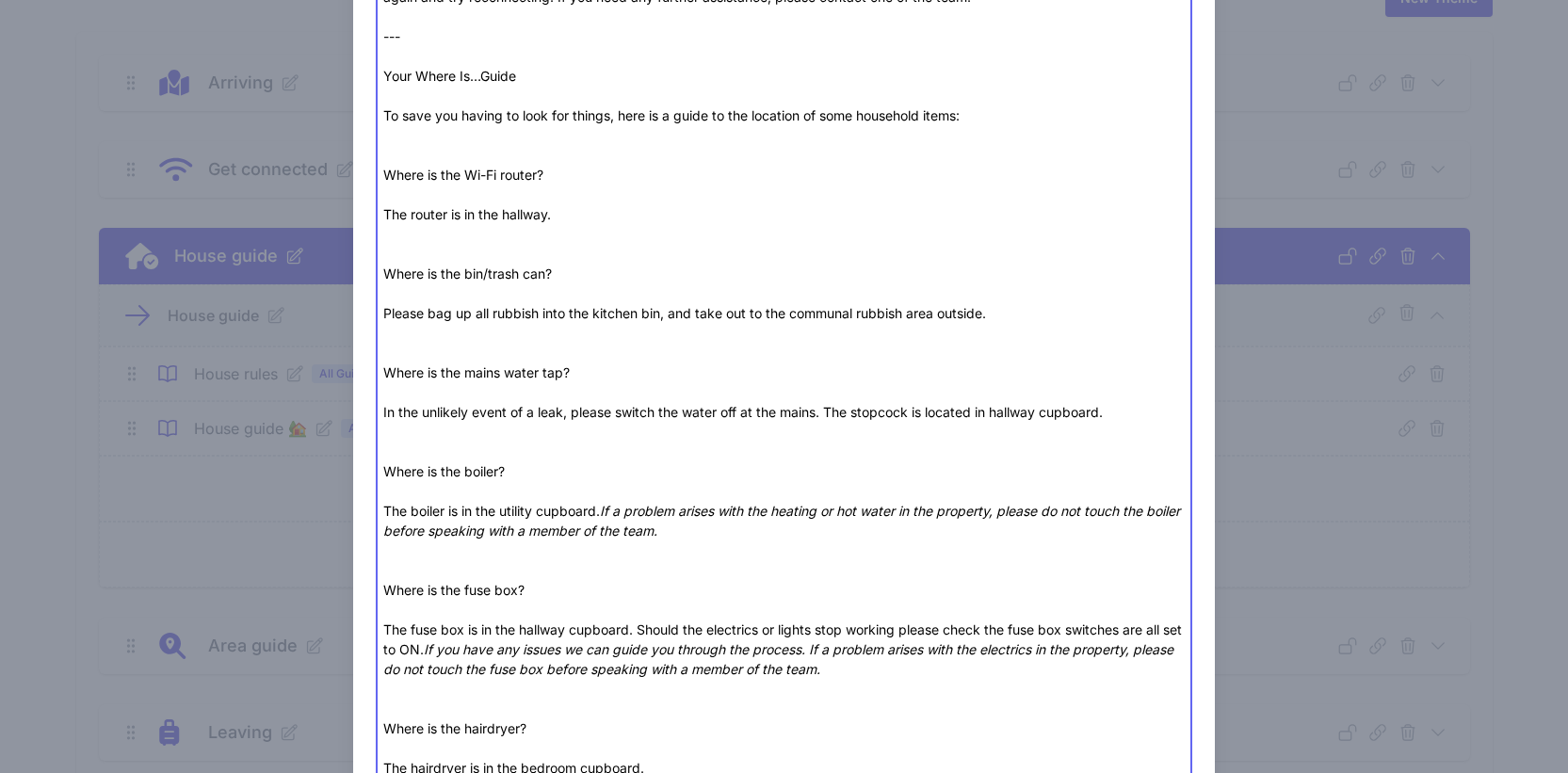 scroll, scrollTop: 1376, scrollLeft: 0, axis: vertical 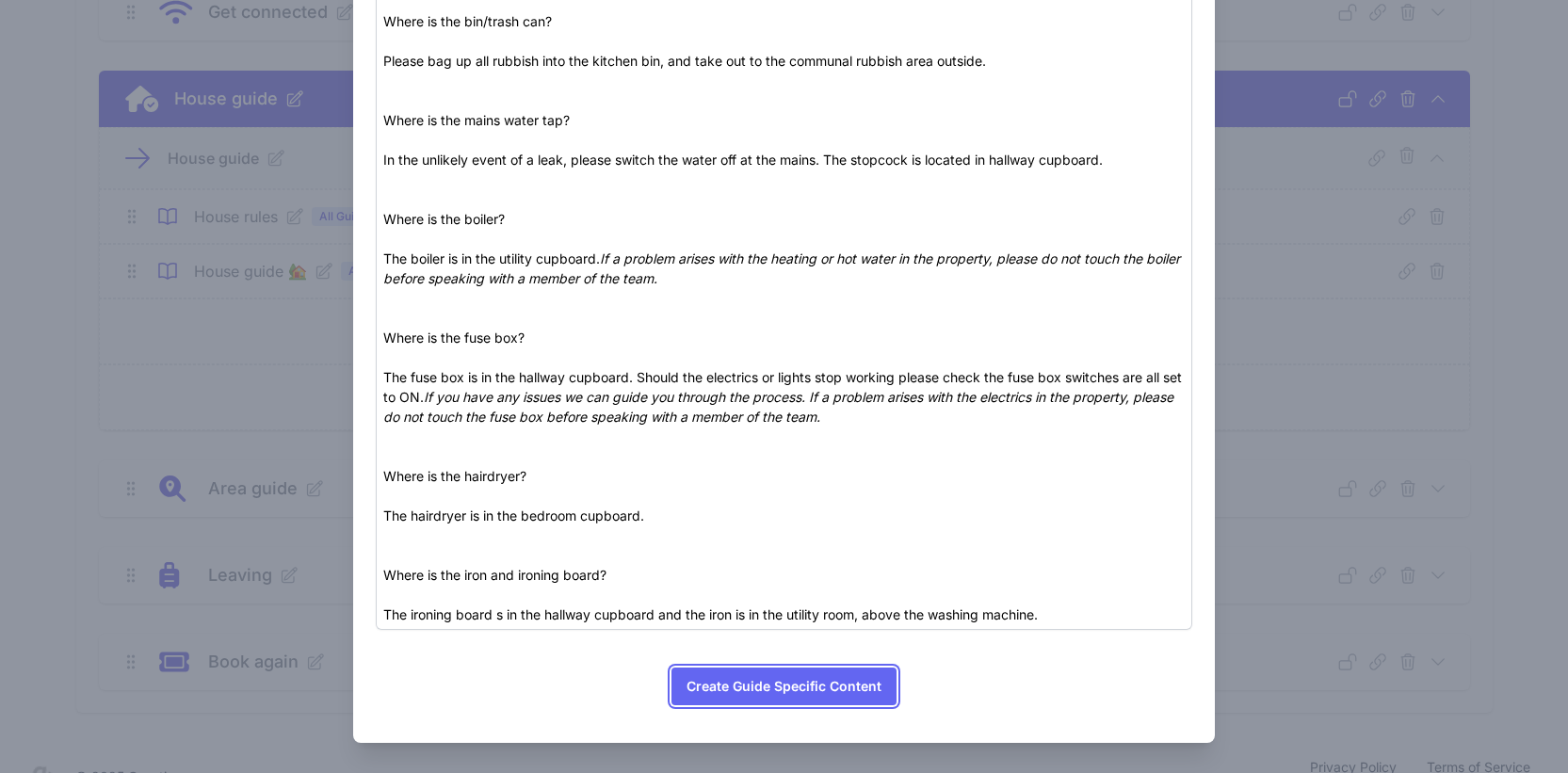 click on "Create Guide Specific Content" at bounding box center [784, 686] 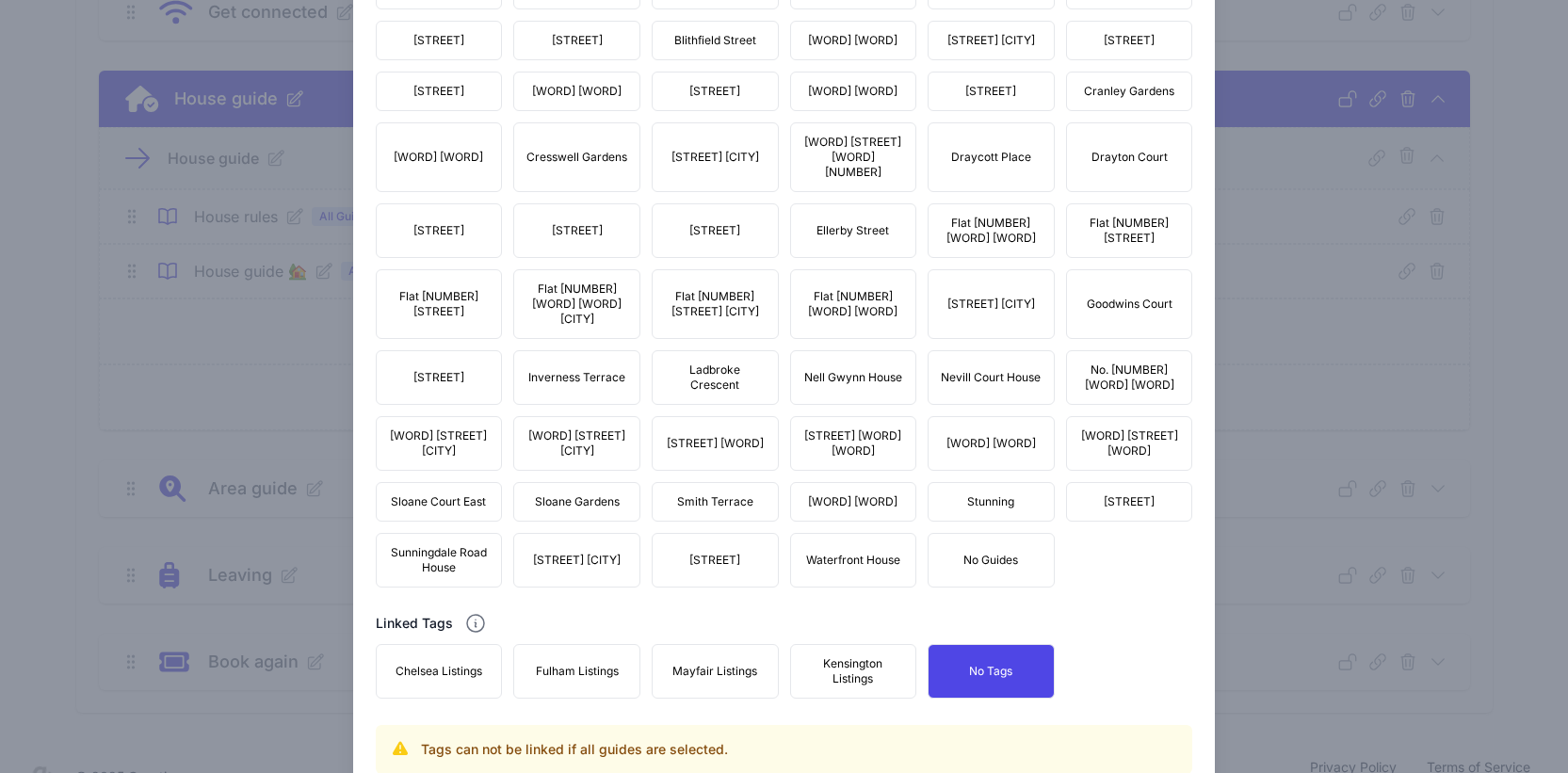 scroll, scrollTop: 1481, scrollLeft: 0, axis: vertical 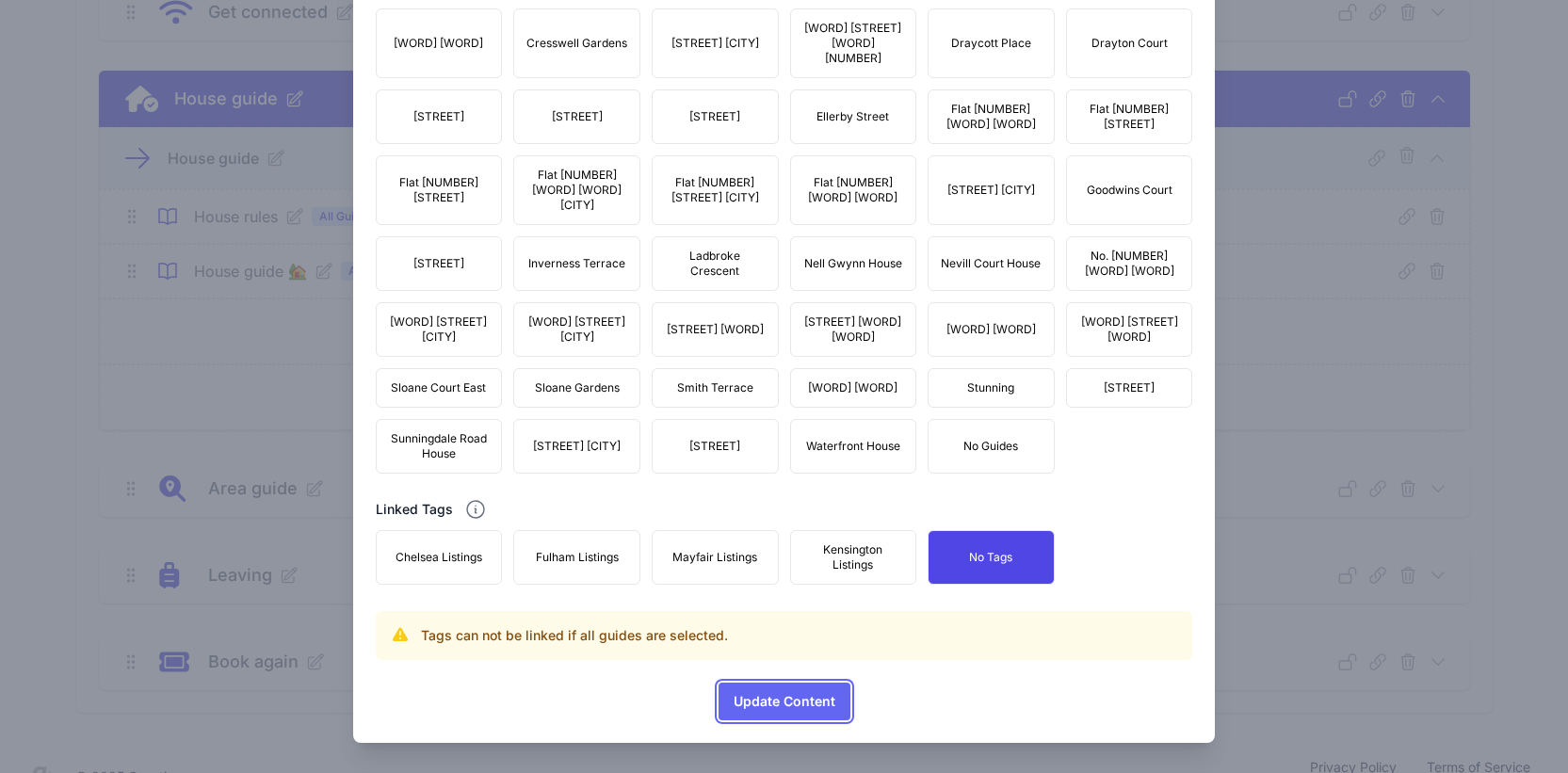 click on "Update Content" at bounding box center [784, 701] 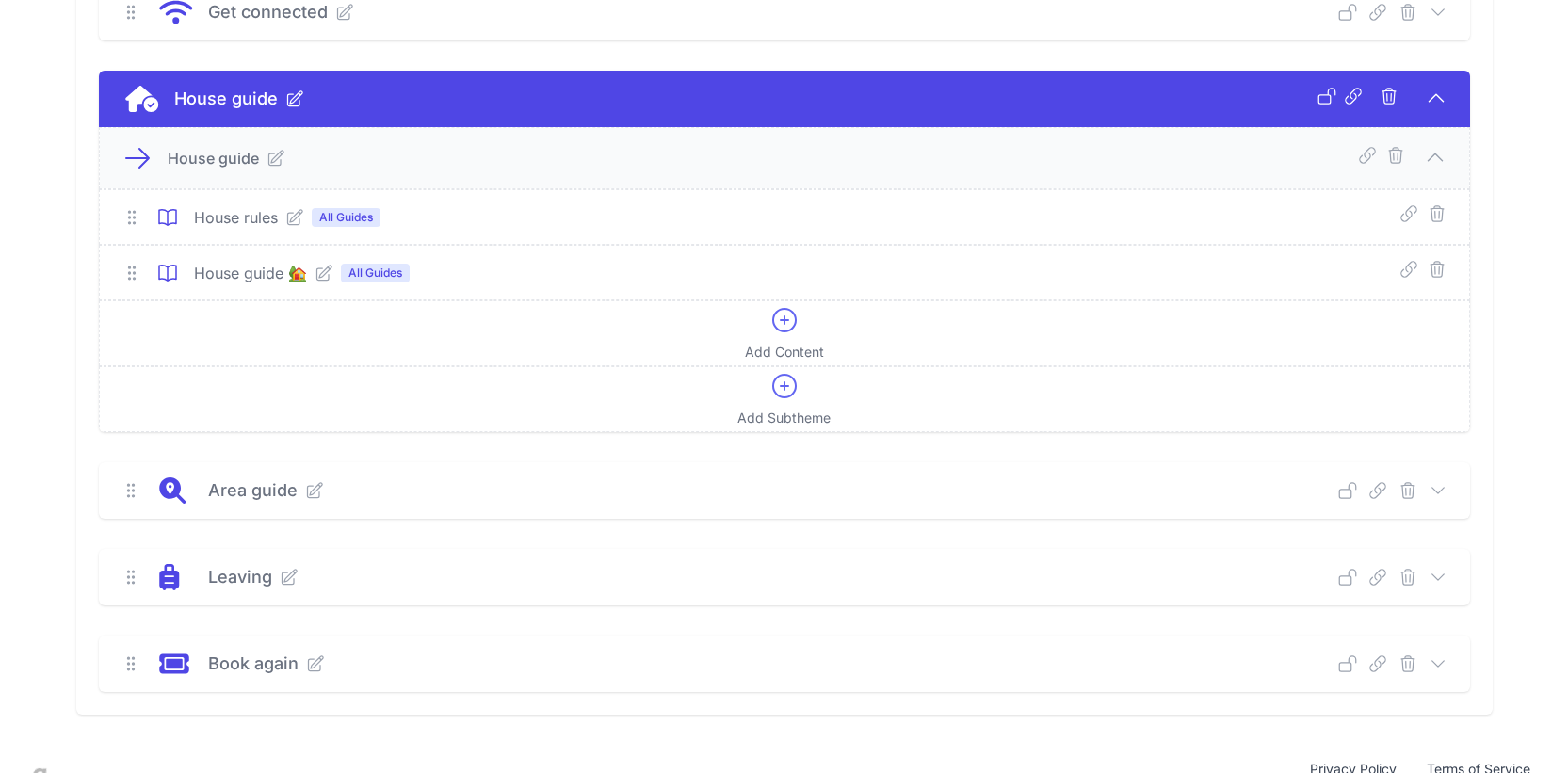 click 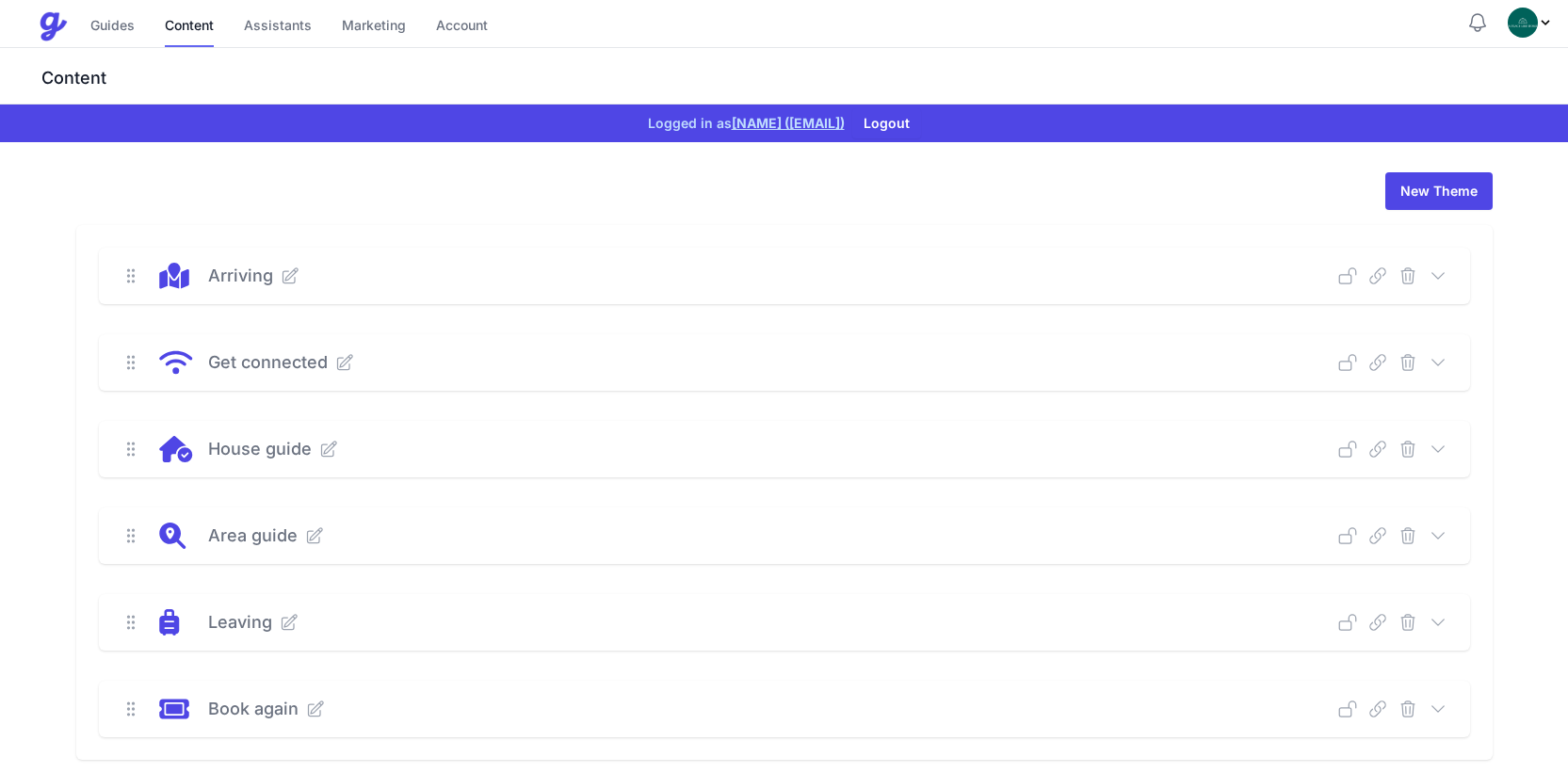 scroll, scrollTop: 85, scrollLeft: 0, axis: vertical 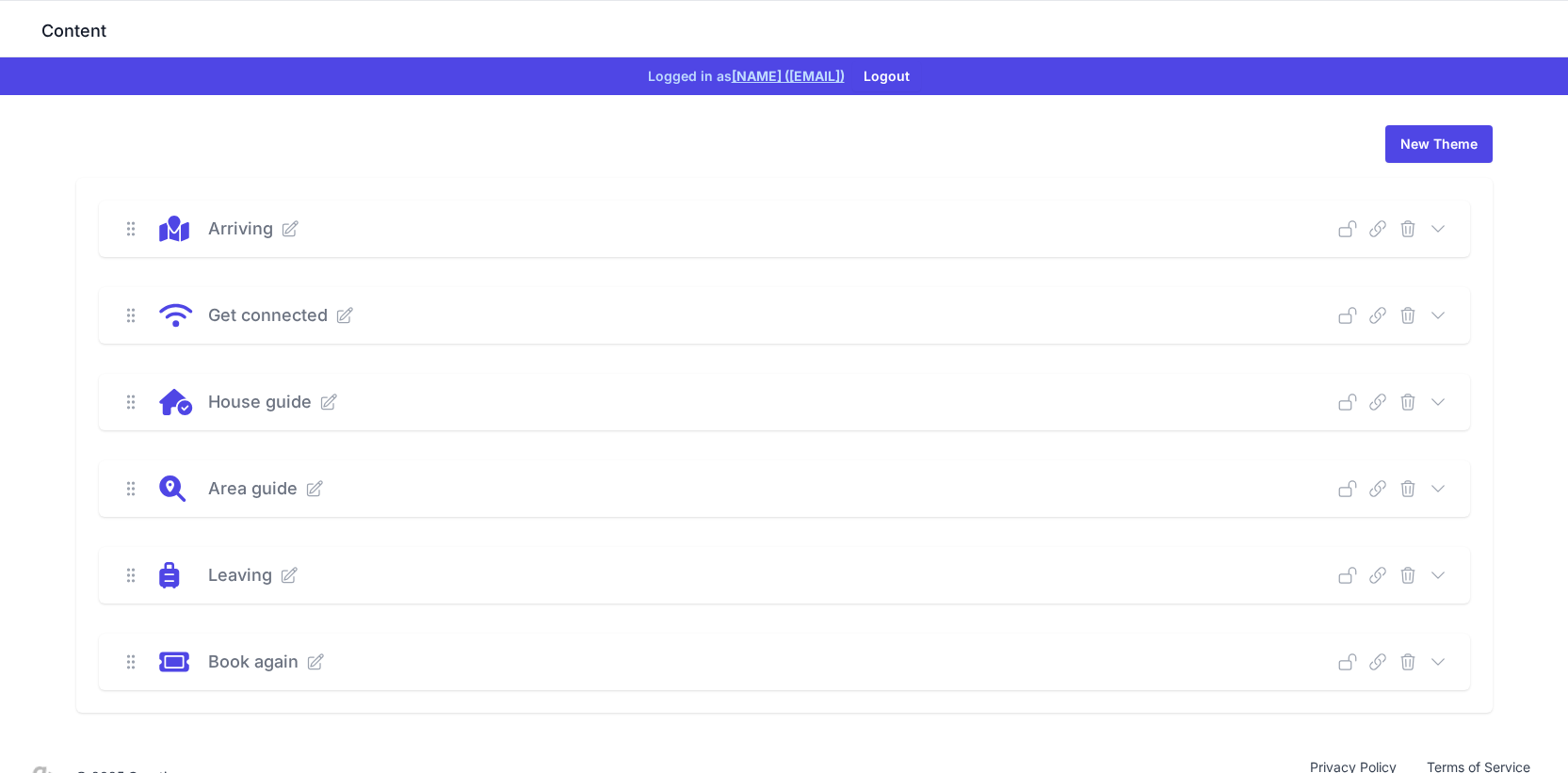 click on "Area guide
Deep Link
Select a guide and copy the deep link to send to guests.
Select a Guide
Select Guide
Smith Terrace
Godfrey Street Chelsea
Ongar Road Fulham
Oxberry Avenue Fulham
Flat 2 Market Mews Mayfair
Nell Gwynn House
Britten House Chelsea
Dover St Mayfair
Tachbrook Street Pimlico
Cliveden House
Flat 14 Ropers Orchard
Flat 1 Market Mews
17 Kingsley House
Elizabeth Street
Clover Mews
Alderney Street" at bounding box center [784, 489] 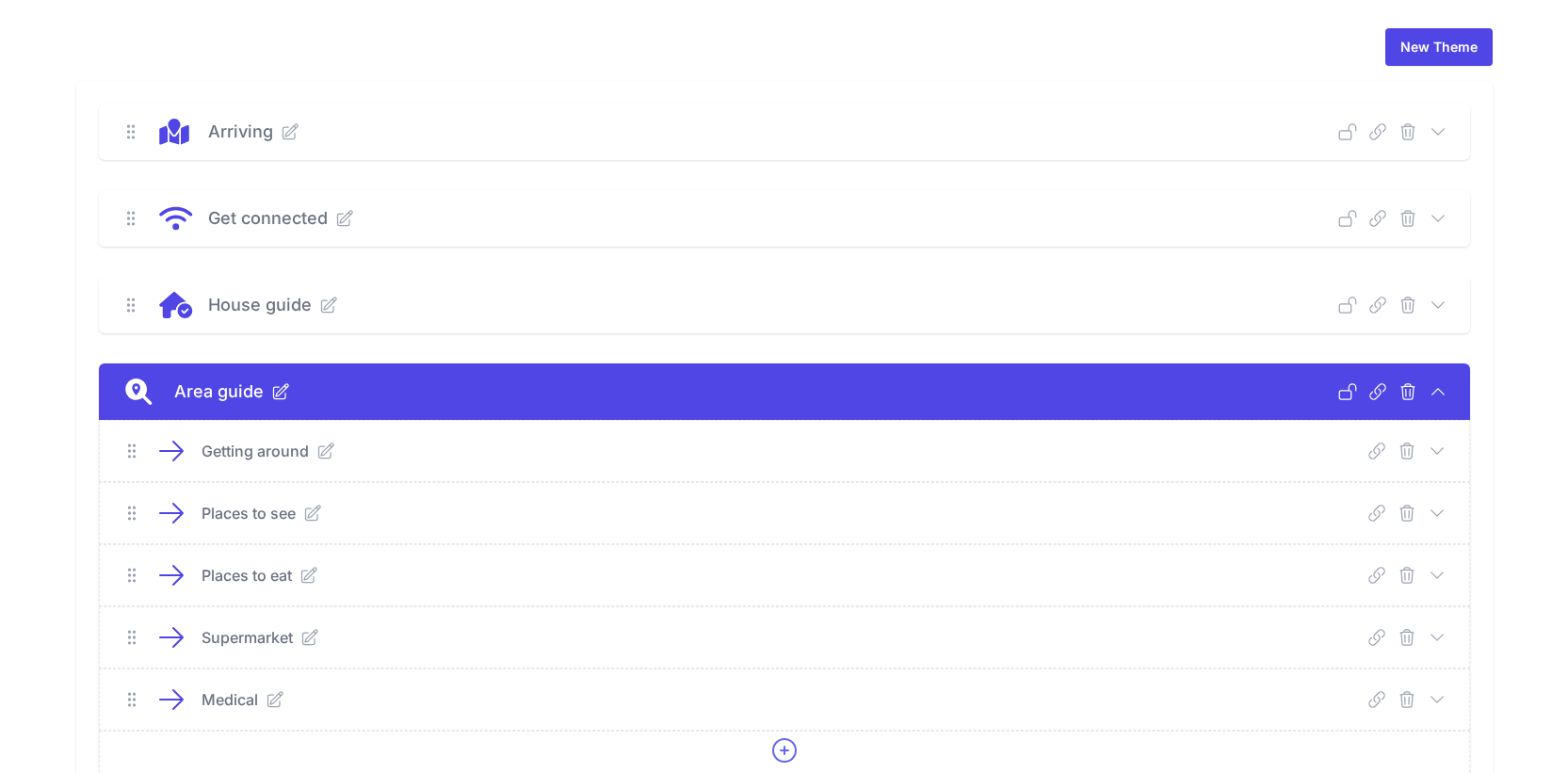 scroll, scrollTop: 240, scrollLeft: 0, axis: vertical 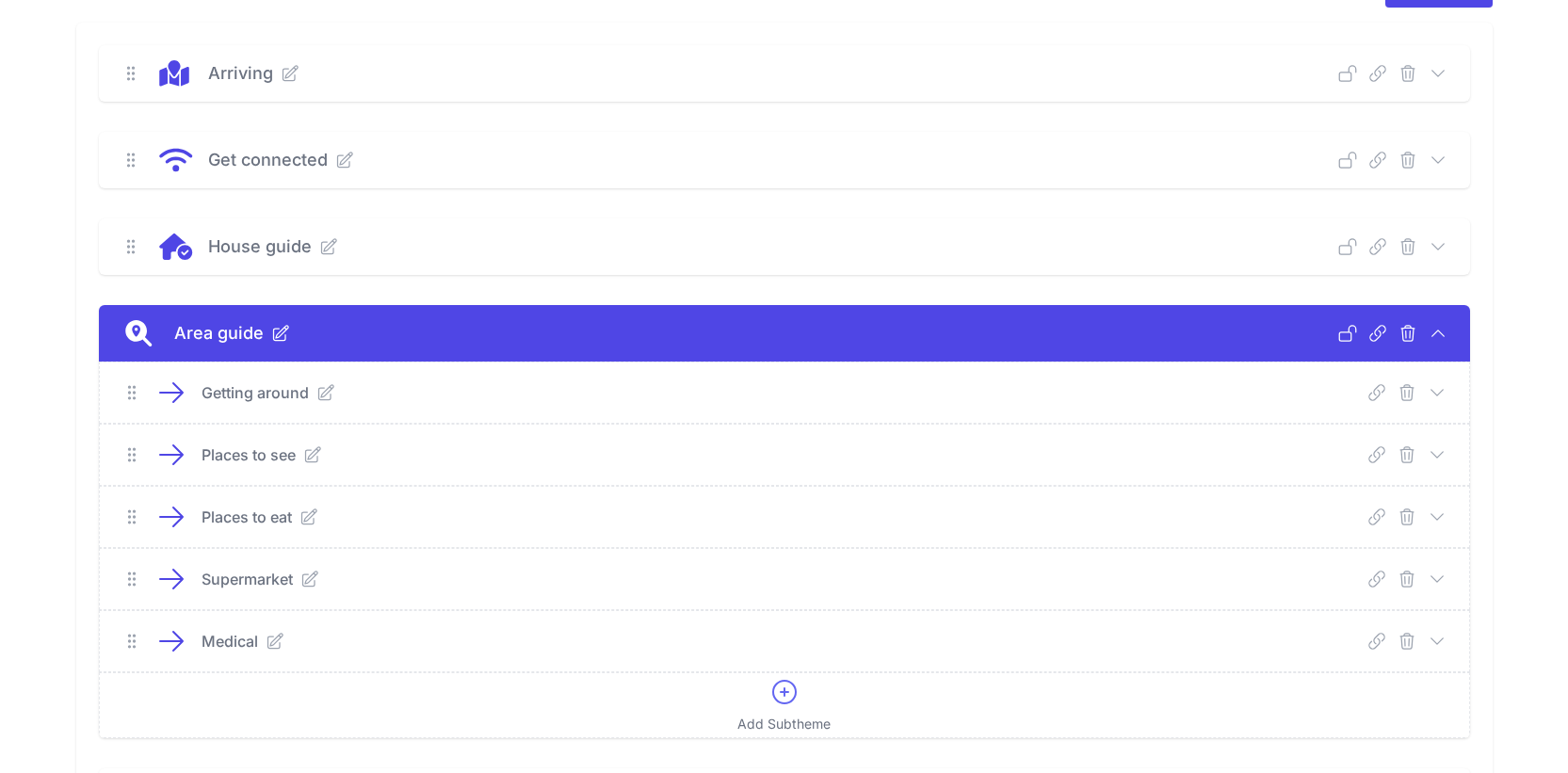 click 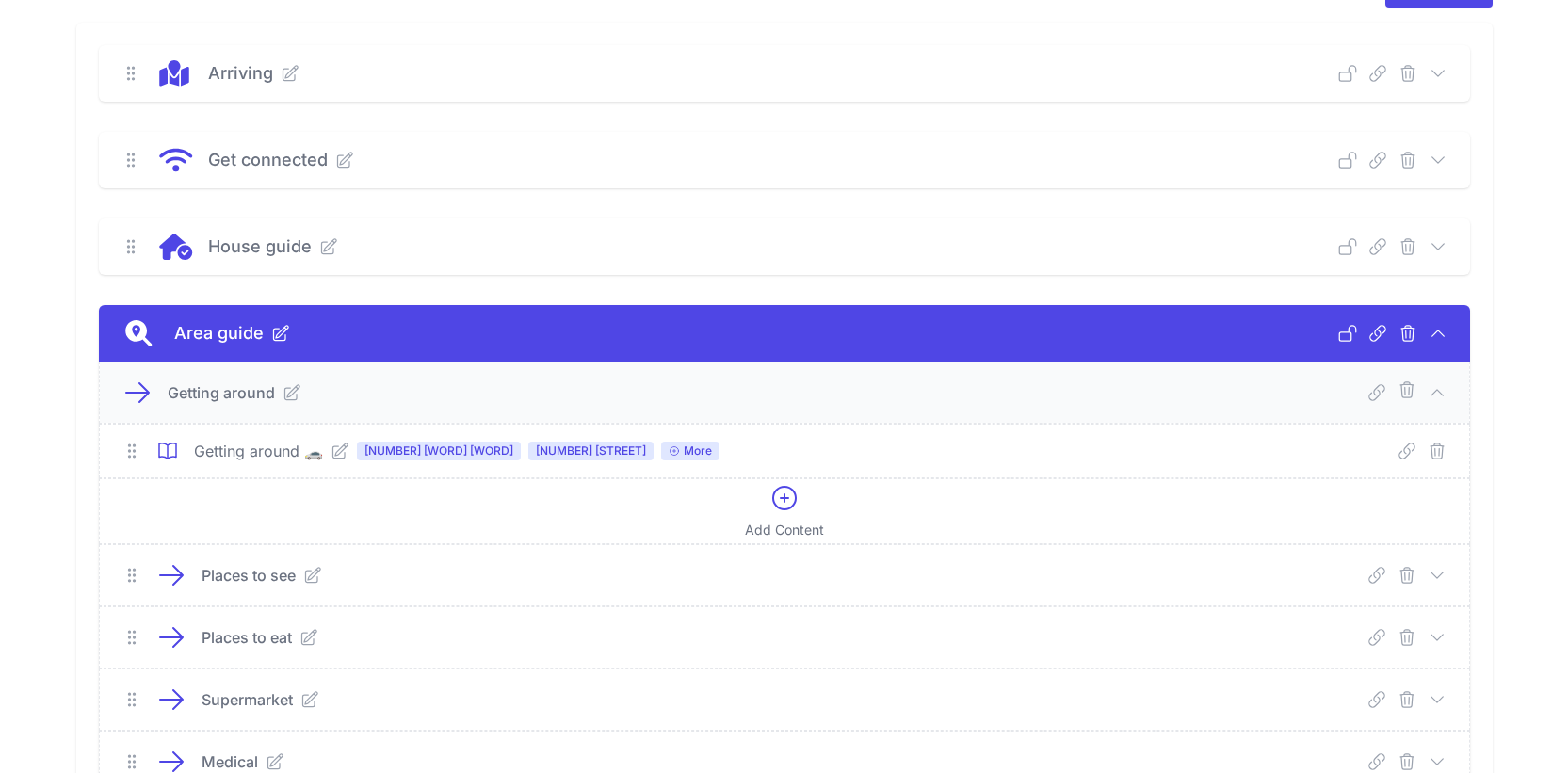 click 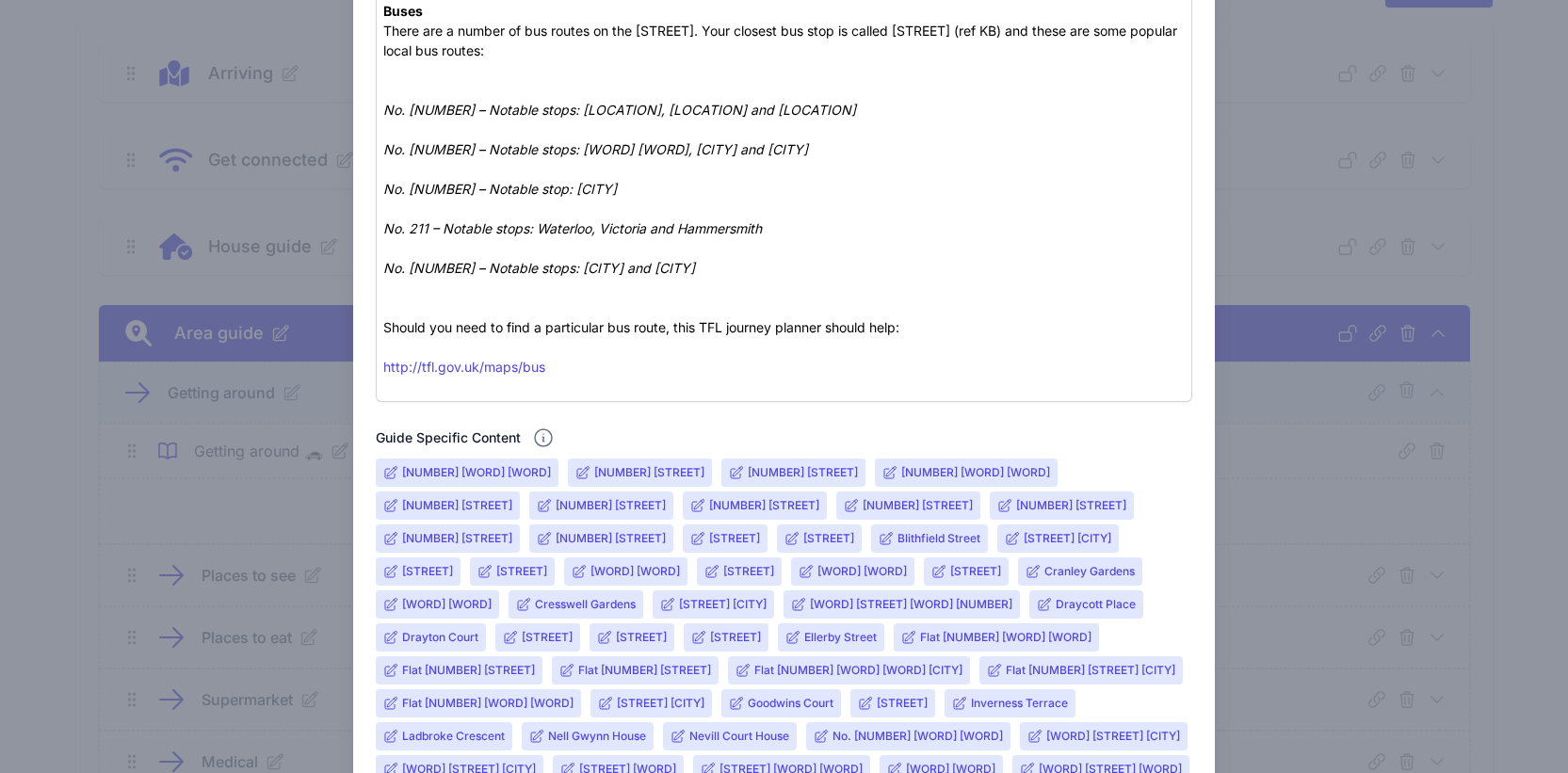 scroll, scrollTop: 1339, scrollLeft: 0, axis: vertical 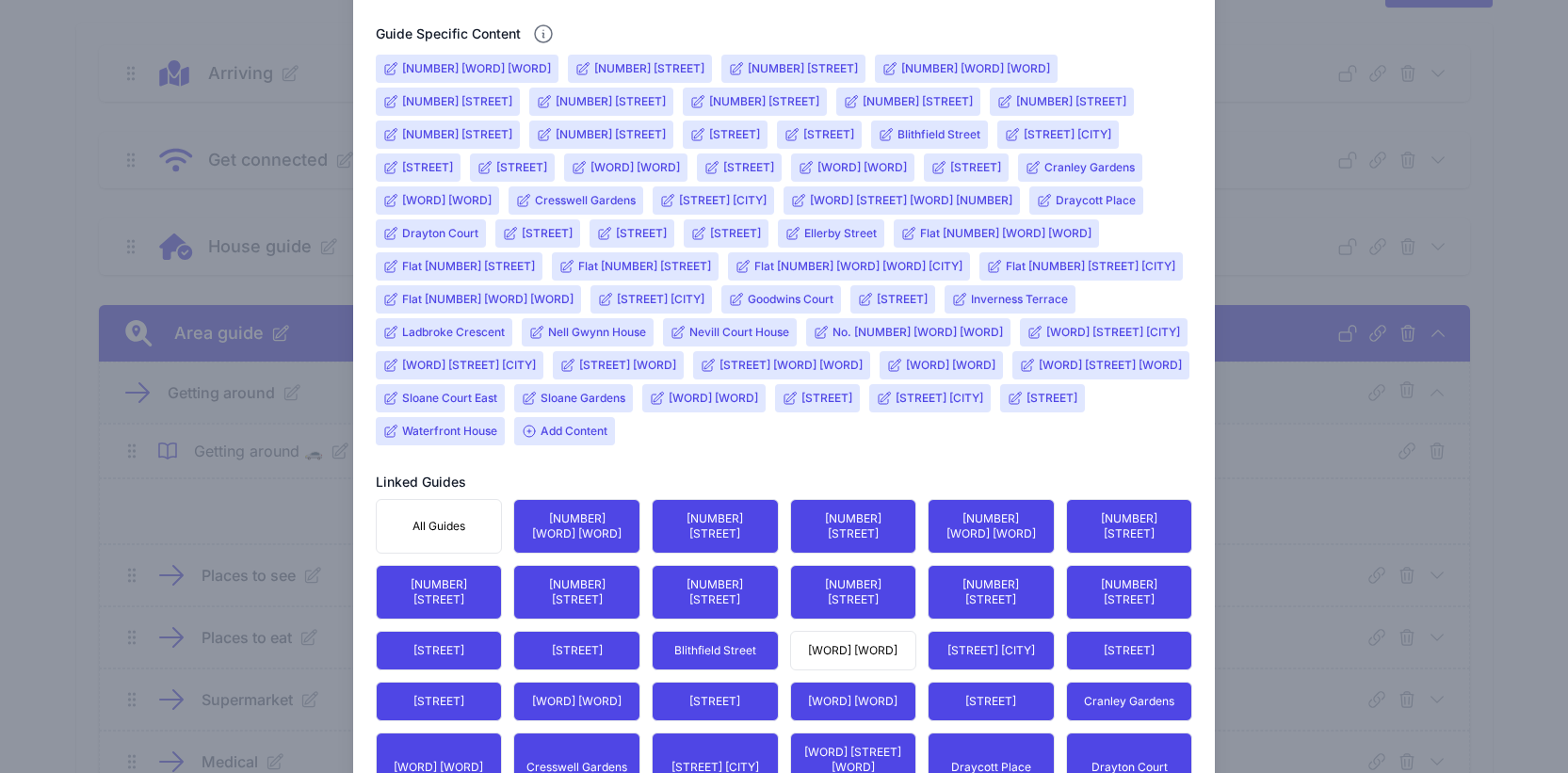 click on "Add Content" at bounding box center (564, 431) 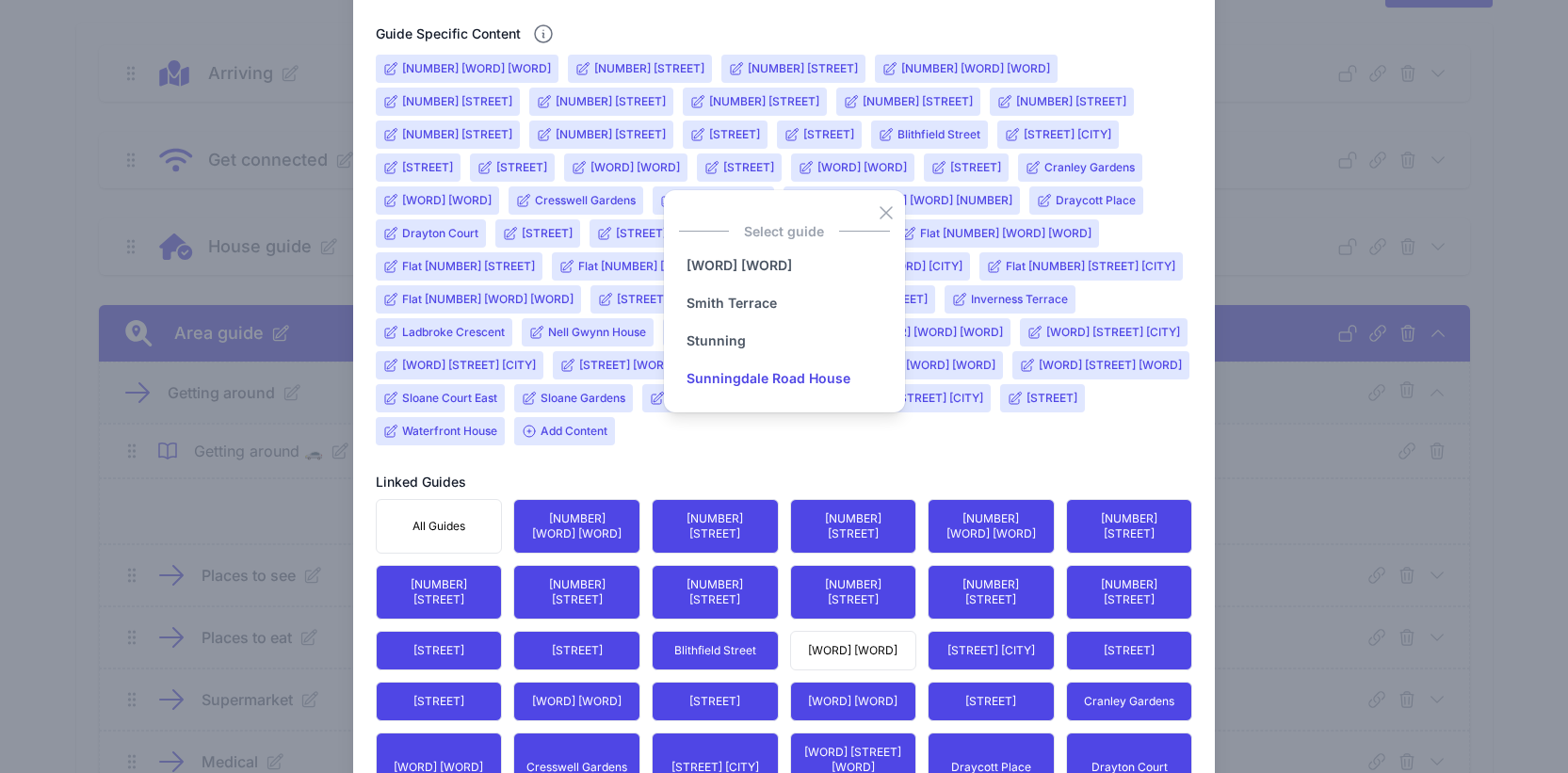 click on "Sunningdale Road House" at bounding box center (768, 378) 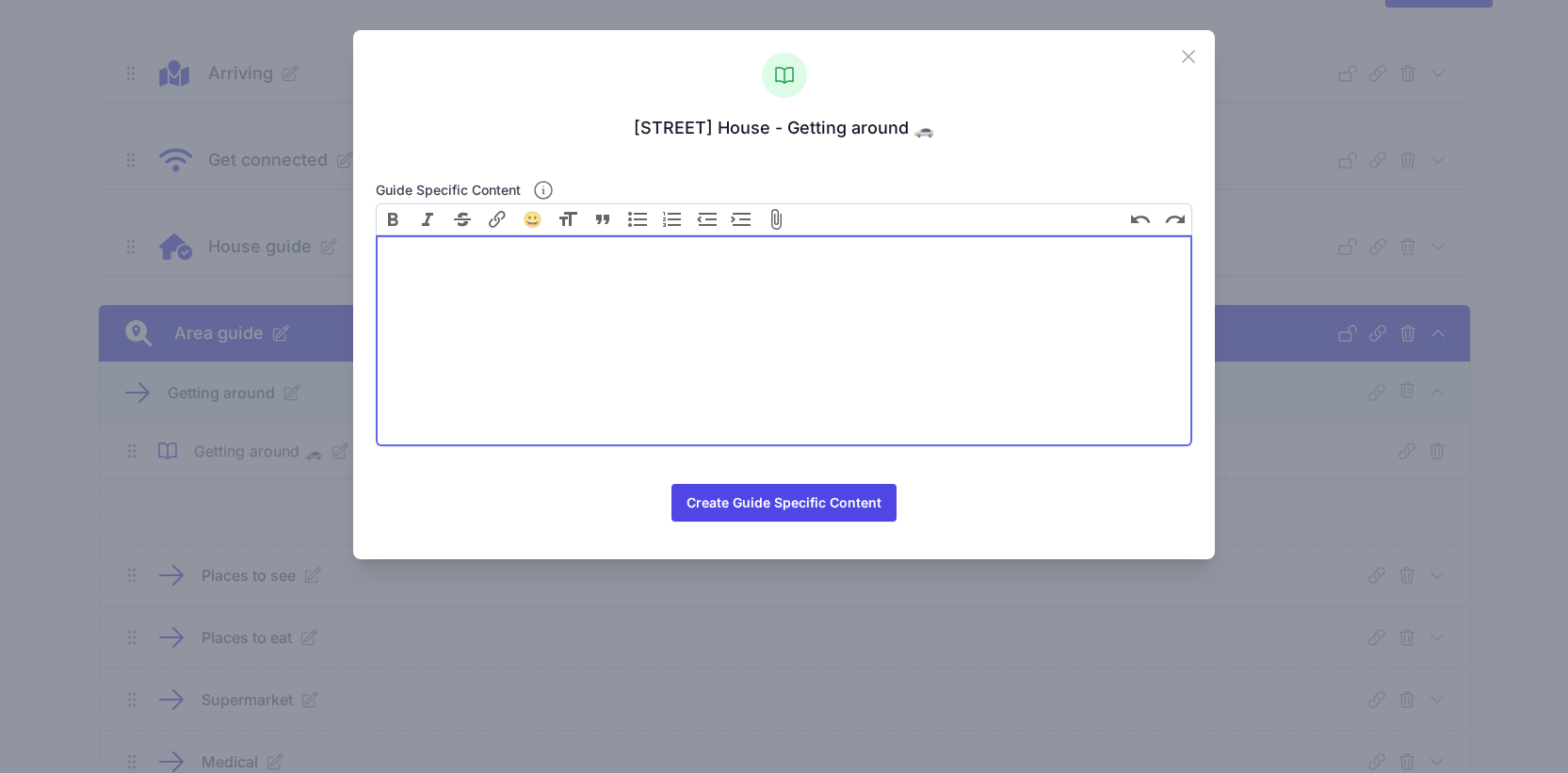 click at bounding box center [784, 341] 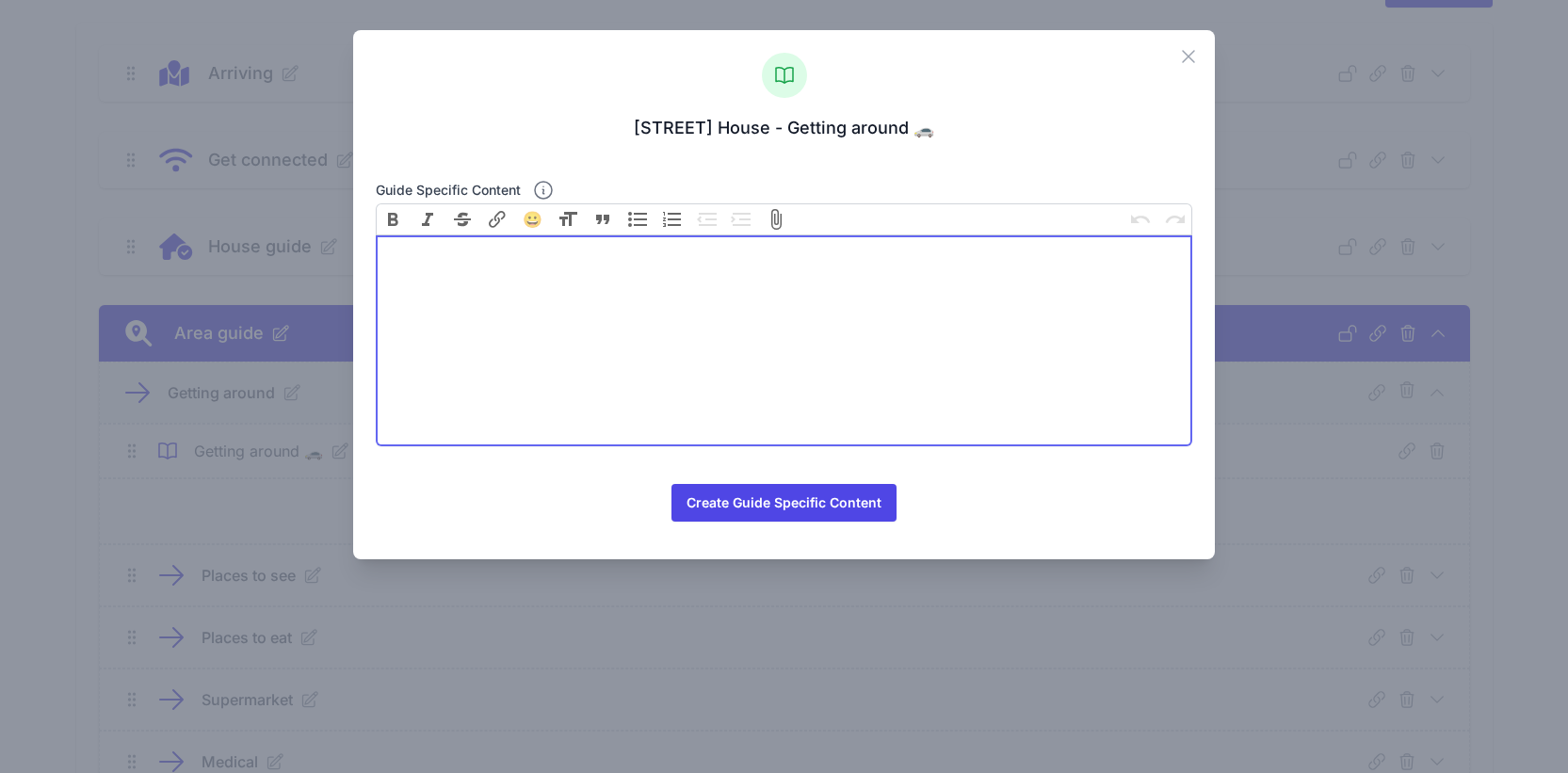 paste on "<div>Taxis</div><div><br></div><div>Black cabs - You can flag down a black cab anywhere, if you see one with the light on. Alternatively, you can order a black cab using the GETT app – download it <a href="https://www.gett.com/uk/diresnt/">HERE</a> or search GETT on the apple store or google play.</div><div><br></div><div><br></div><div>Uber – Ubers can be easily ordered on the Uber app, which you can download <a href="https://www.uber.com/gb/en/ride/">HERE</a> or search UBER on the apple store or google play. They are usually less expensive that a black cab.&nbsp;</div><div><br></div><div><br></div><div>Addison Lee – If you want to order a taxi in advance, we recommend calling Addison Lee. The contact number is +44 207 387 8888.&nbsp;</div><div><br></div><div><br></div><div>Bikes</div><div><br></div><div>Register for the Santander Bike Scheme, and you will have access to bikes across London. Your nearest bike dock is outside Green Park station. Click <a href="https://tfl.gov.uk/modes/cycling/santander-cyc..." 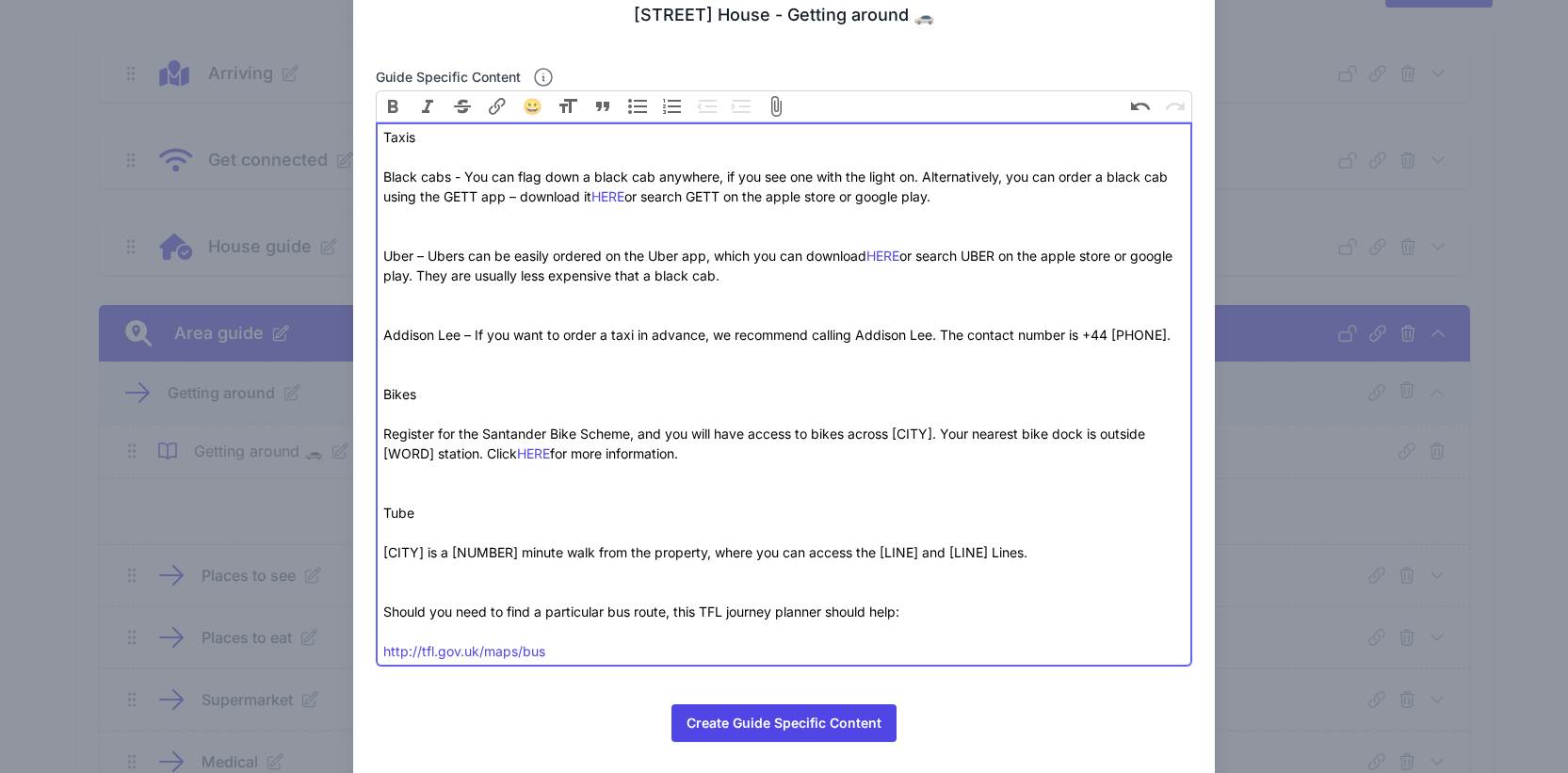 scroll, scrollTop: 169, scrollLeft: 0, axis: vertical 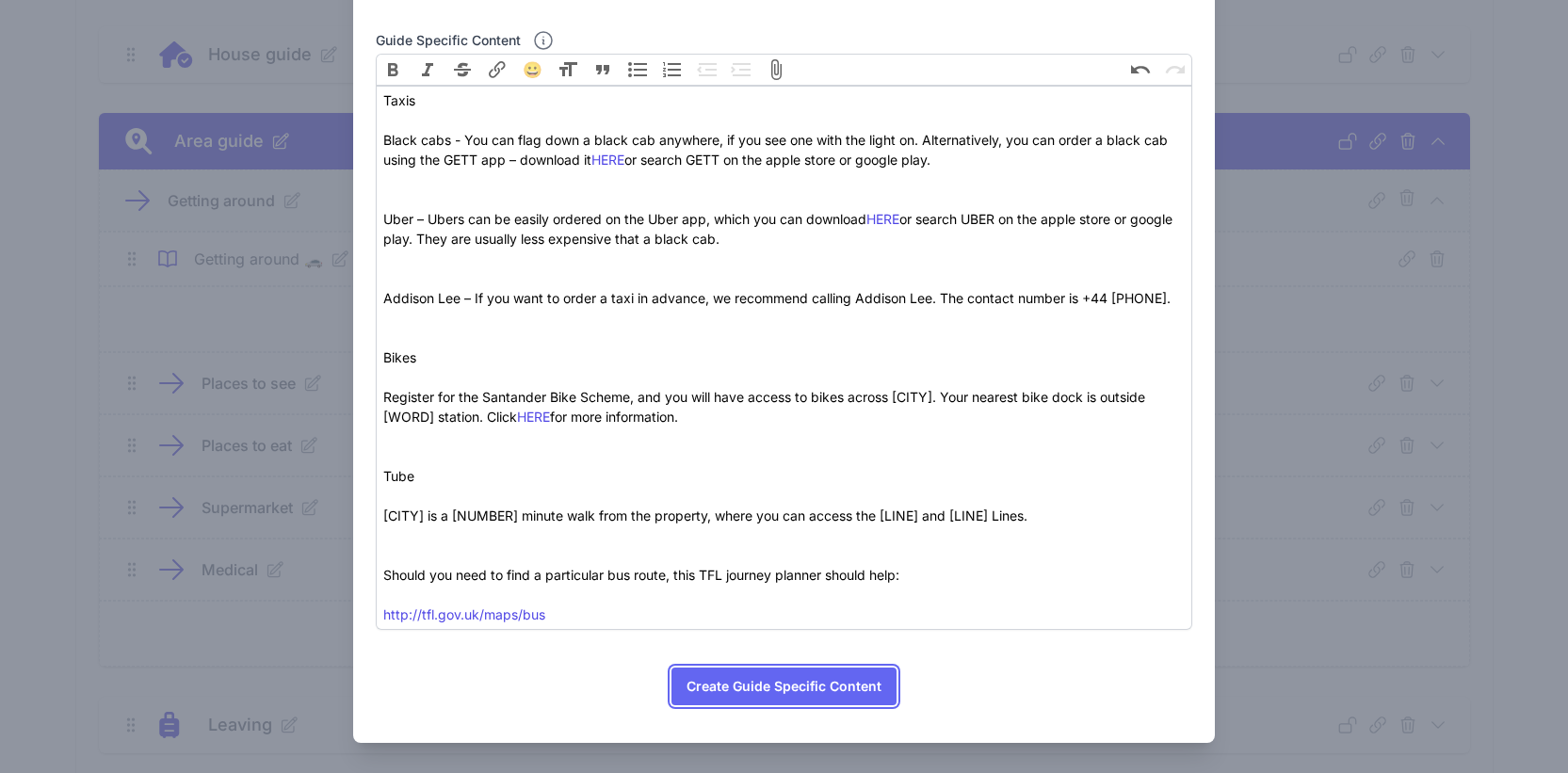click on "Create Guide Specific Content" at bounding box center (784, 686) 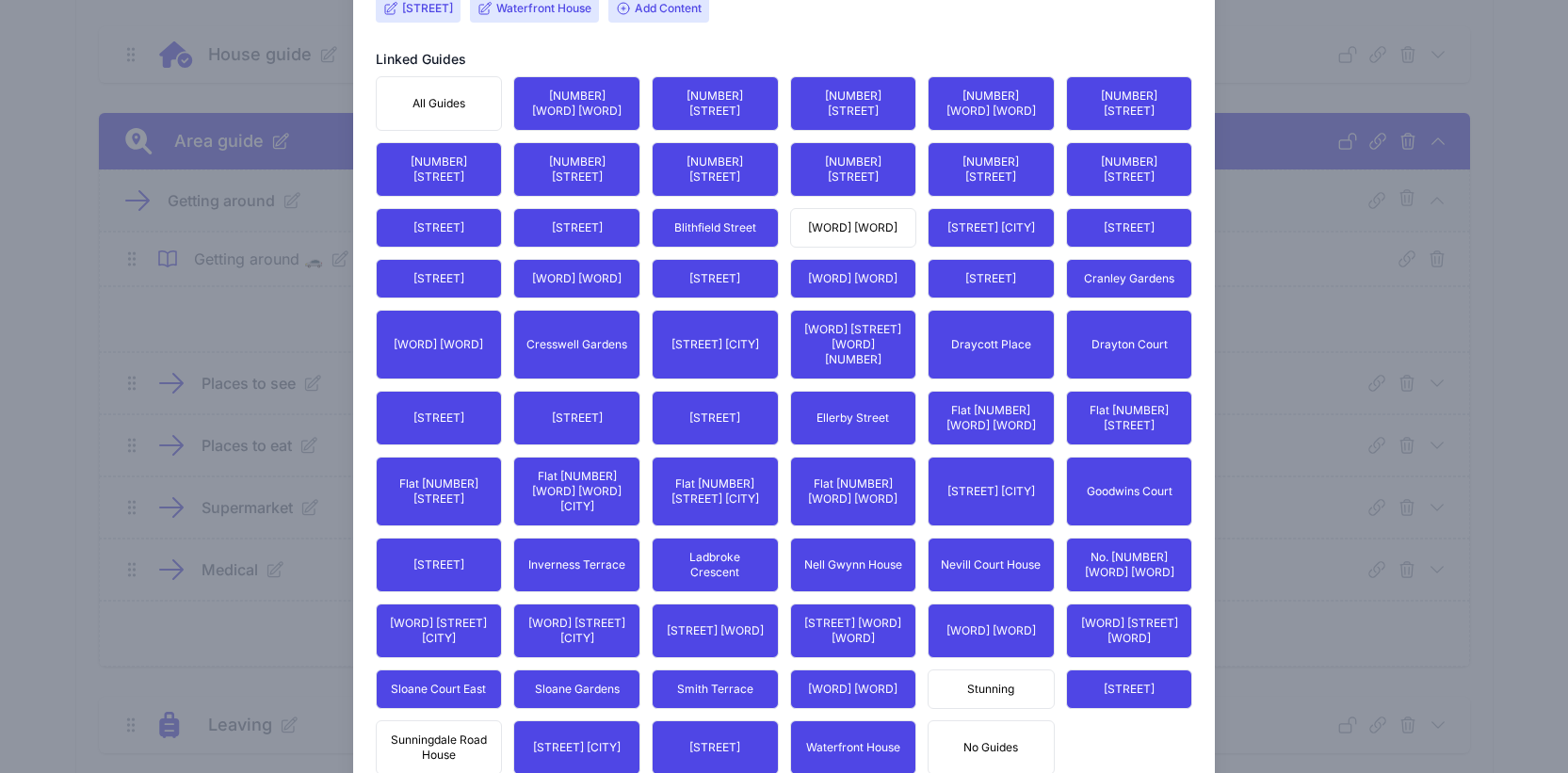 scroll, scrollTop: 2083, scrollLeft: 0, axis: vertical 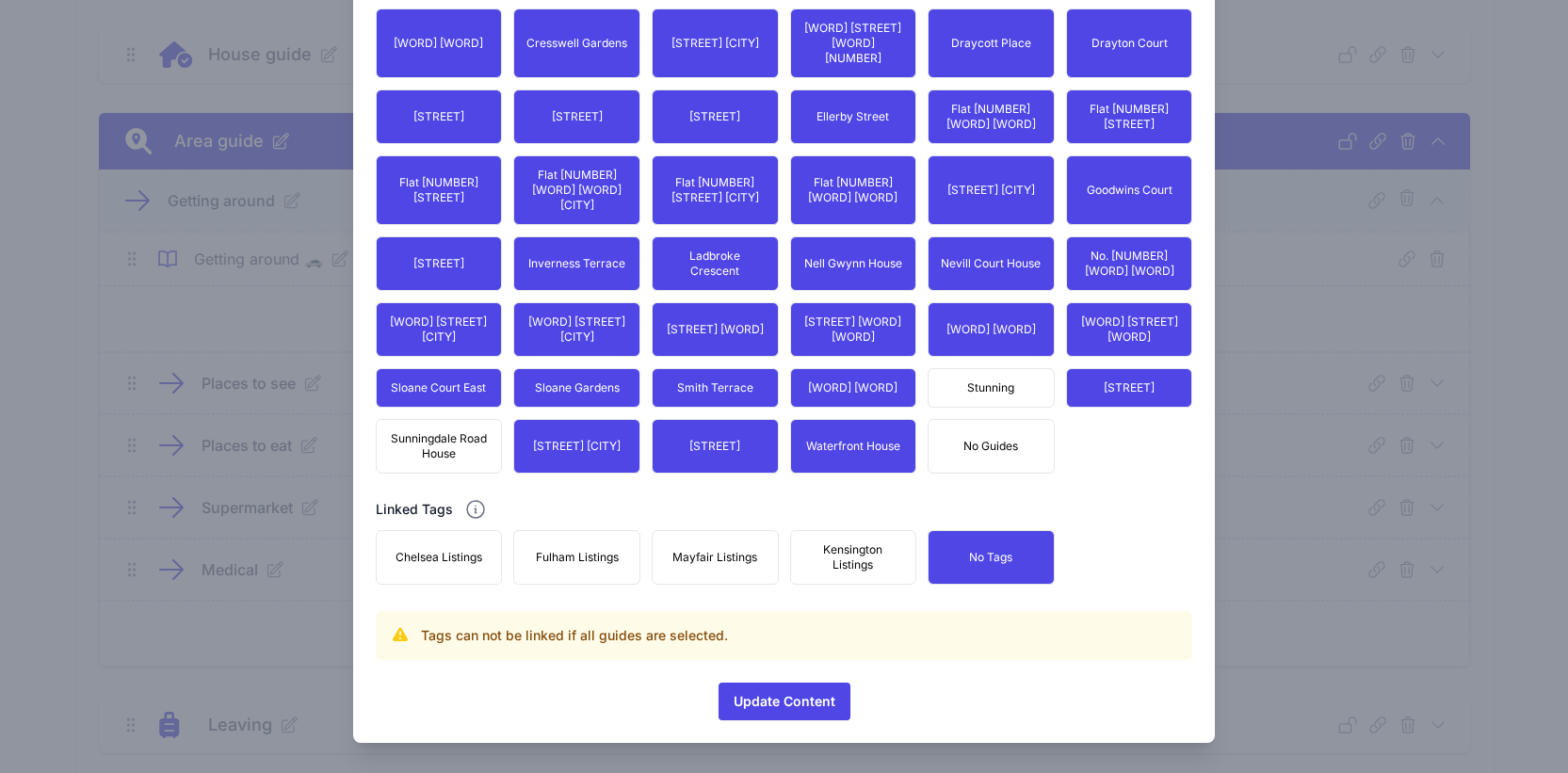 click on "Sunningdale Road House" at bounding box center (439, 446) 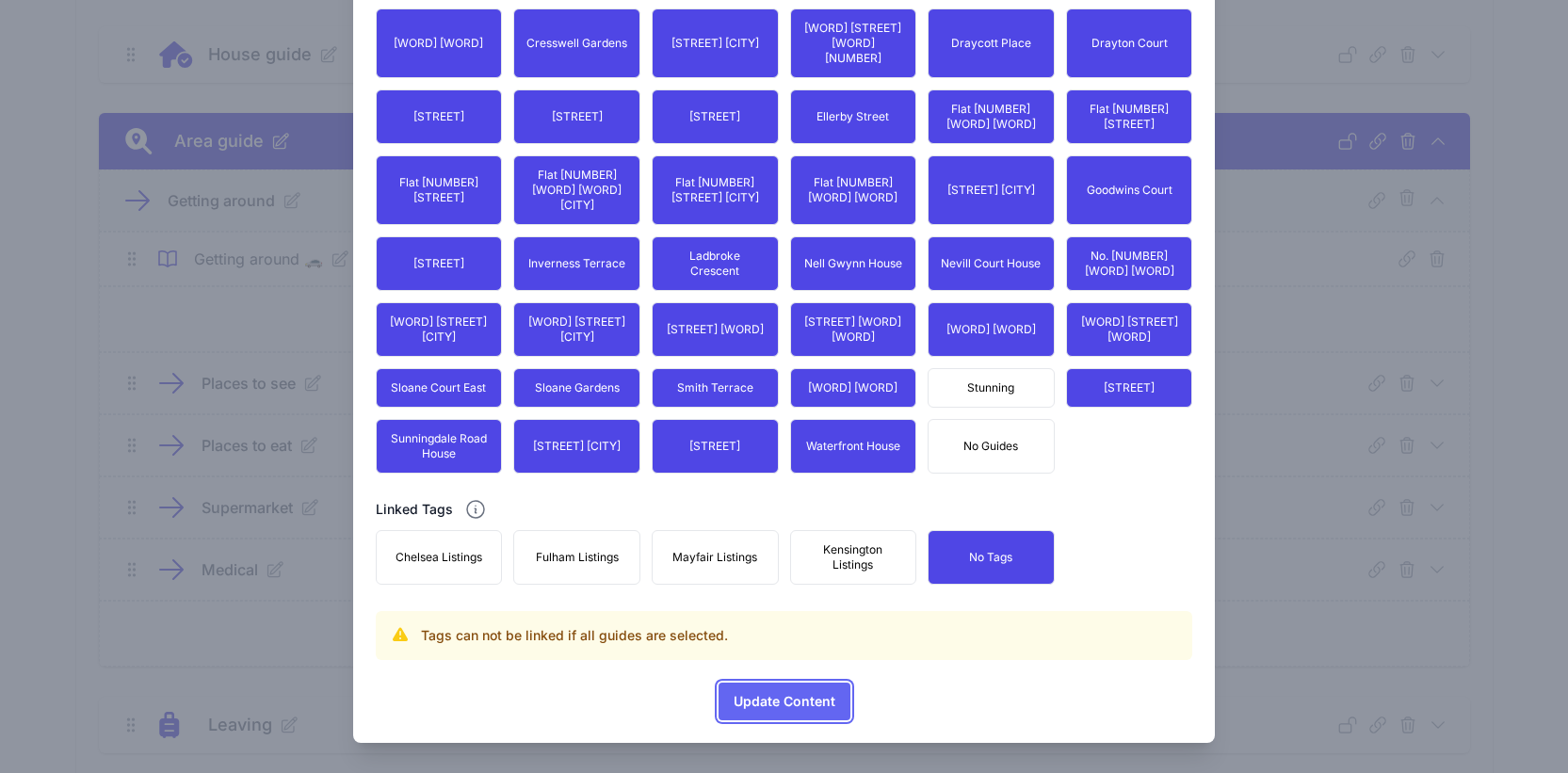 click on "Update Content" at bounding box center (784, 701) 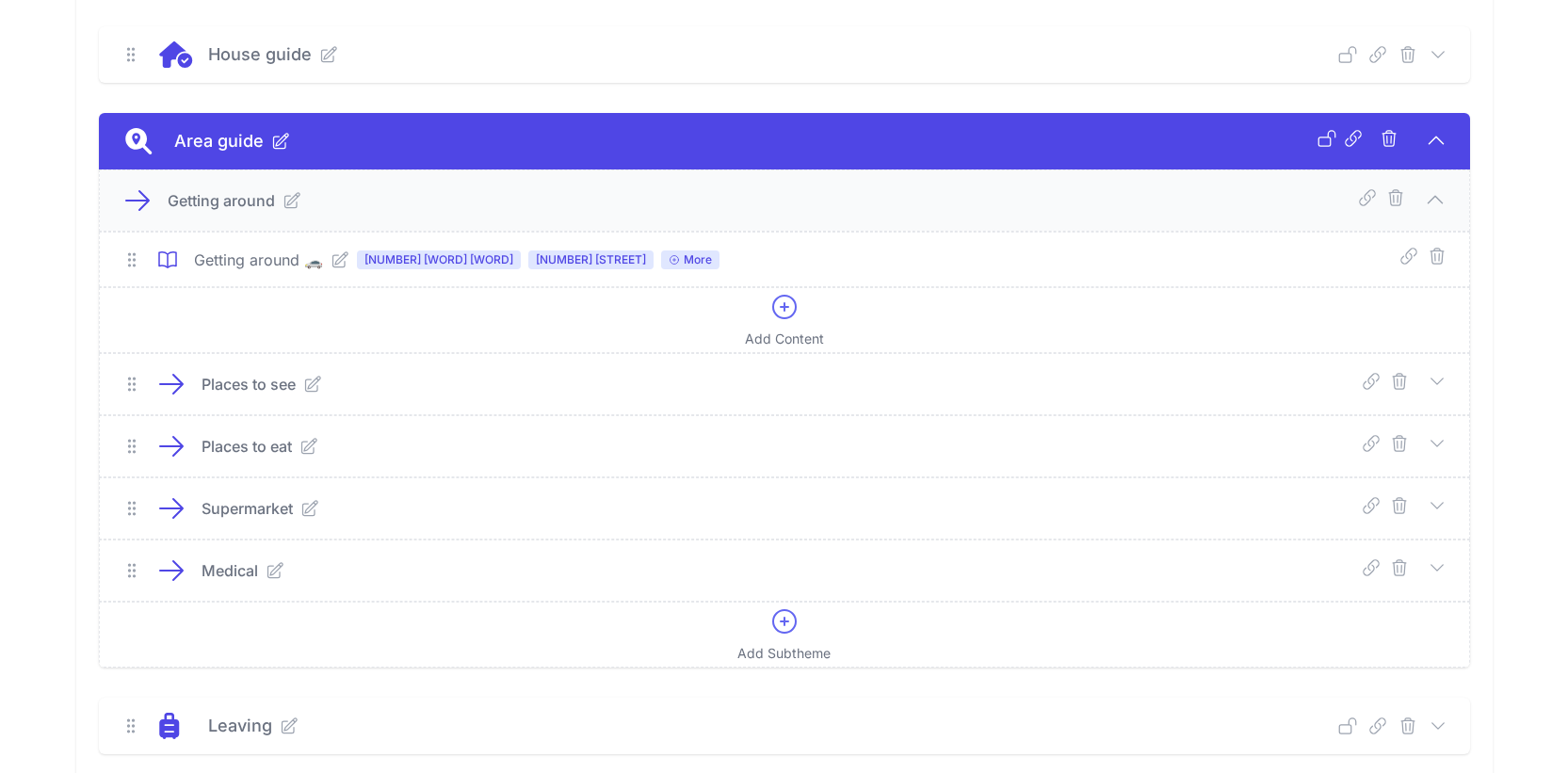 click 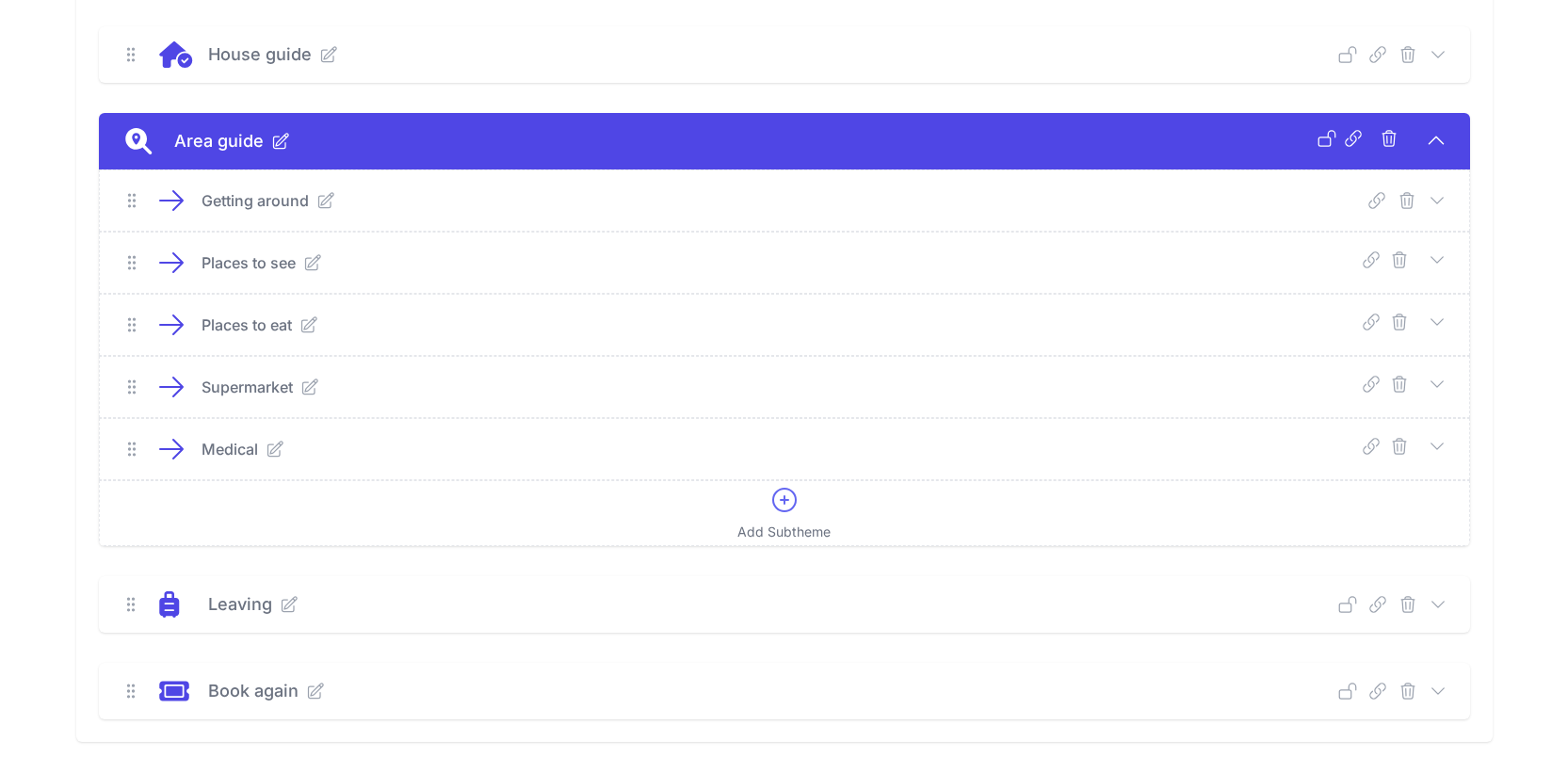 click 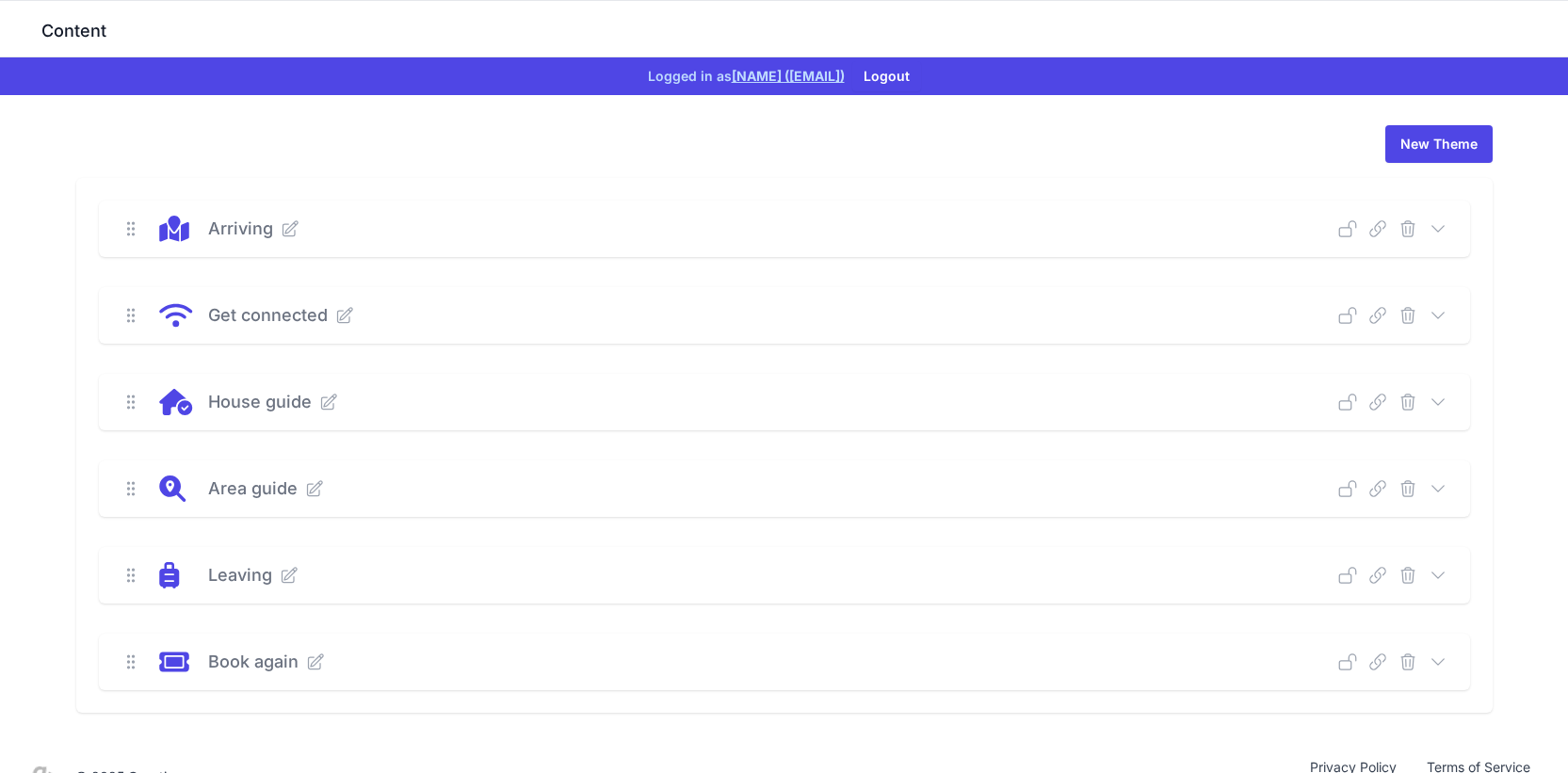 drag, startPoint x: 1460, startPoint y: 452, endPoint x: 1437, endPoint y: 452, distance: 23 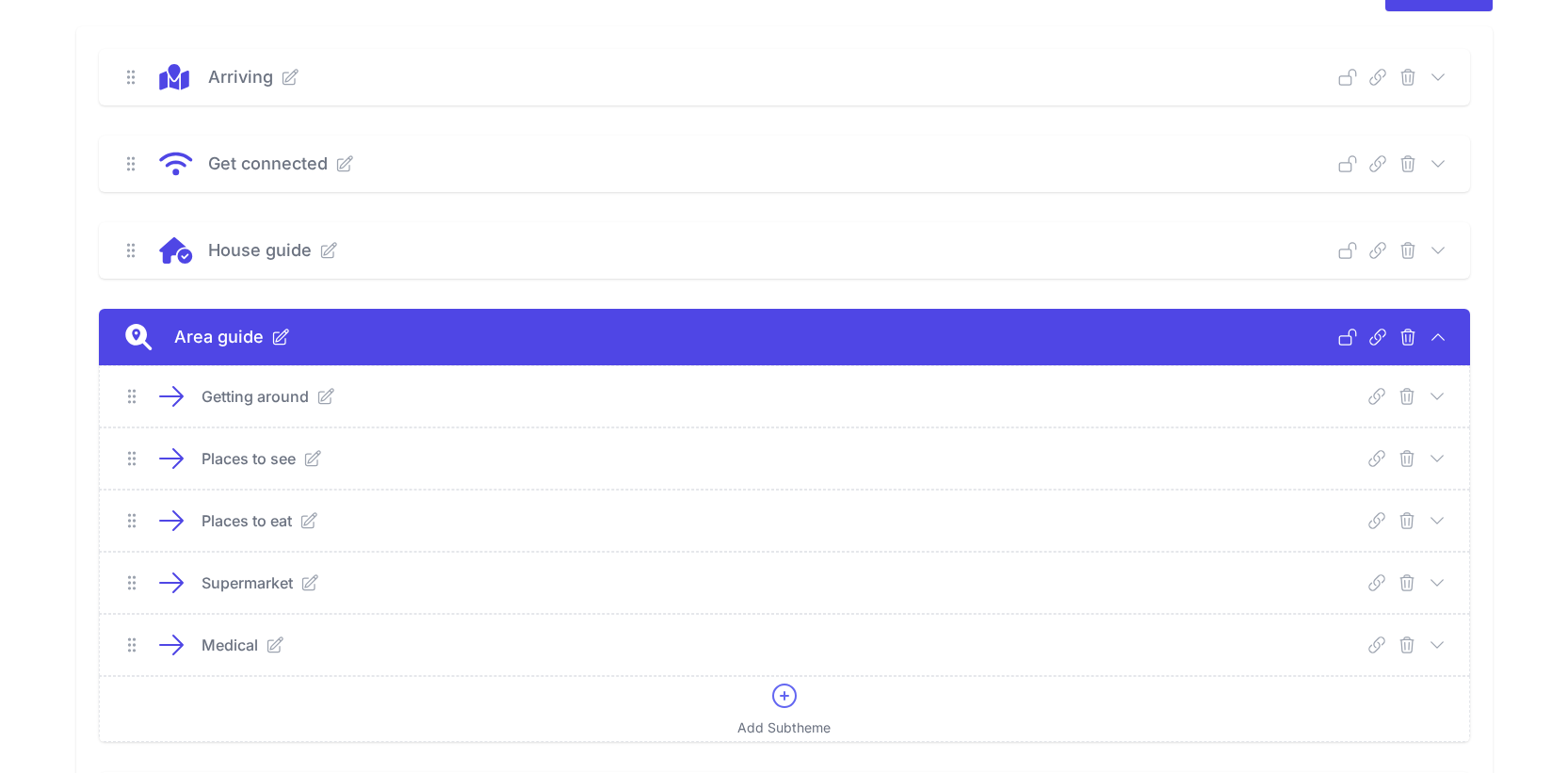 scroll, scrollTop: 246, scrollLeft: 0, axis: vertical 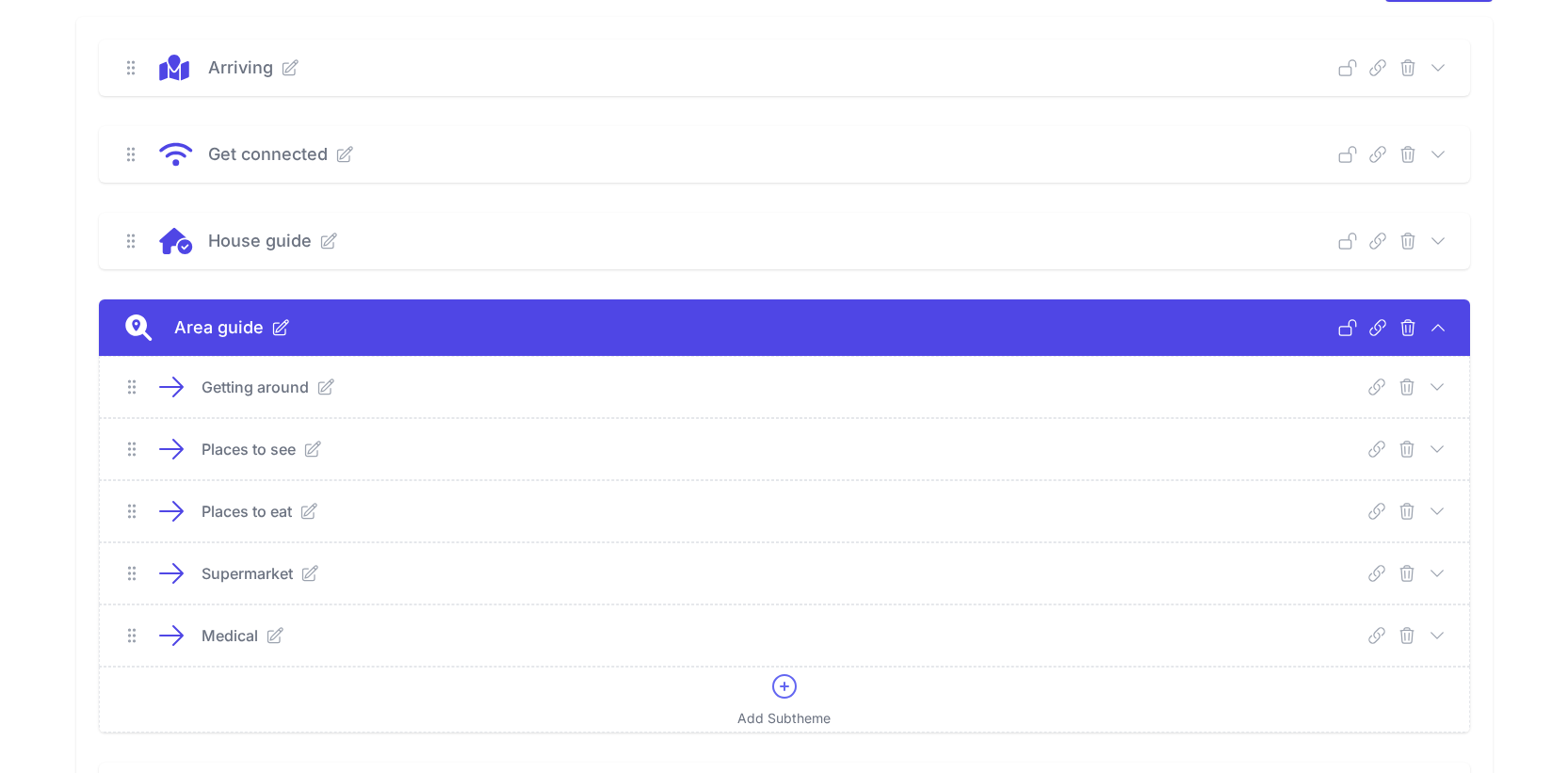 click 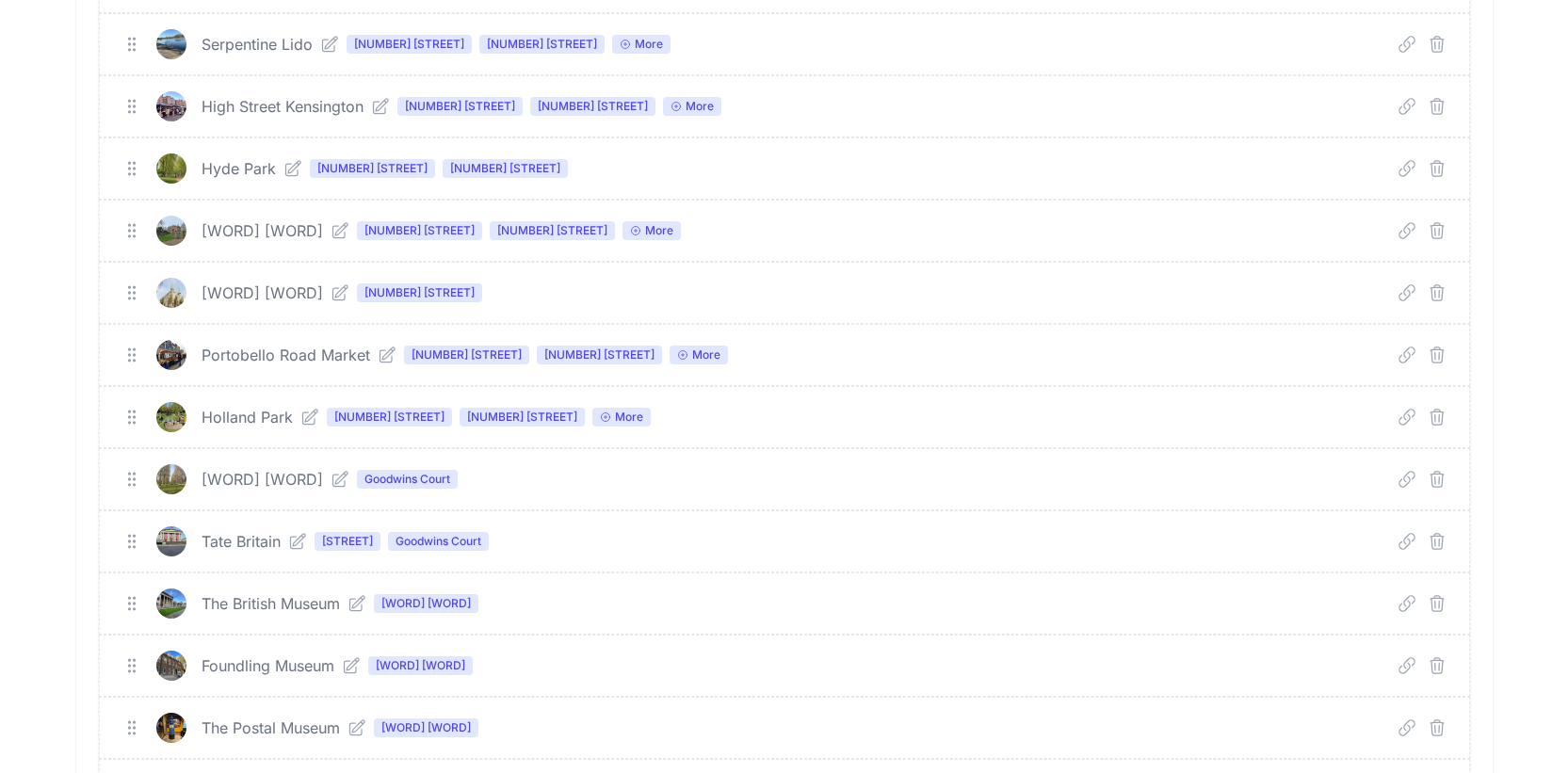 scroll, scrollTop: 1126, scrollLeft: 0, axis: vertical 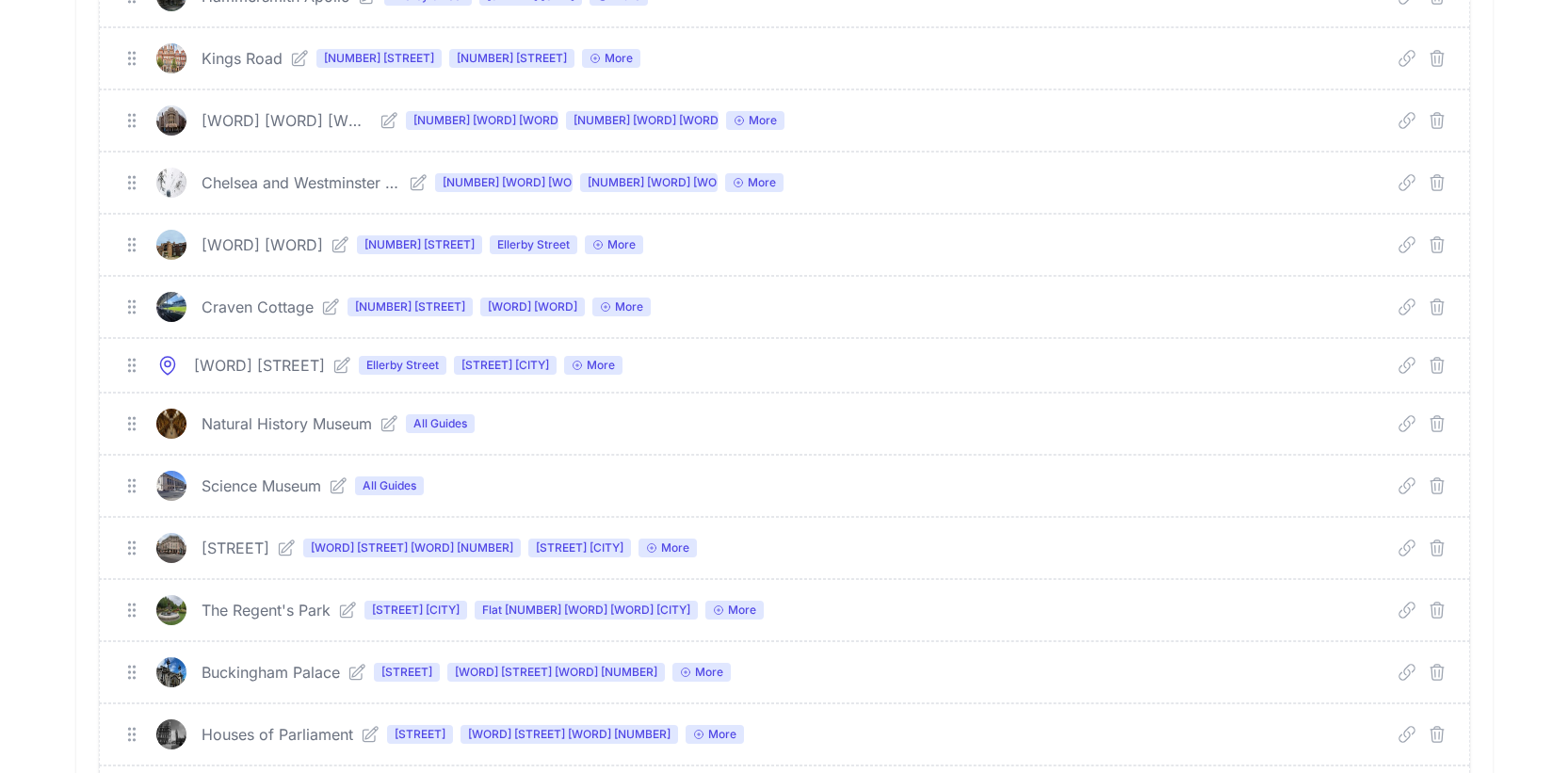click 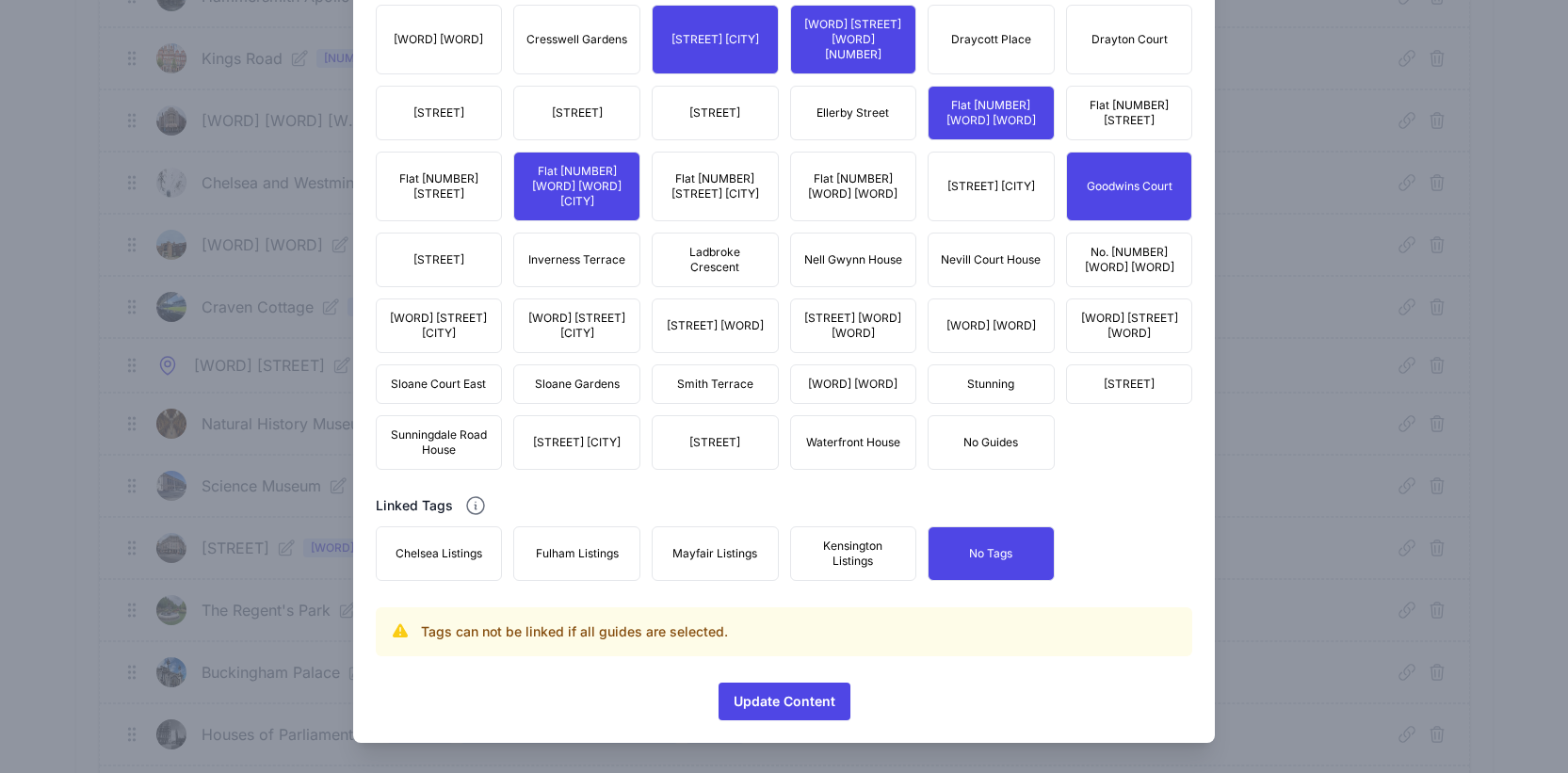 scroll, scrollTop: 1361, scrollLeft: 0, axis: vertical 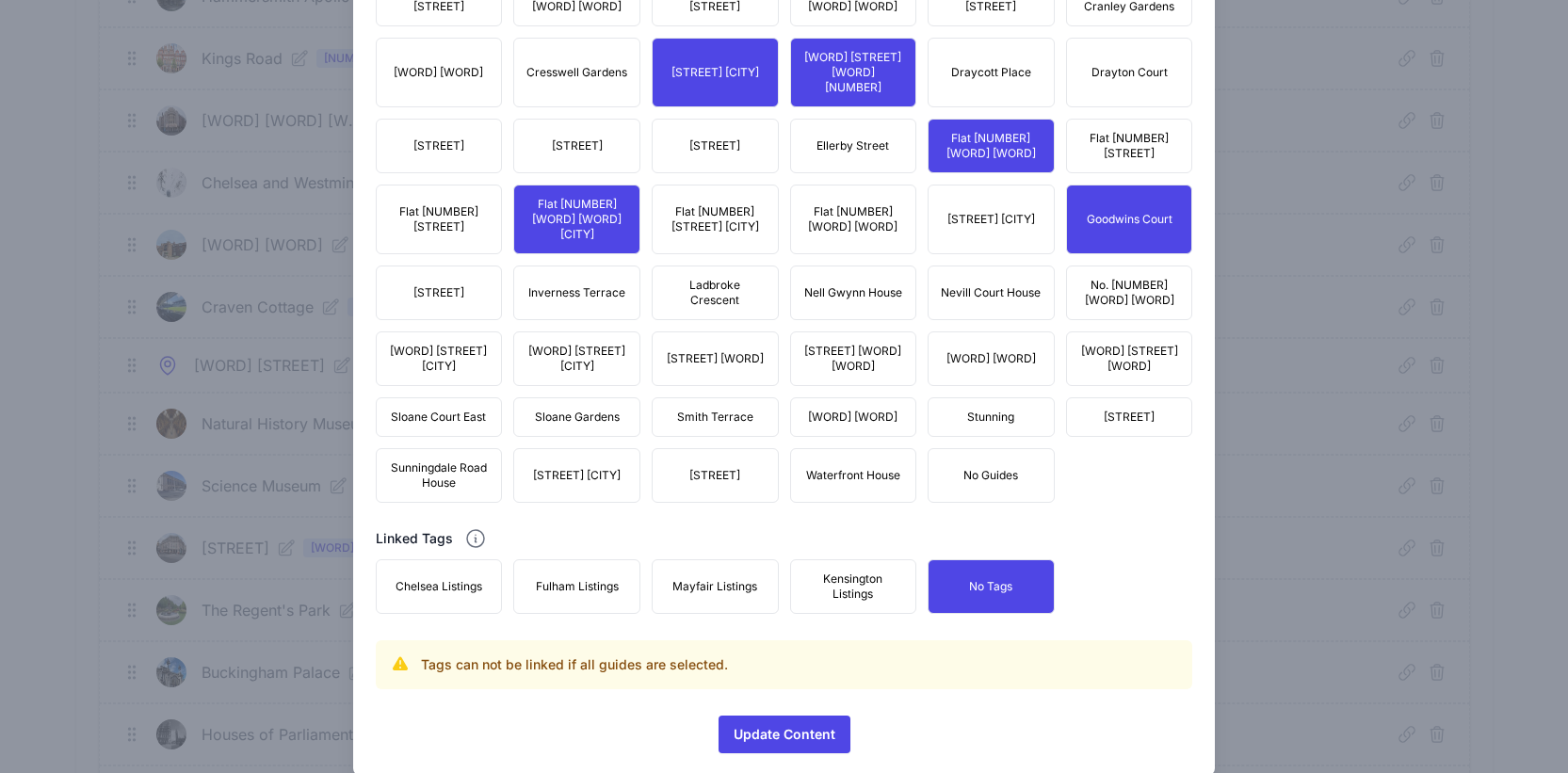 click on "Sunningdale Road House" at bounding box center [439, 475] 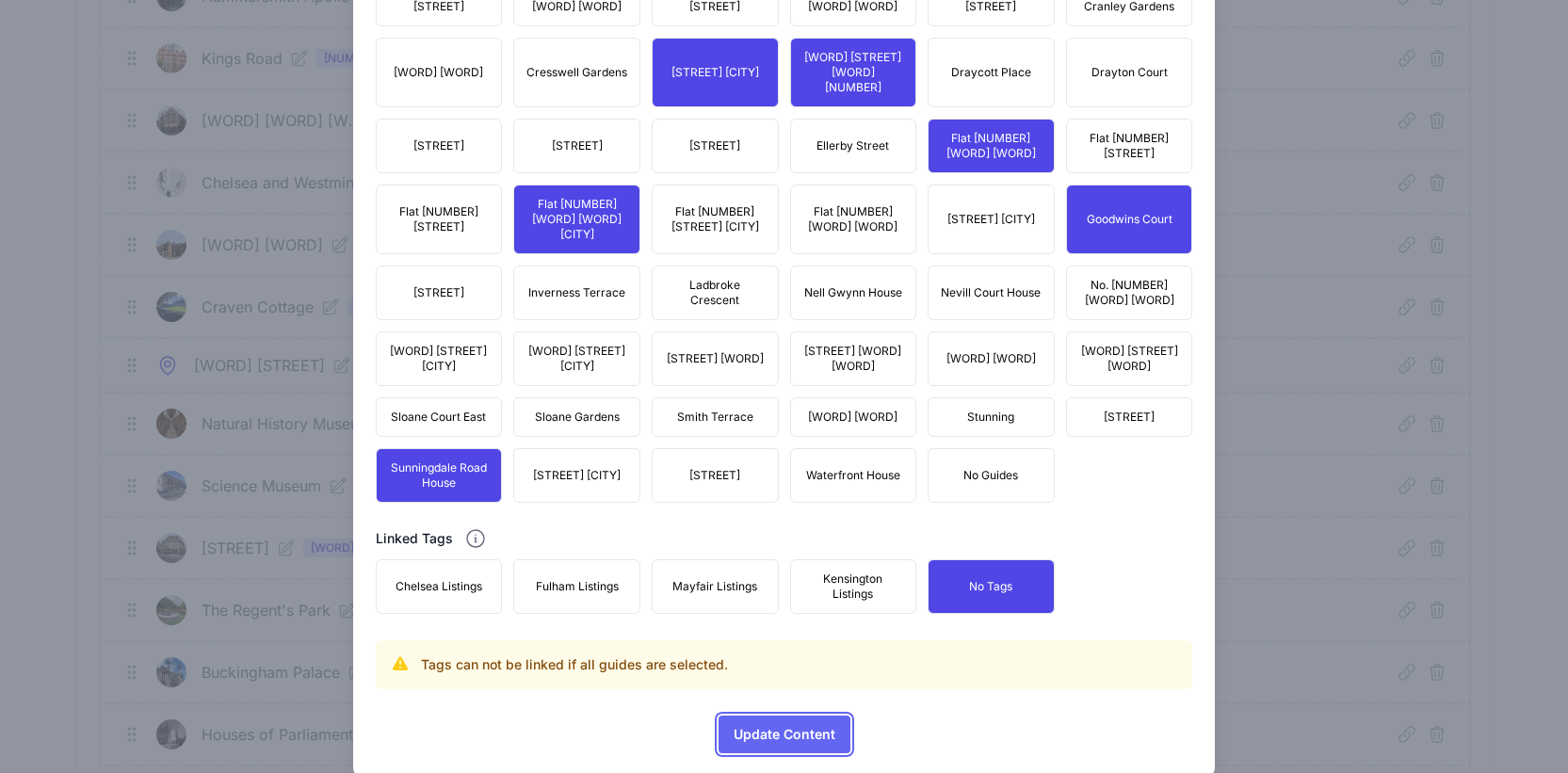 click on "Update Content" at bounding box center [784, 734] 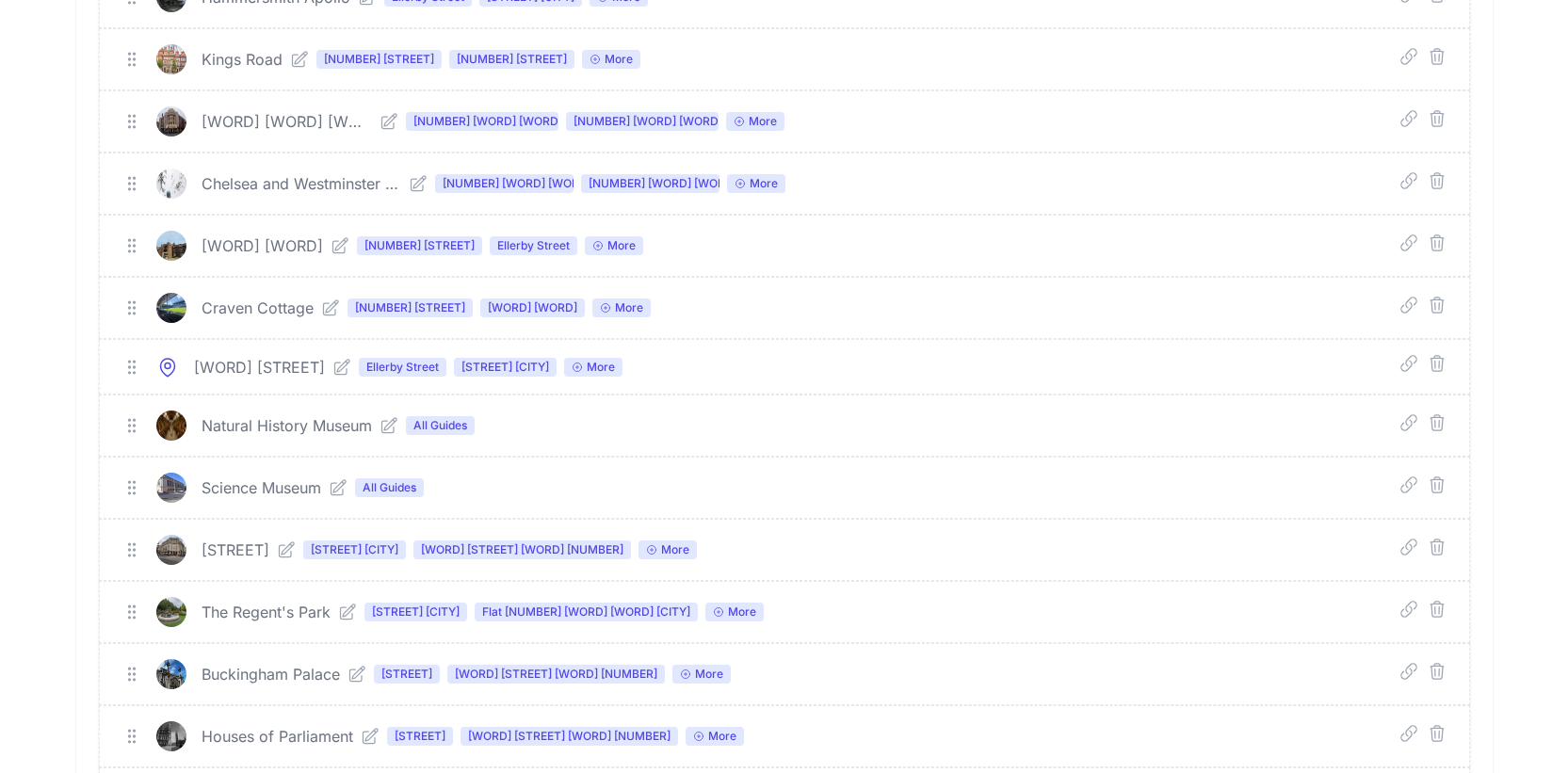 click 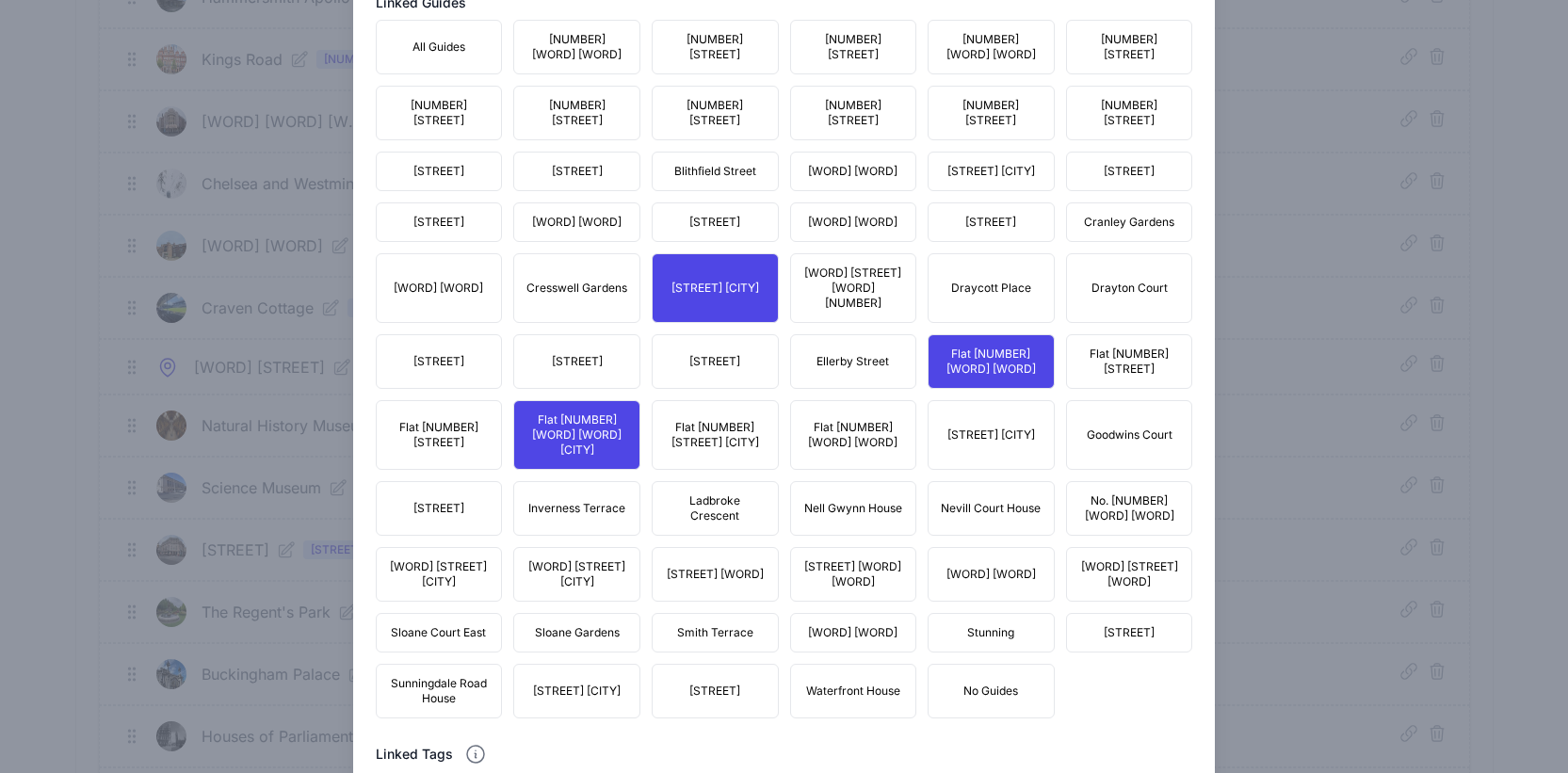scroll, scrollTop: 1382, scrollLeft: 0, axis: vertical 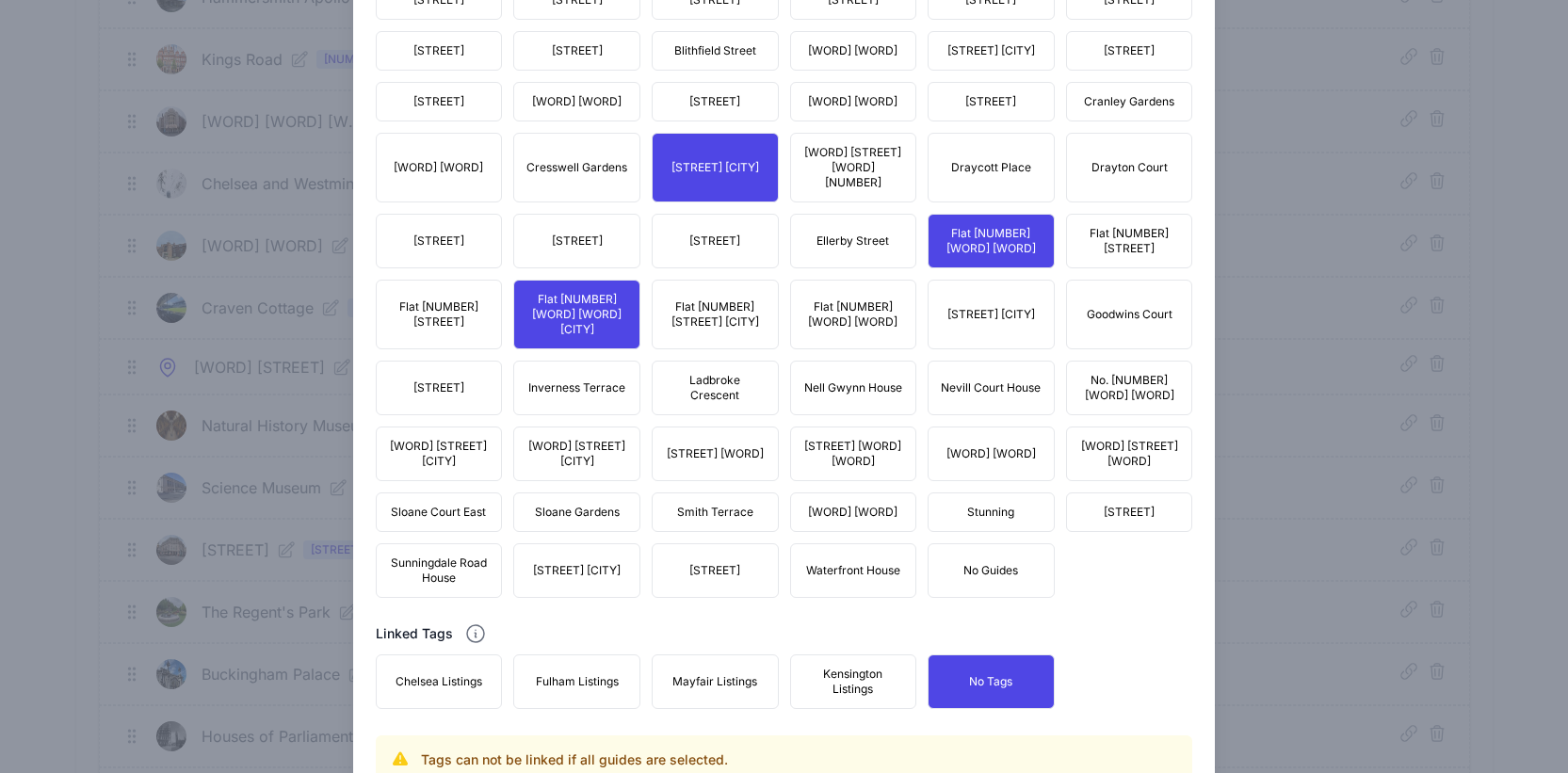 click on "Sunningdale Road House" at bounding box center (439, 571) 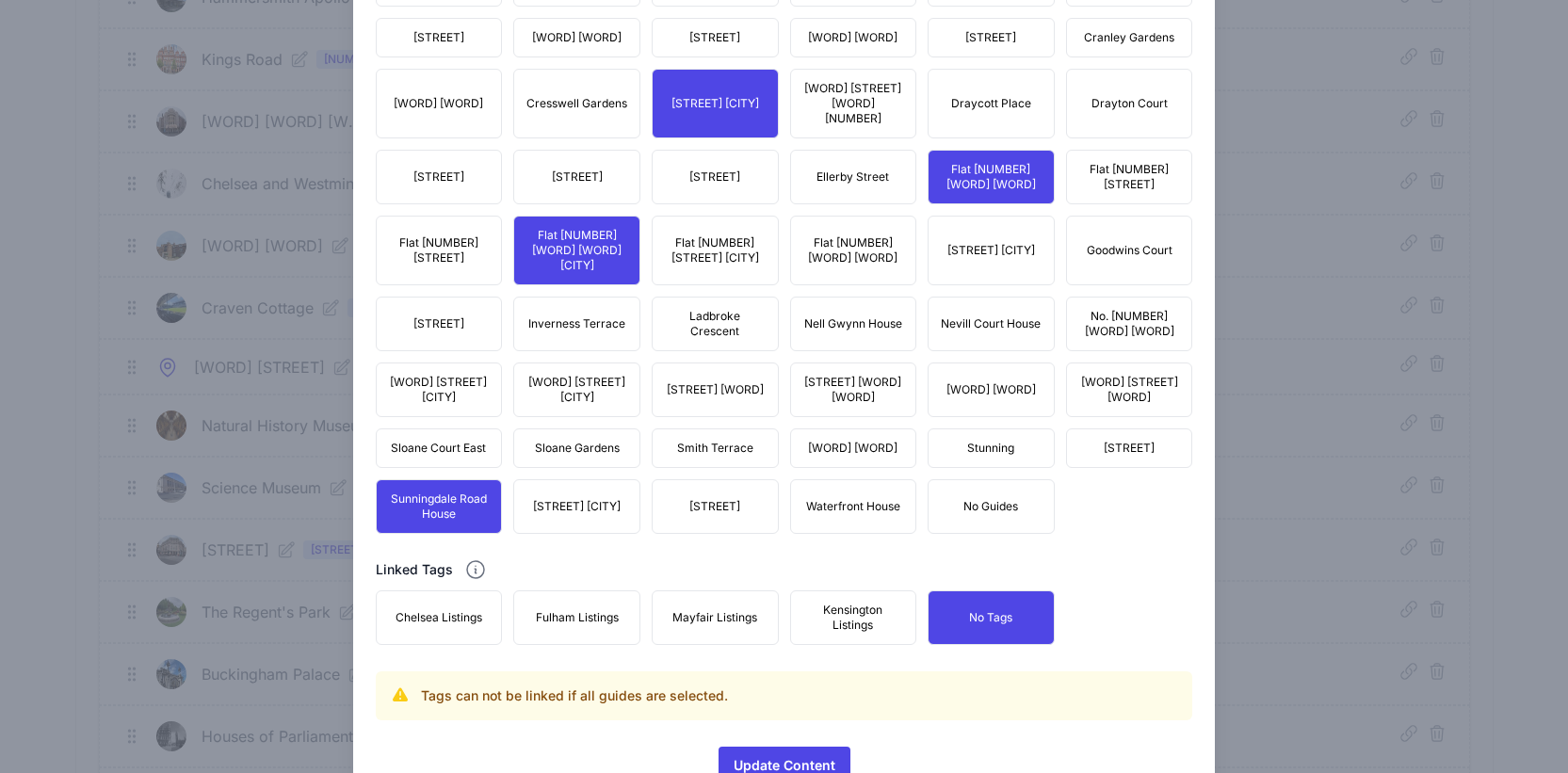 scroll, scrollTop: 1510, scrollLeft: 0, axis: vertical 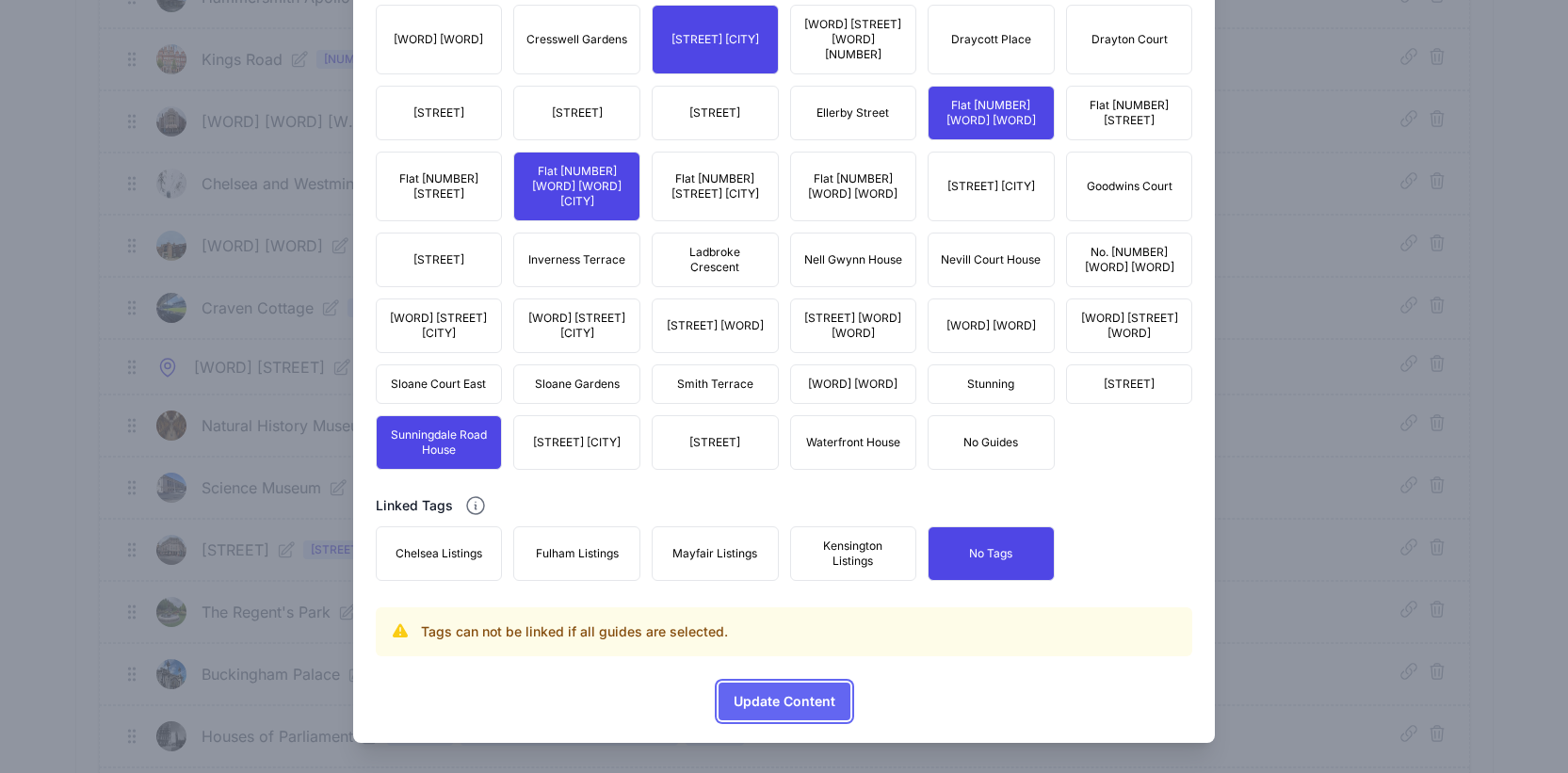 click on "Update Content" at bounding box center (784, 701) 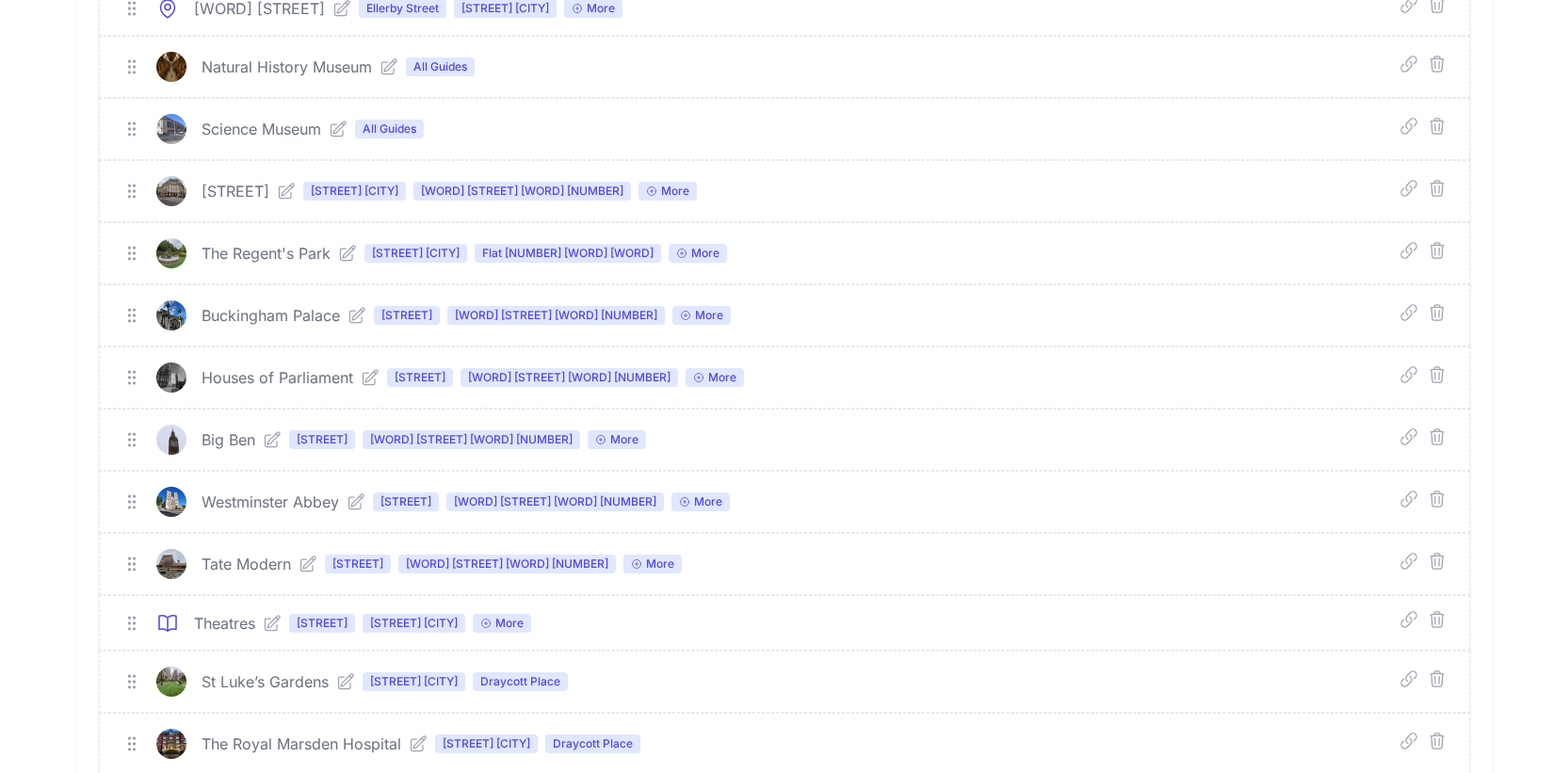 scroll, scrollTop: 1495, scrollLeft: 0, axis: vertical 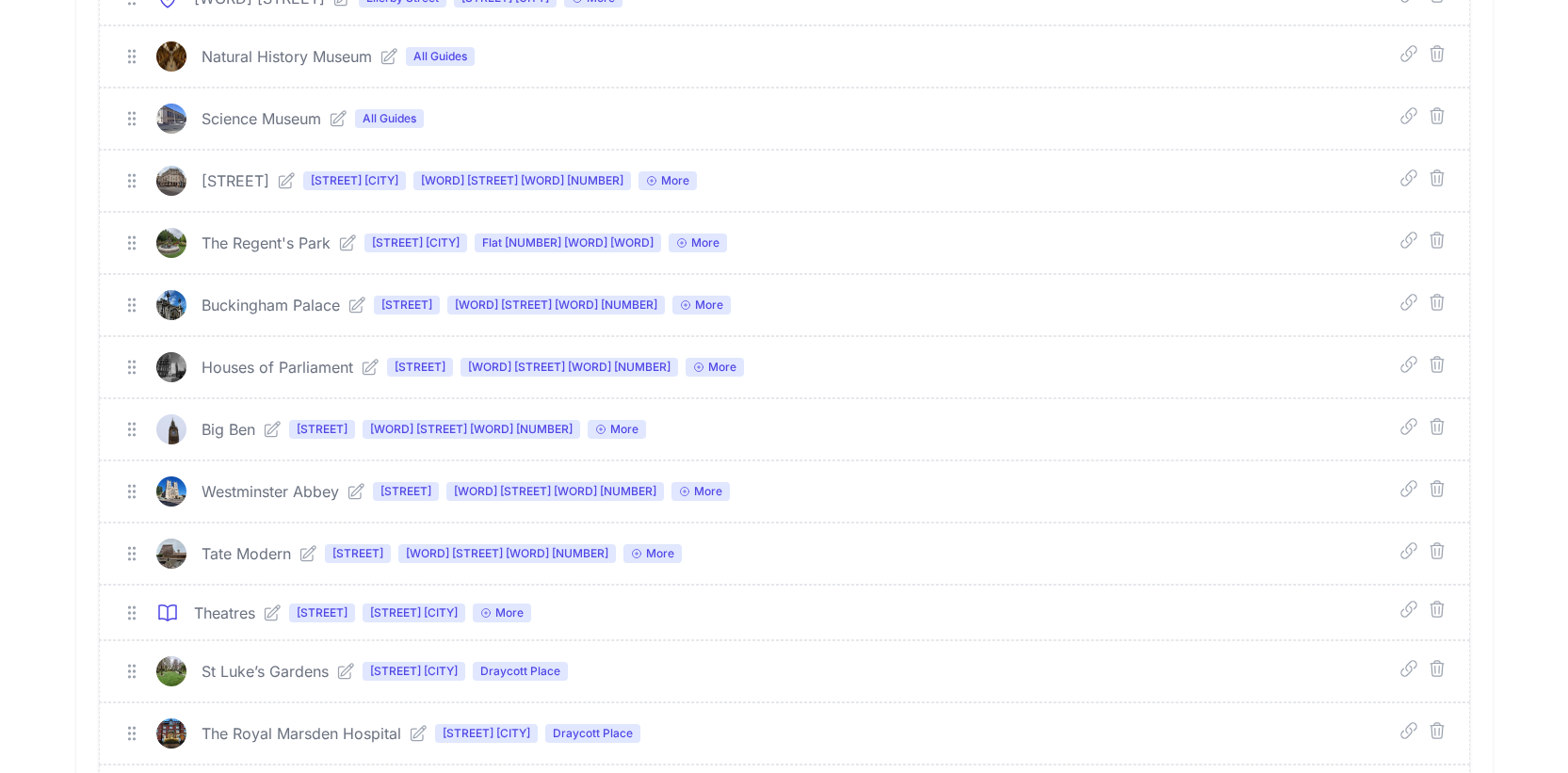 click 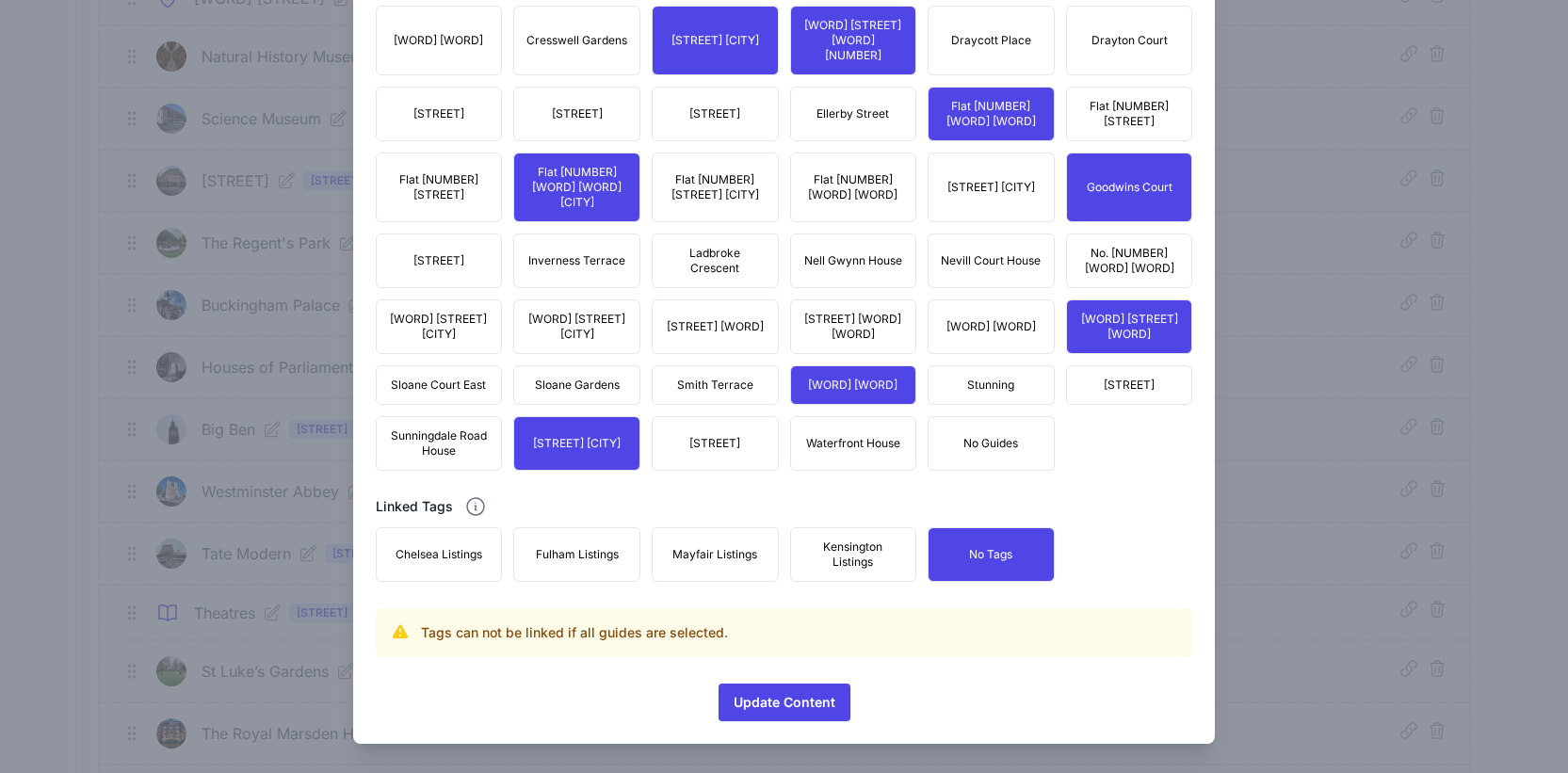 scroll, scrollTop: 1394, scrollLeft: 0, axis: vertical 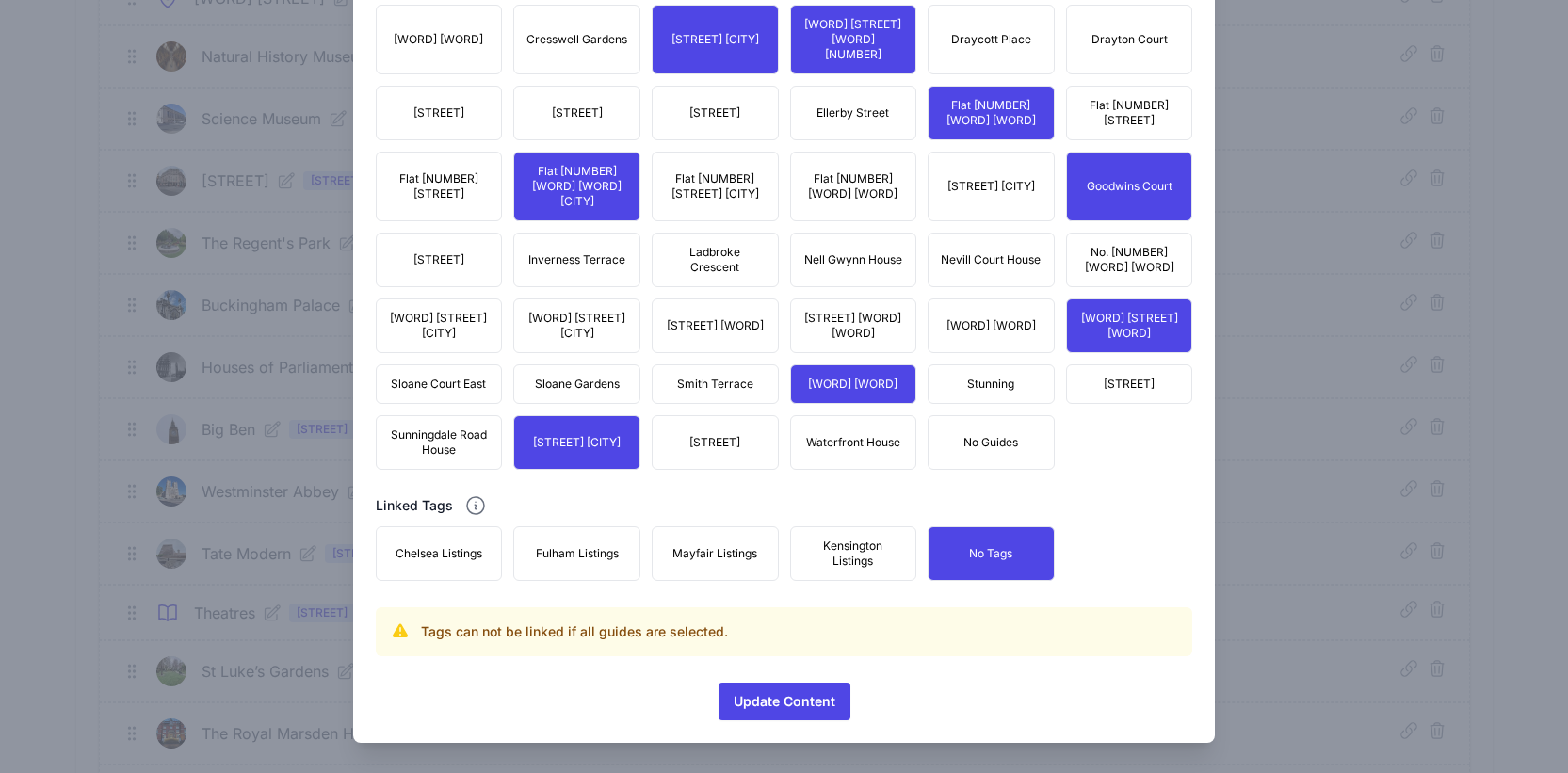 click on "Sunningdale Road House" at bounding box center [439, 443] 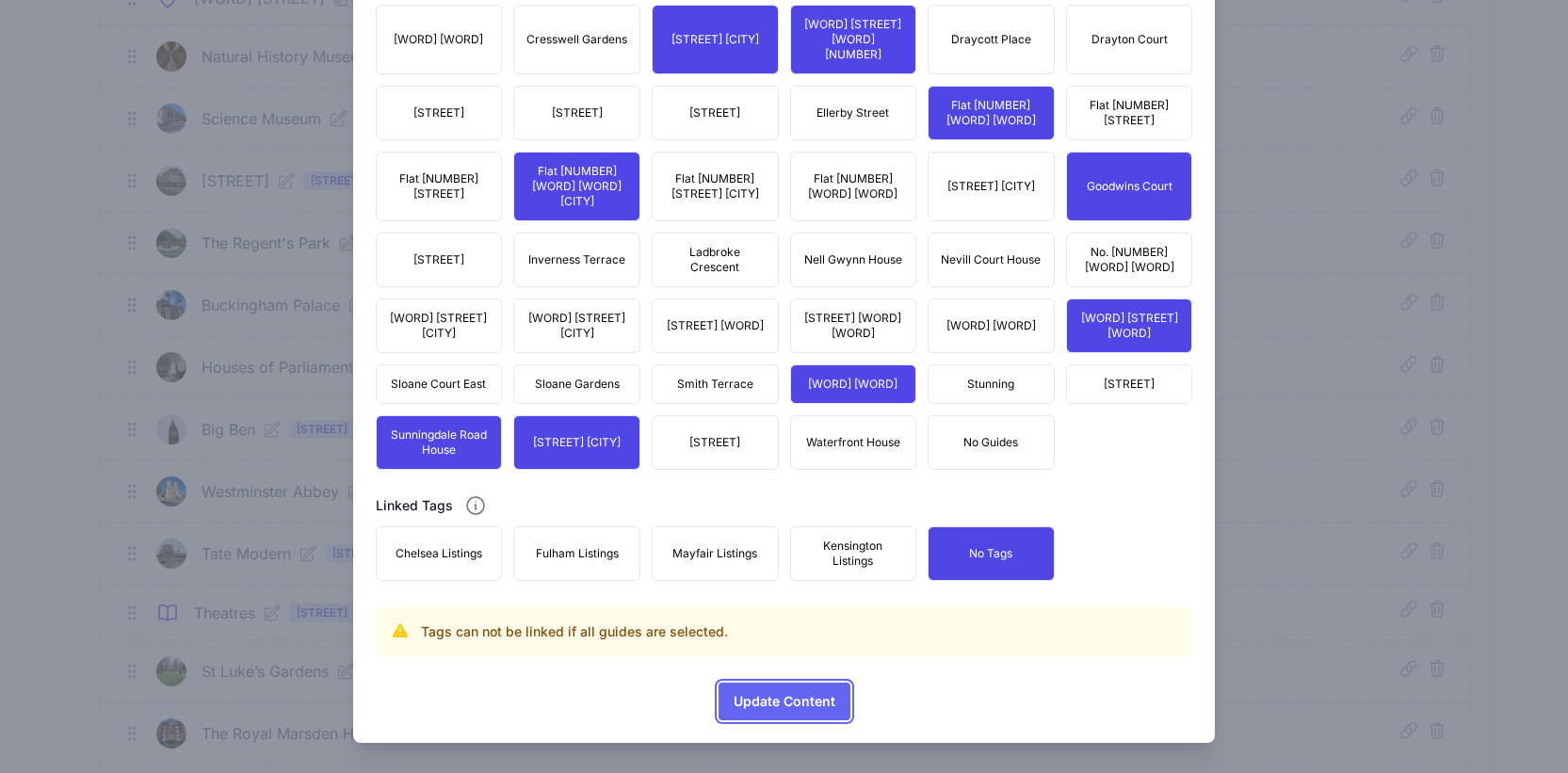 click on "Update Content" at bounding box center [784, 701] 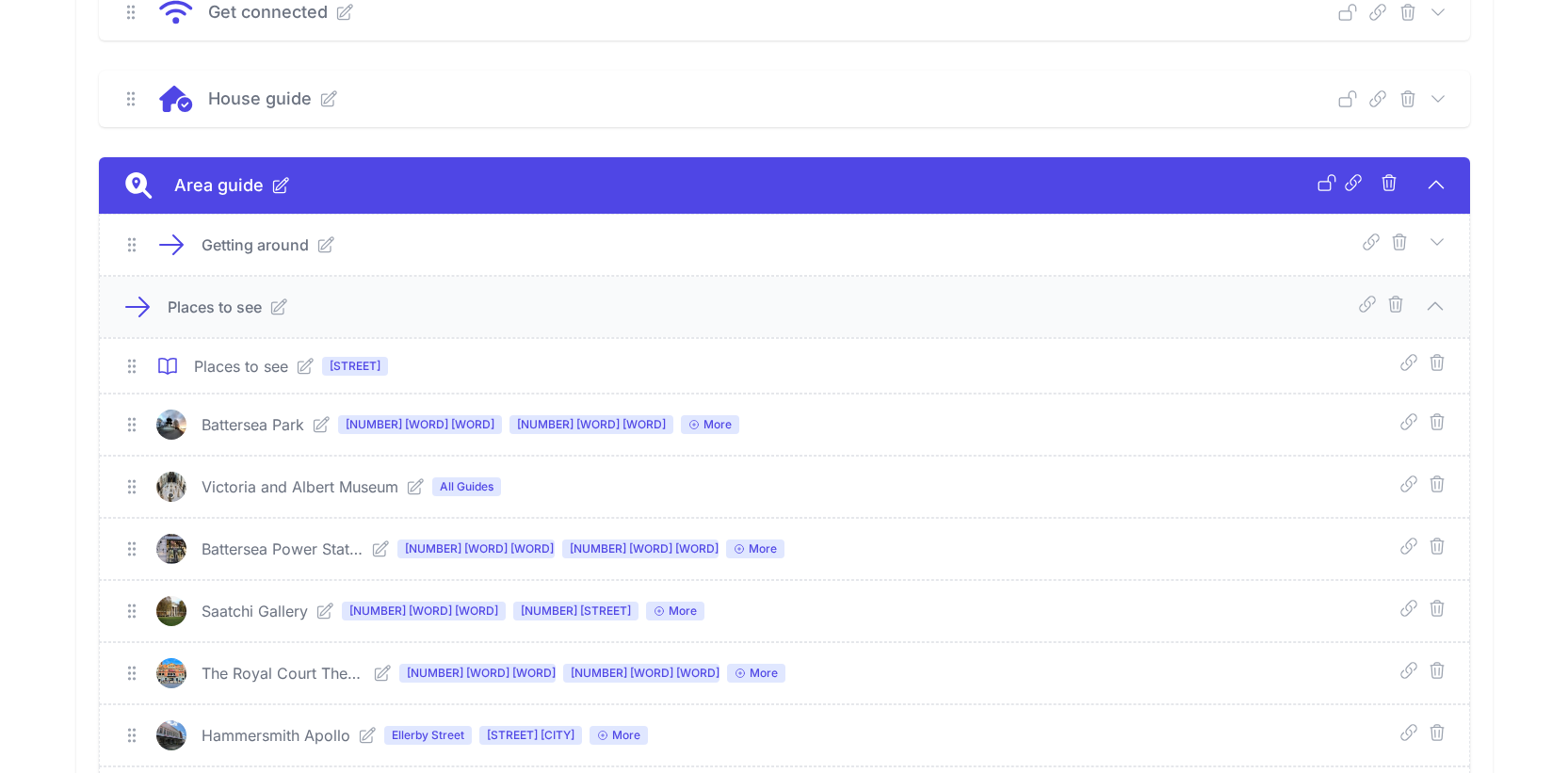 scroll, scrollTop: 1439, scrollLeft: 0, axis: vertical 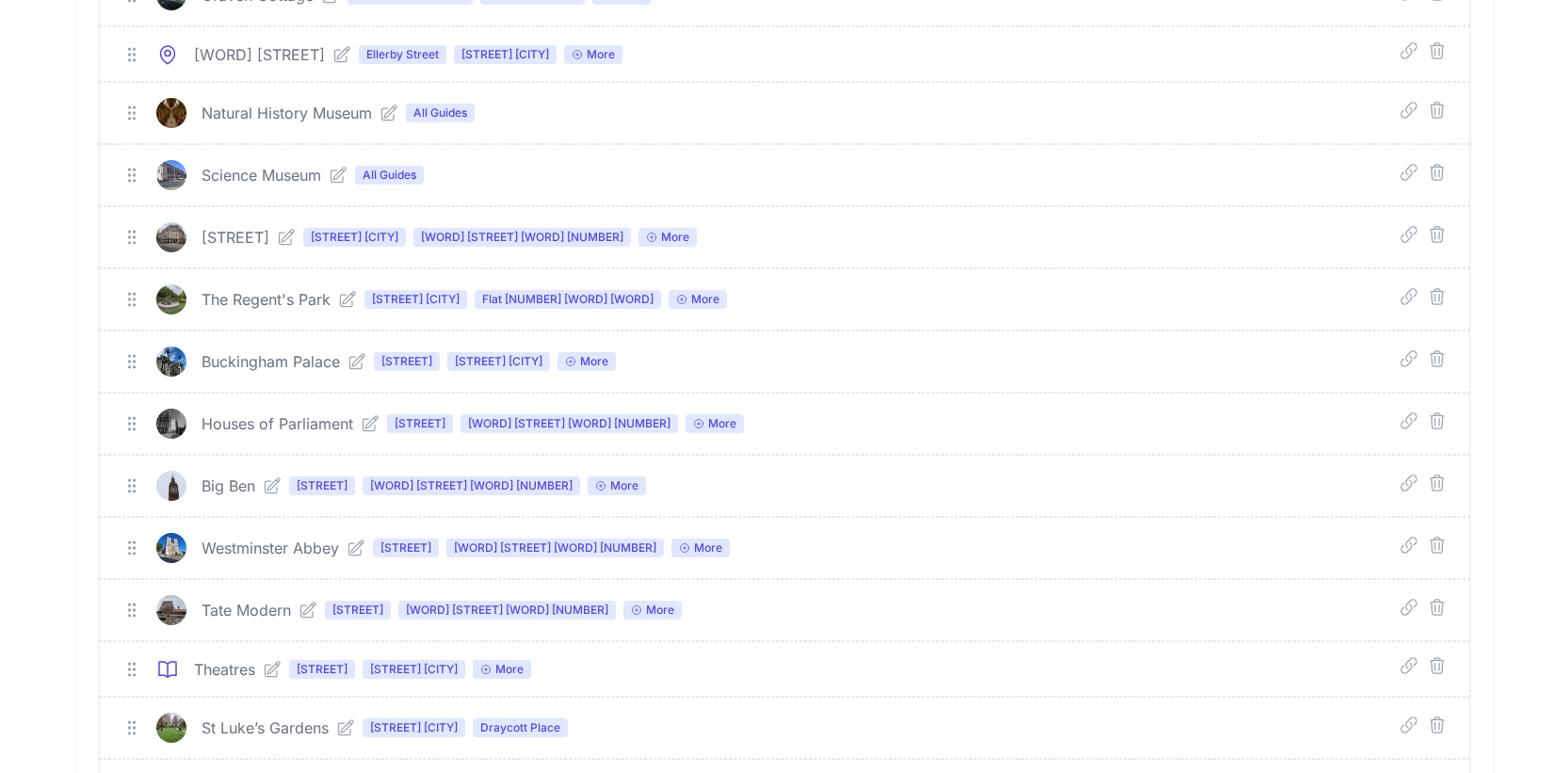 click 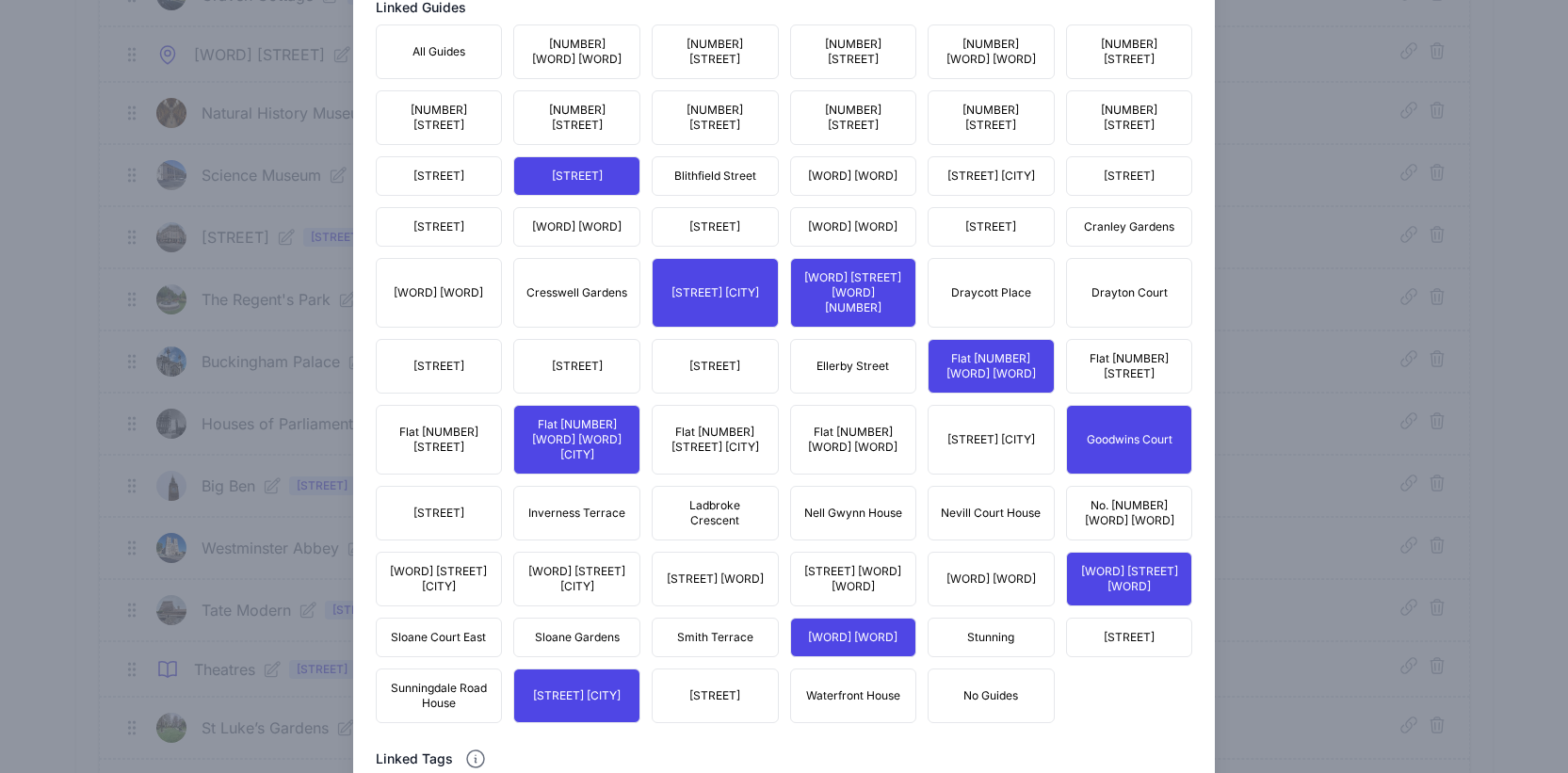 scroll, scrollTop: 1510, scrollLeft: 0, axis: vertical 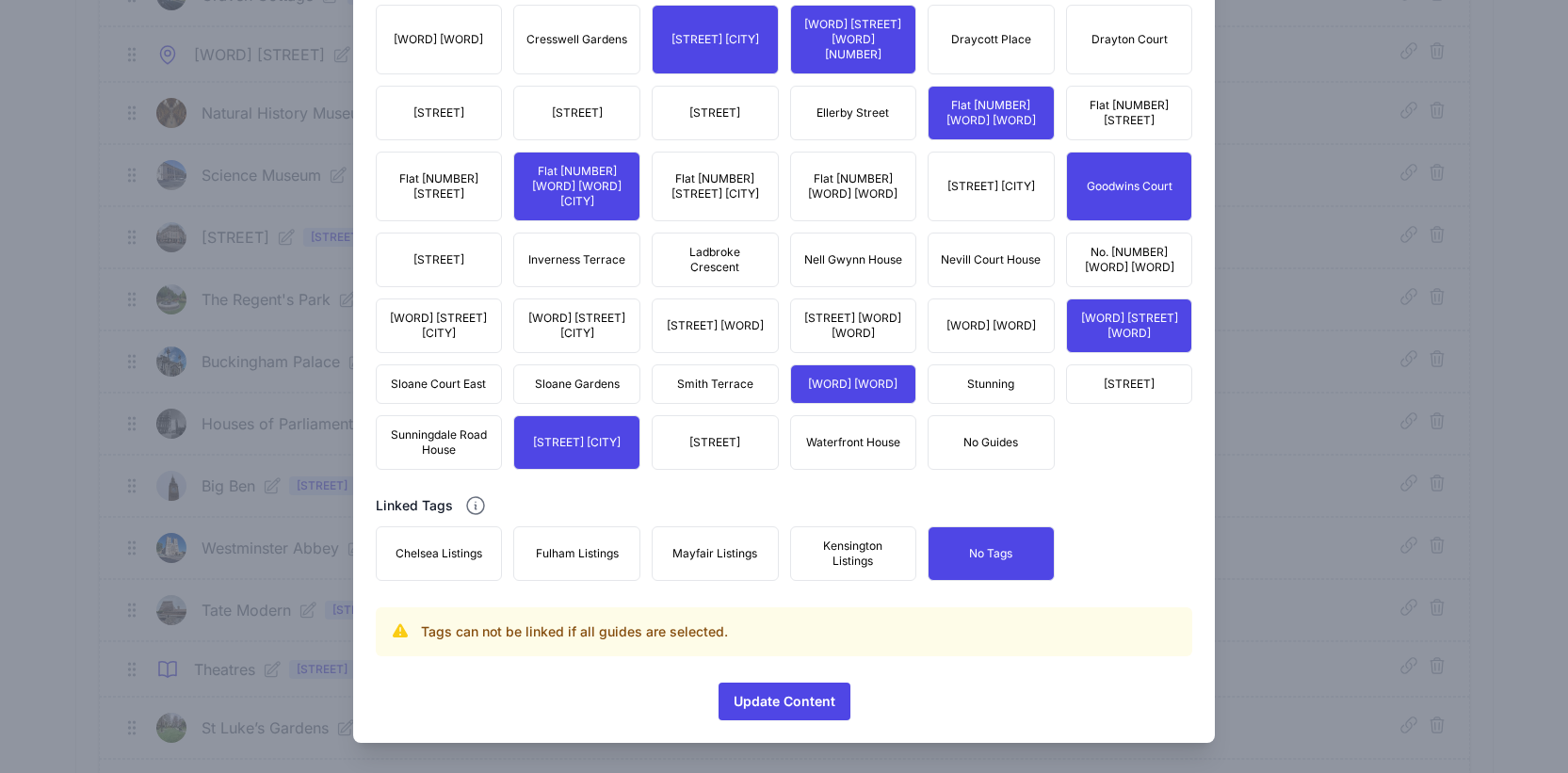 click on "Sunningdale Road House" at bounding box center (439, 443) 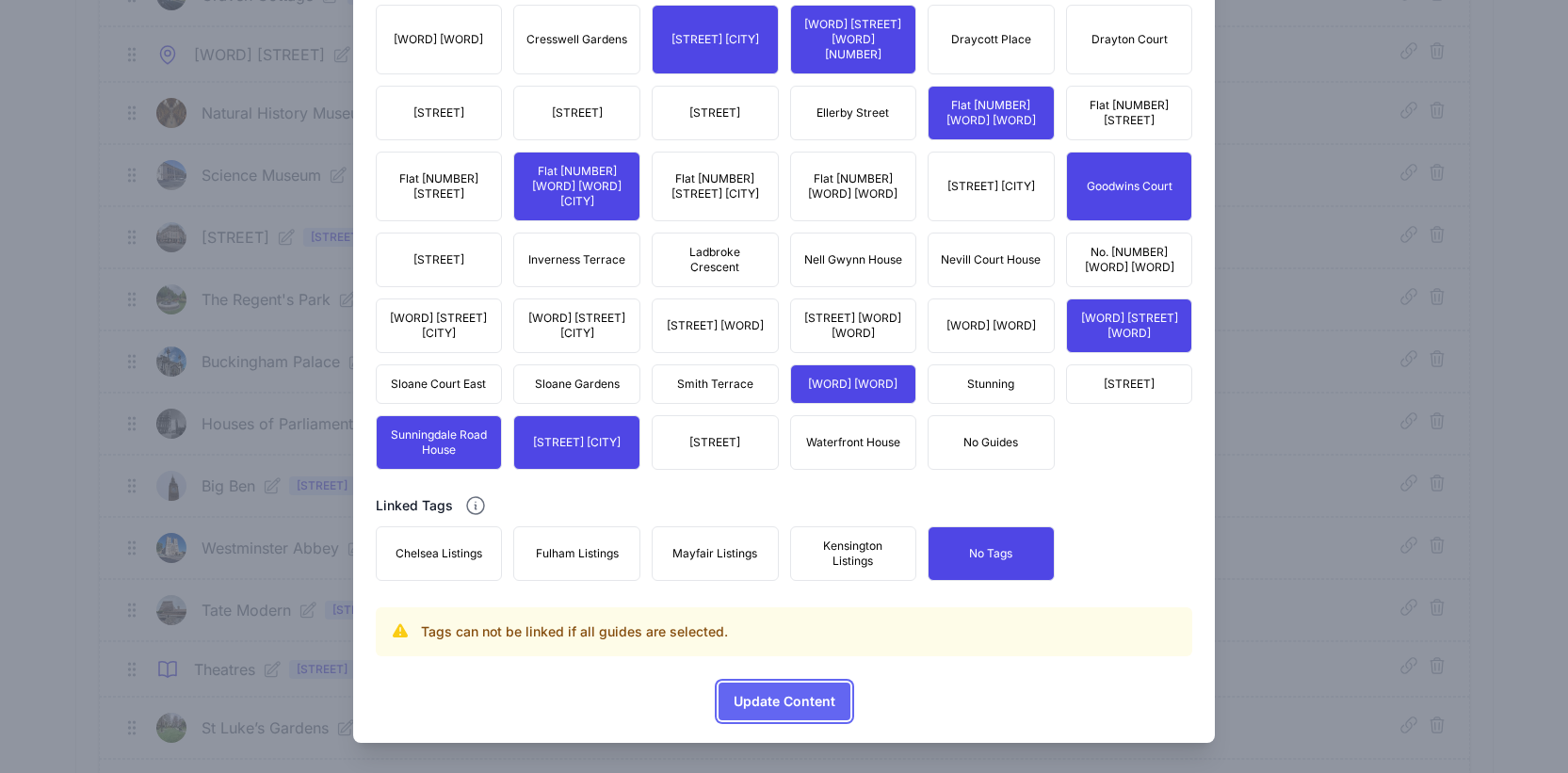 click on "Update Content" at bounding box center [784, 701] 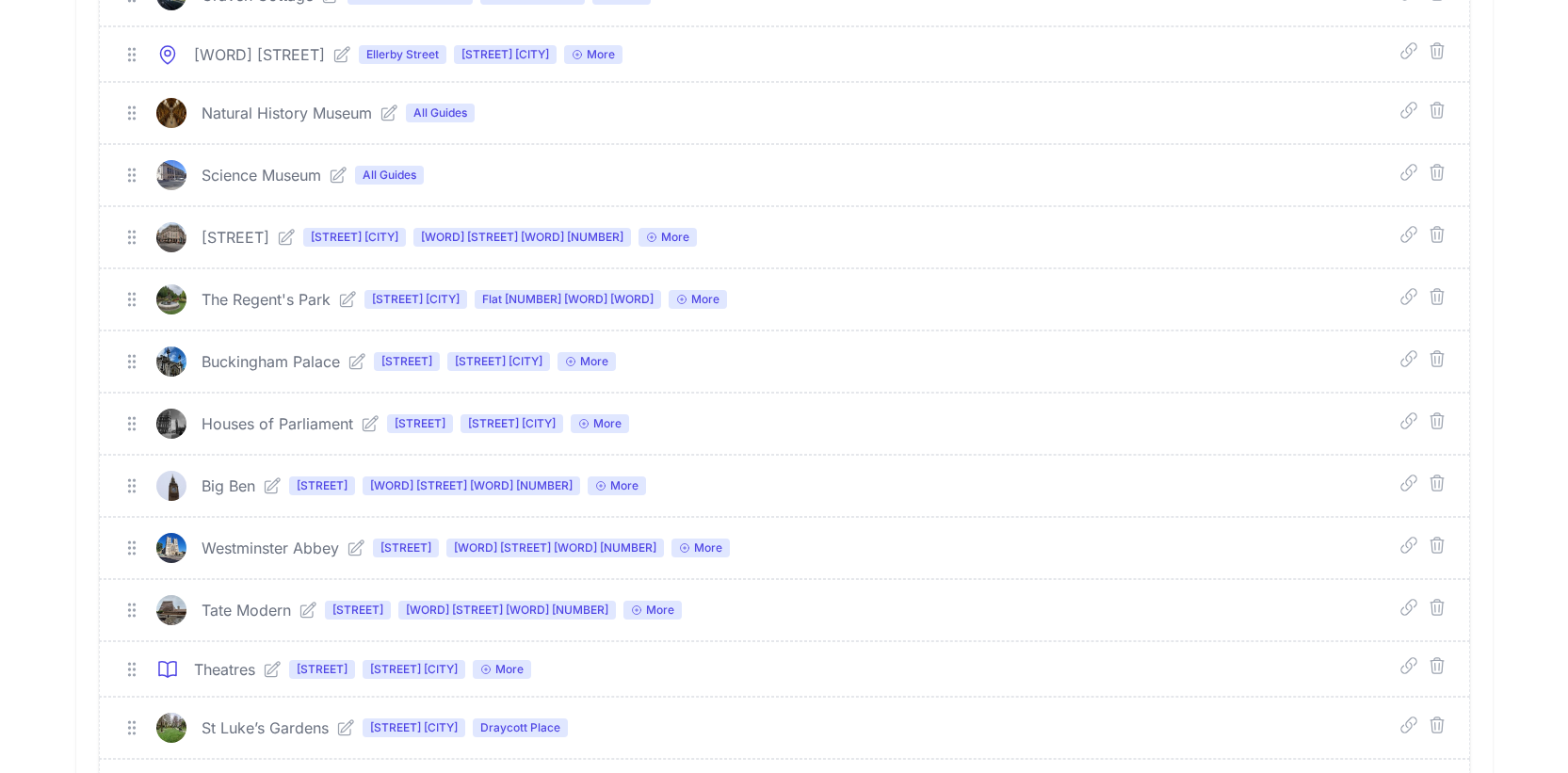 click 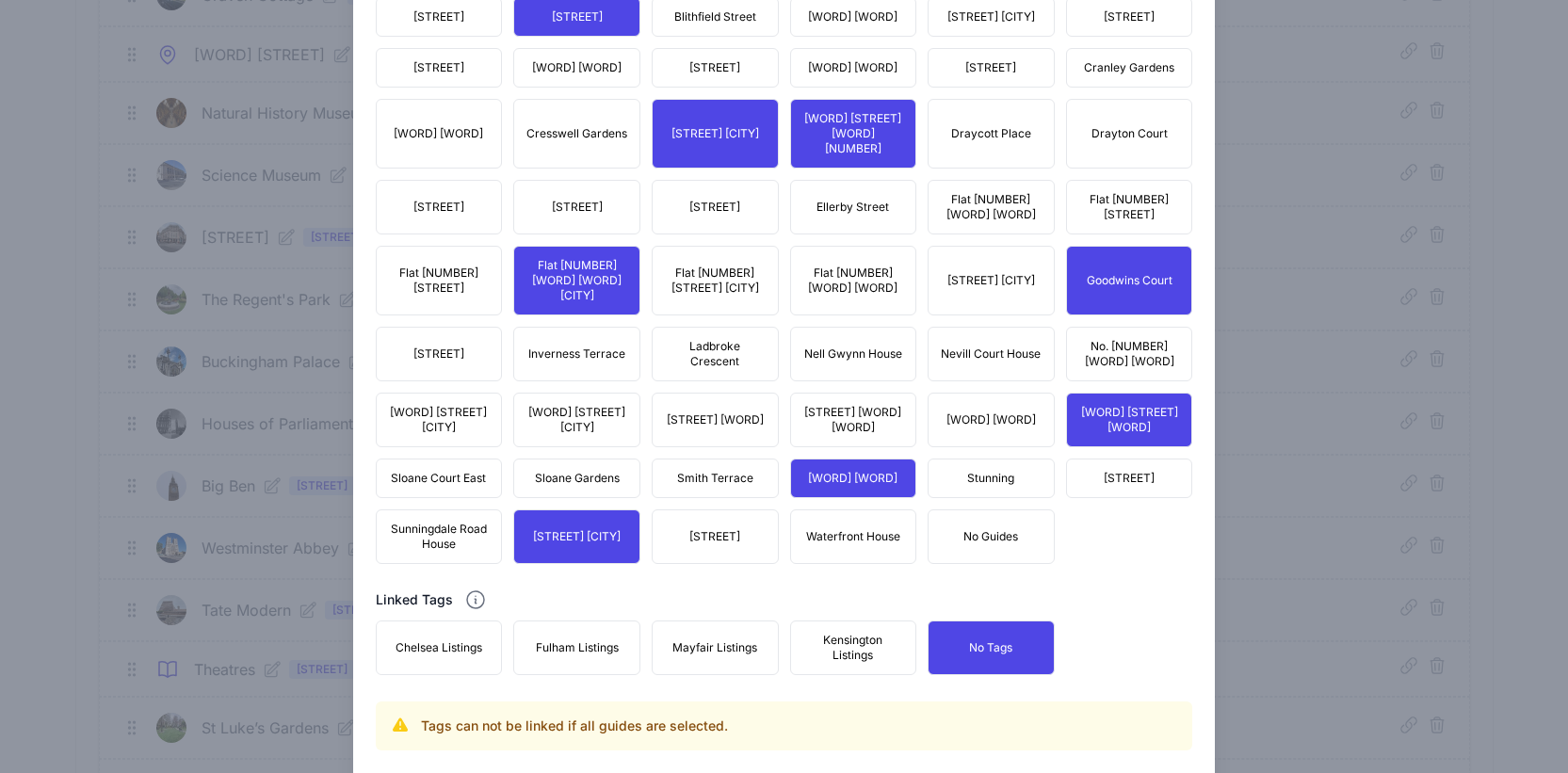 scroll, scrollTop: 1394, scrollLeft: 0, axis: vertical 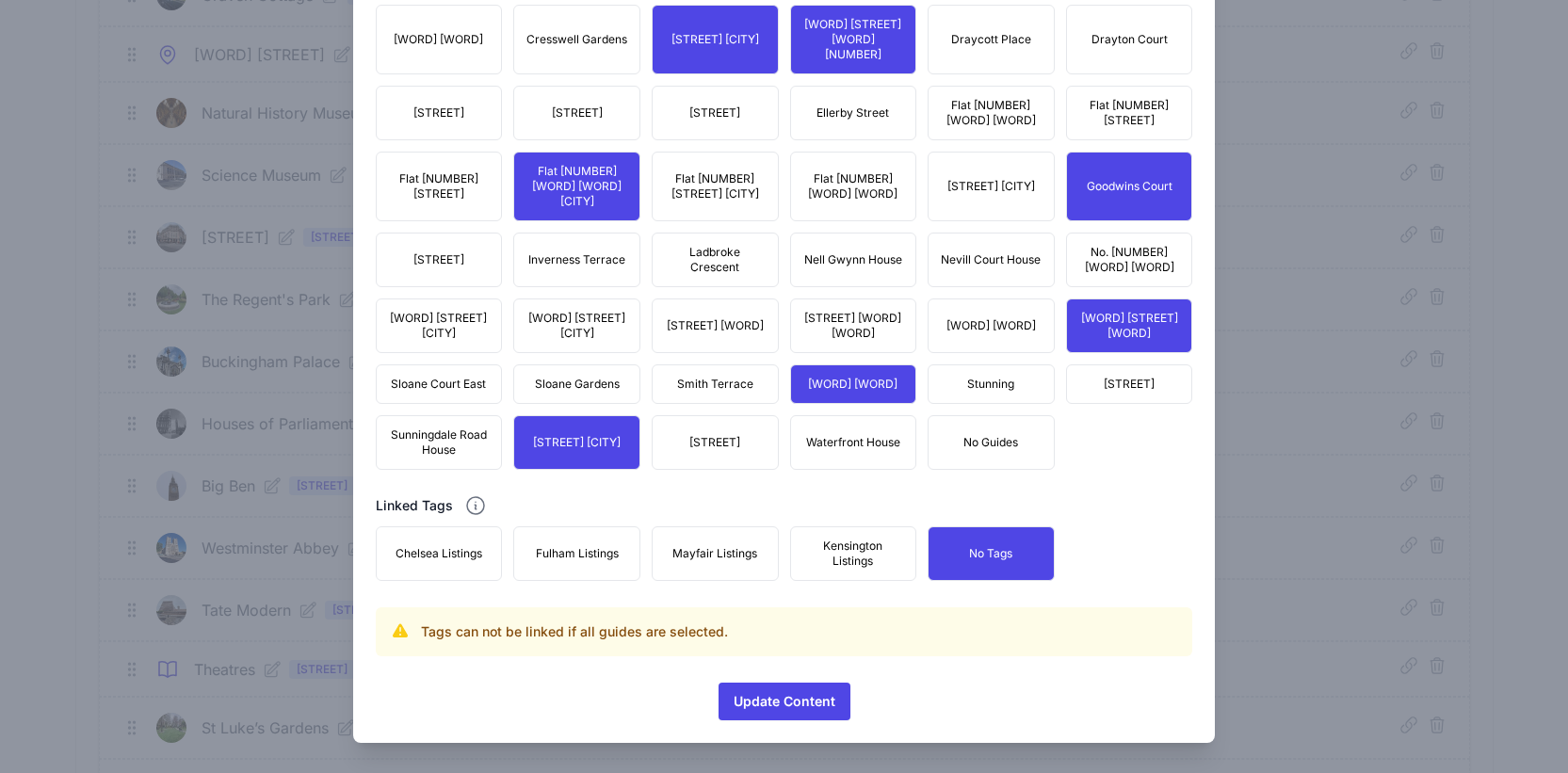 click on "Sunningdale Road House" at bounding box center [439, 443] 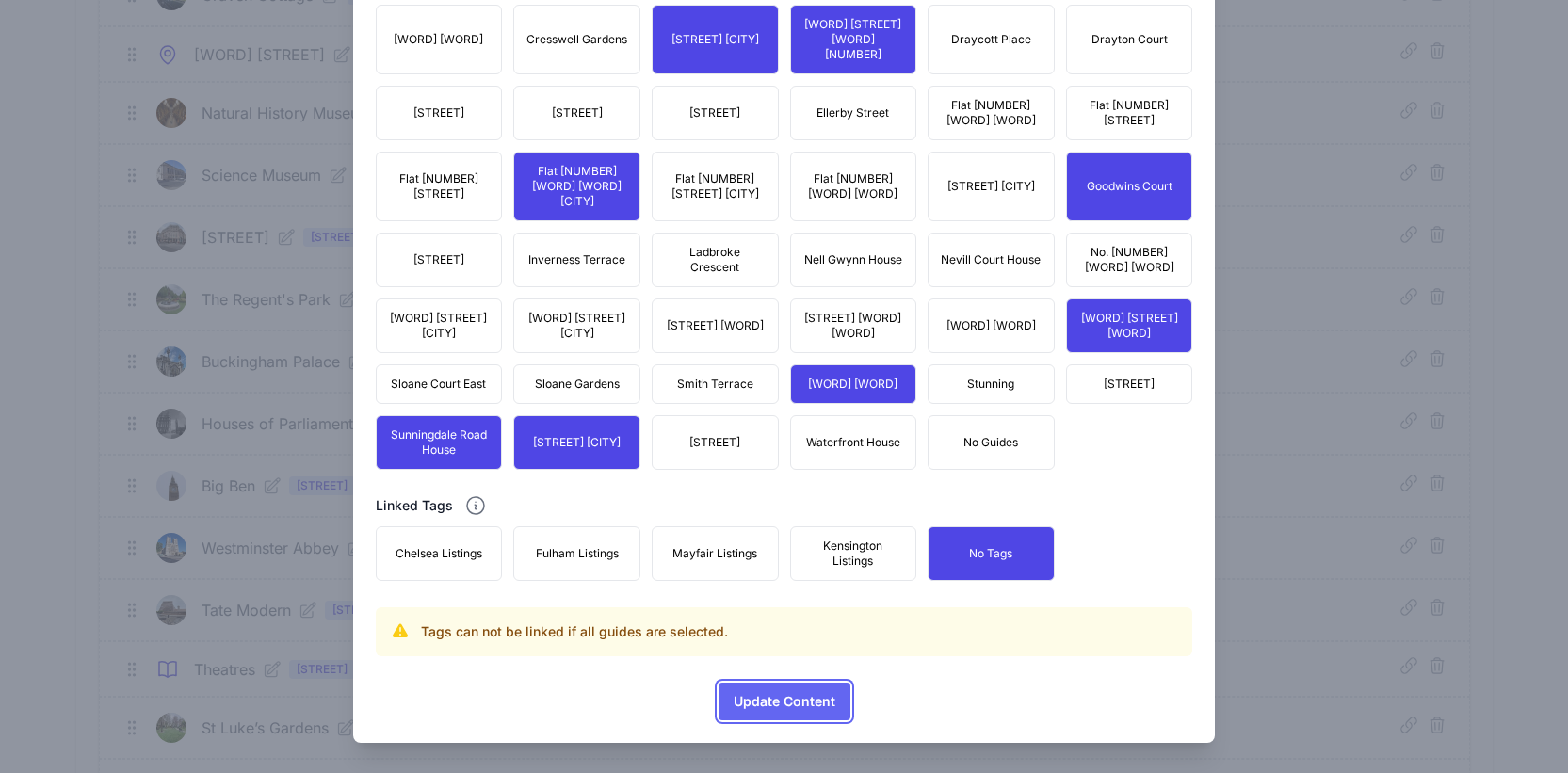 click on "Update Content" at bounding box center (784, 701) 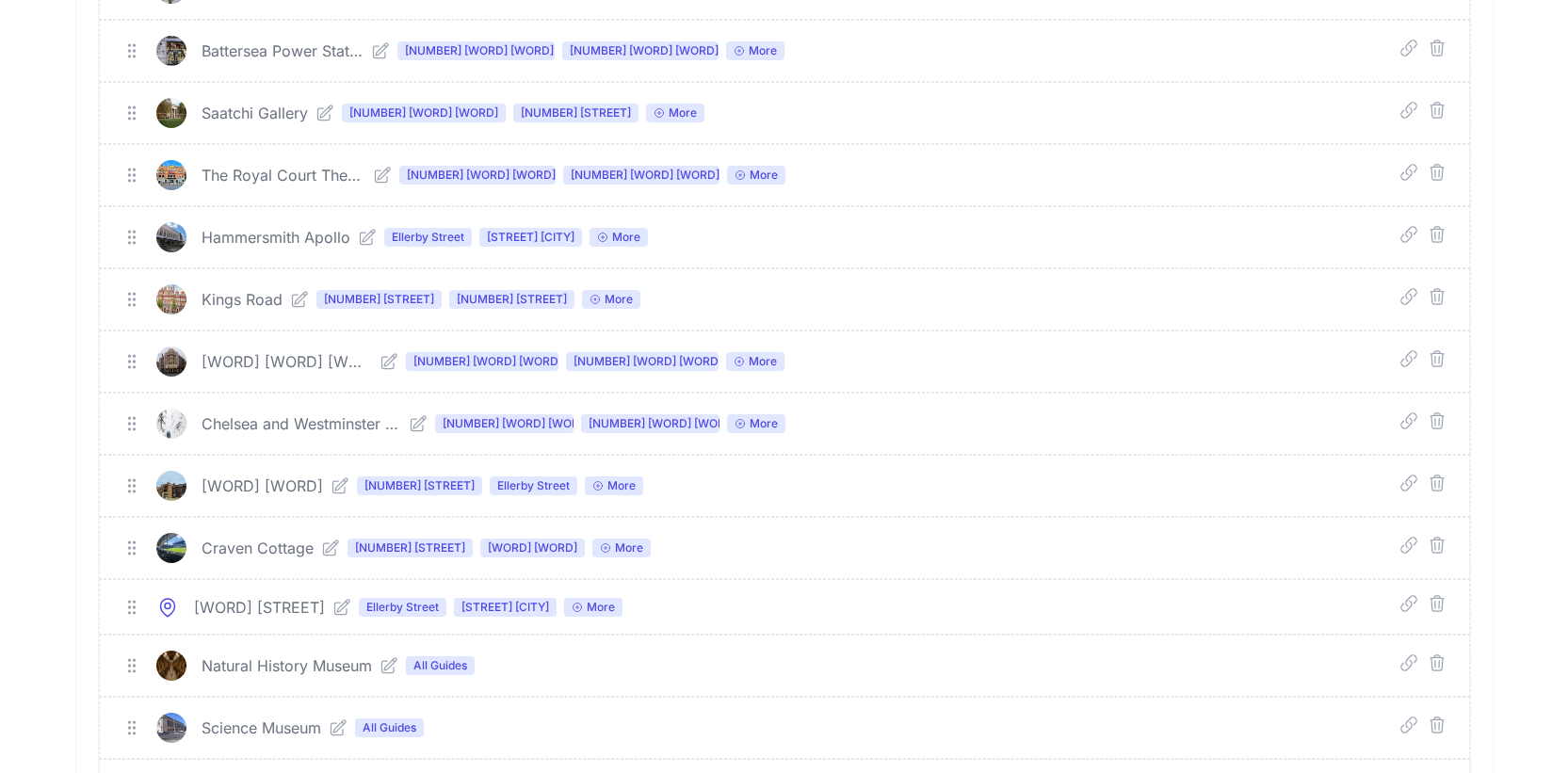 scroll, scrollTop: 1563, scrollLeft: 0, axis: vertical 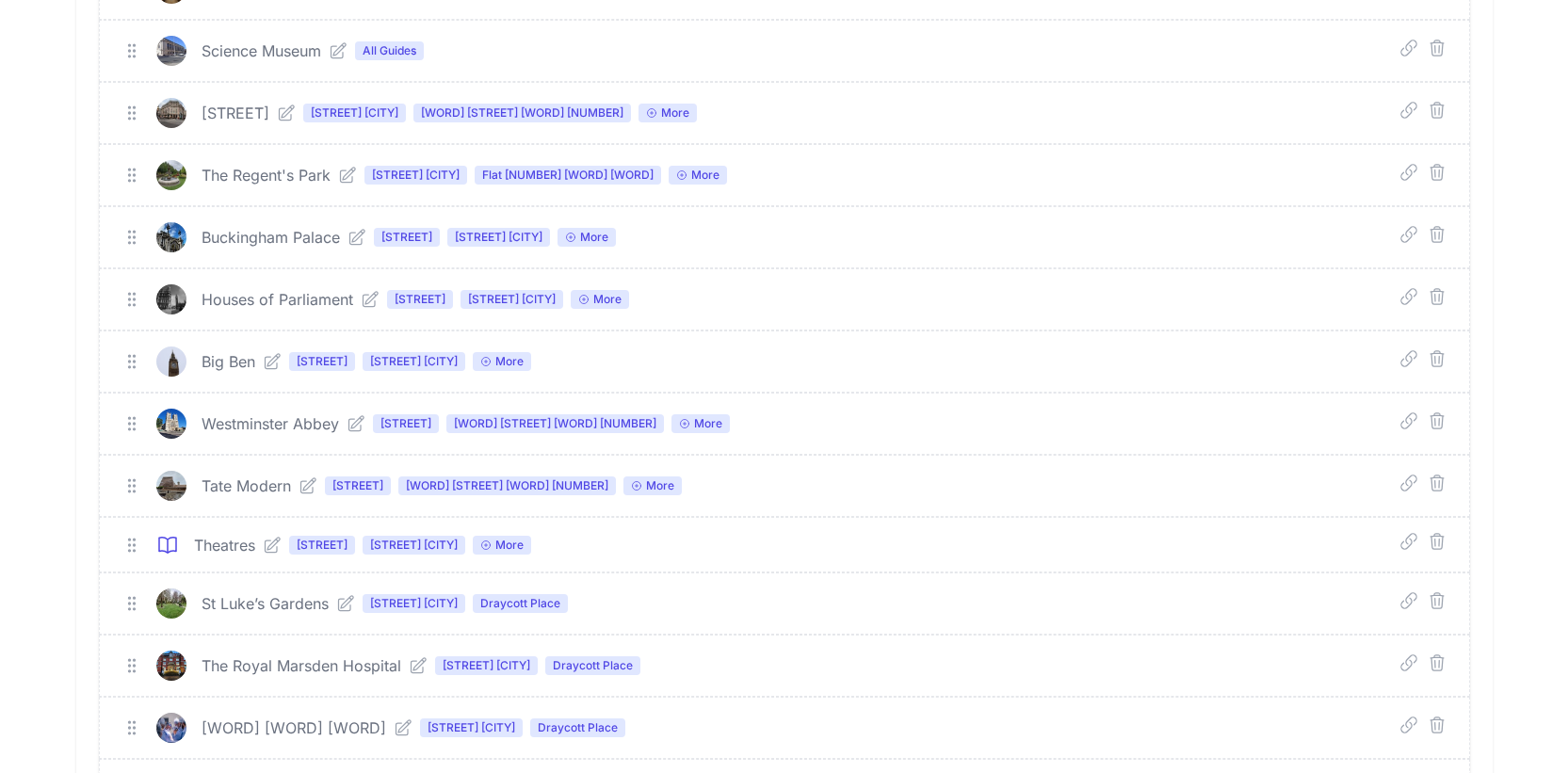 click 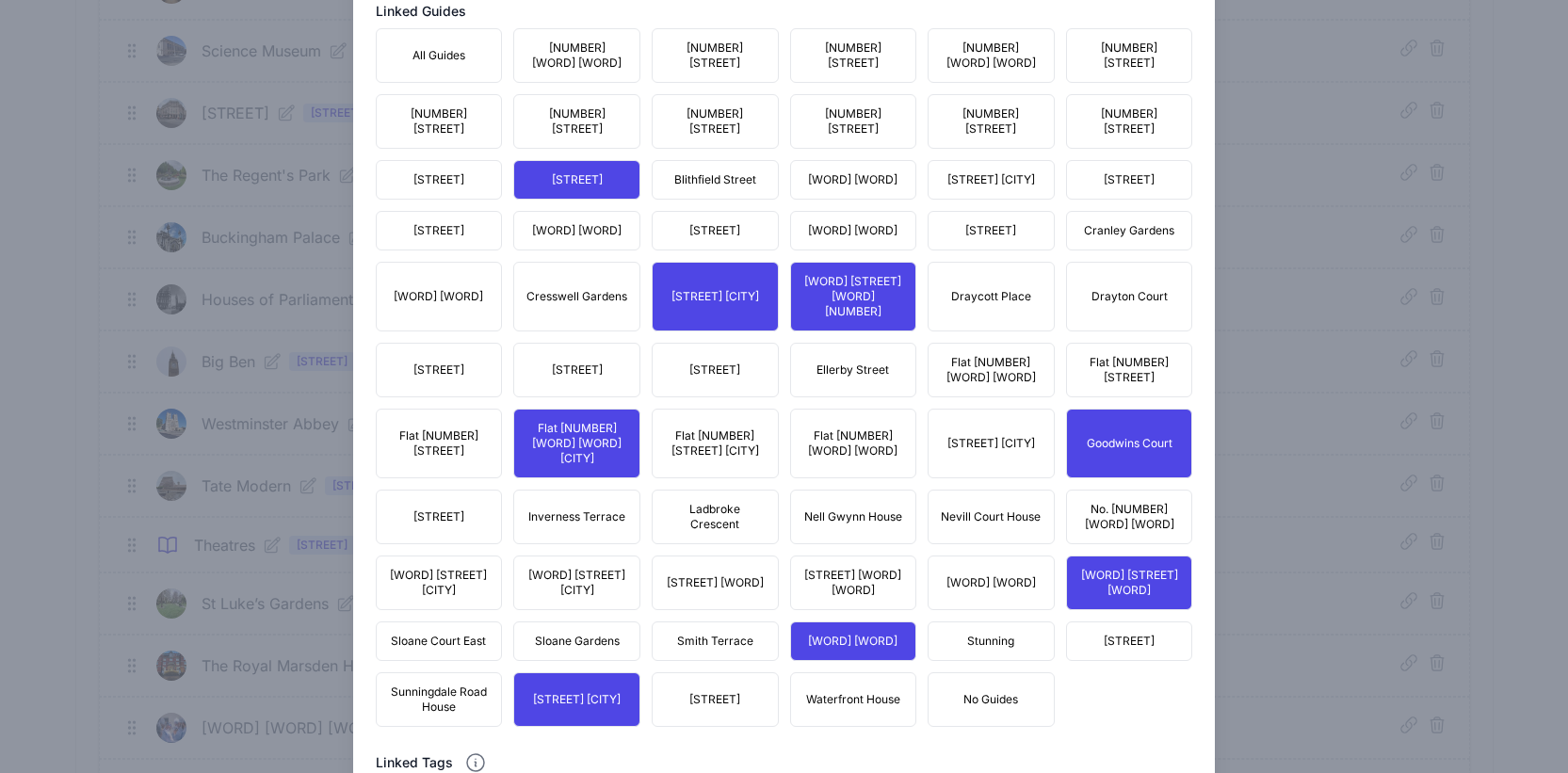 scroll, scrollTop: 1285, scrollLeft: 0, axis: vertical 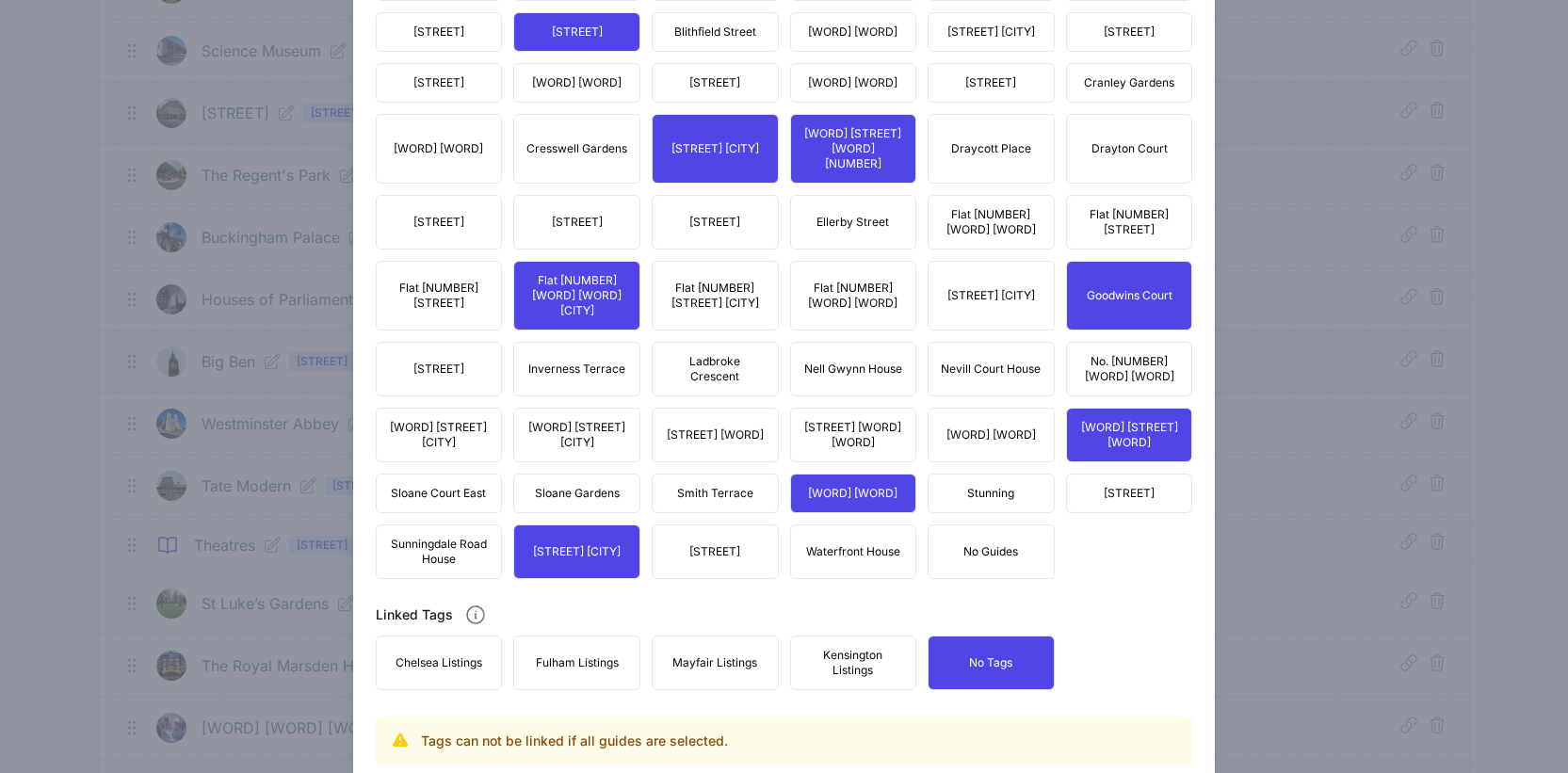 click on "Sunningdale Road House" at bounding box center (439, 552) 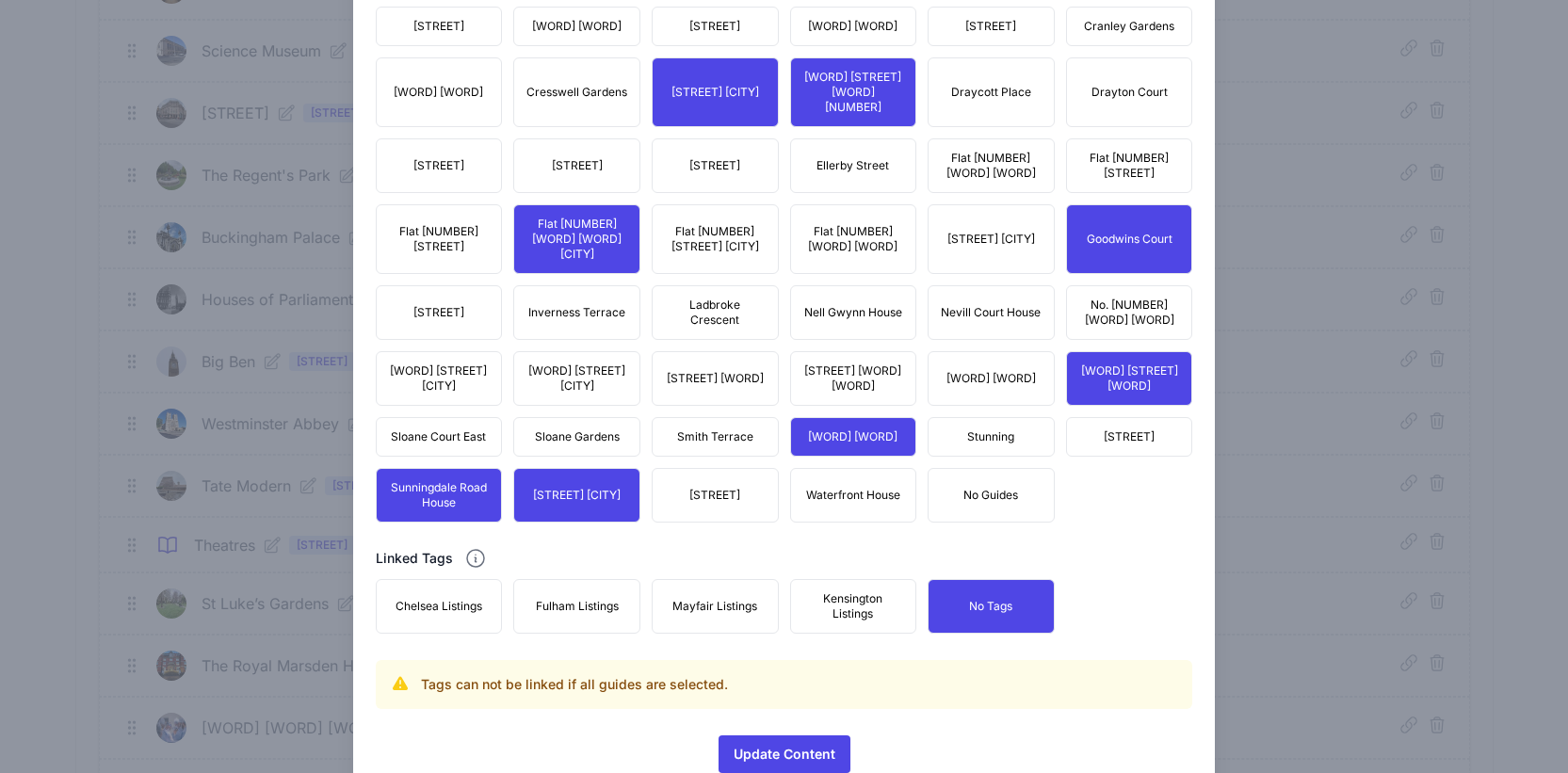 scroll, scrollTop: 1394, scrollLeft: 0, axis: vertical 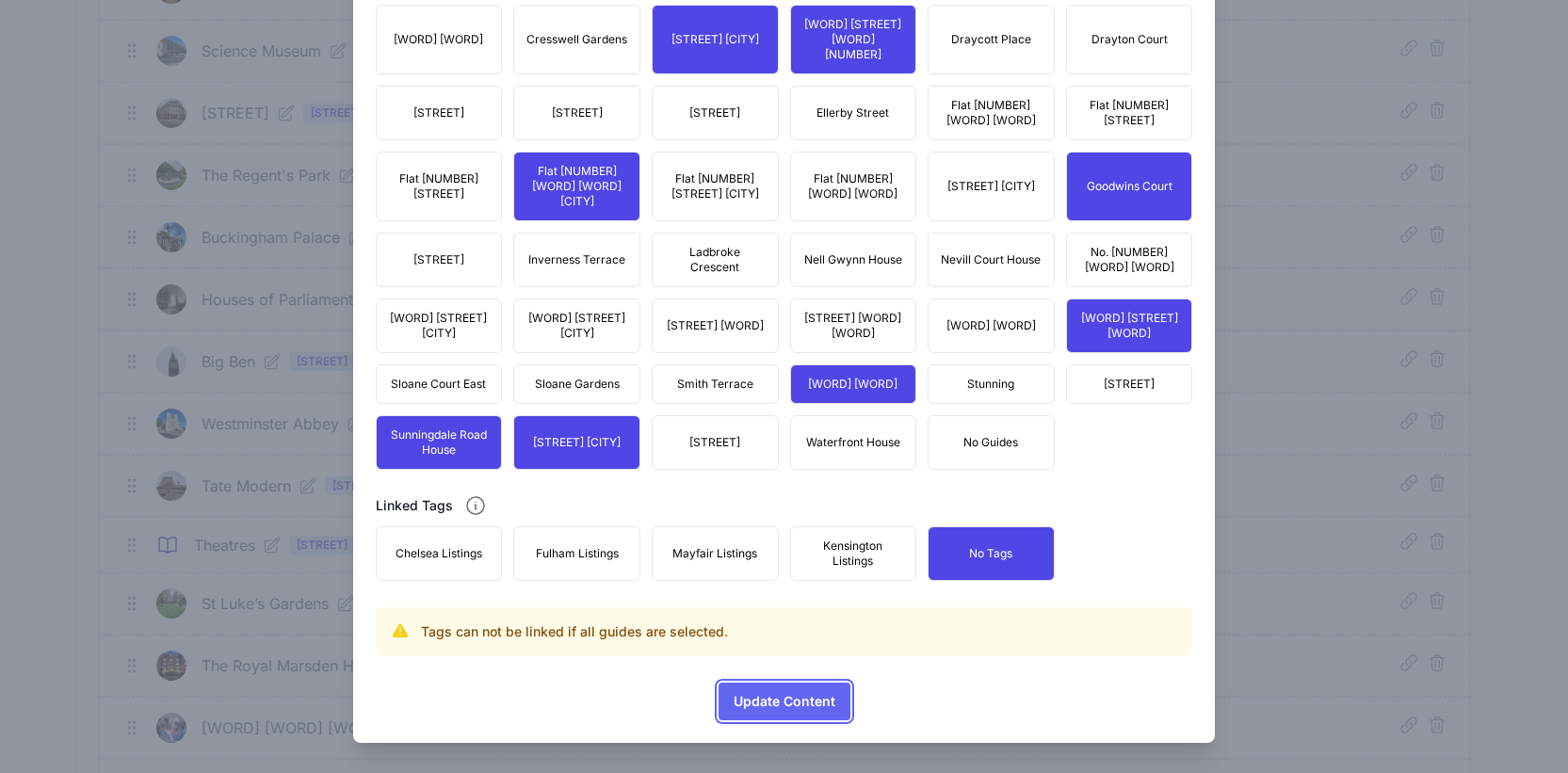 click on "Update Content" at bounding box center [784, 701] 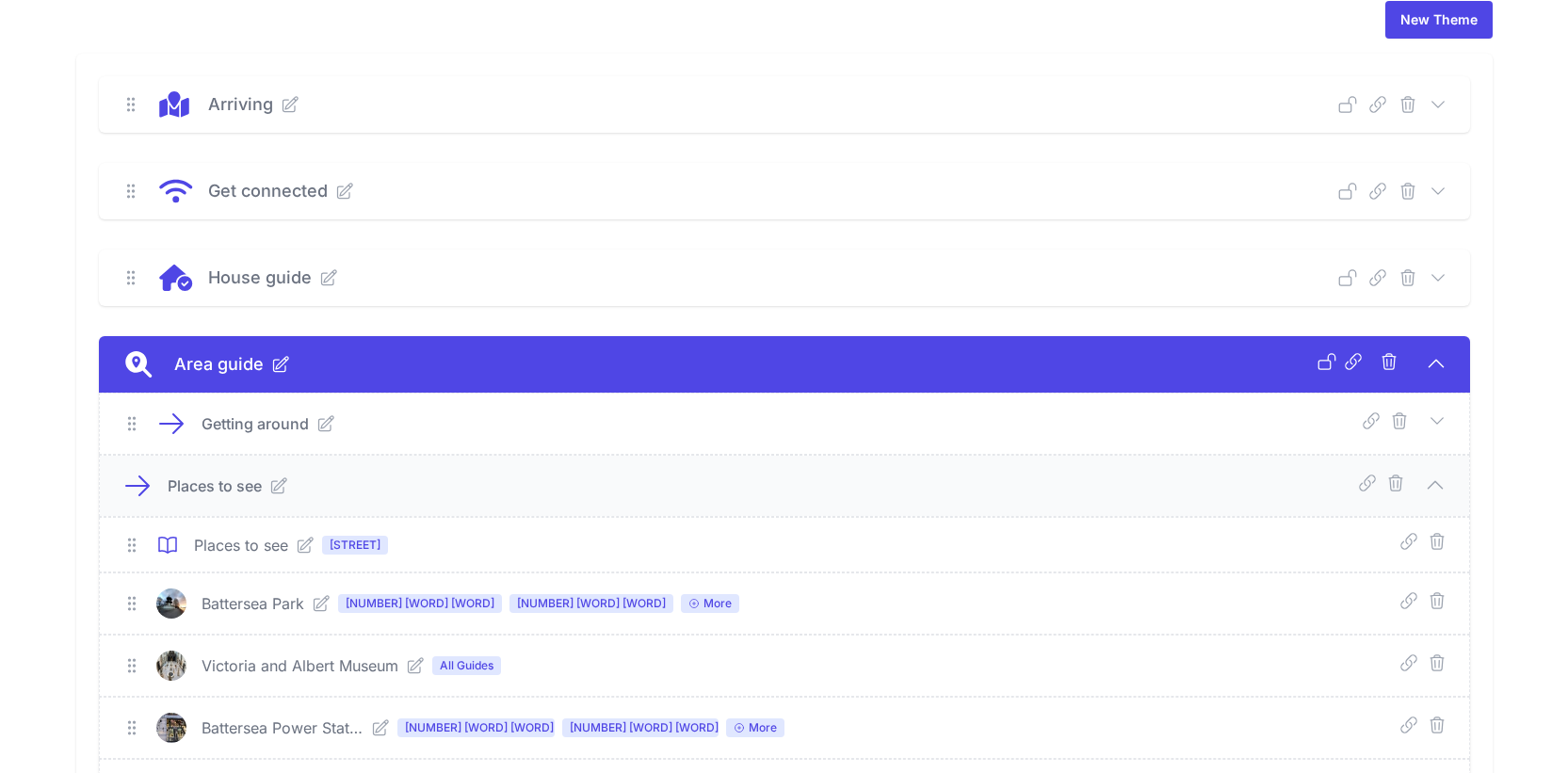 scroll, scrollTop: 1625, scrollLeft: 0, axis: vertical 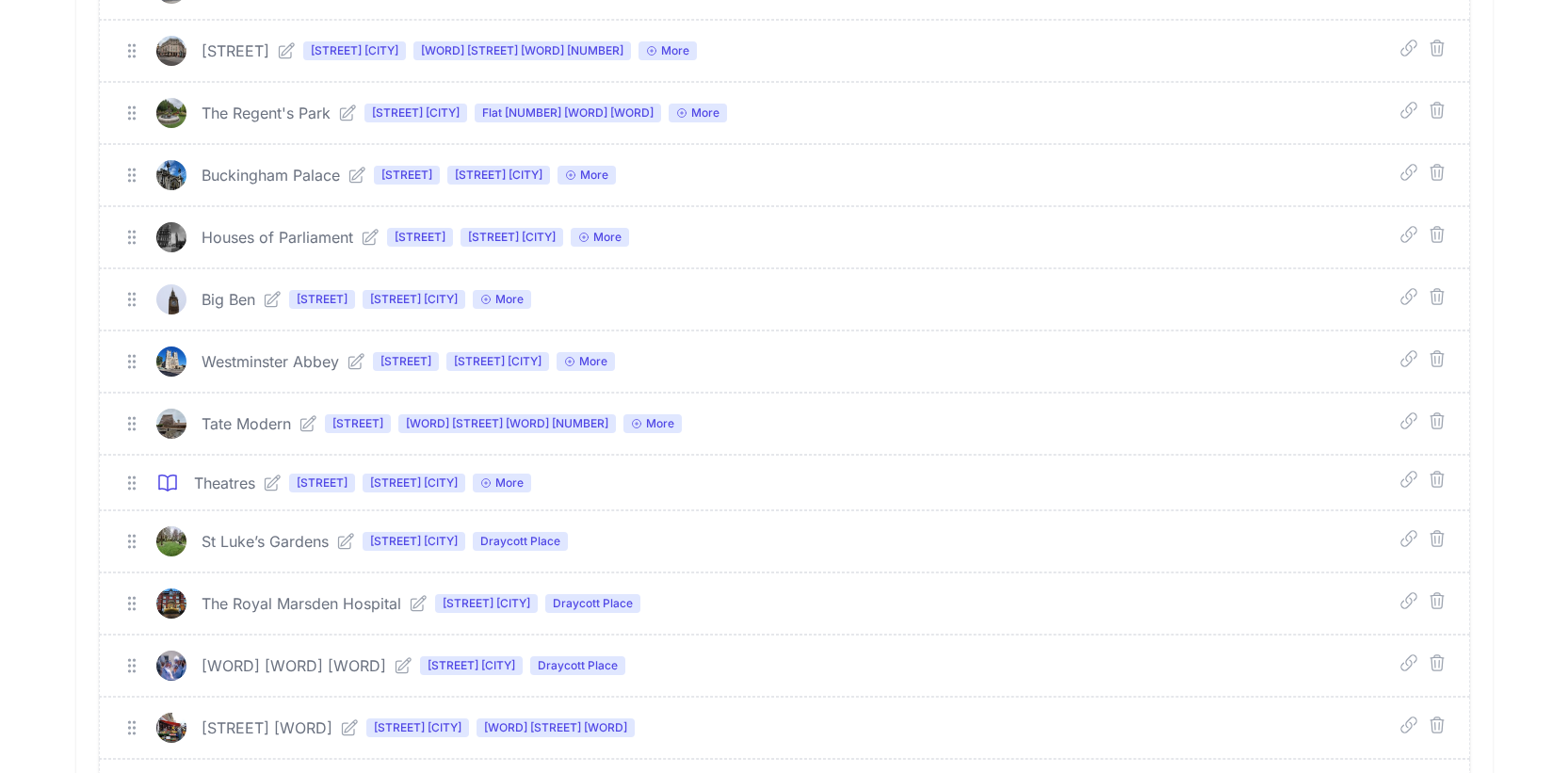 click at bounding box center [304, 424] 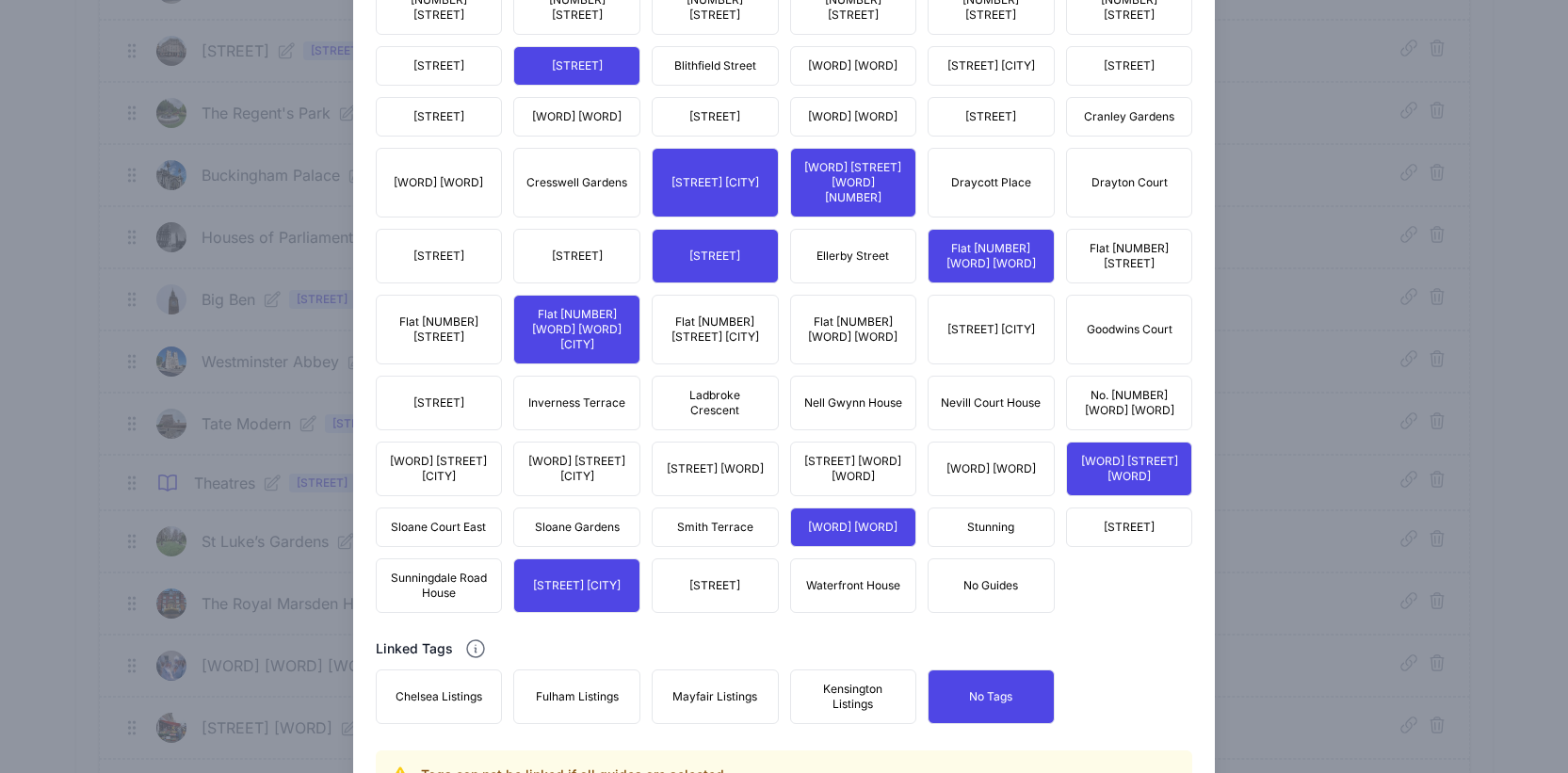 scroll, scrollTop: 1510, scrollLeft: 0, axis: vertical 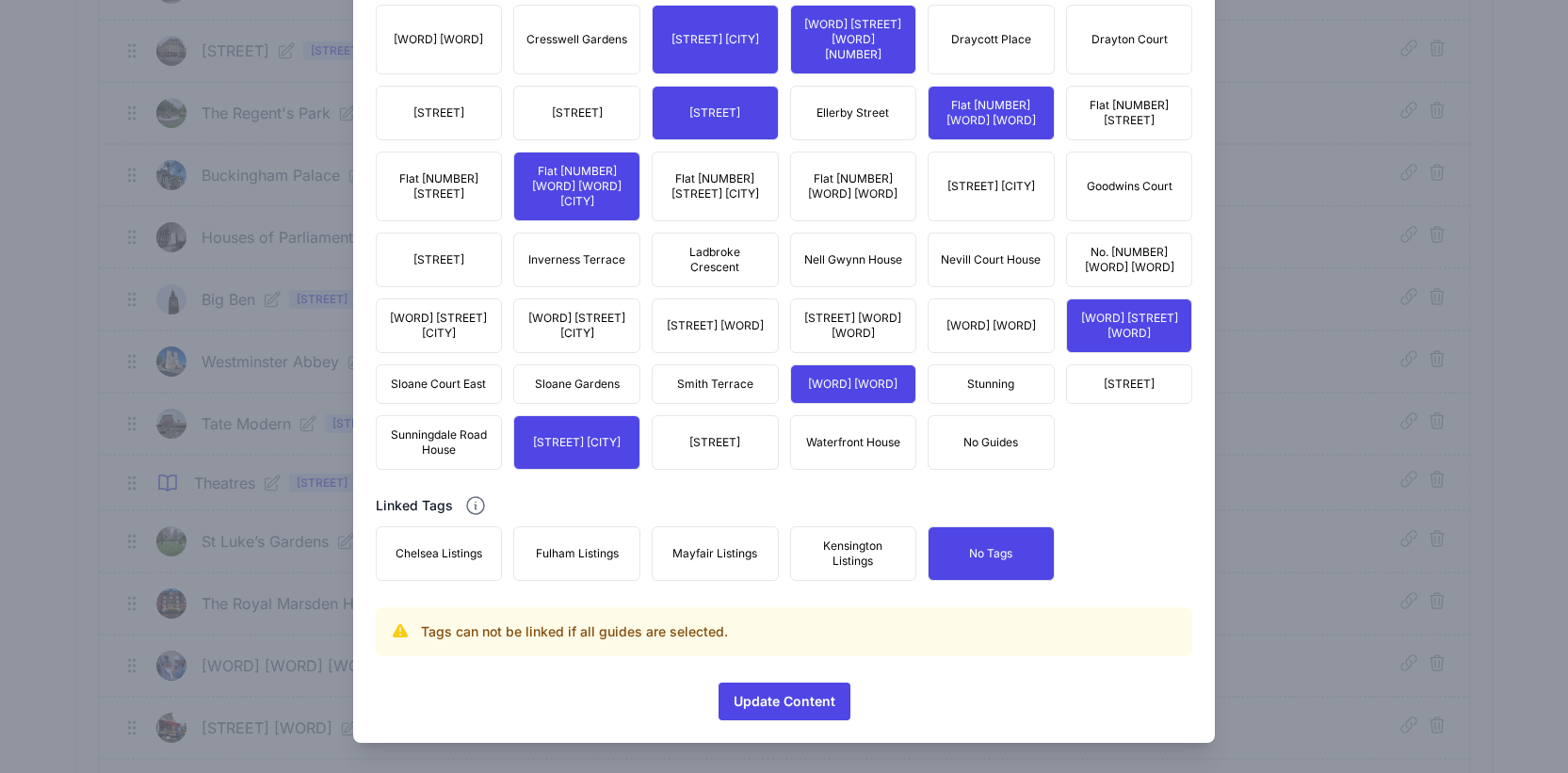 click on "Sunningdale Road House" at bounding box center [439, 443] 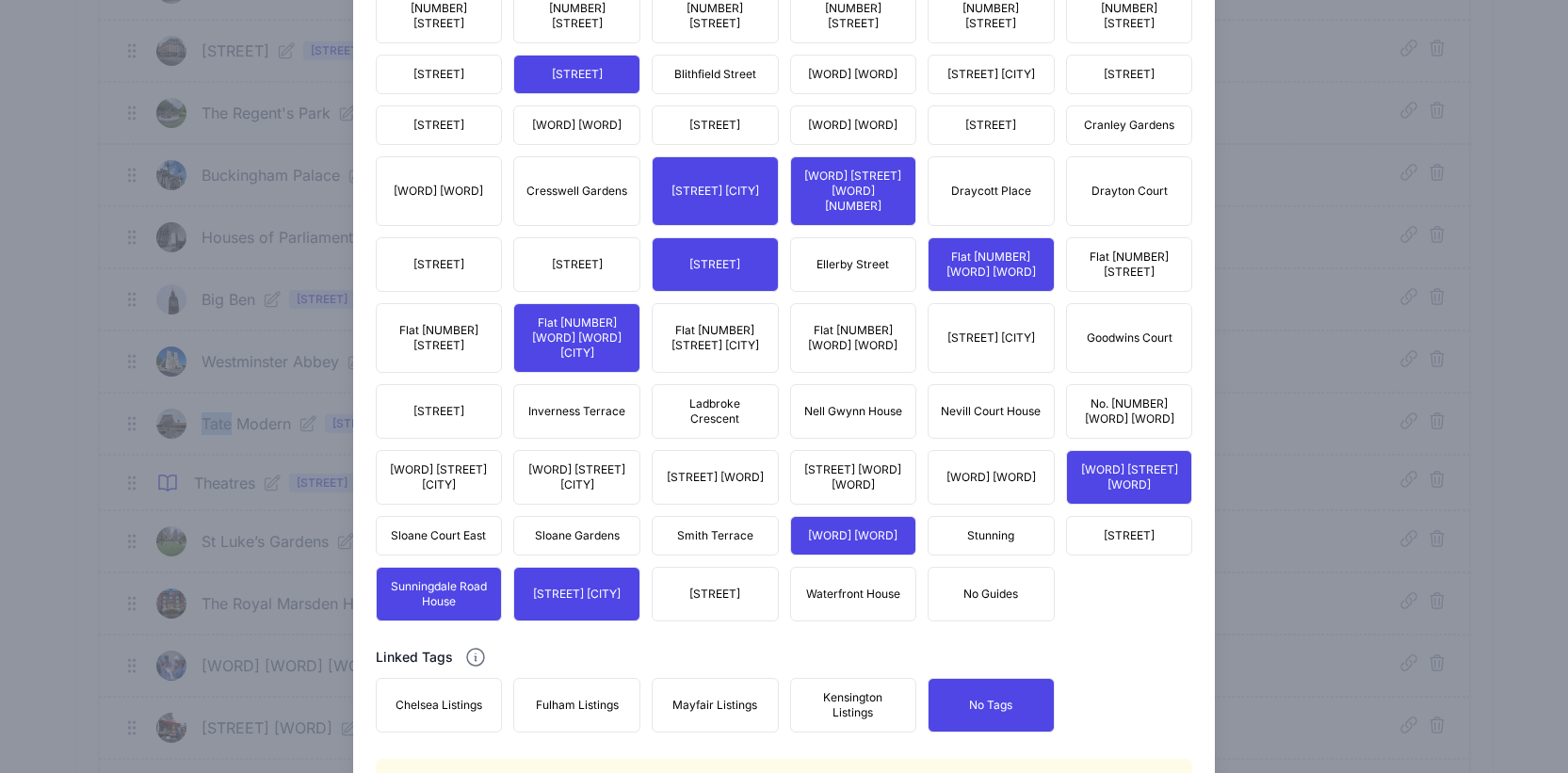 scroll, scrollTop: 1510, scrollLeft: 0, axis: vertical 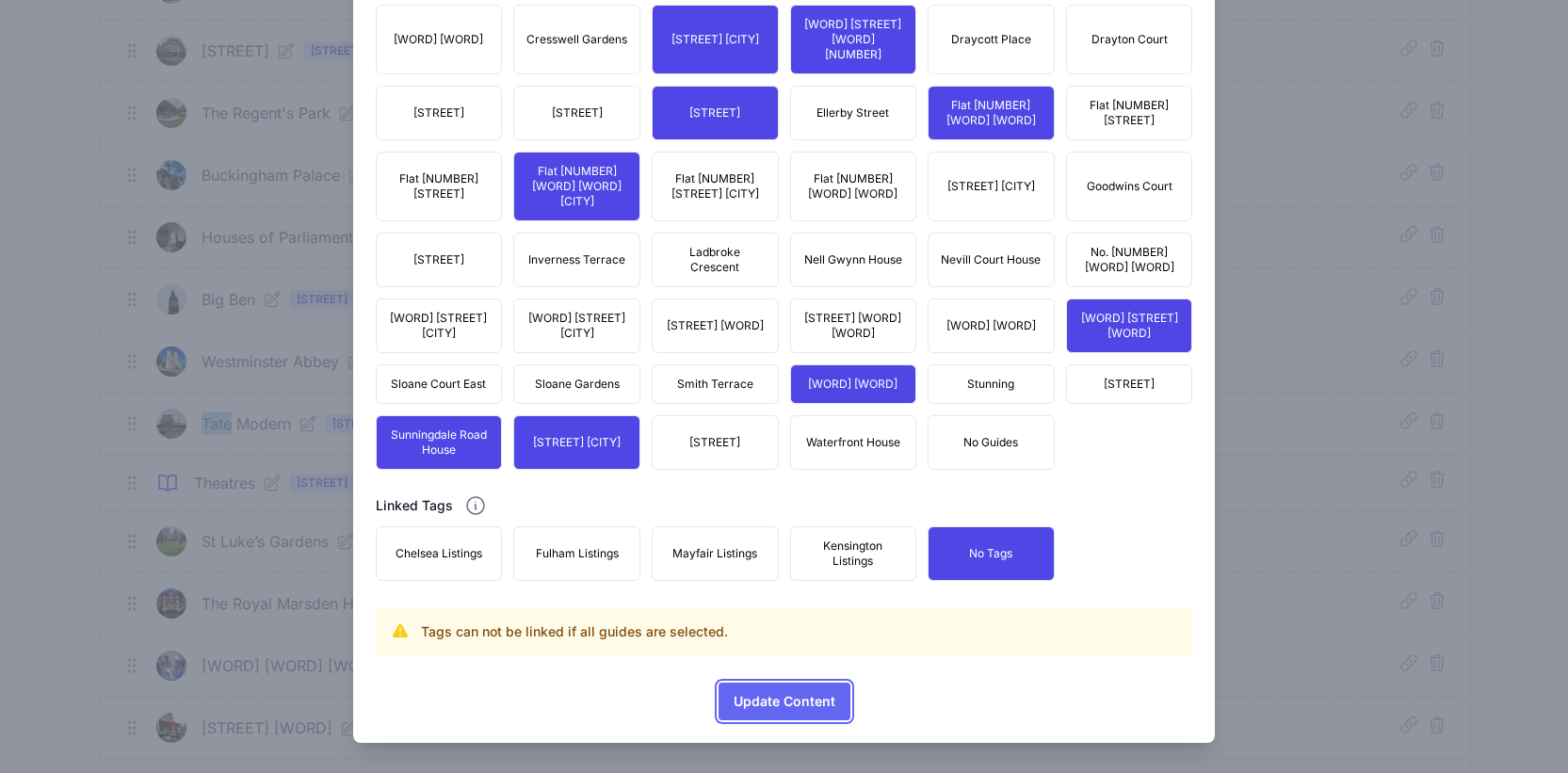 click on "Update Content" at bounding box center (784, 701) 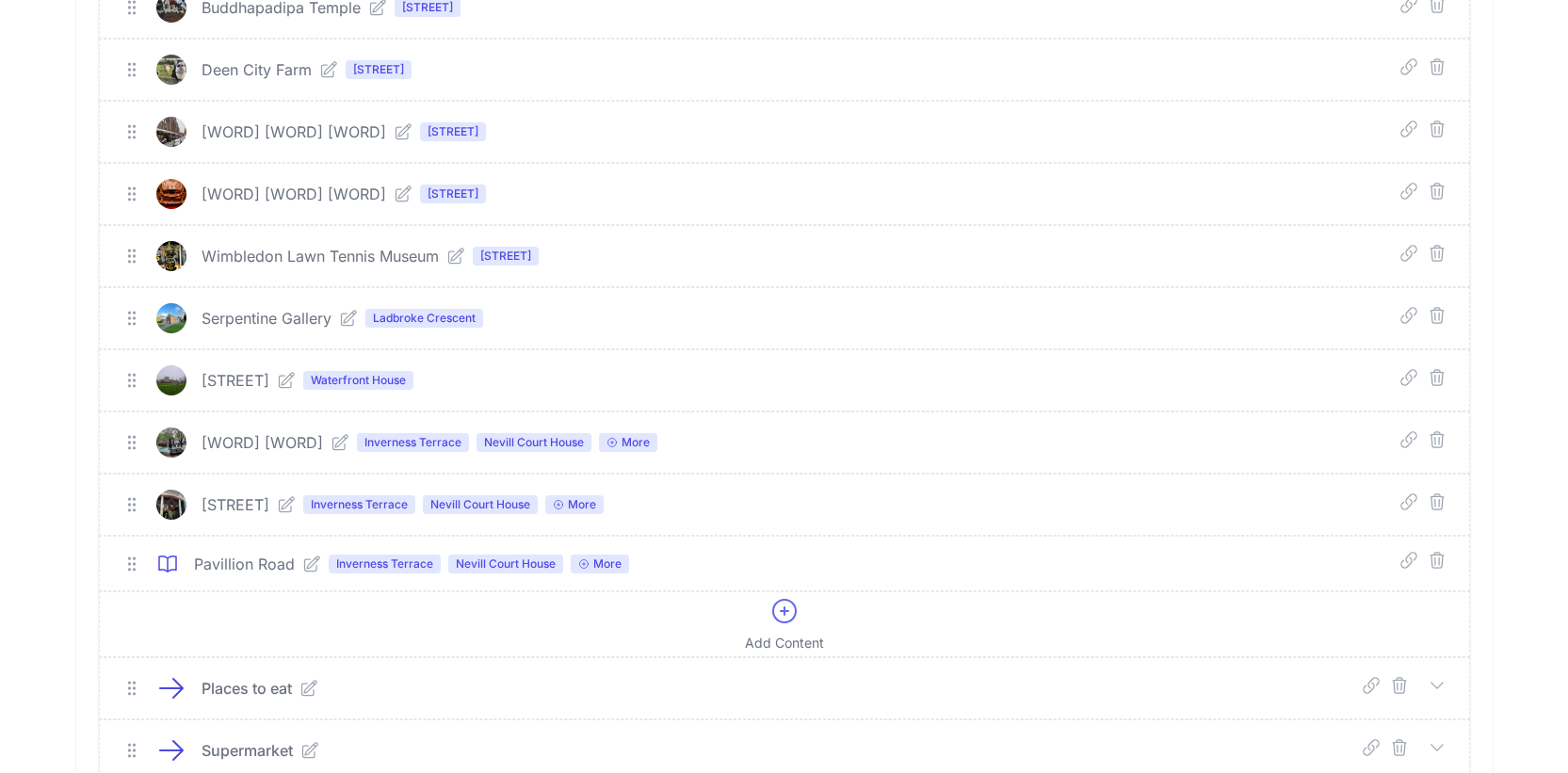 scroll, scrollTop: 3740, scrollLeft: 0, axis: vertical 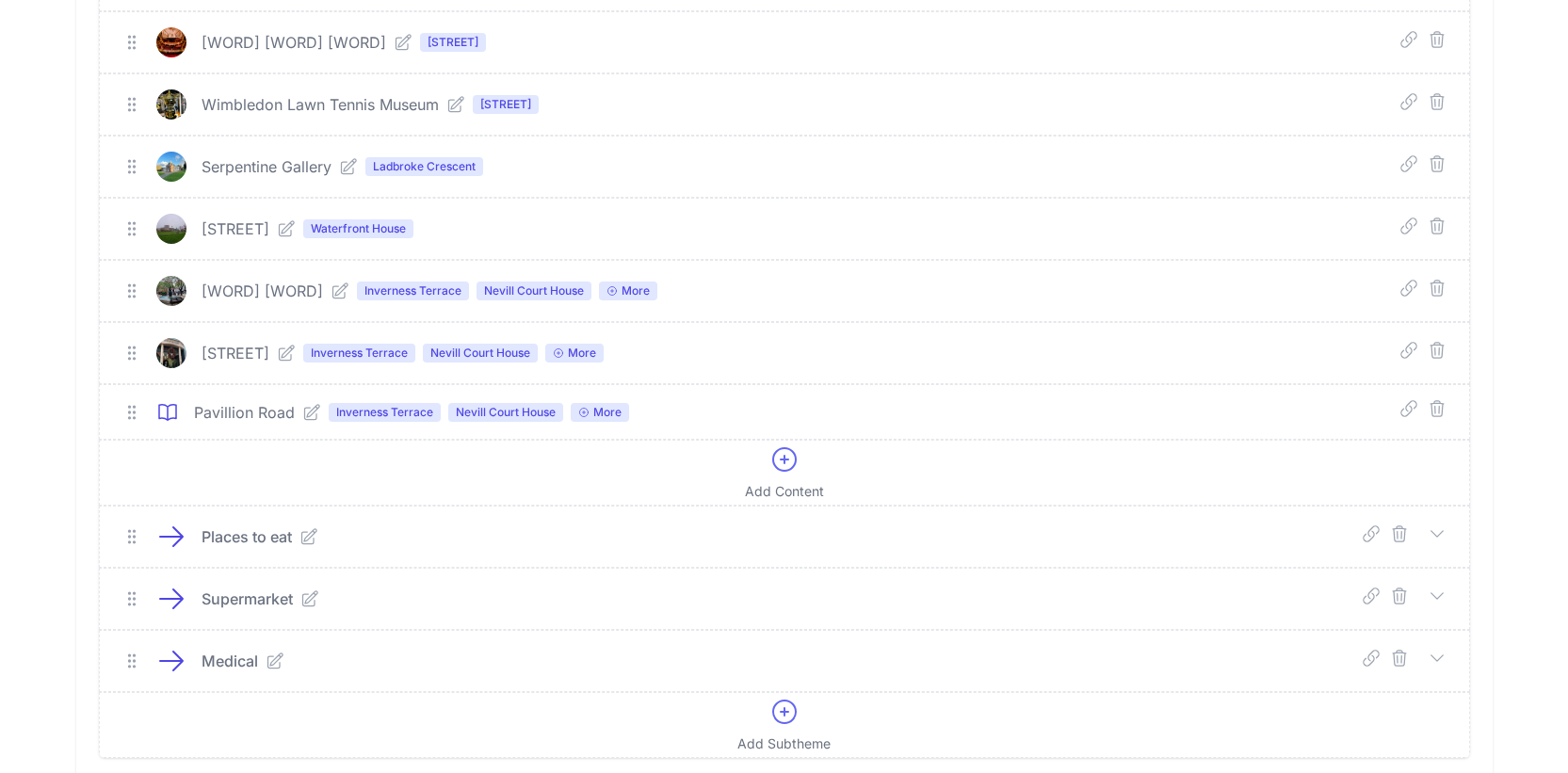 click 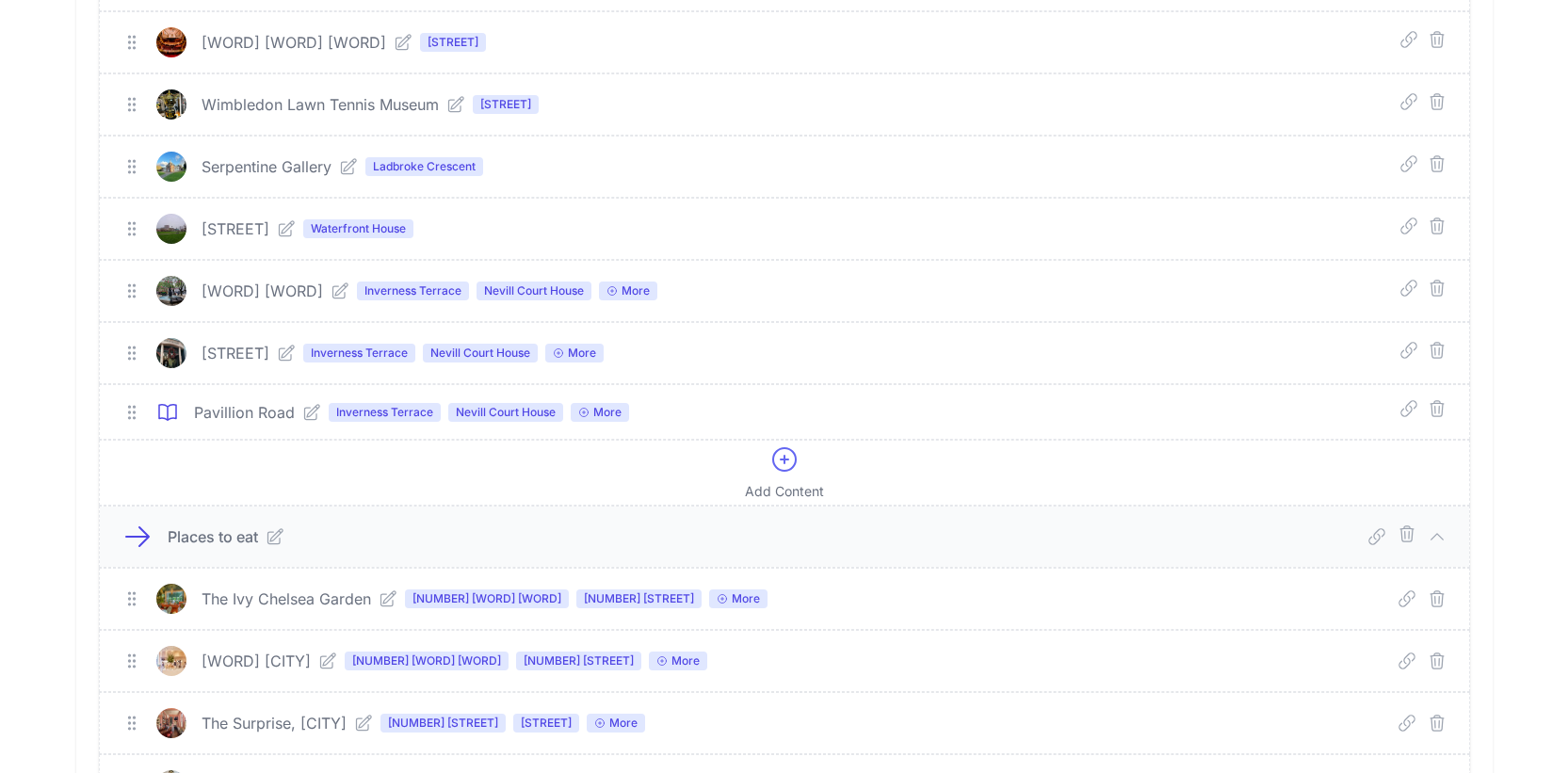 scroll, scrollTop: 4598, scrollLeft: 0, axis: vertical 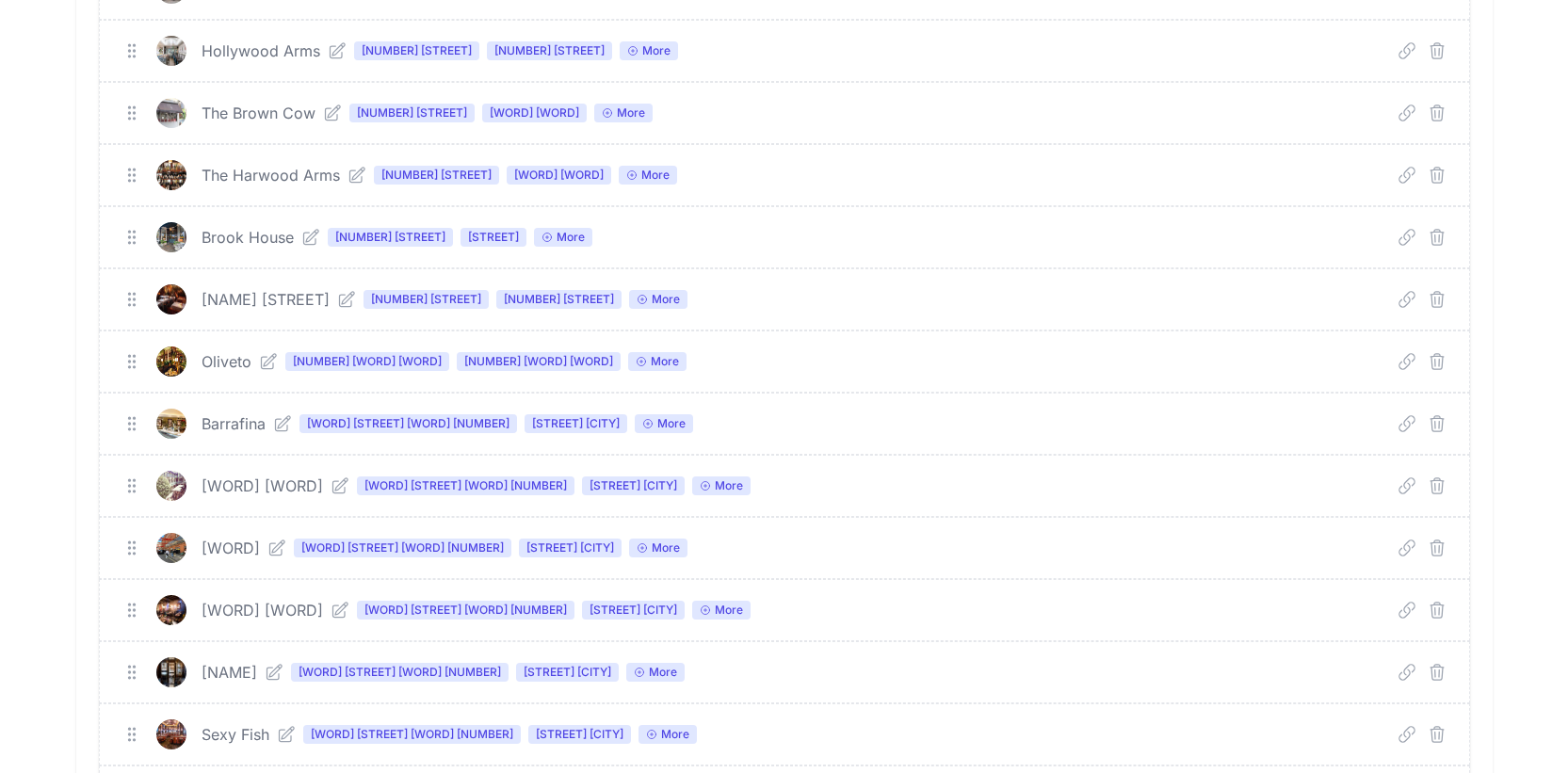 click 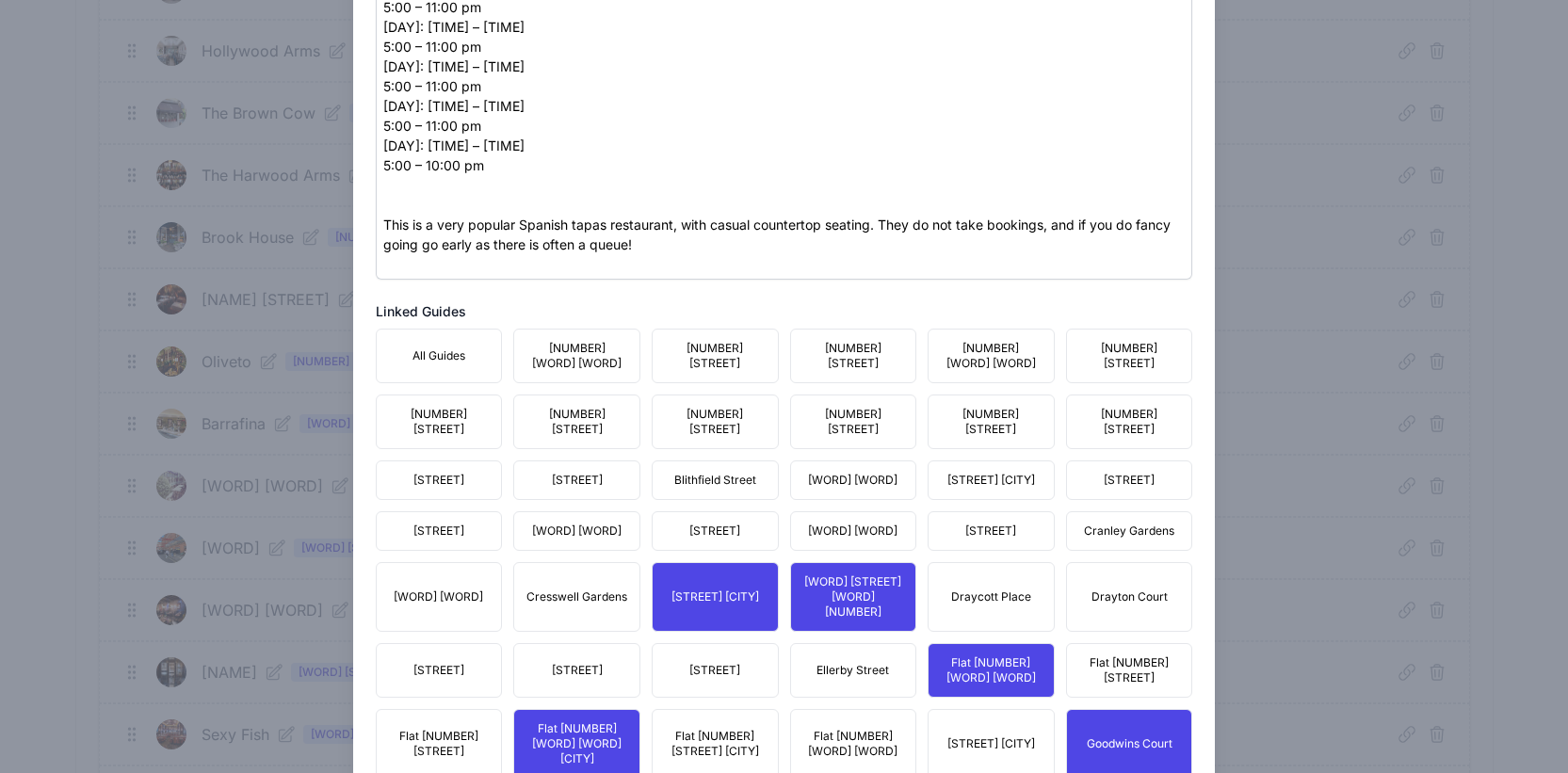scroll, scrollTop: 1688, scrollLeft: 0, axis: vertical 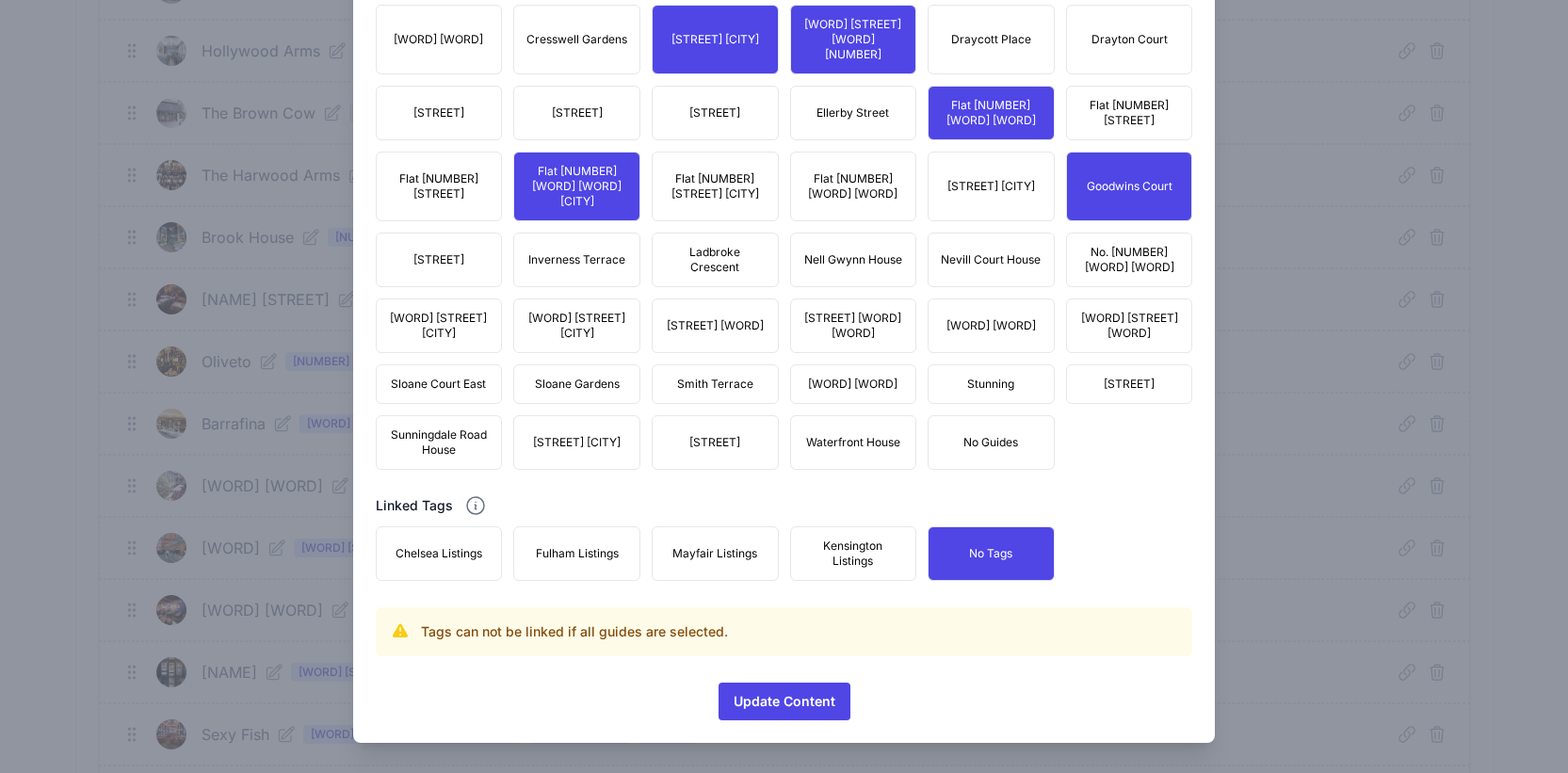 click on "Sunningdale Road House" at bounding box center [439, 443] 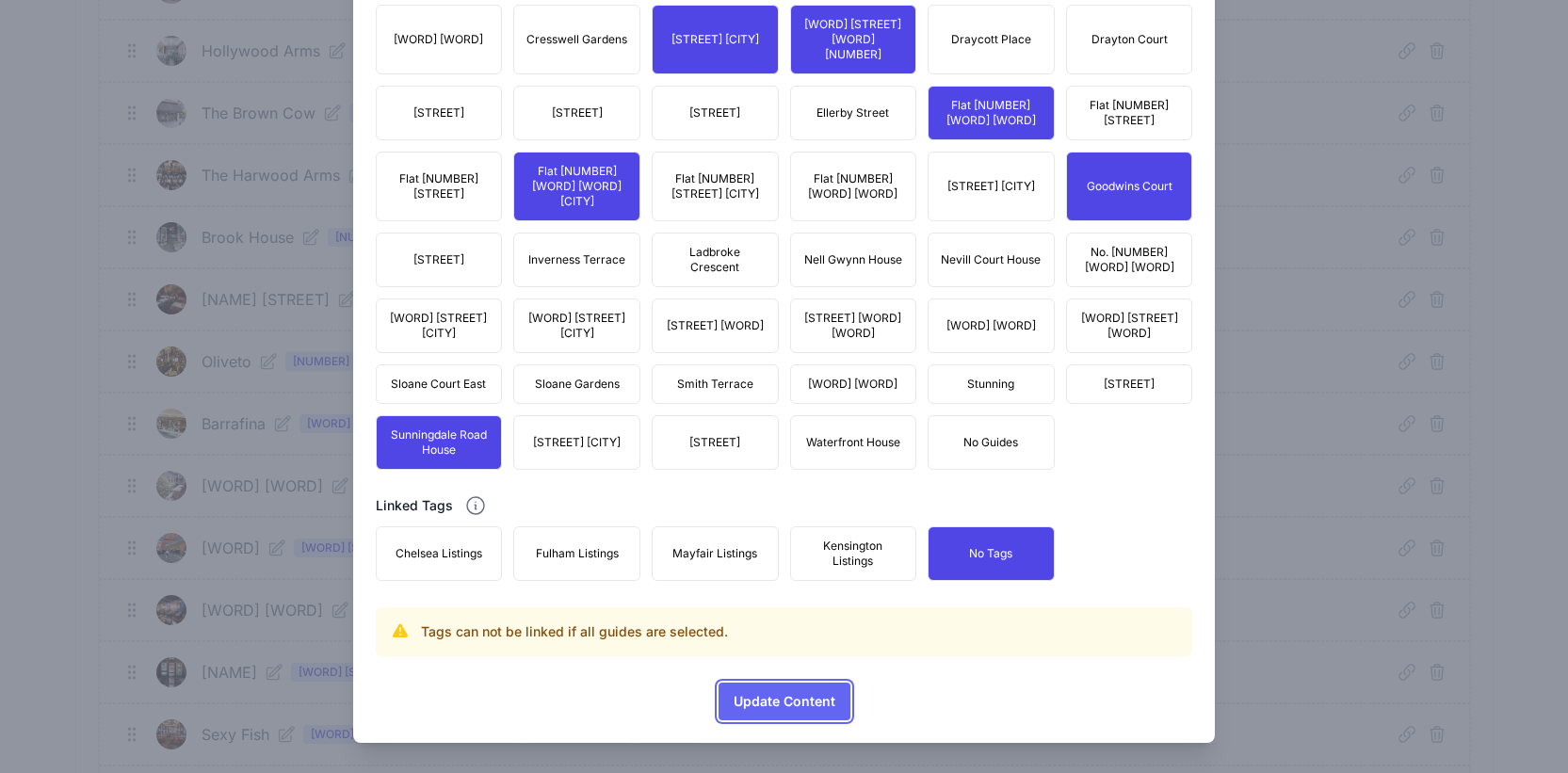click on "Update Content" at bounding box center (784, 701) 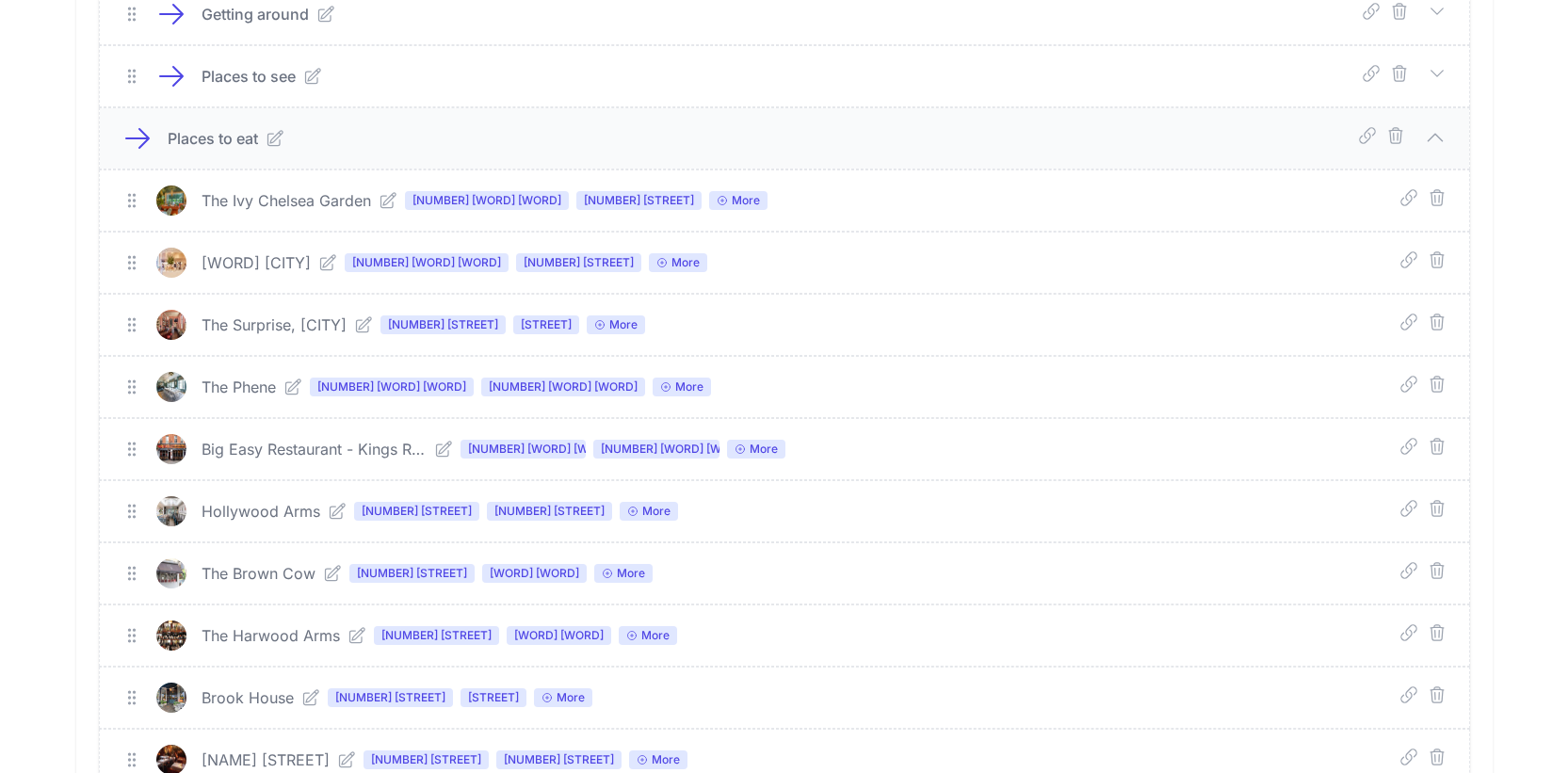 scroll, scrollTop: 1141, scrollLeft: 0, axis: vertical 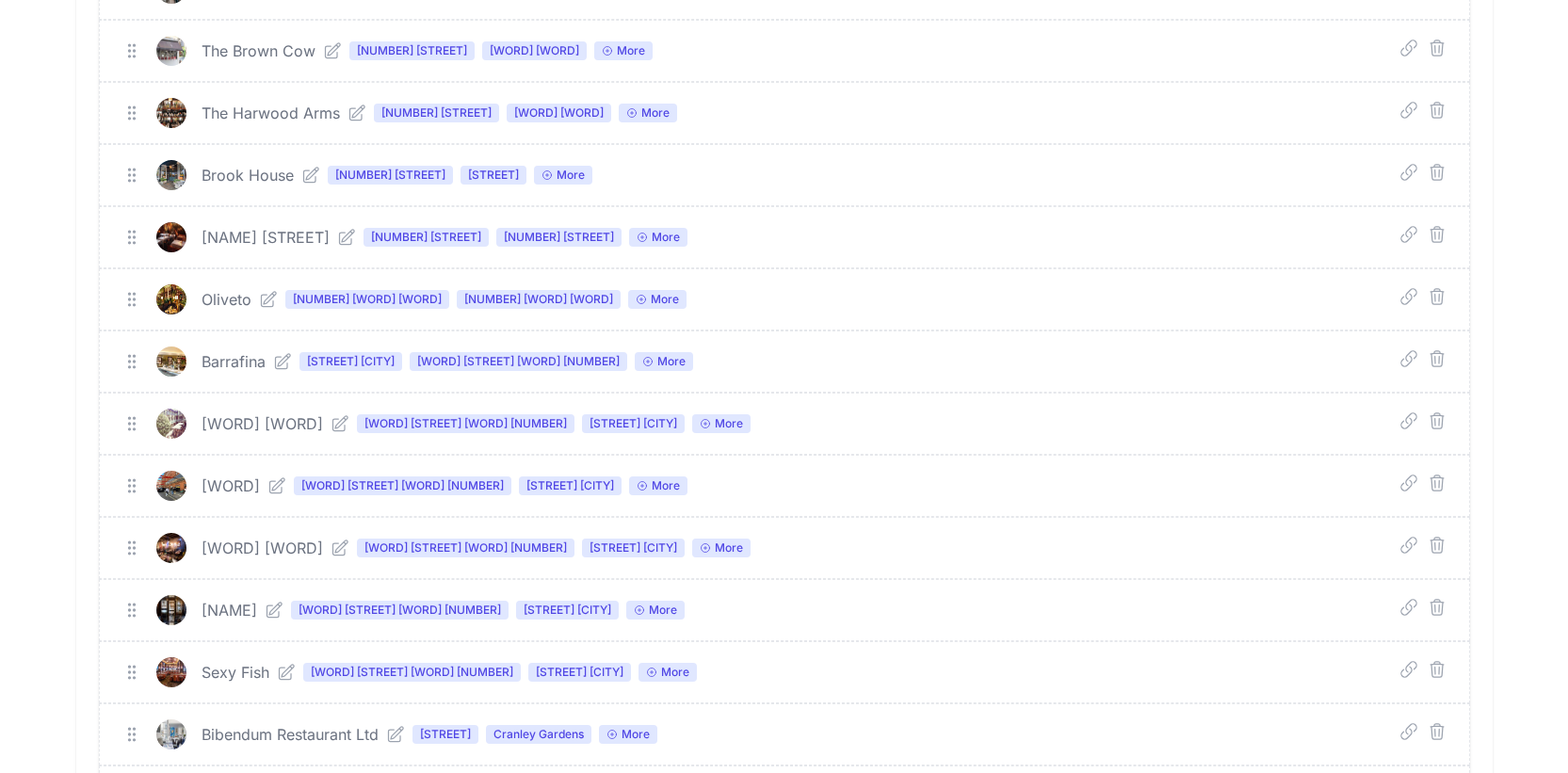 click 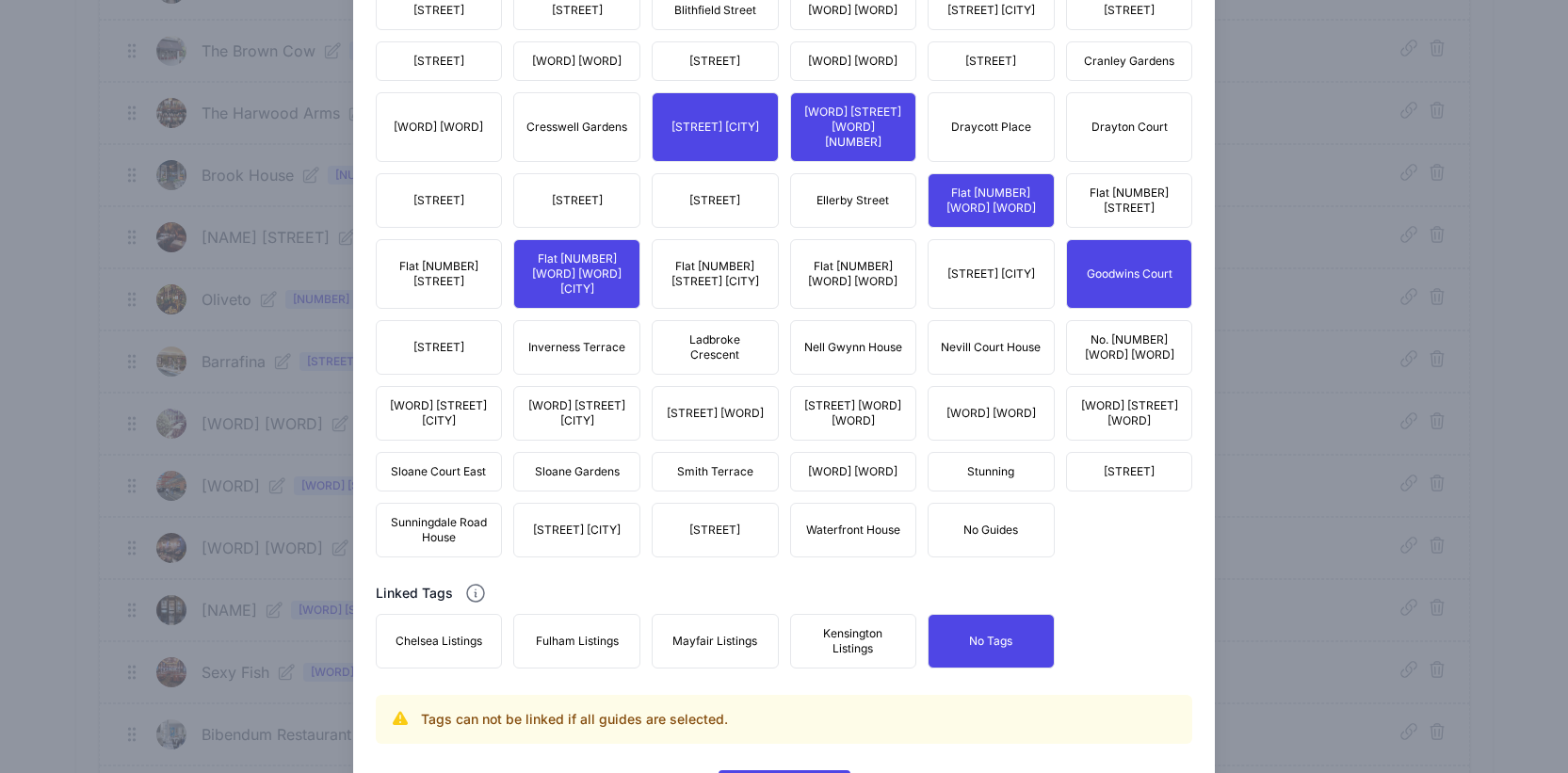 scroll, scrollTop: 1471, scrollLeft: 0, axis: vertical 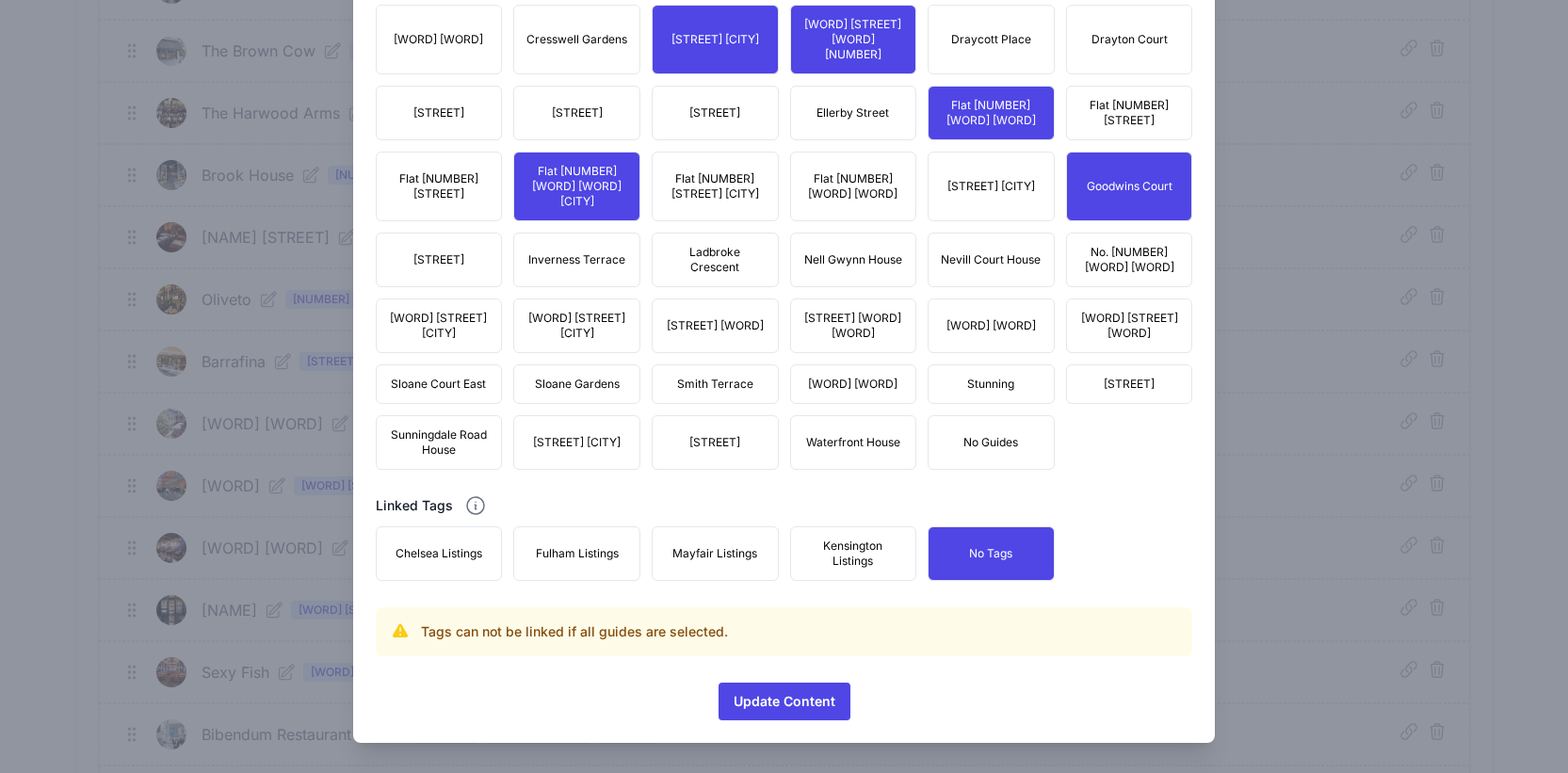 click on "Sunningdale Road House" at bounding box center (439, 443) 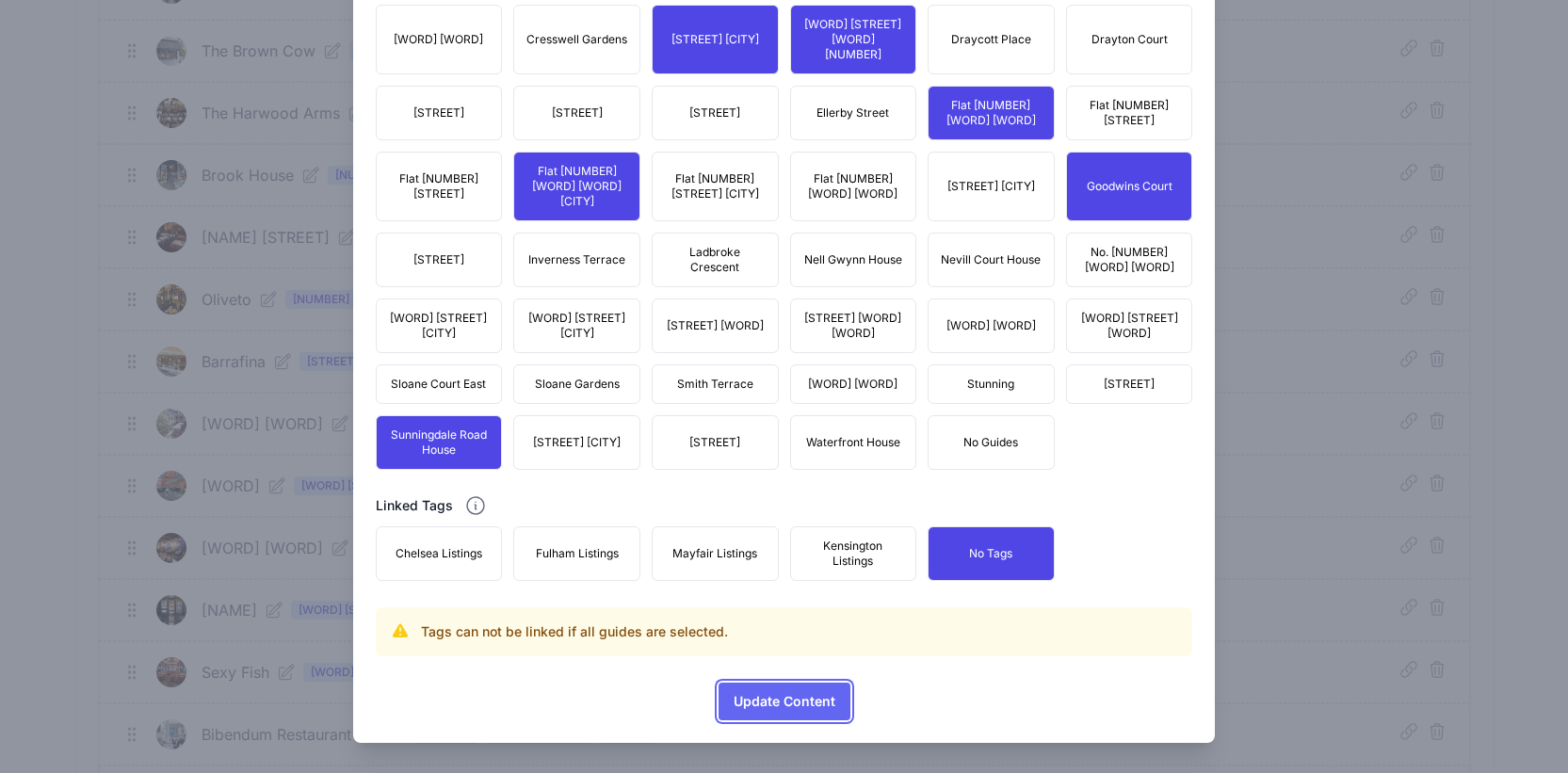 drag, startPoint x: 771, startPoint y: 702, endPoint x: 816, endPoint y: 676, distance: 51.971146 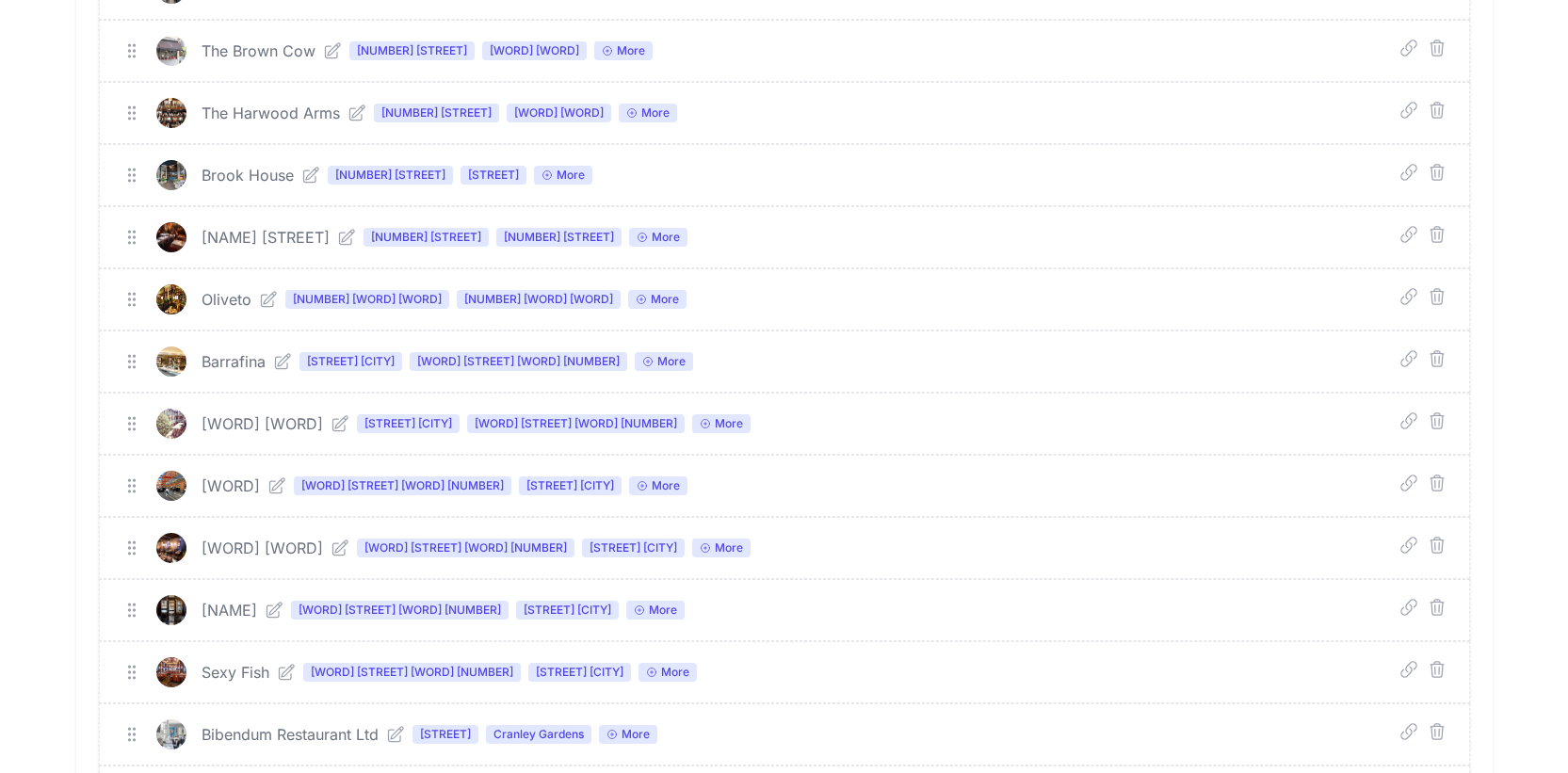 click 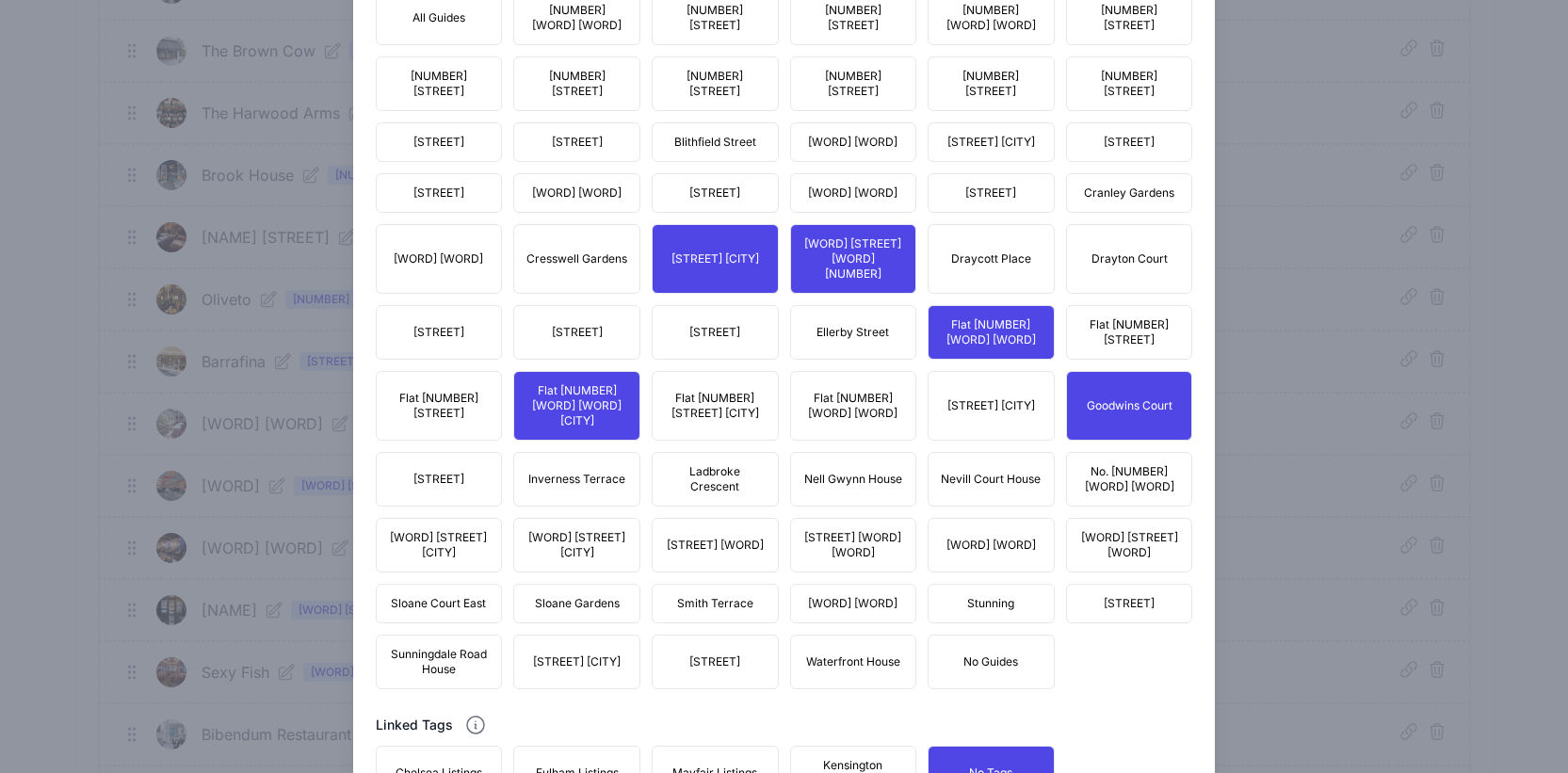 scroll, scrollTop: 1326, scrollLeft: 0, axis: vertical 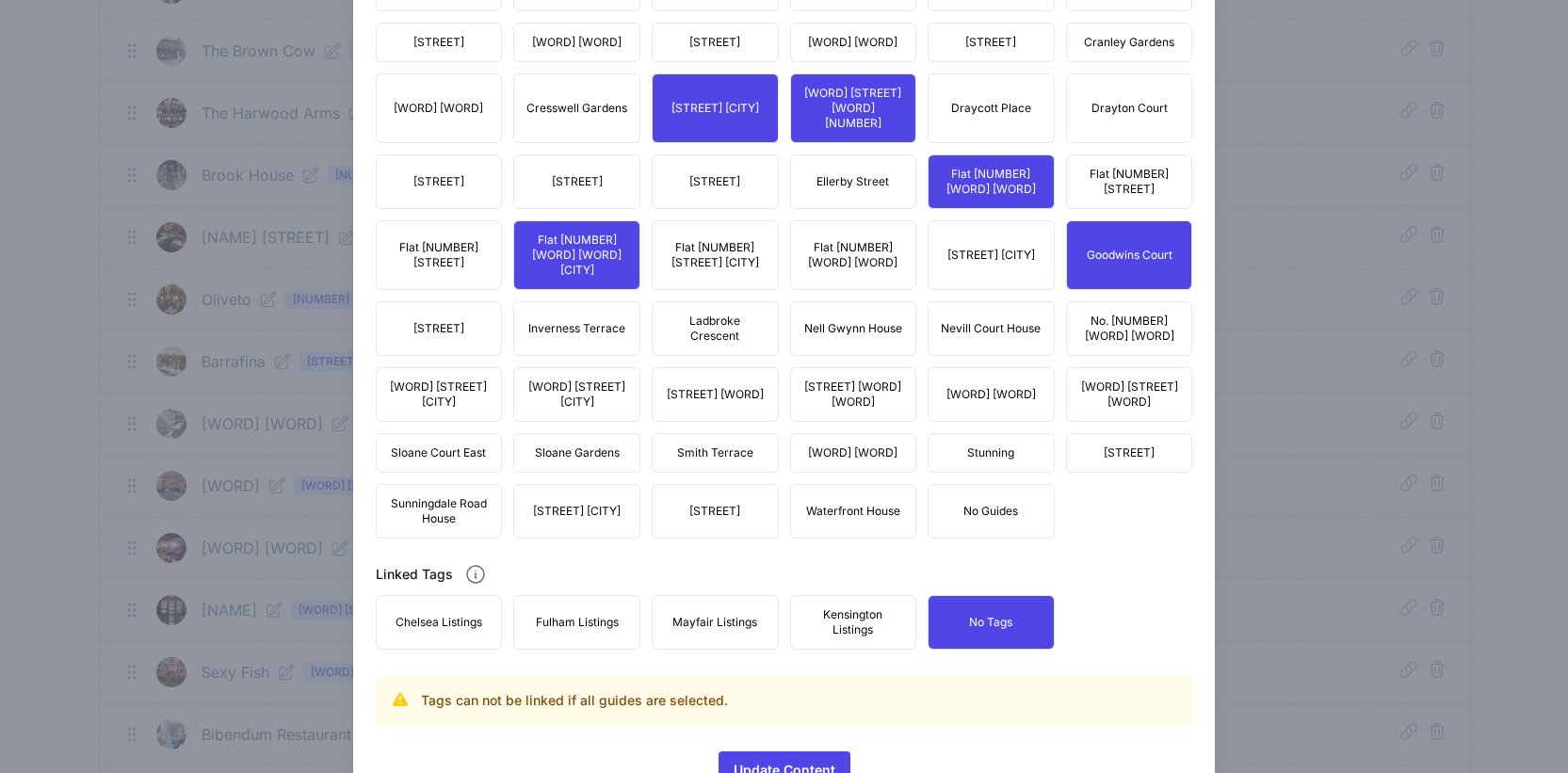 click on "Sunningdale Road House" at bounding box center [439, 511] 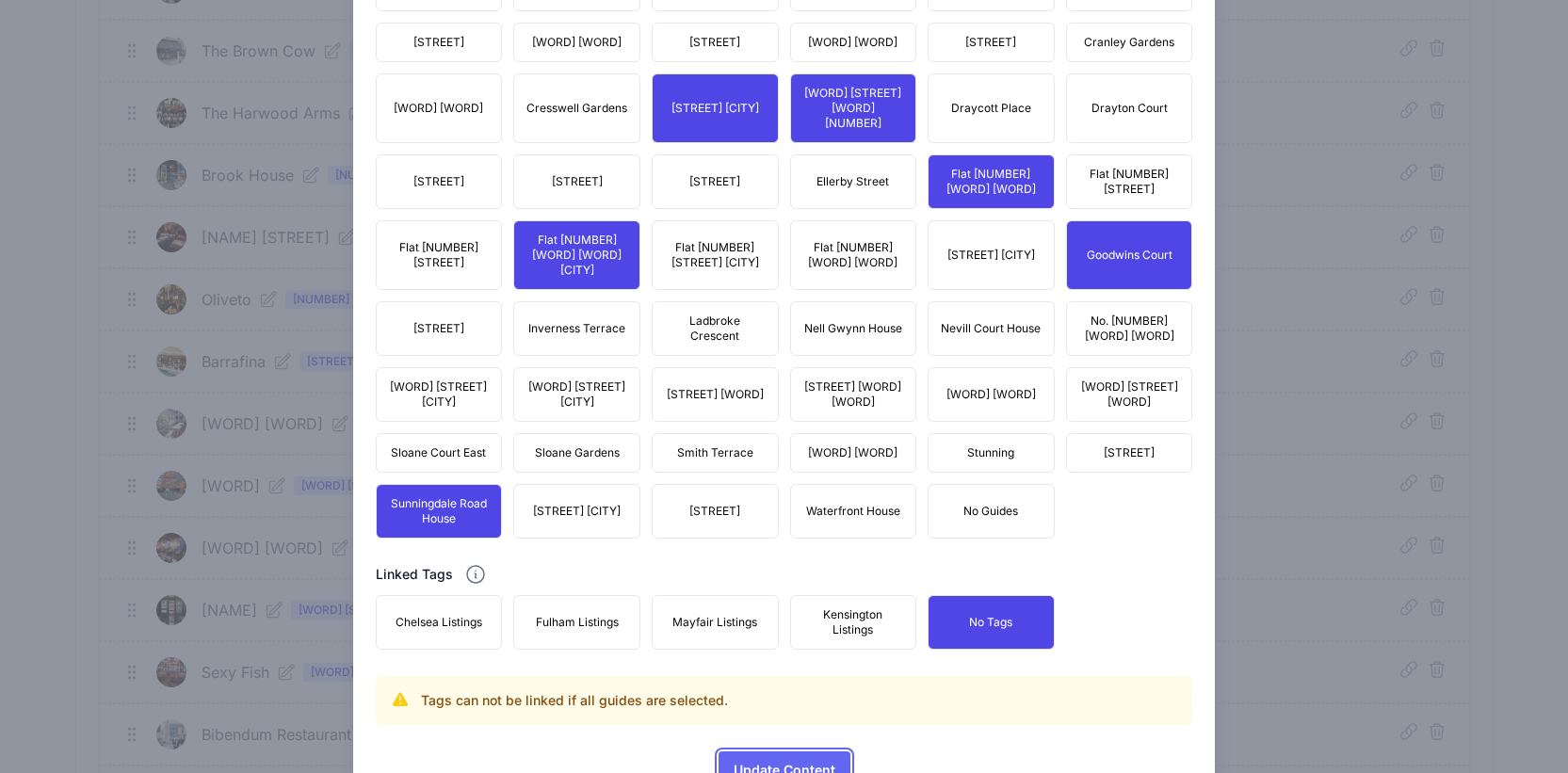 click on "Update Content" at bounding box center [784, 770] 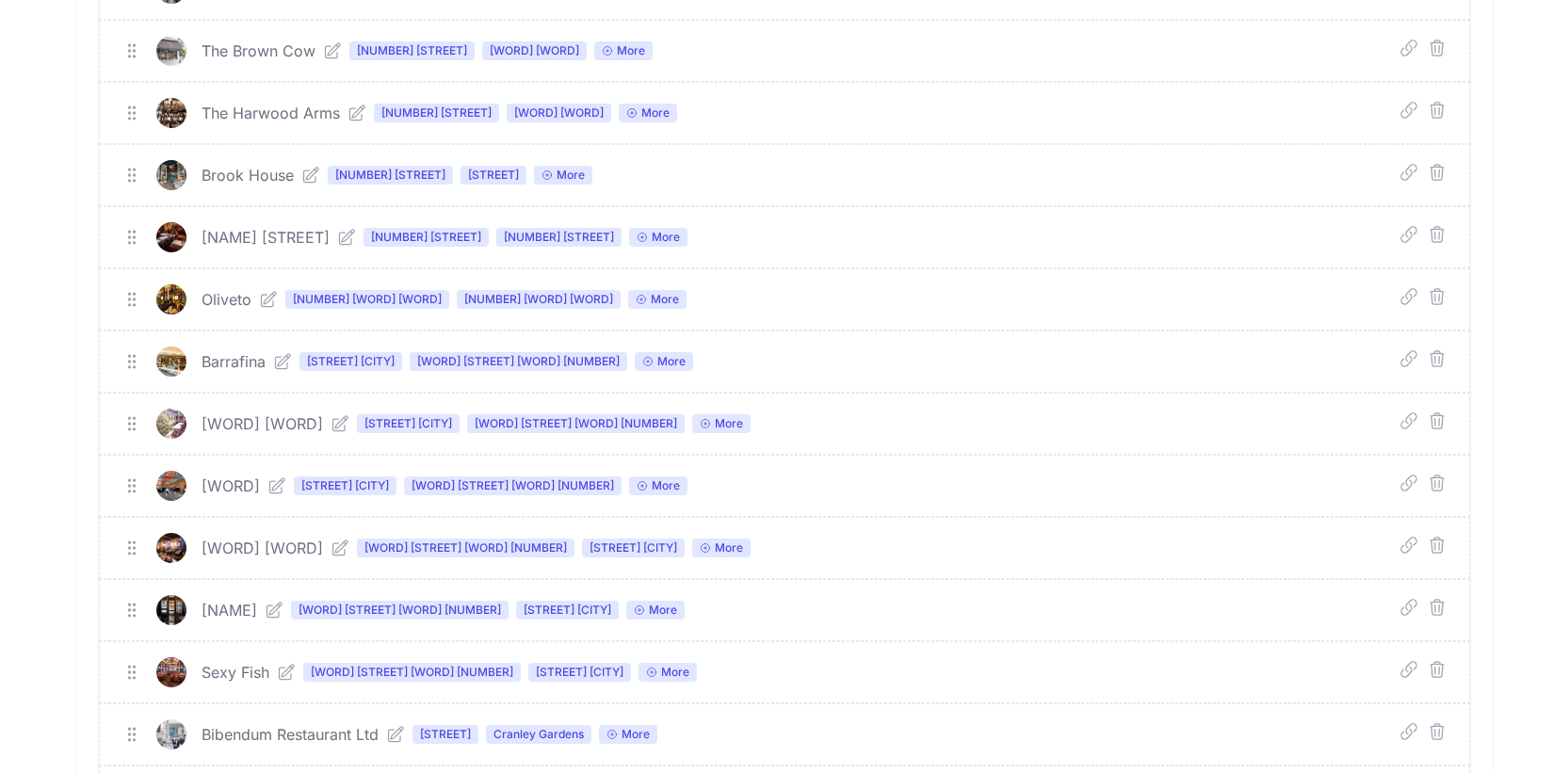 click 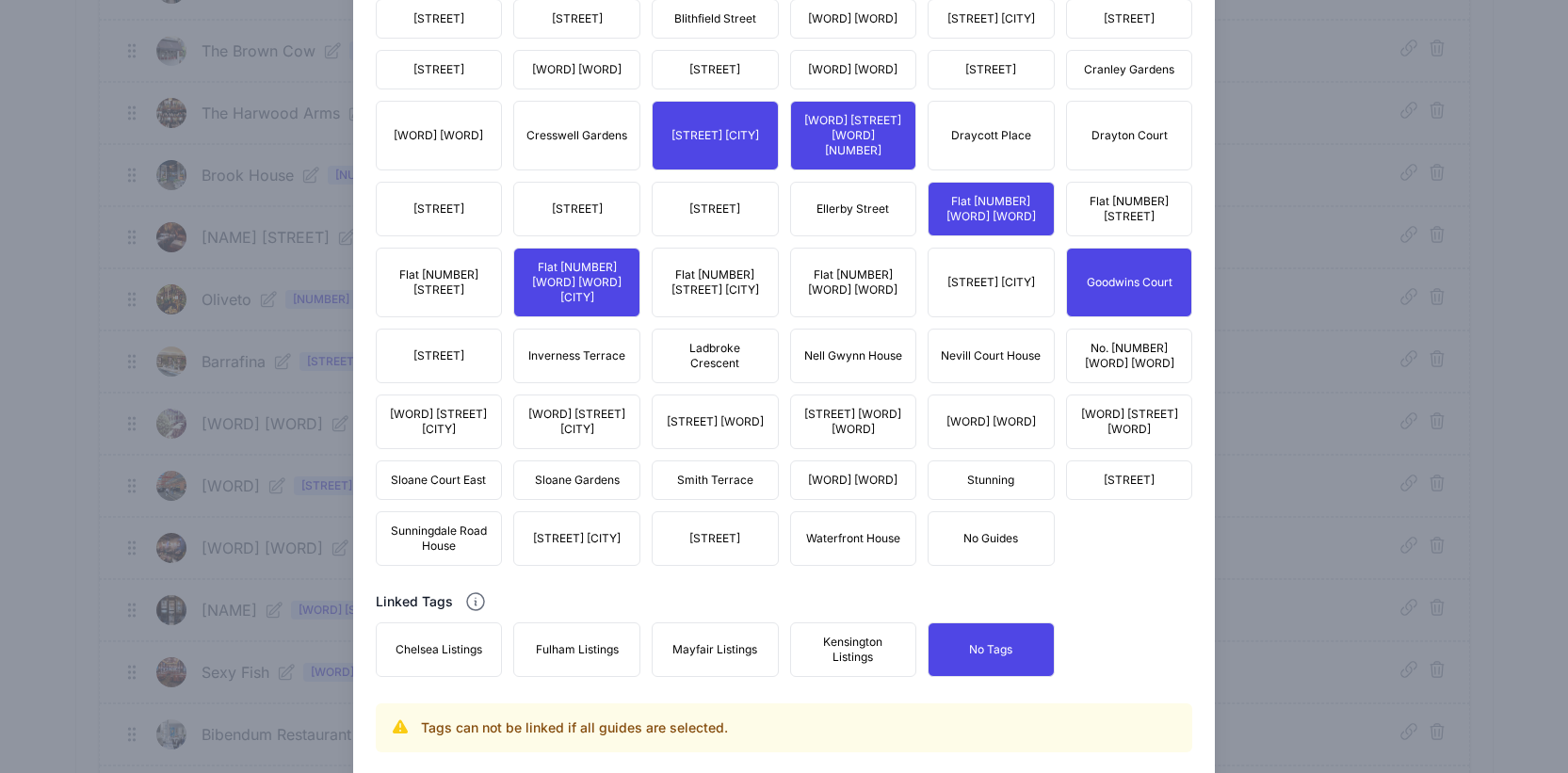 scroll, scrollTop: 1649, scrollLeft: 0, axis: vertical 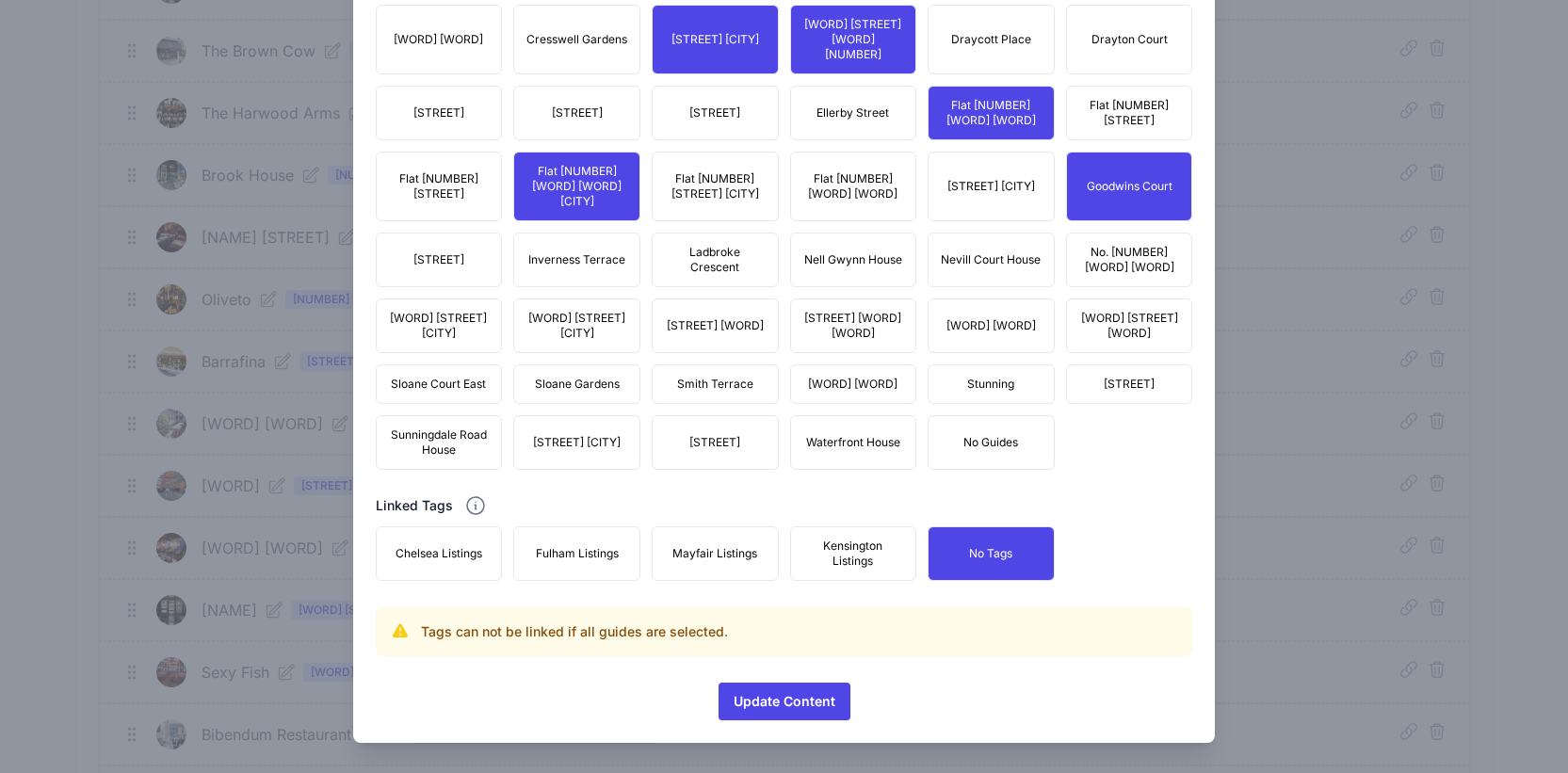 click on "Sunningdale Road House" at bounding box center (439, 443) 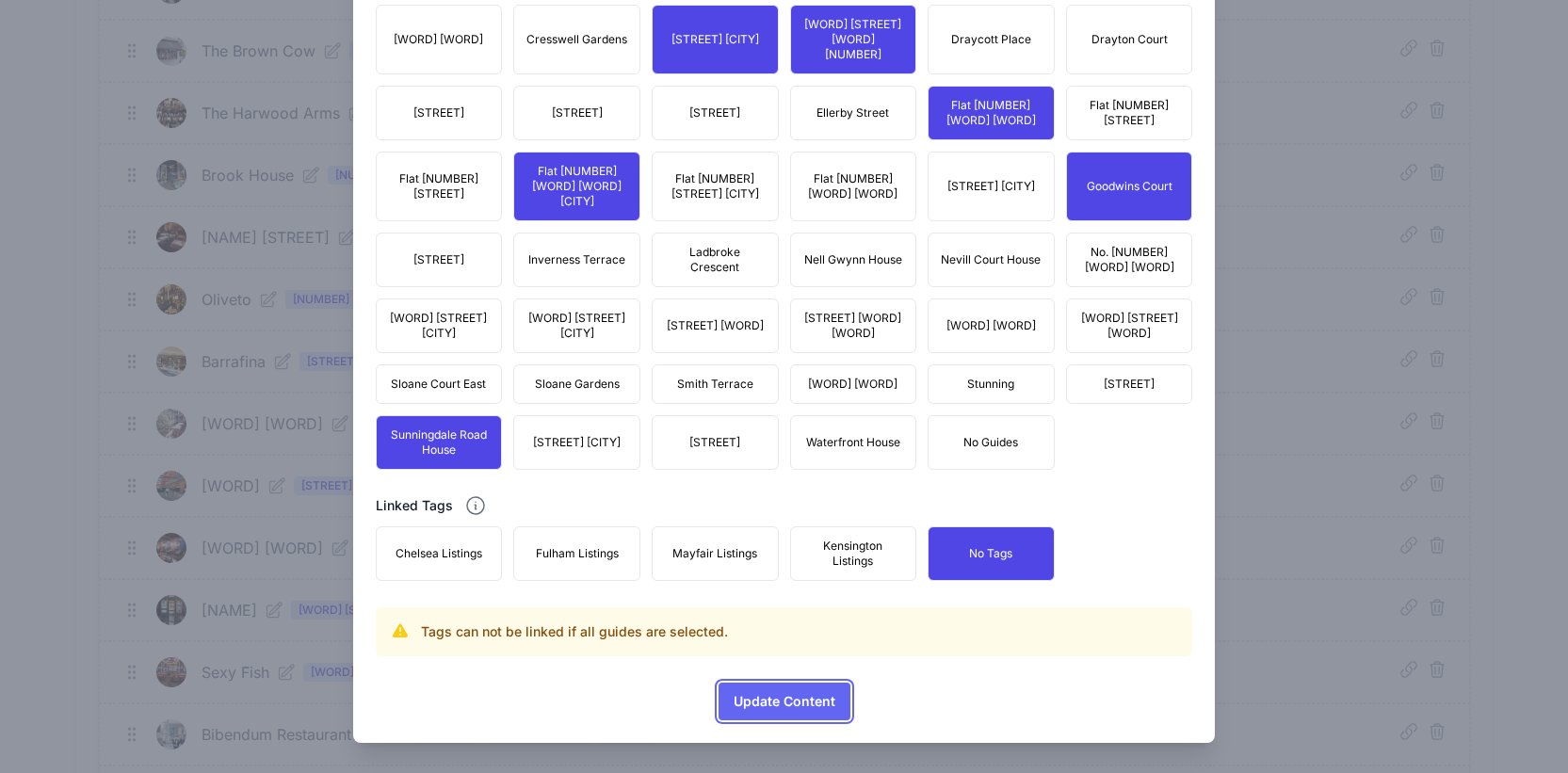 click on "Update Content" at bounding box center [784, 701] 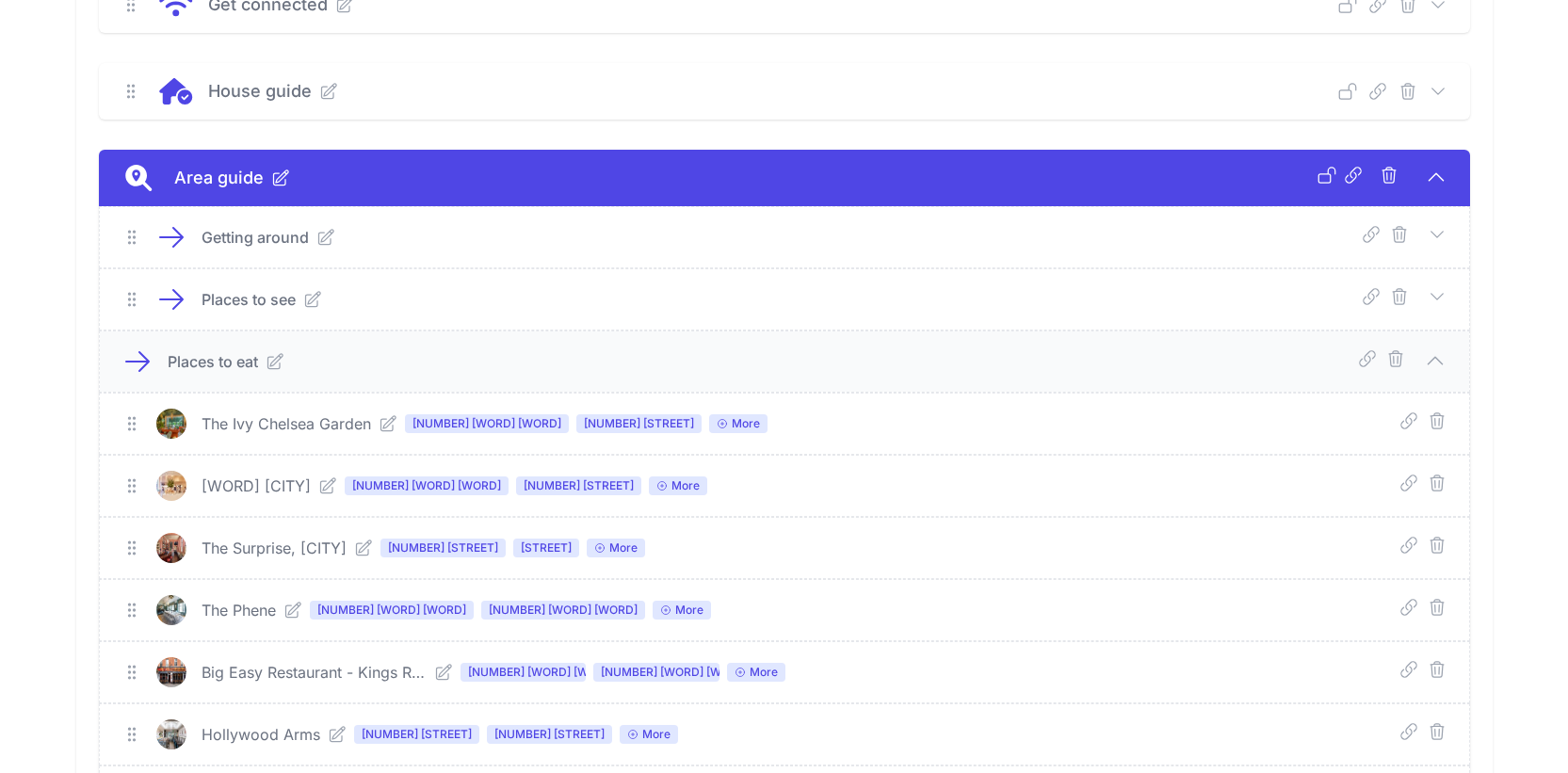 scroll, scrollTop: 1328, scrollLeft: 0, axis: vertical 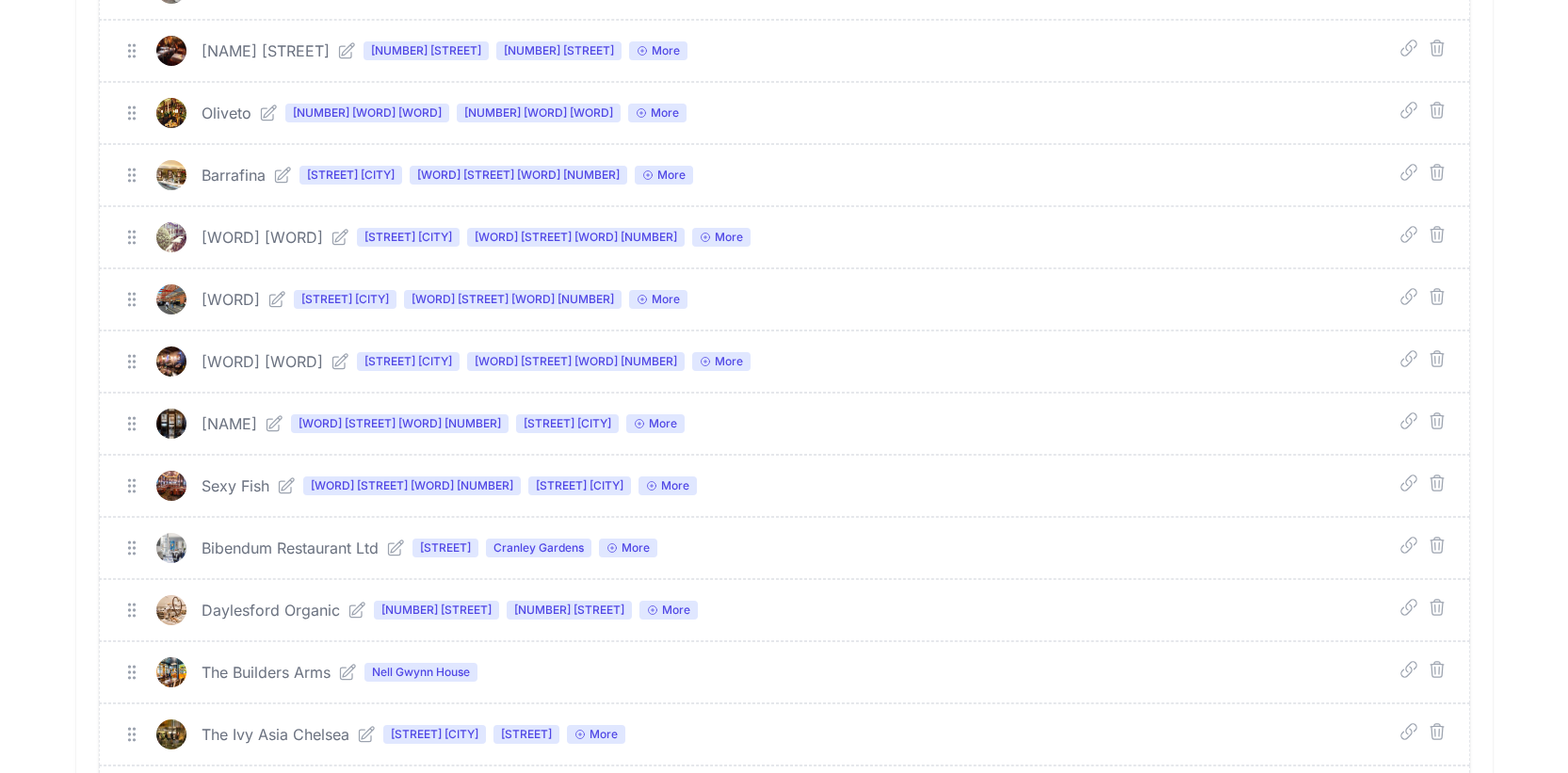 click 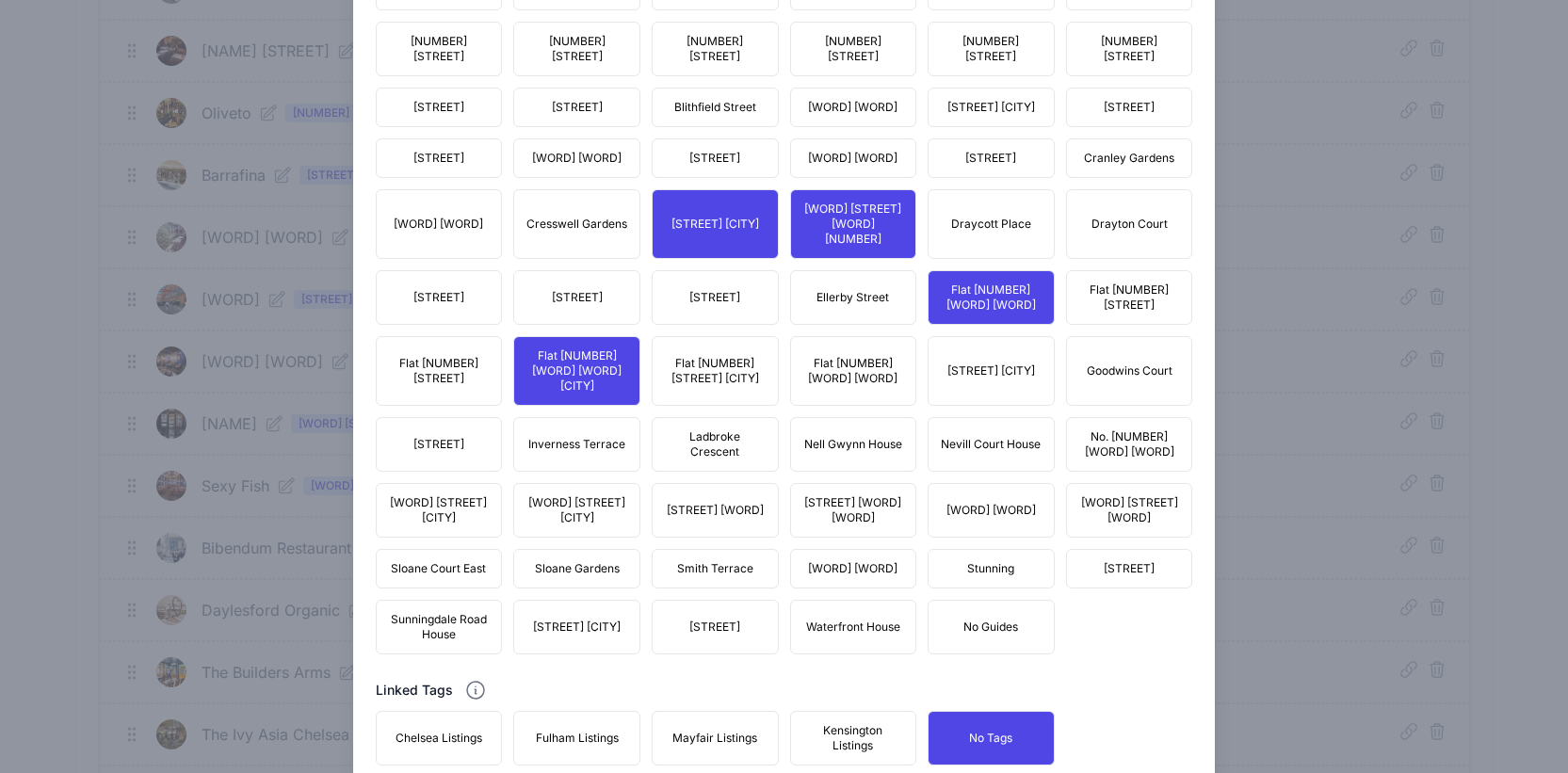 scroll, scrollTop: 1589, scrollLeft: 0, axis: vertical 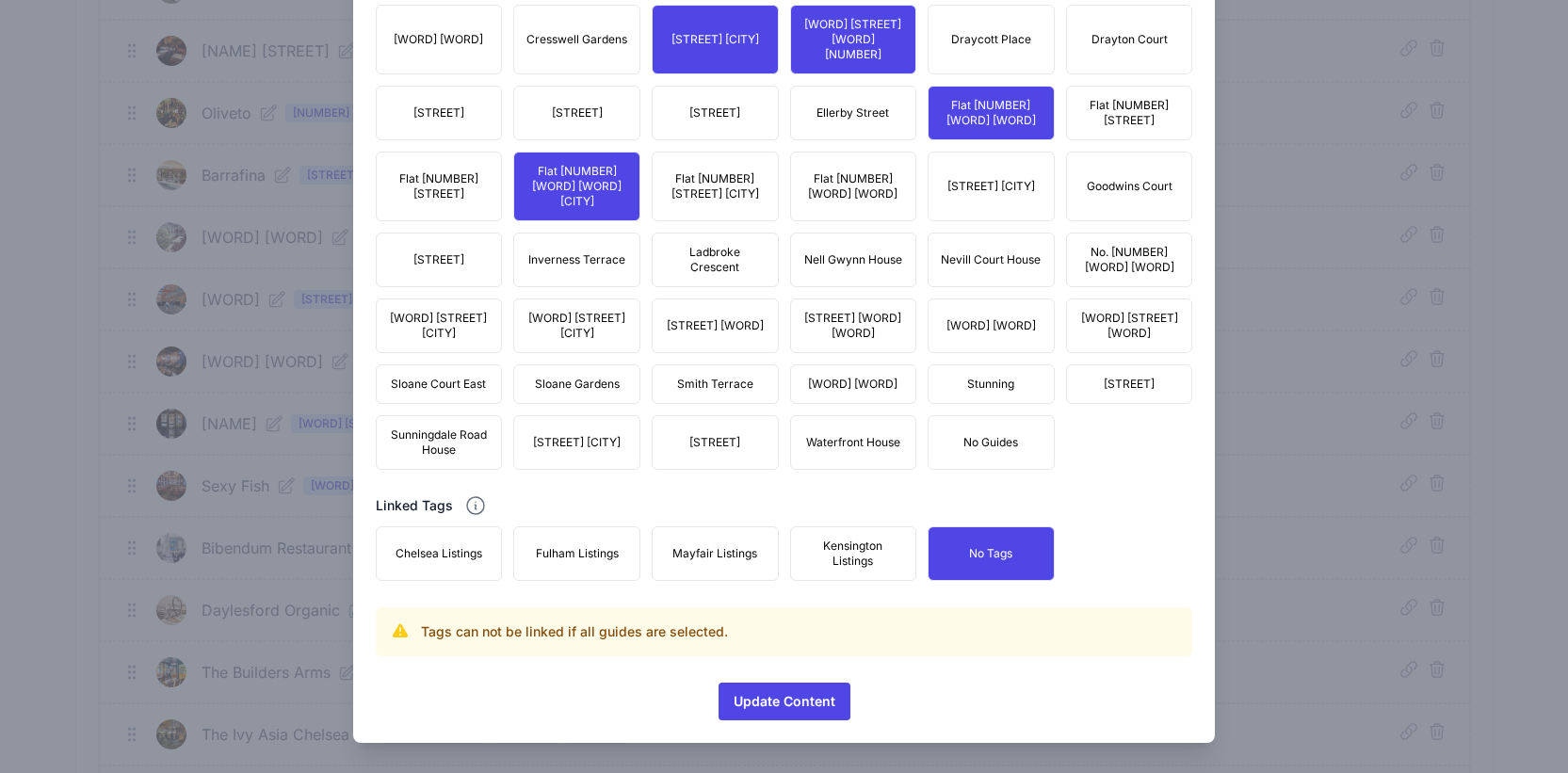 click on "Sunningdale Road House" at bounding box center [439, 443] 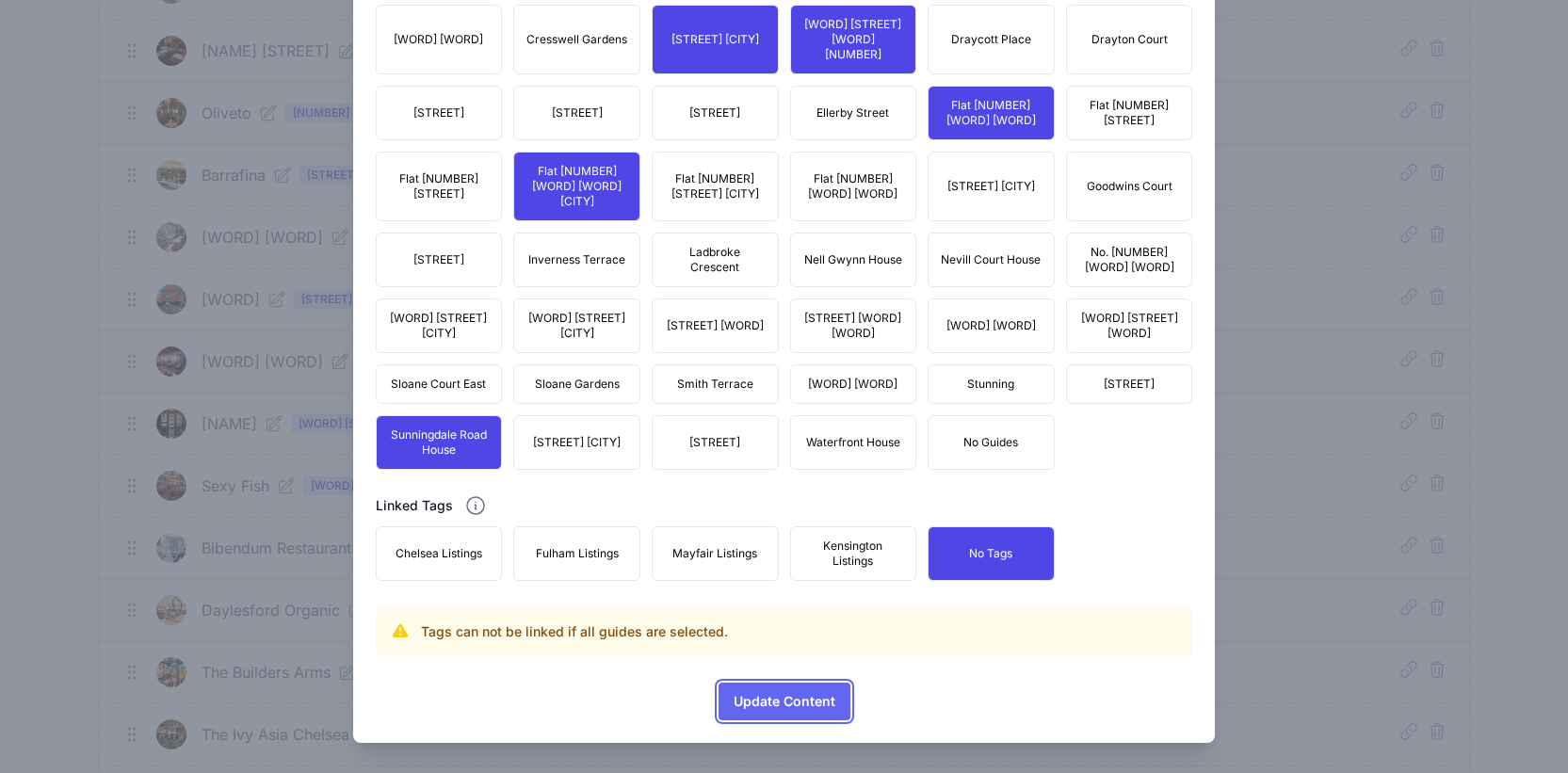click on "Update Content" at bounding box center [784, 701] 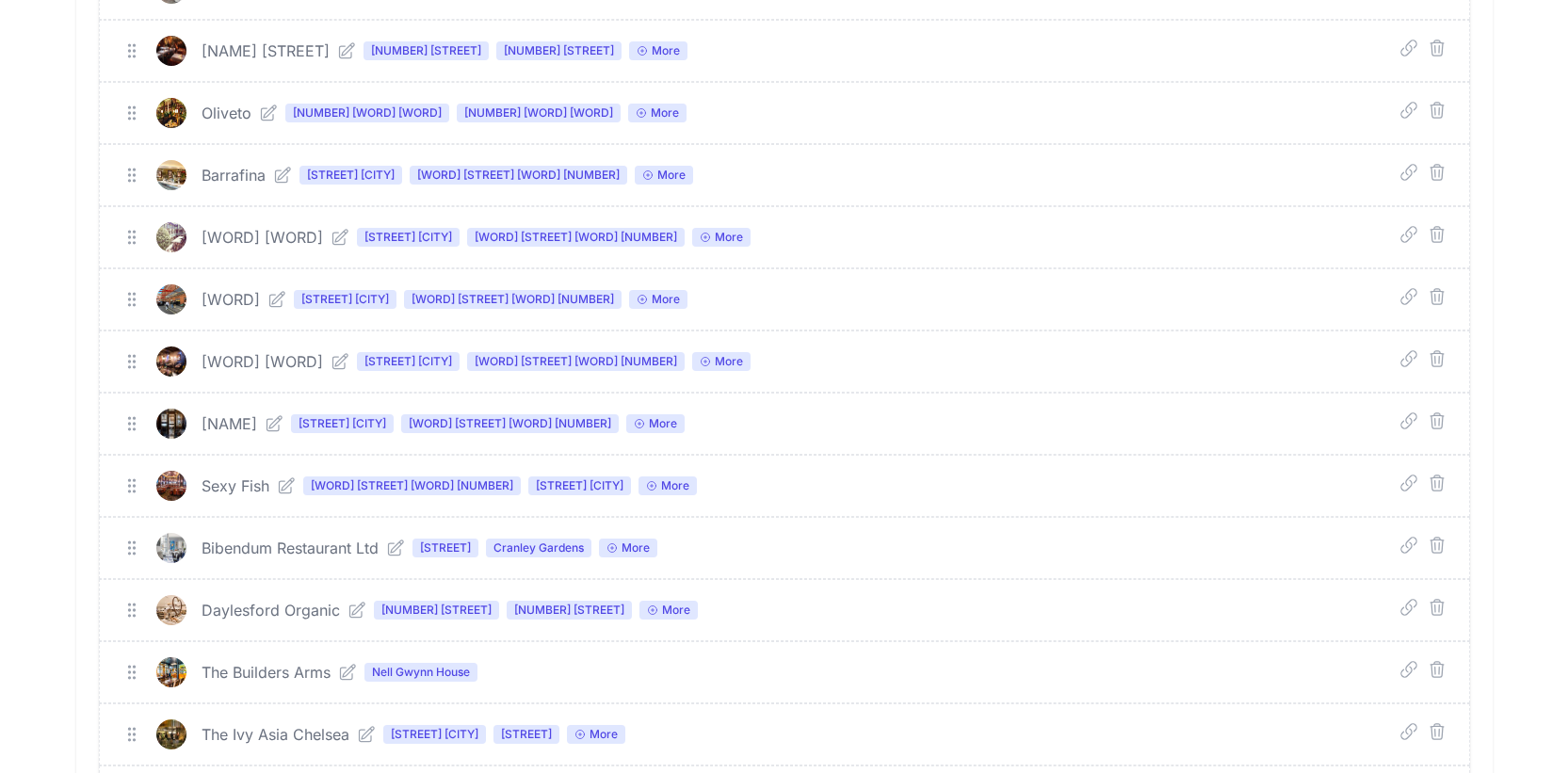 click 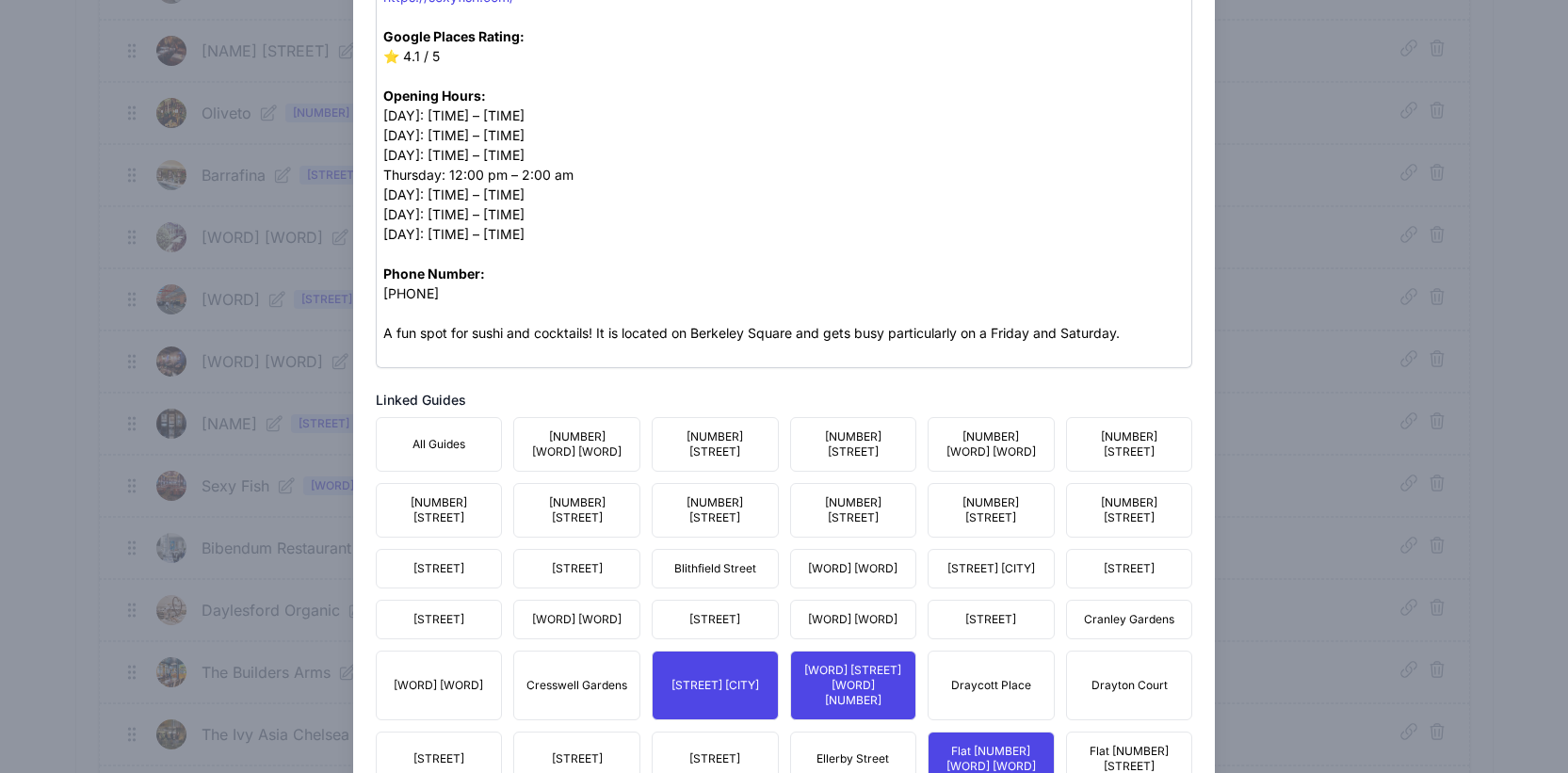 scroll, scrollTop: 1570, scrollLeft: 0, axis: vertical 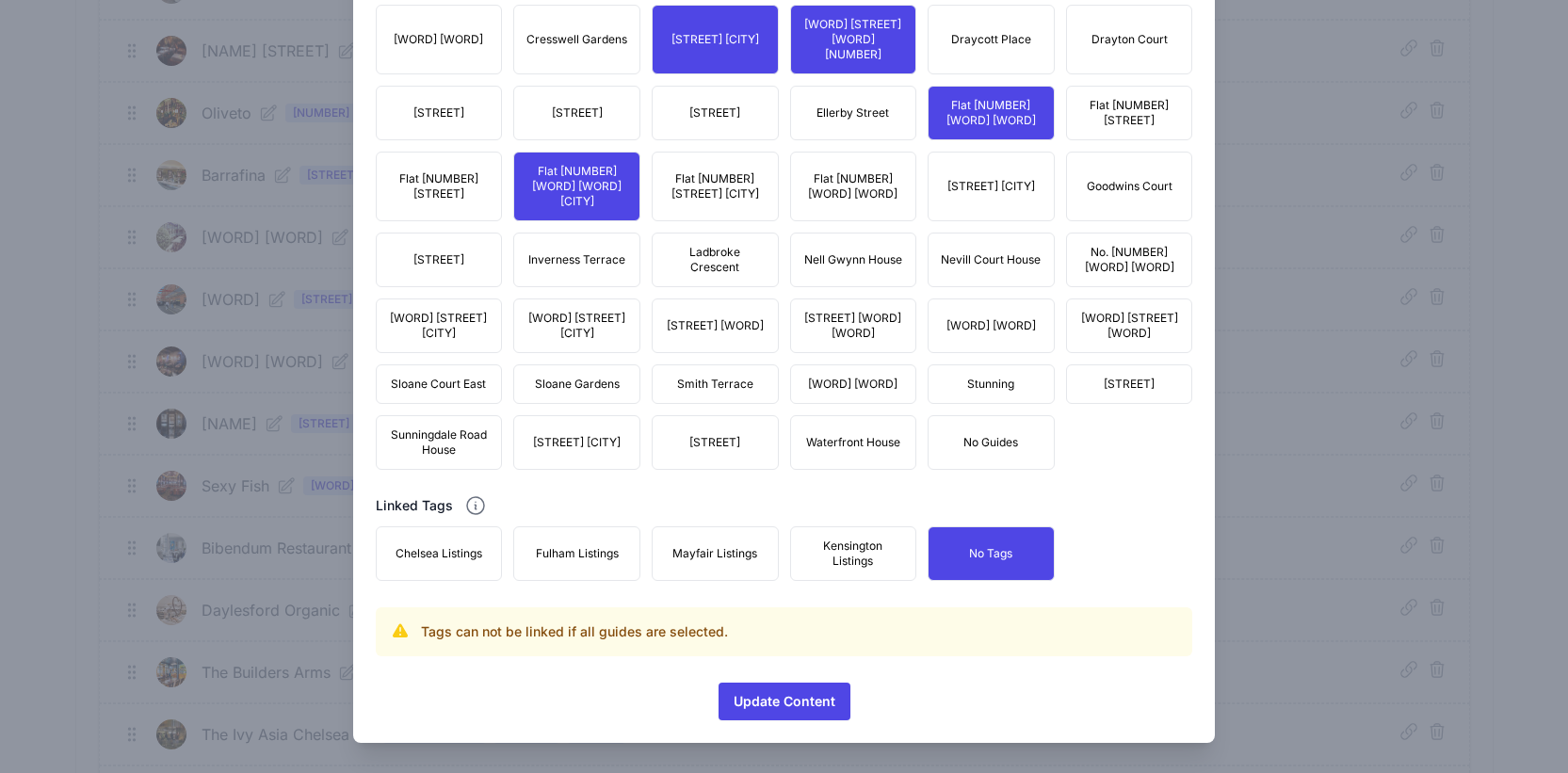 click on "Sunningdale Road House" at bounding box center (439, 443) 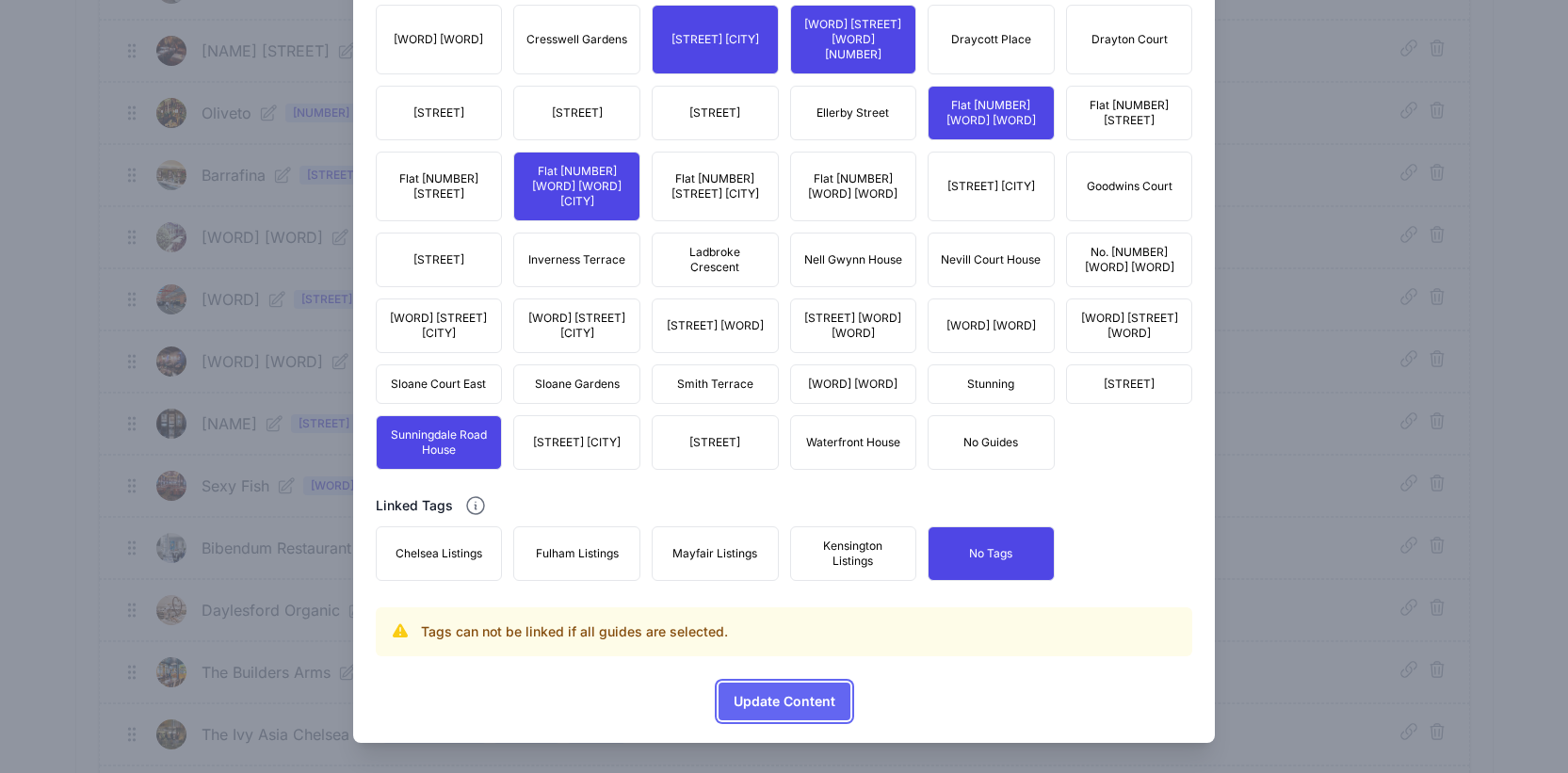 click on "Update Content" at bounding box center (784, 701) 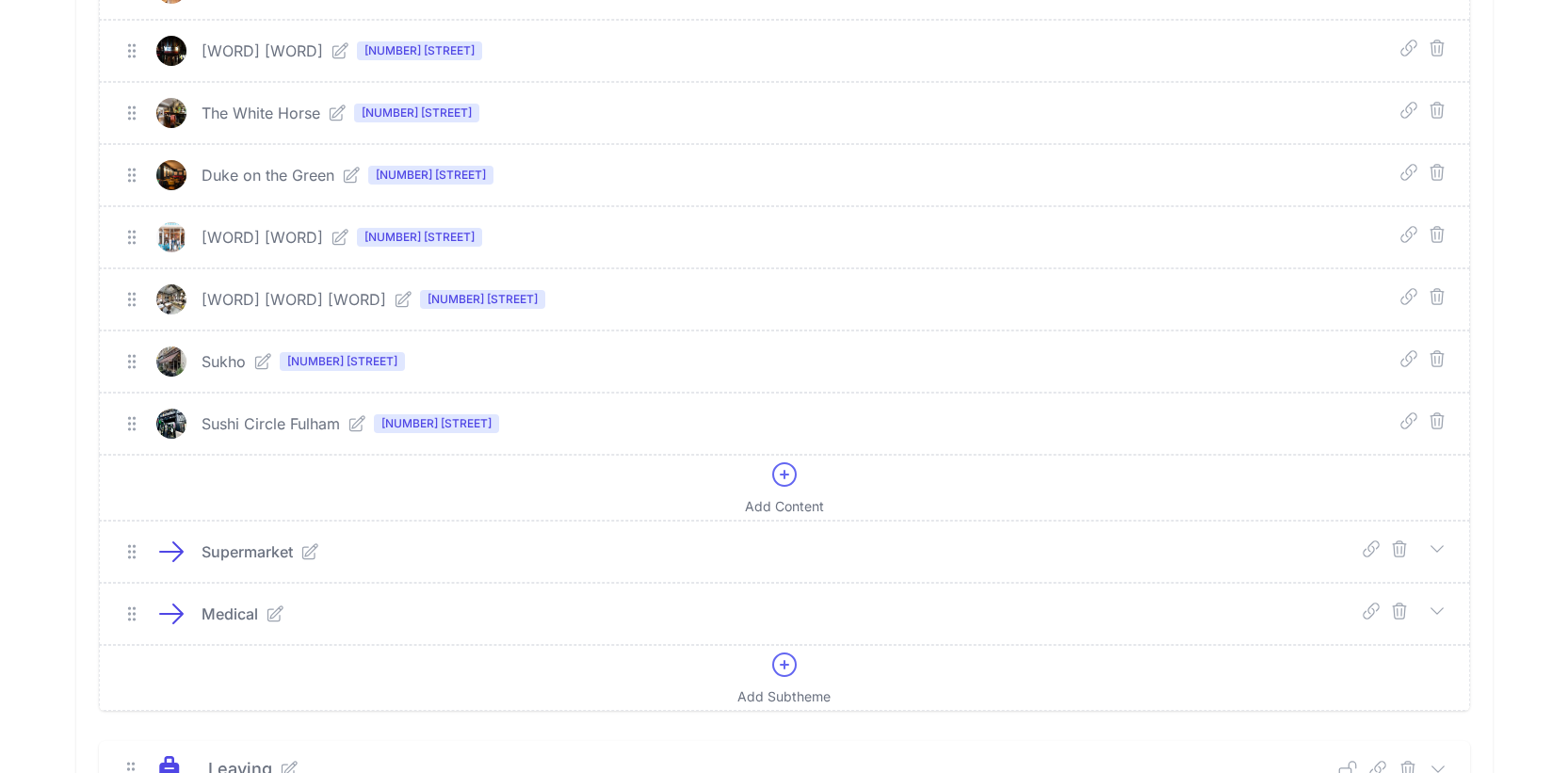 scroll, scrollTop: 5111, scrollLeft: 0, axis: vertical 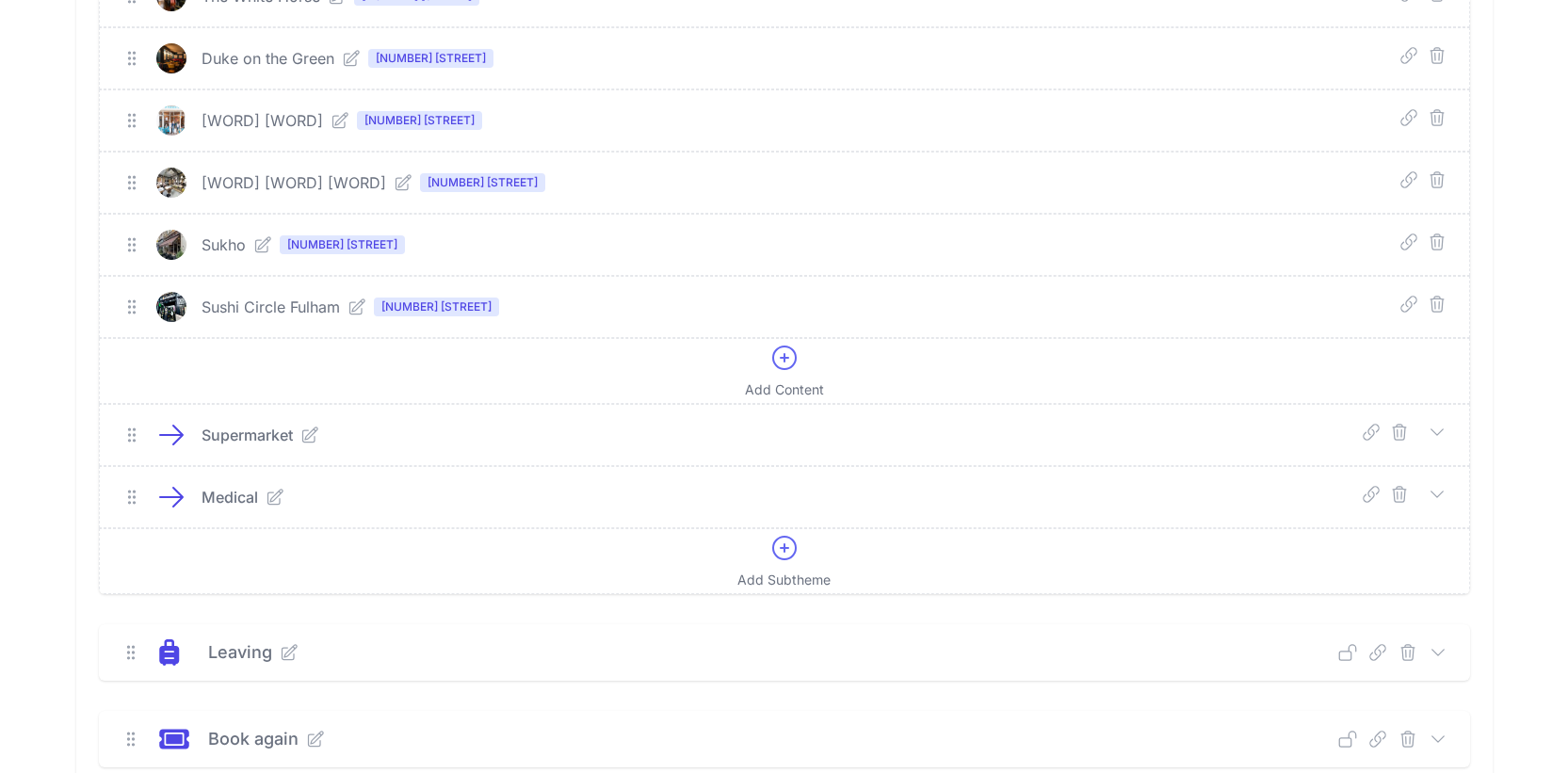 click 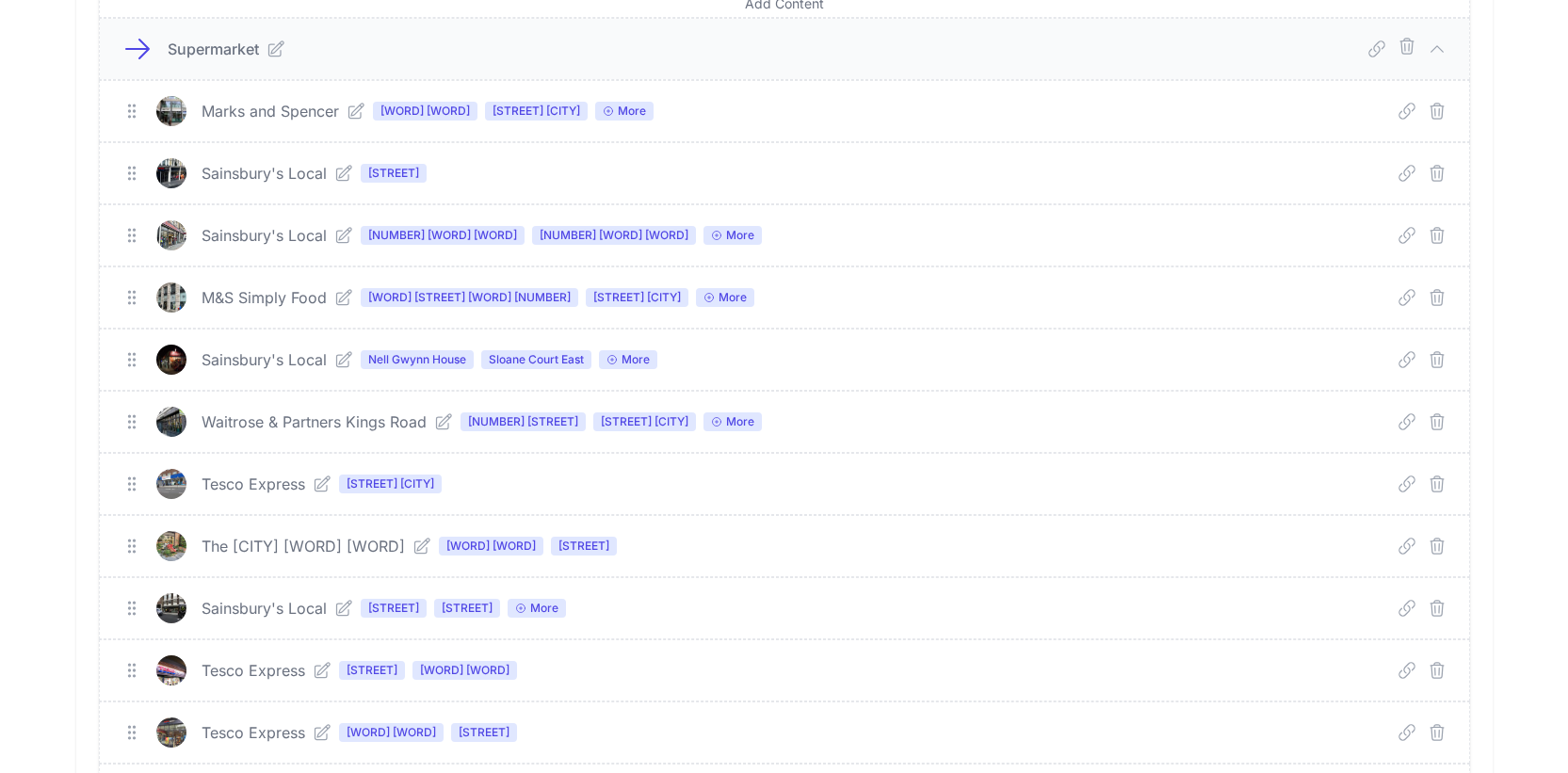 scroll, scrollTop: 5500, scrollLeft: 0, axis: vertical 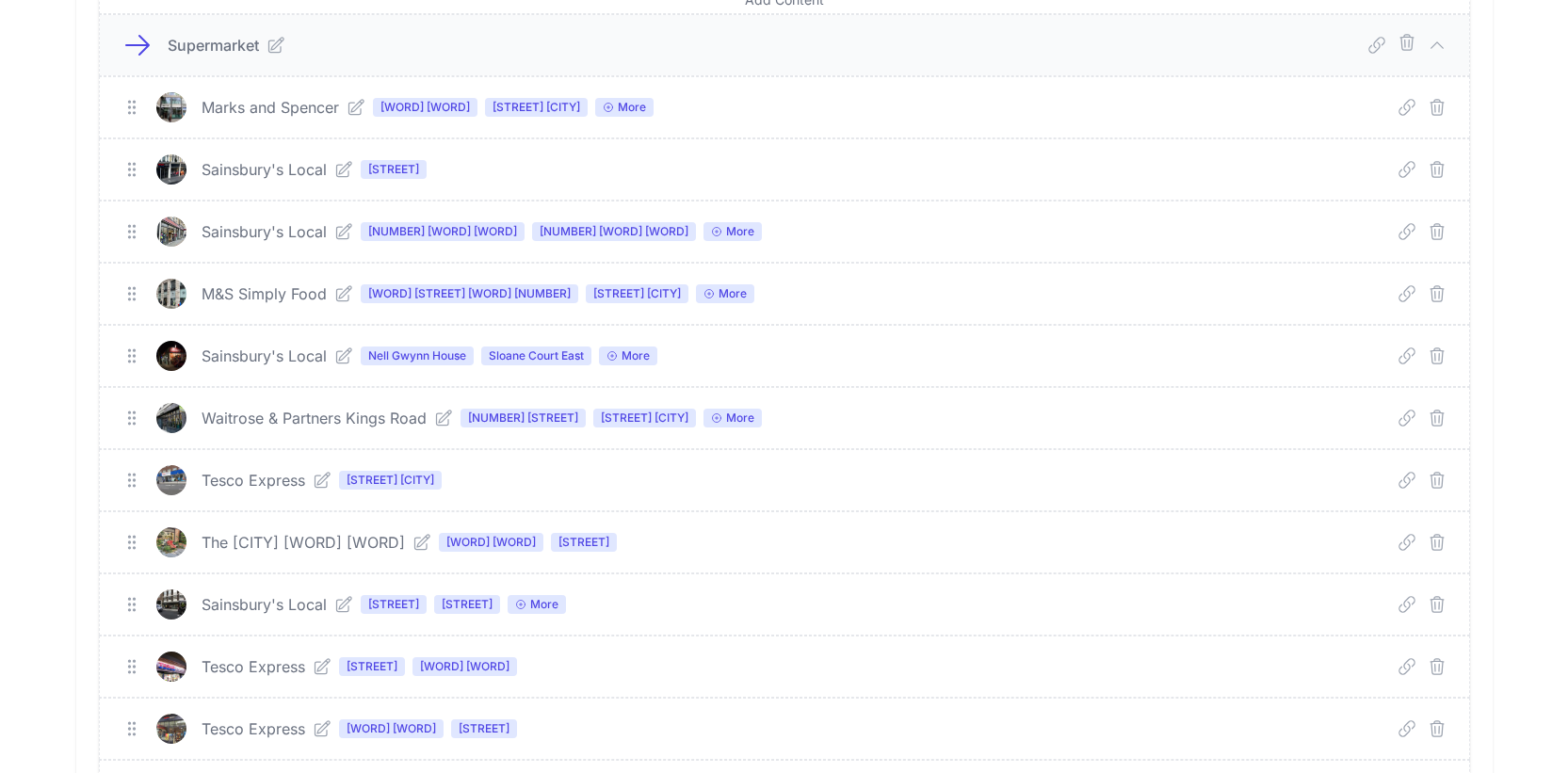 click 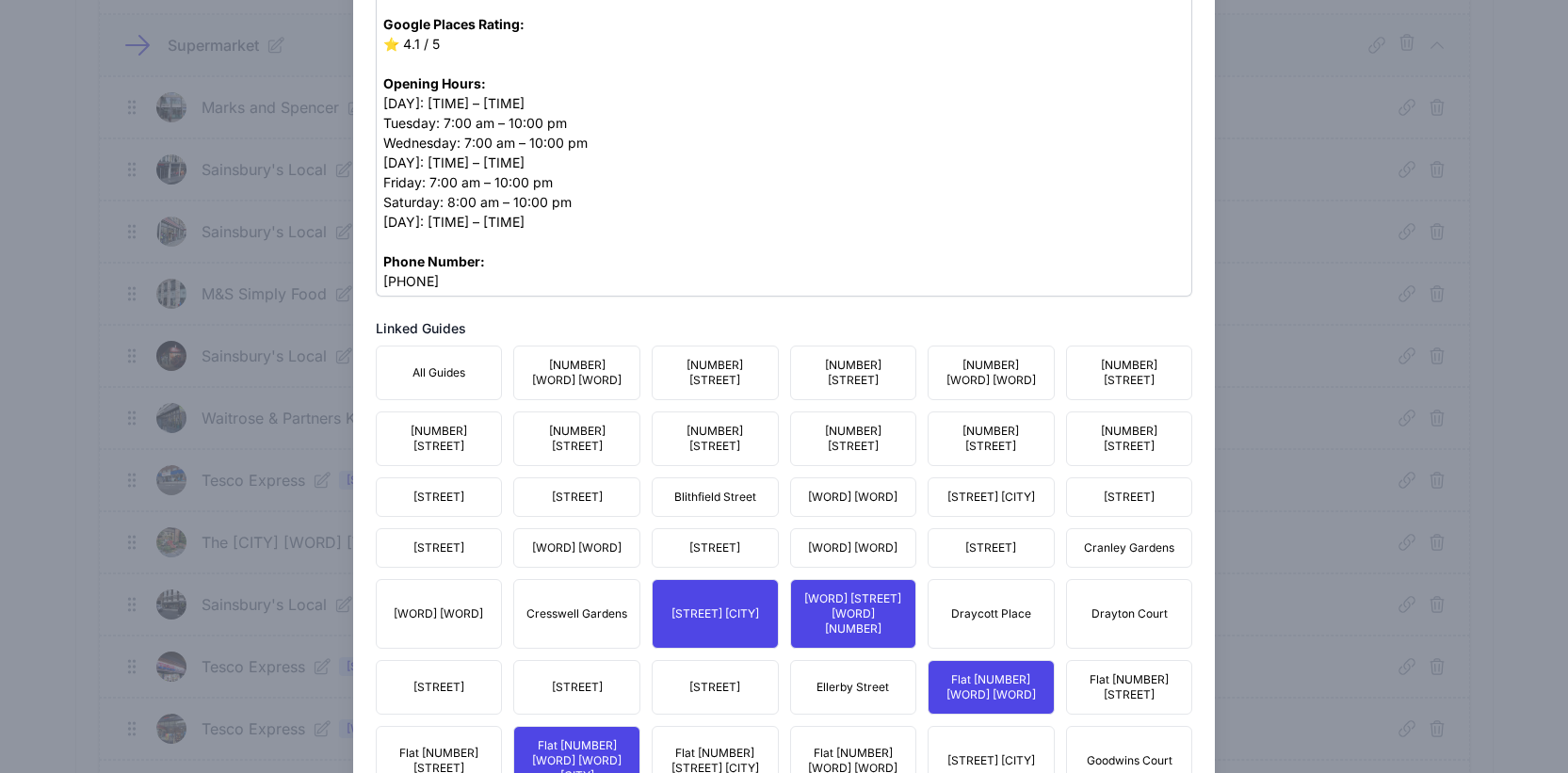 scroll, scrollTop: 1510, scrollLeft: 0, axis: vertical 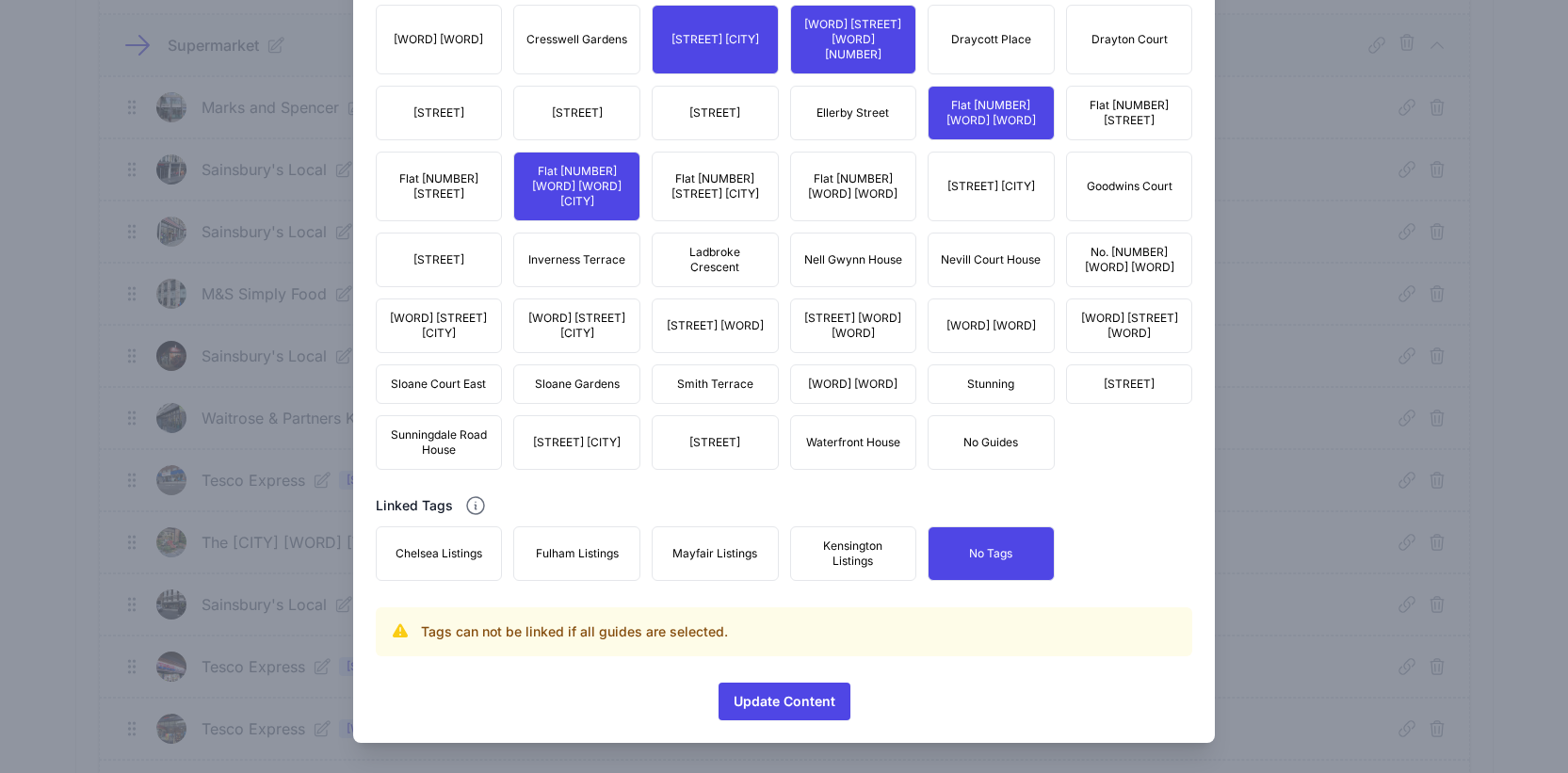 click on "Sunningdale Road House" at bounding box center (439, 443) 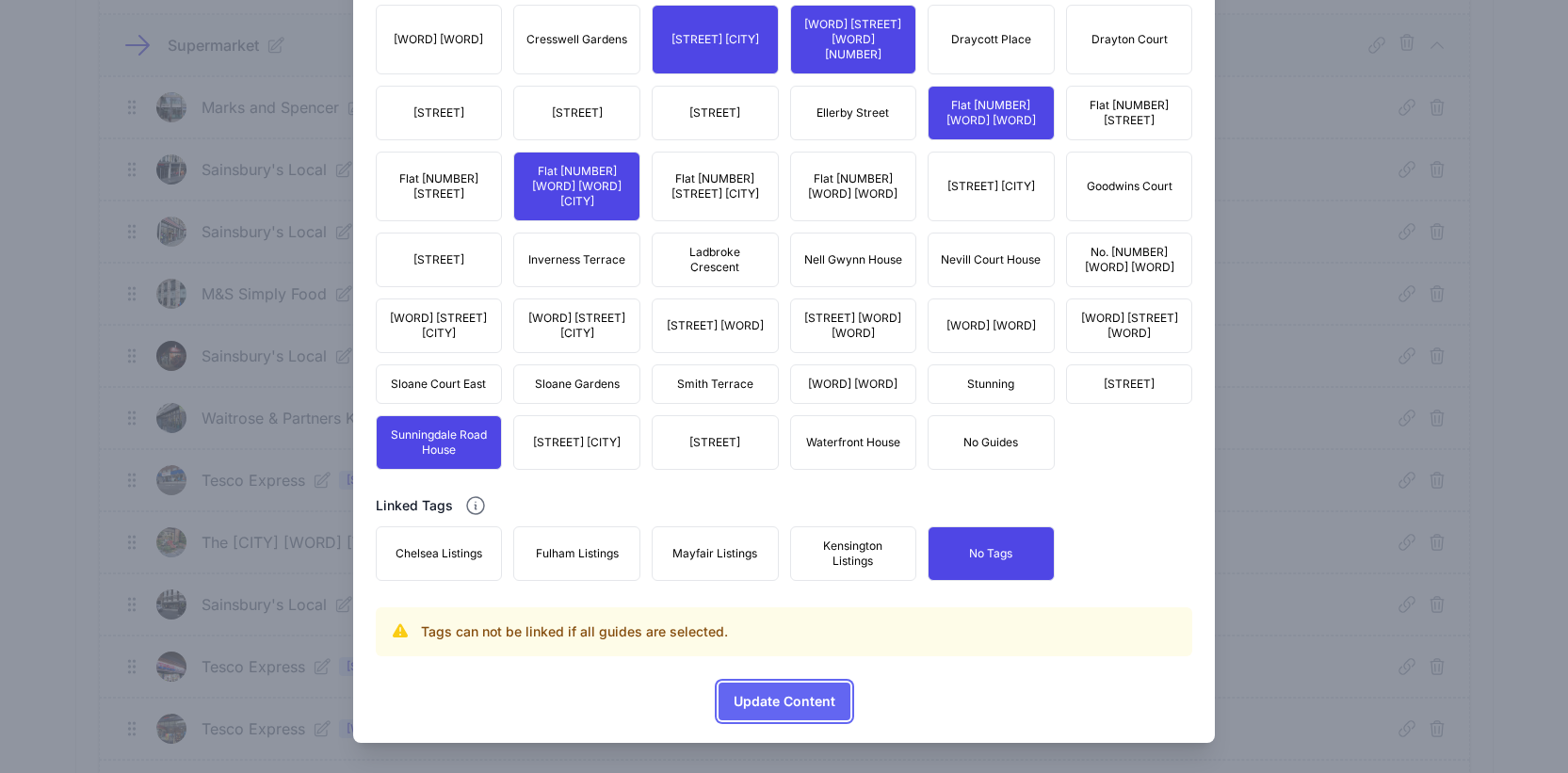 click on "Update Content" at bounding box center [784, 701] 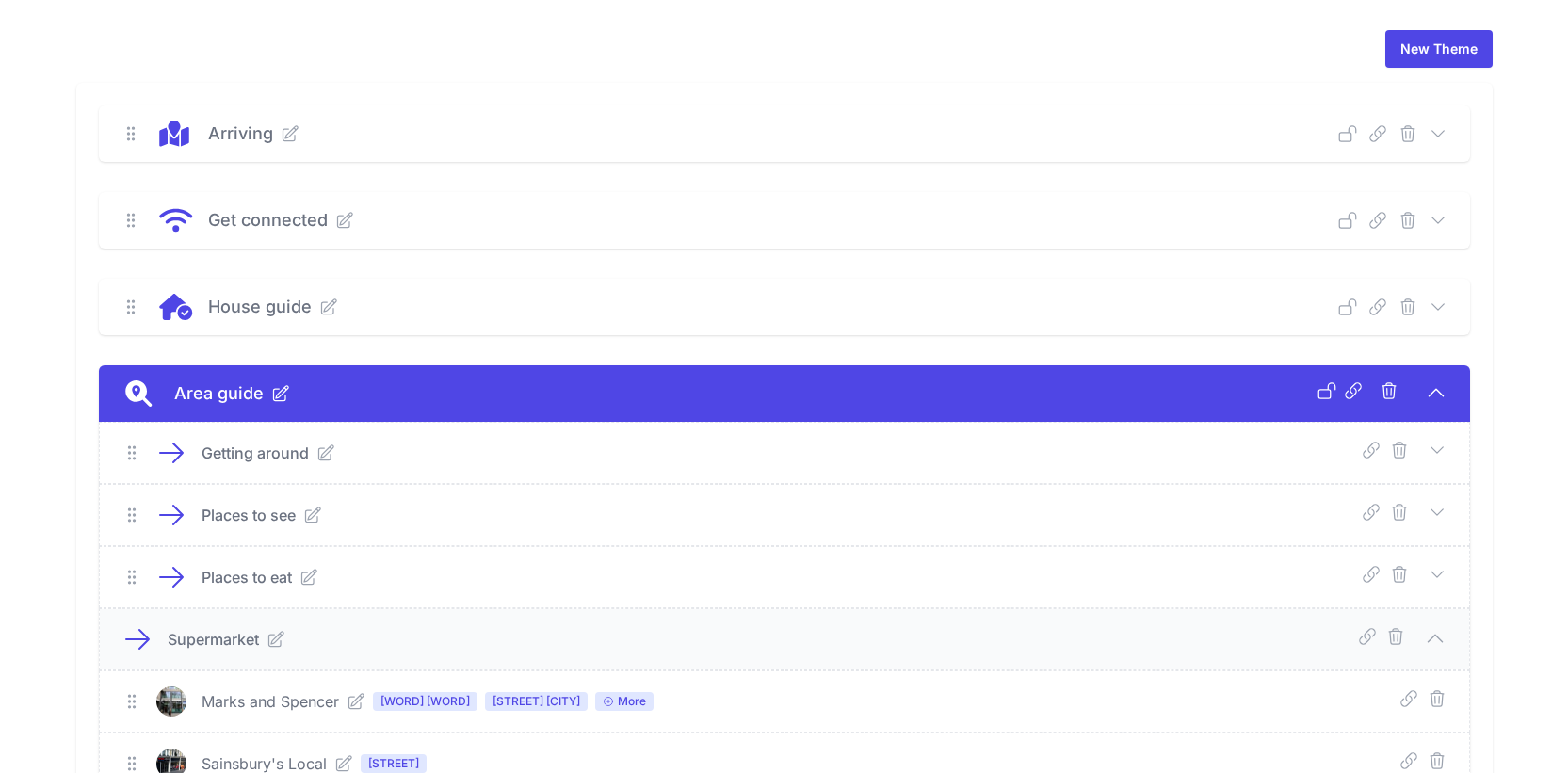 scroll, scrollTop: 0, scrollLeft: 0, axis: both 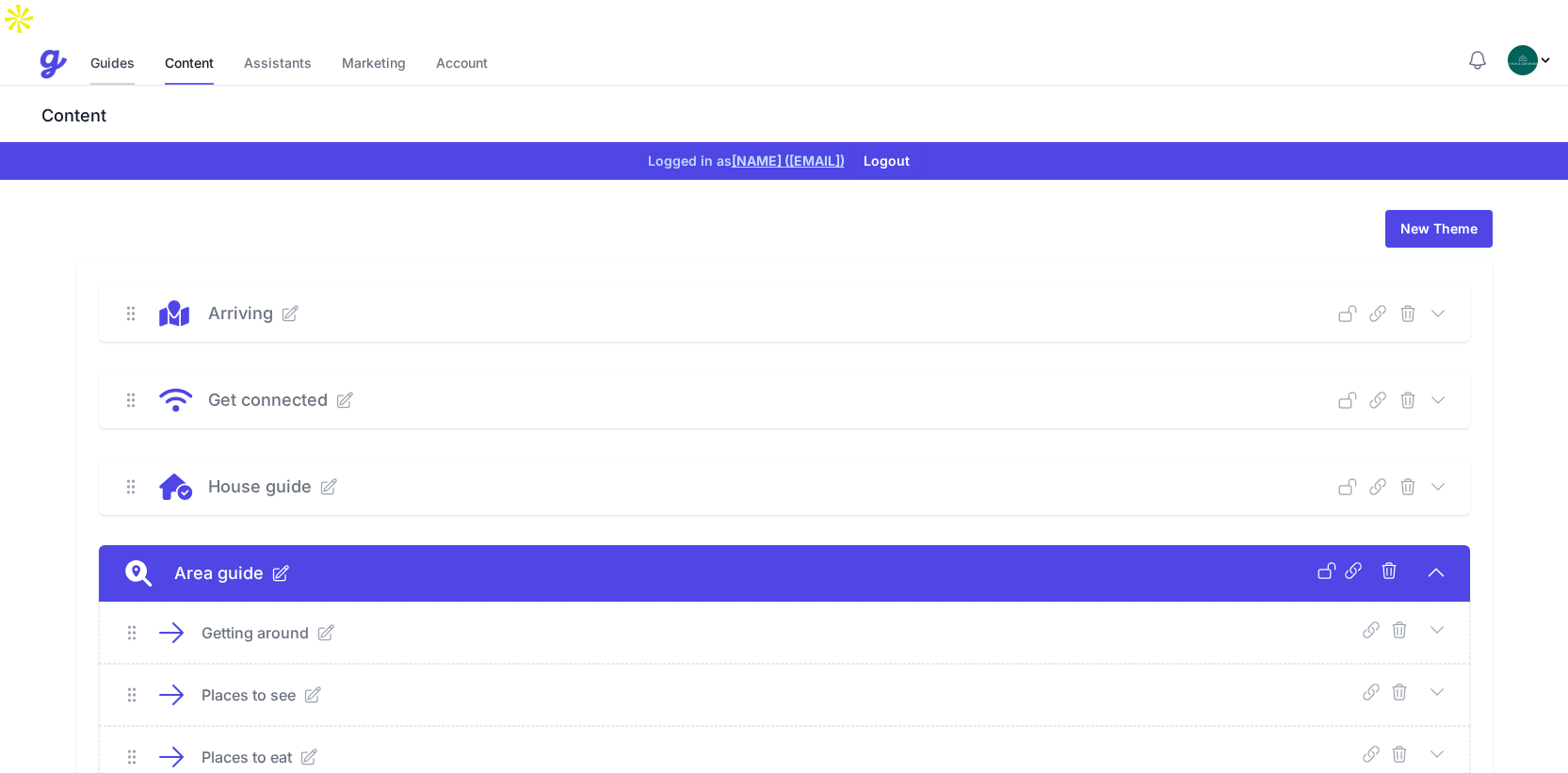 click on "Guides" at bounding box center (112, 64) 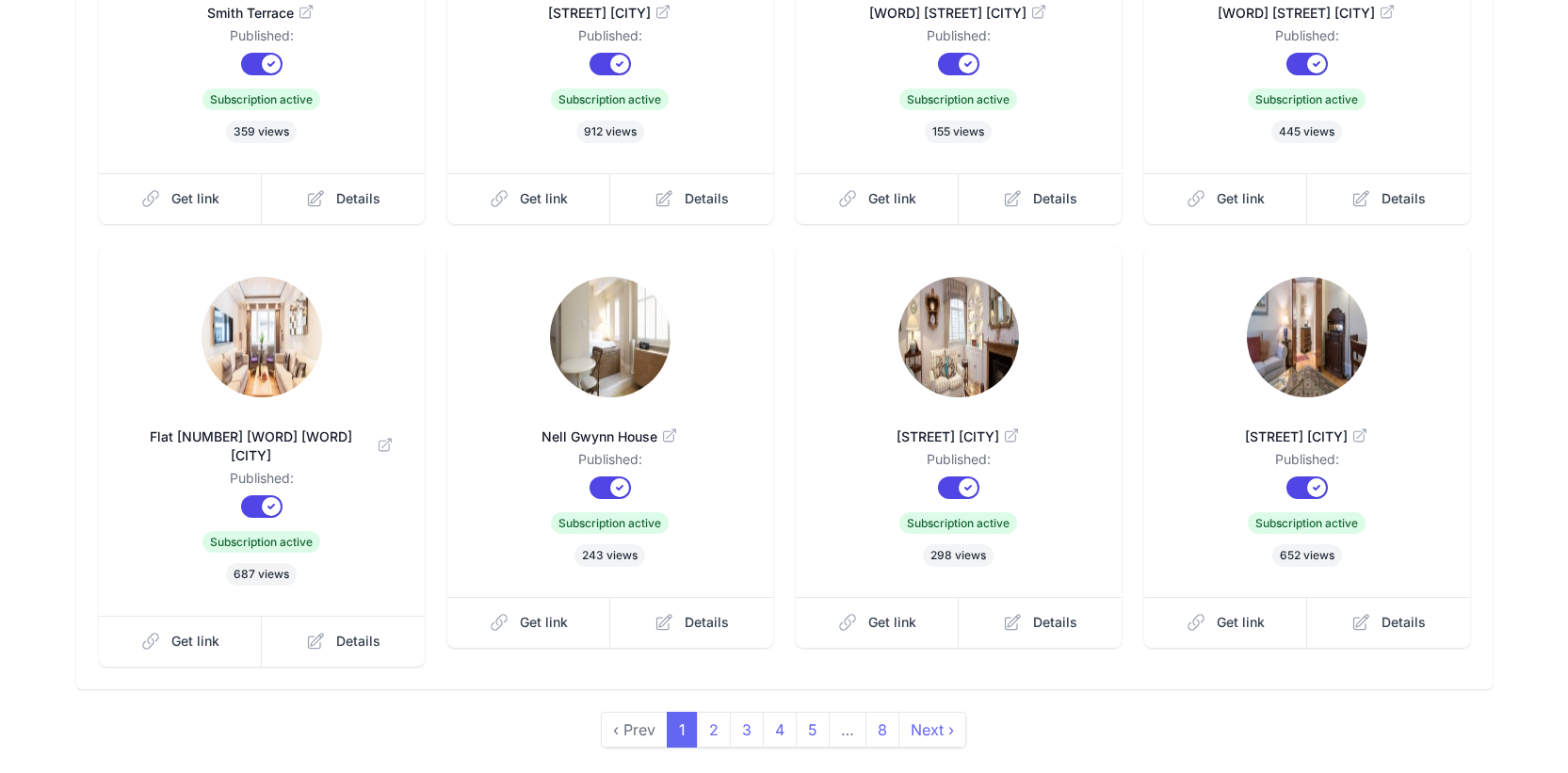 scroll, scrollTop: 482, scrollLeft: 0, axis: vertical 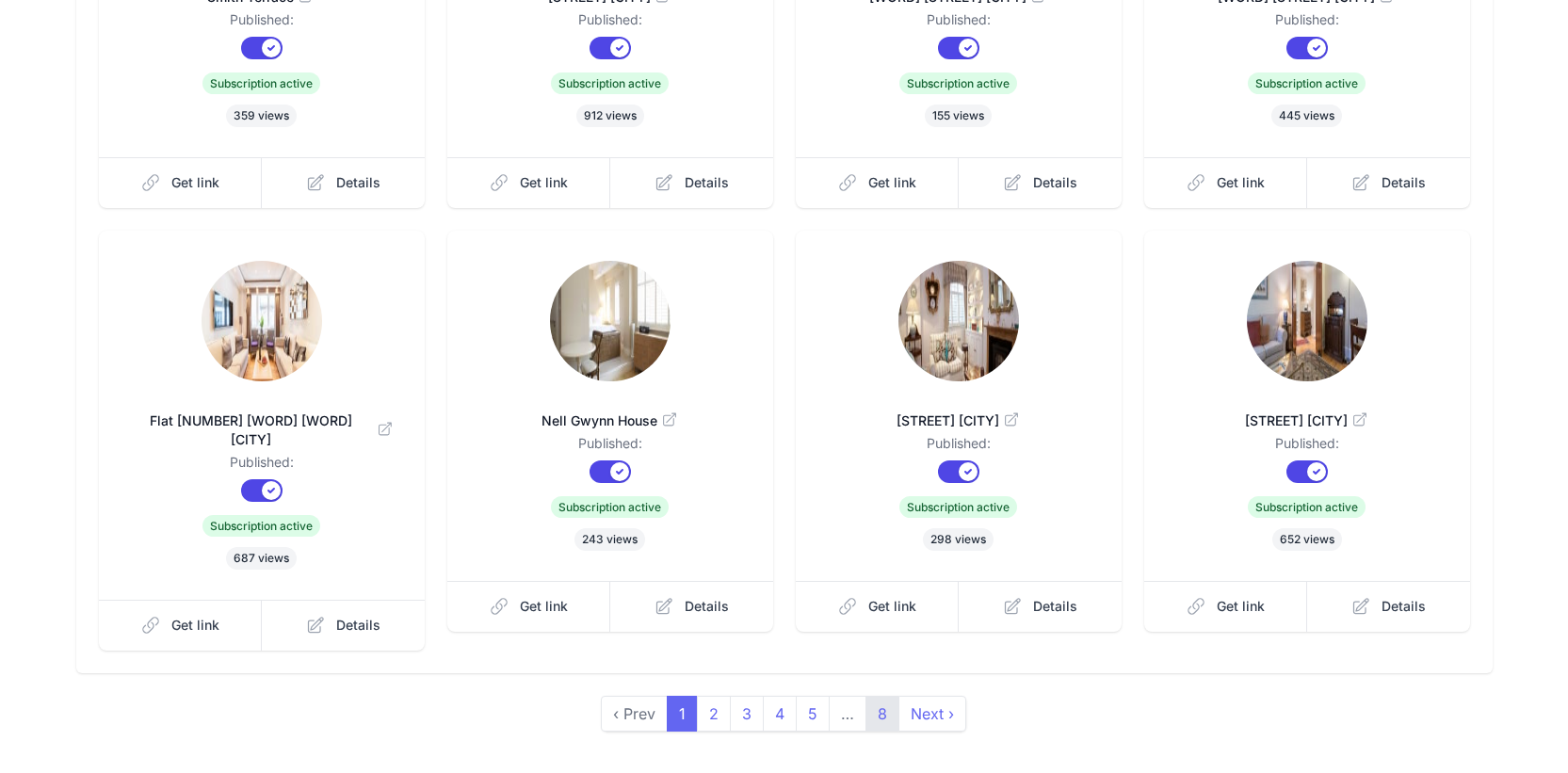click on "8" at bounding box center [882, 714] 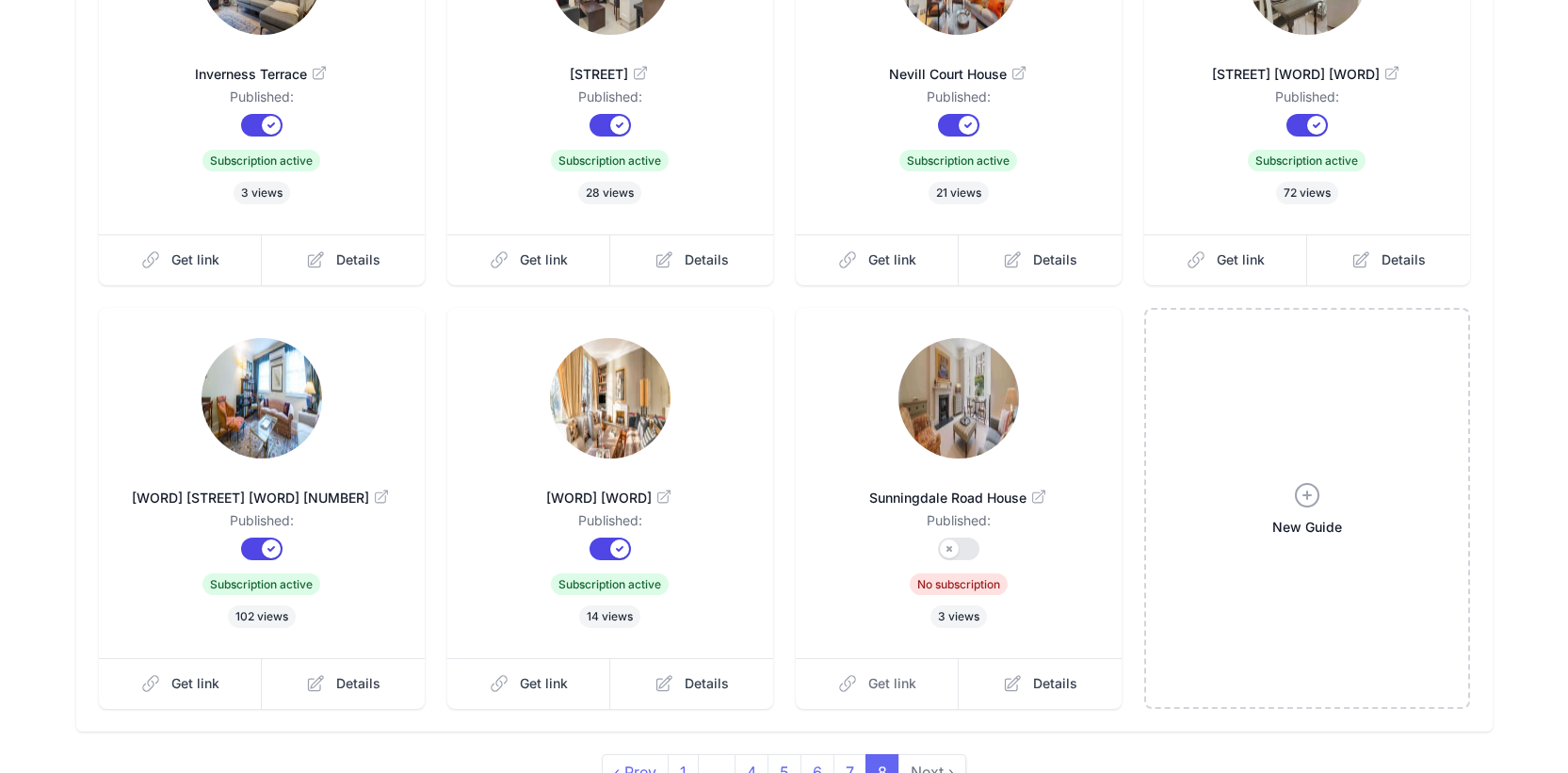 scroll, scrollTop: 482, scrollLeft: 0, axis: vertical 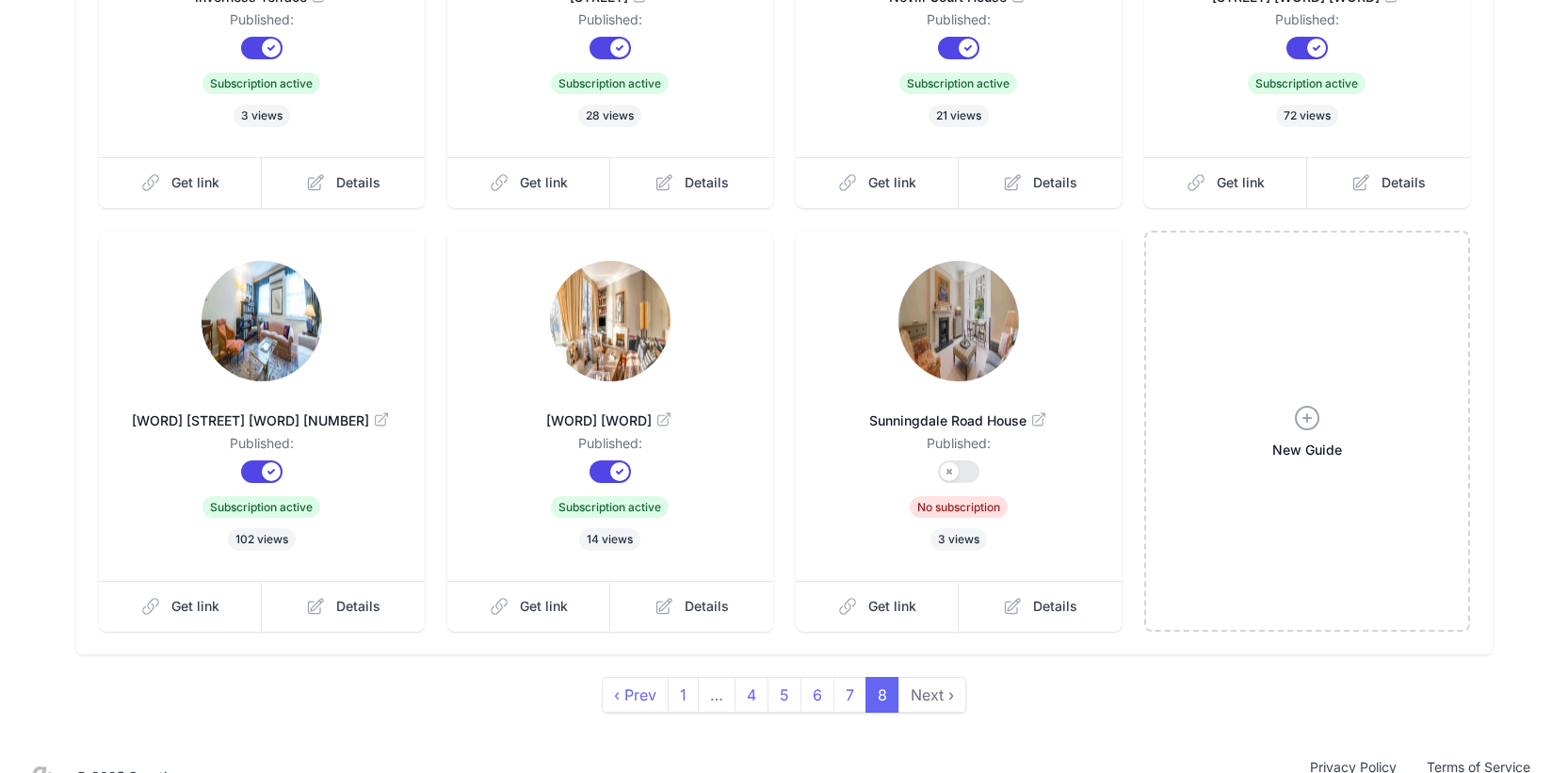 click at bounding box center (959, 321) 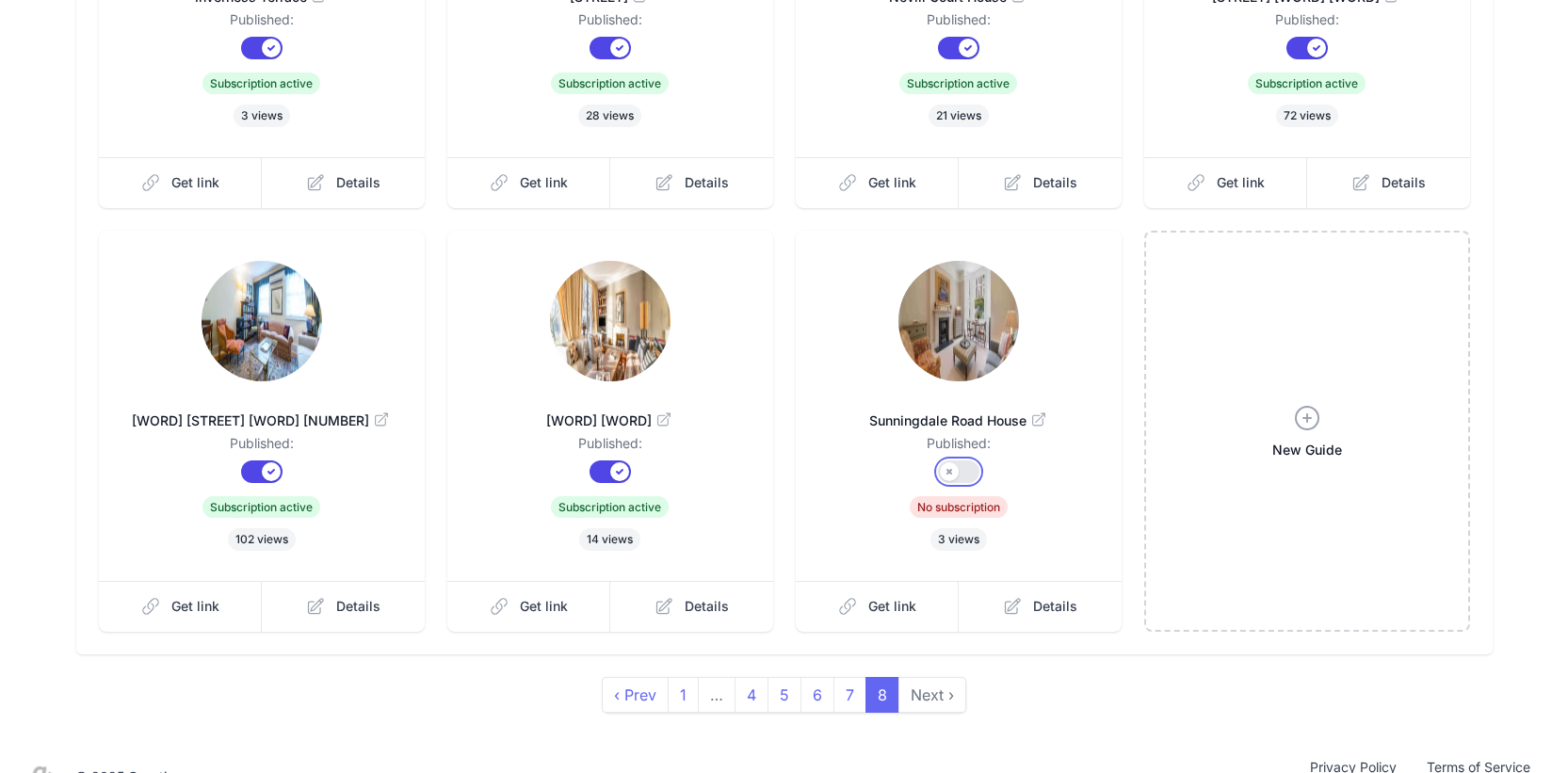 click on "Published?" at bounding box center (959, 472) 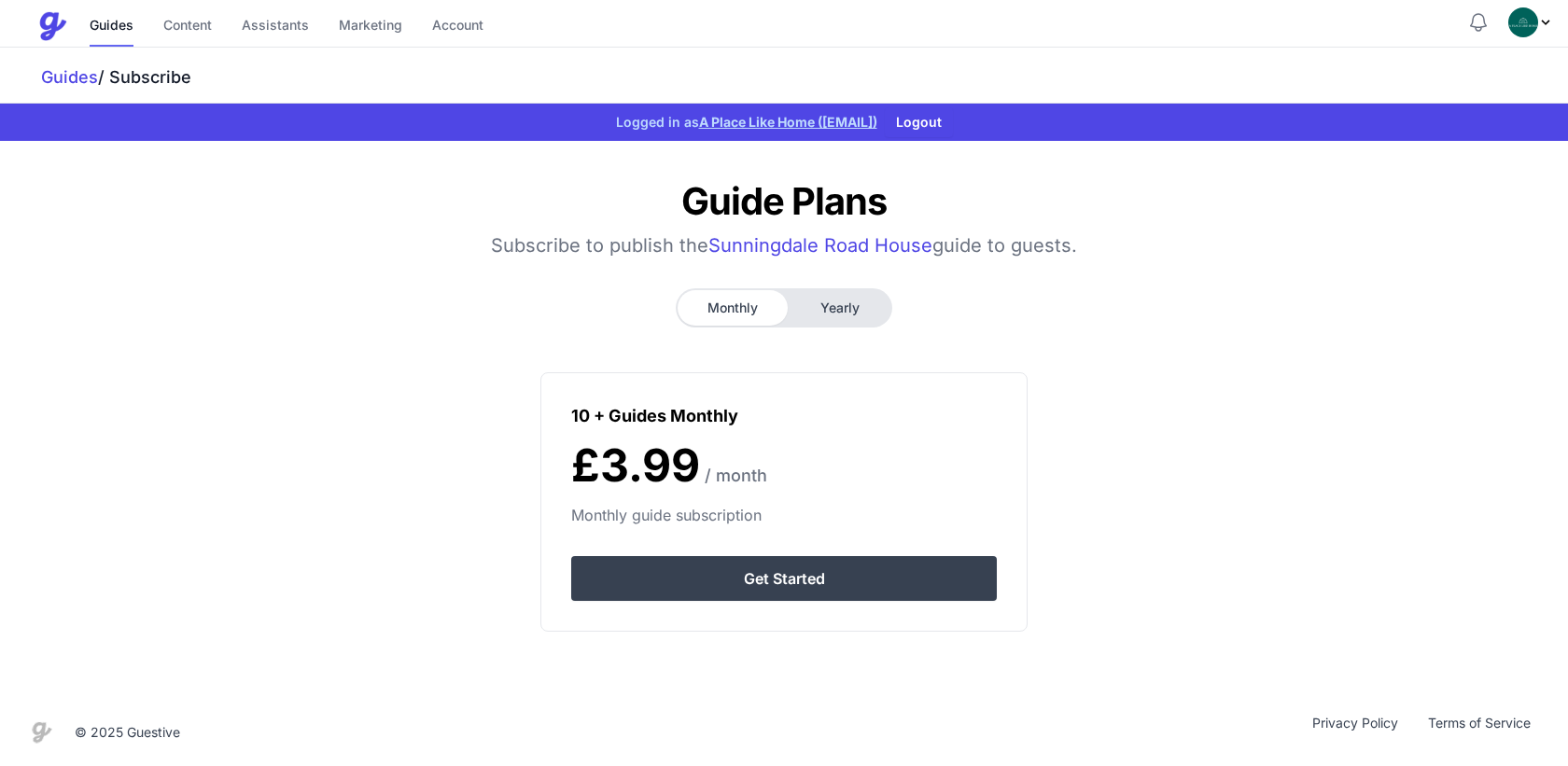 scroll, scrollTop: 0, scrollLeft: 0, axis: both 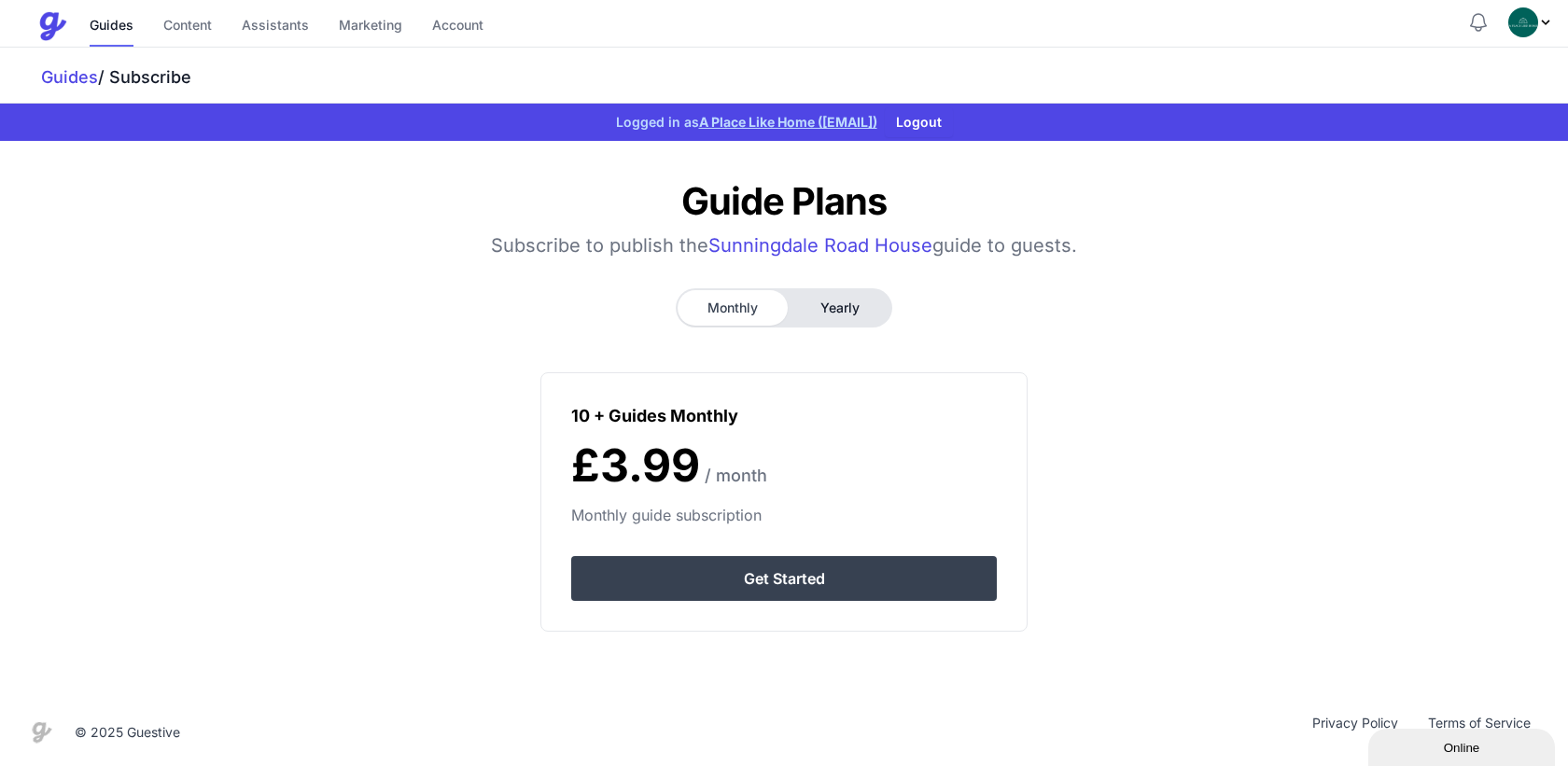 click on "Yearly" at bounding box center (840, 308) 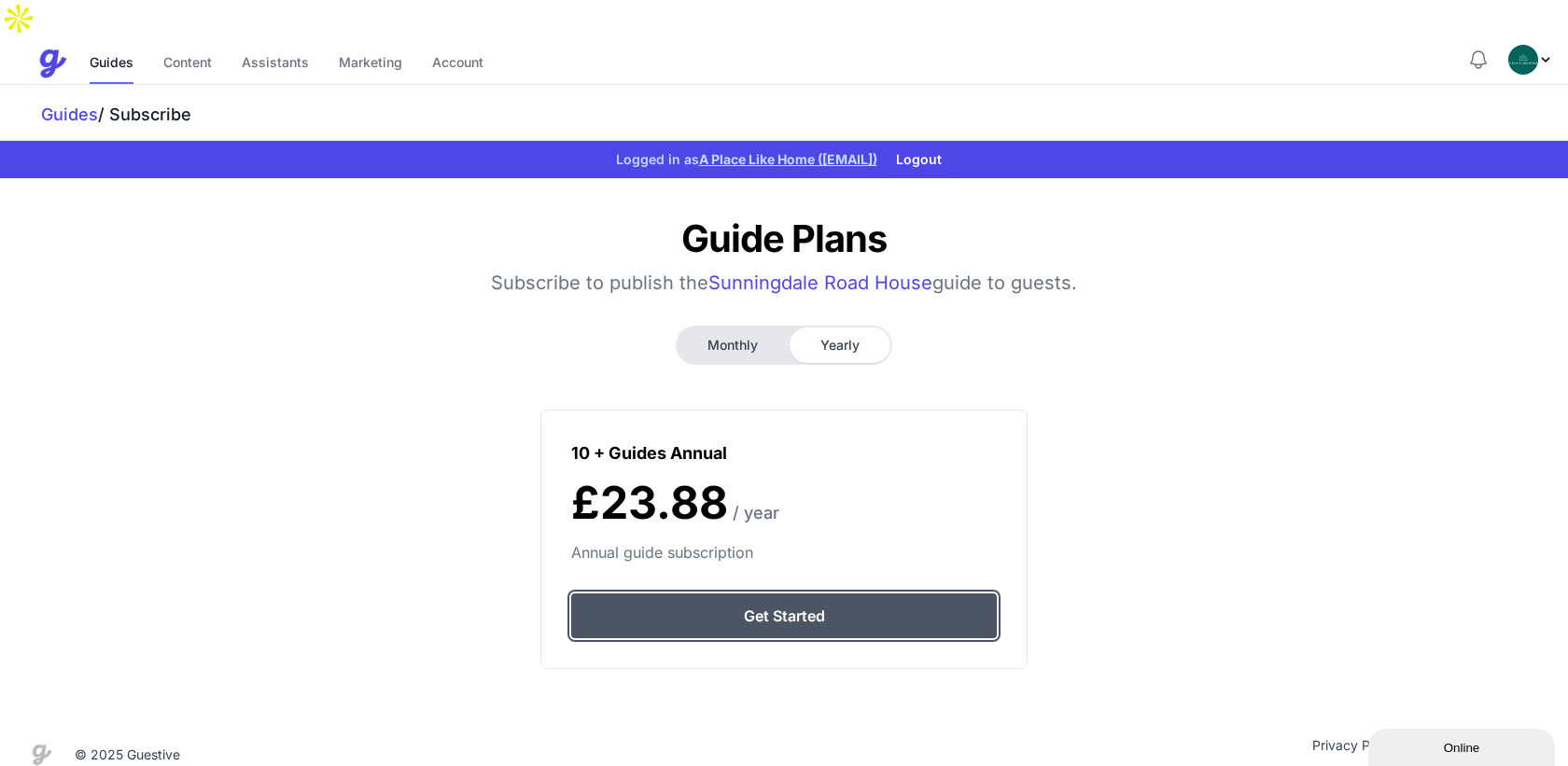 click on "Get Started" at bounding box center (784, 616) 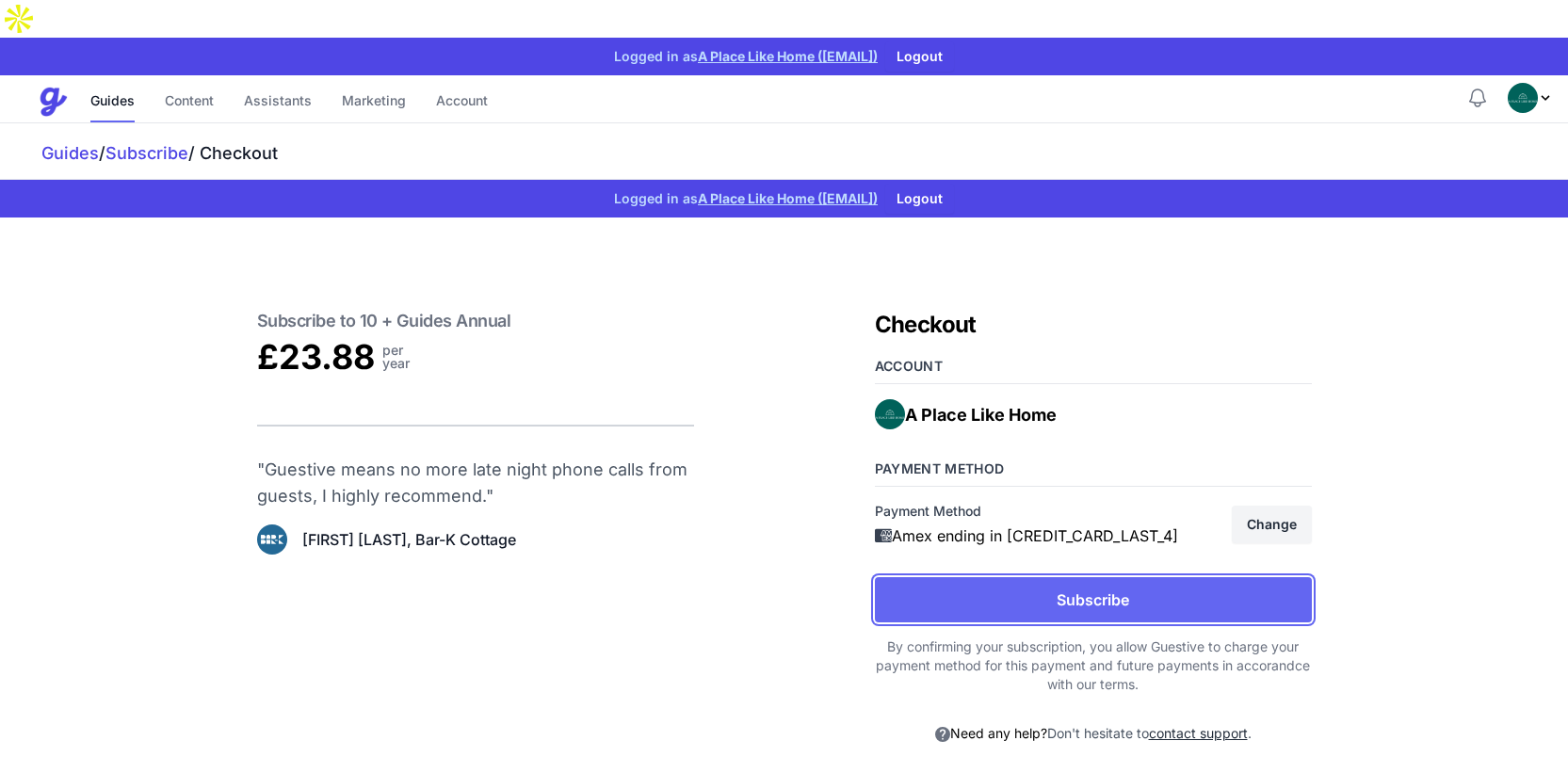 click on "Subscribe" at bounding box center (1093, 600) 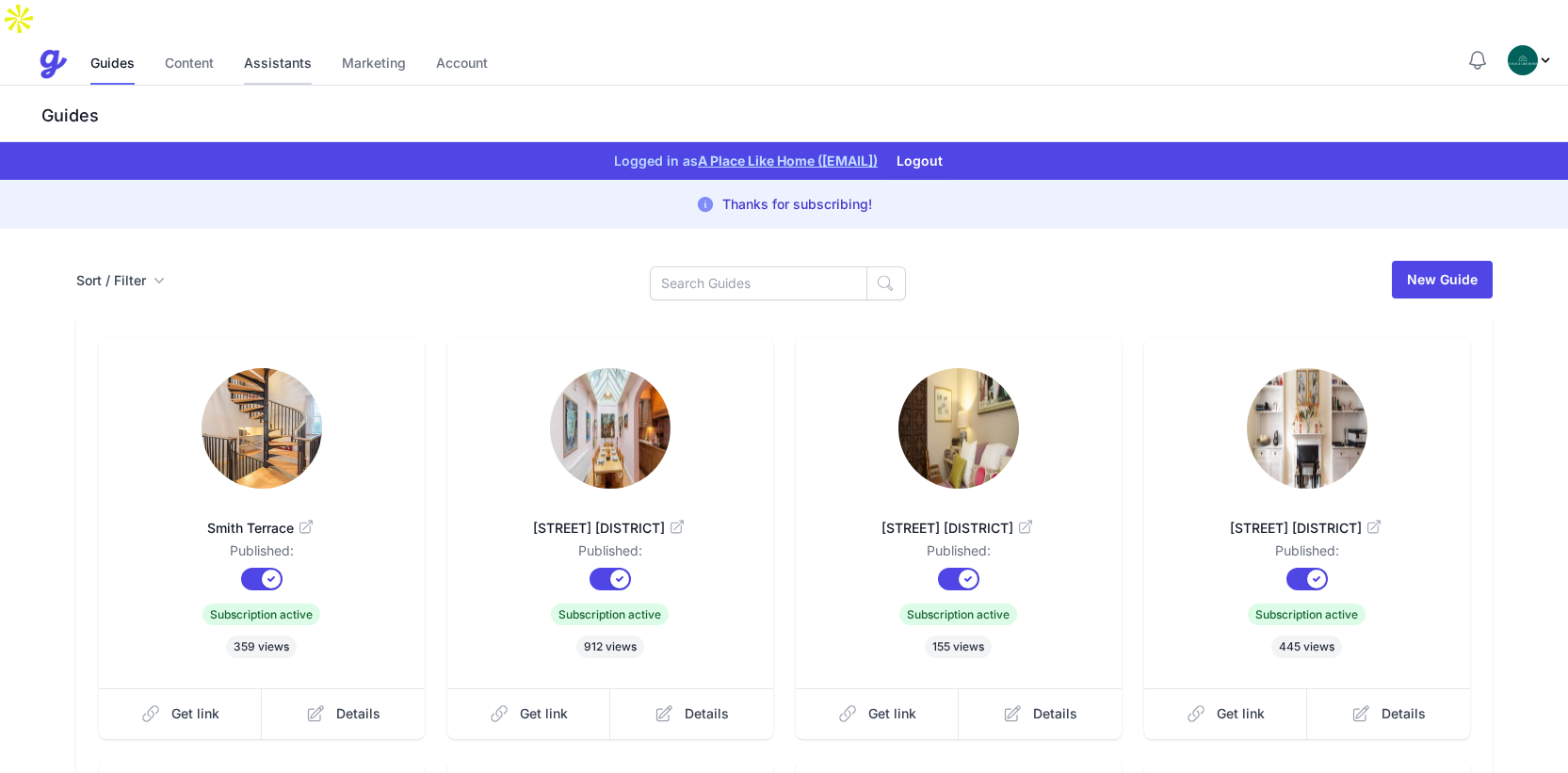 click on "Assistants" at bounding box center (278, 64) 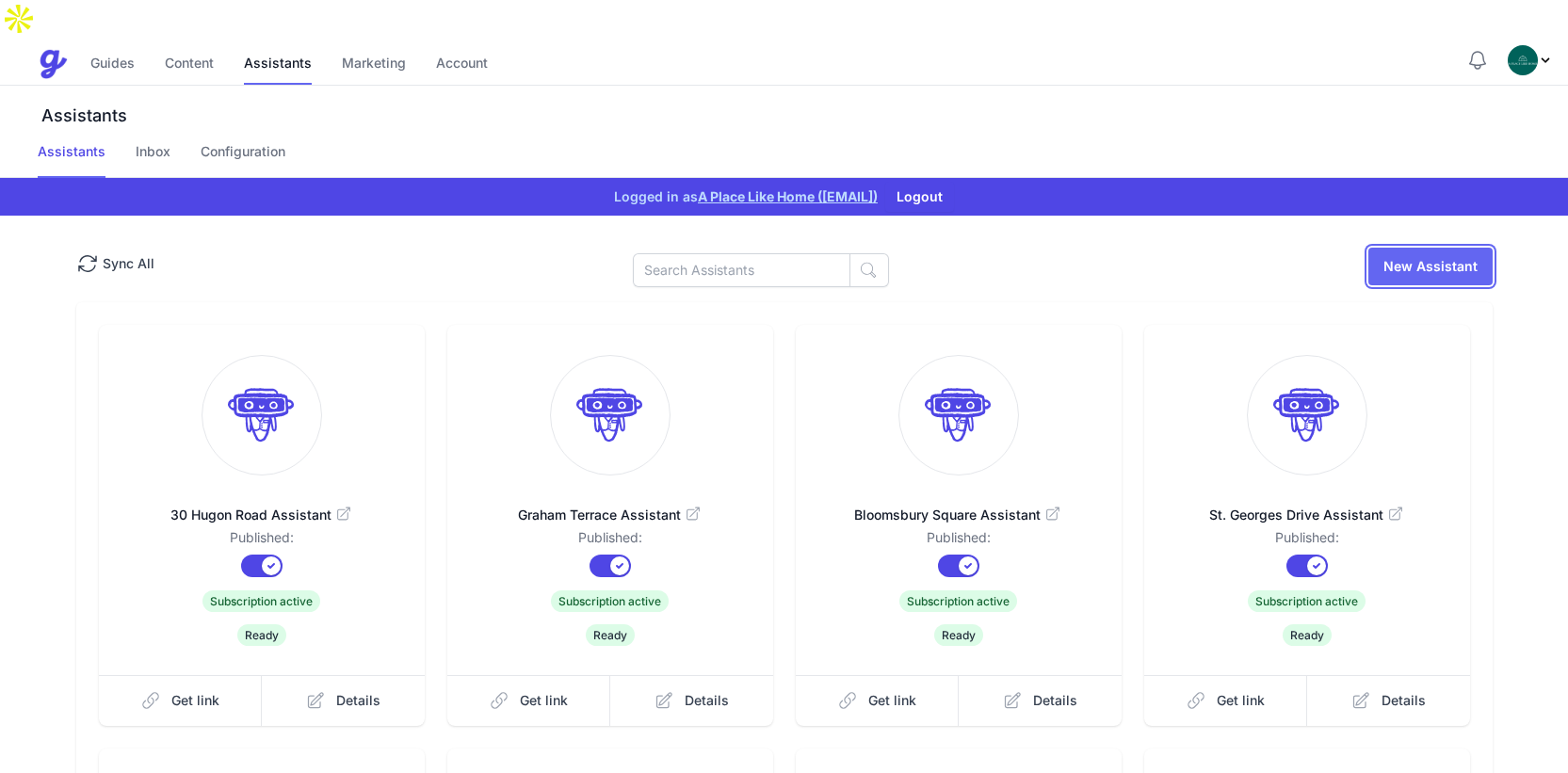 click on "New Assistant" at bounding box center [1431, 266] 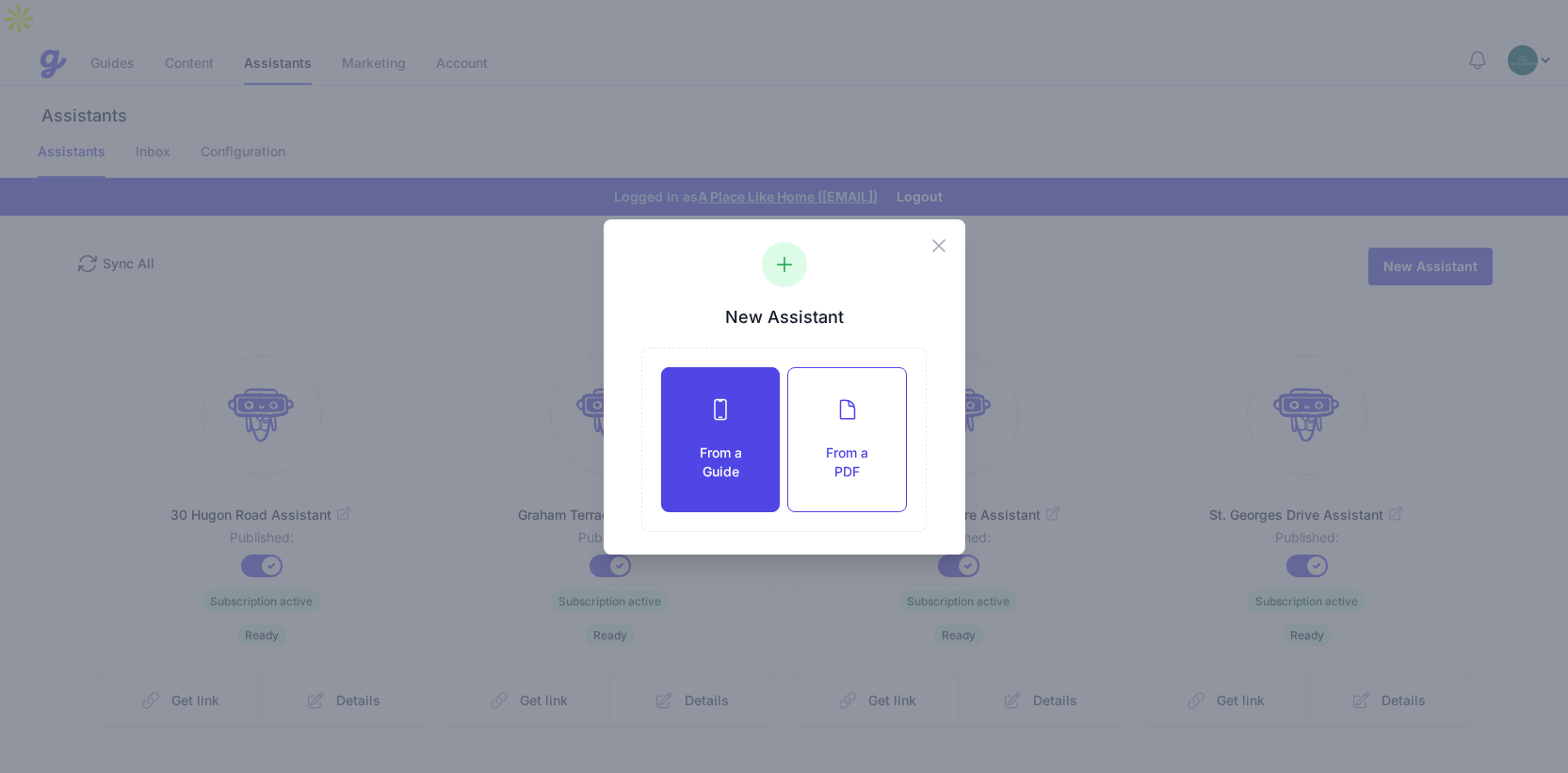 click on "From a Guide" at bounding box center [720, 440] 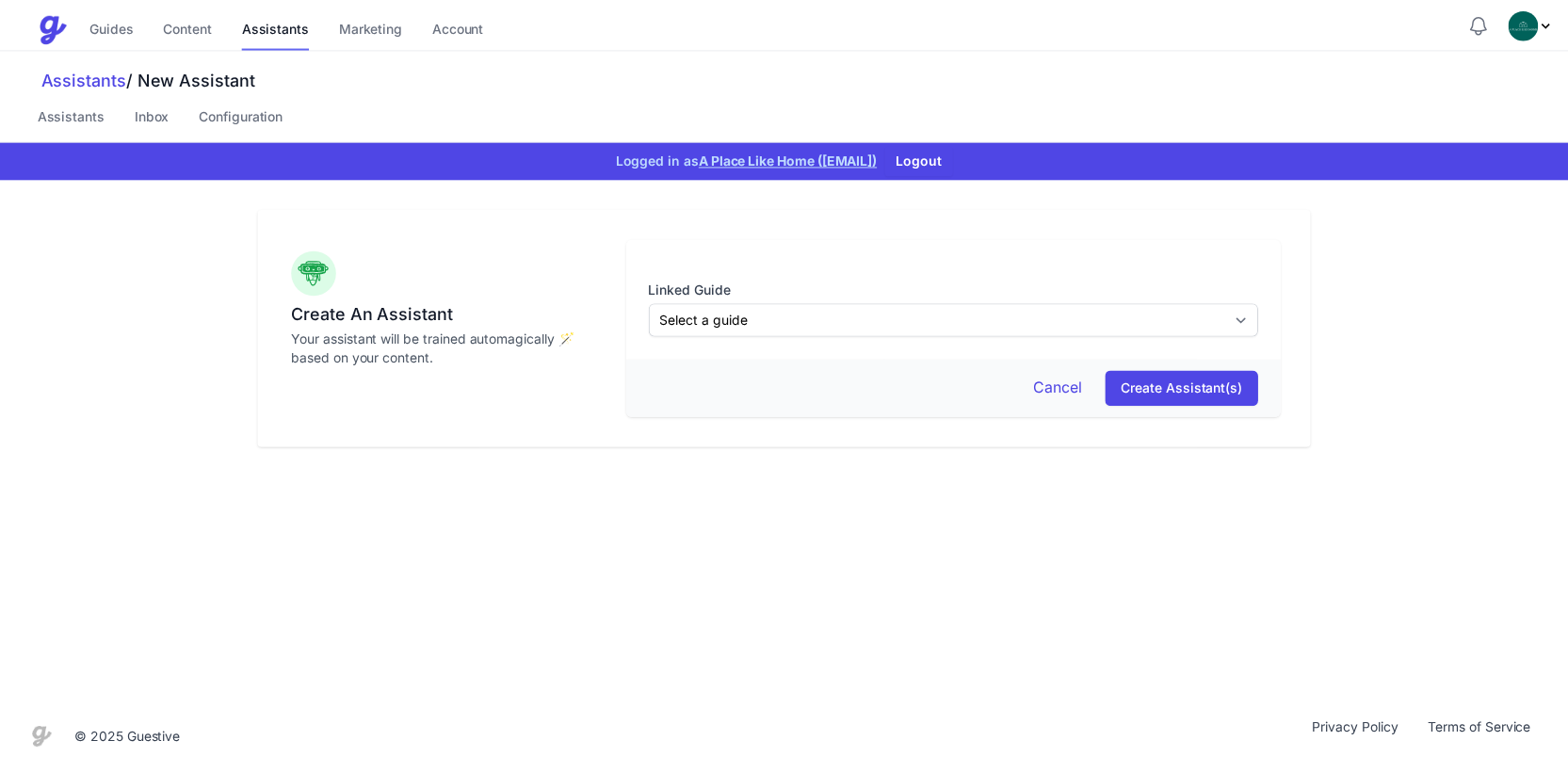 scroll, scrollTop: 0, scrollLeft: 0, axis: both 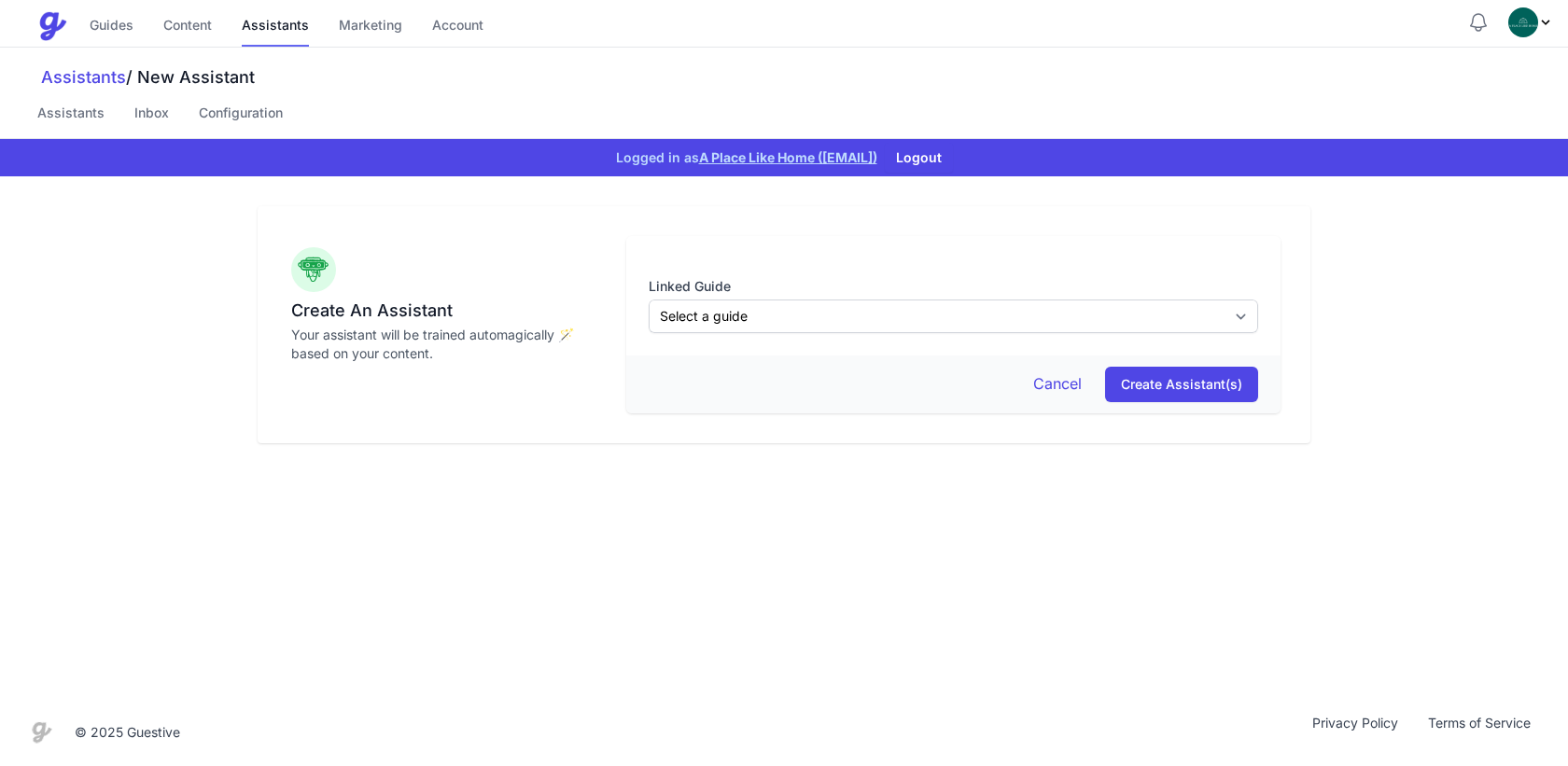 click on "Select a guide
All guides
[STREET] [HOUSE]
[PLACE]
Flat [NUMBER] [STREET]
[NUMBER] [STREET]
[NAME] & [NAME] Mews
Stunning" at bounding box center (953, 316) 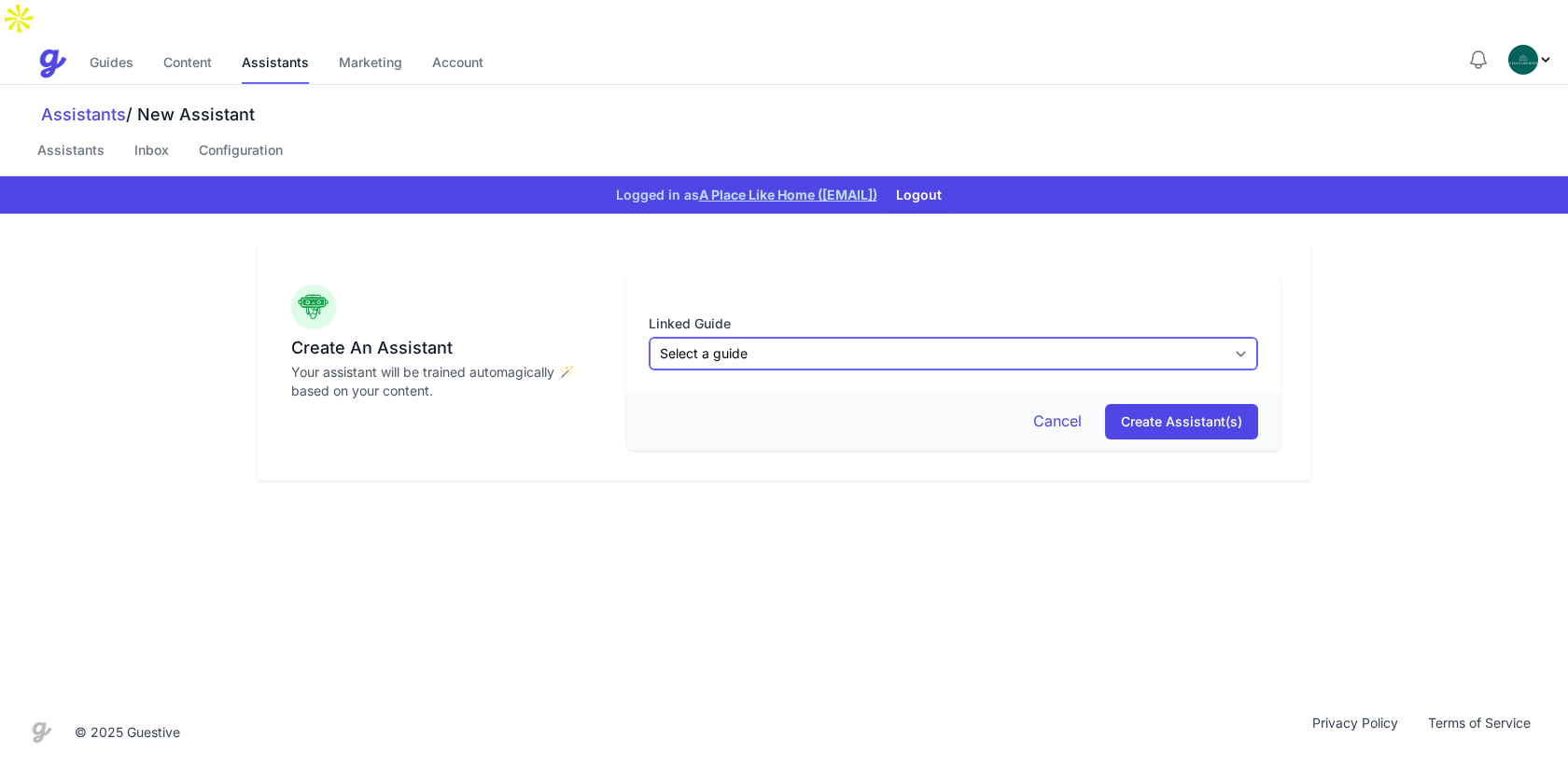 select on "1070" 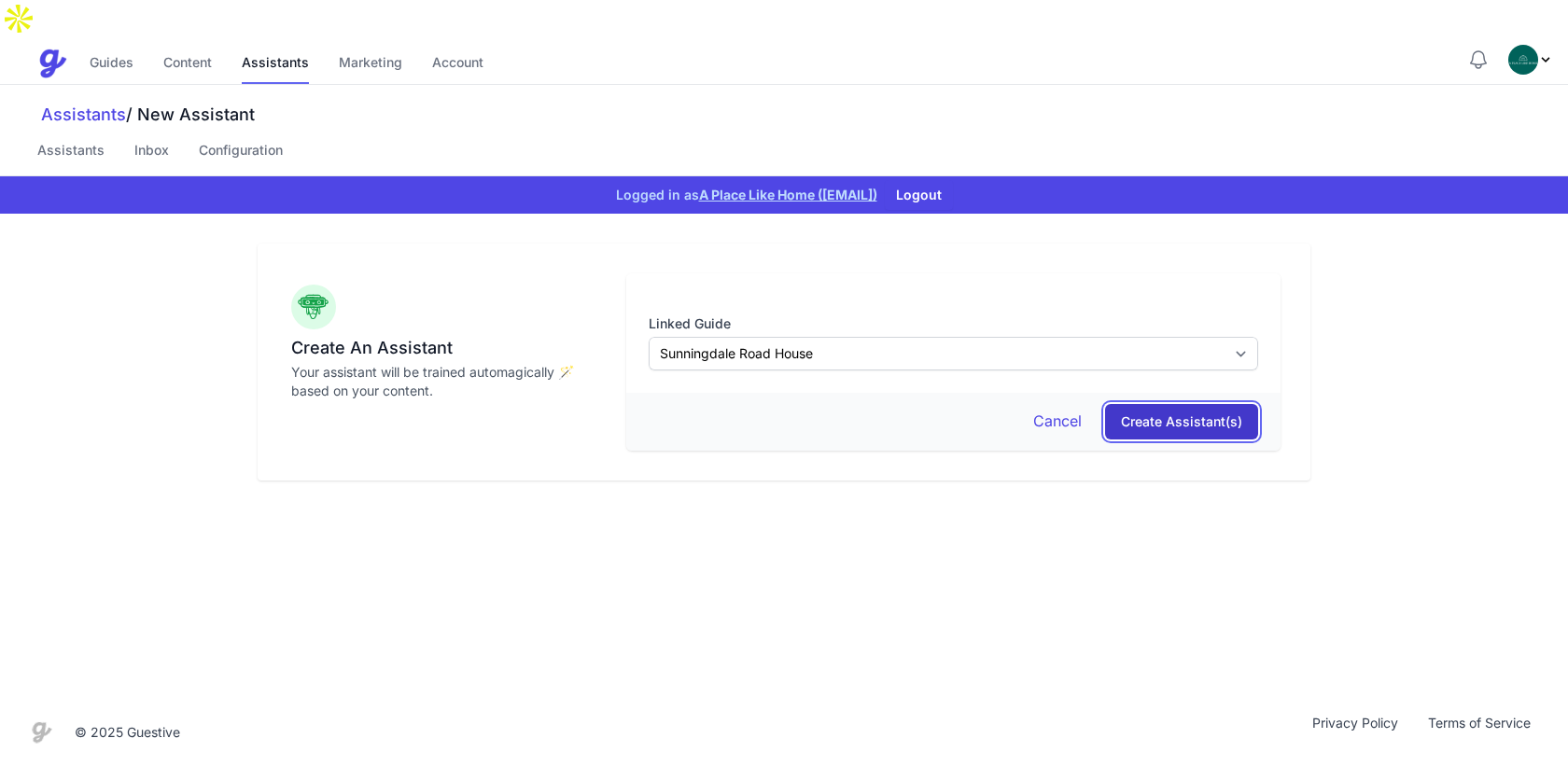 click on "Create Assistant(s)" at bounding box center (1182, 422) 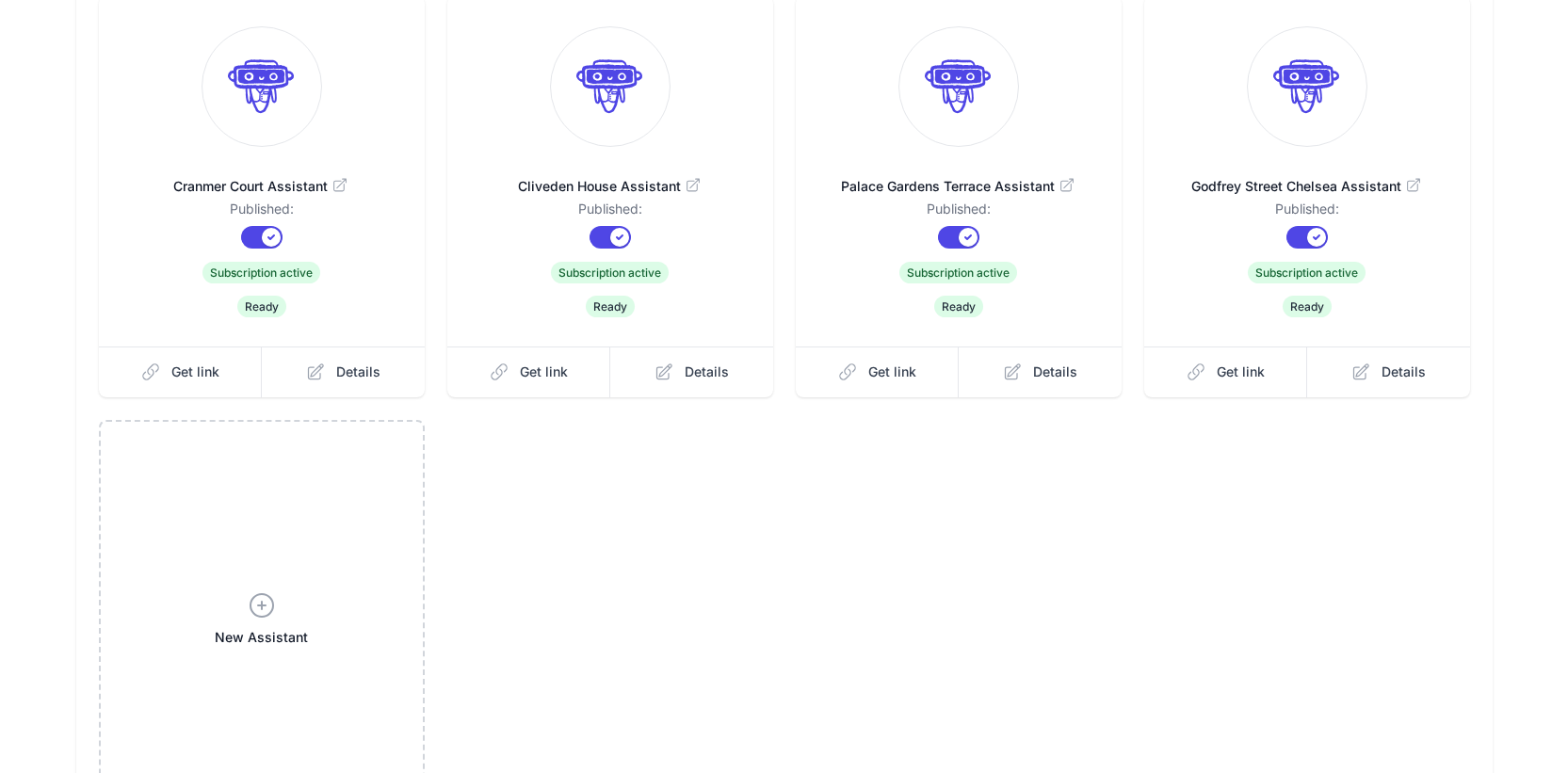 scroll, scrollTop: 987, scrollLeft: 0, axis: vertical 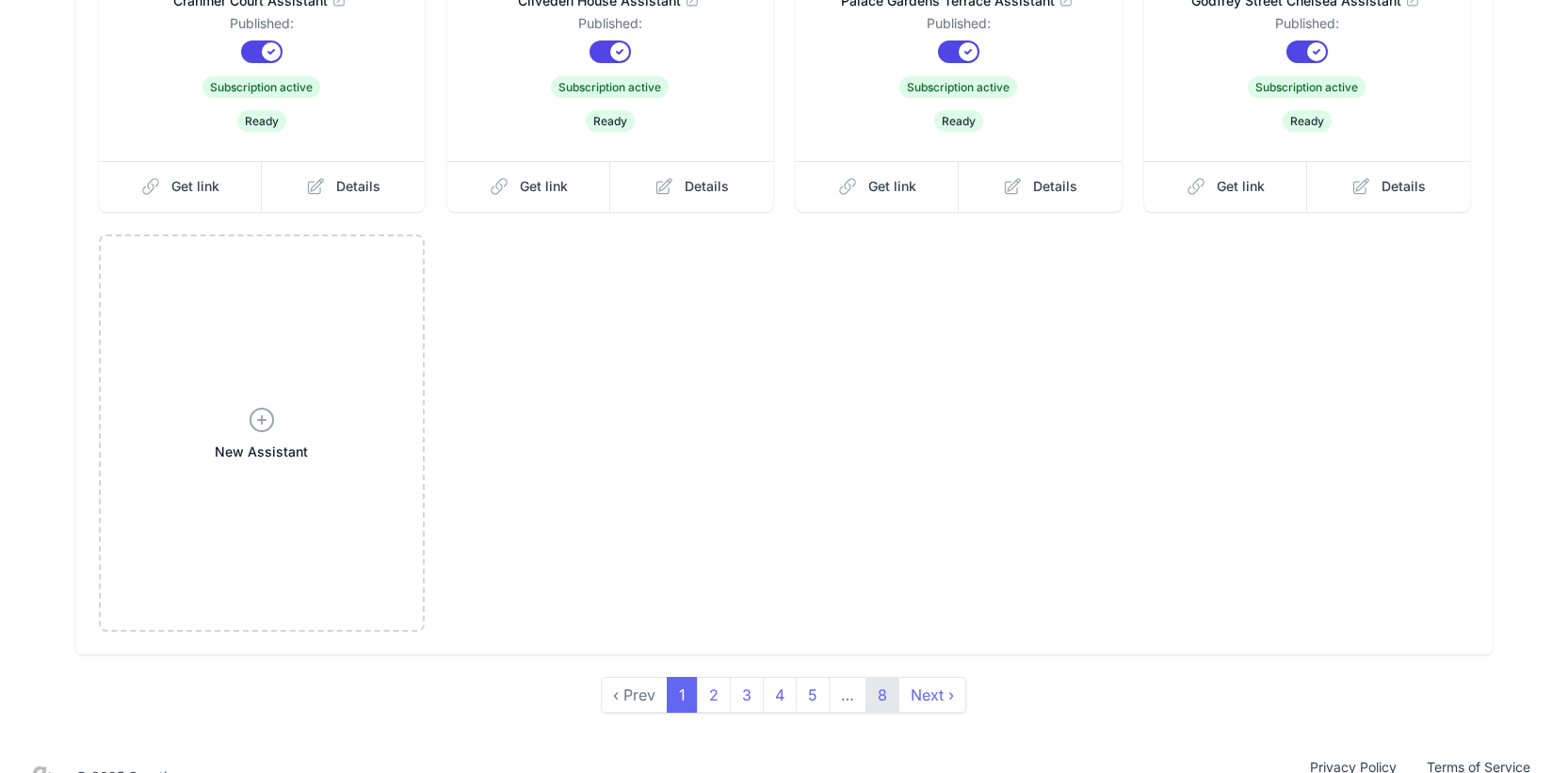 click on "8" at bounding box center (882, 695) 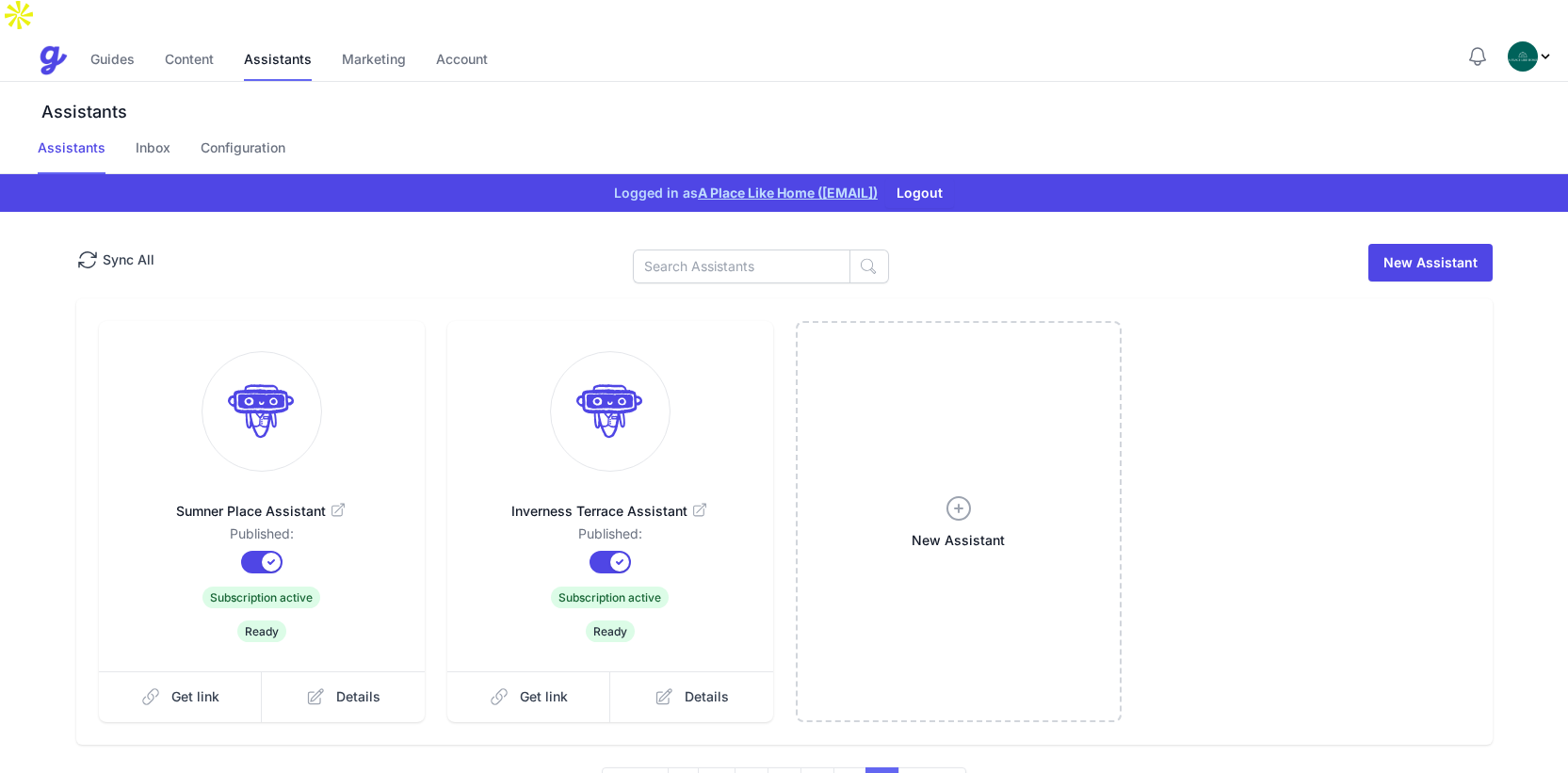 scroll, scrollTop: 0, scrollLeft: 0, axis: both 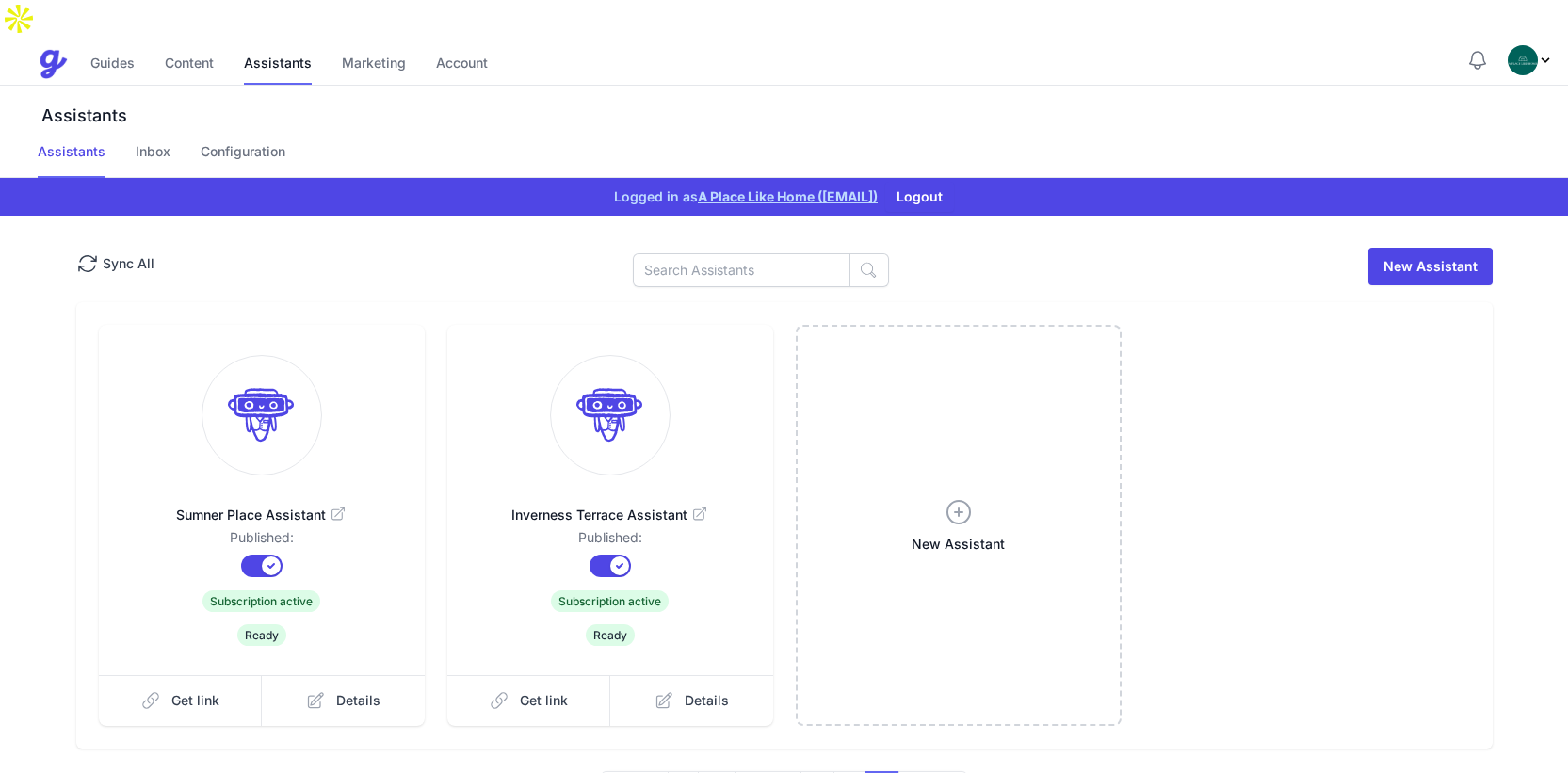 click on "Sync All
New Assistant
.cls-1 {
stroke-width: 0px;
}
Sumner Place Assistant
Published:
Published?
Subscription?
Subscription active
Ready" at bounding box center (784, 526) 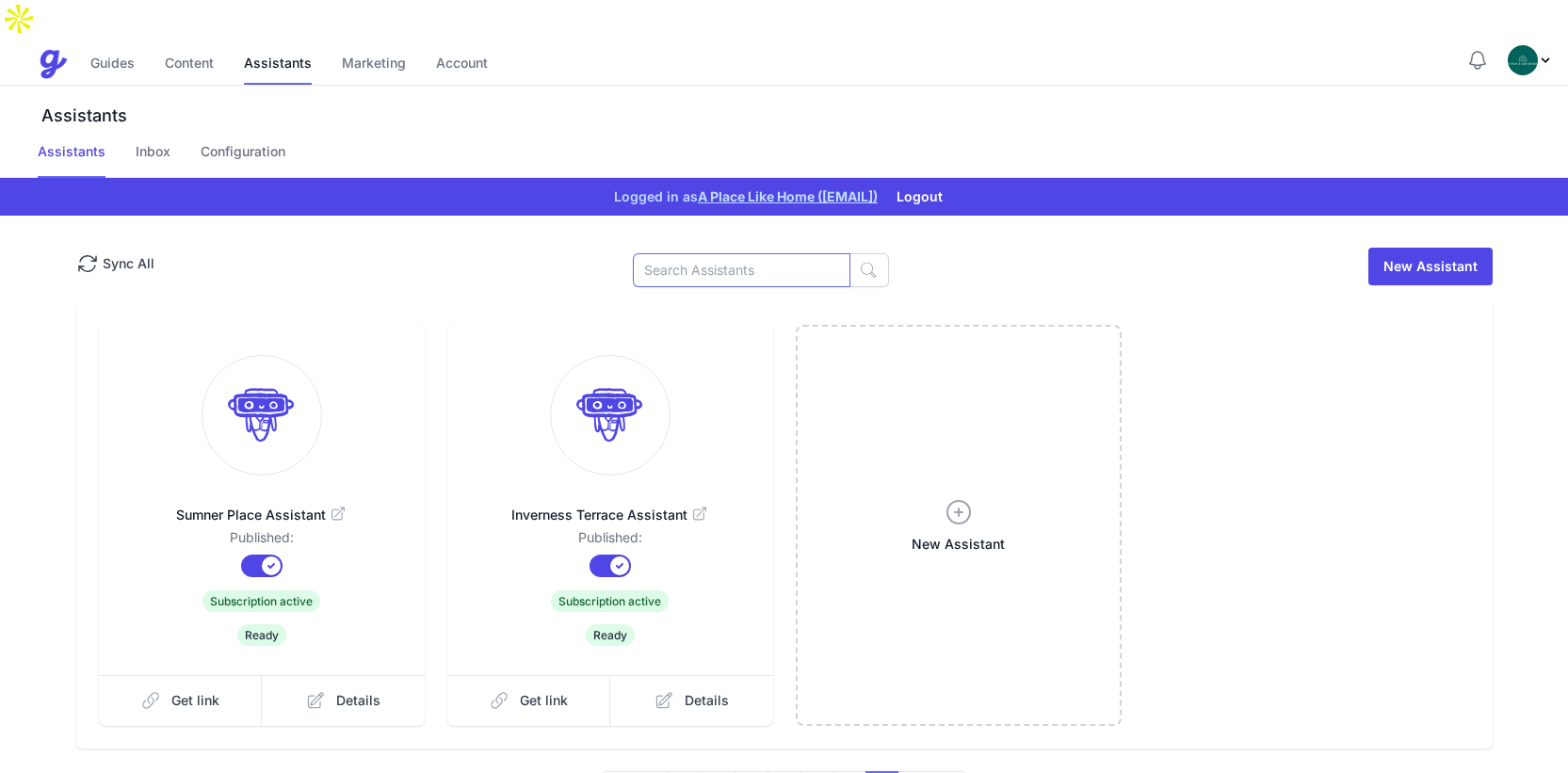 click at bounding box center (741, 270) 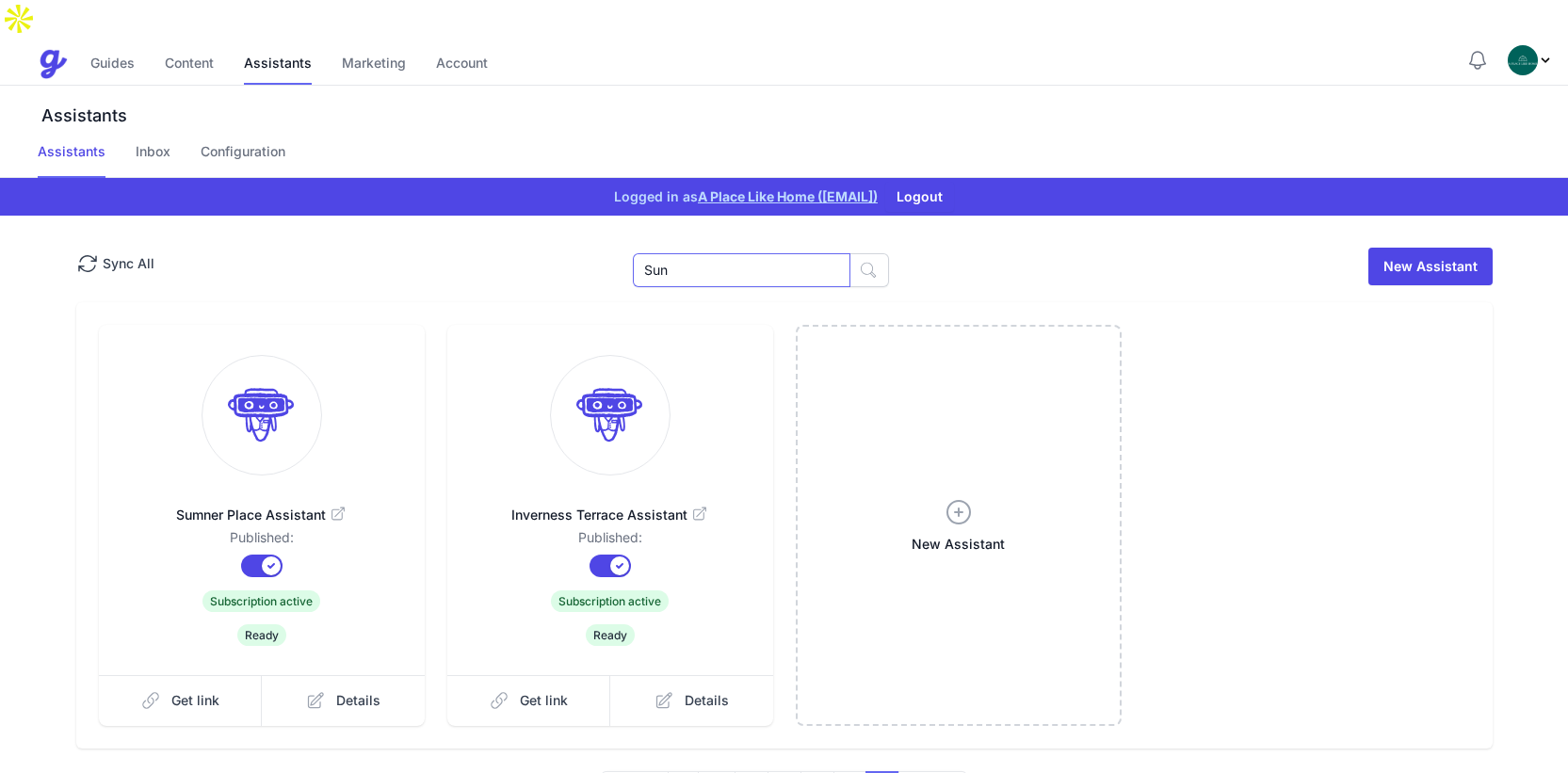 type on "Sun" 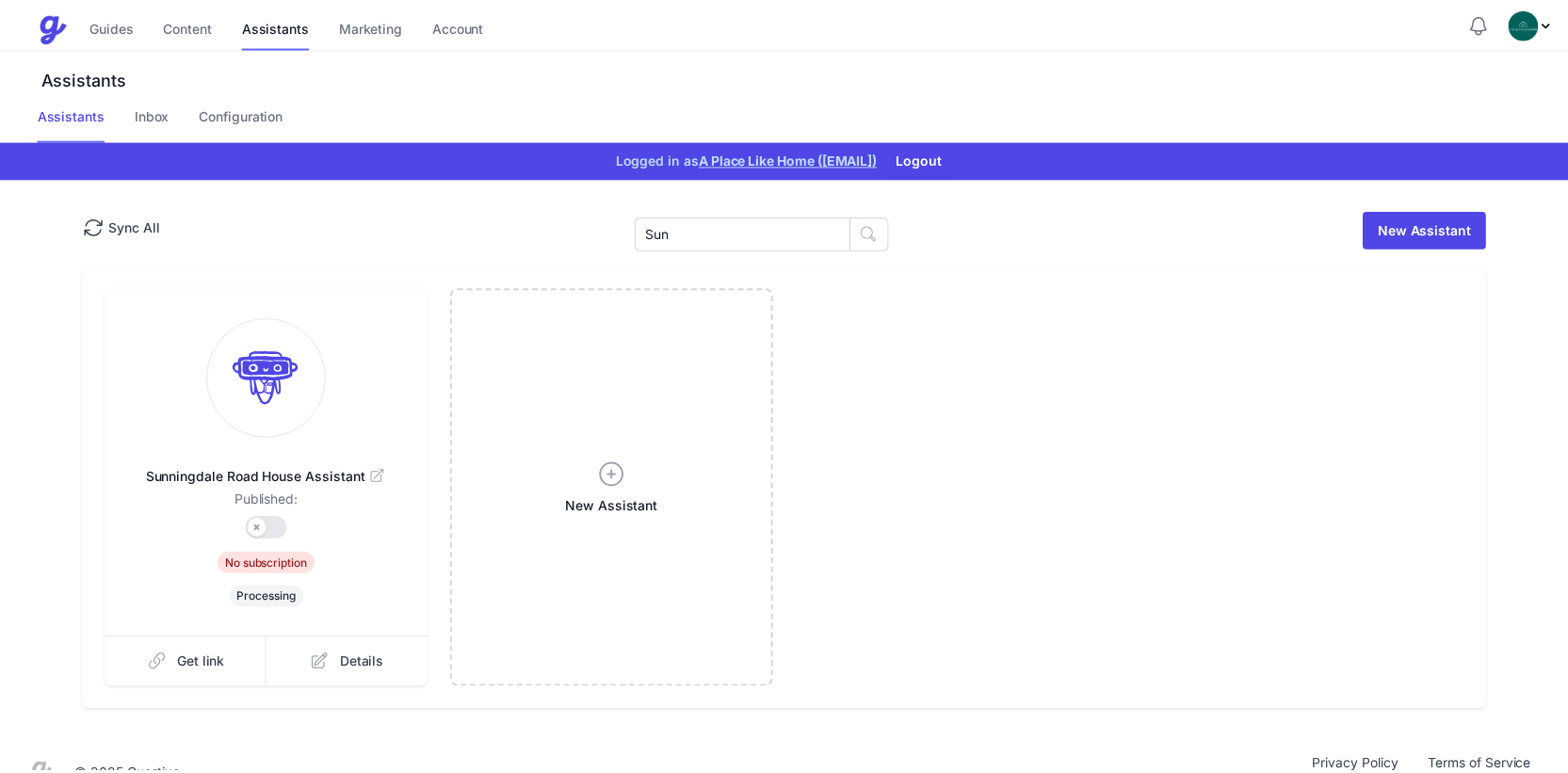 scroll, scrollTop: 0, scrollLeft: 0, axis: both 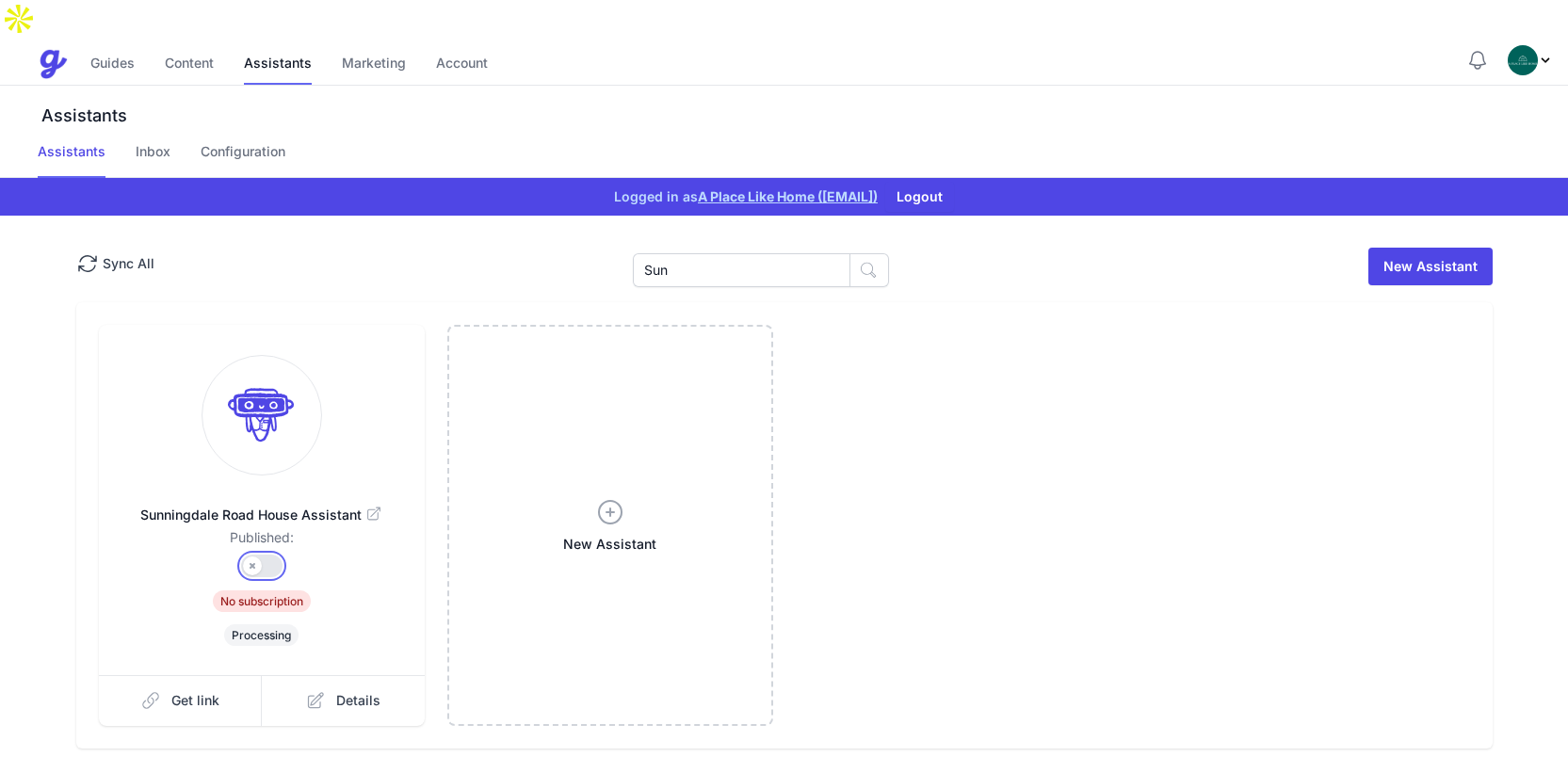 click on "Published?" at bounding box center (262, 566) 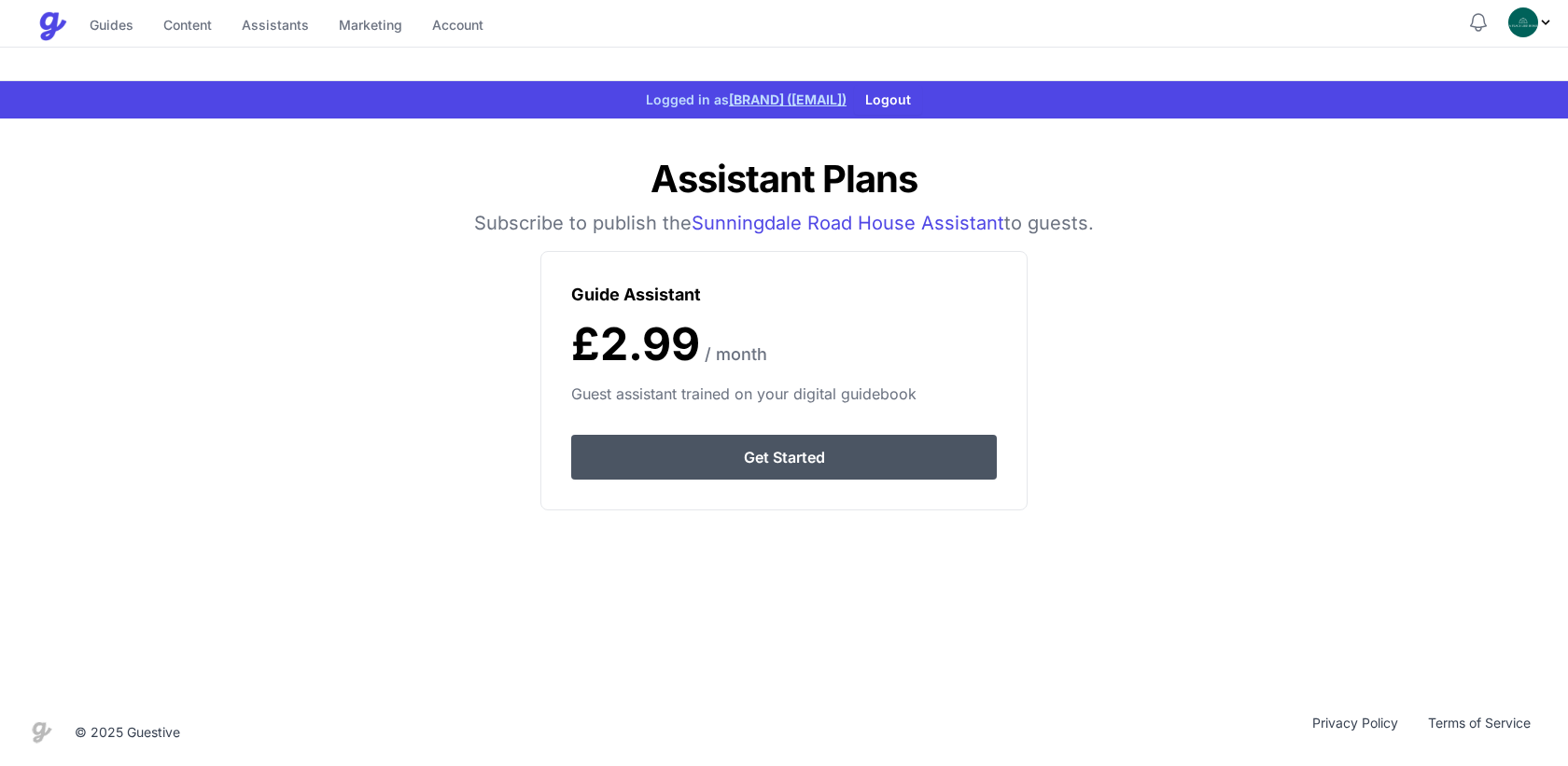 scroll, scrollTop: 0, scrollLeft: 0, axis: both 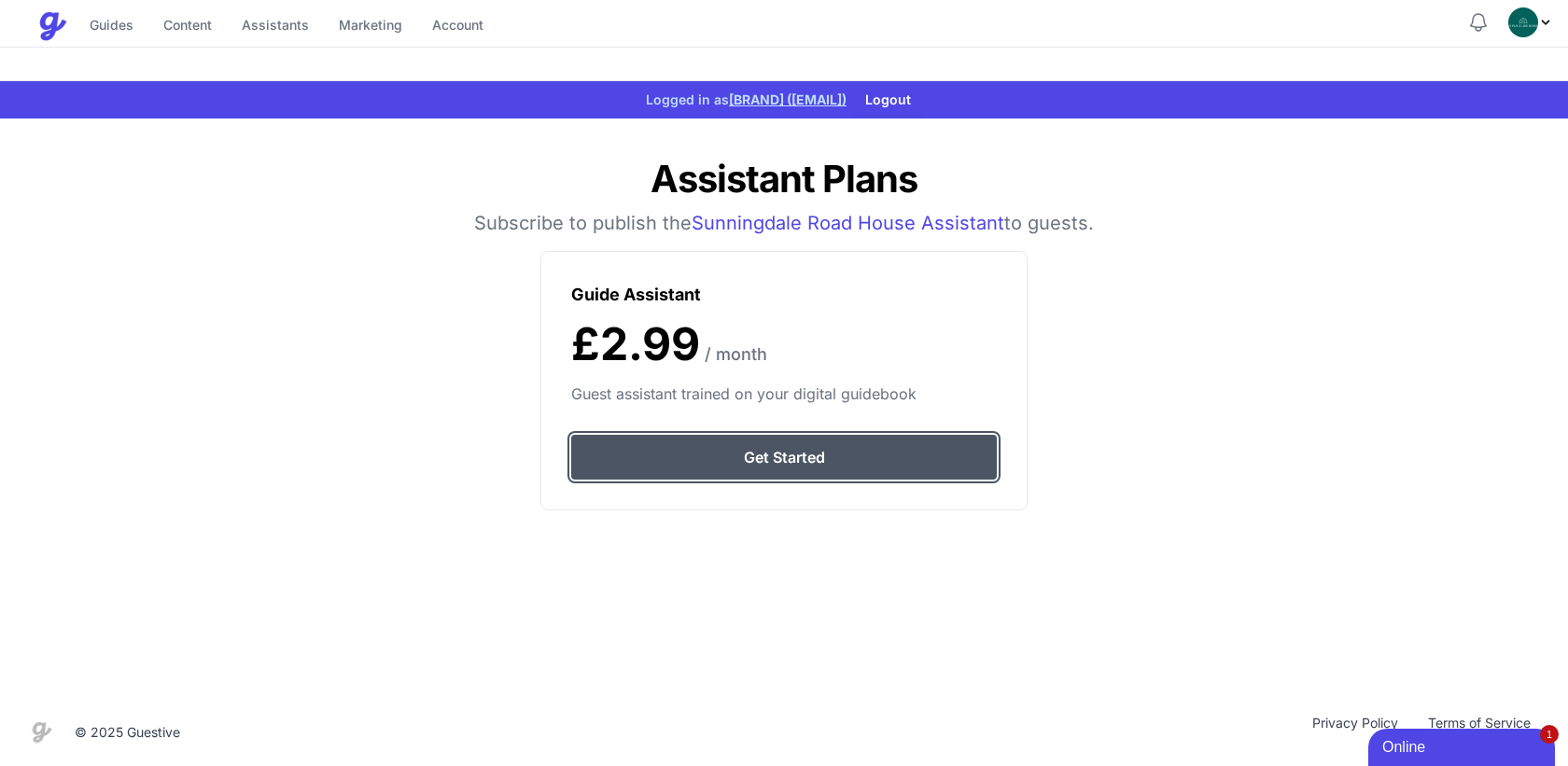 click on "Get Started" at bounding box center (784, 457) 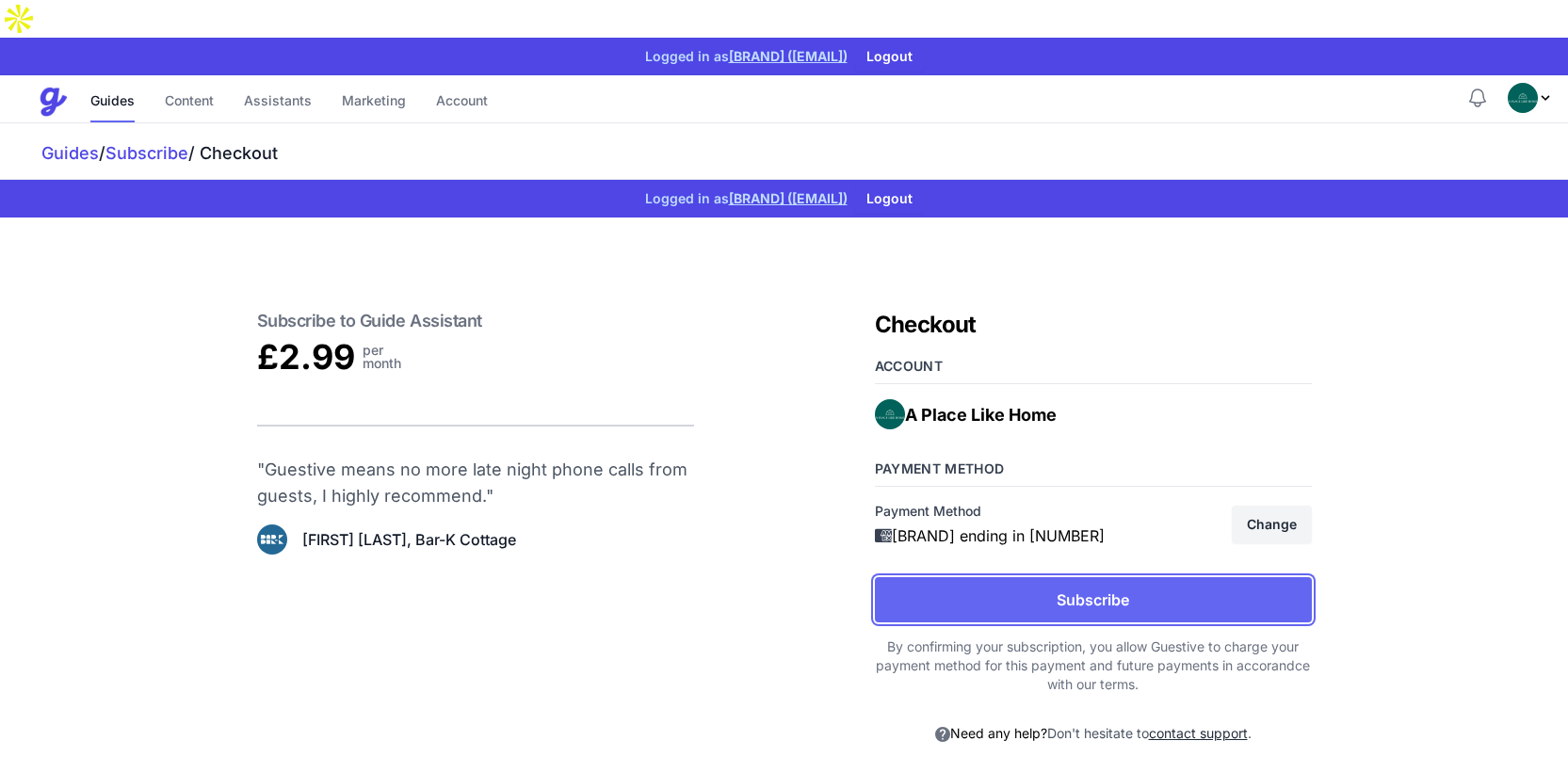 click on "Subscribe" at bounding box center [1093, 600] 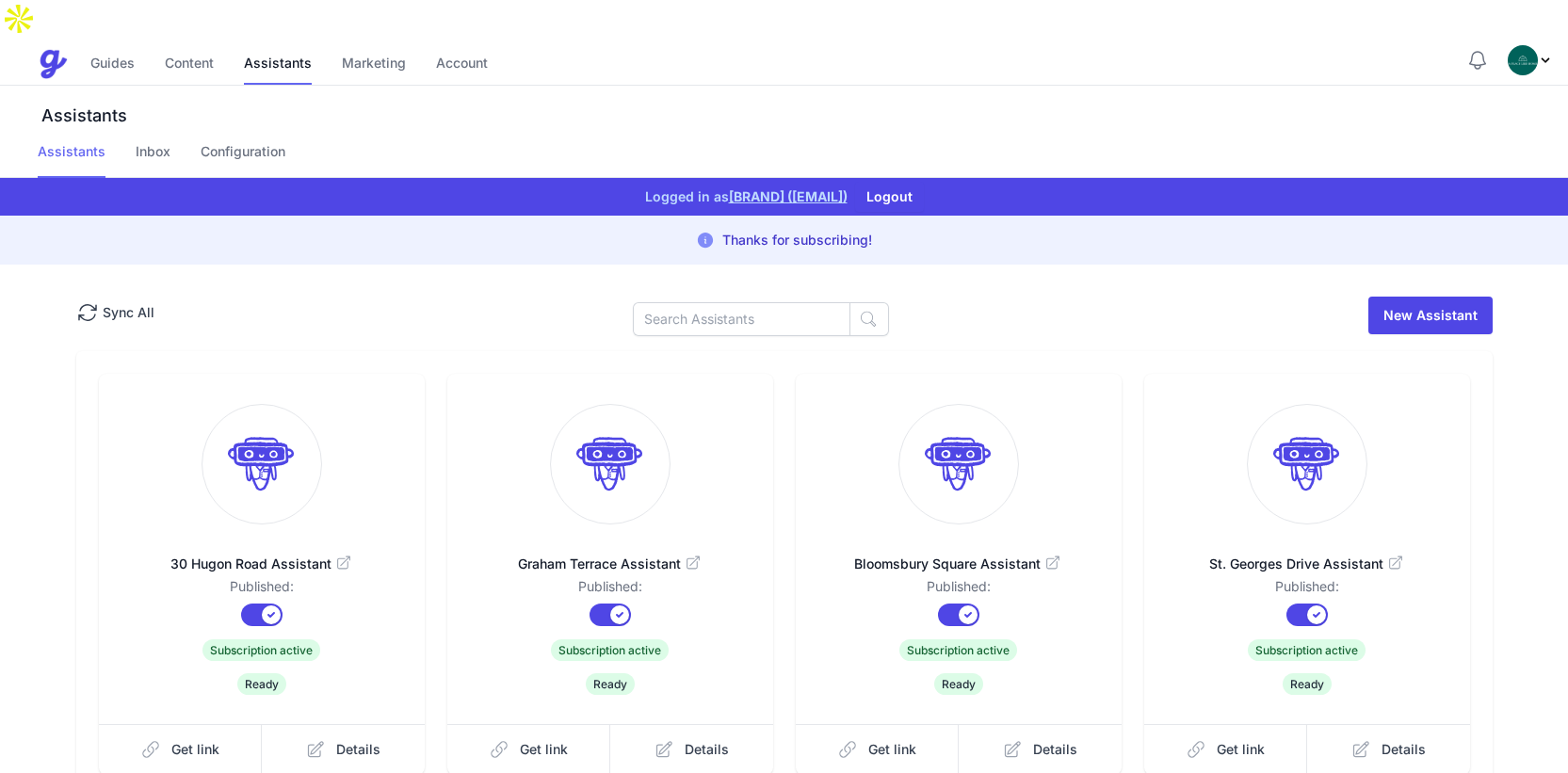 drag, startPoint x: 50, startPoint y: 116, endPoint x: 78, endPoint y: 104, distance: 30.463092 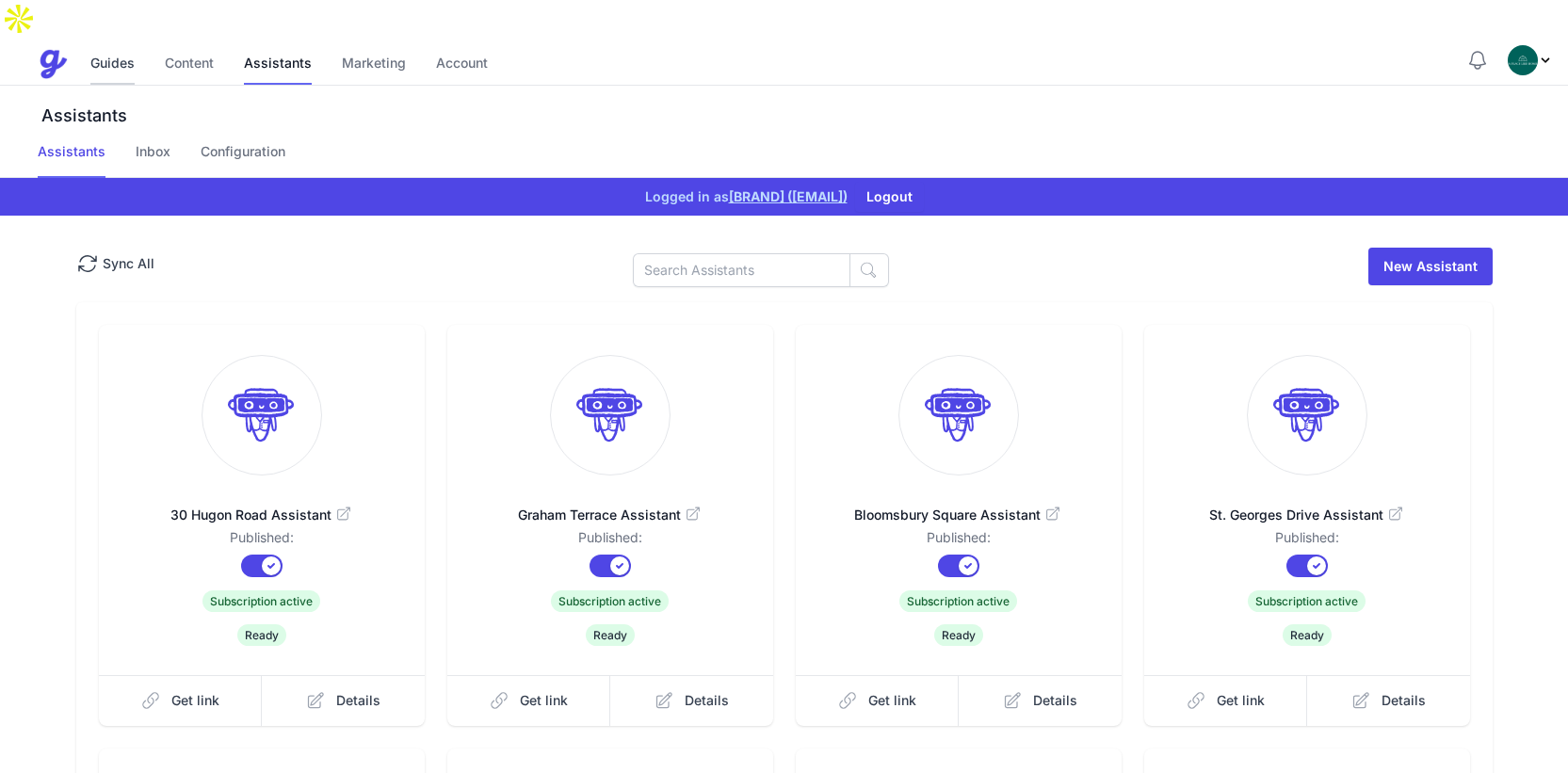 click on "Guides" at bounding box center (112, 64) 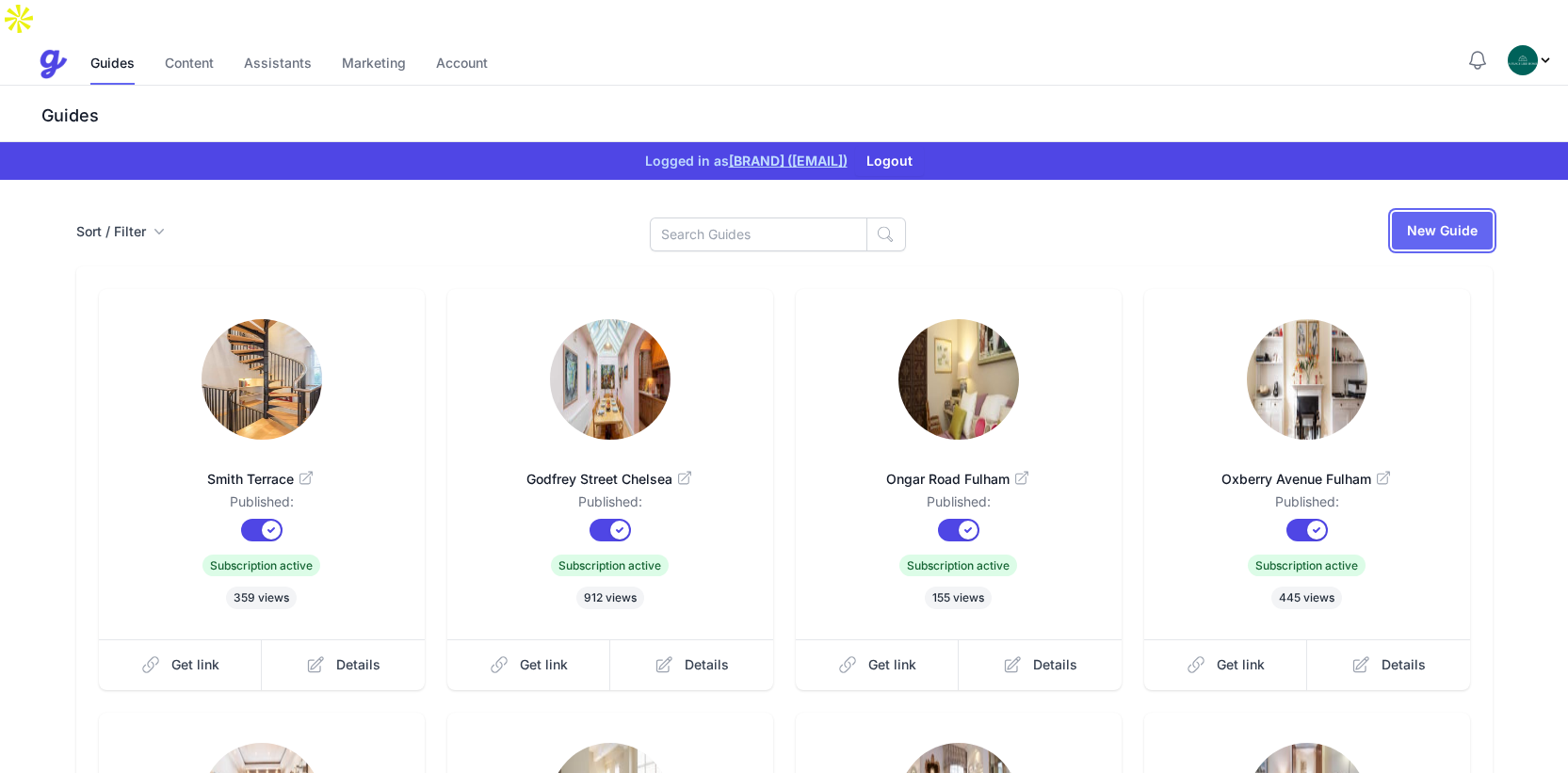 click on "New Guide" at bounding box center (1442, 231) 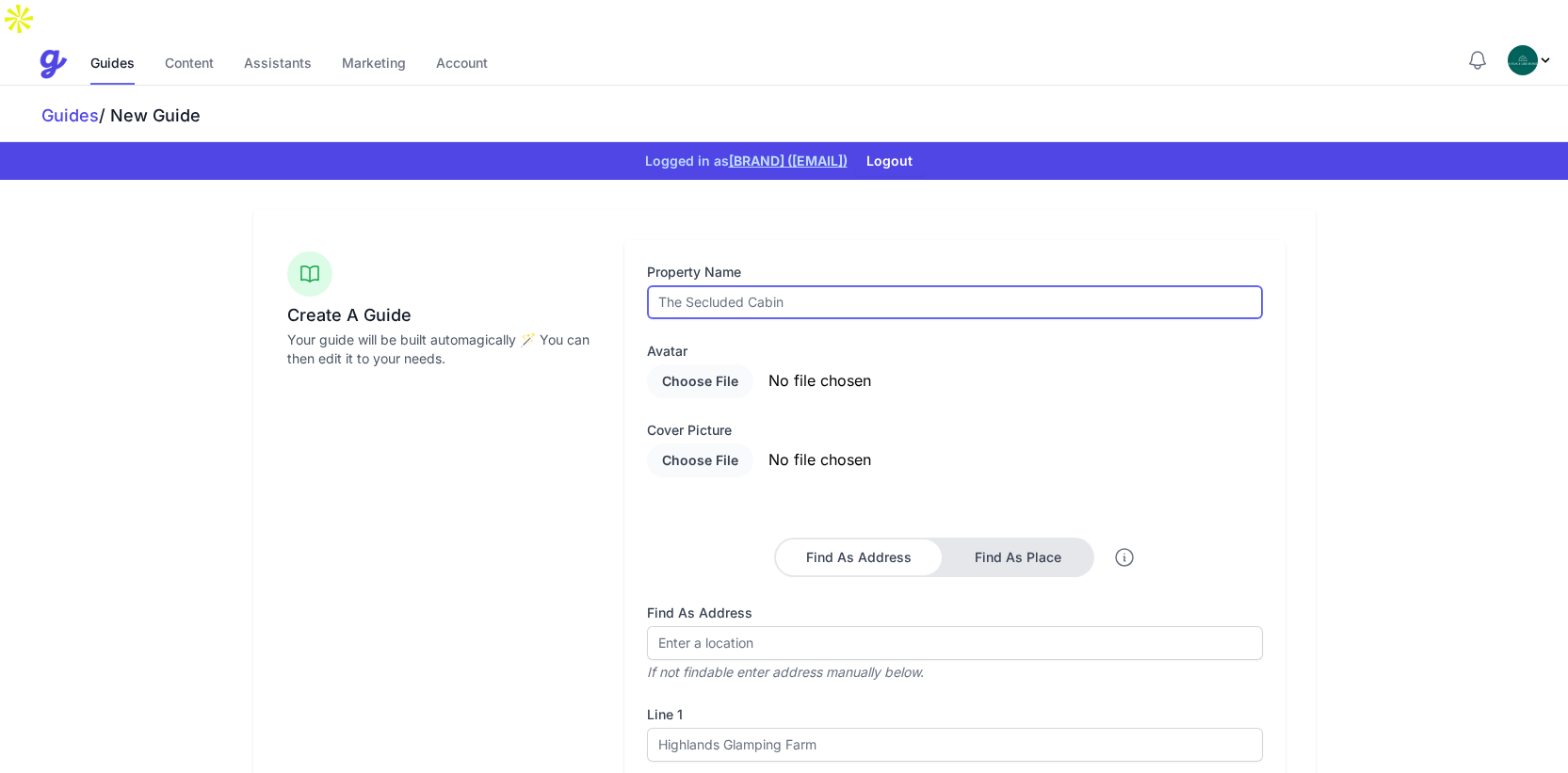 click at bounding box center (954, 302) 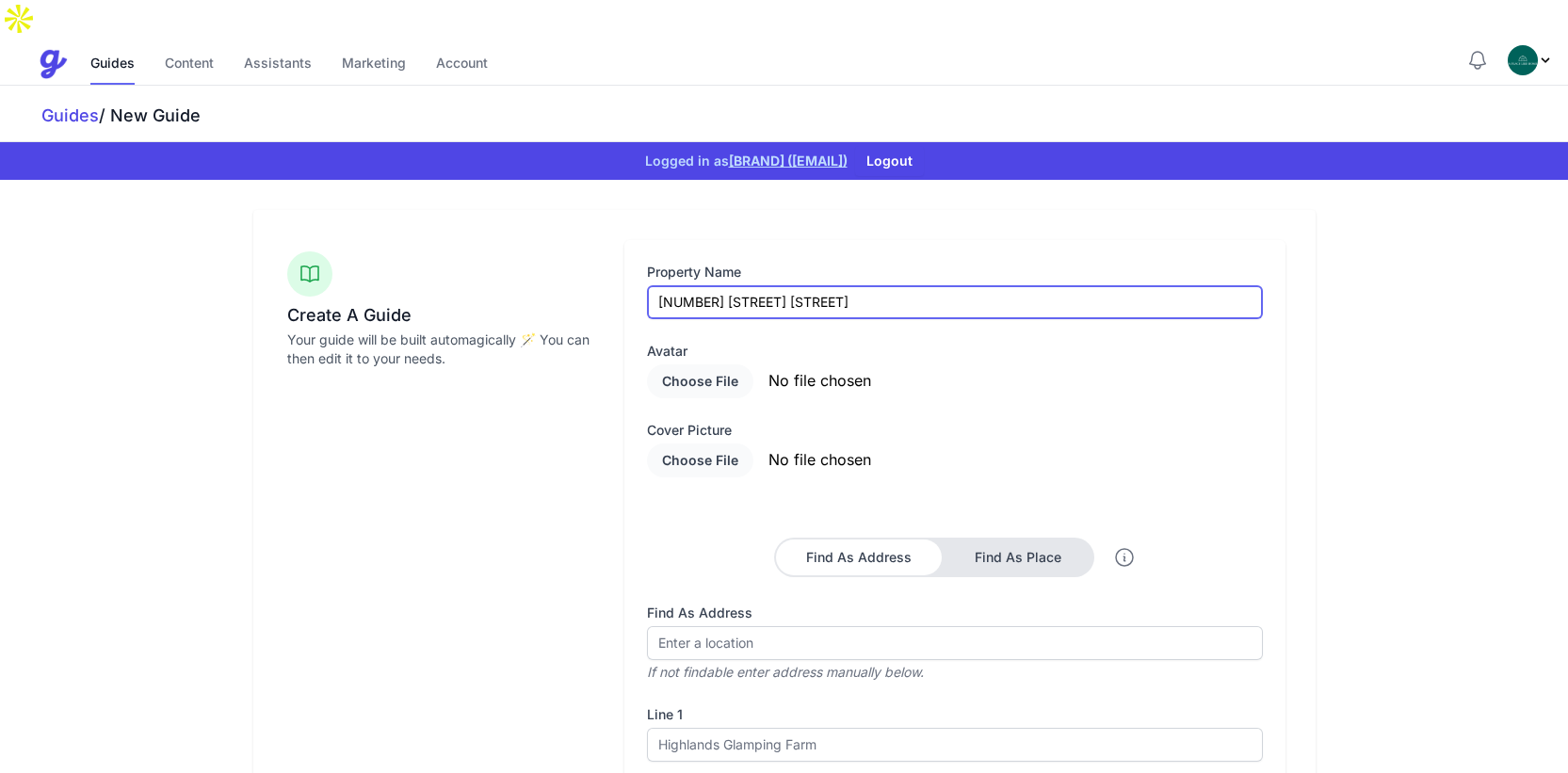 type on "[NUMBER] [STREET] [STREET]" 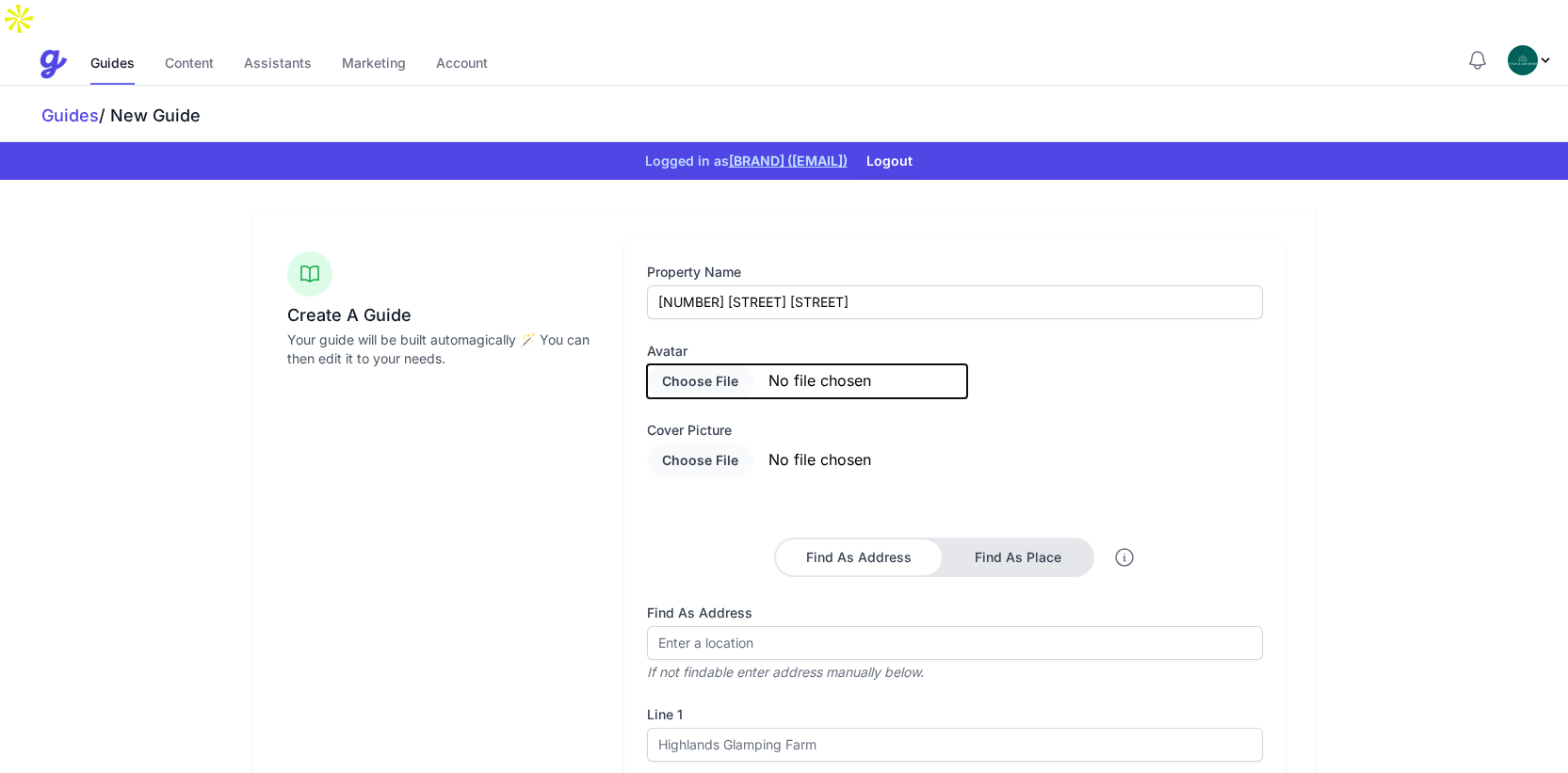 click at bounding box center (807, 381) 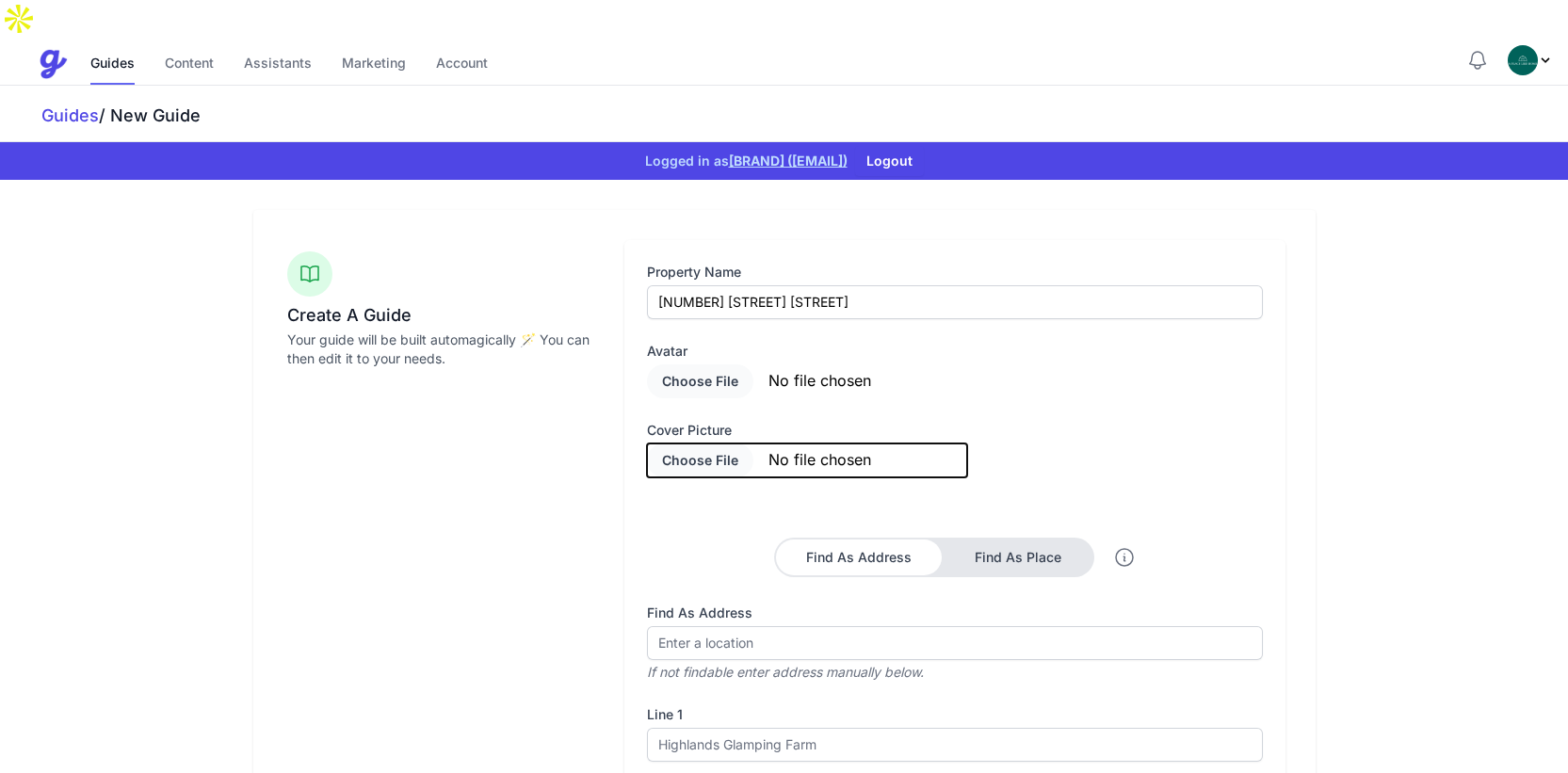 click at bounding box center (807, 460) 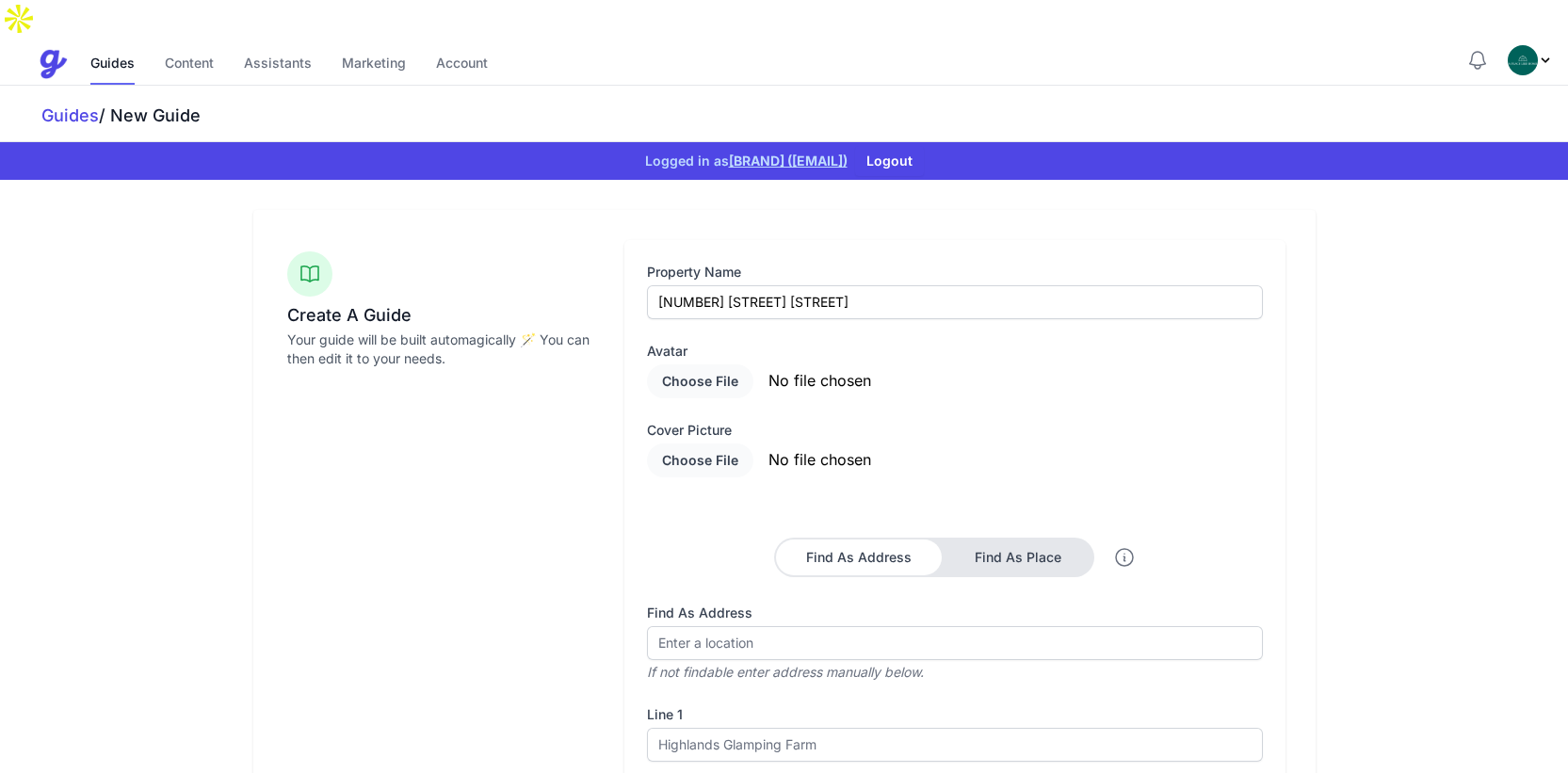 drag, startPoint x: 948, startPoint y: 215, endPoint x: 998, endPoint y: 179, distance: 61.61169 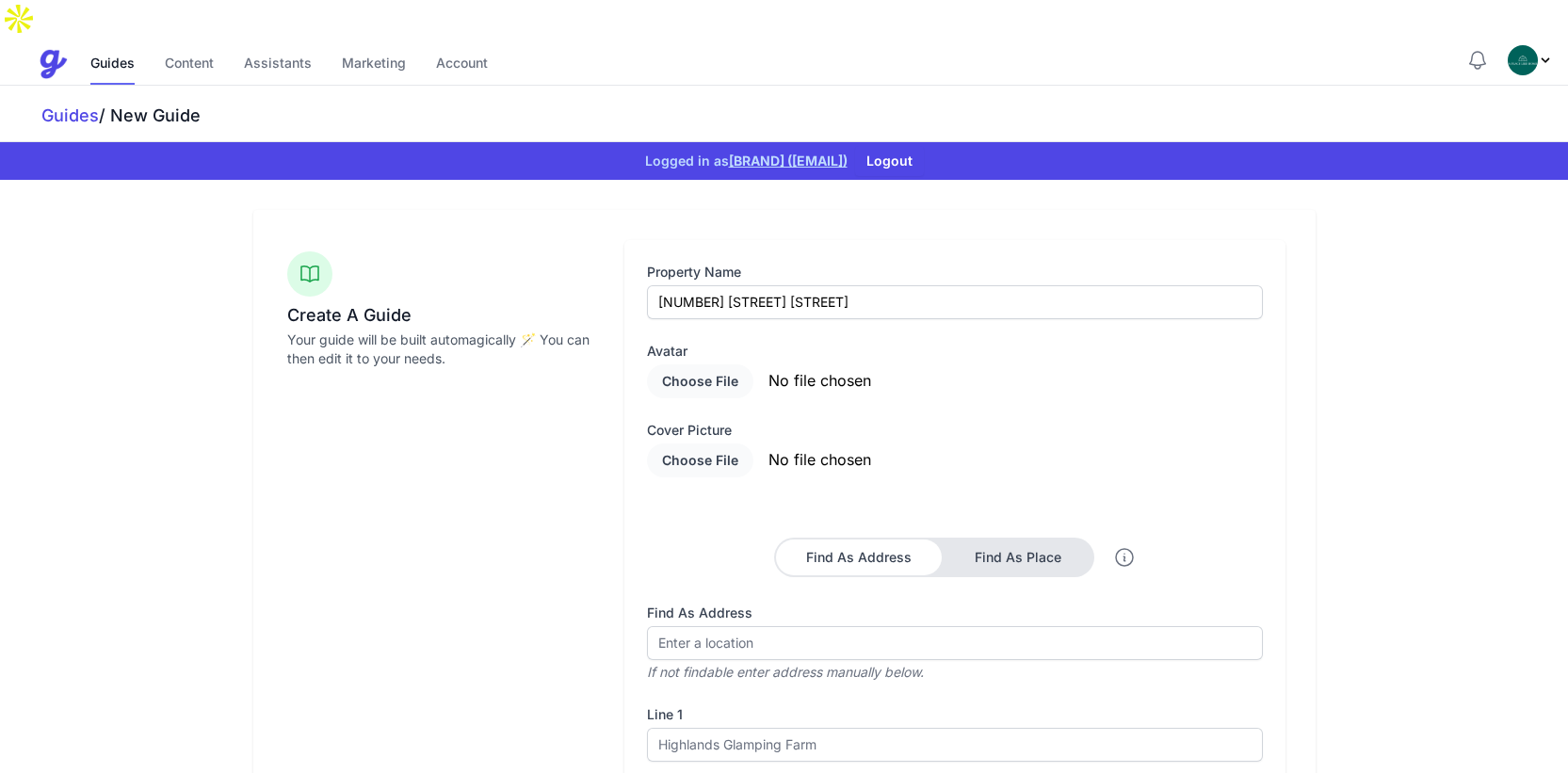 click on "Property Name
36A Slone Gardens
Avatar
Cover picture
Find As Address
Find As Place
Find As Address
If not findable enter address manually below.
Find As Place
If not findable enter address manually below." at bounding box center (954, 591) 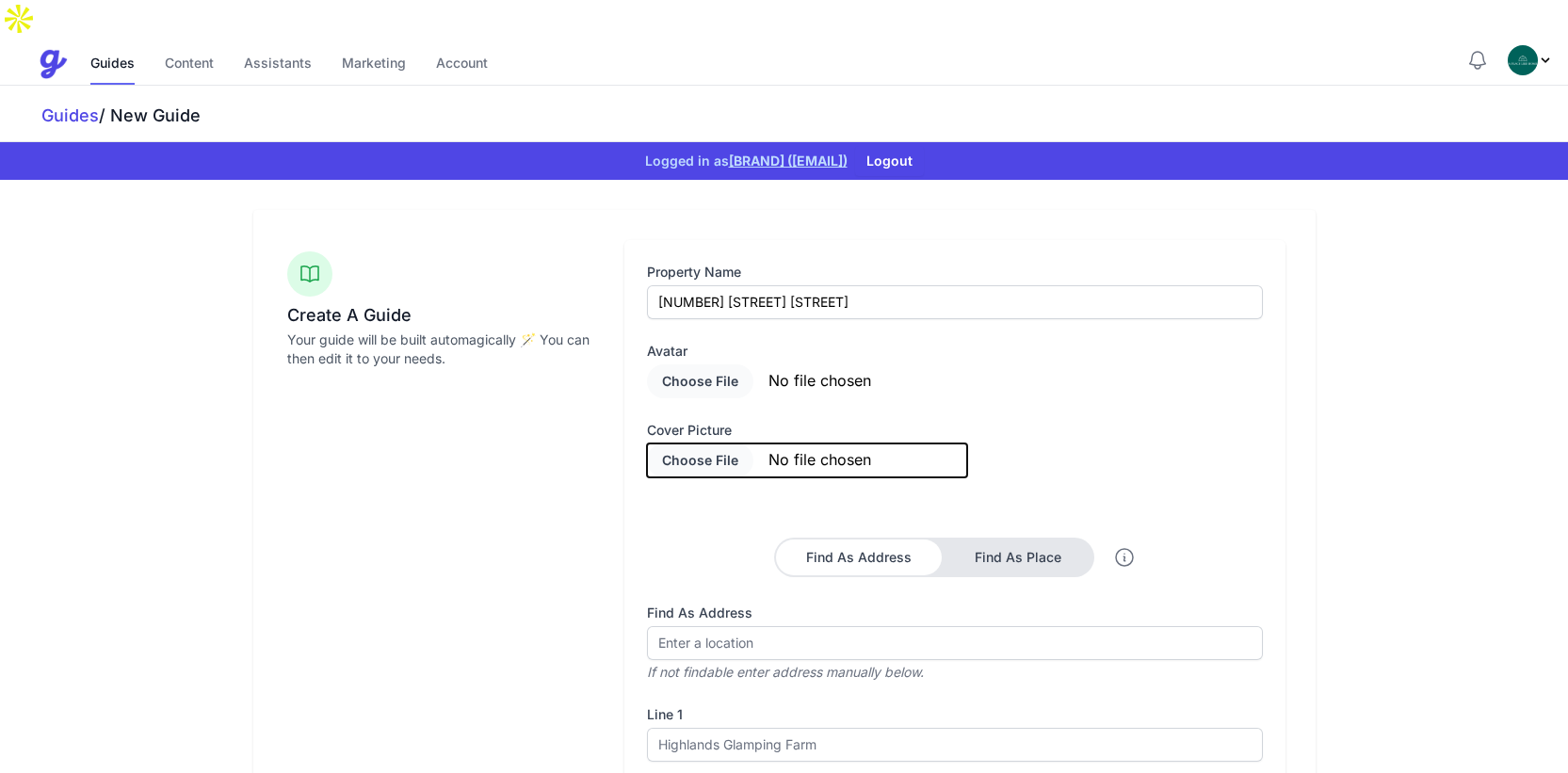 click at bounding box center (807, 460) 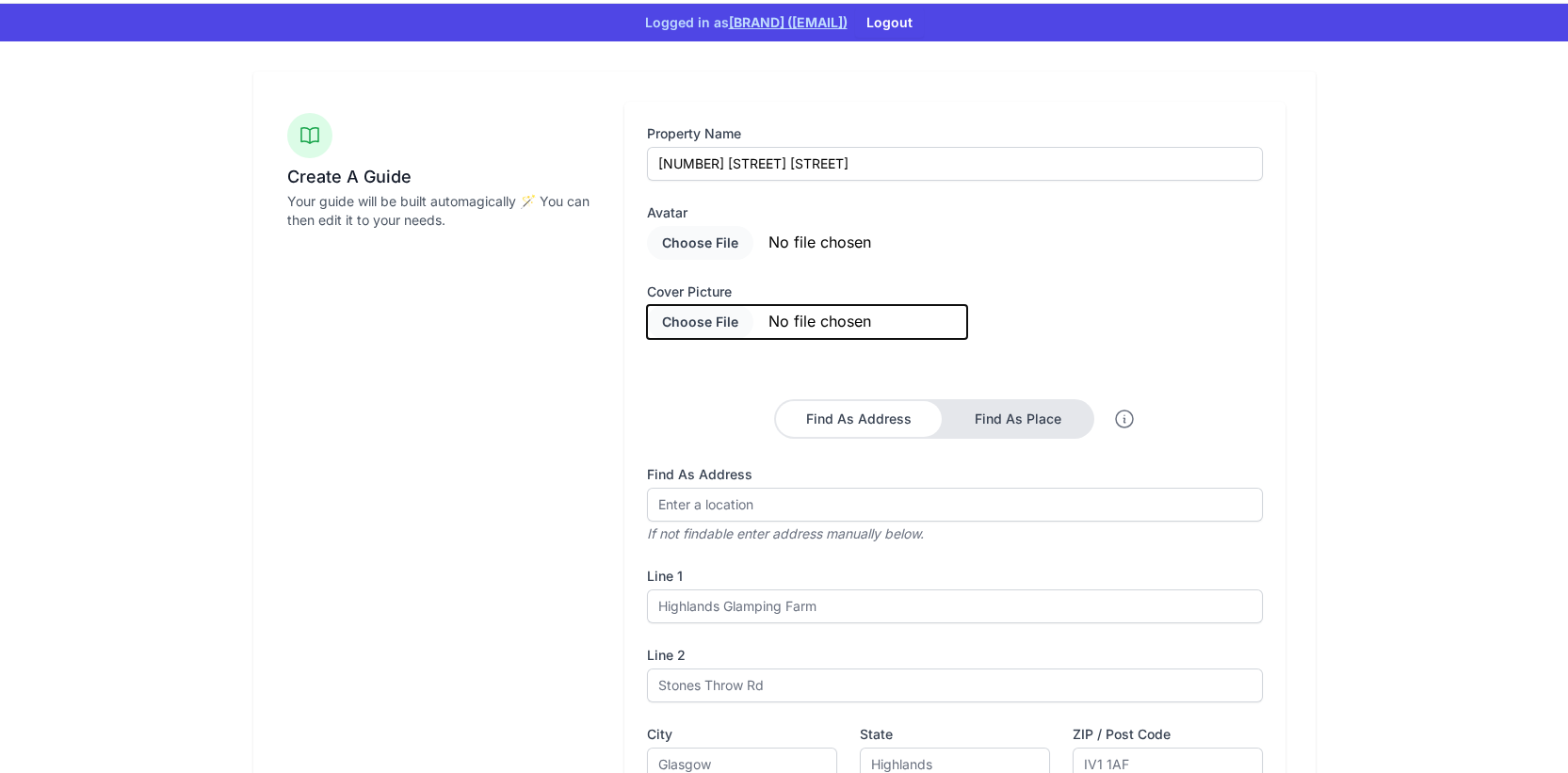 scroll, scrollTop: 318, scrollLeft: 0, axis: vertical 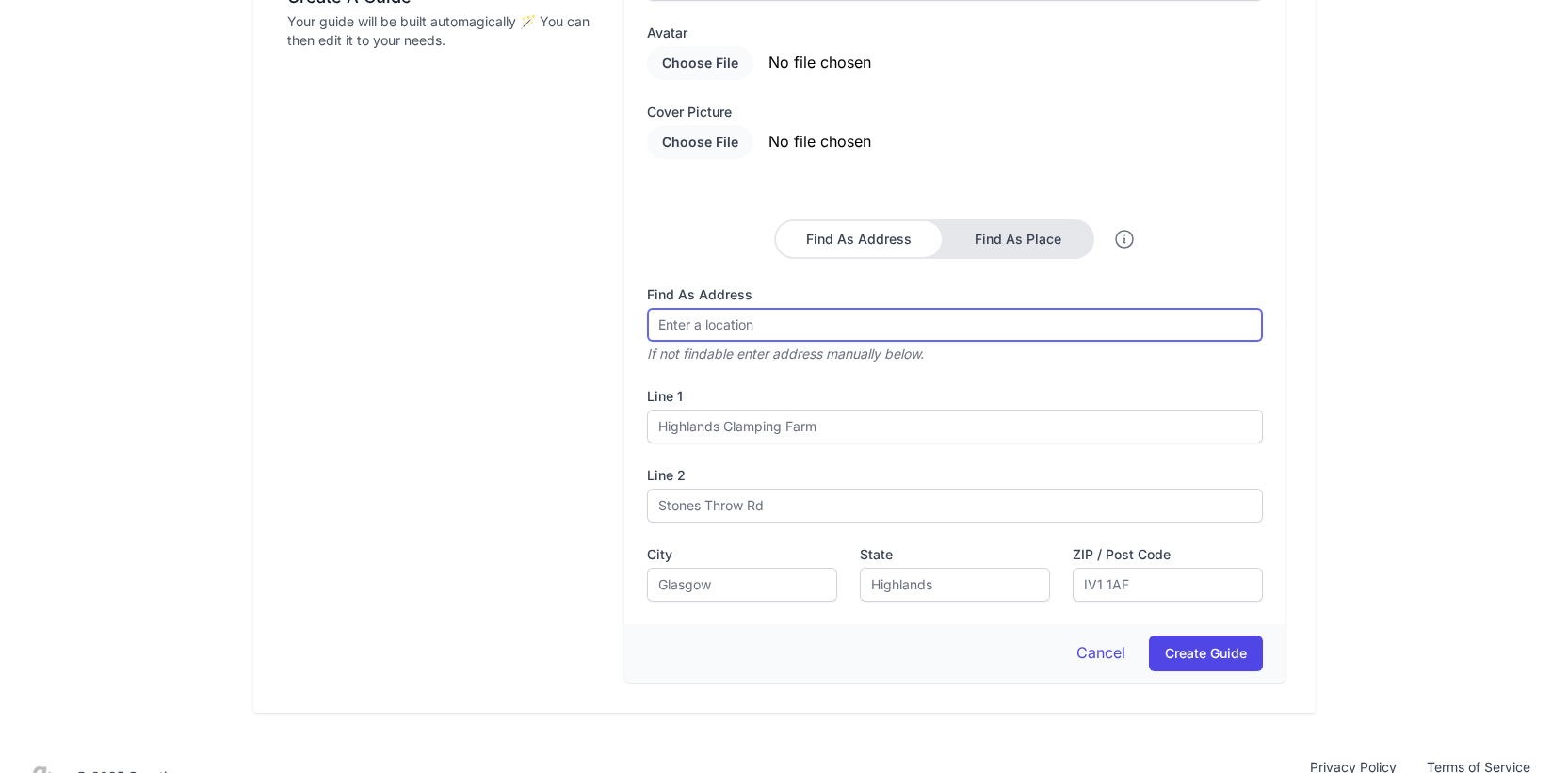 click on "Find As Address" at bounding box center [954, 325] 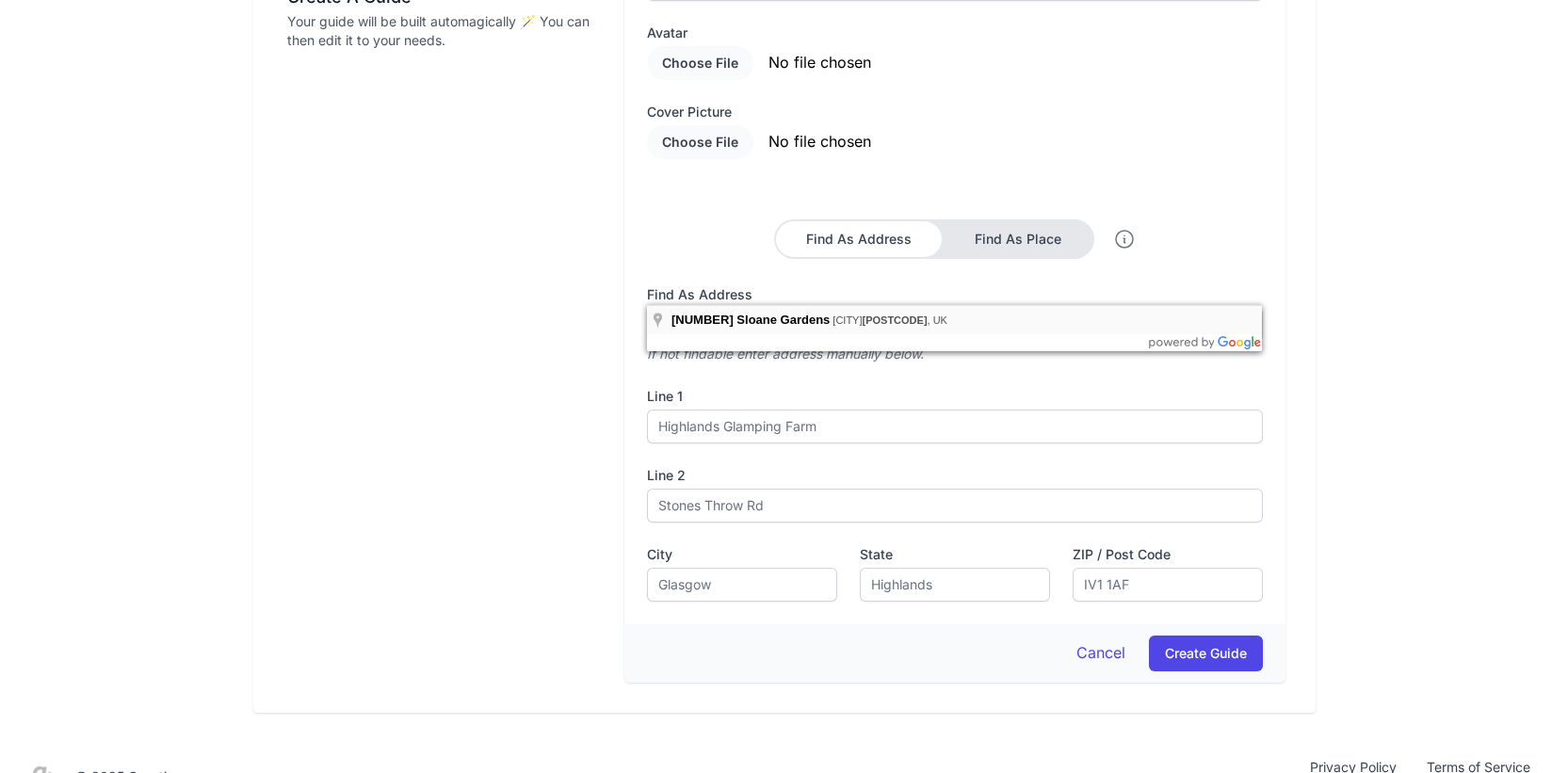 type on "36A Sloane Gardens, London SW1W 8DJ, UK" 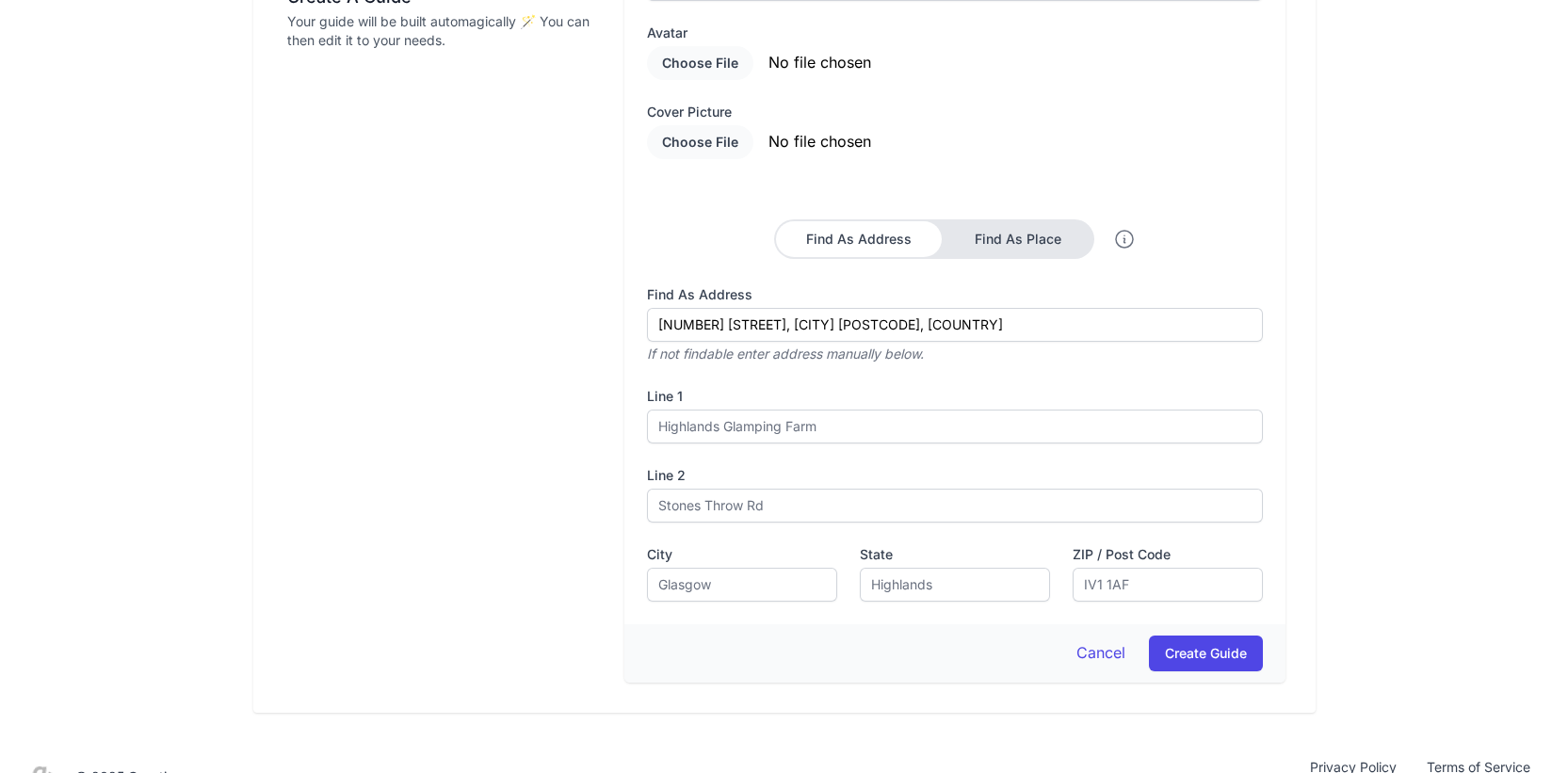 type on "36A Sloane Gardens" 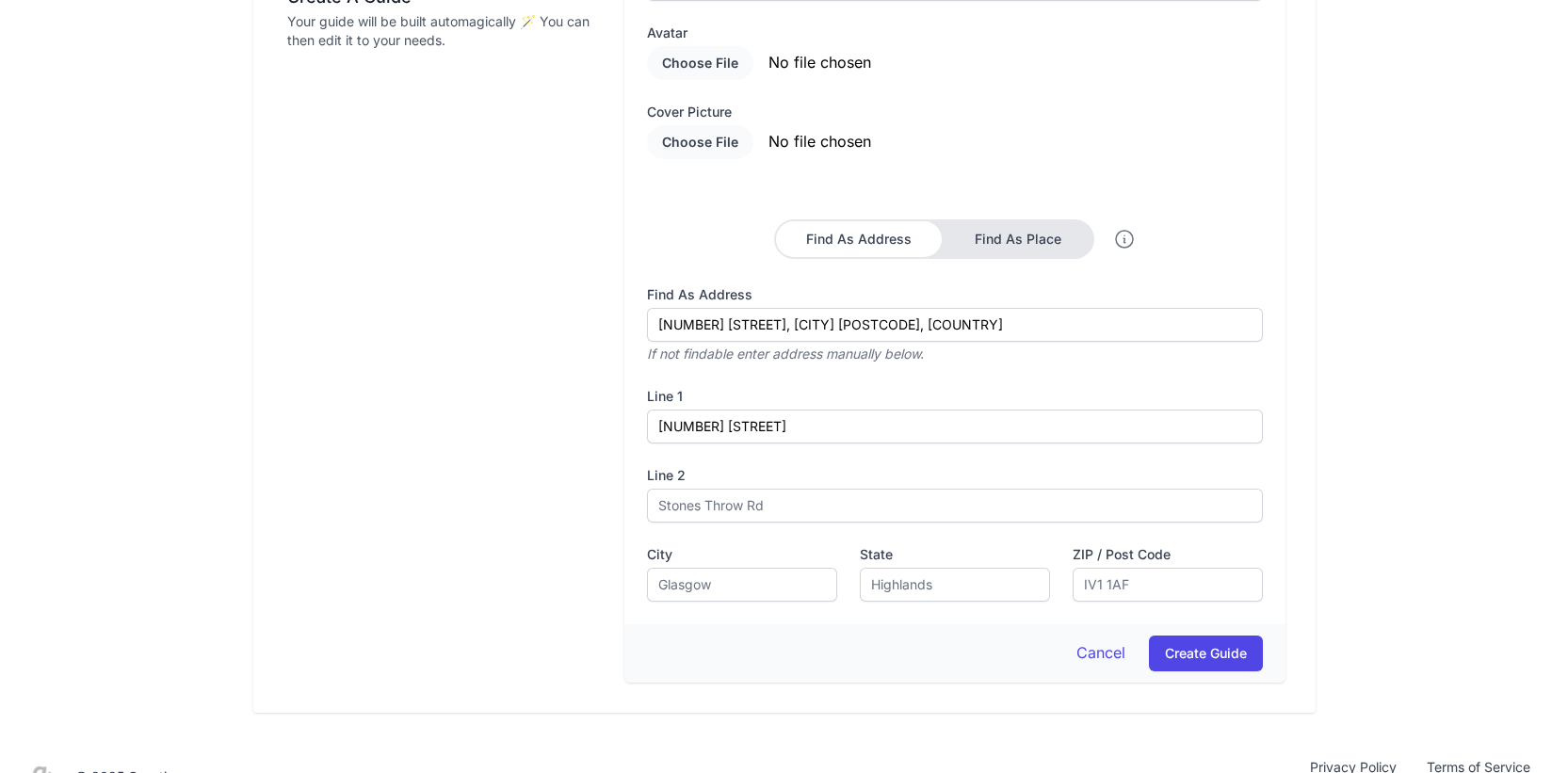 type on "London" 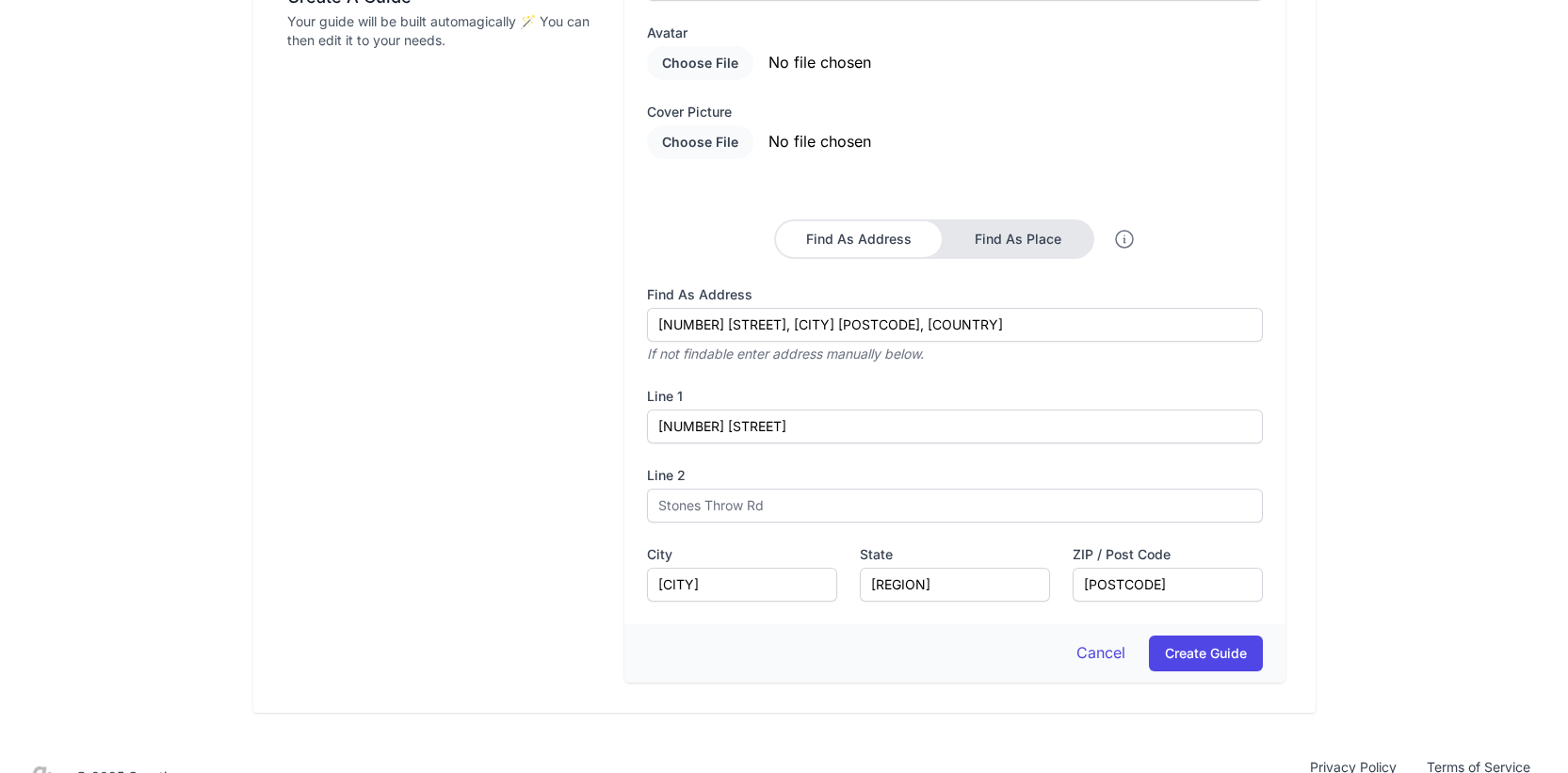click on "Create A Guide
Your guide will be built automagically 🪄  You can then edit it to your needs." at bounding box center (443, 302) 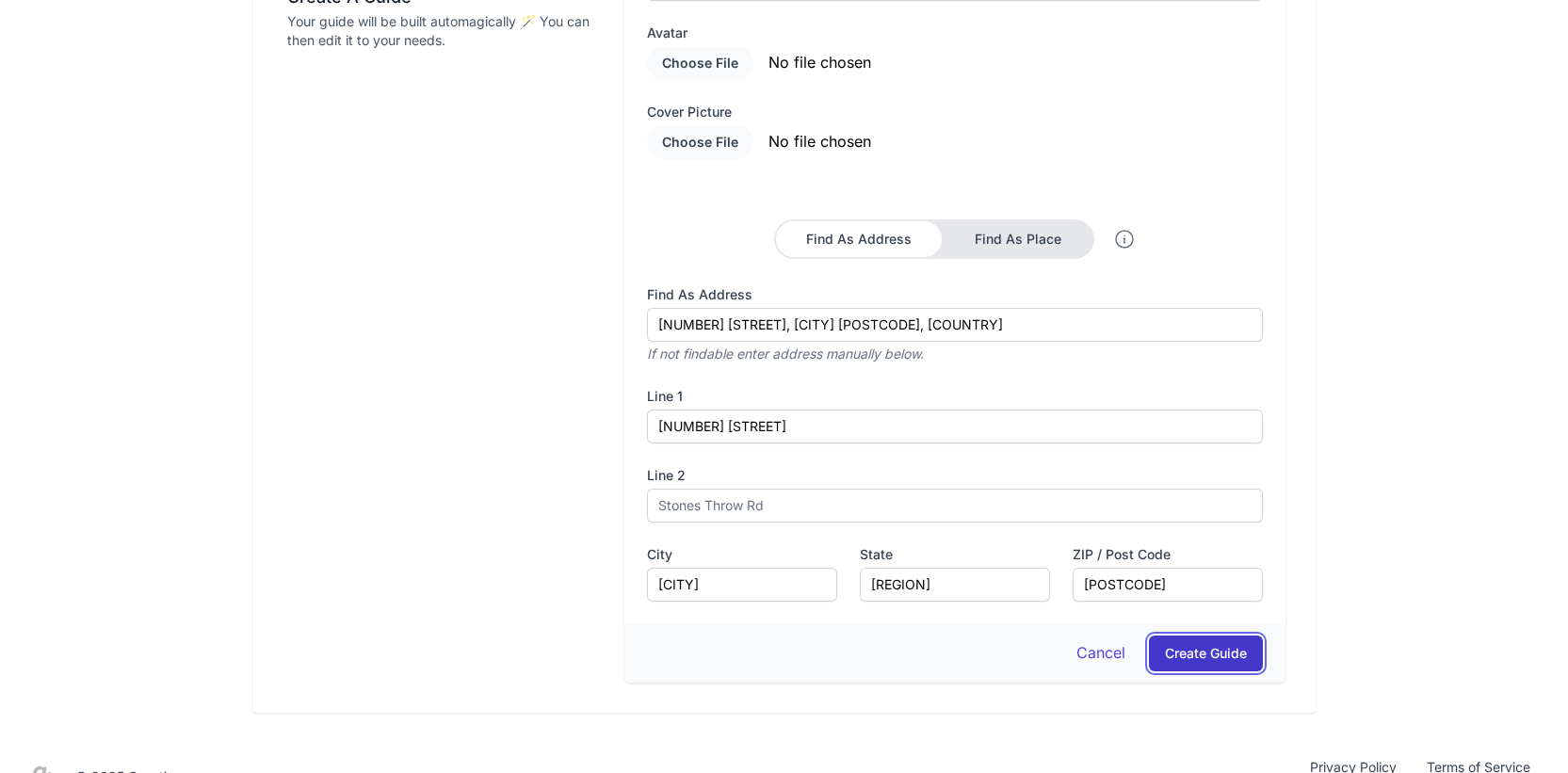 click on "Create Guide" at bounding box center (1205, 653) 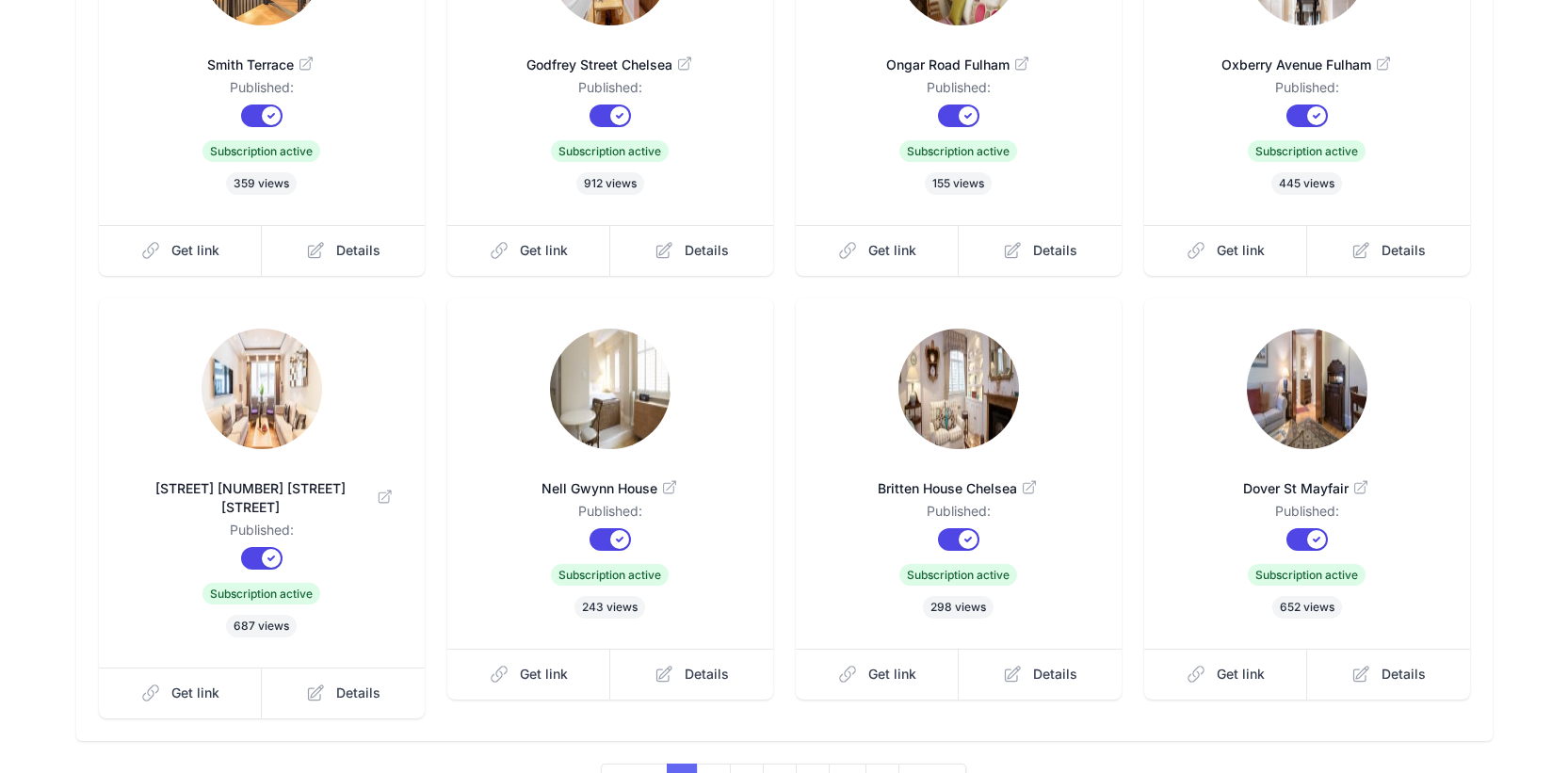 scroll, scrollTop: 531, scrollLeft: 0, axis: vertical 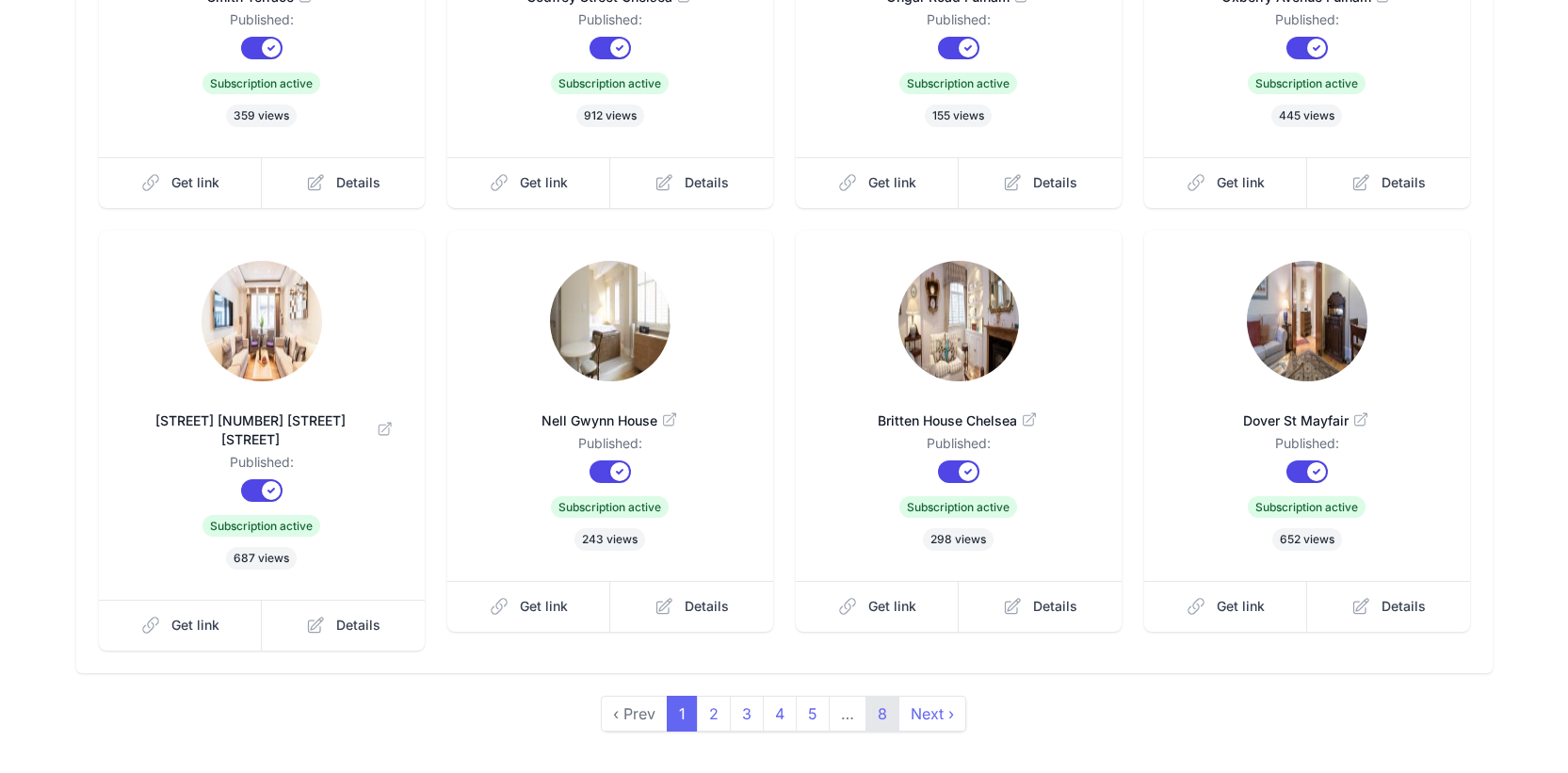 click on "8" at bounding box center (882, 714) 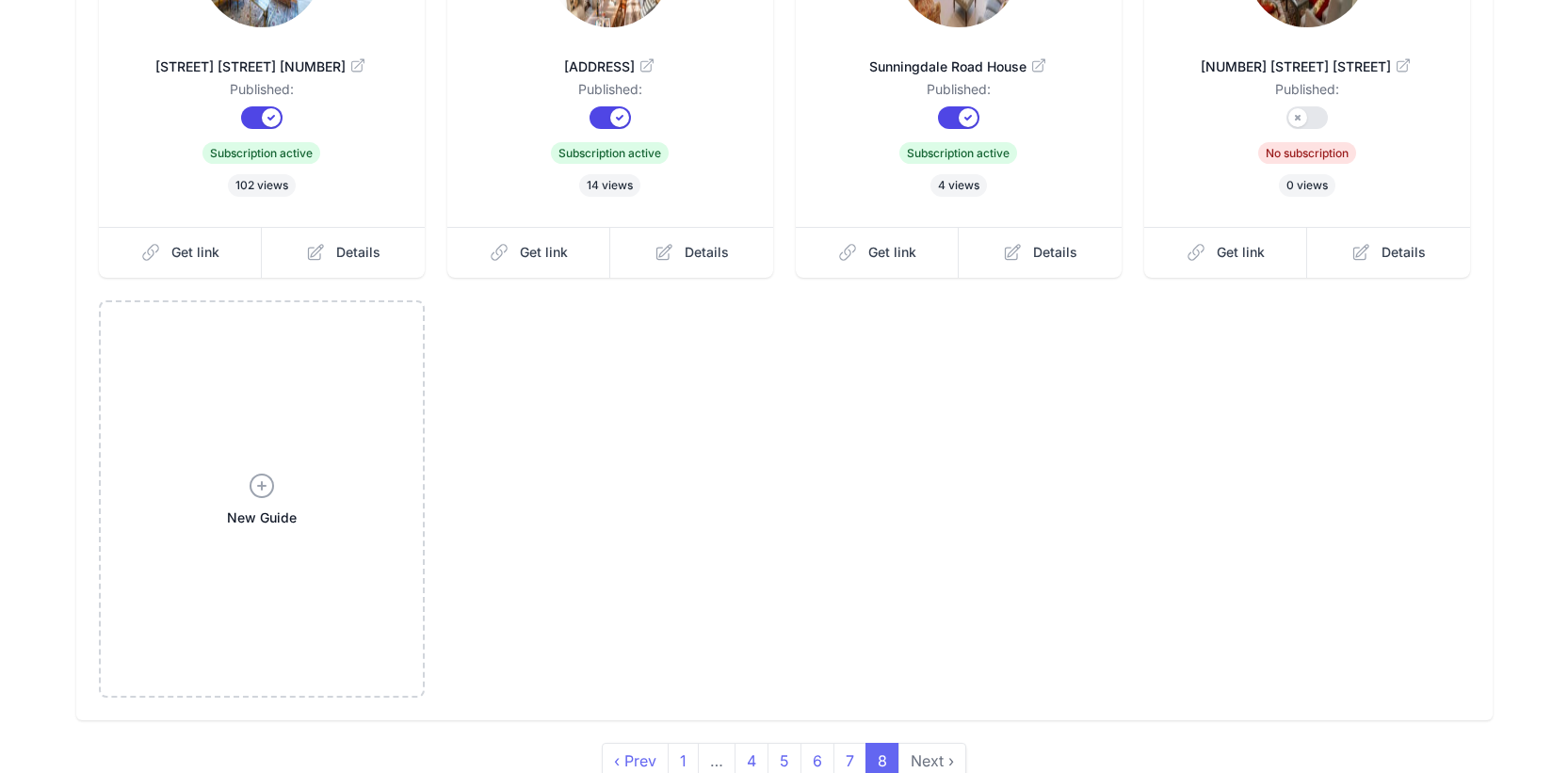 scroll, scrollTop: 533, scrollLeft: 0, axis: vertical 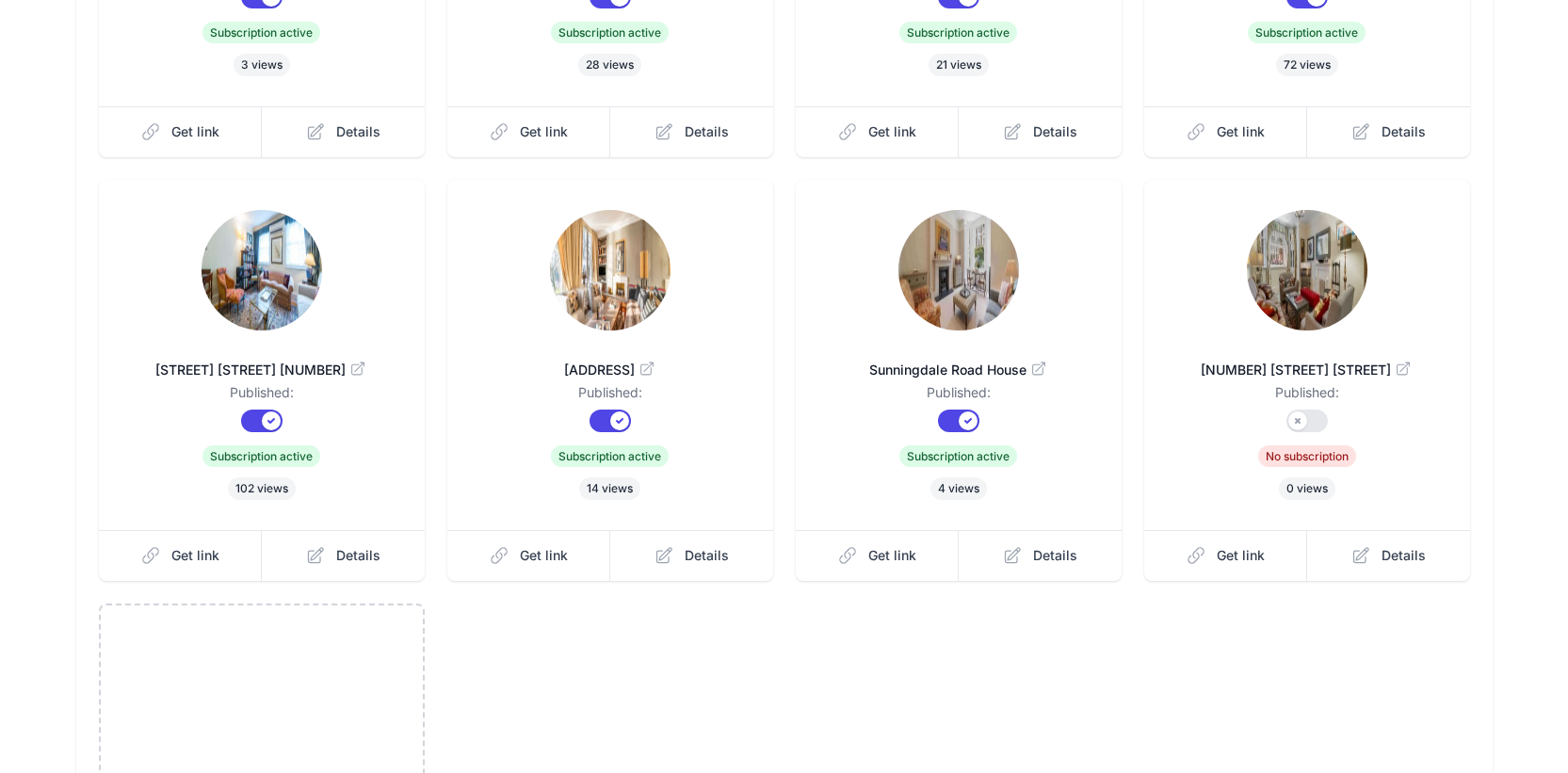 click at bounding box center (1307, 270) 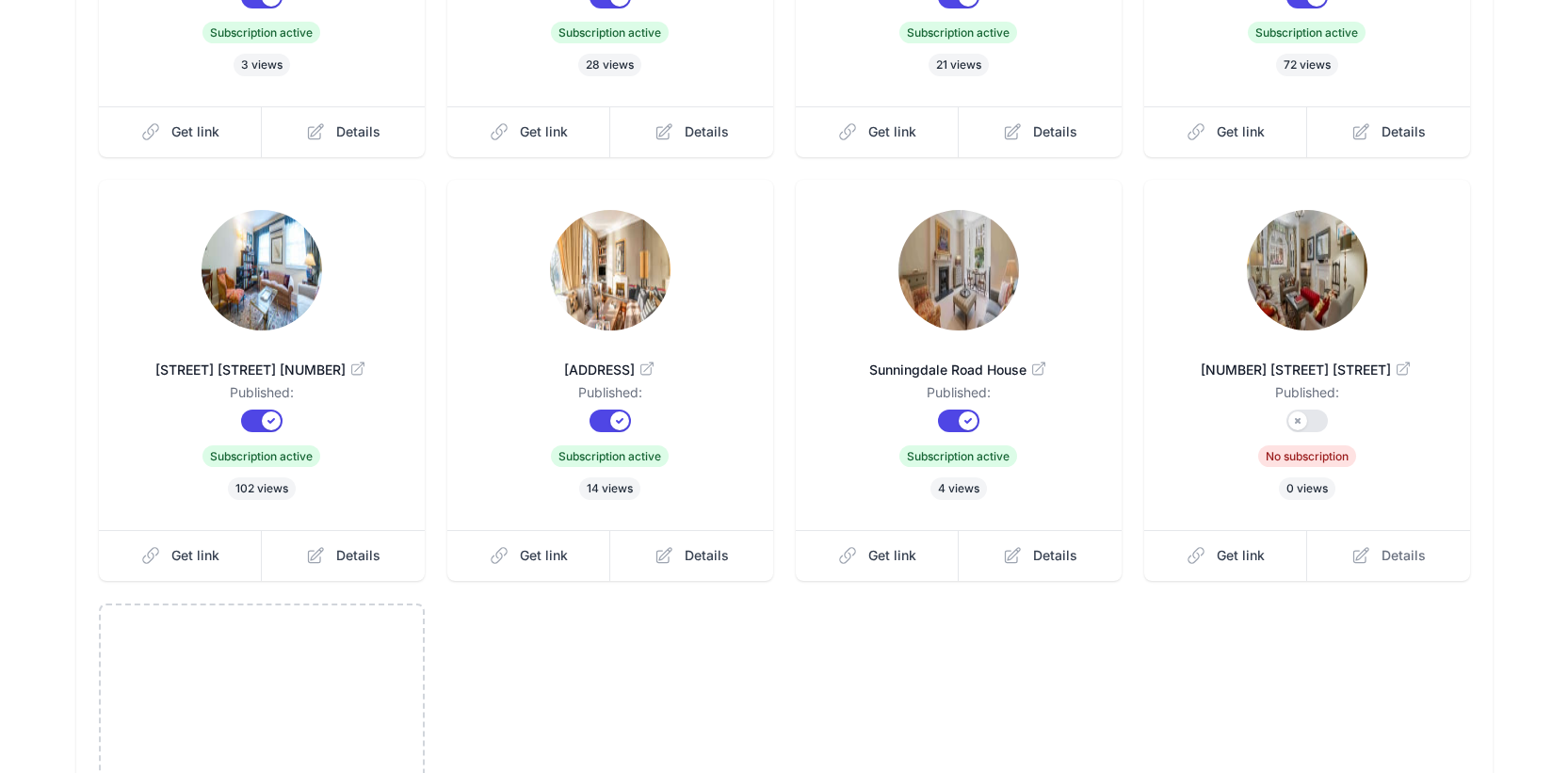 click on "Details" at bounding box center (1388, 556) 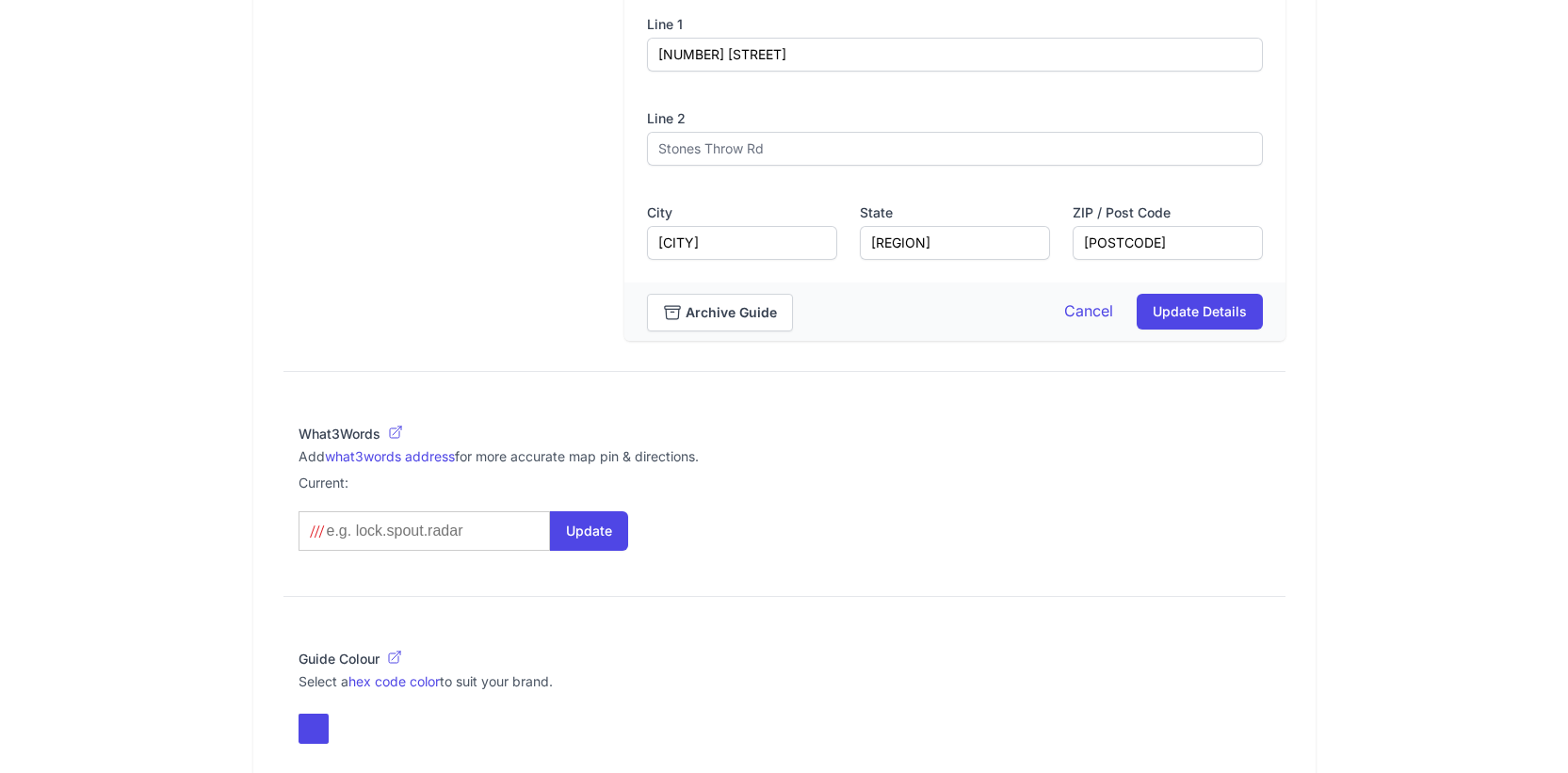 scroll, scrollTop: 1130, scrollLeft: 0, axis: vertical 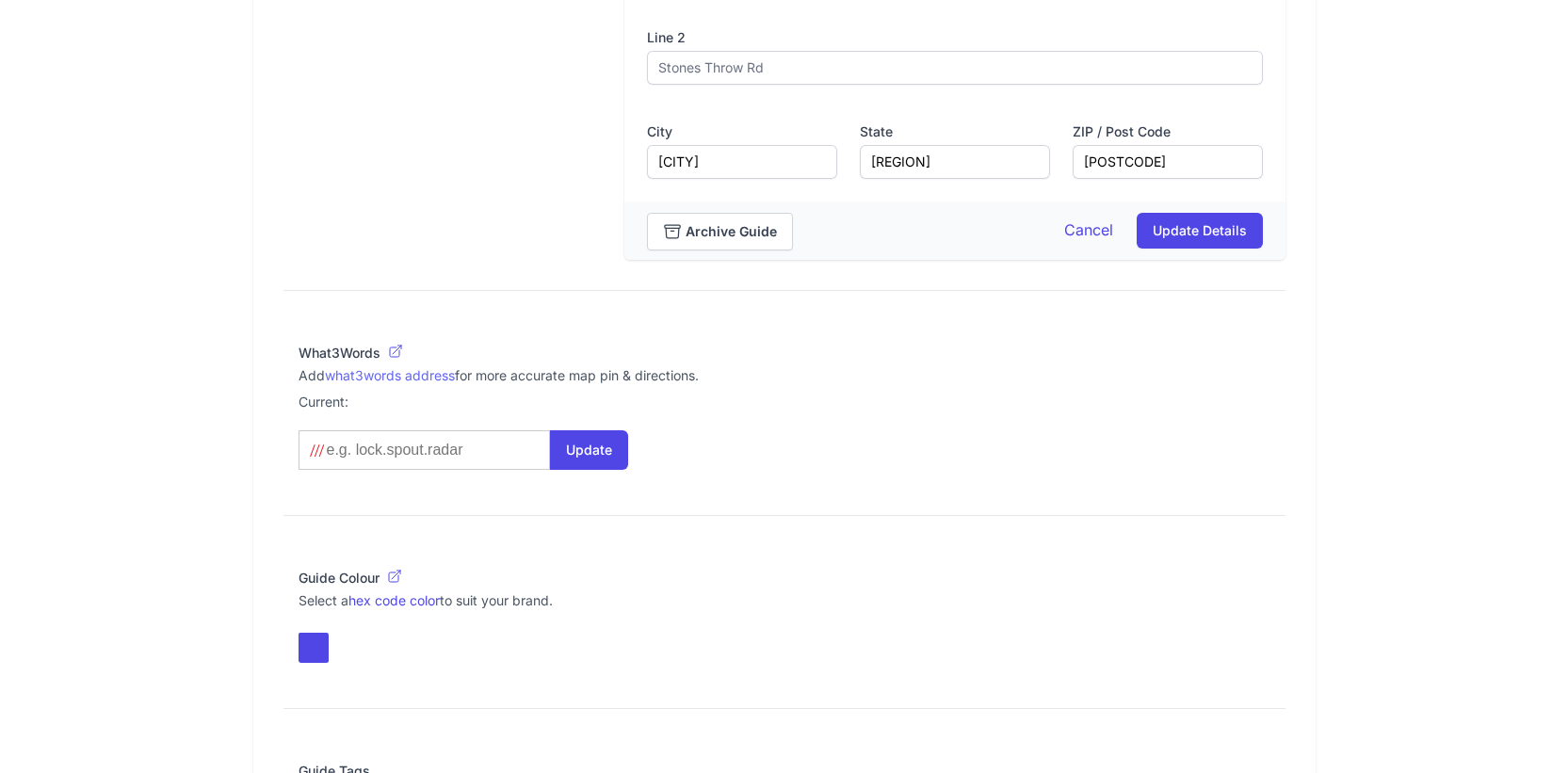 click on "what3words address" at bounding box center [390, 375] 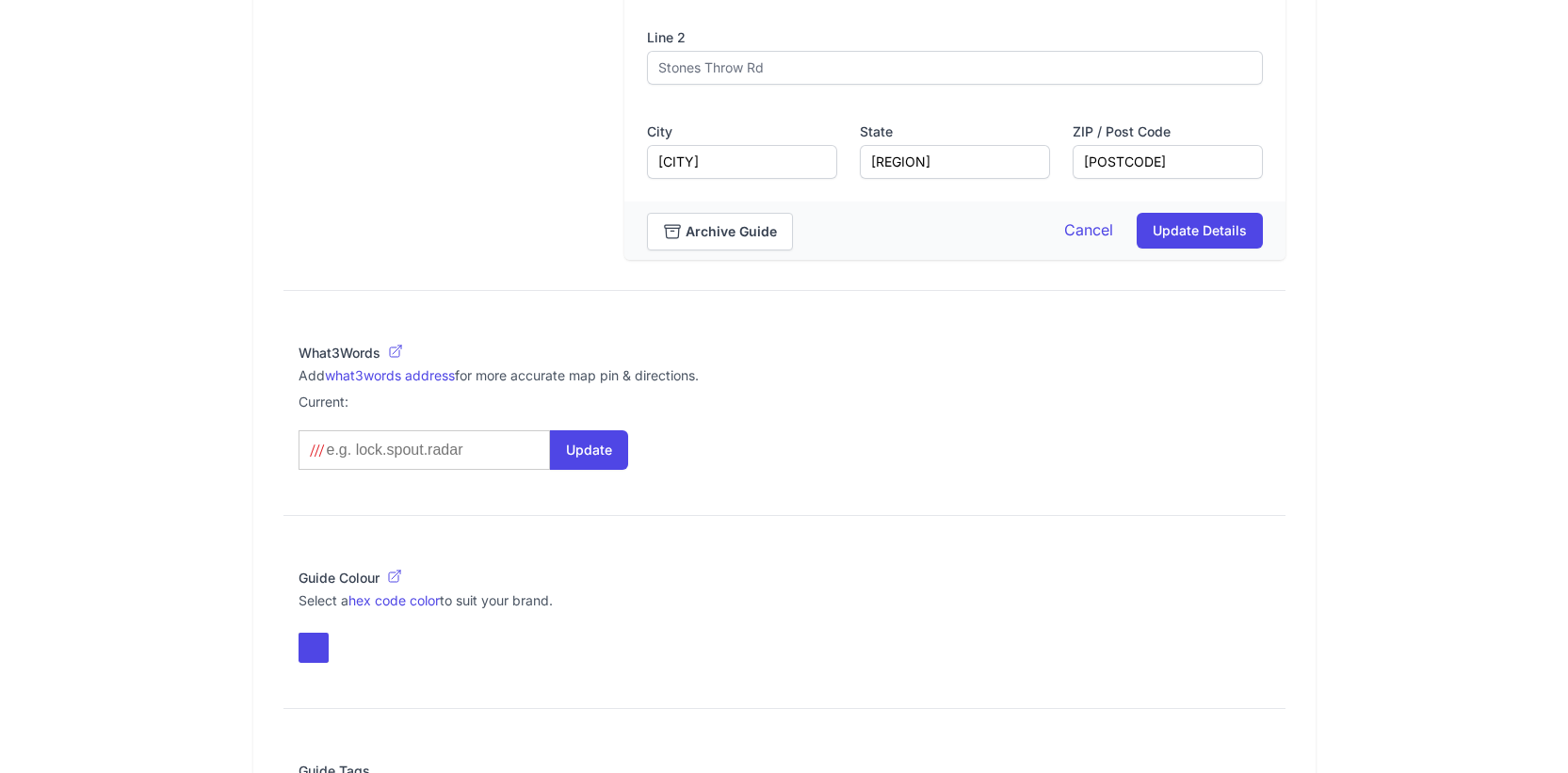 click at bounding box center [421, 450] 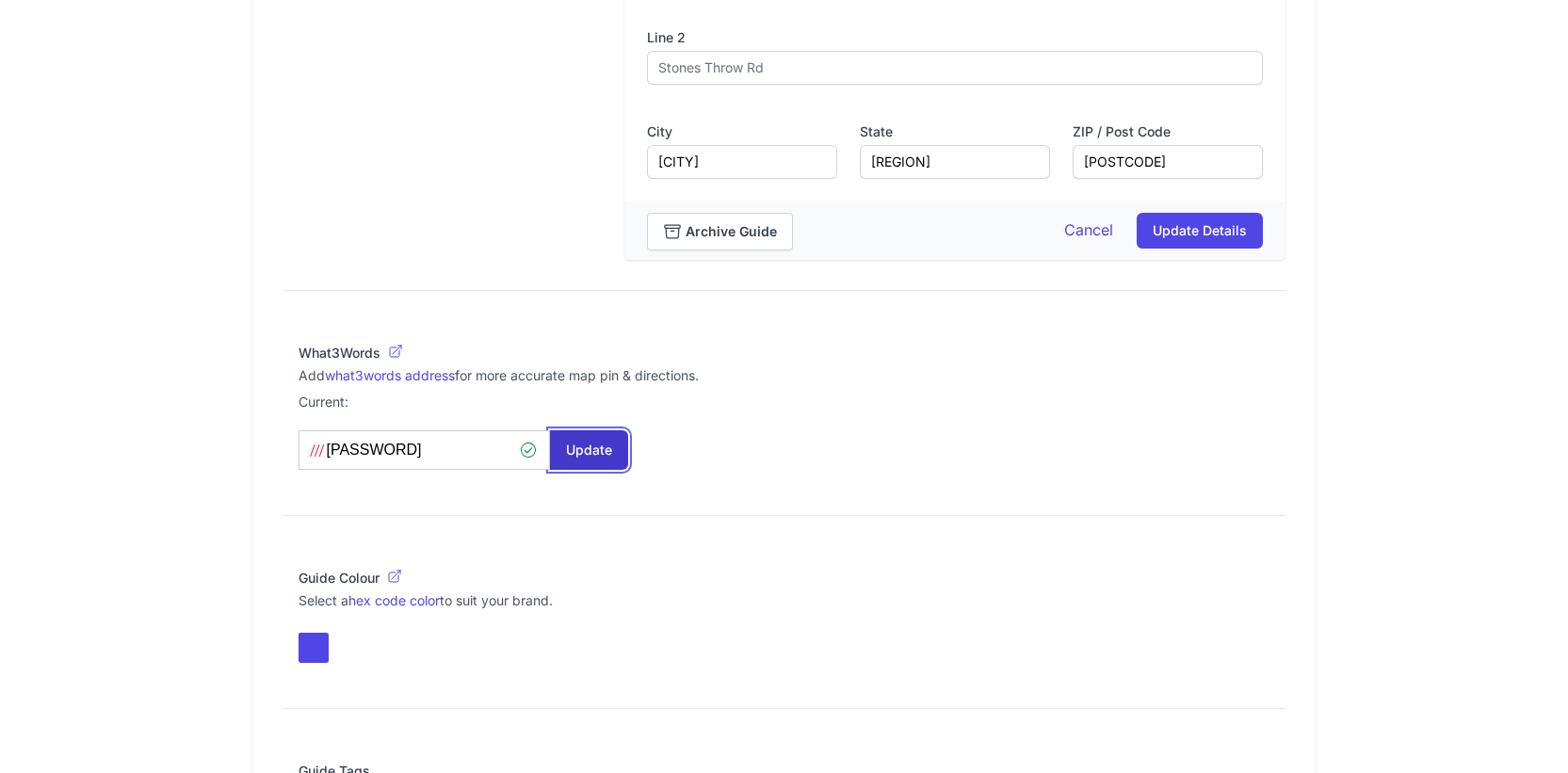 click on "Update" at bounding box center (589, 450) 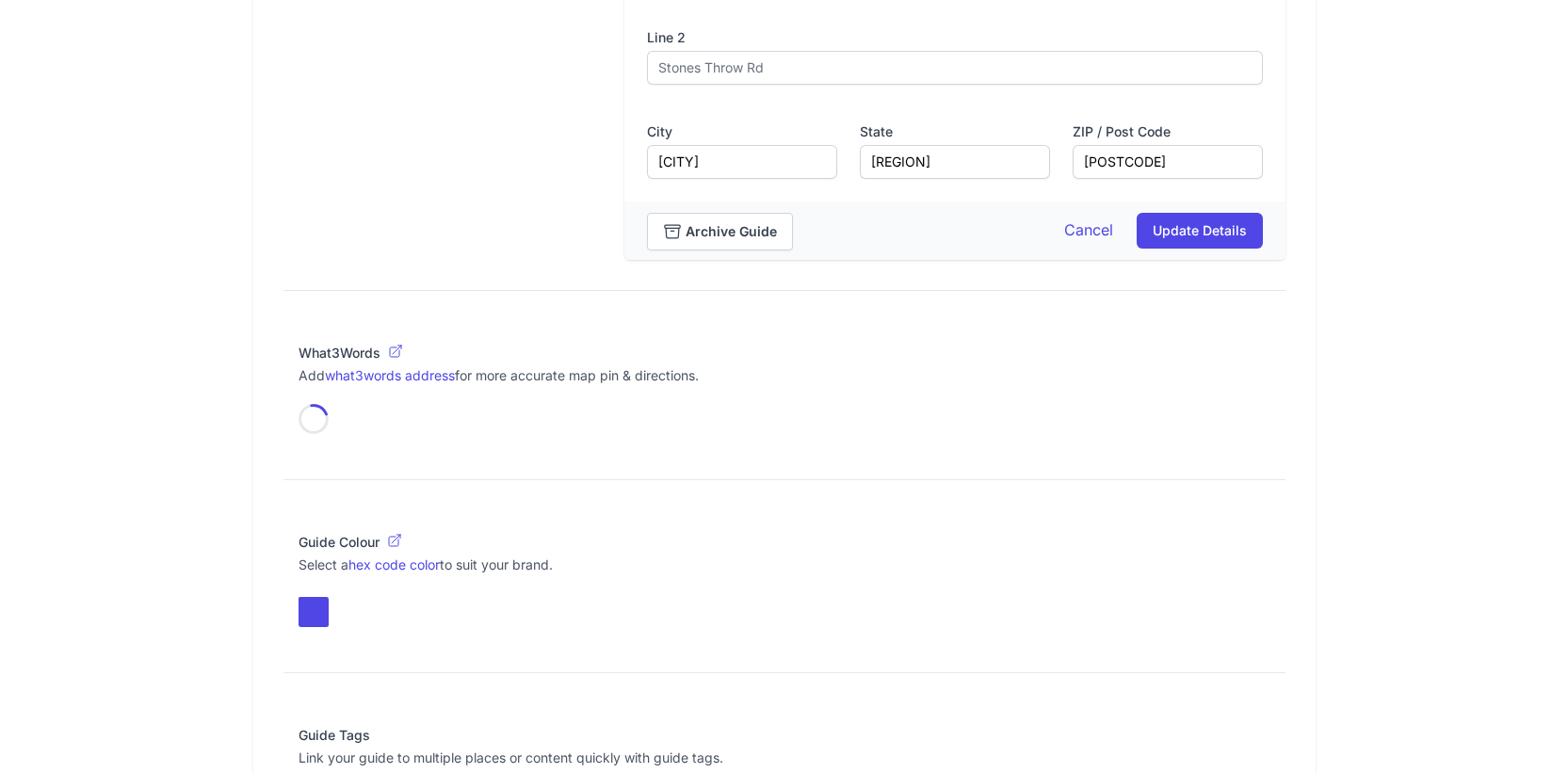 click at bounding box center [784, 612] 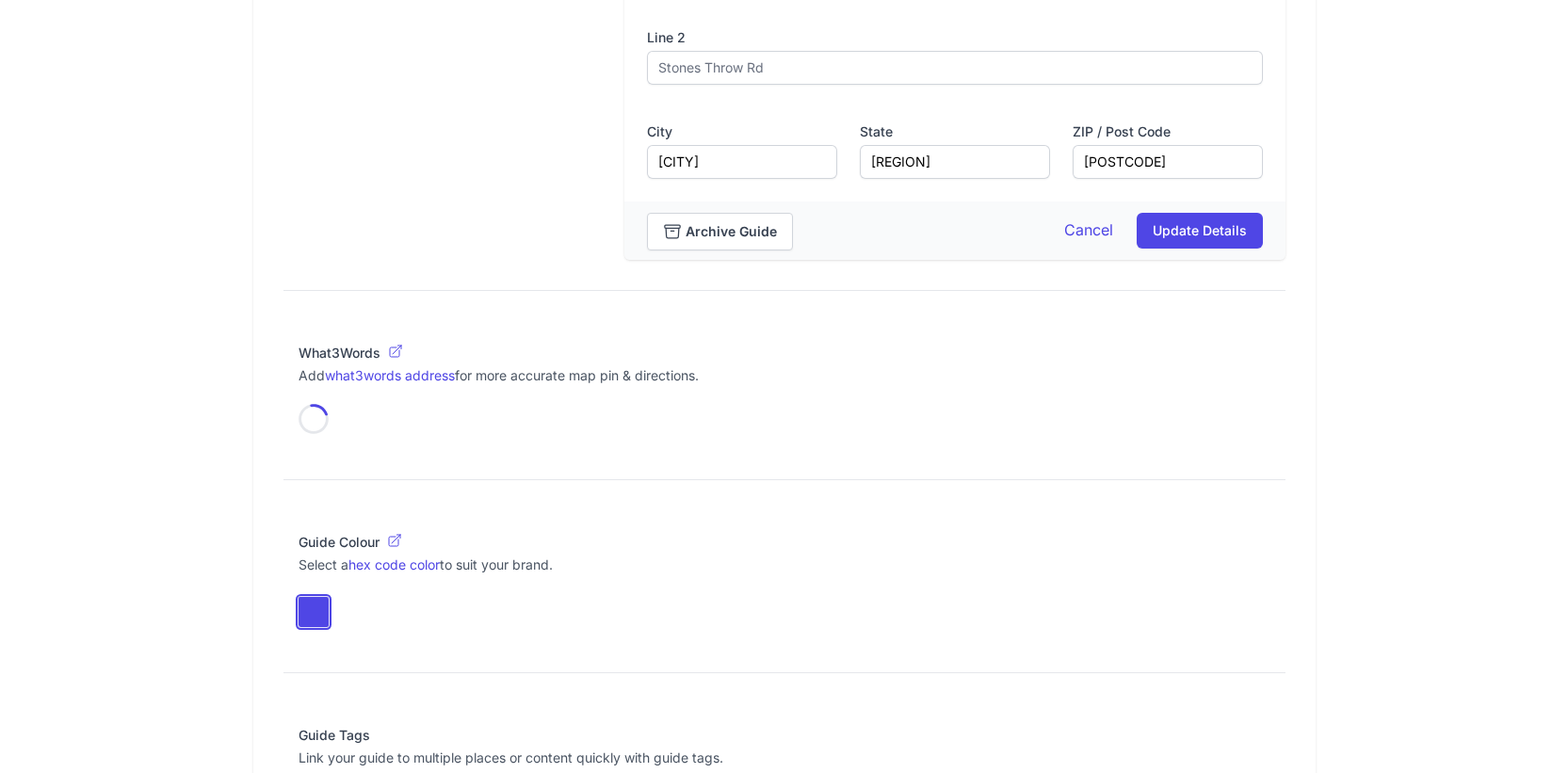 click at bounding box center (314, 612) 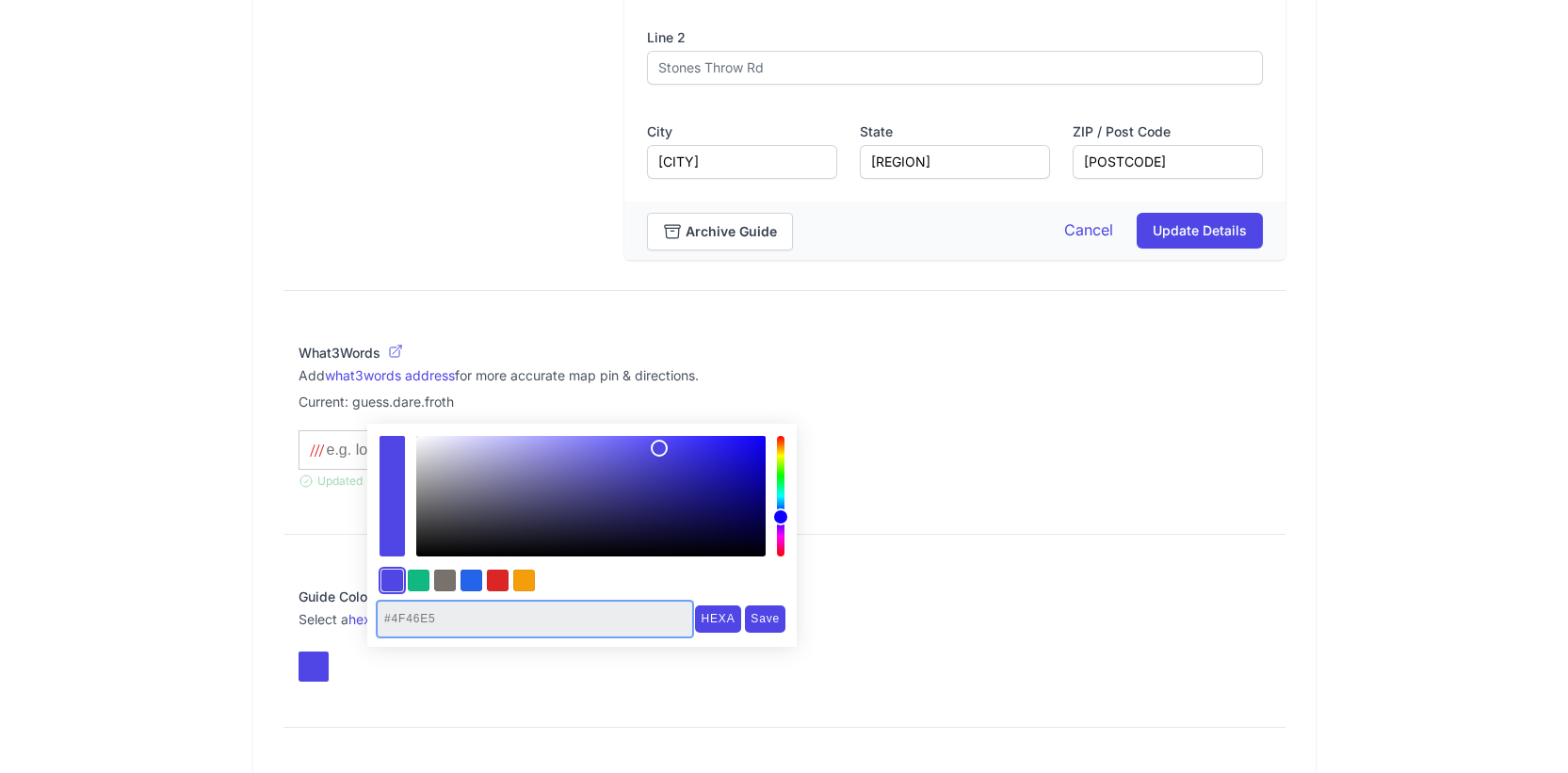 click on "#4F46E5" at bounding box center (535, 619) 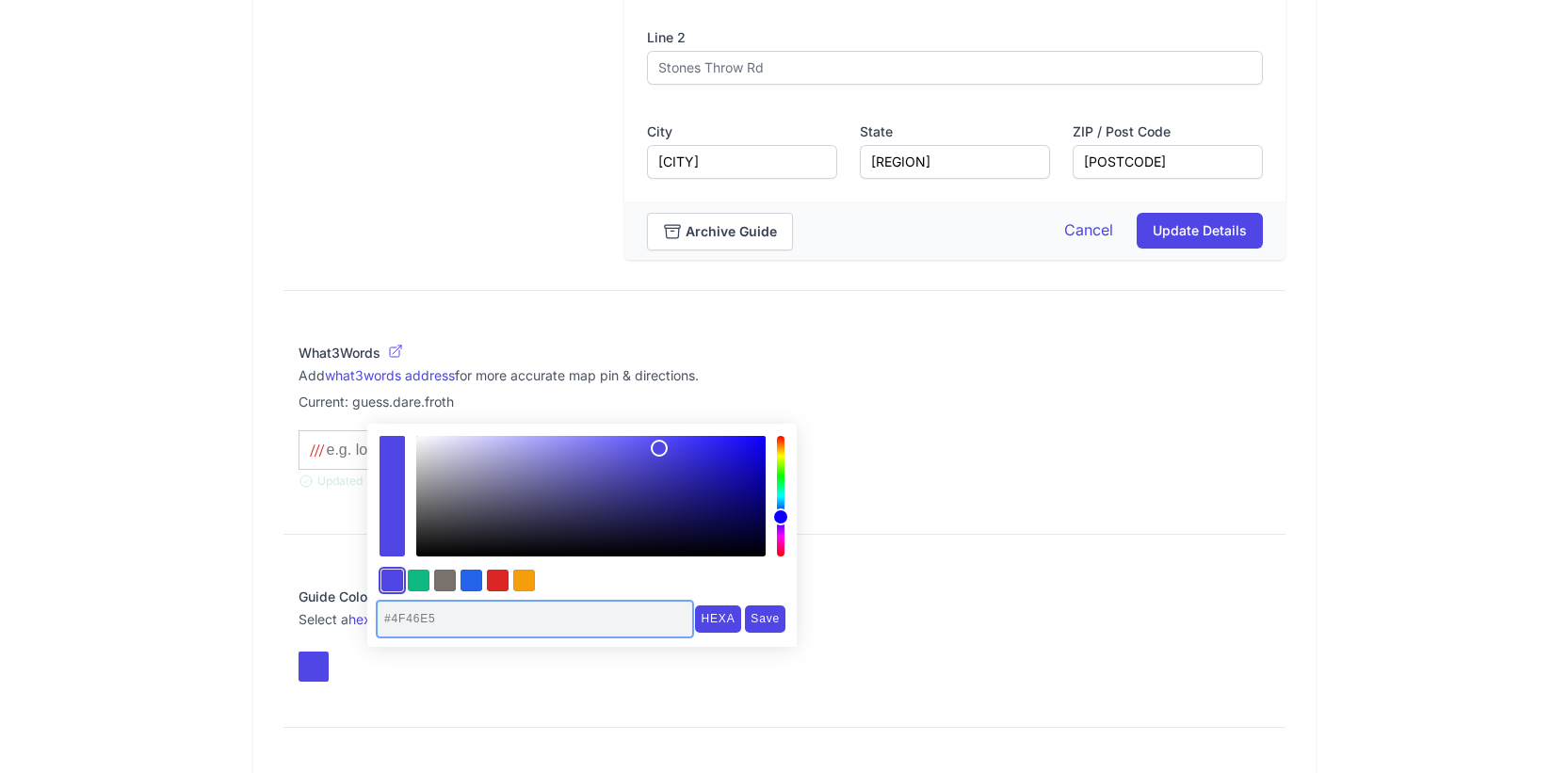 drag, startPoint x: 458, startPoint y: 620, endPoint x: 361, endPoint y: 617, distance: 97.04638 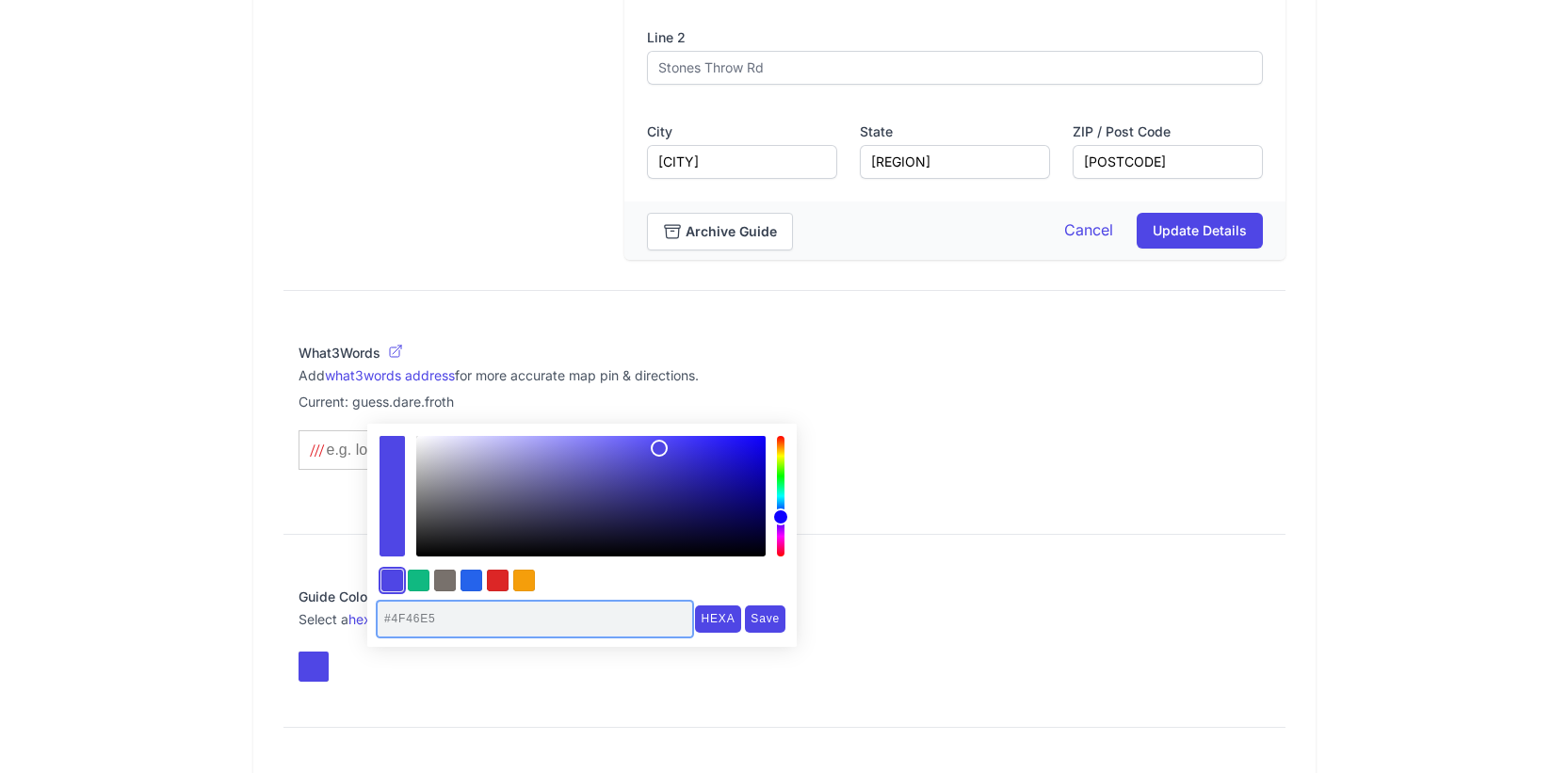 paste on "1c6259" 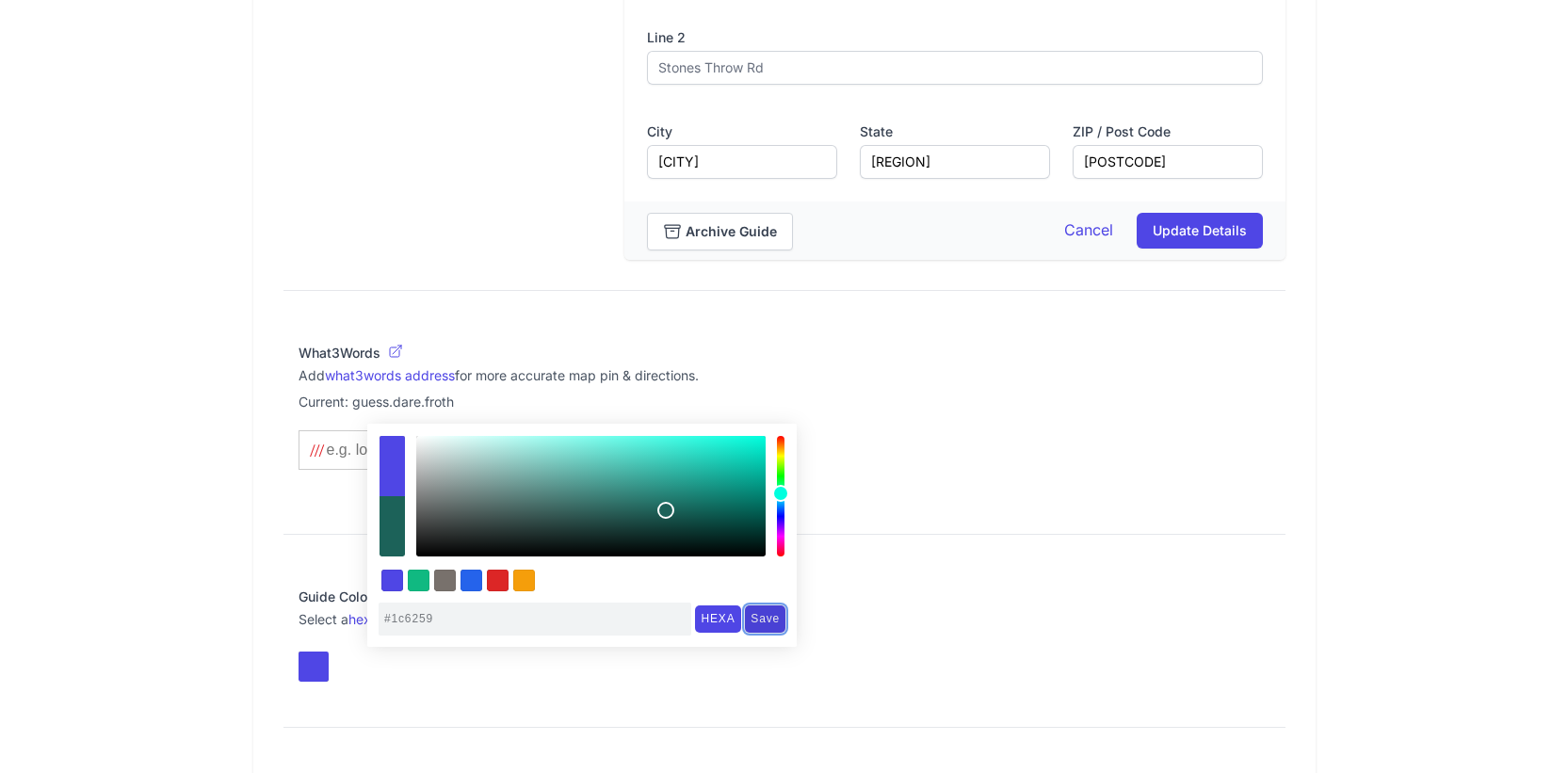 type on "#1C6259" 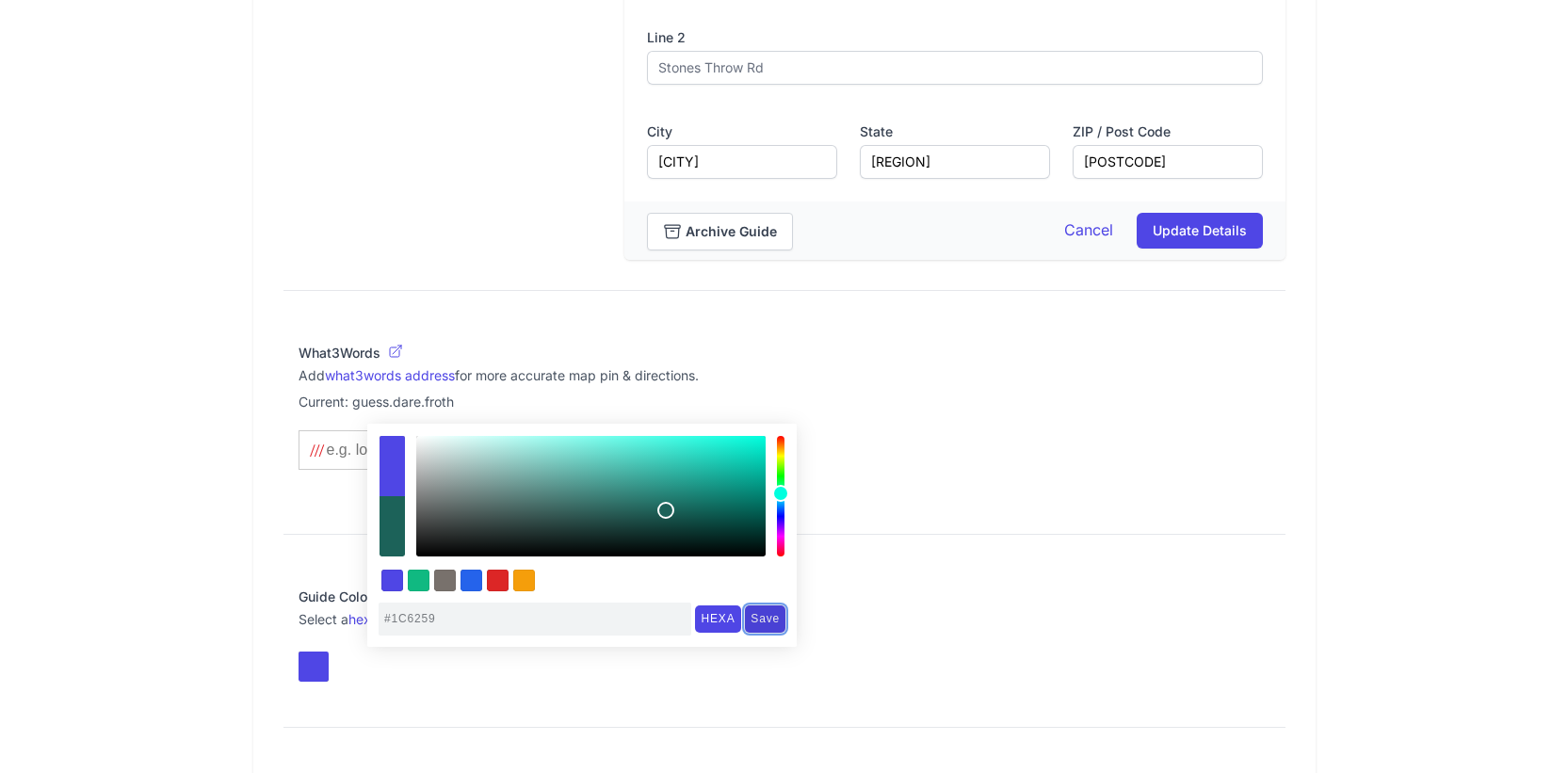click on "Save" at bounding box center (765, 619) 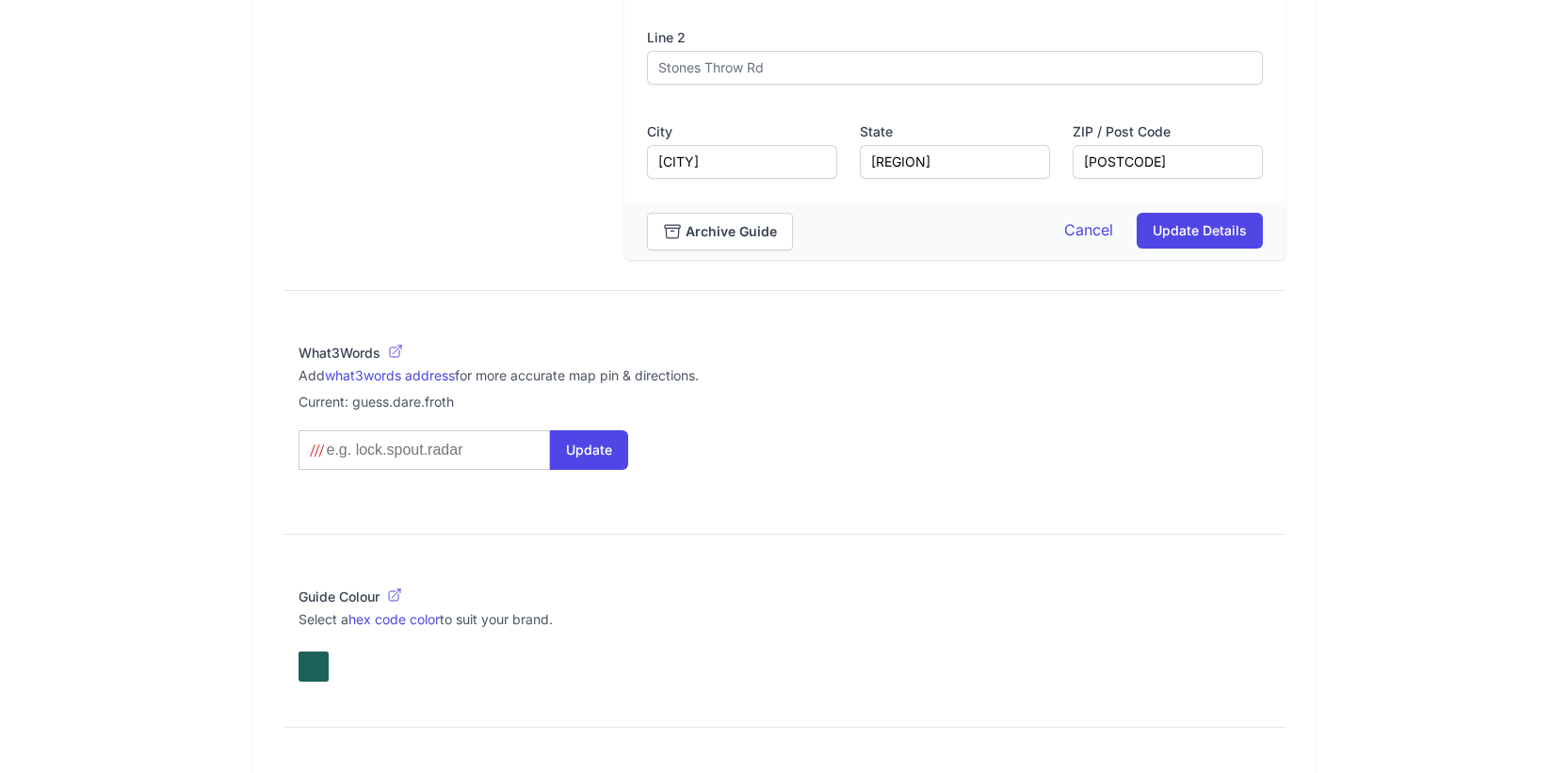 click at bounding box center (784, 667) 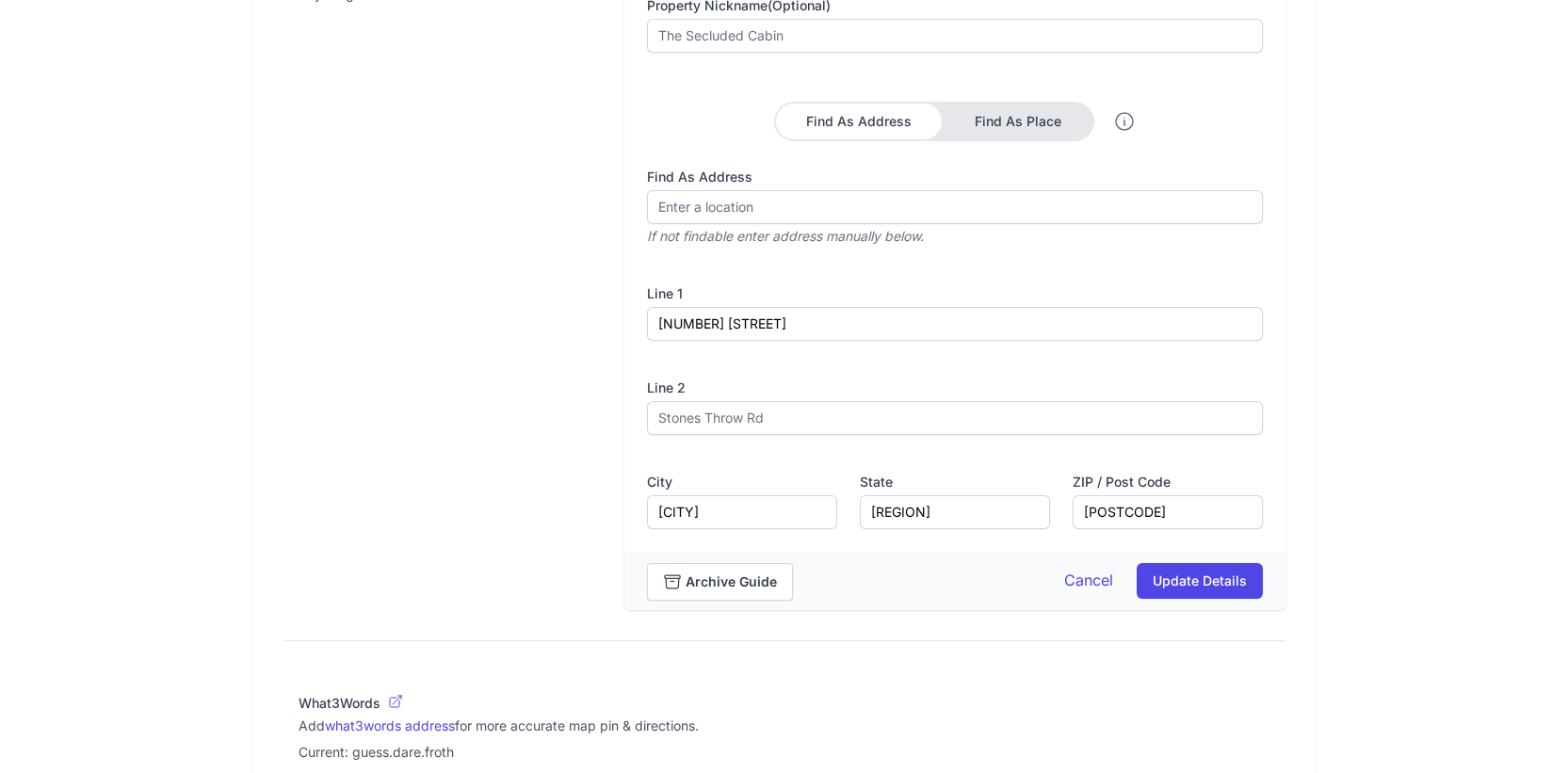 scroll, scrollTop: 0, scrollLeft: 0, axis: both 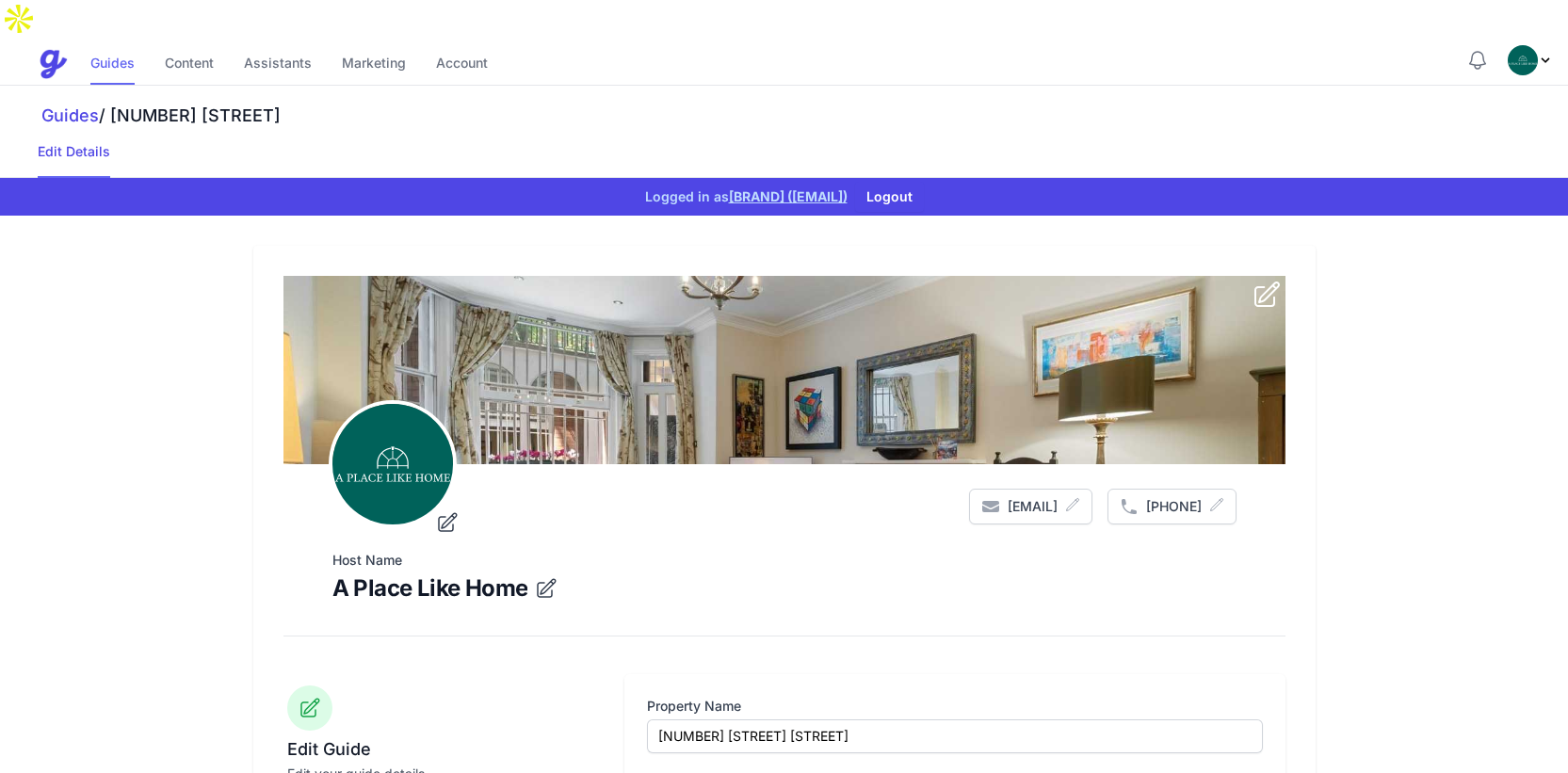 click on "Guides" at bounding box center (112, 64) 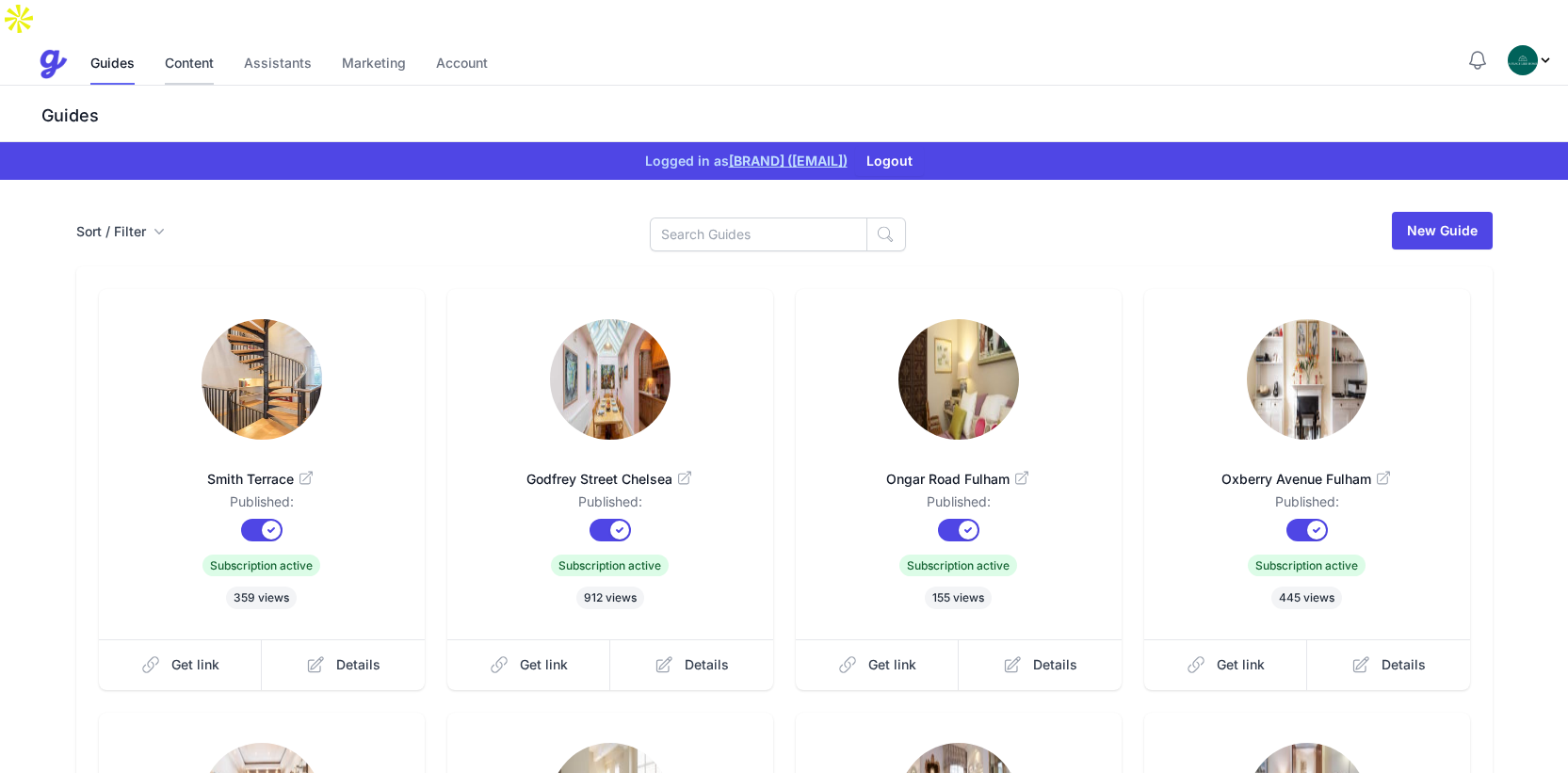 click on "Content" at bounding box center (189, 64) 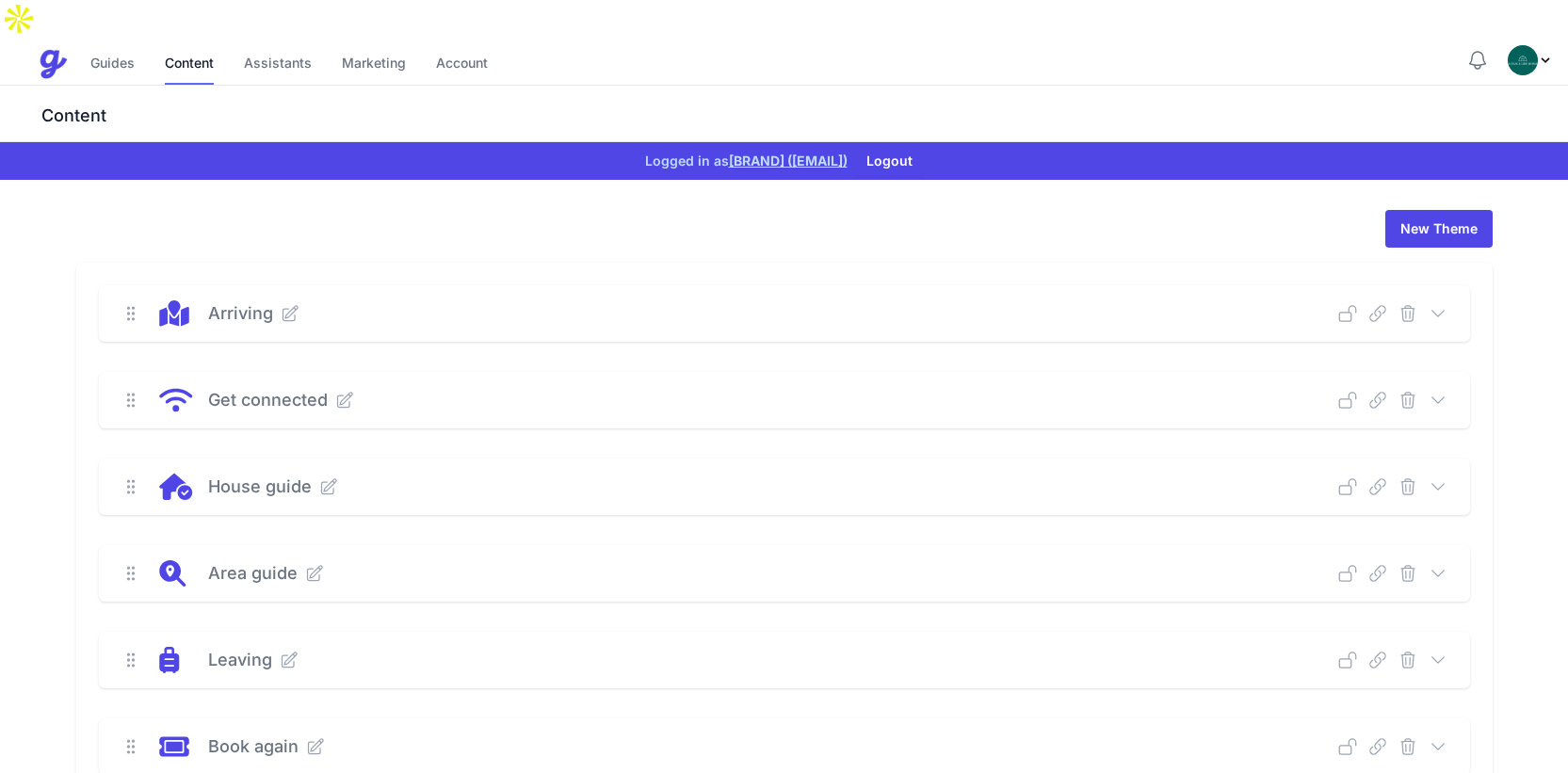 click 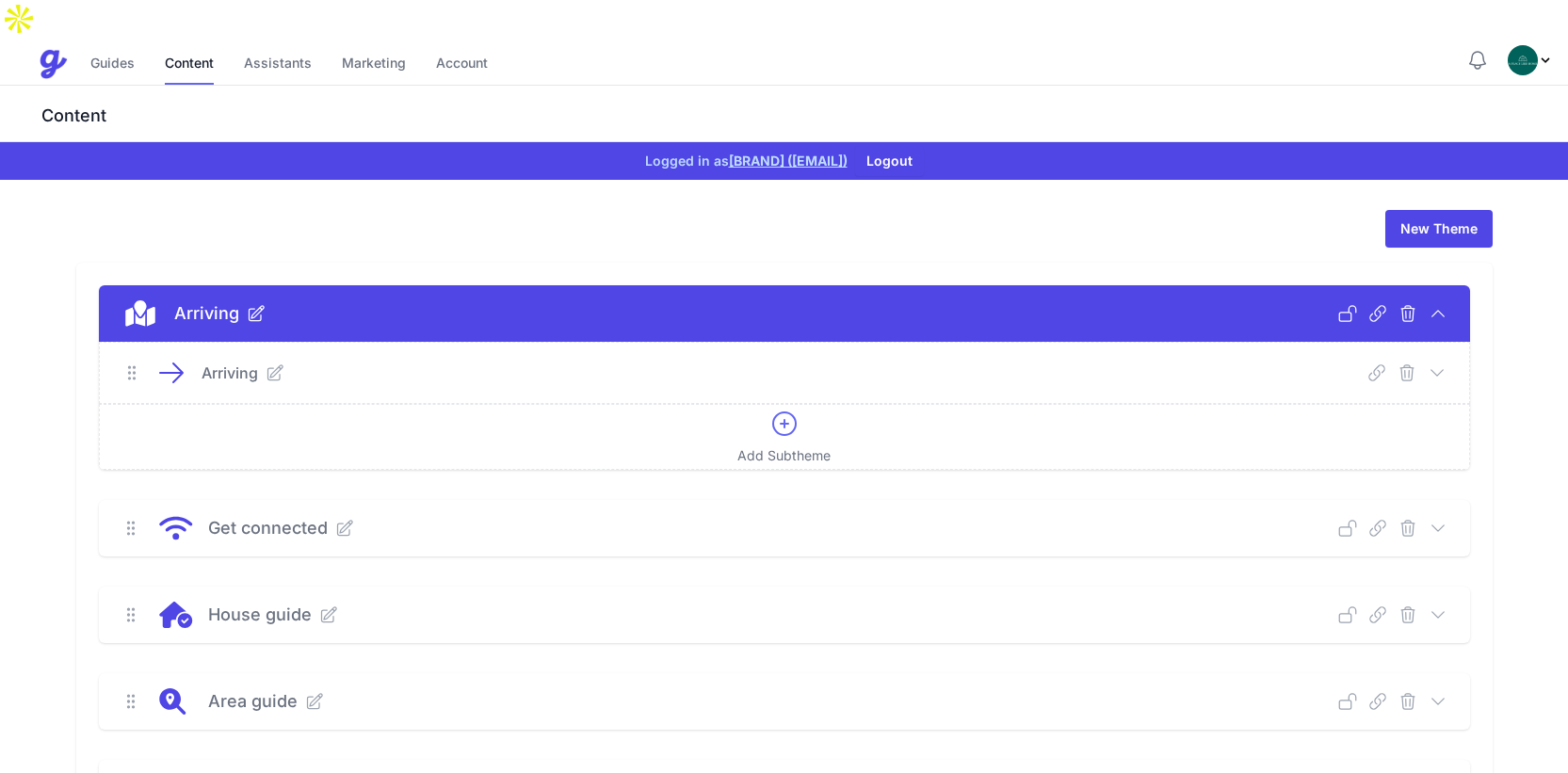 click 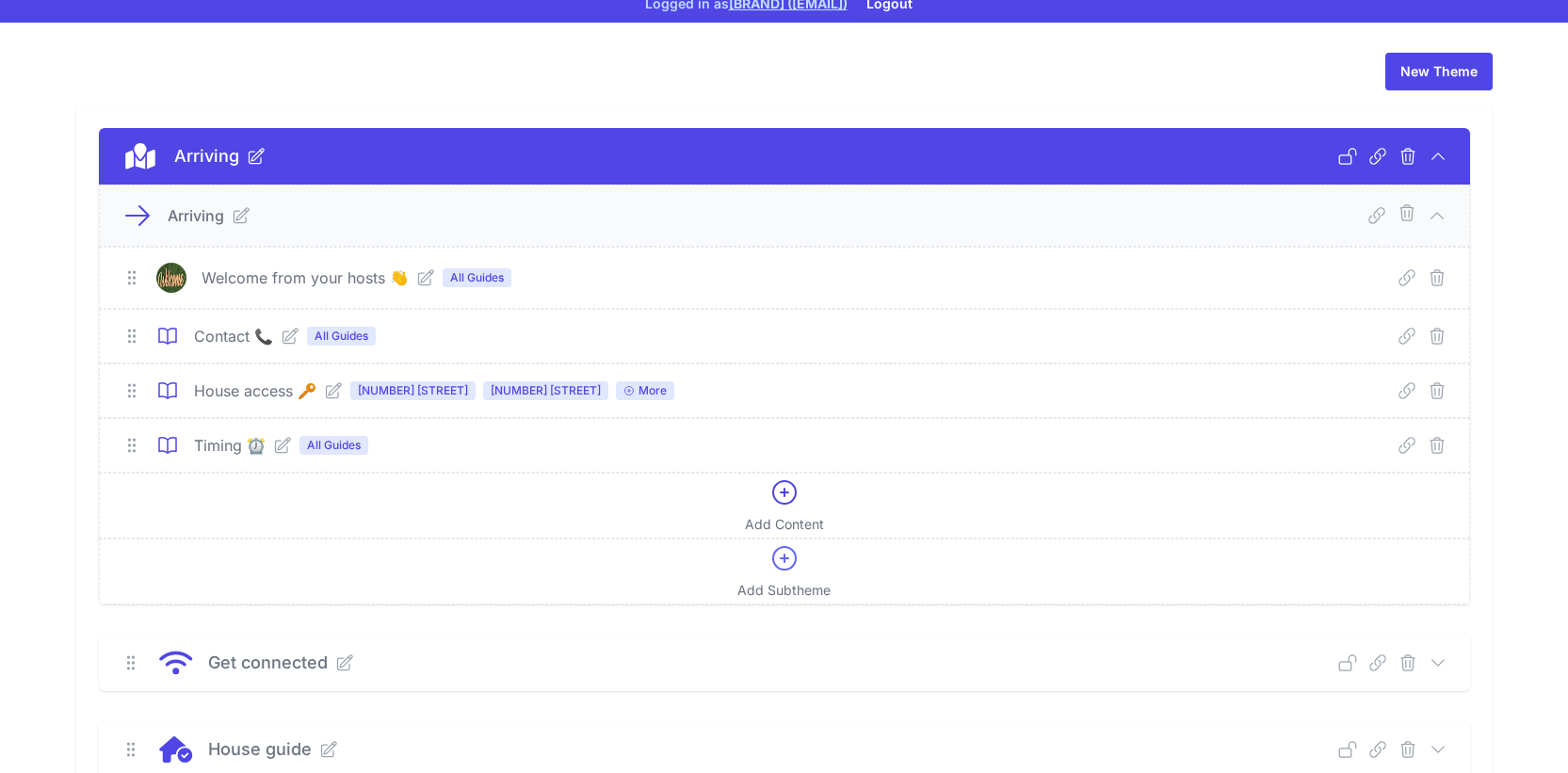 scroll, scrollTop: 158, scrollLeft: 0, axis: vertical 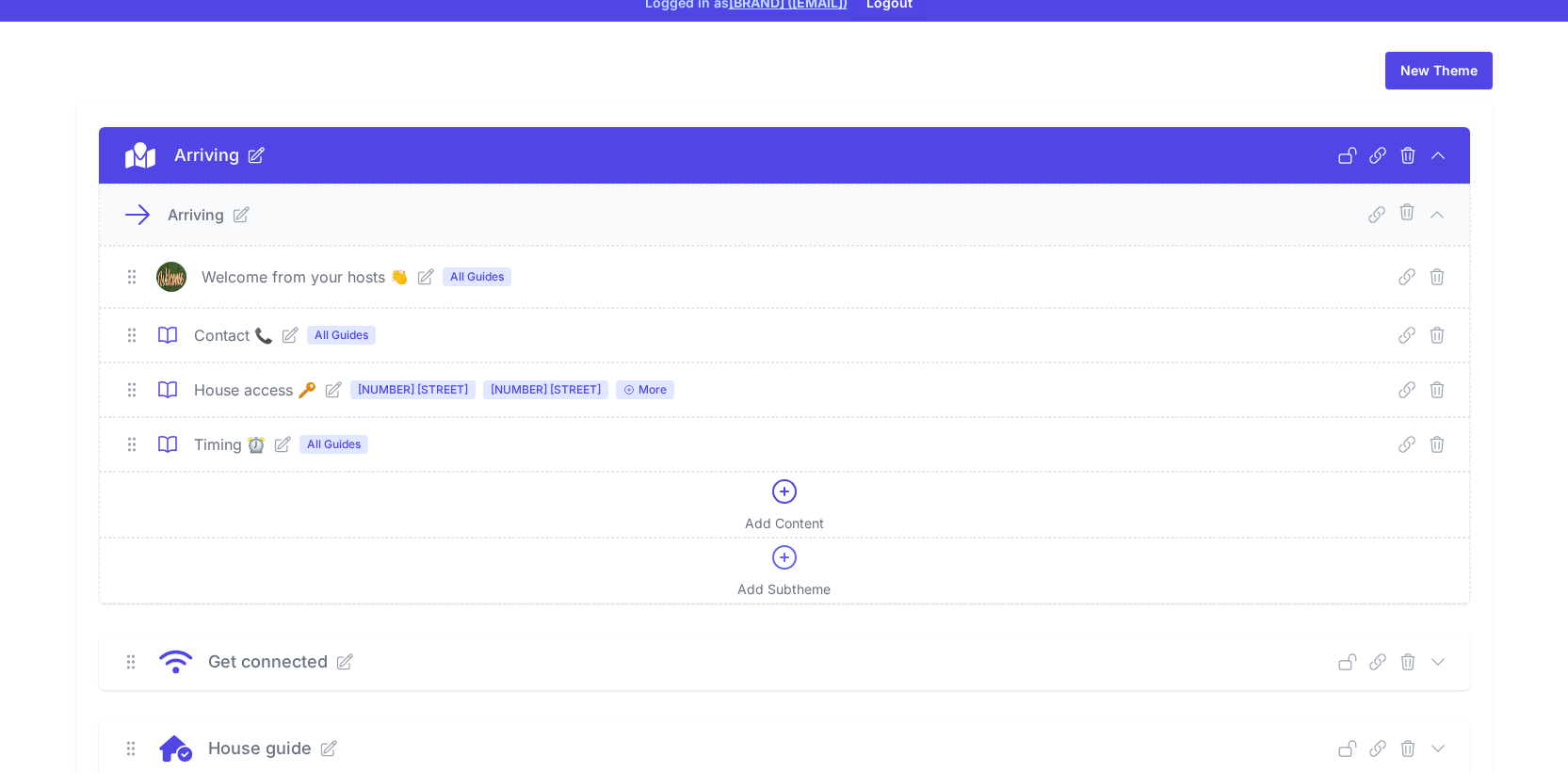 click 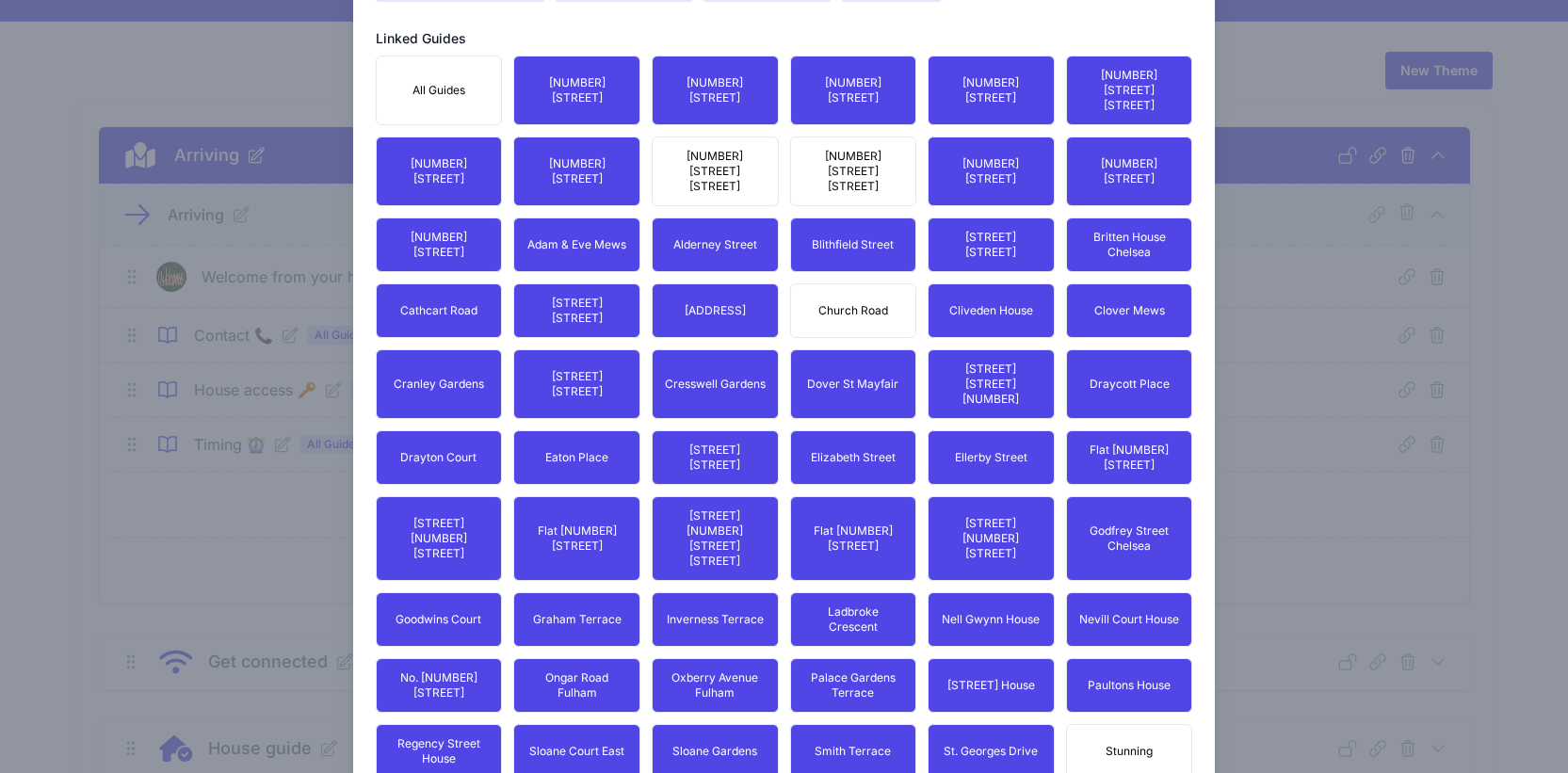 scroll, scrollTop: 1594, scrollLeft: 0, axis: vertical 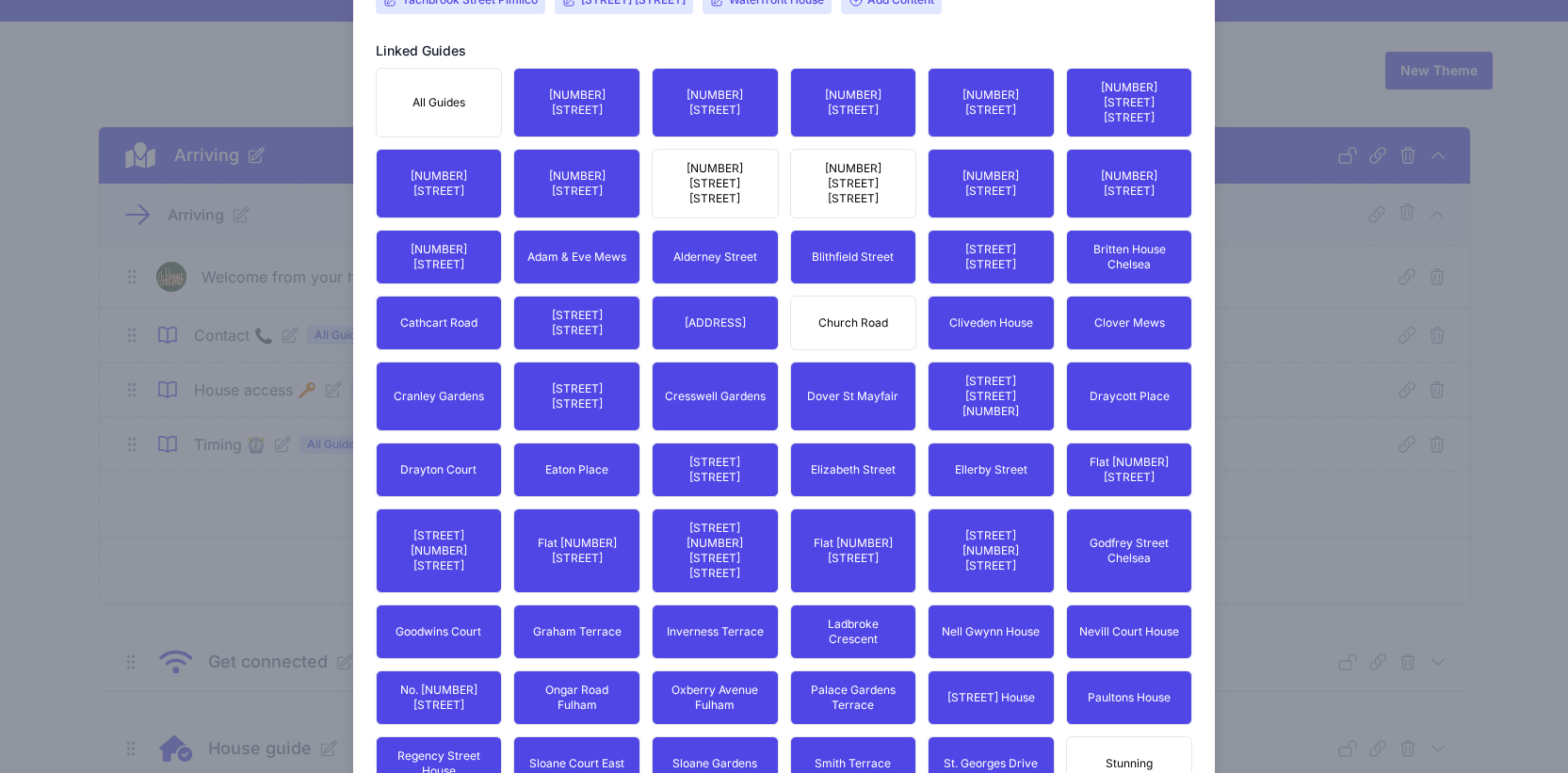click on "[NUMBER][LETTER] [STREET]" at bounding box center (853, 184) 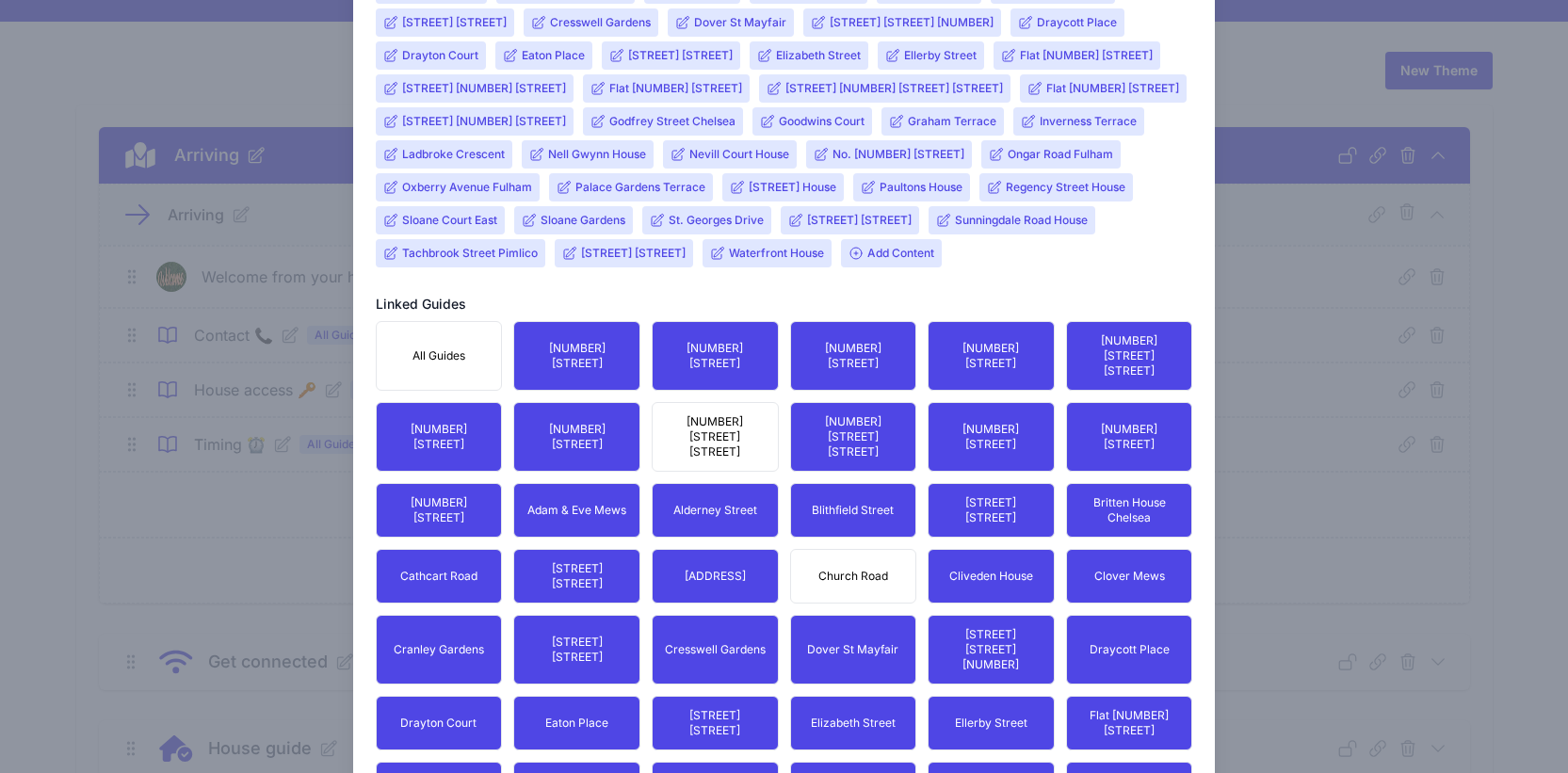 scroll, scrollTop: 1208, scrollLeft: 0, axis: vertical 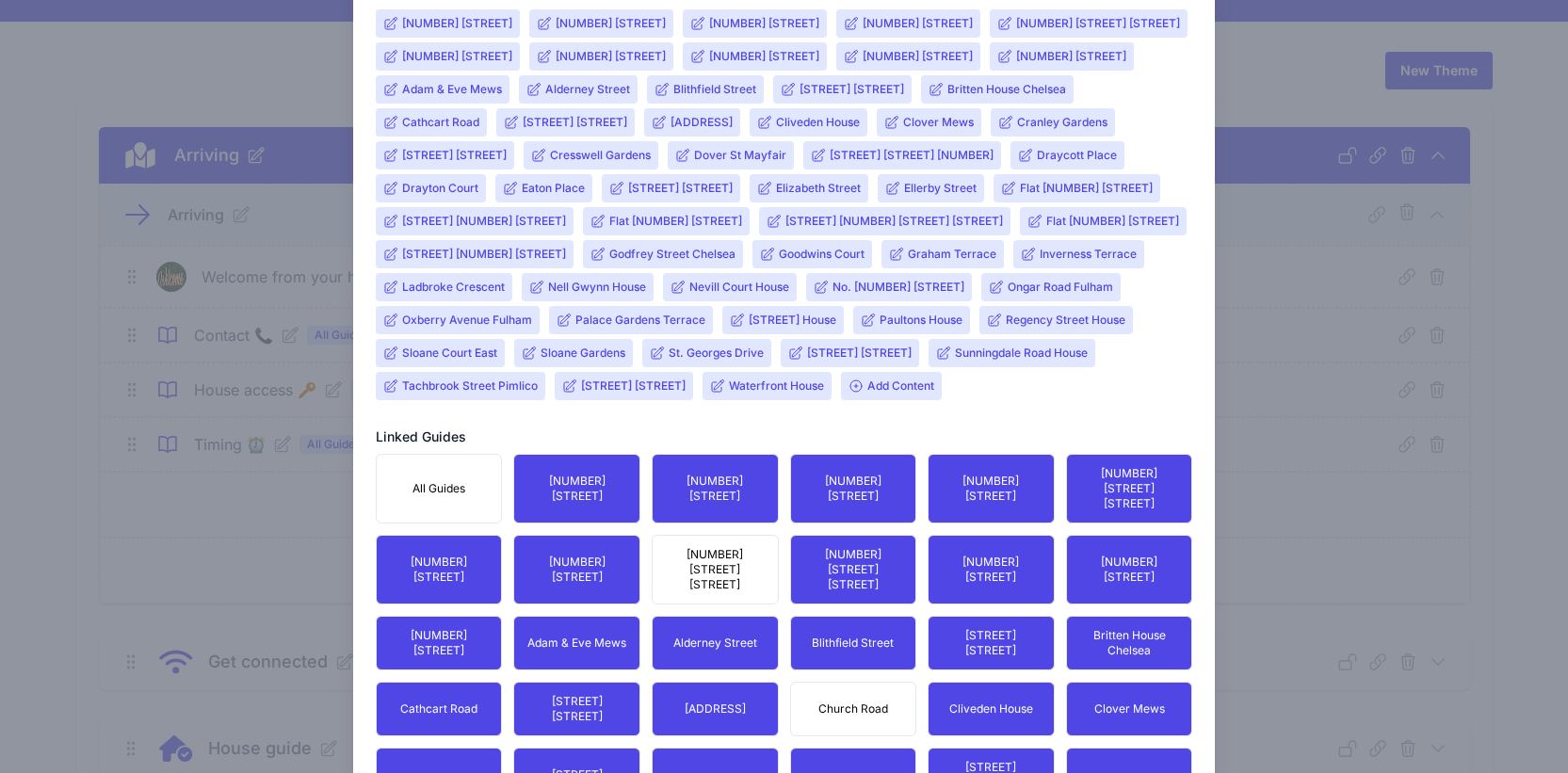 click on "Add Content" at bounding box center (891, 386) 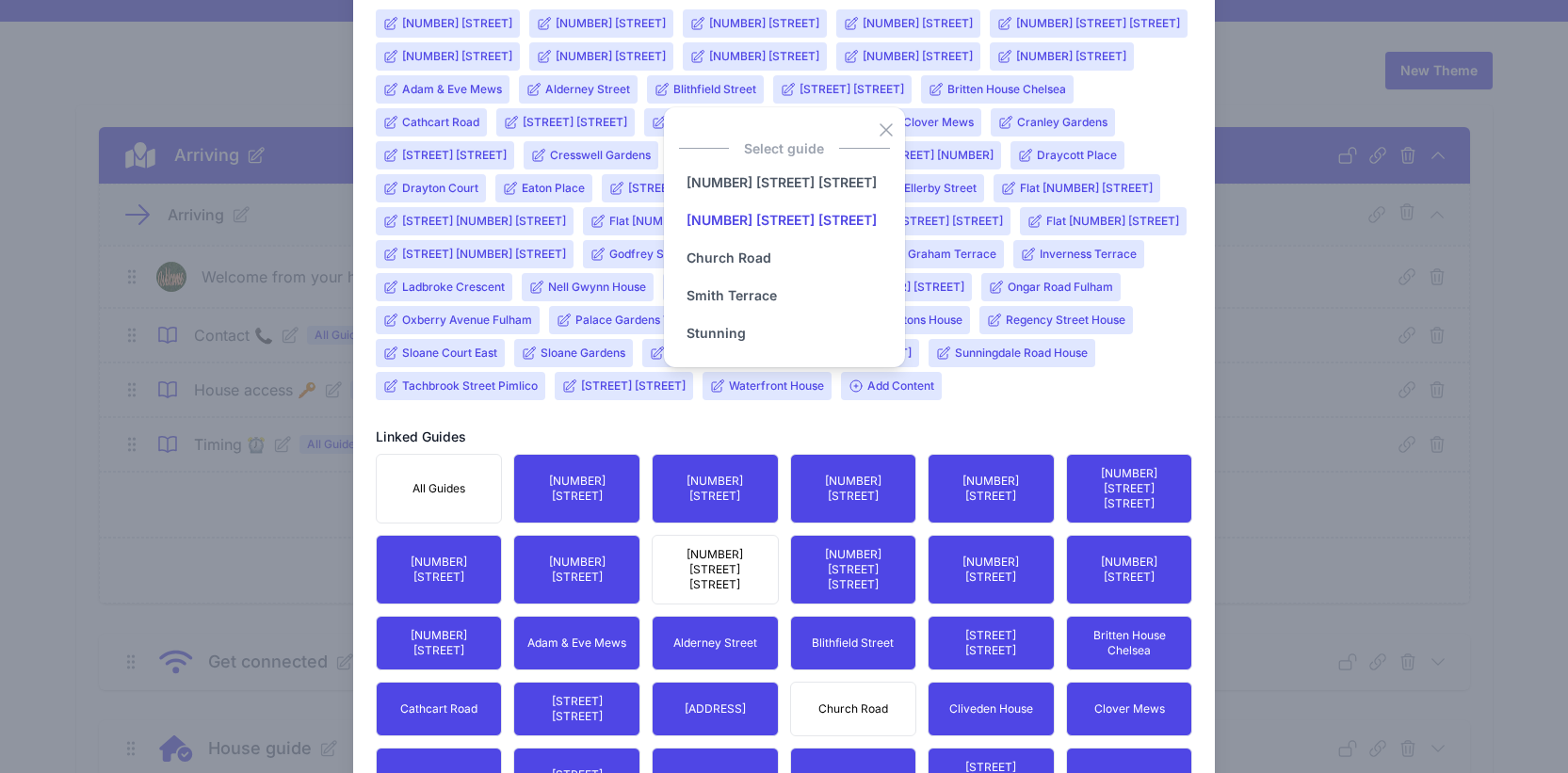 click on "[NUMBER][LETTER] [STREET]" at bounding box center [782, 220] 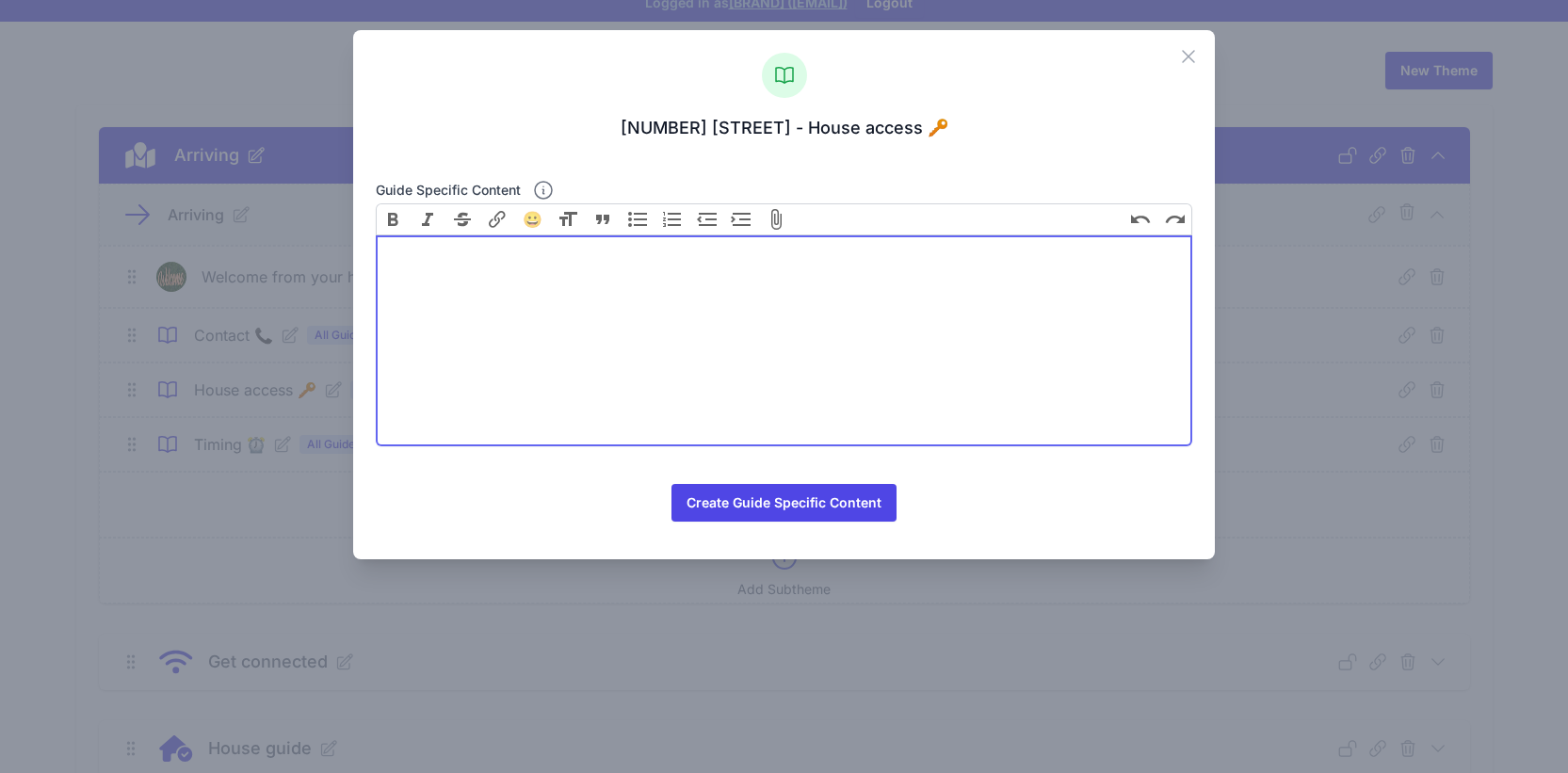 click at bounding box center (784, 341) 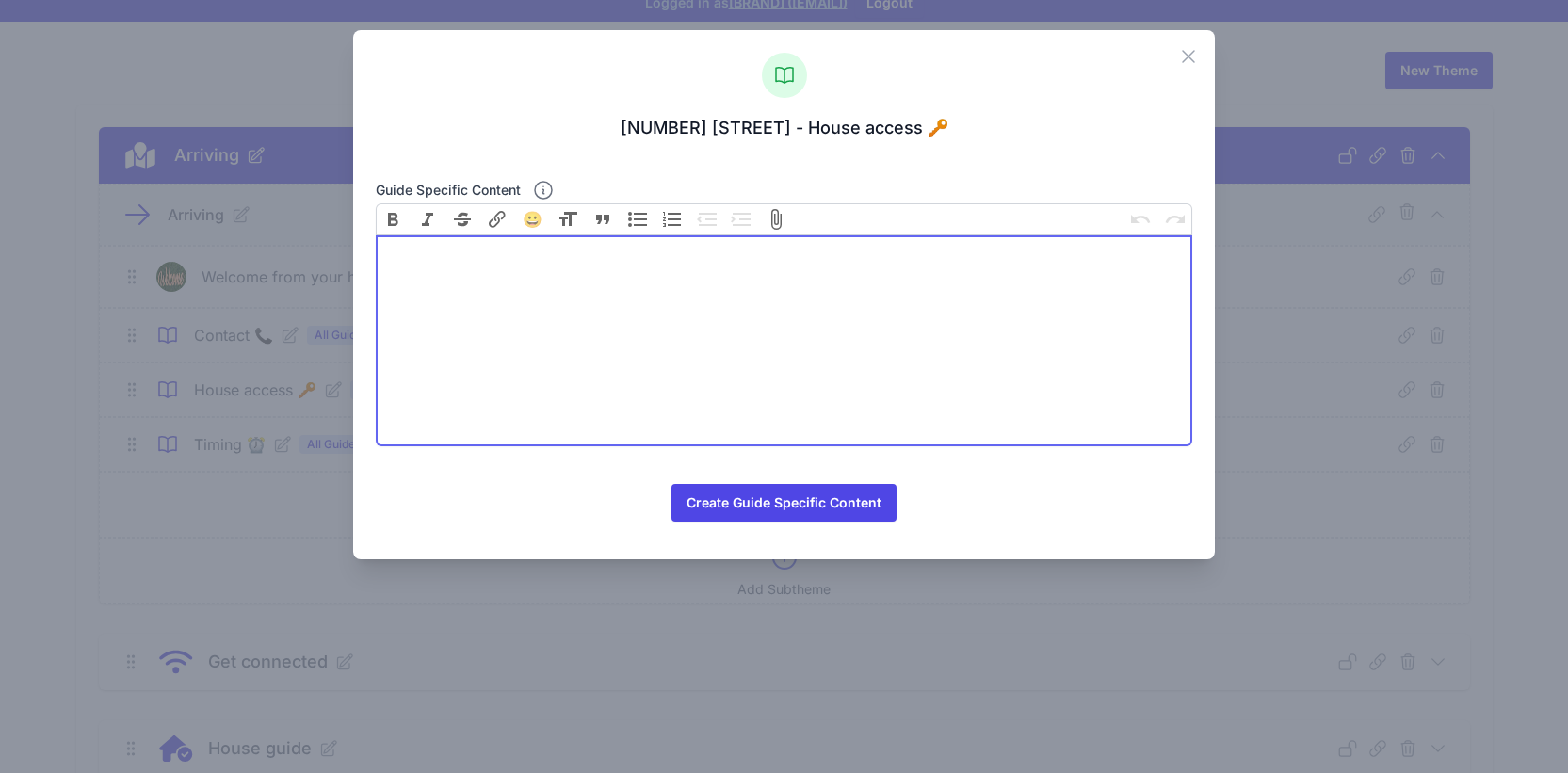 paste on "<div>Let yourself in through the front door on Sloane Gardens. The apartment door is located under the stairs on your left.&nbsp;</div>" 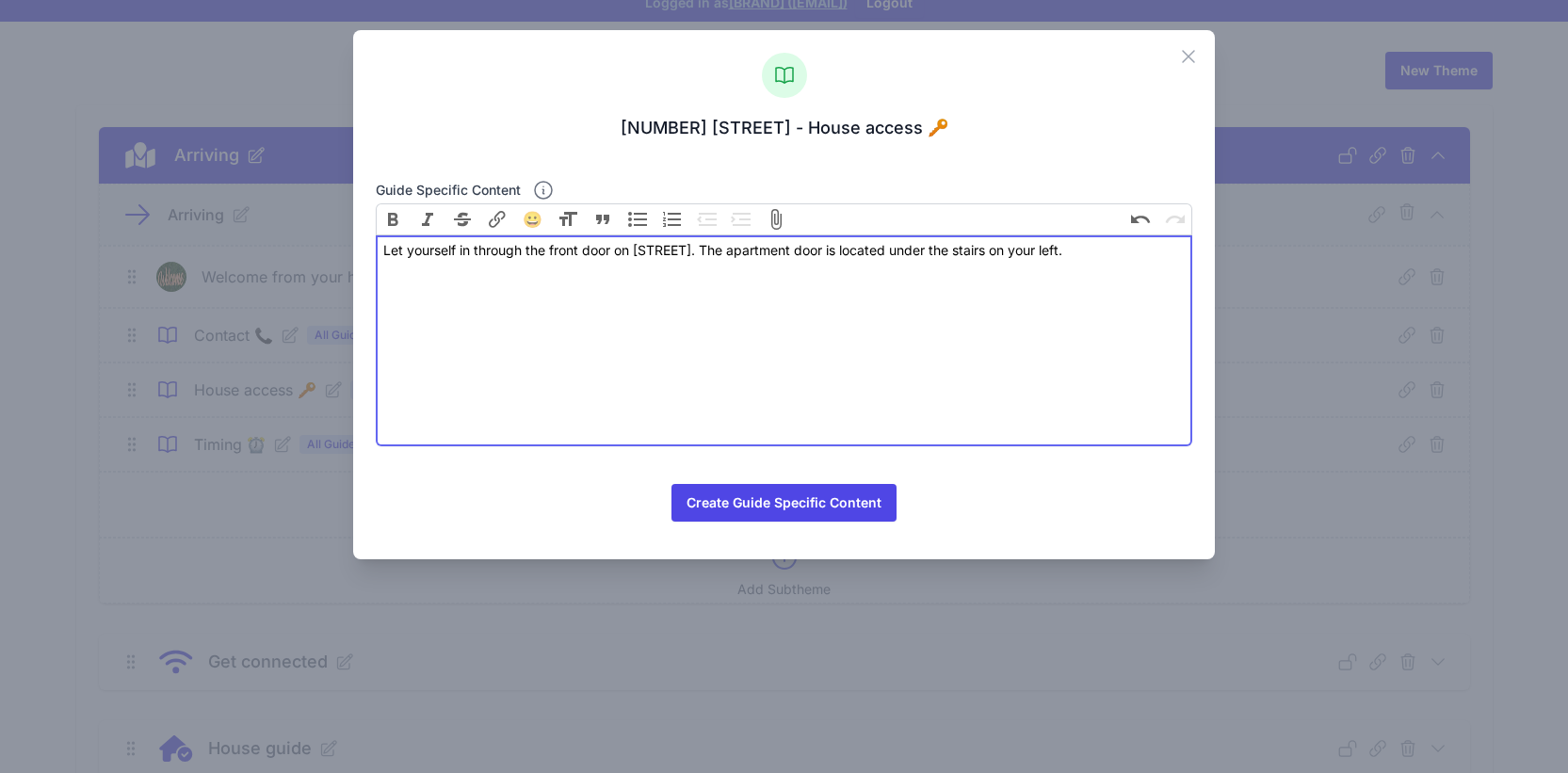 type on "<div>Let yourself in through the front door on Sloane Gardens. The apartment door is located under the stairs on your left.&nbsp;</div>" 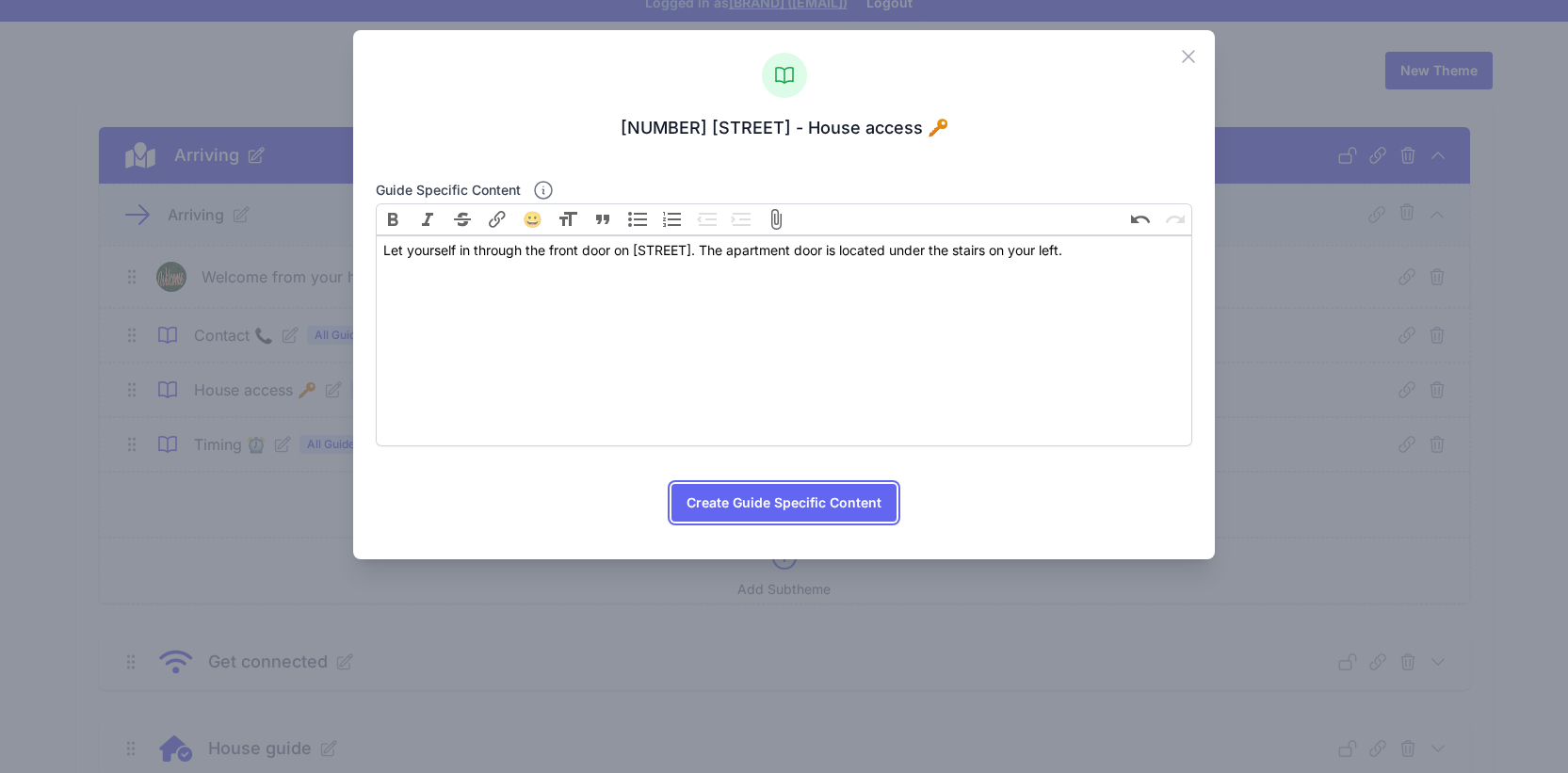 click on "Create Guide Specific Content" at bounding box center [784, 503] 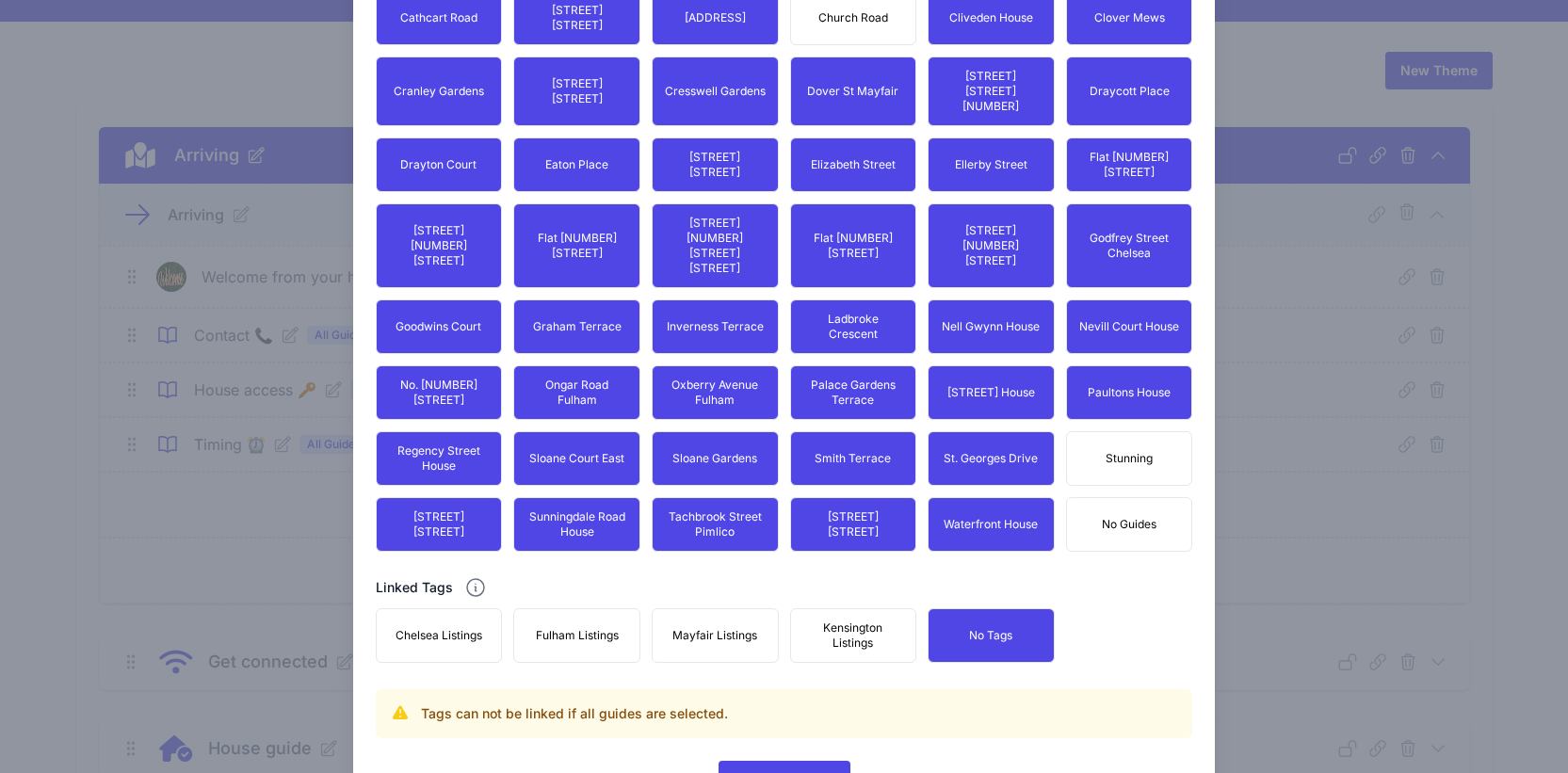 scroll, scrollTop: 1902, scrollLeft: 0, axis: vertical 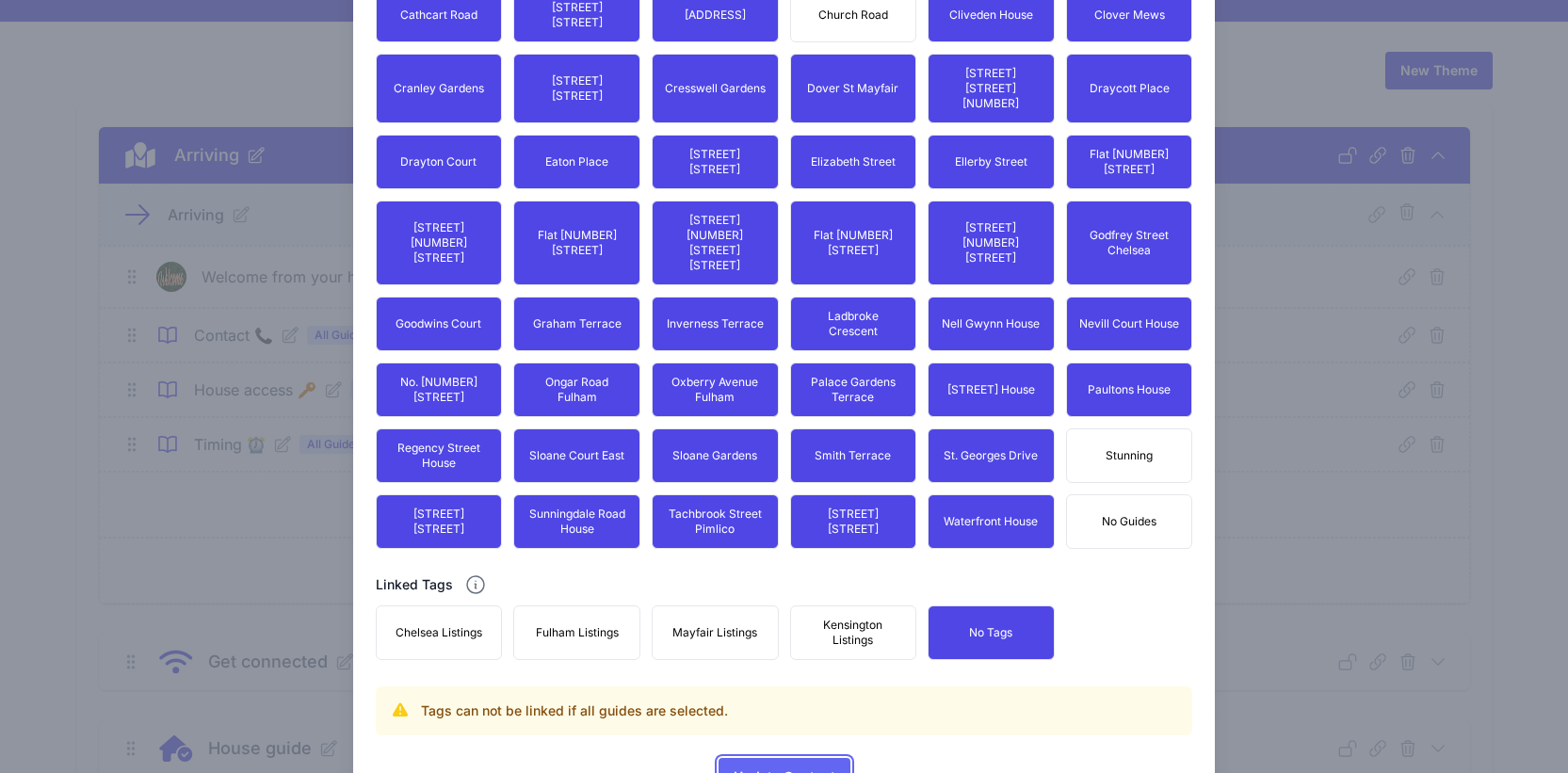 click on "Update Content" at bounding box center [784, 777] 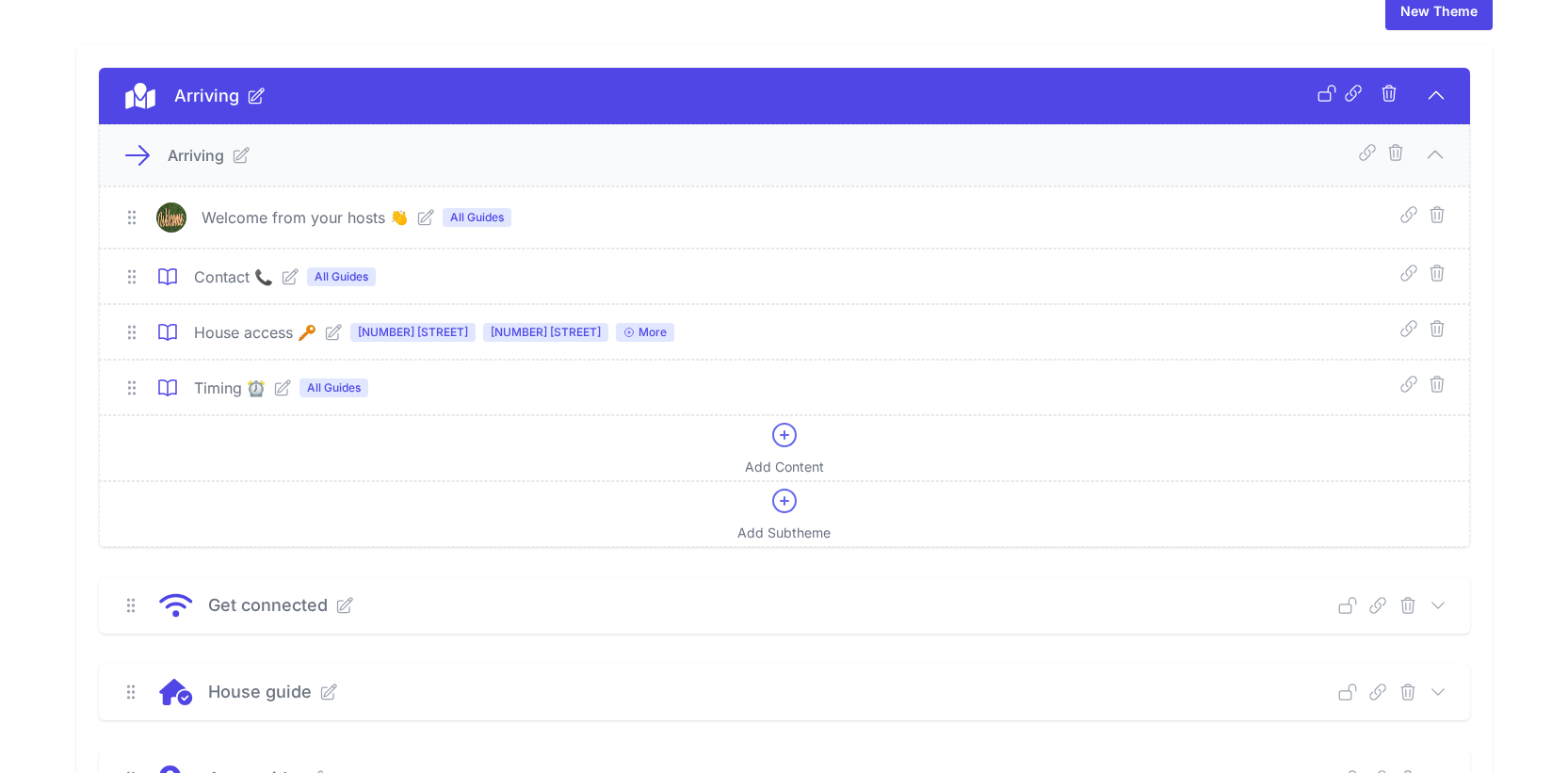 scroll, scrollTop: 343, scrollLeft: 0, axis: vertical 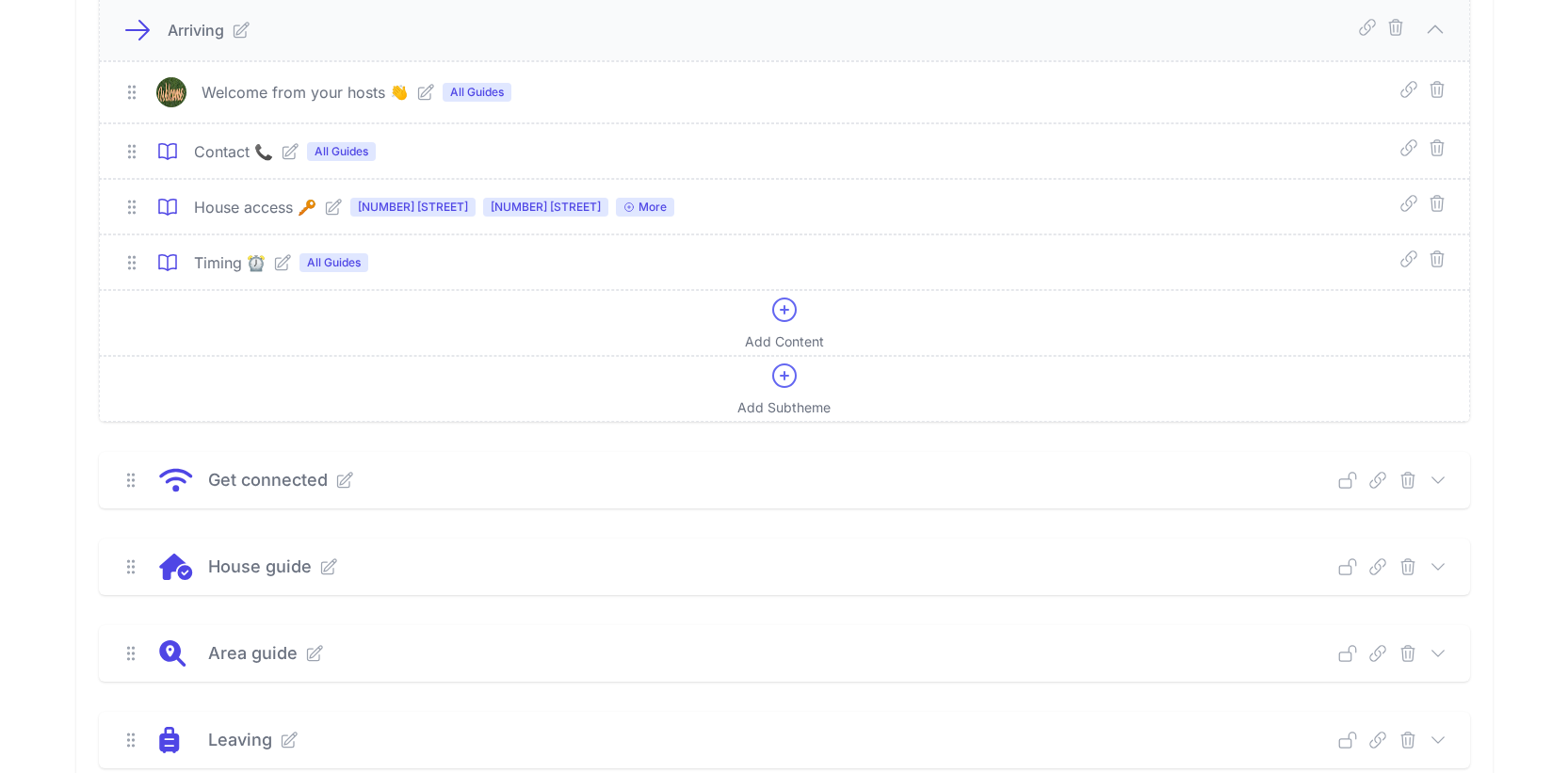 click 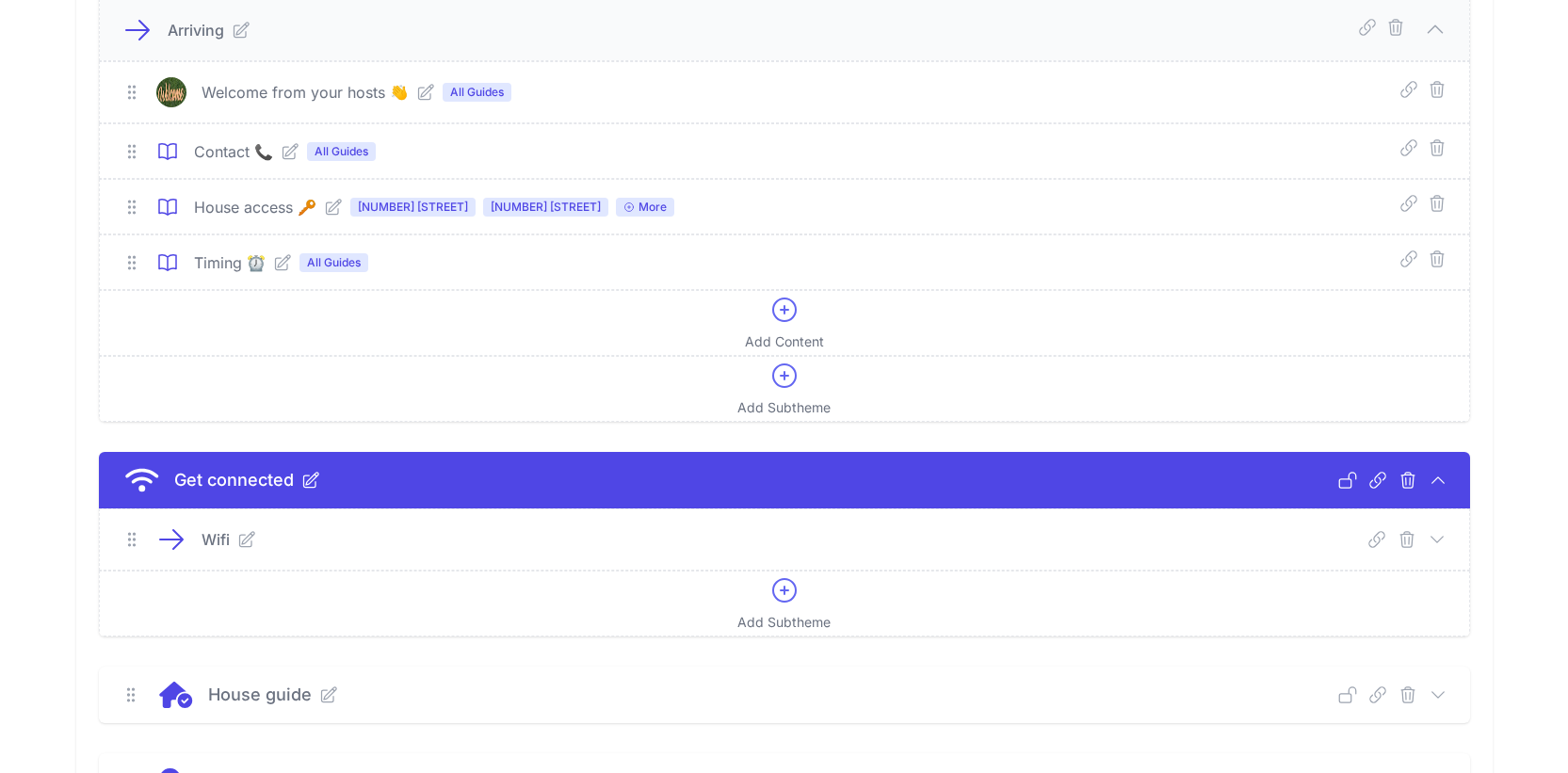 click 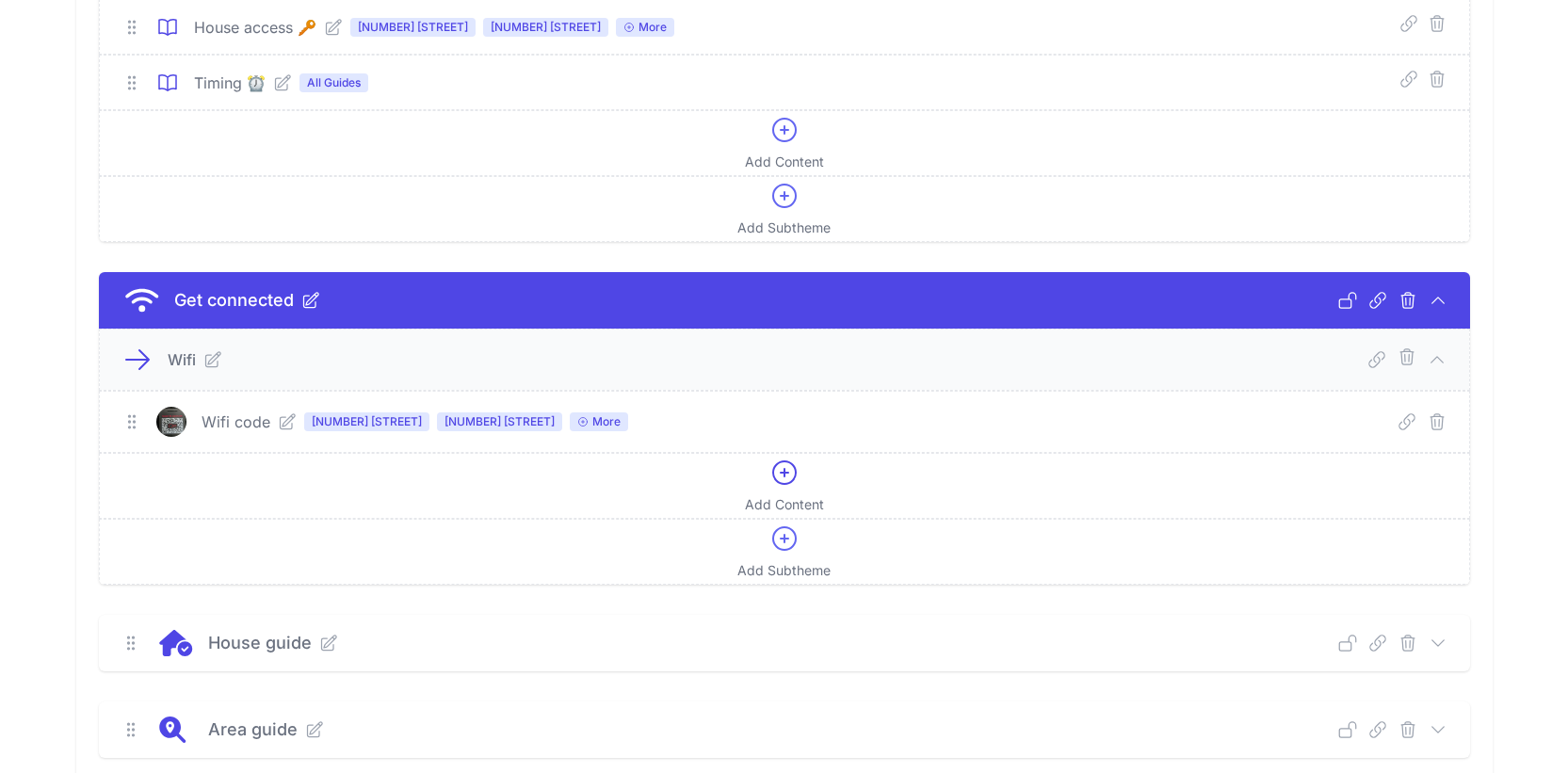 scroll, scrollTop: 718, scrollLeft: 0, axis: vertical 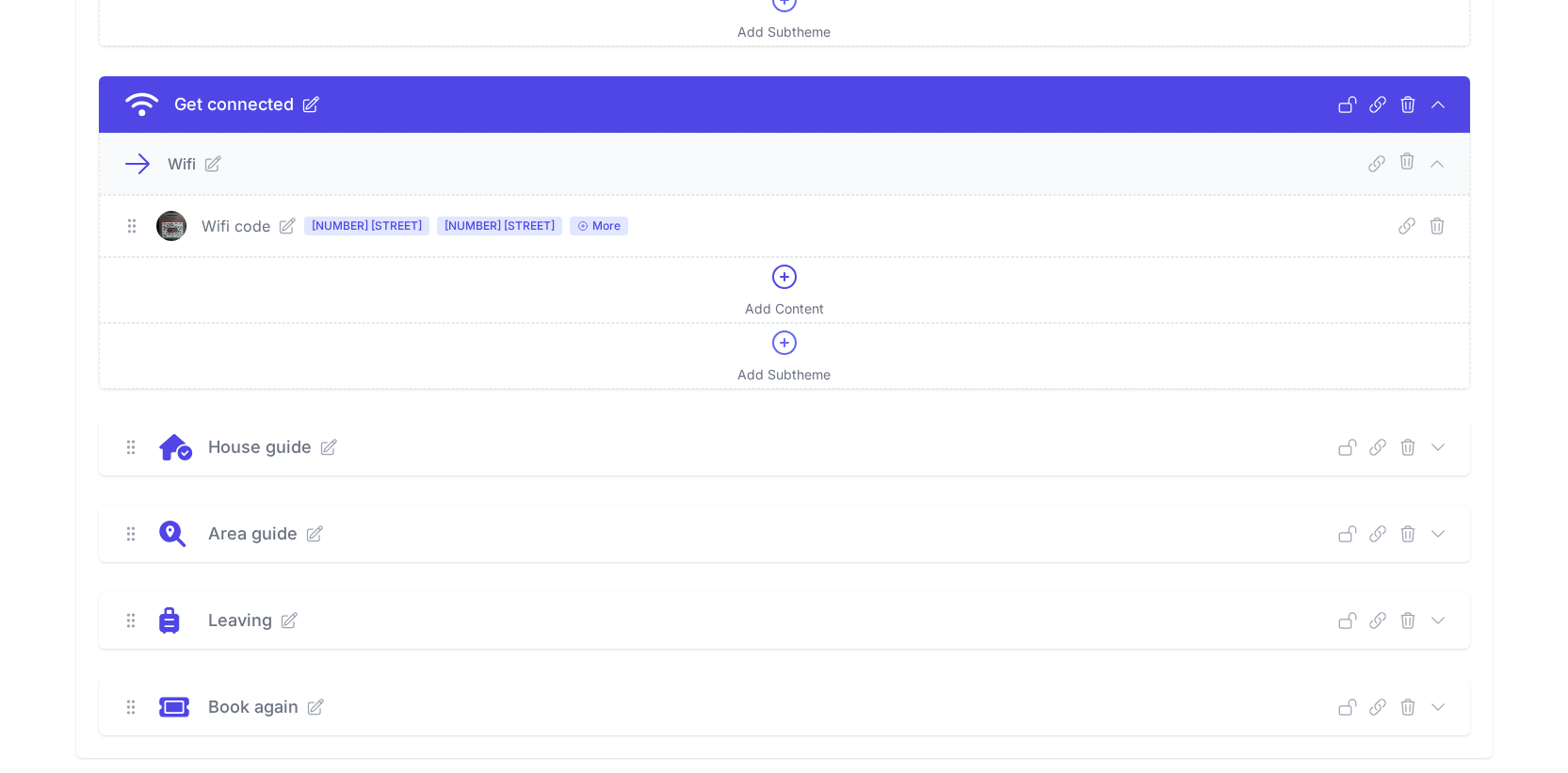 click 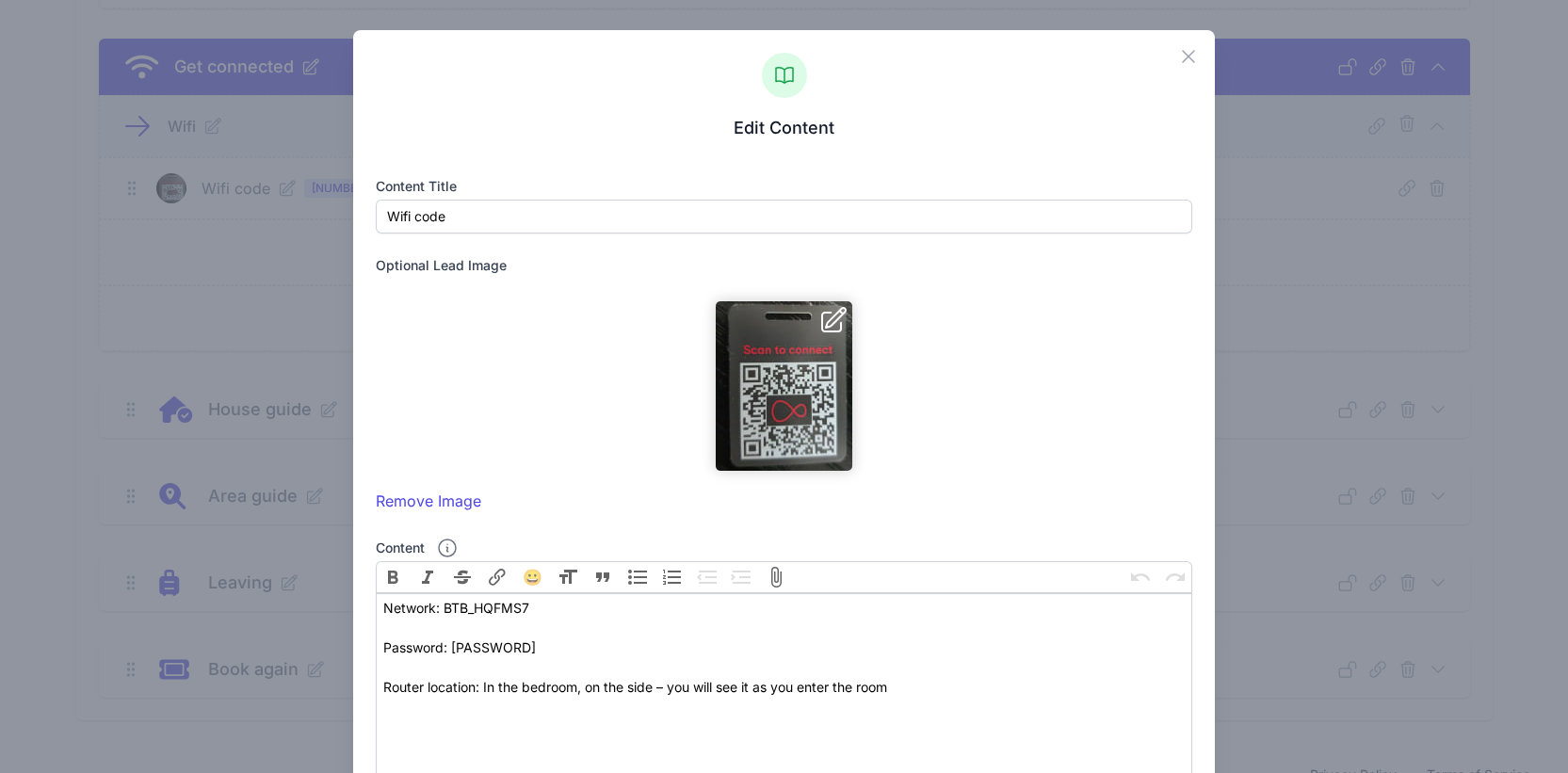 scroll, scrollTop: 764, scrollLeft: 0, axis: vertical 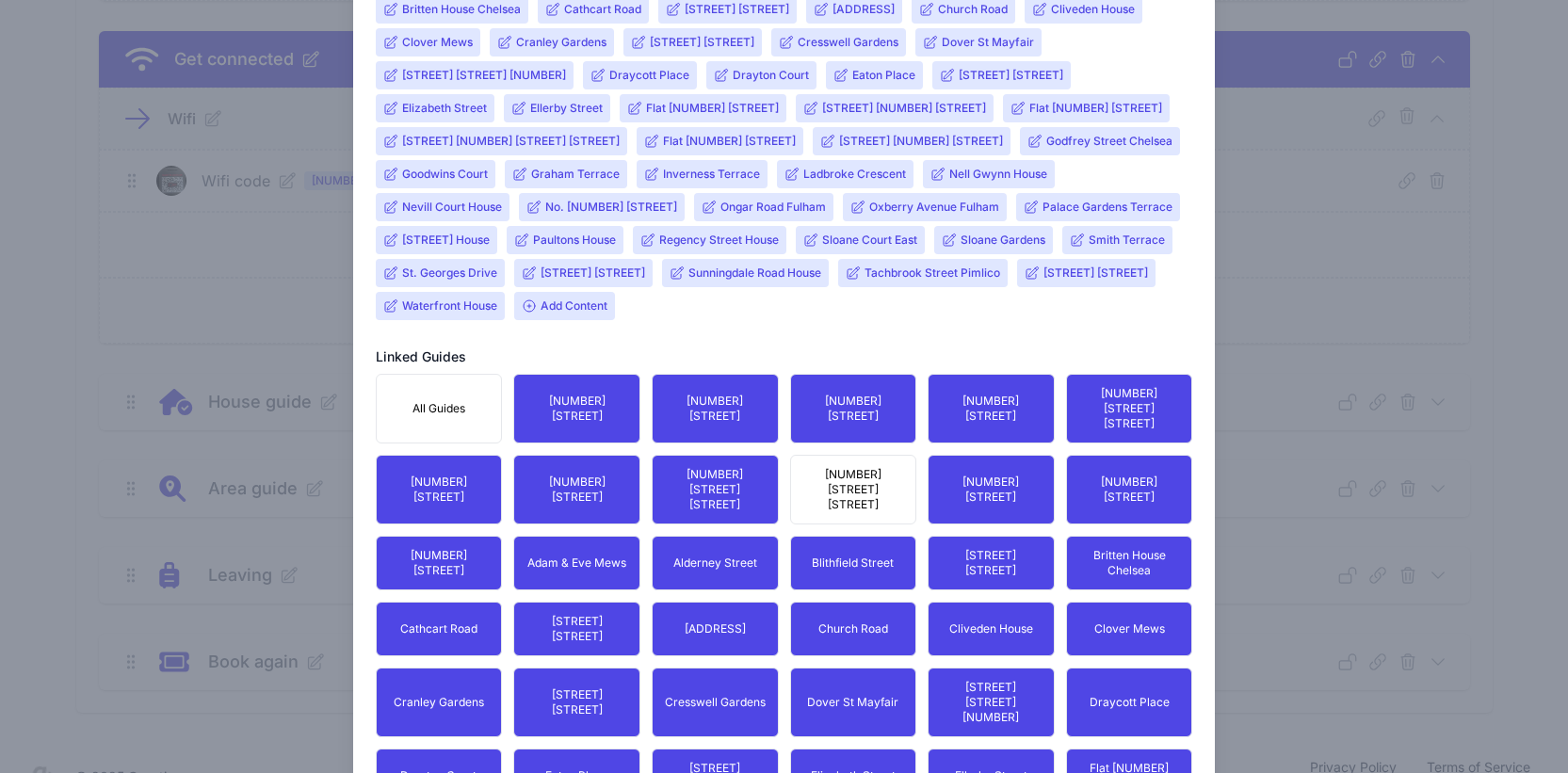 click on "Add Content" at bounding box center (564, 306) 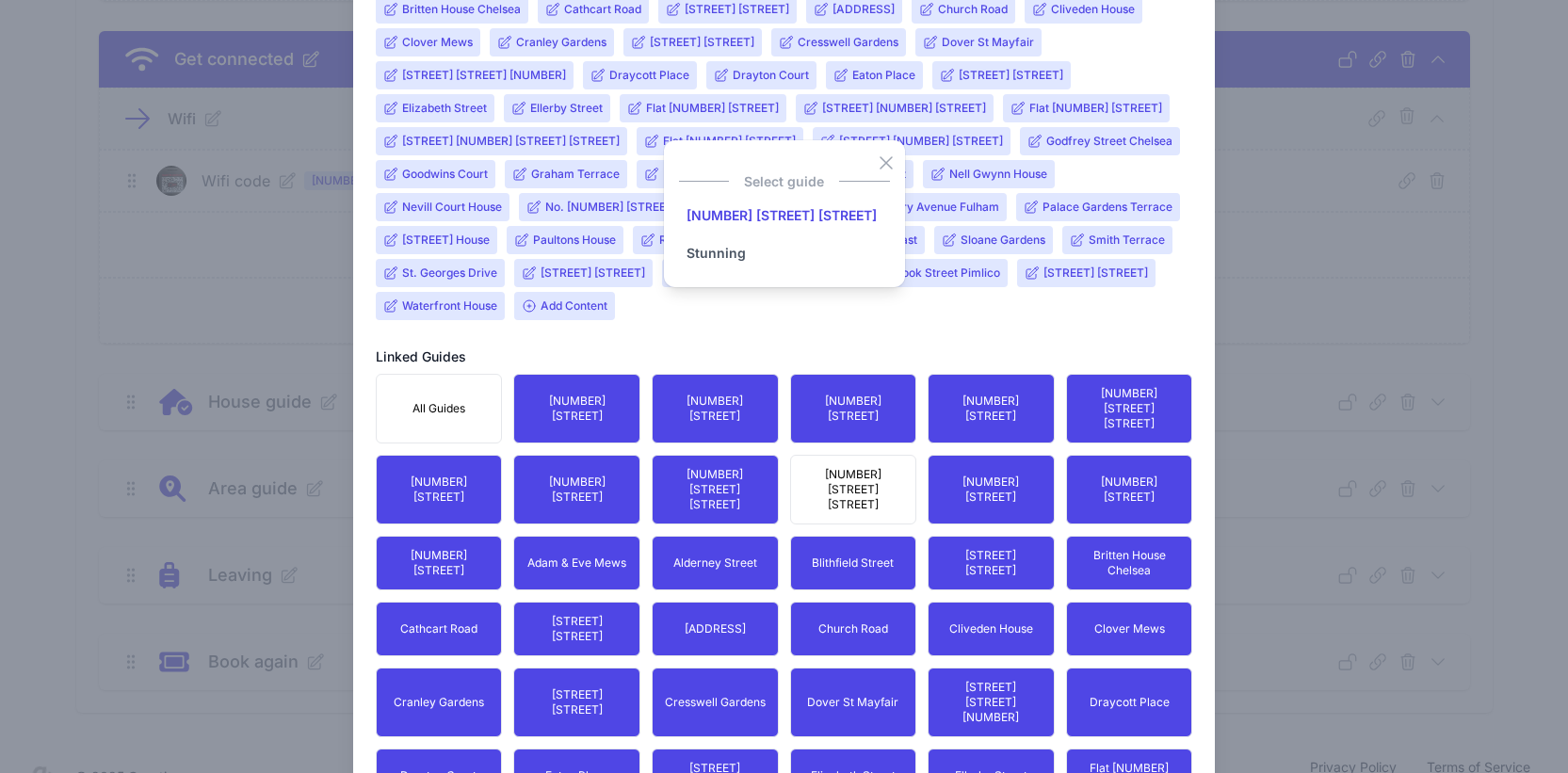 click on "[NUMBER][LETTER] [STREET]" at bounding box center (782, 216) 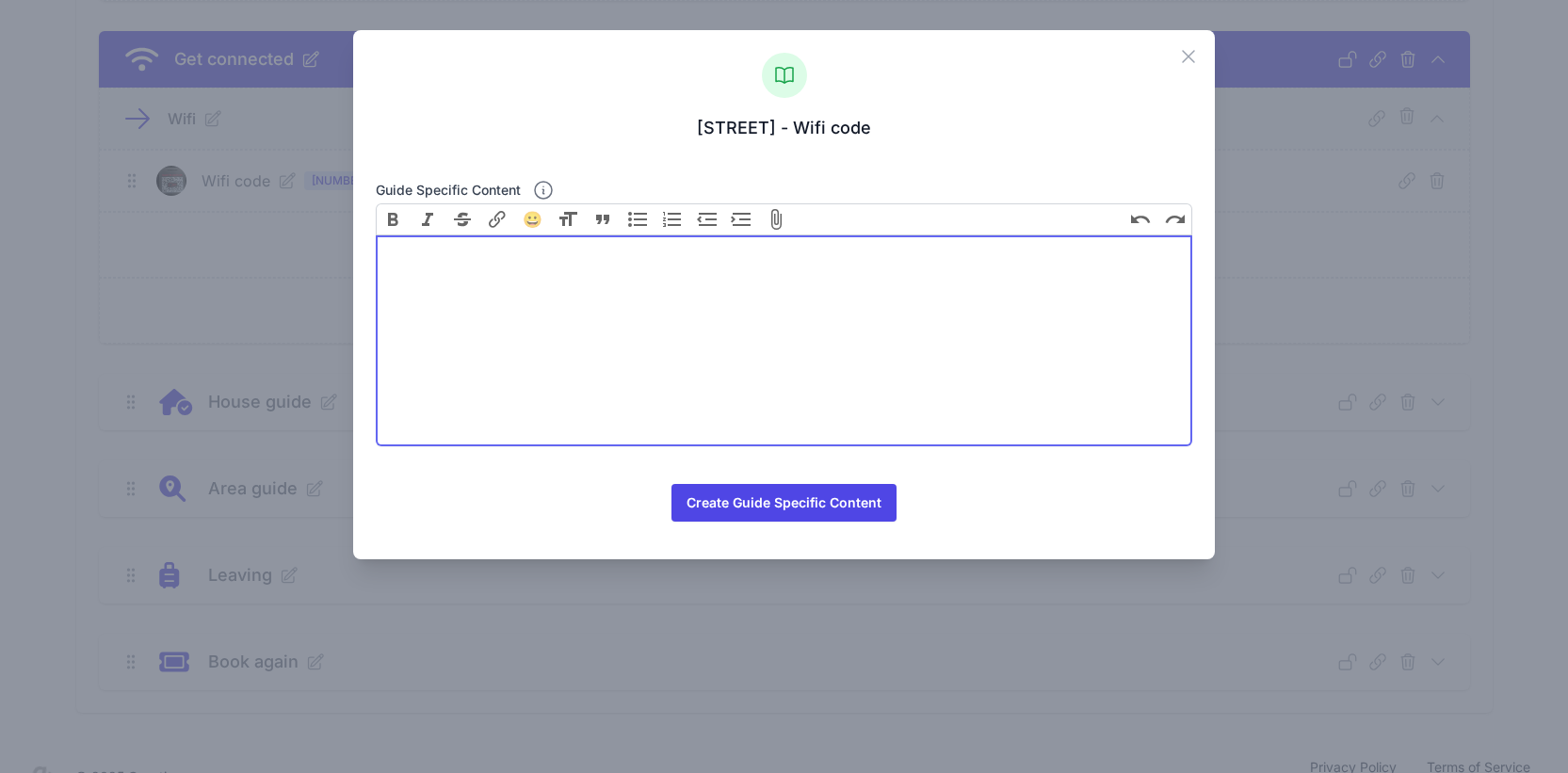 click at bounding box center [784, 341] 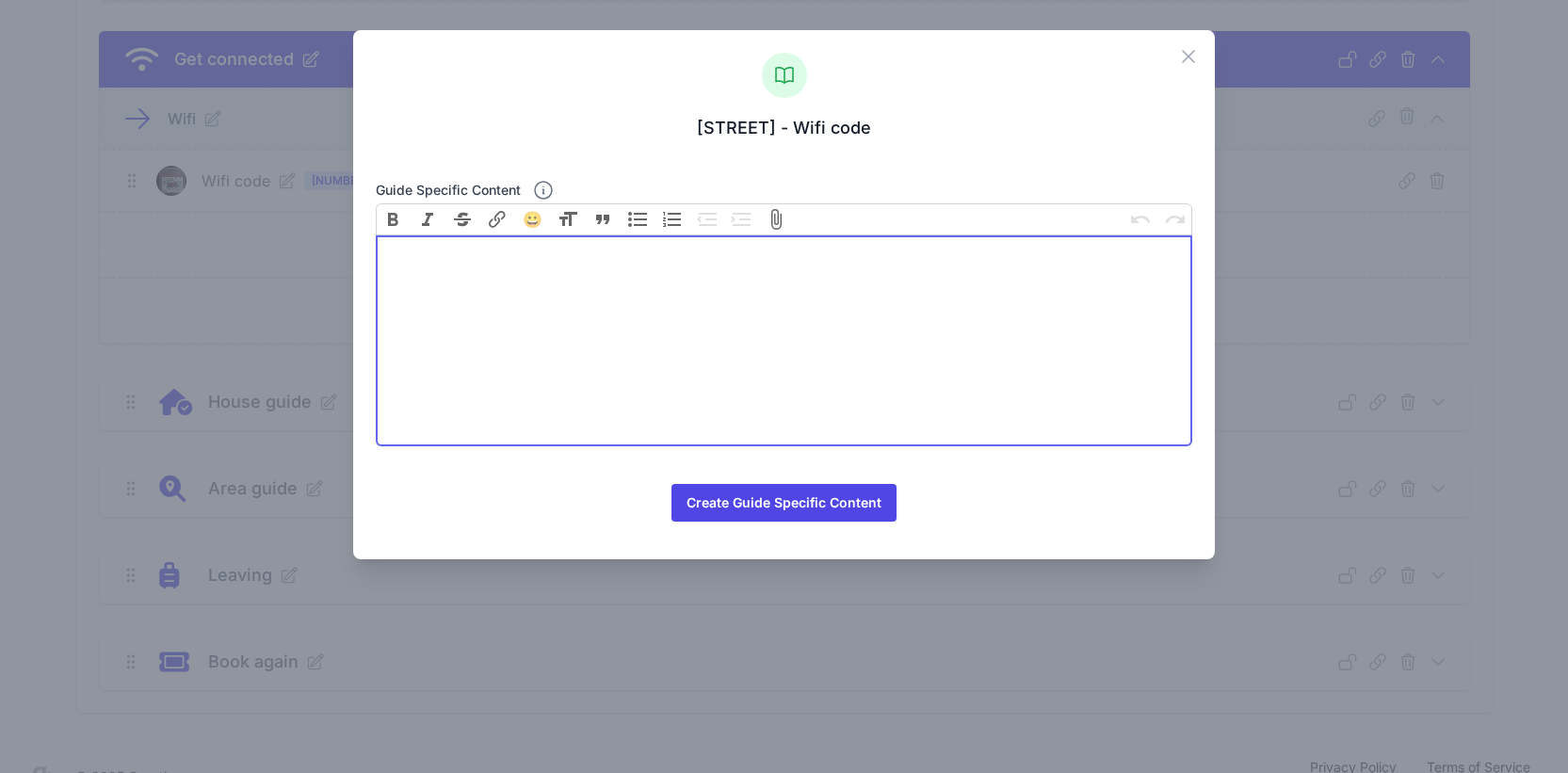 paste on "<div>WIFI : SKYHNDQL</div><div>PIN NUMBER – akvBgxTeZPr3</div>" 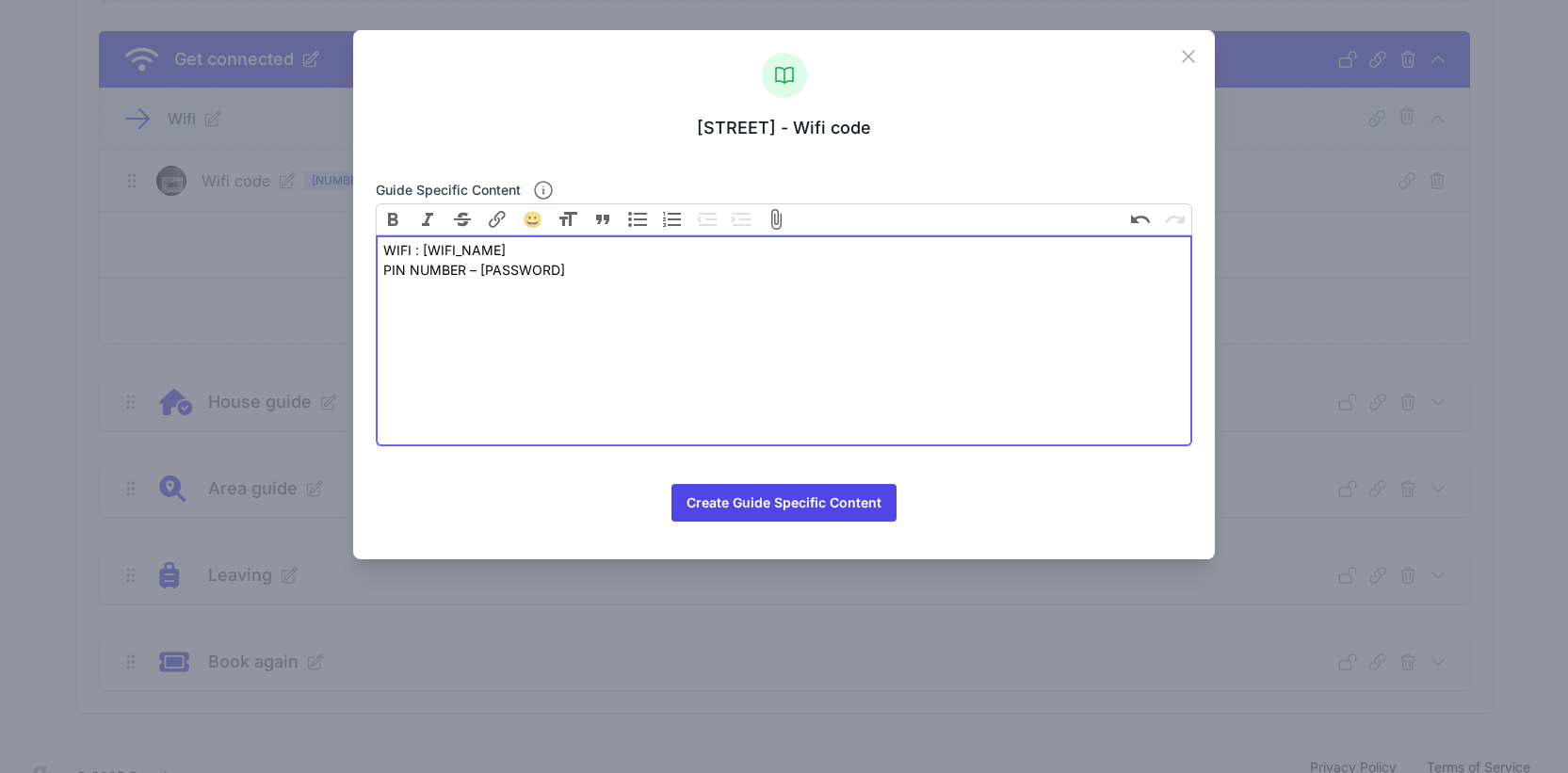 type on "<div>WIFI : SKYHNDQL</div><div>PIN NUMBER – akvBgxTeZPr3</div>" 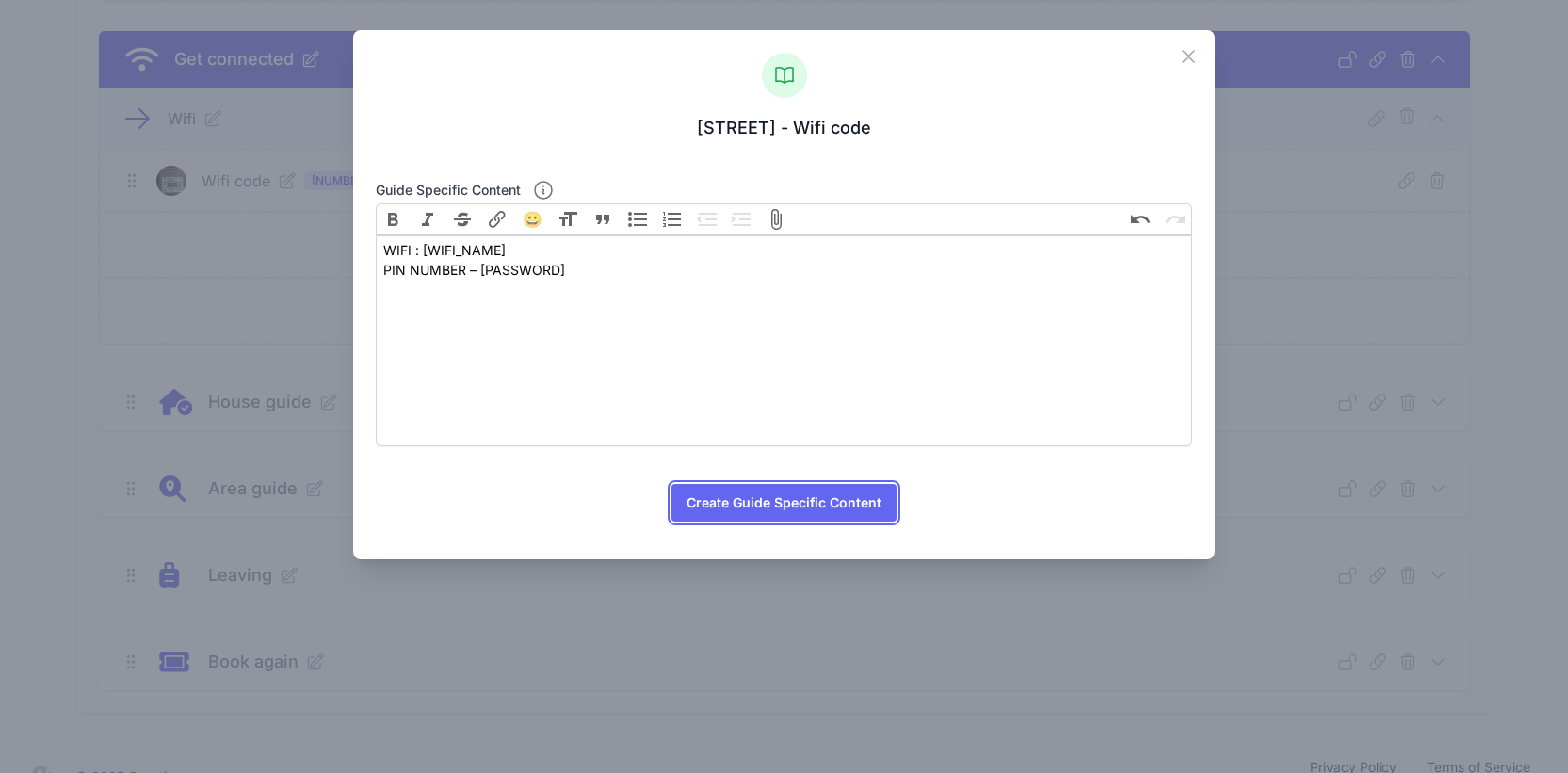 click on "Create Guide Specific Content" at bounding box center [784, 503] 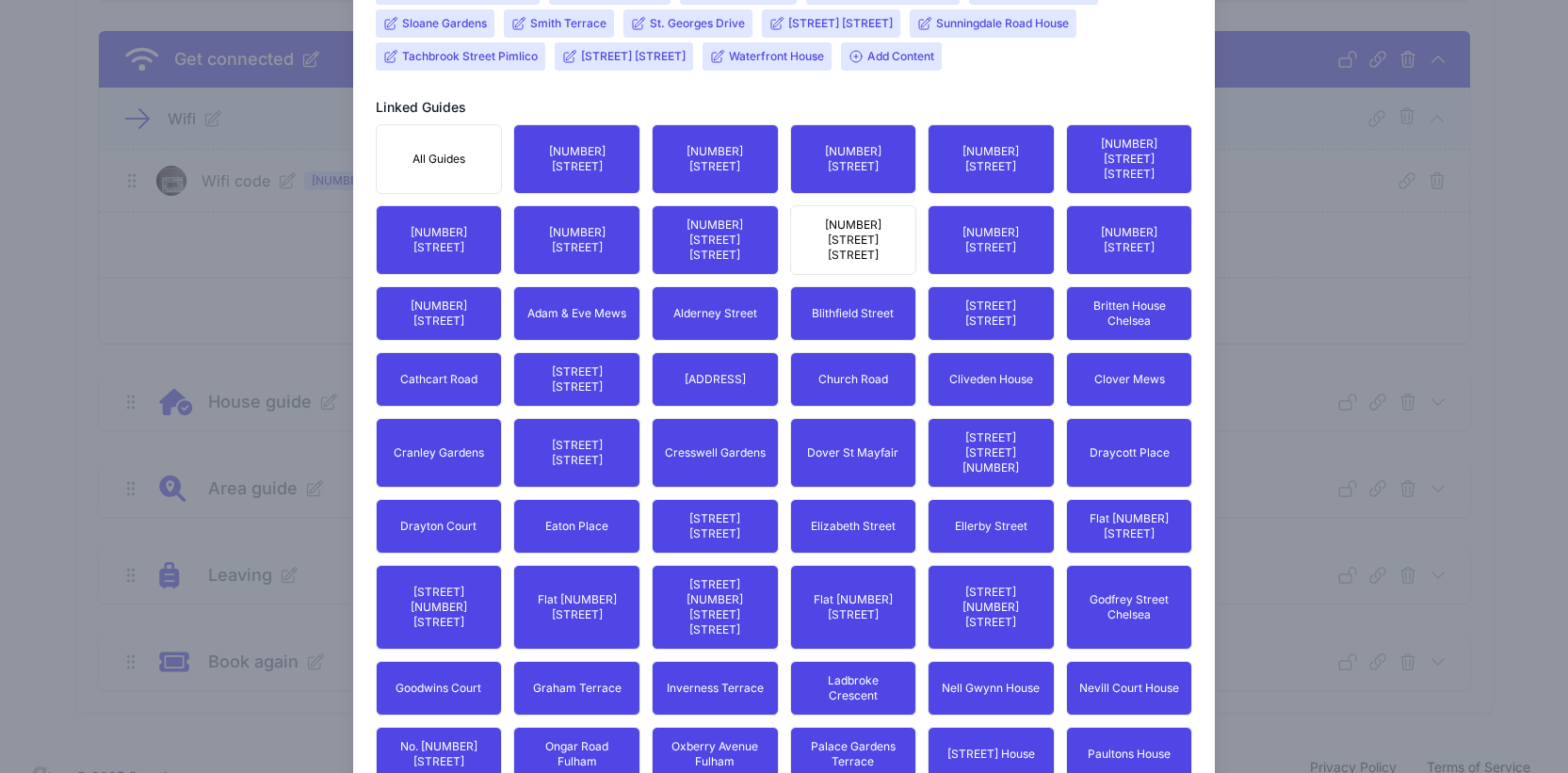 click on "[NUMBER][LETTER] [STREET]" at bounding box center [853, 240] 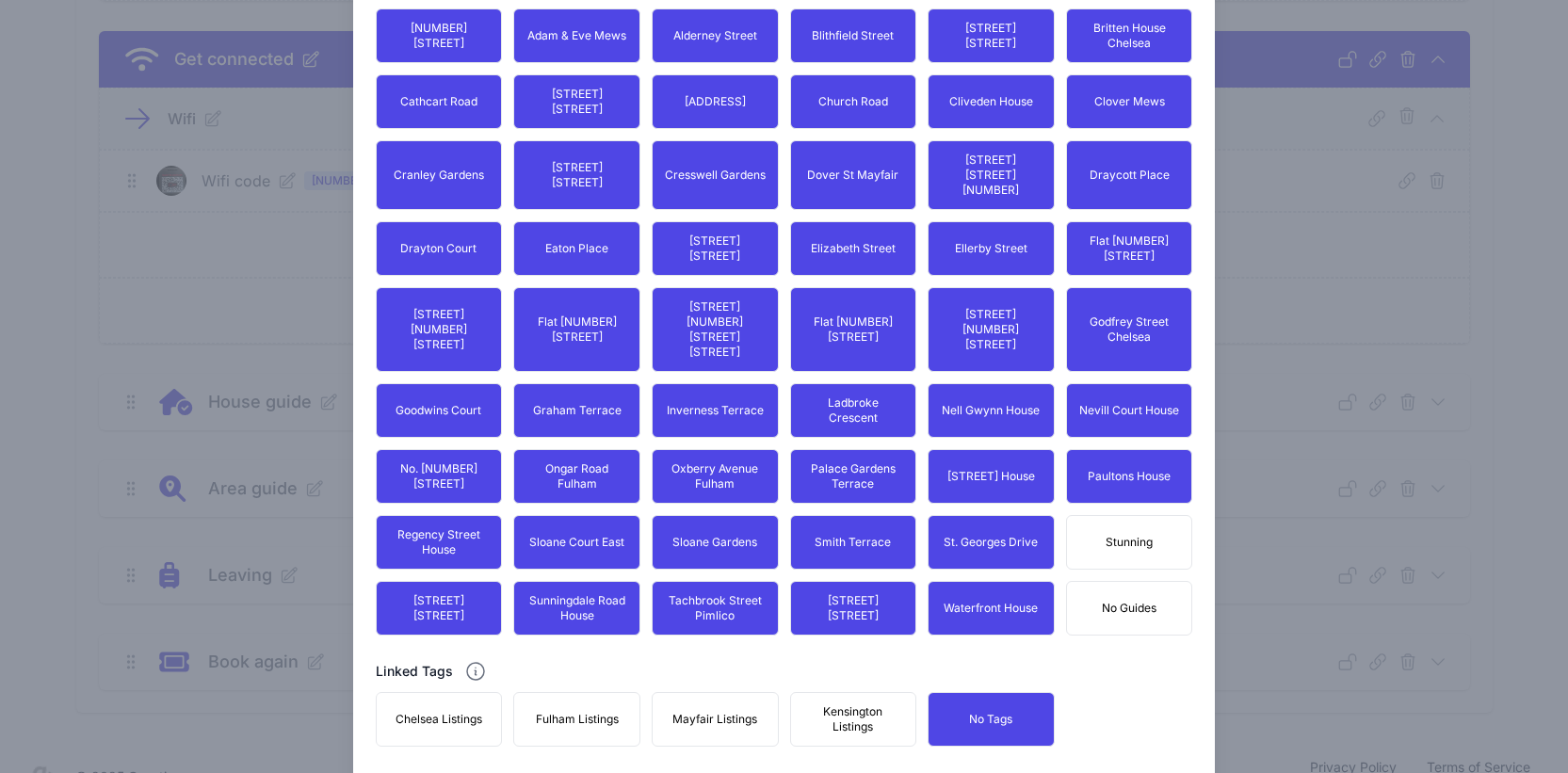 scroll, scrollTop: 1573, scrollLeft: 0, axis: vertical 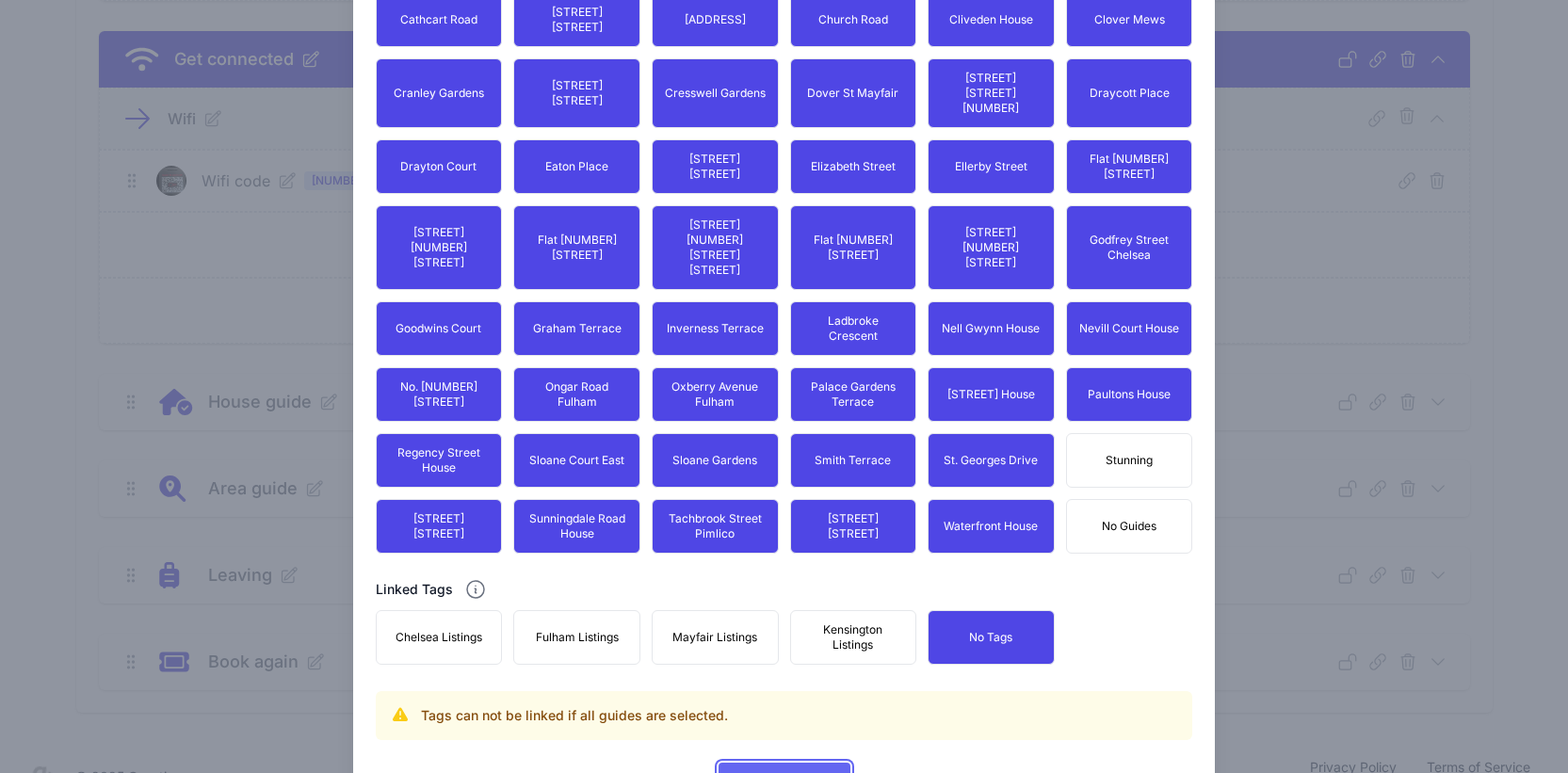 click on "Update Content" at bounding box center (784, 781) 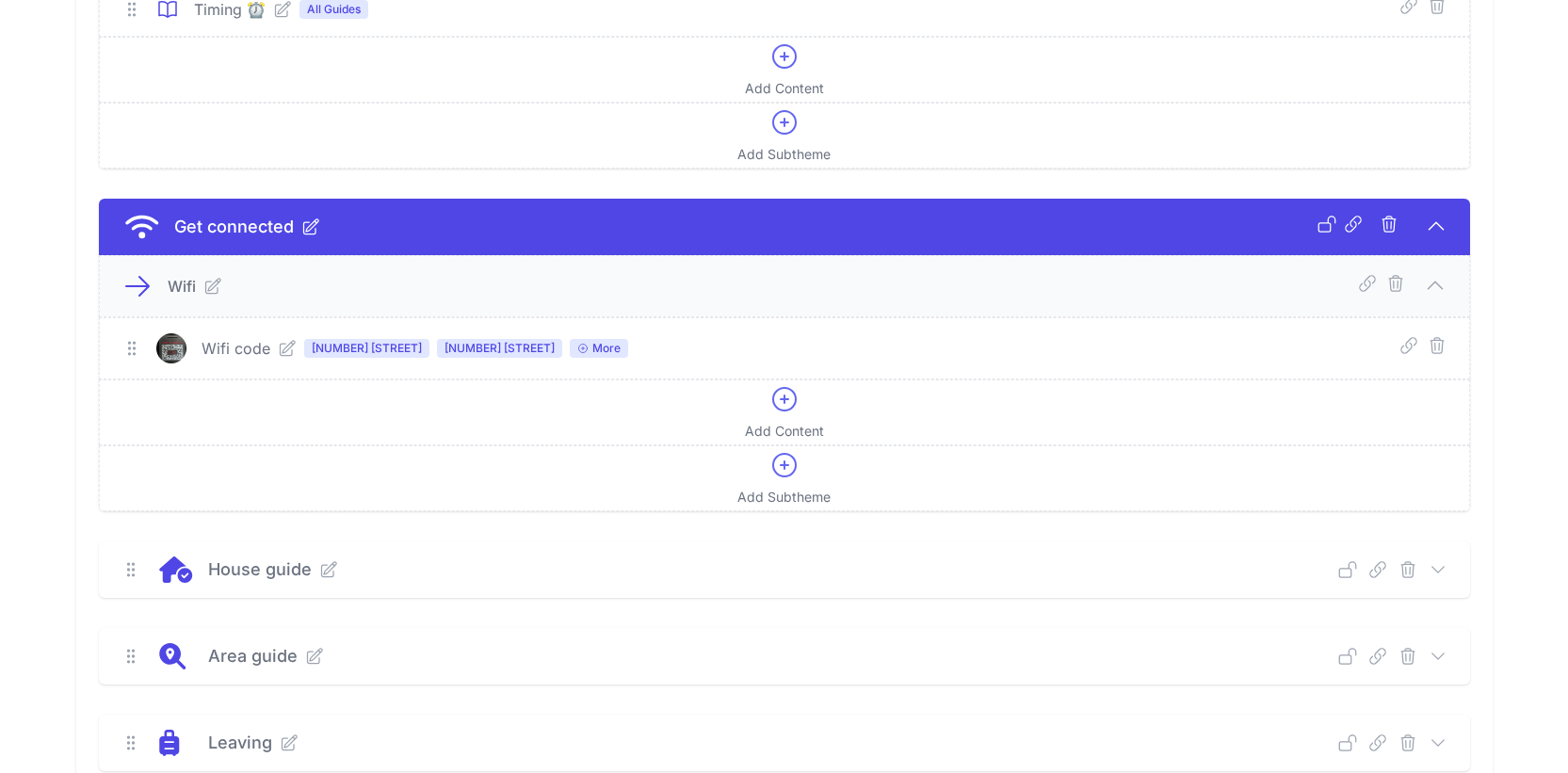 scroll, scrollTop: 595, scrollLeft: 0, axis: vertical 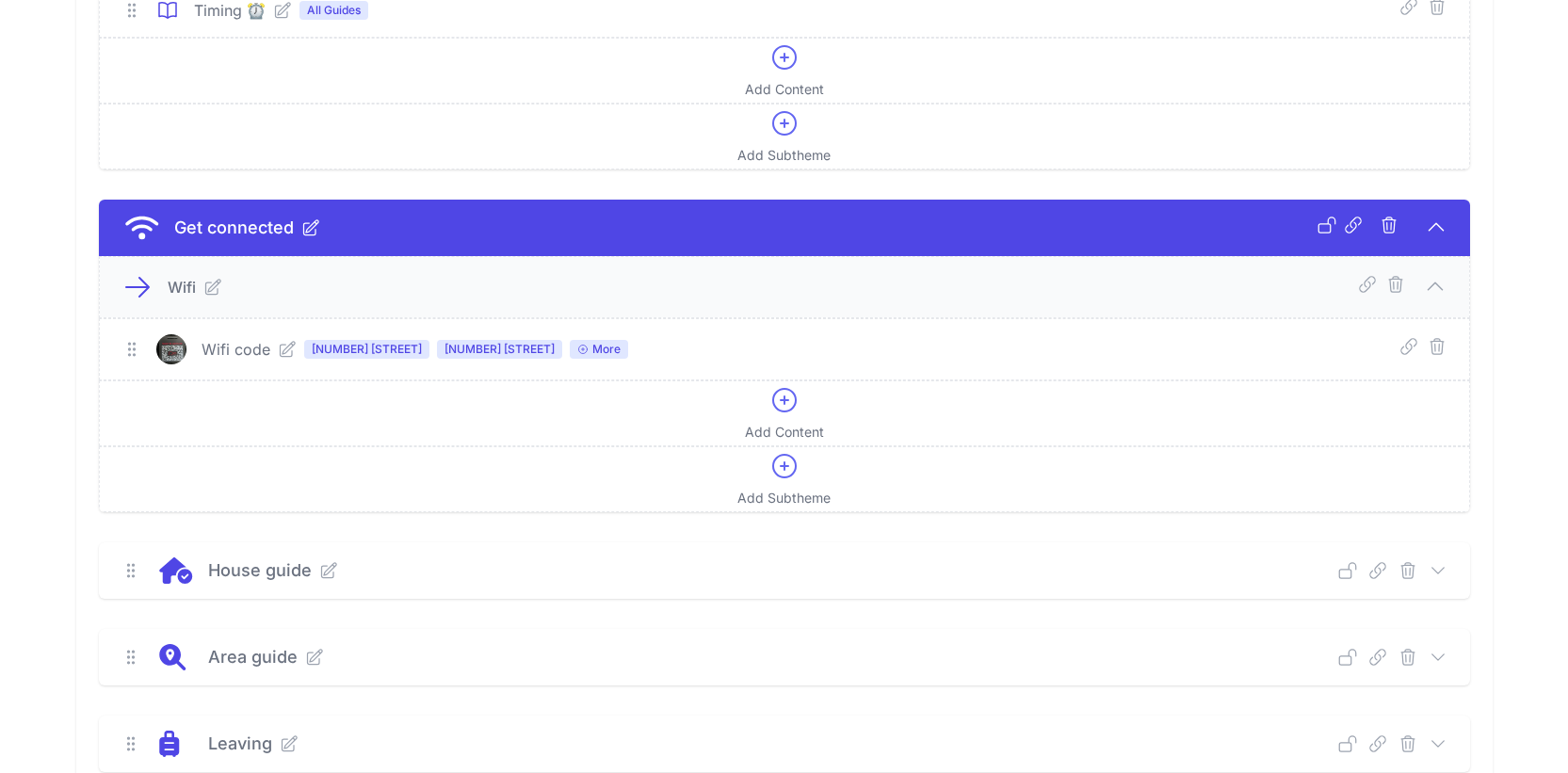 click 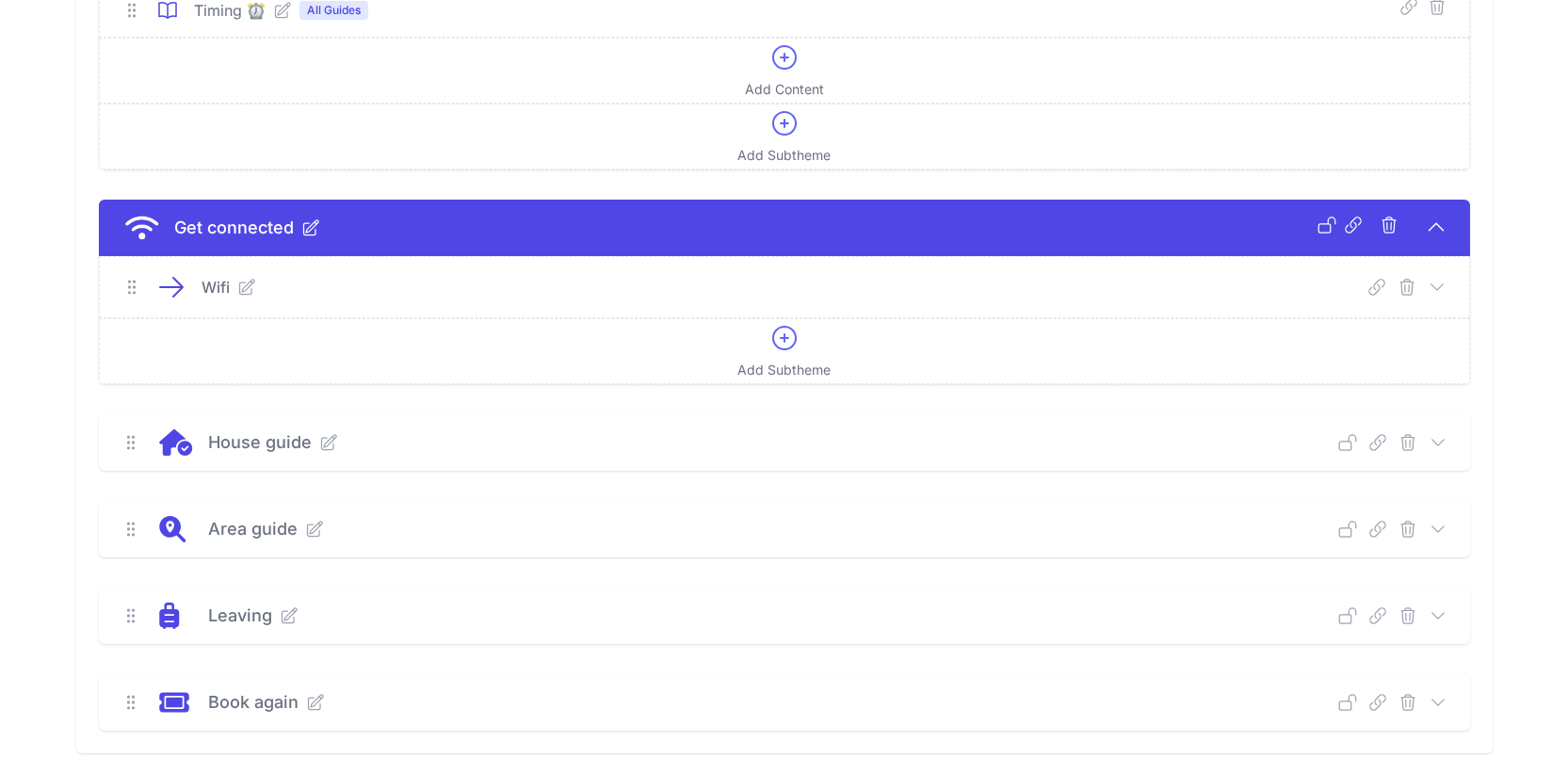 click 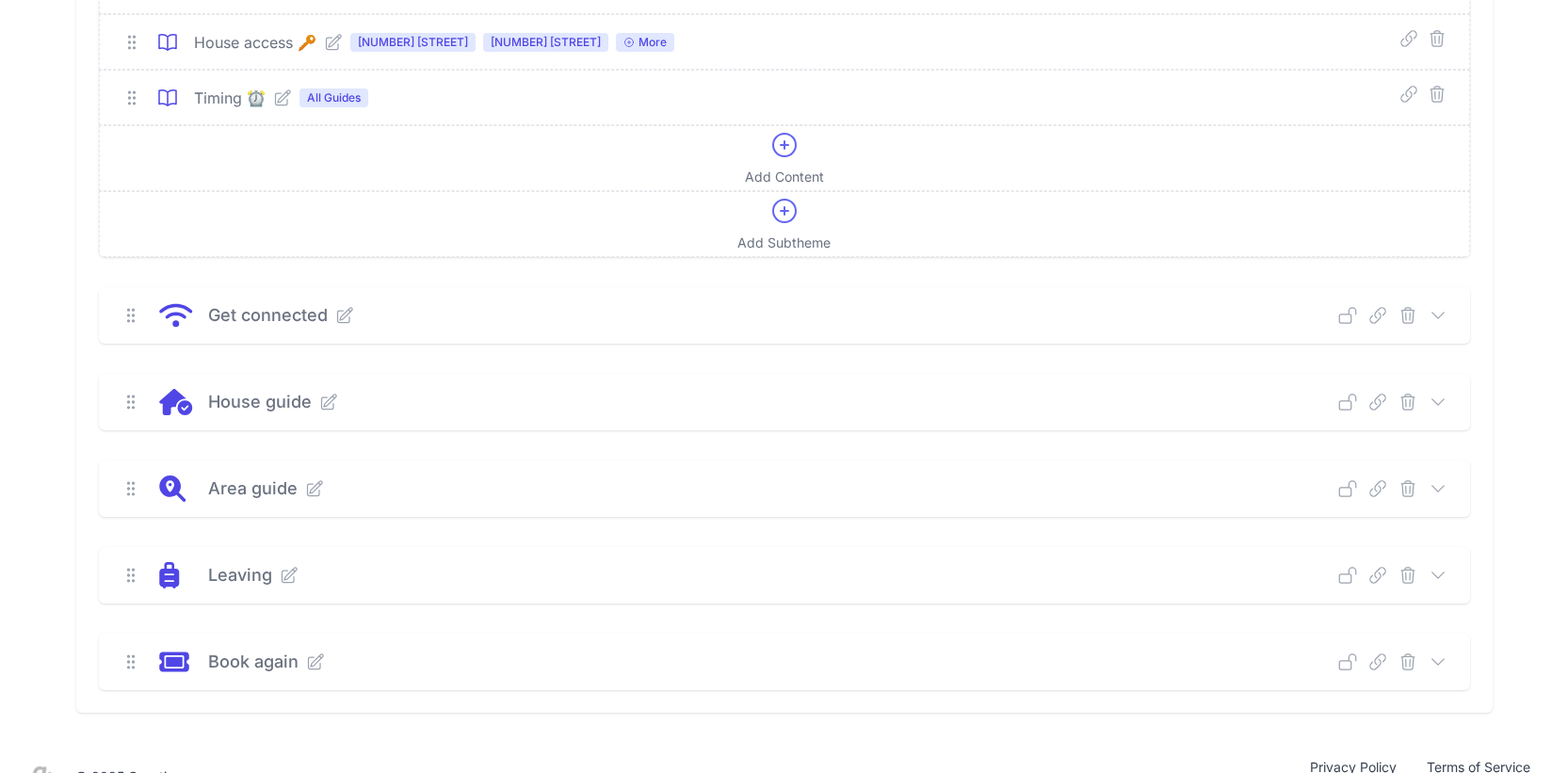 click 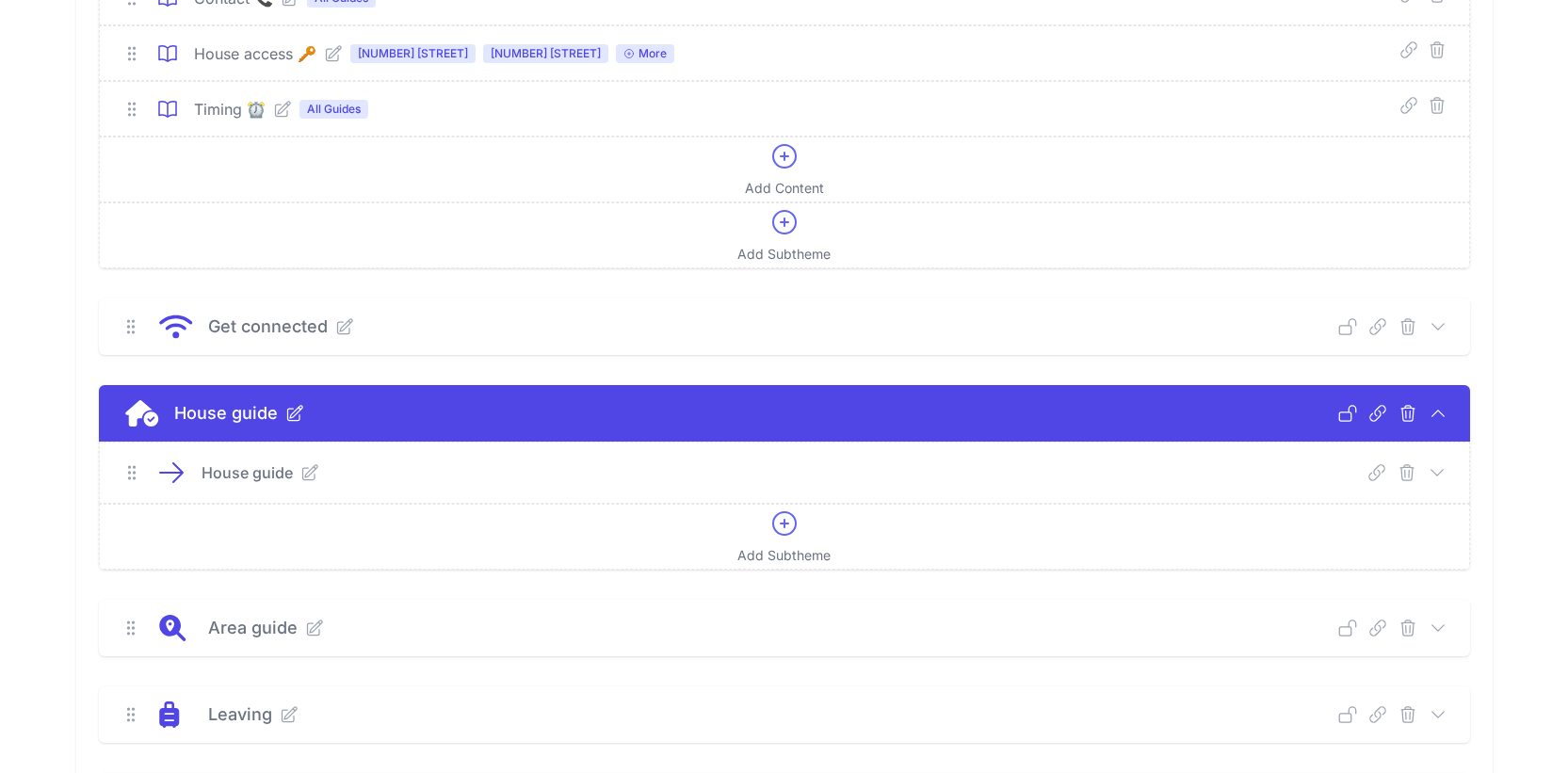 scroll, scrollTop: 0, scrollLeft: 0, axis: both 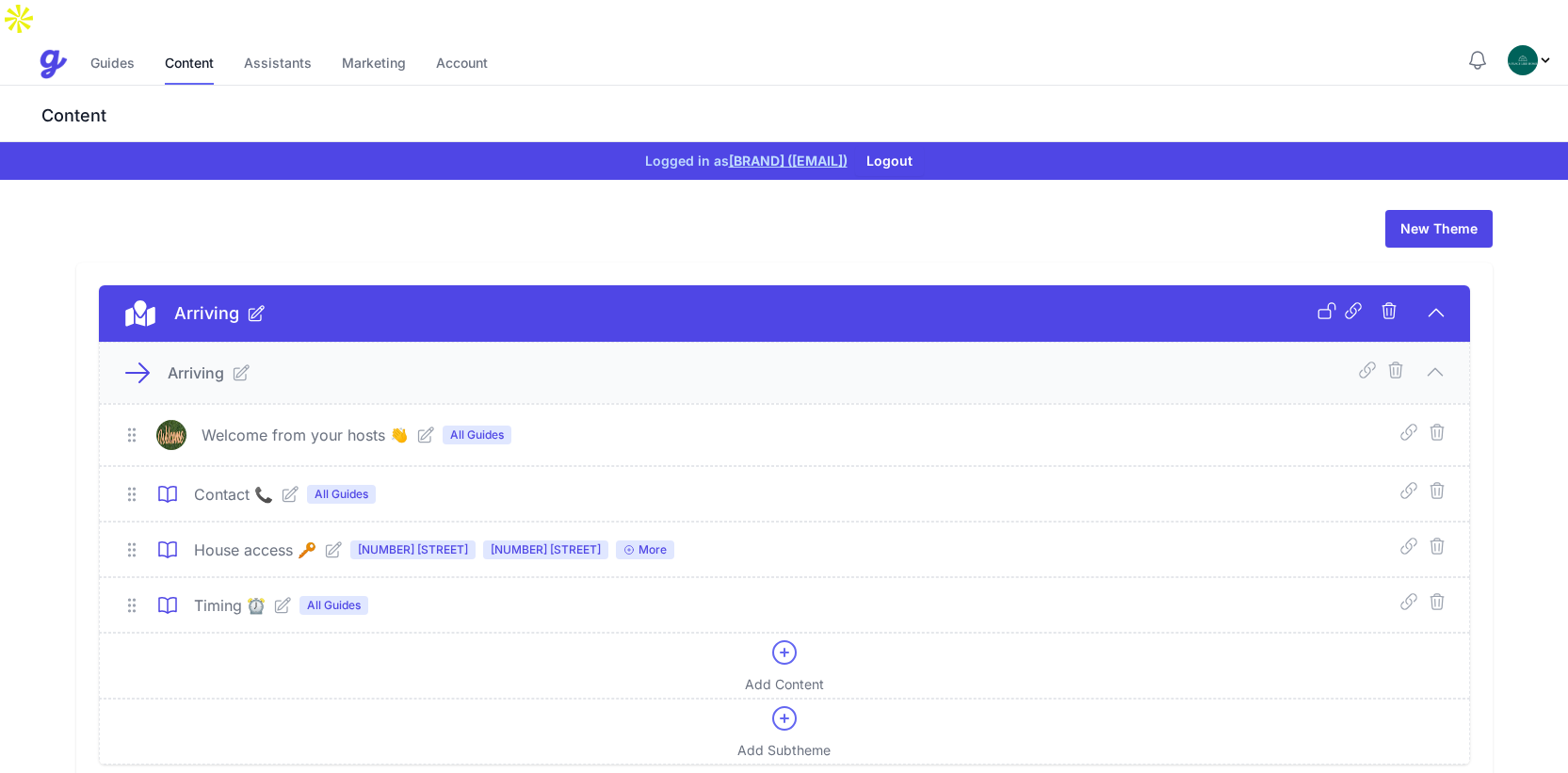 click 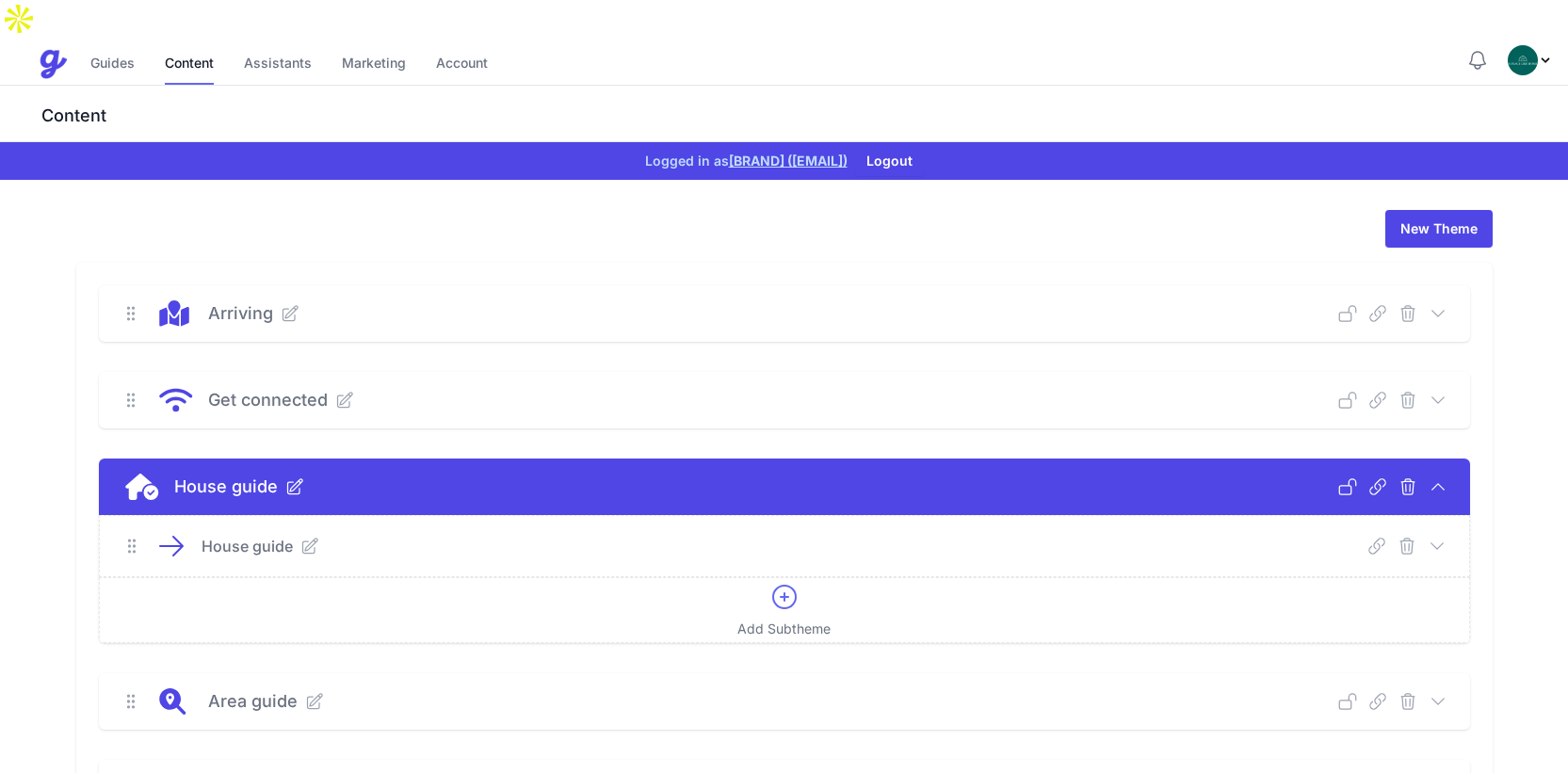 click 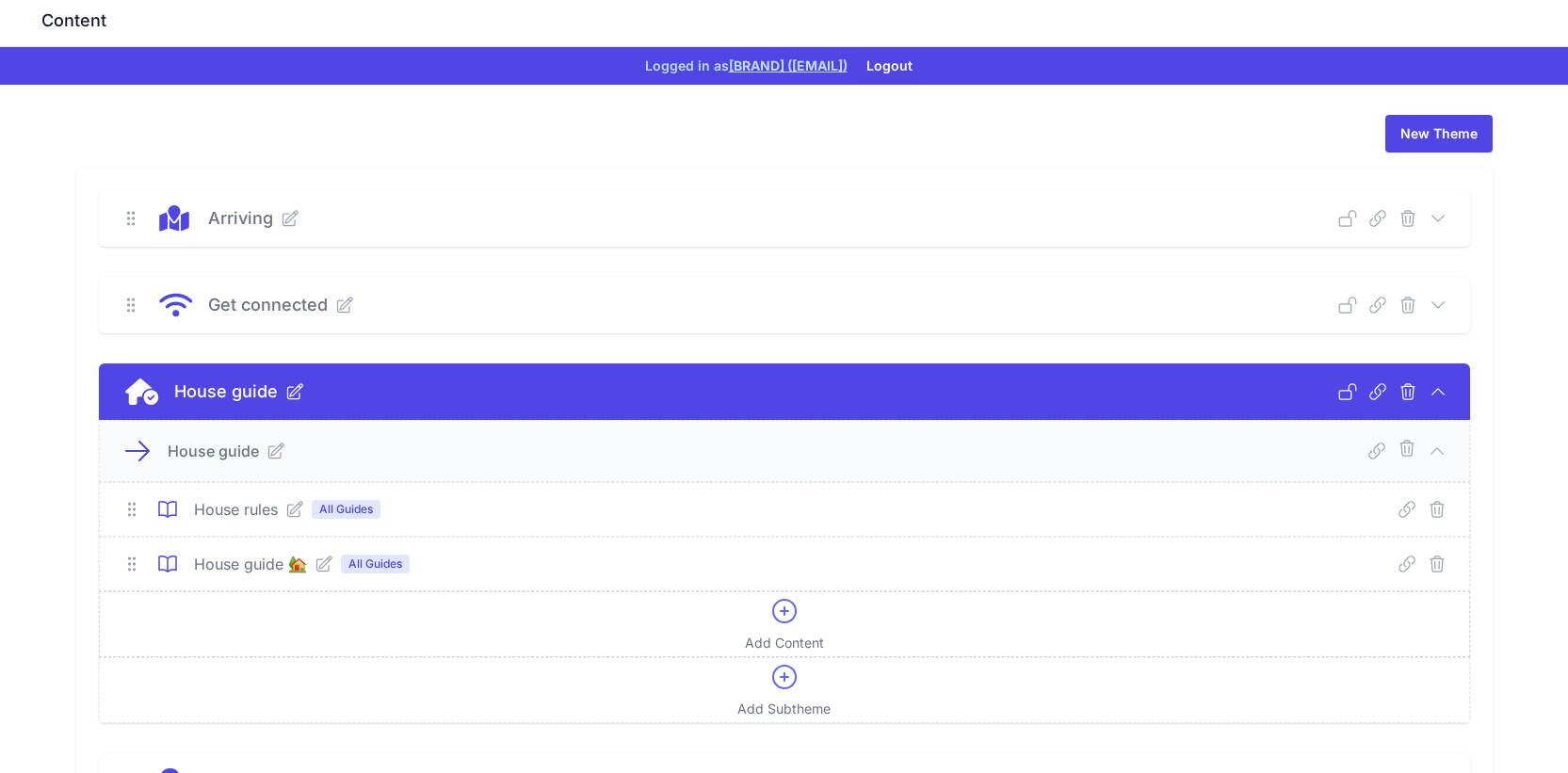scroll, scrollTop: 173, scrollLeft: 0, axis: vertical 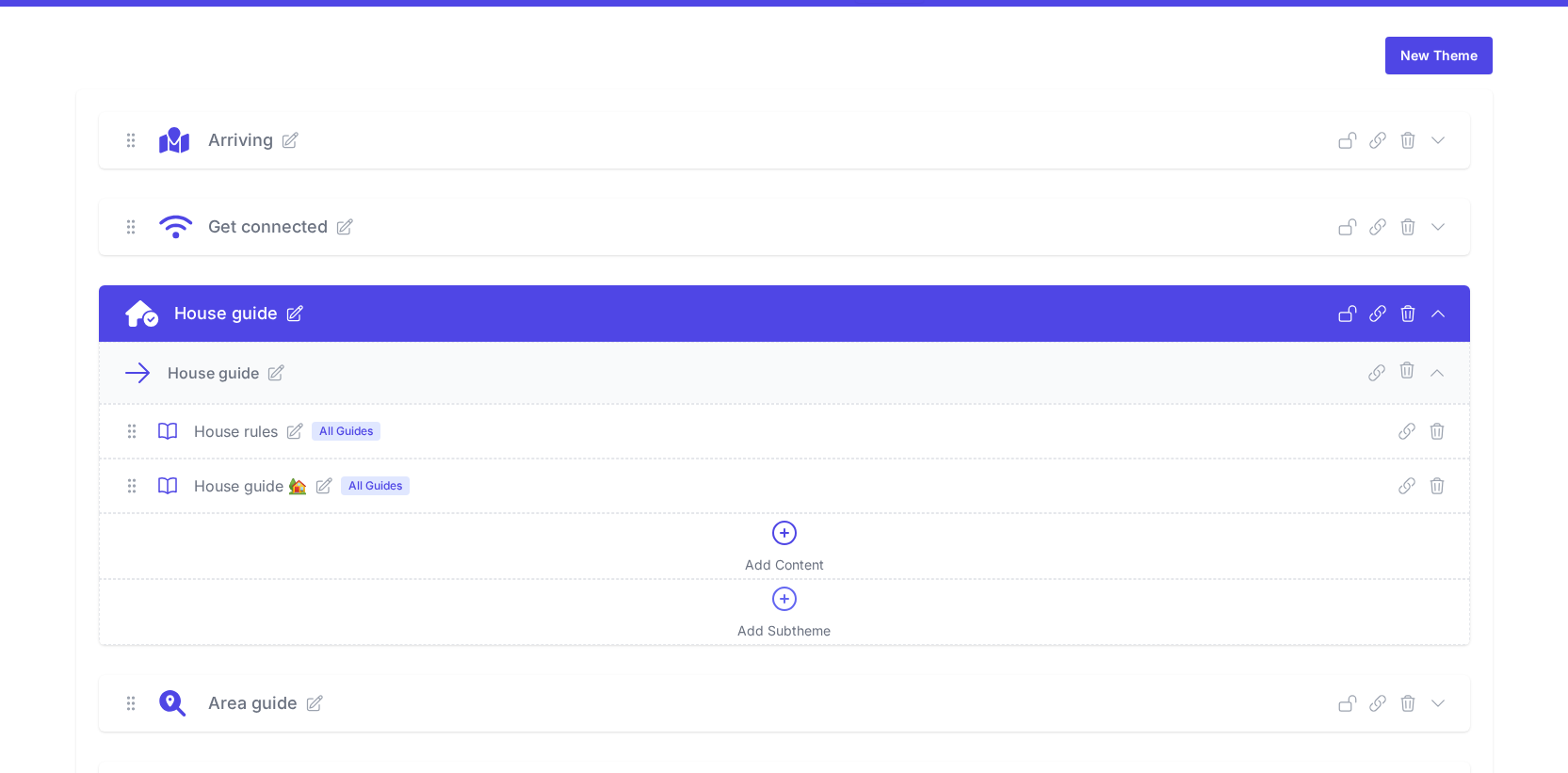 click 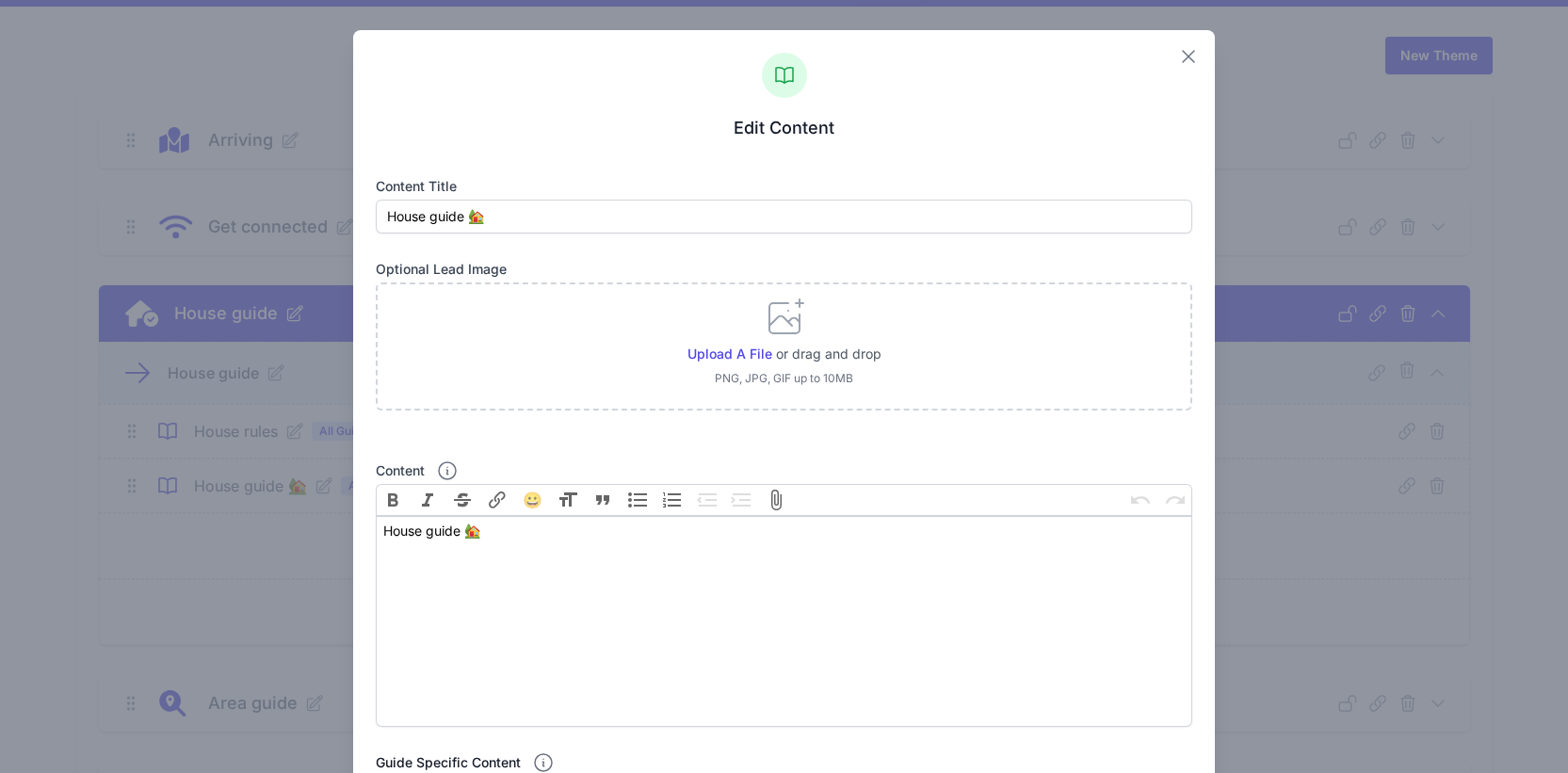 click 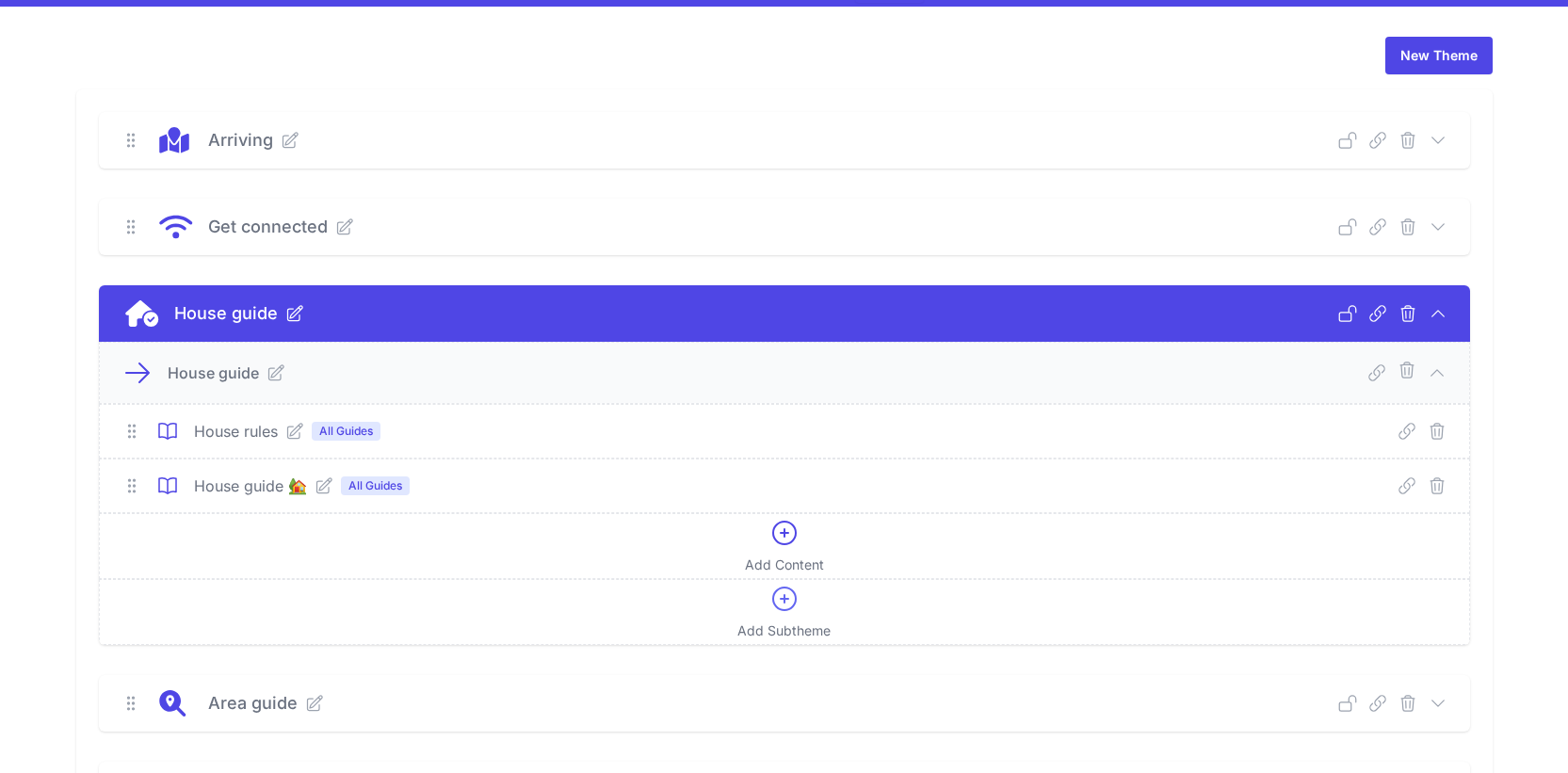 click 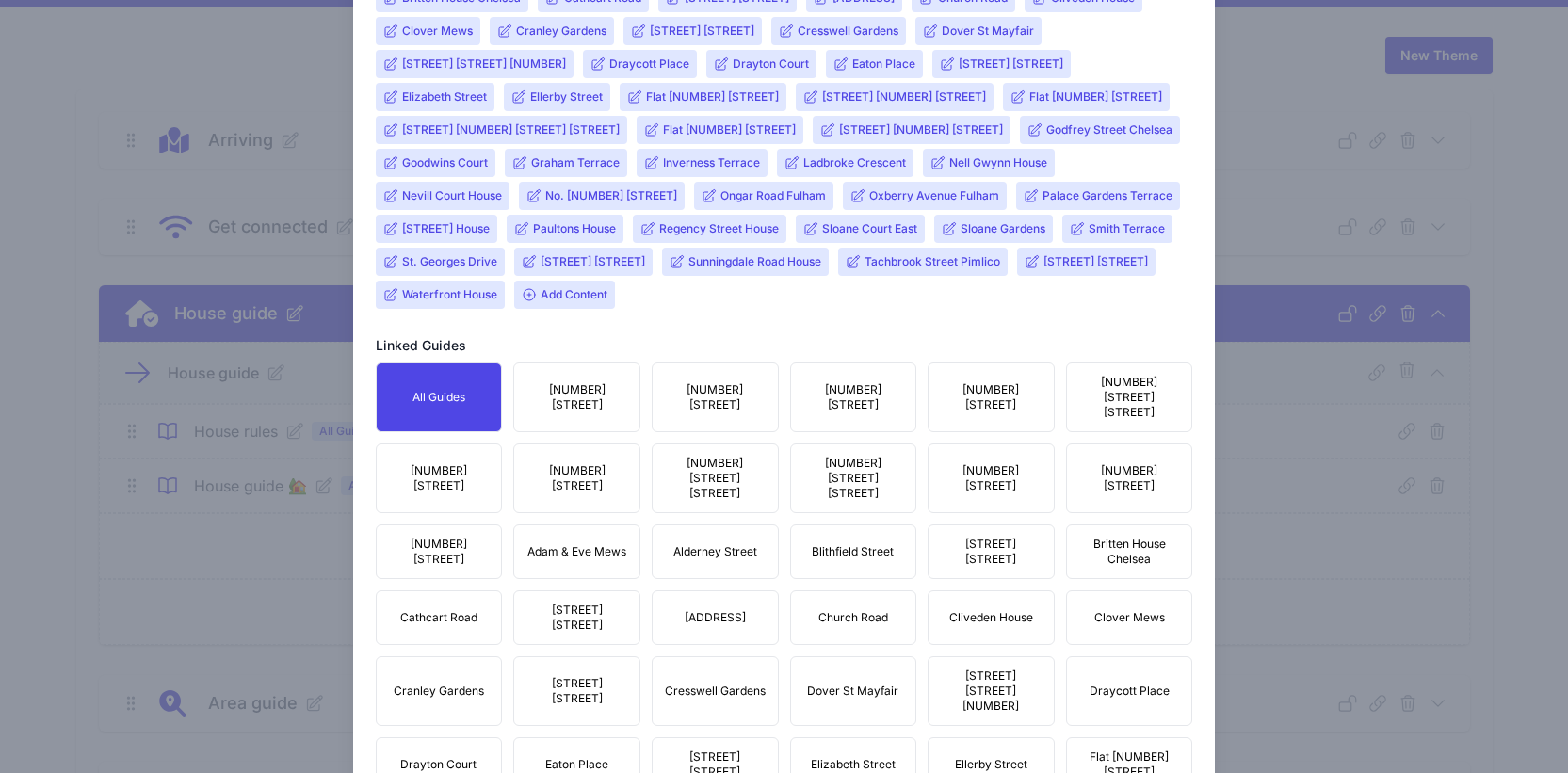 scroll, scrollTop: 886, scrollLeft: 0, axis: vertical 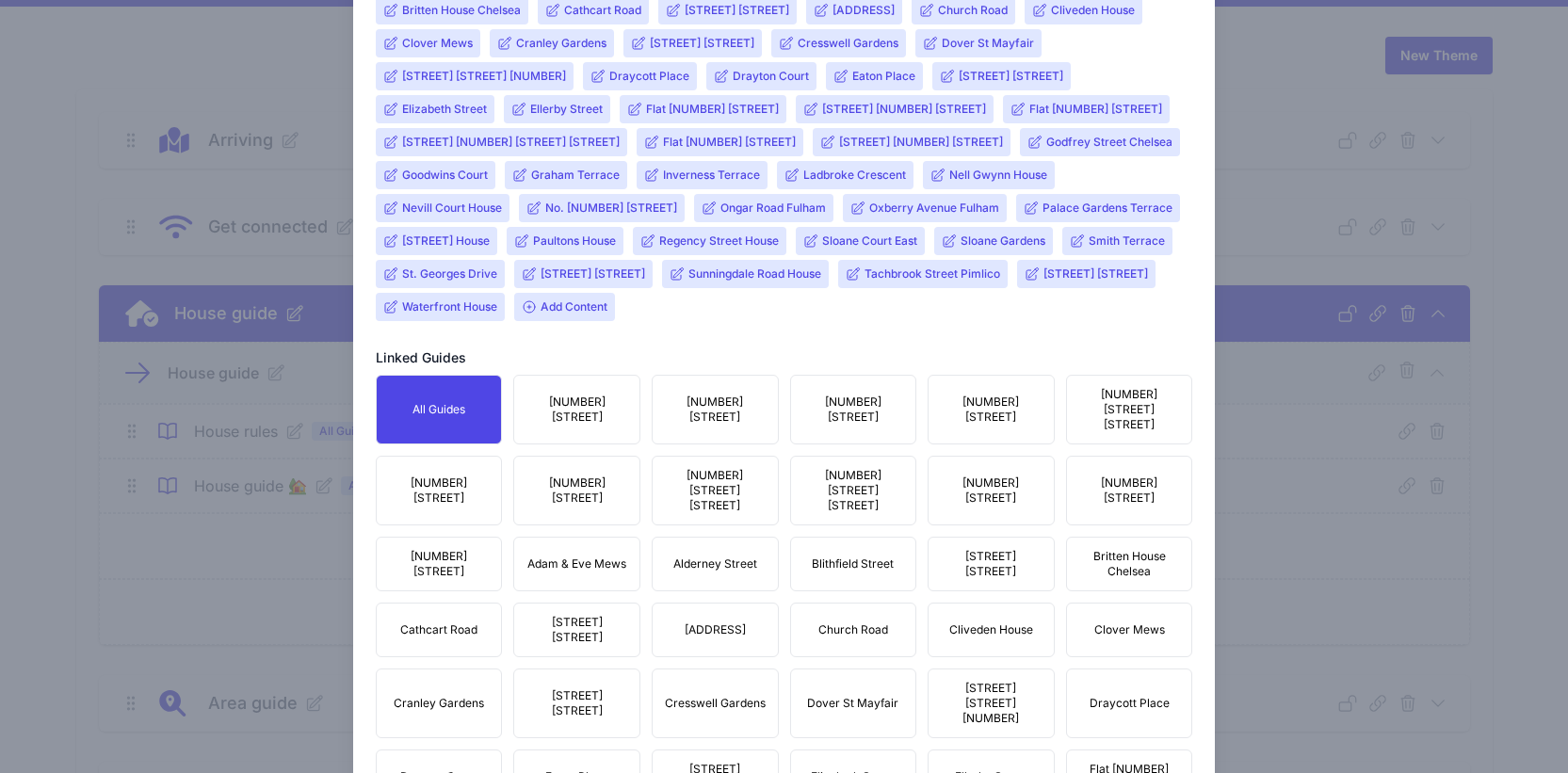 click on "Add Content" at bounding box center [564, 307] 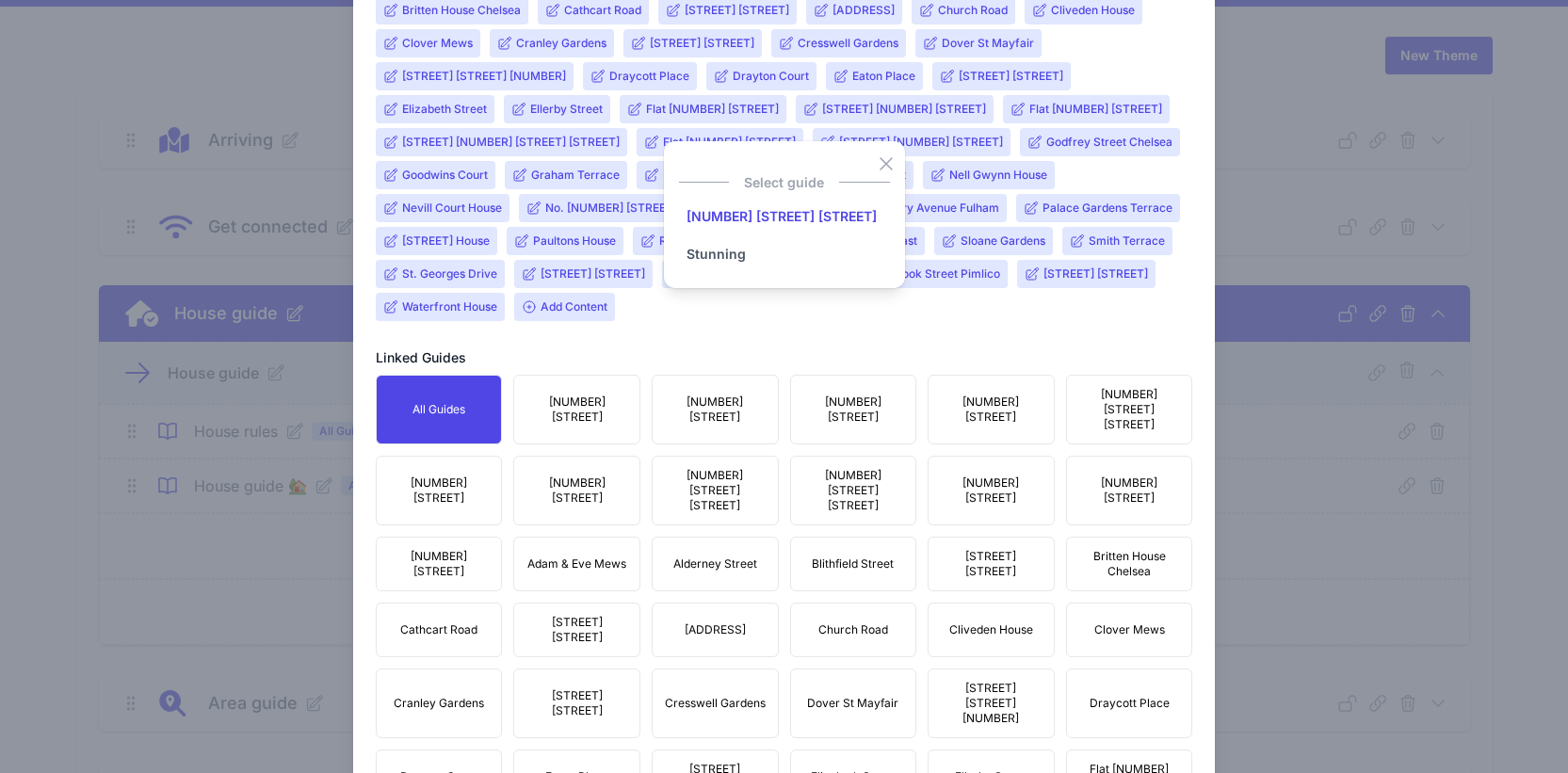 click on "[NUMBER][LETTER] [STREET]" at bounding box center (782, 217) 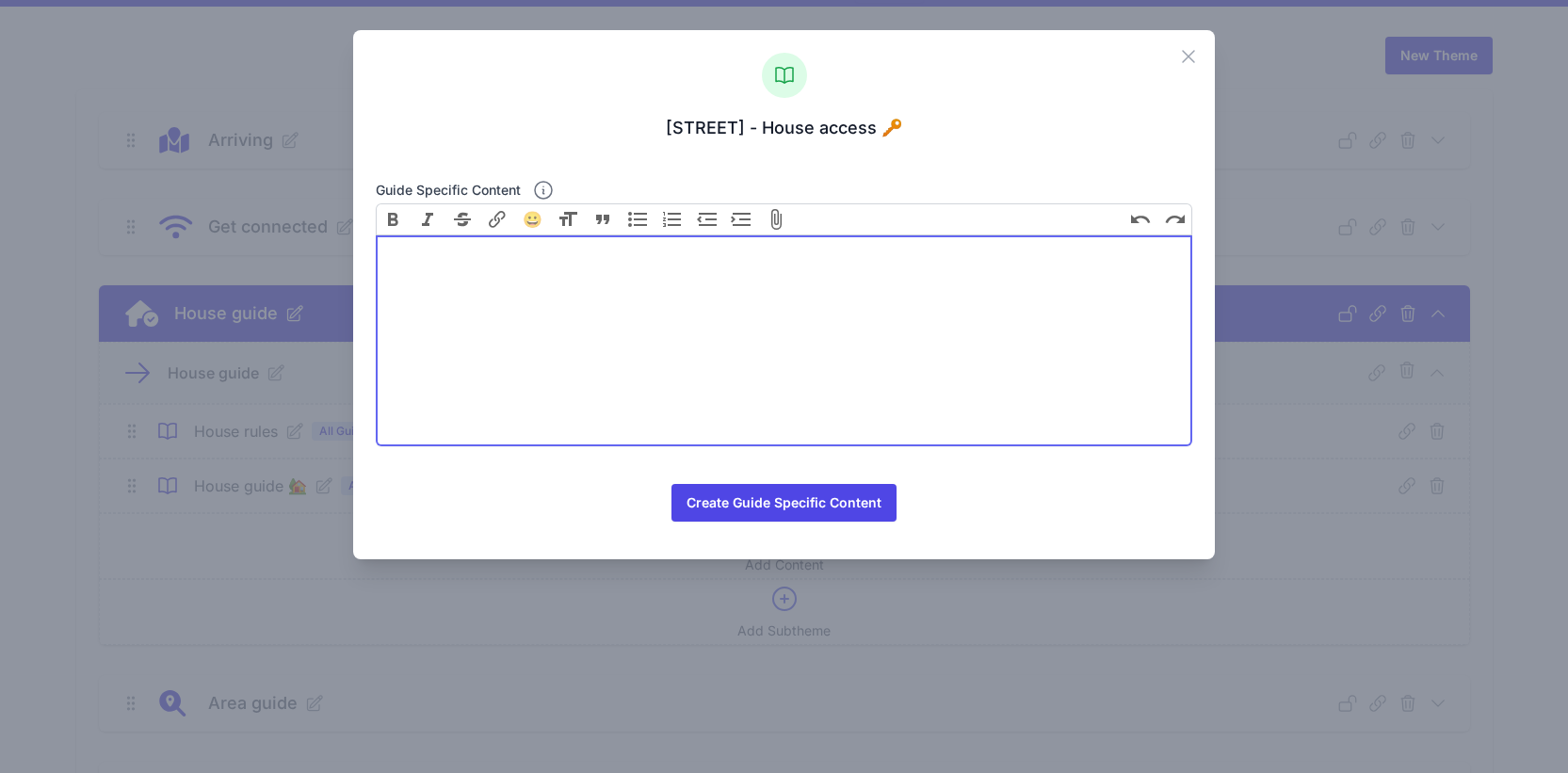 click at bounding box center (784, 341) 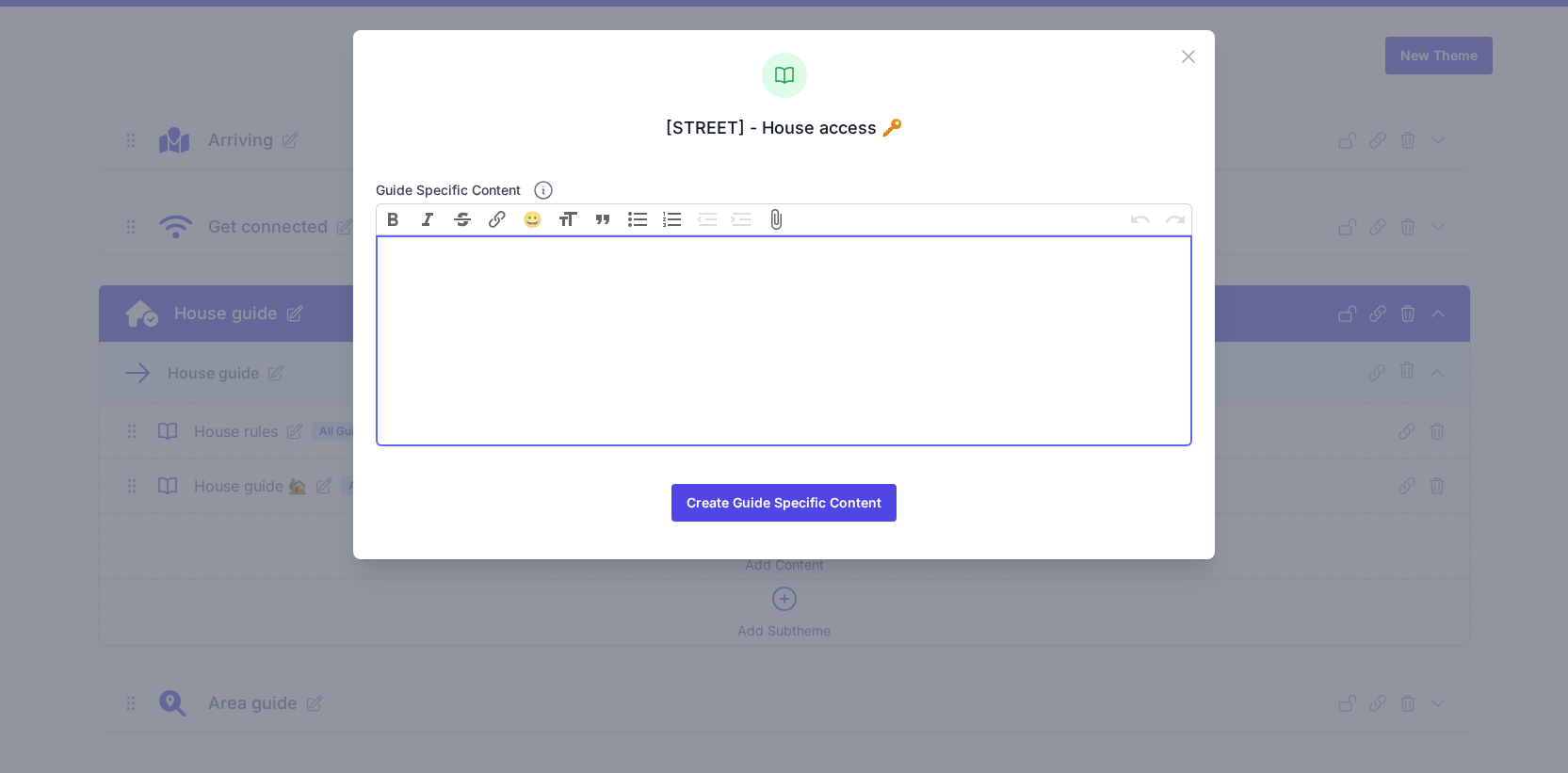 paste on "<div>Heating</div><div><br></div><div>The heating is controlled by the Hive thermostat on the wall outside the master bedroom. In the winter months, the temperature will be set to a comfortable 22 degrees.&nbsp;</div><div><br></div><div><br></div><div>Bins</div><div><br></div><div>There is a bin in the kitchen. When this is full, please place the rubbish in the outside bins and the caretaker will dispose of it. The outside area is through the master bedroom into the store room, and out the door on the left side, Go to the end and there are two black bins. Please be careful the rubbish bags are not leaking as you have to walk over carpet.</div><div><br></div><div>---</div><div><br></div><div>Your How To…Guide</div><div><br></div><div>The technology and appliances in this place like home may be a little unfamiliar to you, so here is some handy information to get you started:</div><div><br></div><div><br></div><div>INTERCOM: There is an intercom system in the apartment in the hallway. If the buzzer rings, you..." 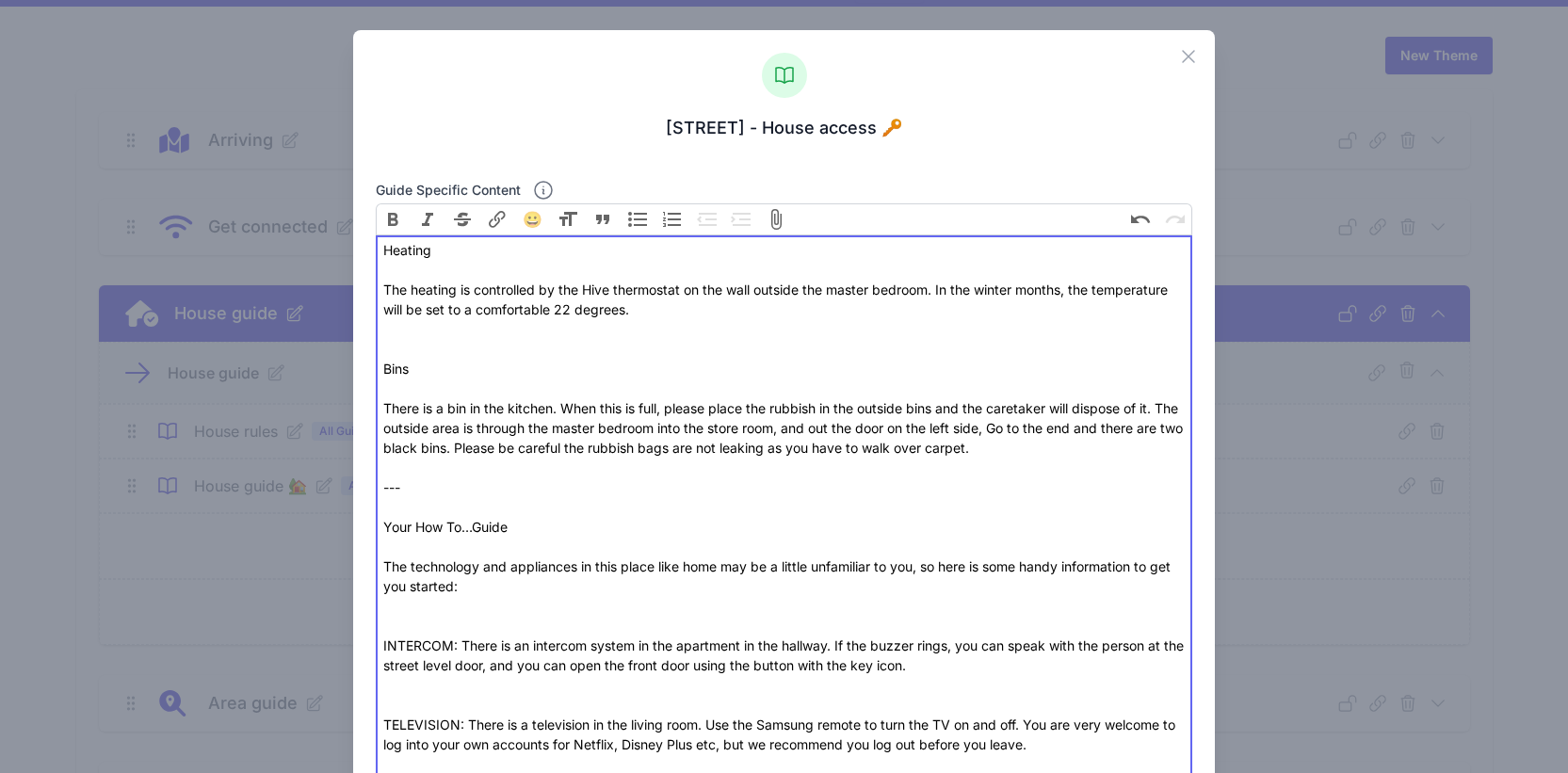 type on "<div>Heating</div><div><br></div><div>The heating is controlled by the Hive thermostat on the wall outside the master bedroom. In the winter months, the temperature will be set to a comfortable 22 degrees.&nbsp;</div><div><br></div><div><br></div><div>Bins</div><div><br></div><div>There is a bin in the kitchen. When this is full, please place the rubbish in the outside bins and the caretaker will dispose of it. The outside area is through the master bedroom into the store room, and out the door on the left side, Go to the end and there are two black bins. Please be careful the rubbish bags are not leaking as you have to walk over carpet.</div><div><br></div><div>---</div><div><br></div><div>Your How To…Guide</div><div><br></div><div>The technology and appliances in this place like home may be a little unfamiliar to you, so here is some handy information to get you started:</div><div><br></div><div><br></div><div>INTERCOM: There is an intercom system in the apartment in the hallway. If the buzzer rings, you..." 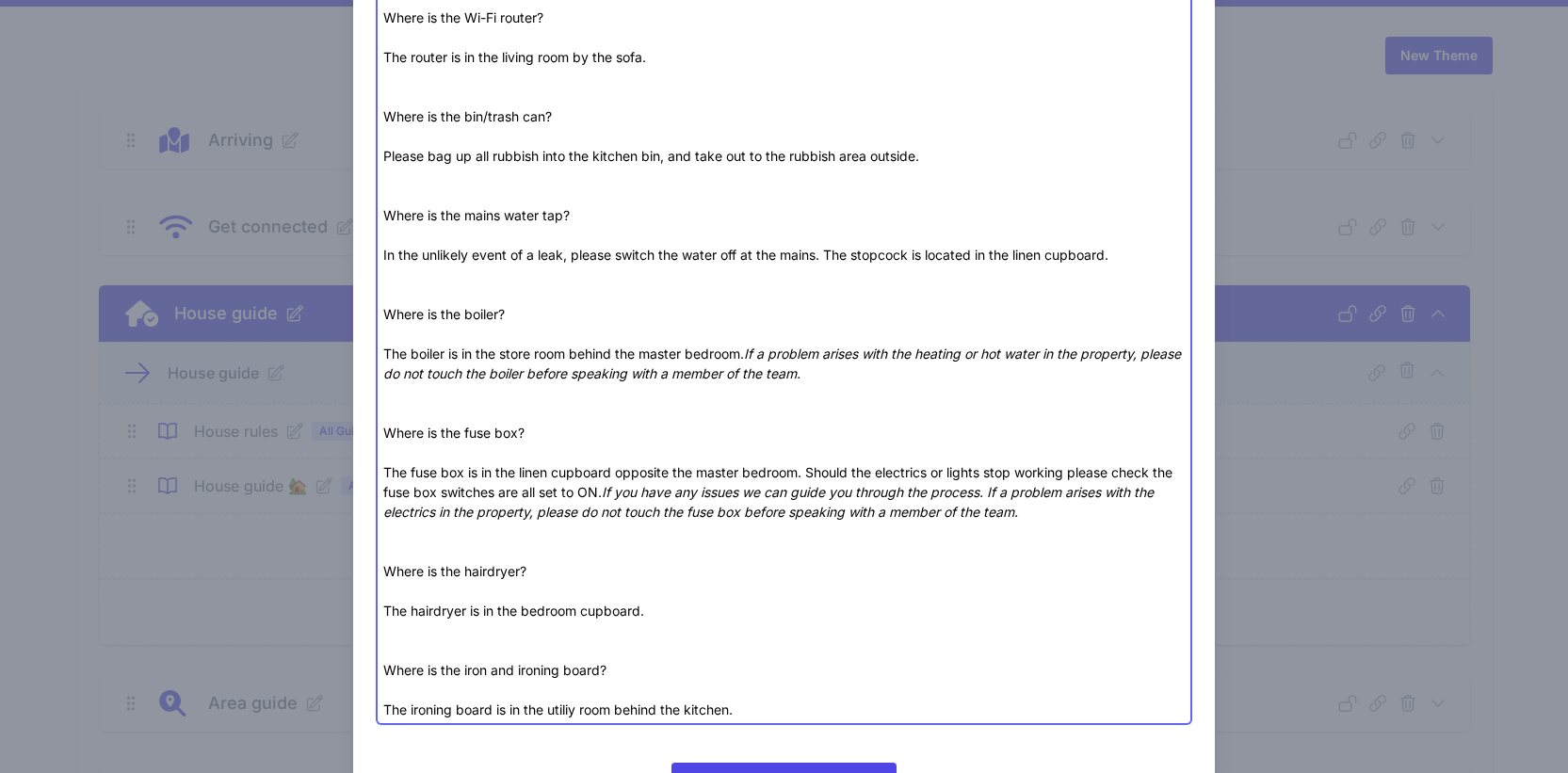 scroll, scrollTop: 1455, scrollLeft: 0, axis: vertical 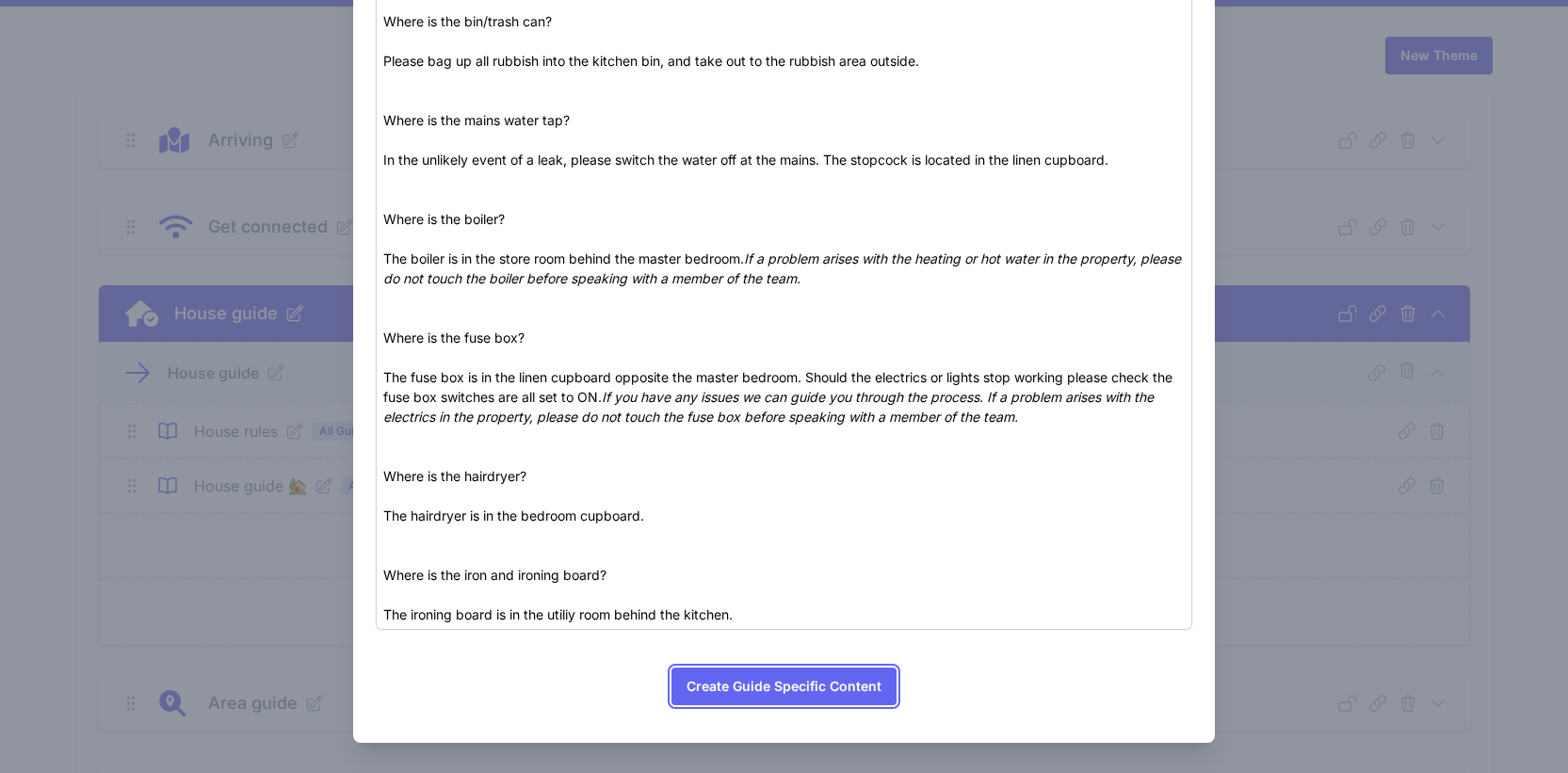 click on "Create Guide Specific Content" at bounding box center [784, 686] 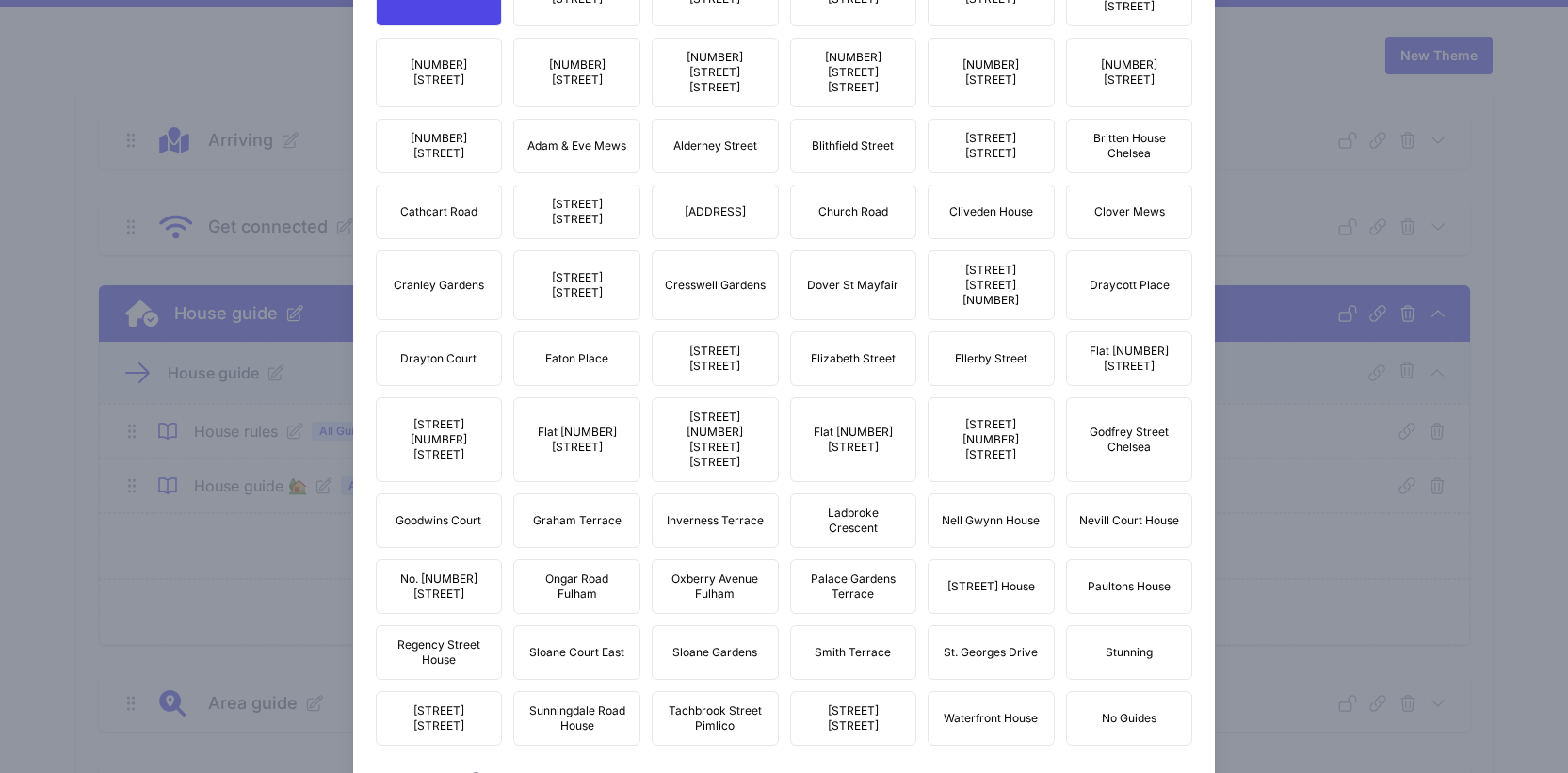 scroll, scrollTop: 1496, scrollLeft: 0, axis: vertical 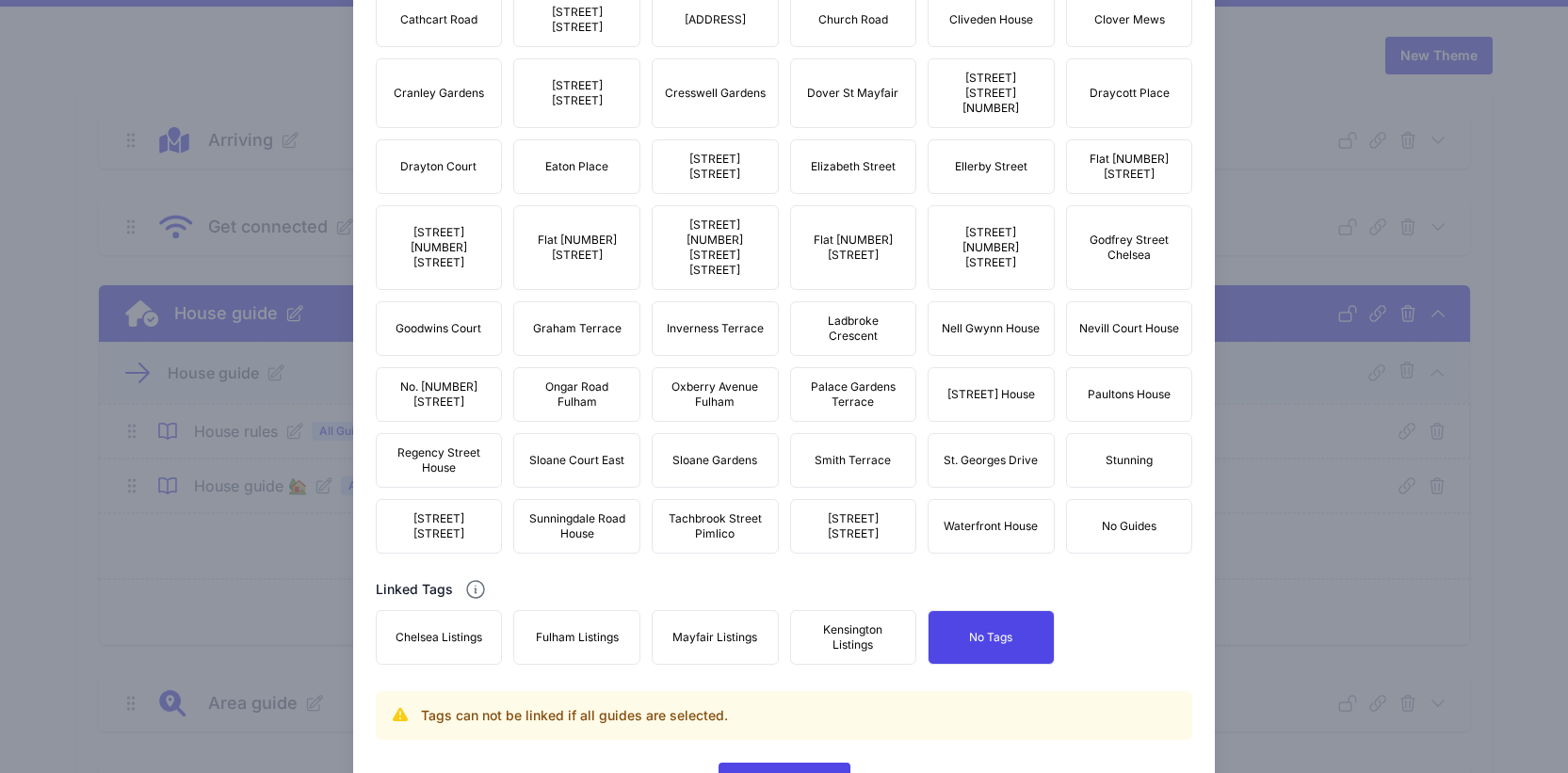 click on "Content title
House guide 🏡
Optional Lead Image
Upload a file
or drag and drop
PNG, JPG, GIF up to 10MB
Content
Bold
Italic
Strikethrough
Link
😀
Heading
Quote
Code Code
Bullets
Numbers
Decrease Level
Increase Level
Attach Files
Undo
Redo
Link" at bounding box center (784, -260) 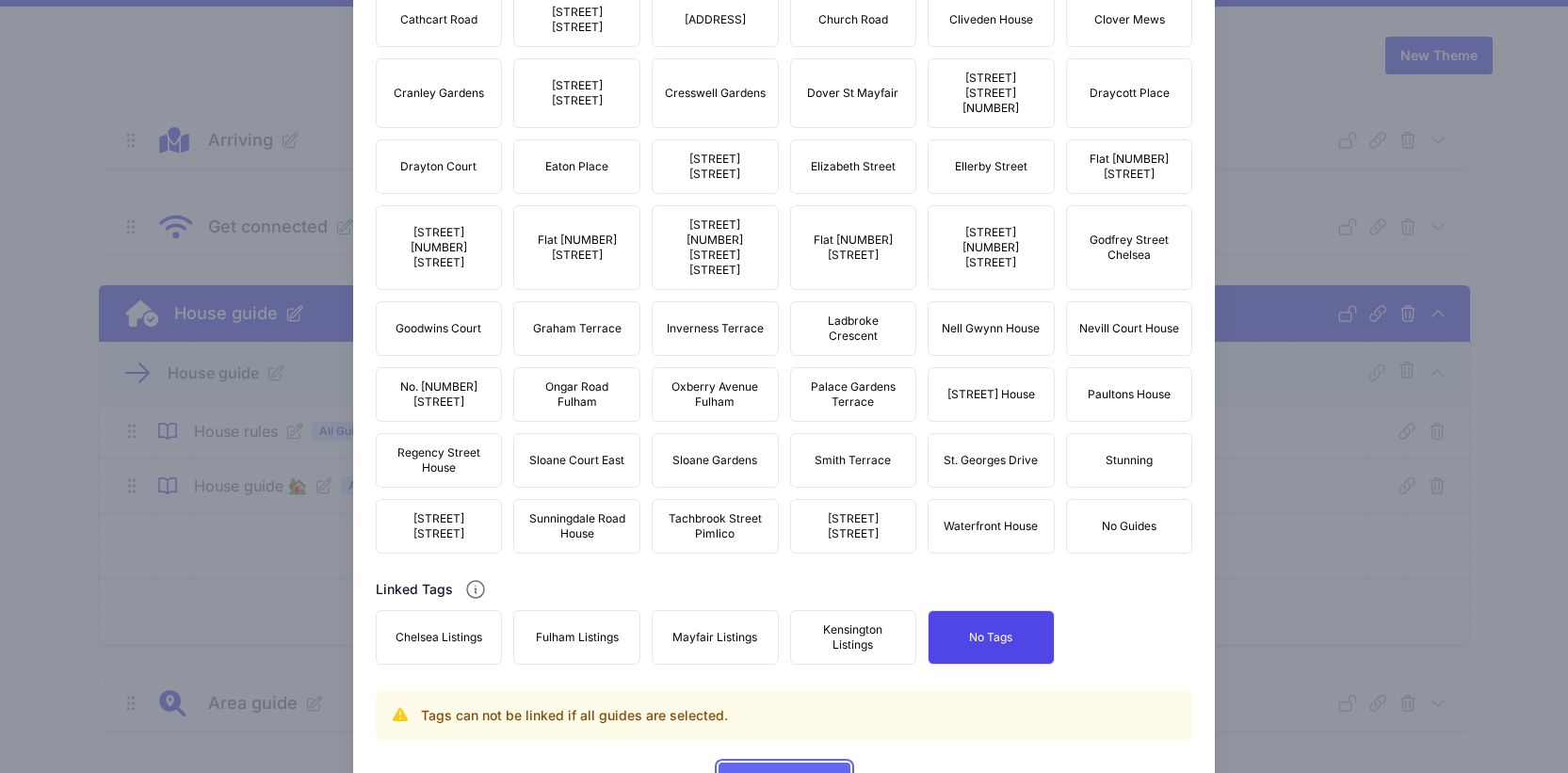 click on "Update Content" at bounding box center (784, 781) 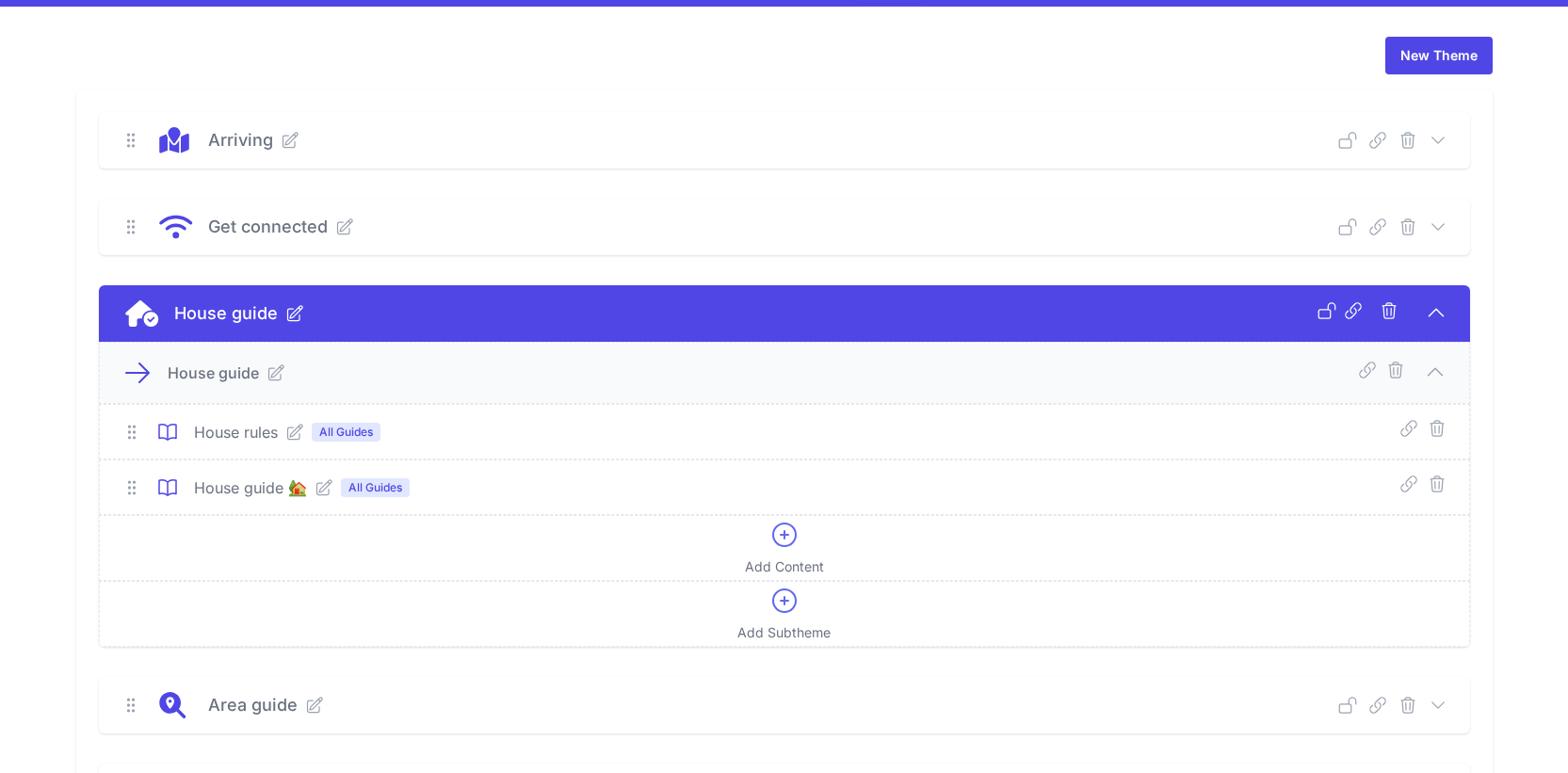 click 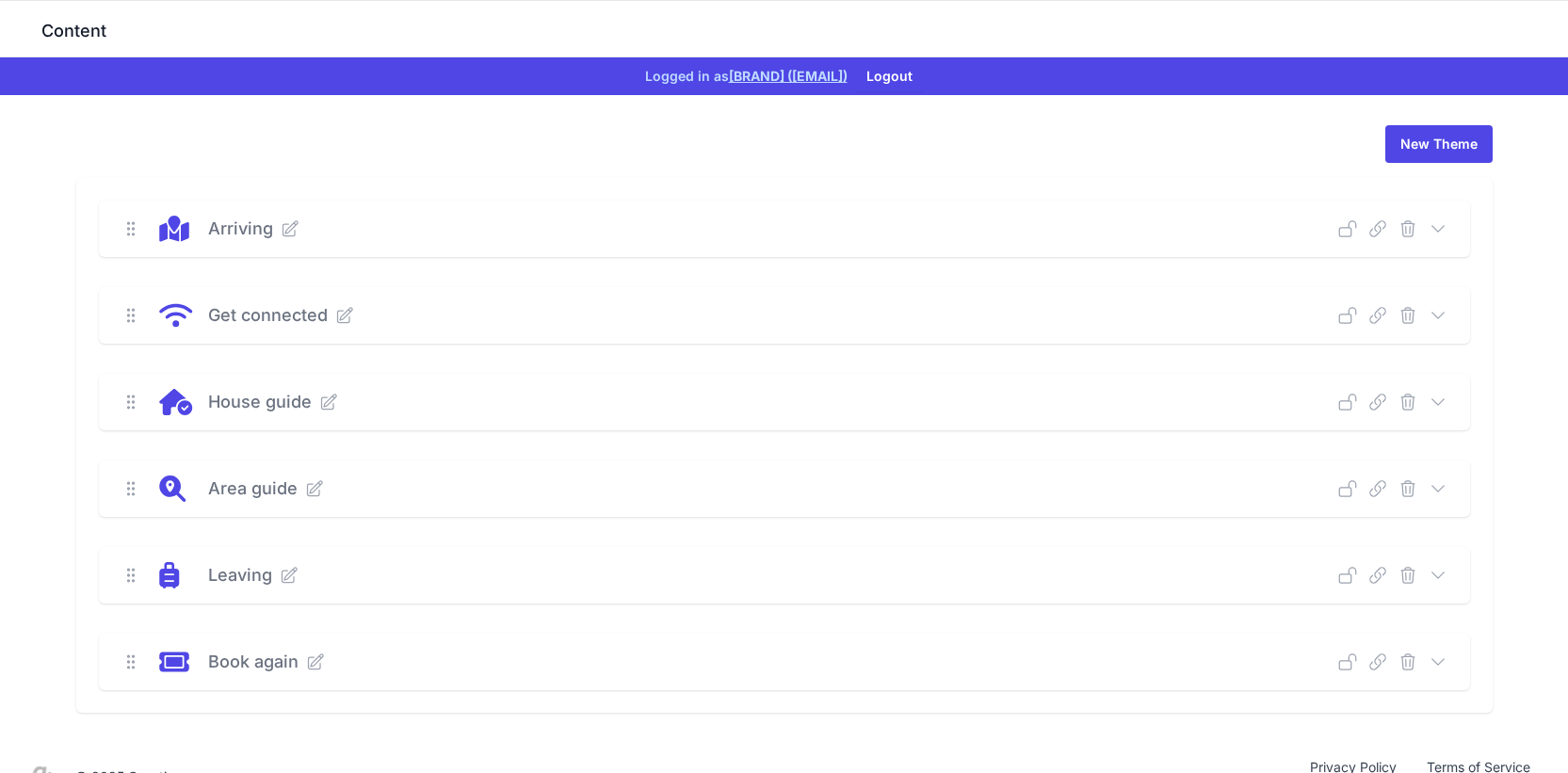 click 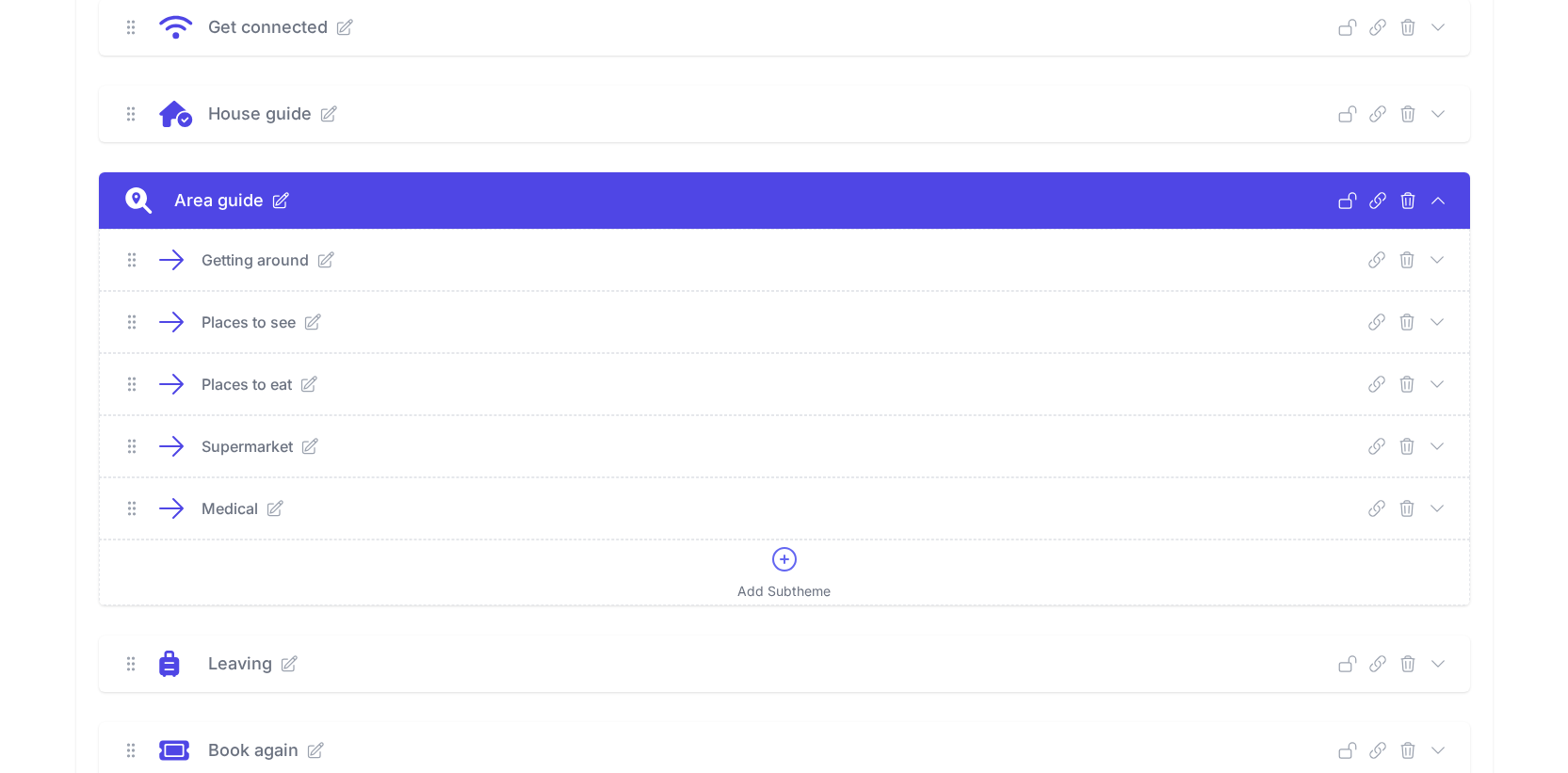 scroll, scrollTop: 347, scrollLeft: 0, axis: vertical 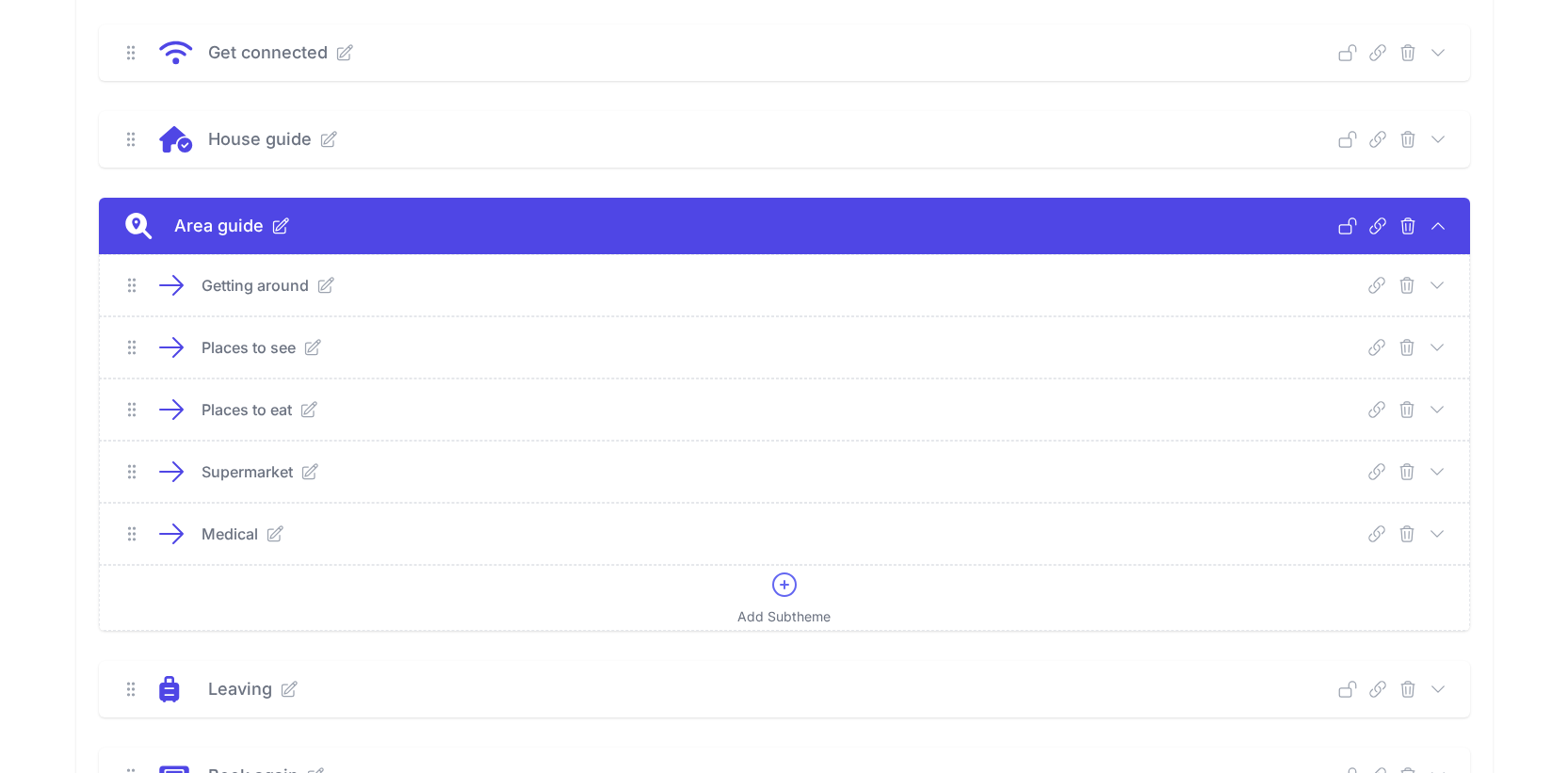 click 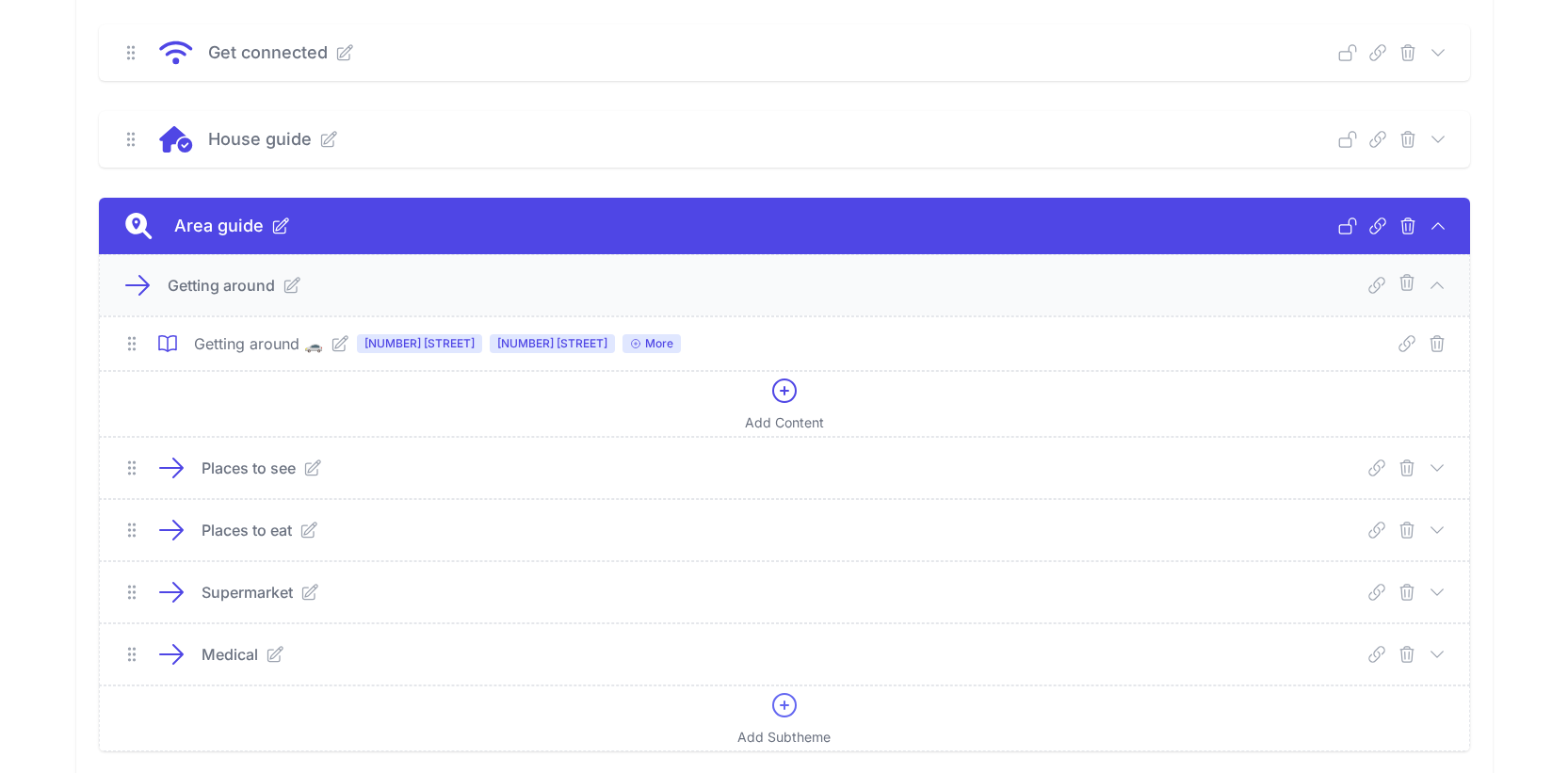 click 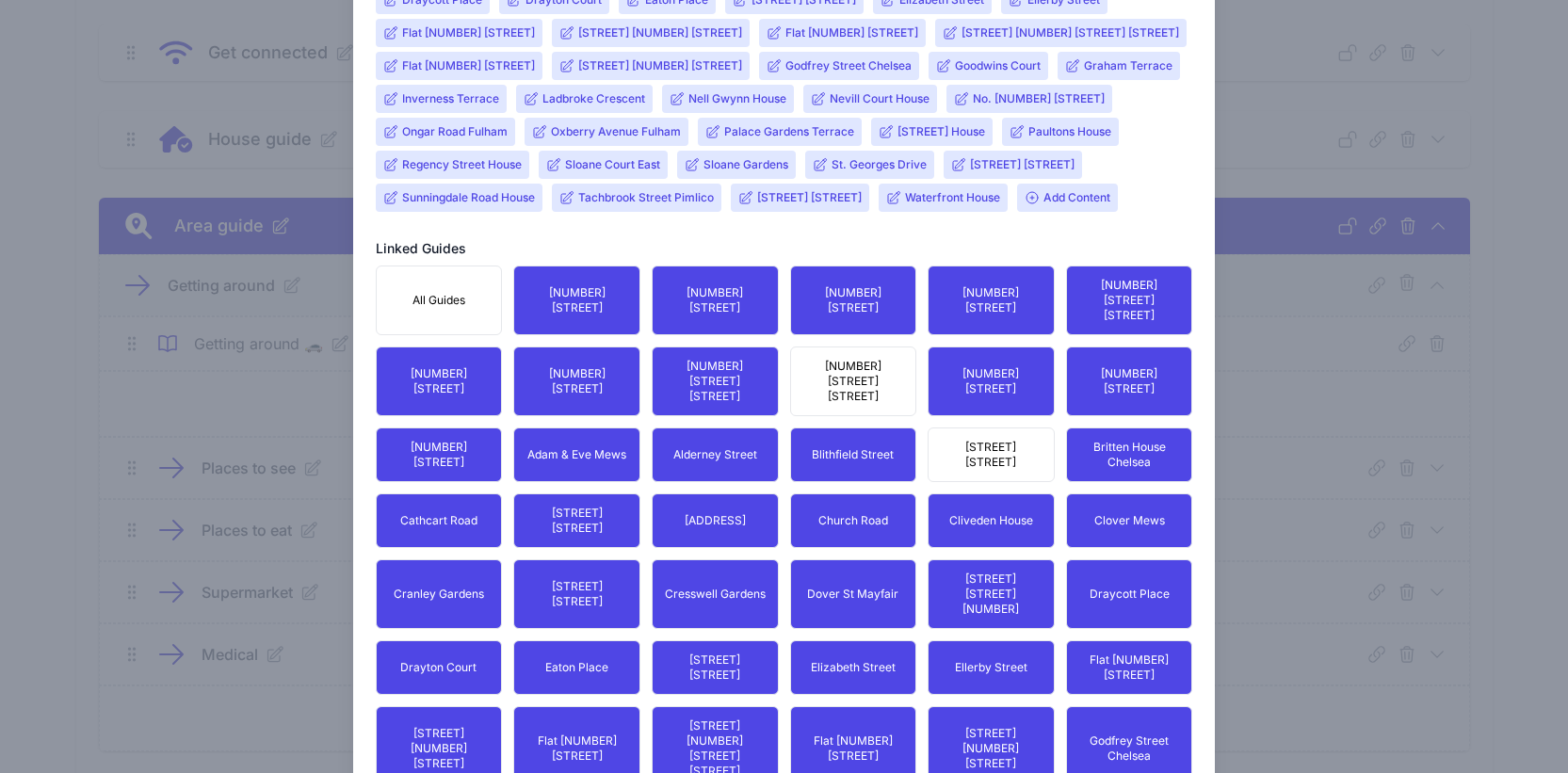 scroll, scrollTop: 1434, scrollLeft: 0, axis: vertical 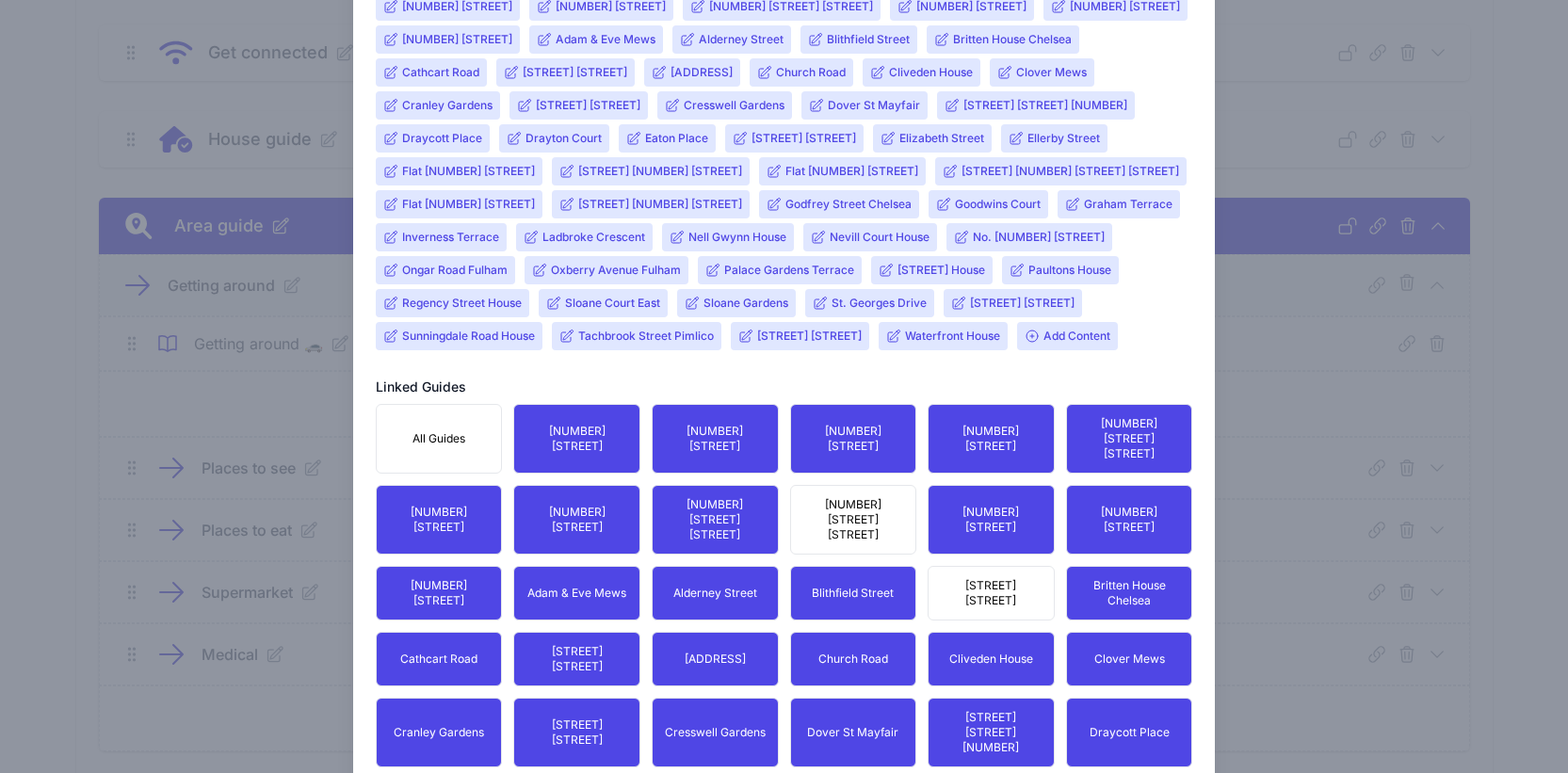 click on "Add Content" at bounding box center [1067, 336] 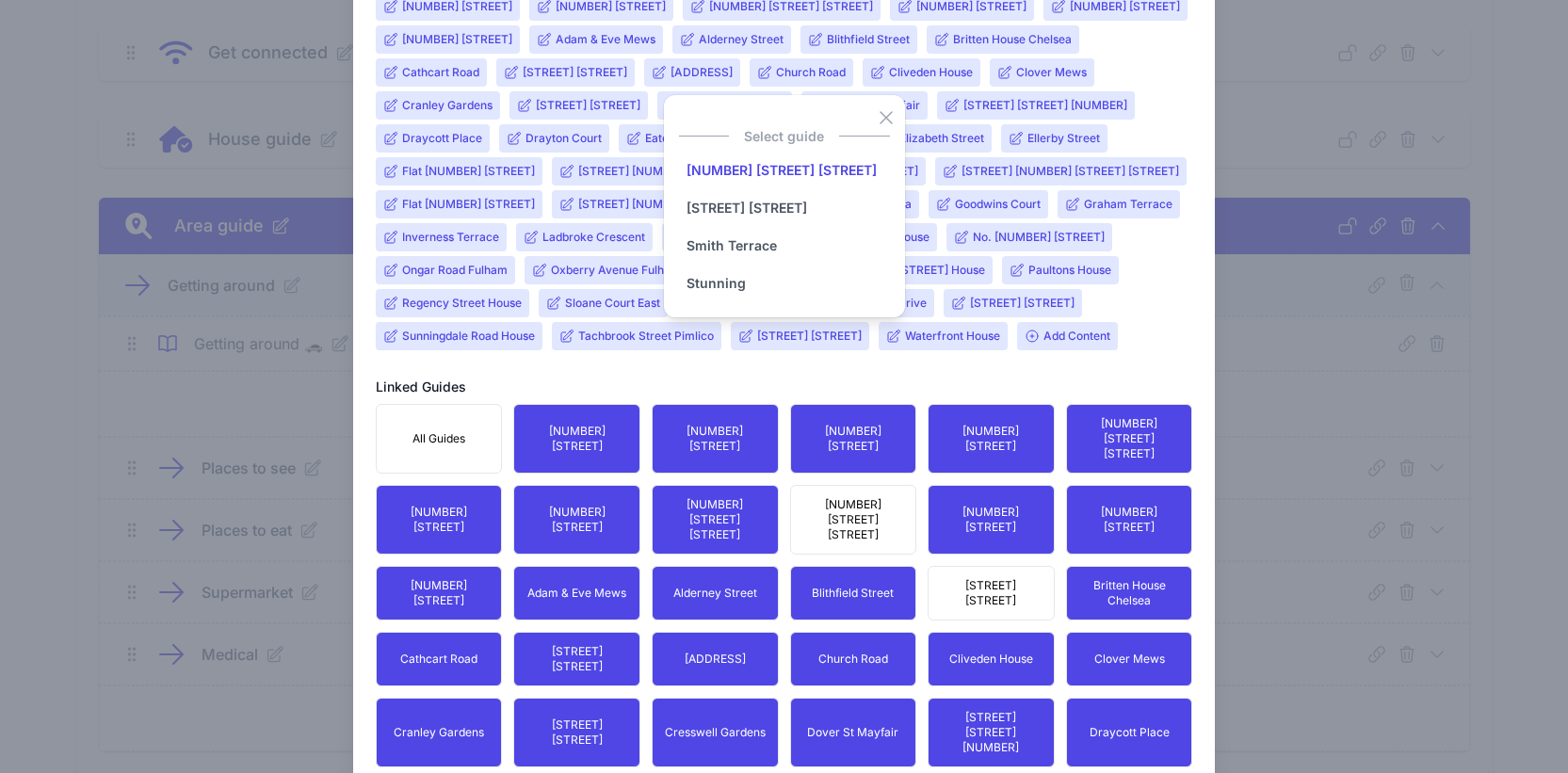 click on "[NUMBER][LETTER] [STREET]" at bounding box center [782, 170] 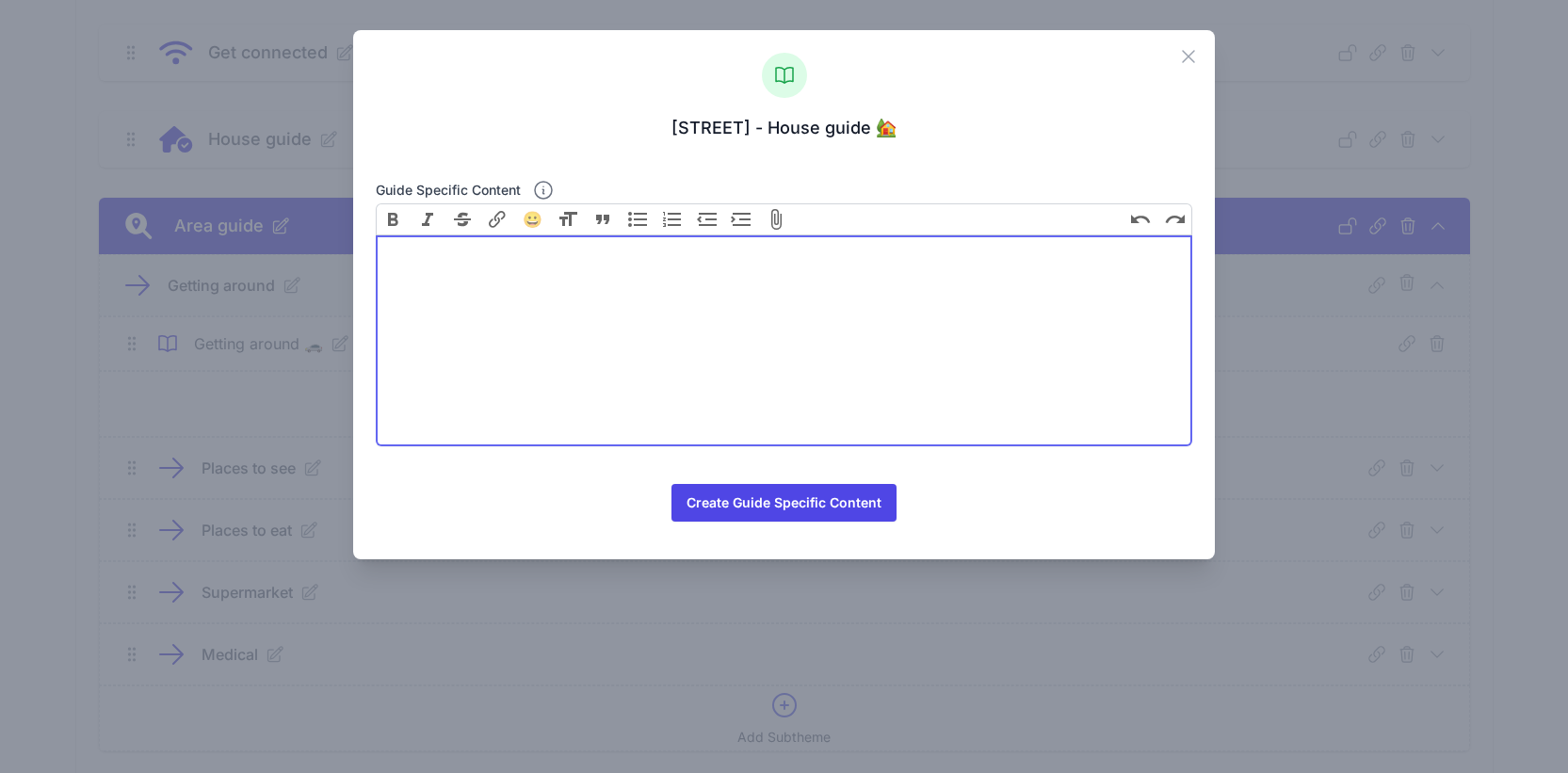 drag, startPoint x: 610, startPoint y: 262, endPoint x: 599, endPoint y: 264, distance: 11.18034 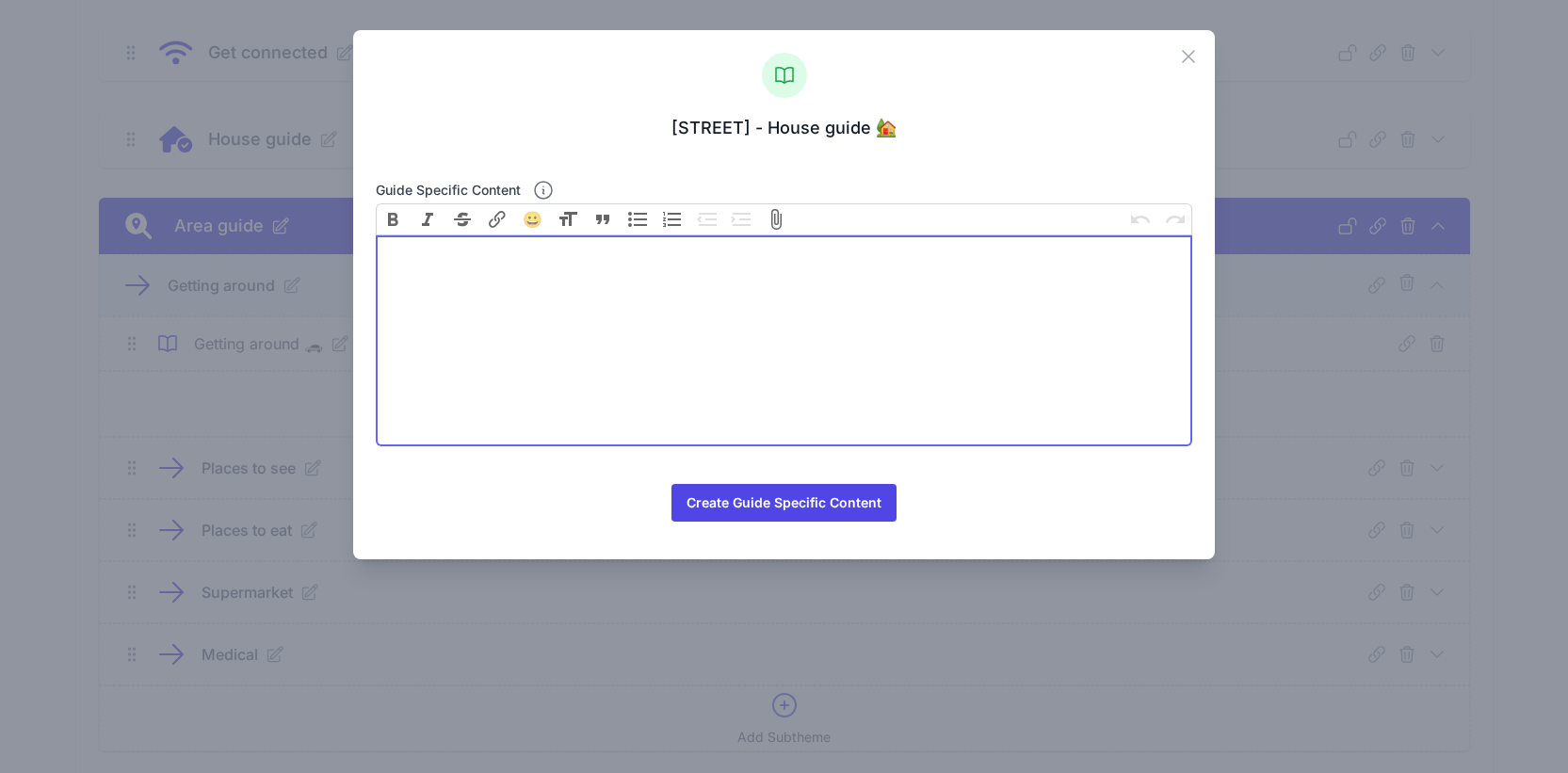 paste on "<div>Taxis</div><div><br></div><div>Black cabs - You can flag down a black cab anywhere, if you see one with the light on. Alternatively, you can order a black cab using the GETT app – download it <a href="https://www.gett.com/uk/diresnt/">HERE</a> or search GETT on the apple store or google play.</div><div><br></div><div><br></div><div>Uber – Ubers can be easily ordered on the Uber app, which you can download <a href="https://www.uber.com/gb/en/ride/">HERE</a> or search UBER on the apple store or google play. They are usually less expensive that a black cab.&nbsp;</div><div><br></div><div><br></div><div>Addison Lee – If you want to order a taxi in advance, we recommend calling Addison Lee. The contact number is +44 207 387 8888.&nbsp;</div><div><br></div><div><br></div><div>Bikes</div><div><br></div><div>Register for the Santander Bike Scheme, and you will have access to bikes across London. Your nearest bike dock is outside Green Park station. Click <a href="https://tfl.gov.uk/modes/cycling/santander-cyc..." 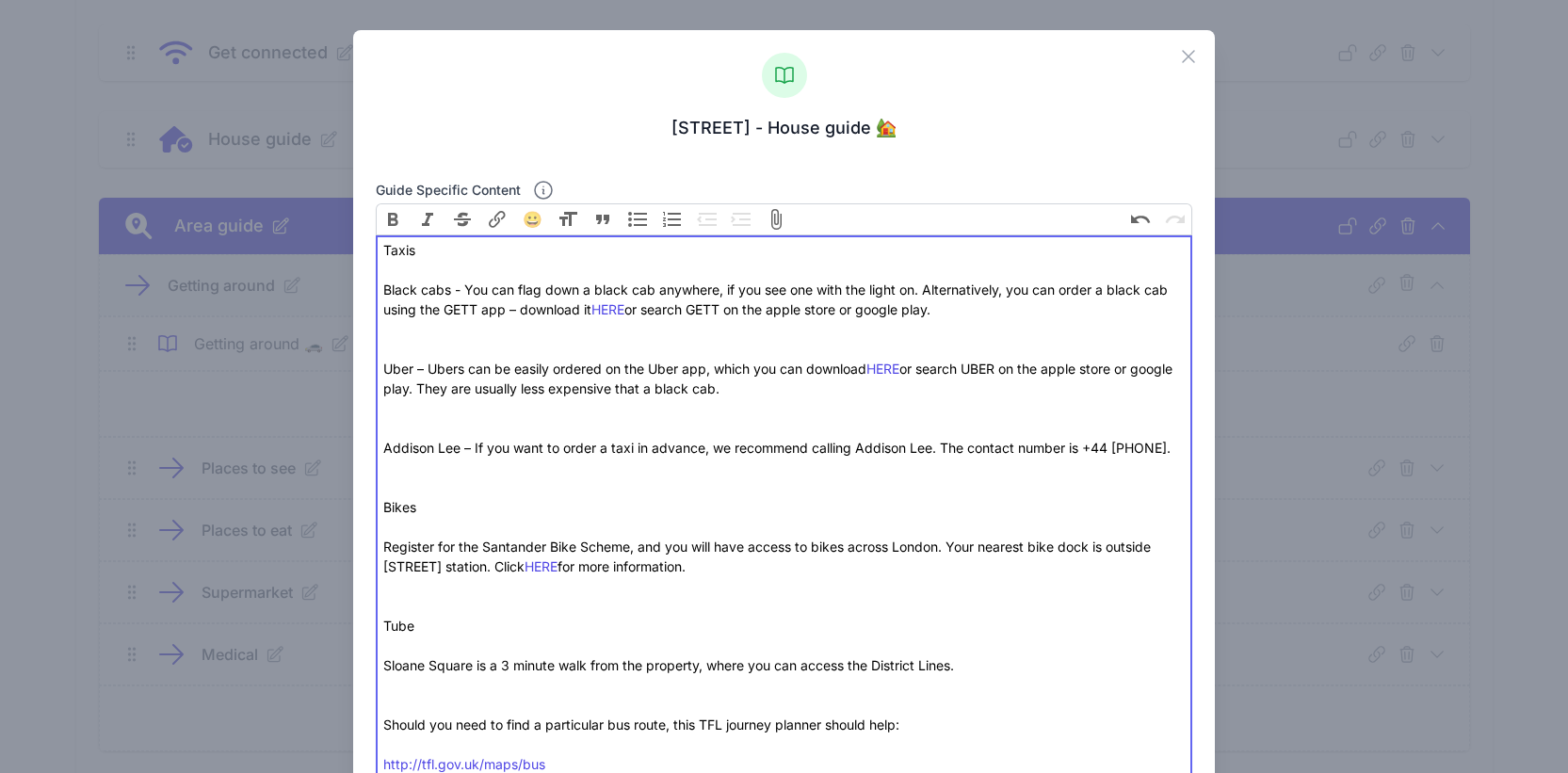 type on "<div>Taxis</div><div><br></div><div>Black cabs - You can flag down a black cab anywhere, if you see one with the light on. Alternatively, you can order a black cab using the GETT app – download it <a href="https://www.gett.com/uk/diresnt/">HERE</a> or search GETT on the apple store or google play.</div><div><br></div><div><br></div><div>Uber – Ubers can be easily ordered on the Uber app, which you can download <a href="https://www.uber.com/gb/en/ride/">HERE</a> or search UBER on the apple store or google play. They are usually less expensive that a black cab.&nbsp;</div><div><br></div><div><br></div><div>Addison Lee – If you want to order a taxi in advance, we recommend calling Addison Lee. The contact number is +44 207 387 8888.&nbsp;</div><div><br></div><div><br></div><div>Bikes</div><div><br></div><div>Register for the Santander Bike Scheme, and you will have access to bikes across London. Your nearest bike dock is outside Green Park station. Click <a href="https://tfl.gov.uk/modes/cycling/santander-cyc..." 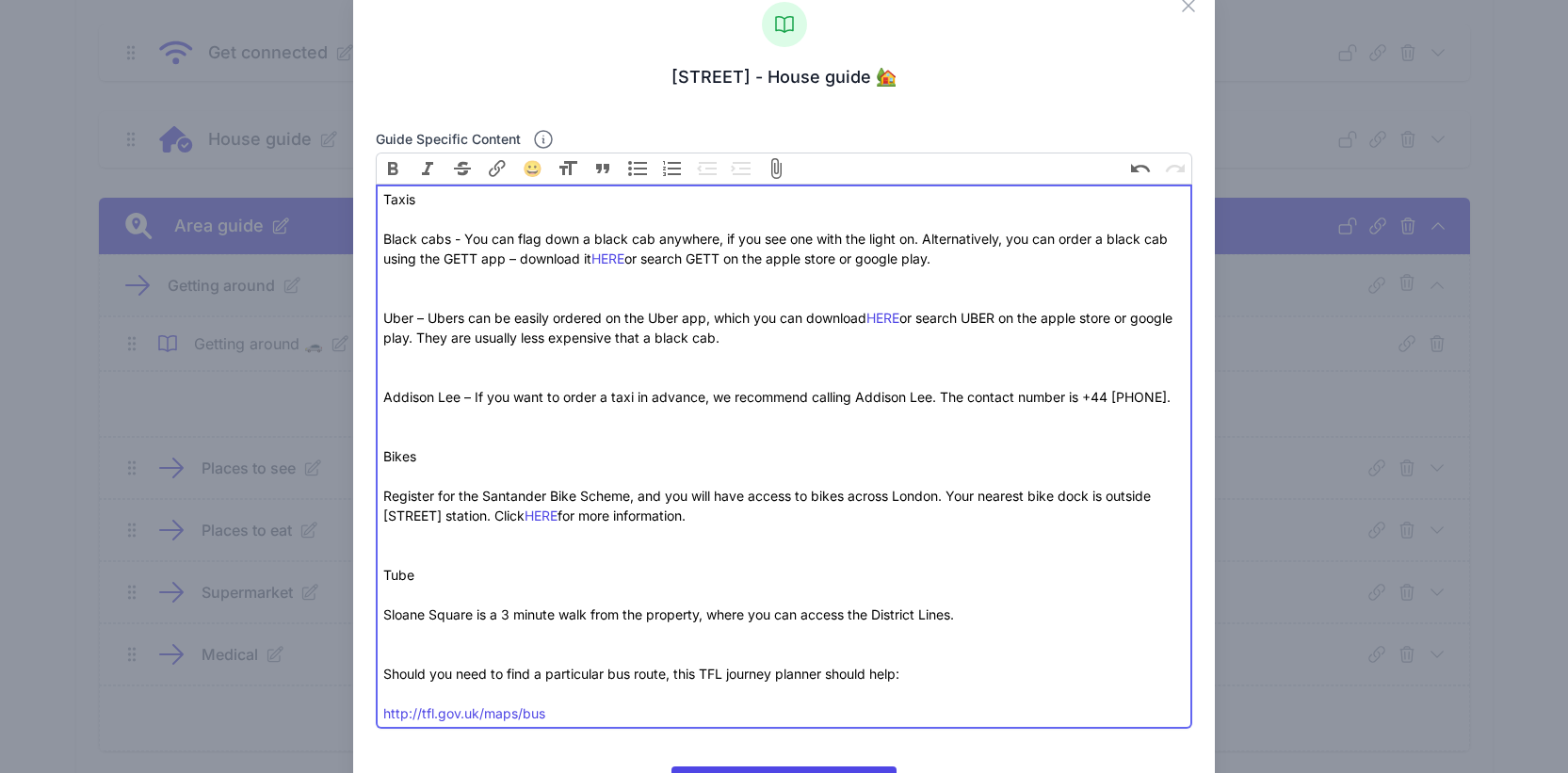 scroll, scrollTop: 169, scrollLeft: 0, axis: vertical 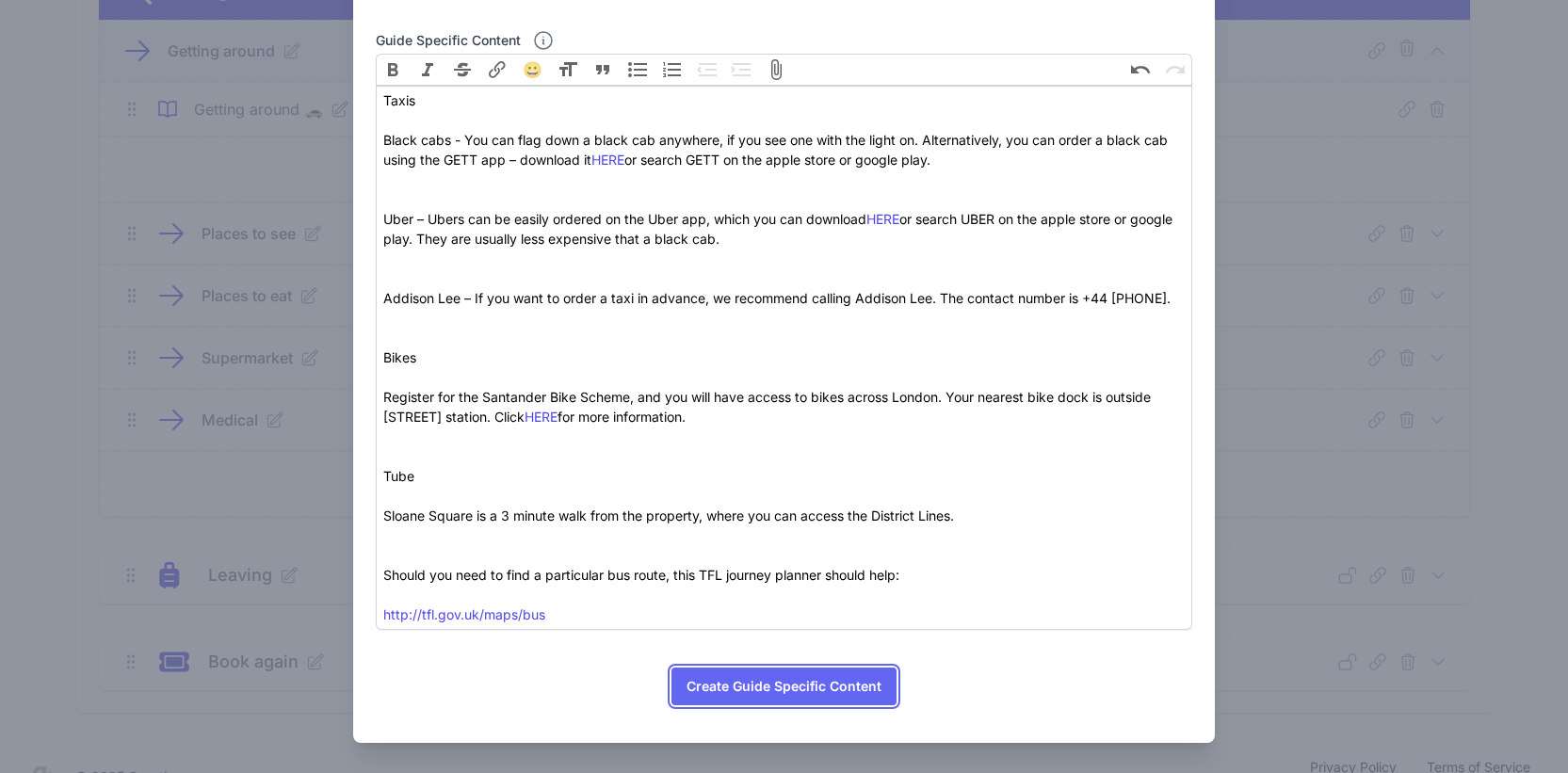 click on "Create Guide Specific Content" at bounding box center [784, 686] 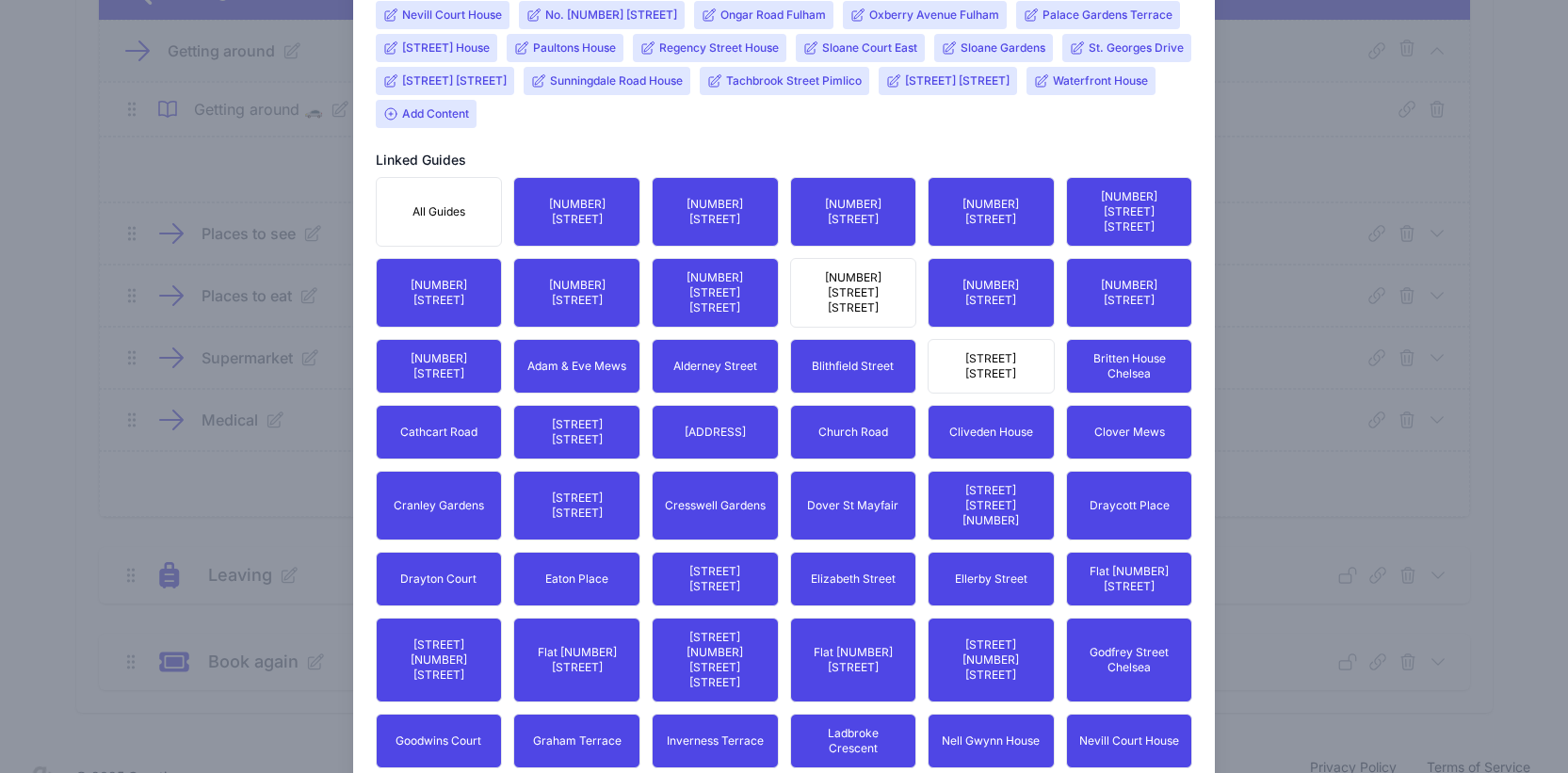click on "[NUMBER][LETTER] [STREET]" at bounding box center (853, 293) 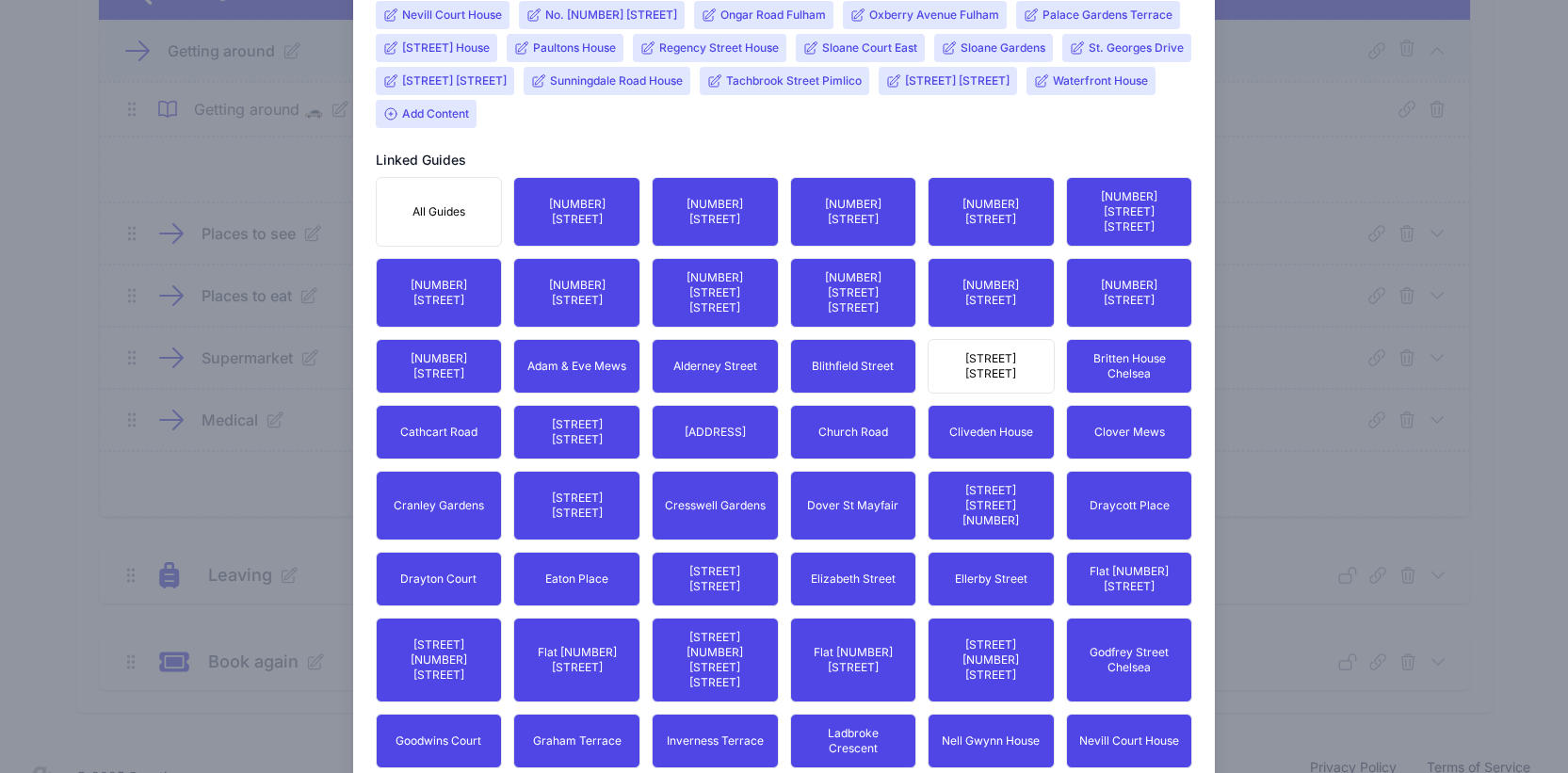 scroll, scrollTop: 2098, scrollLeft: 0, axis: vertical 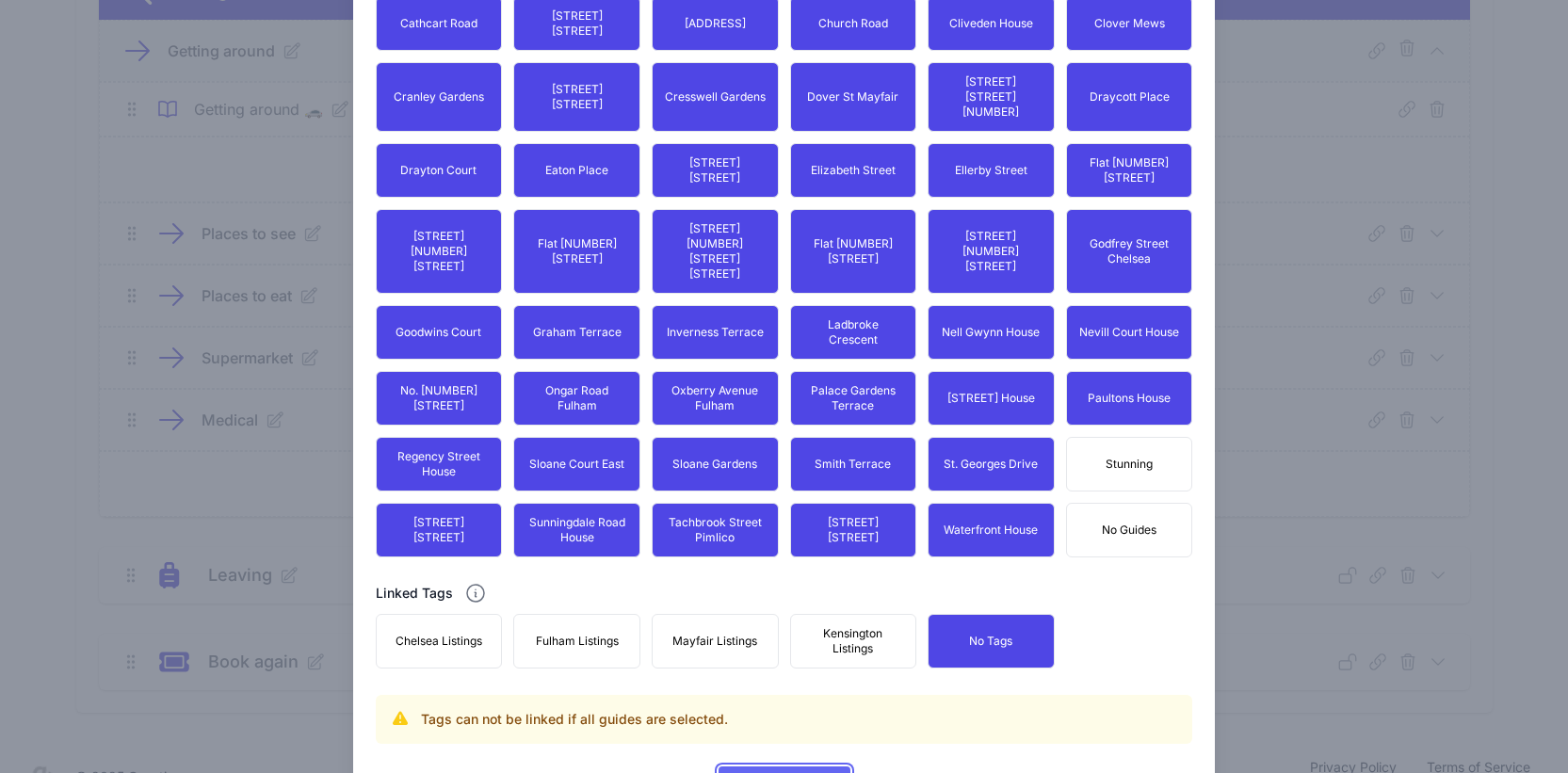 click on "Update Content" at bounding box center (784, 785) 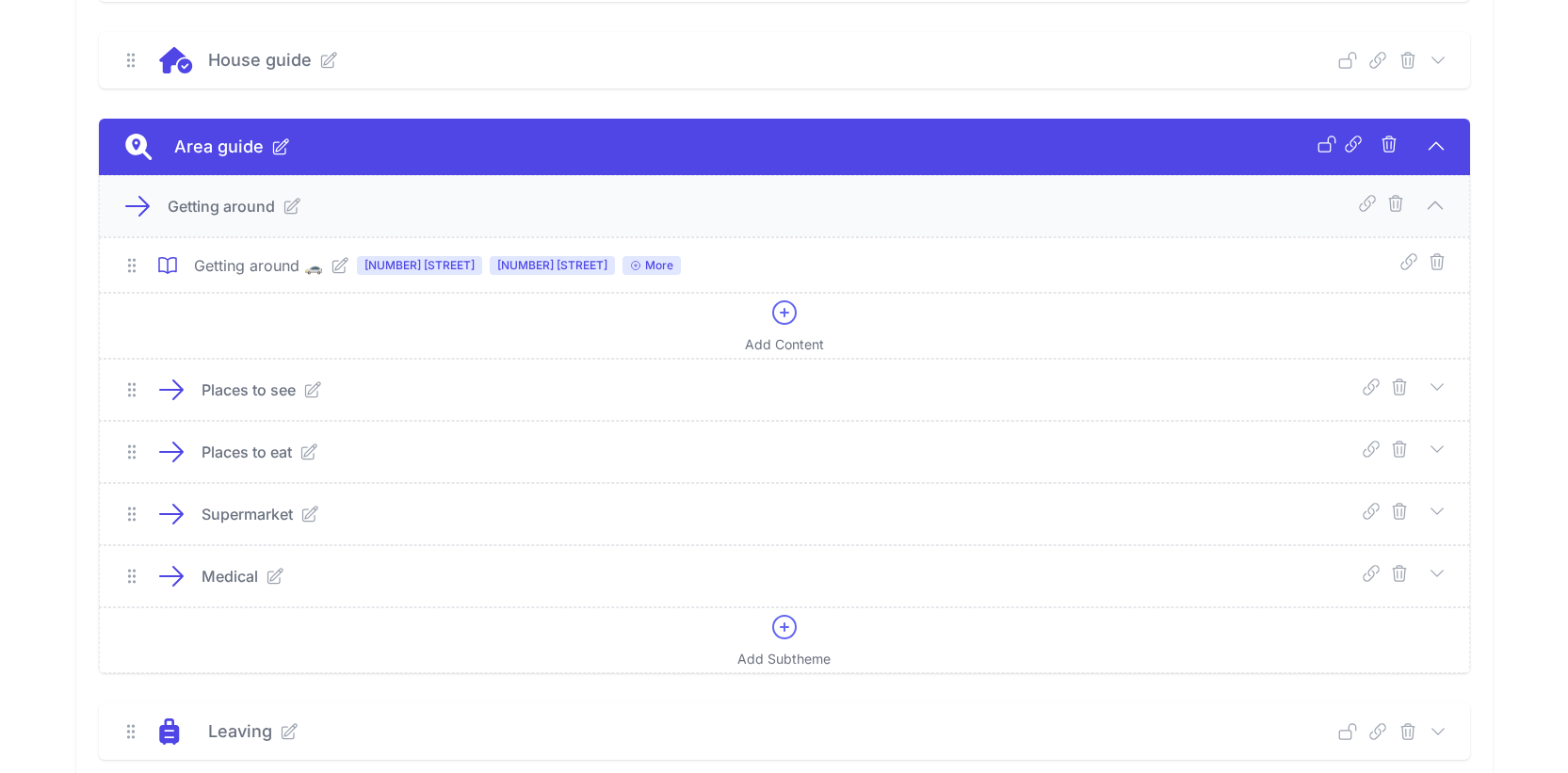 scroll, scrollTop: 424, scrollLeft: 0, axis: vertical 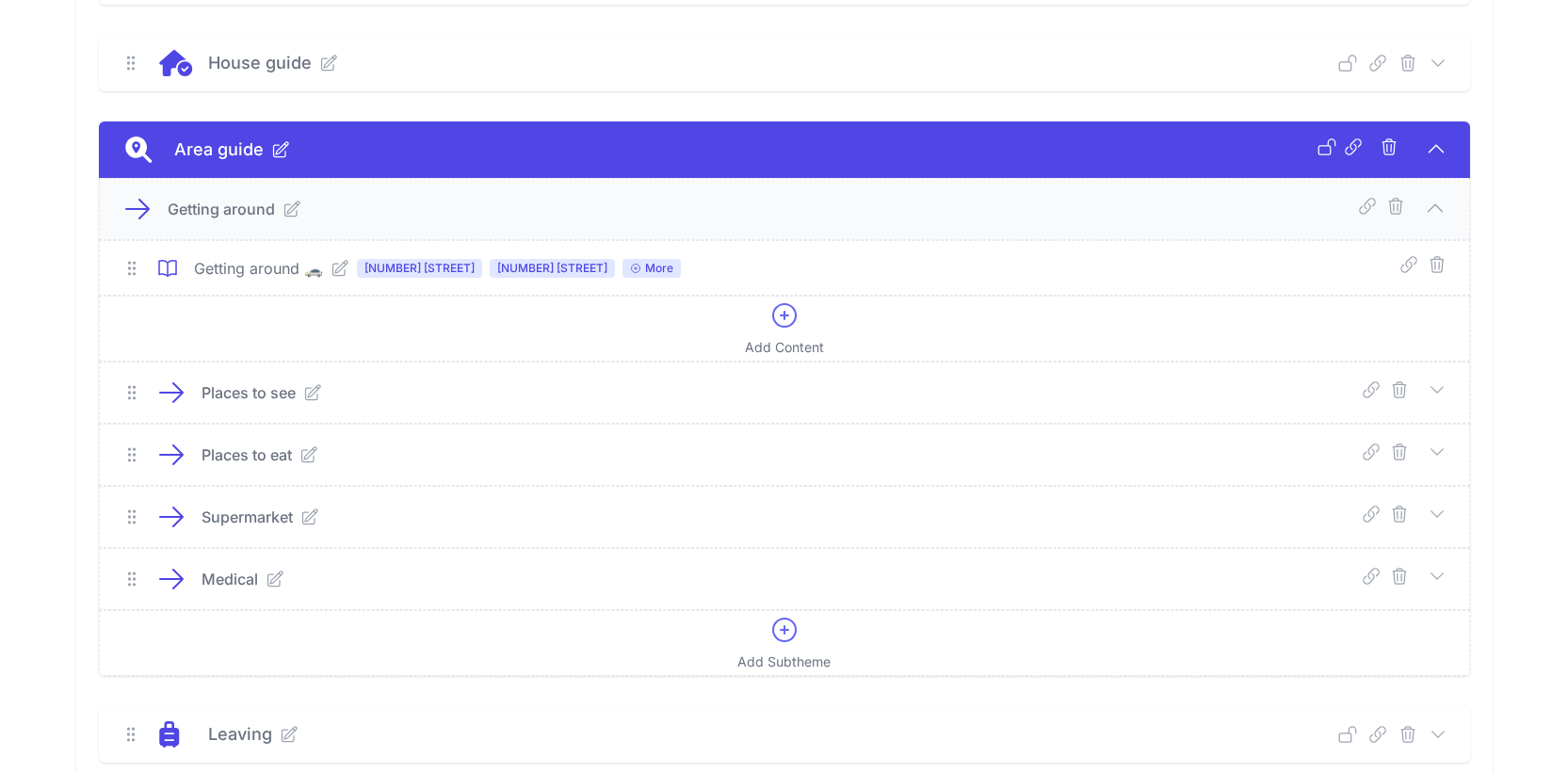 click 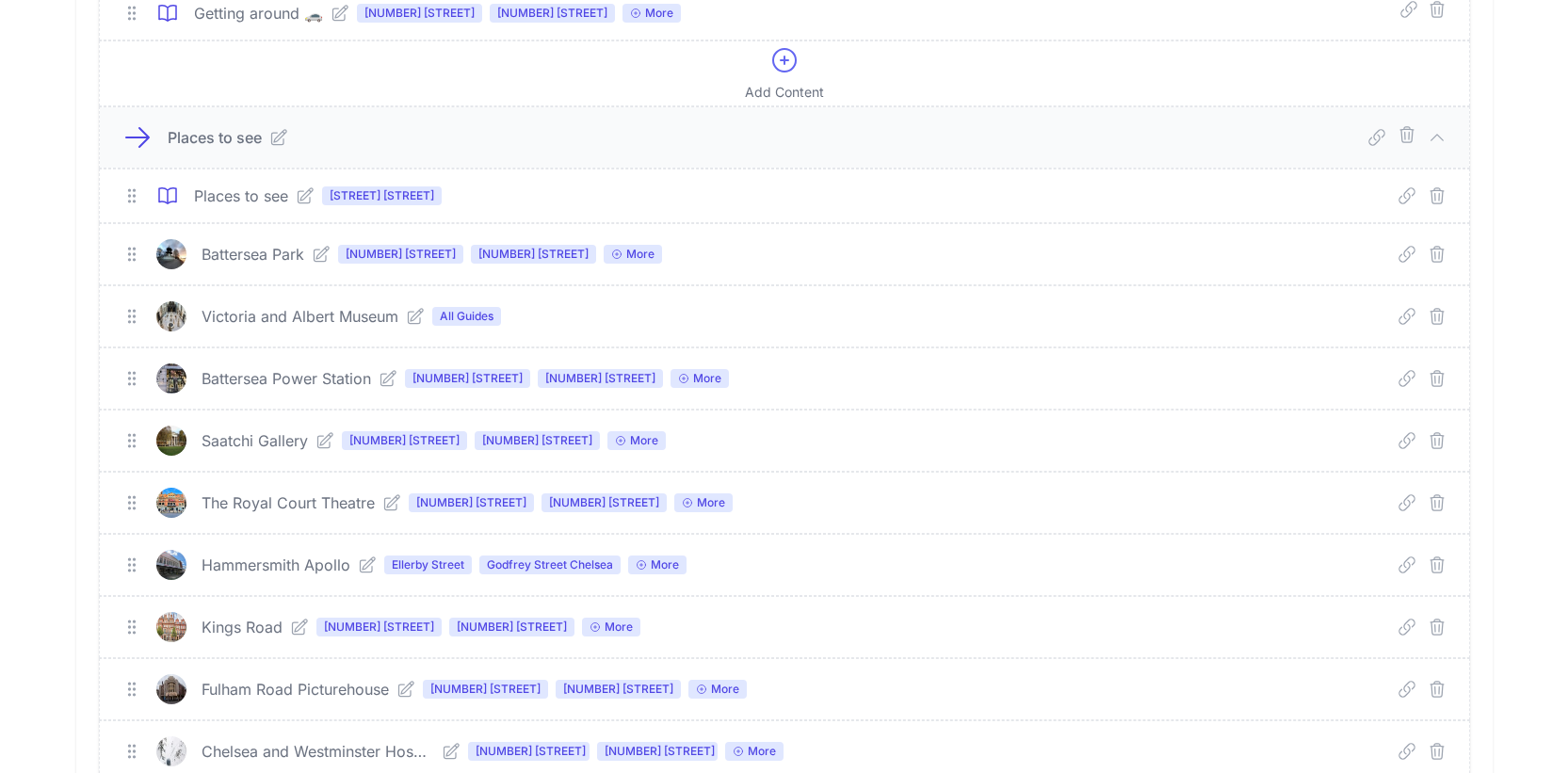 scroll, scrollTop: 810, scrollLeft: 0, axis: vertical 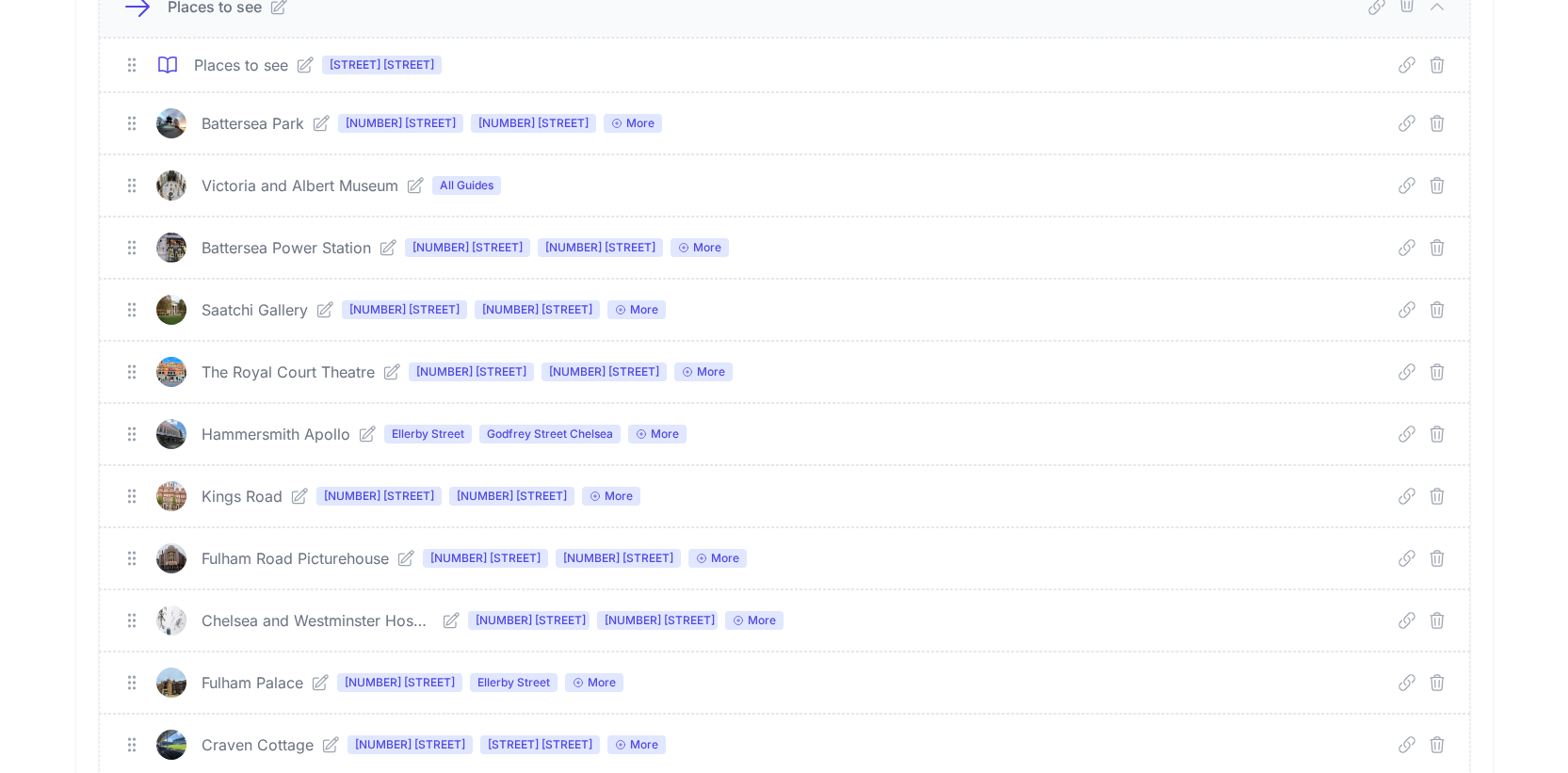 click on "The Royal Court Theatre
11 Purcel House
17 Kingsley House
More" at bounding box center [792, 372] 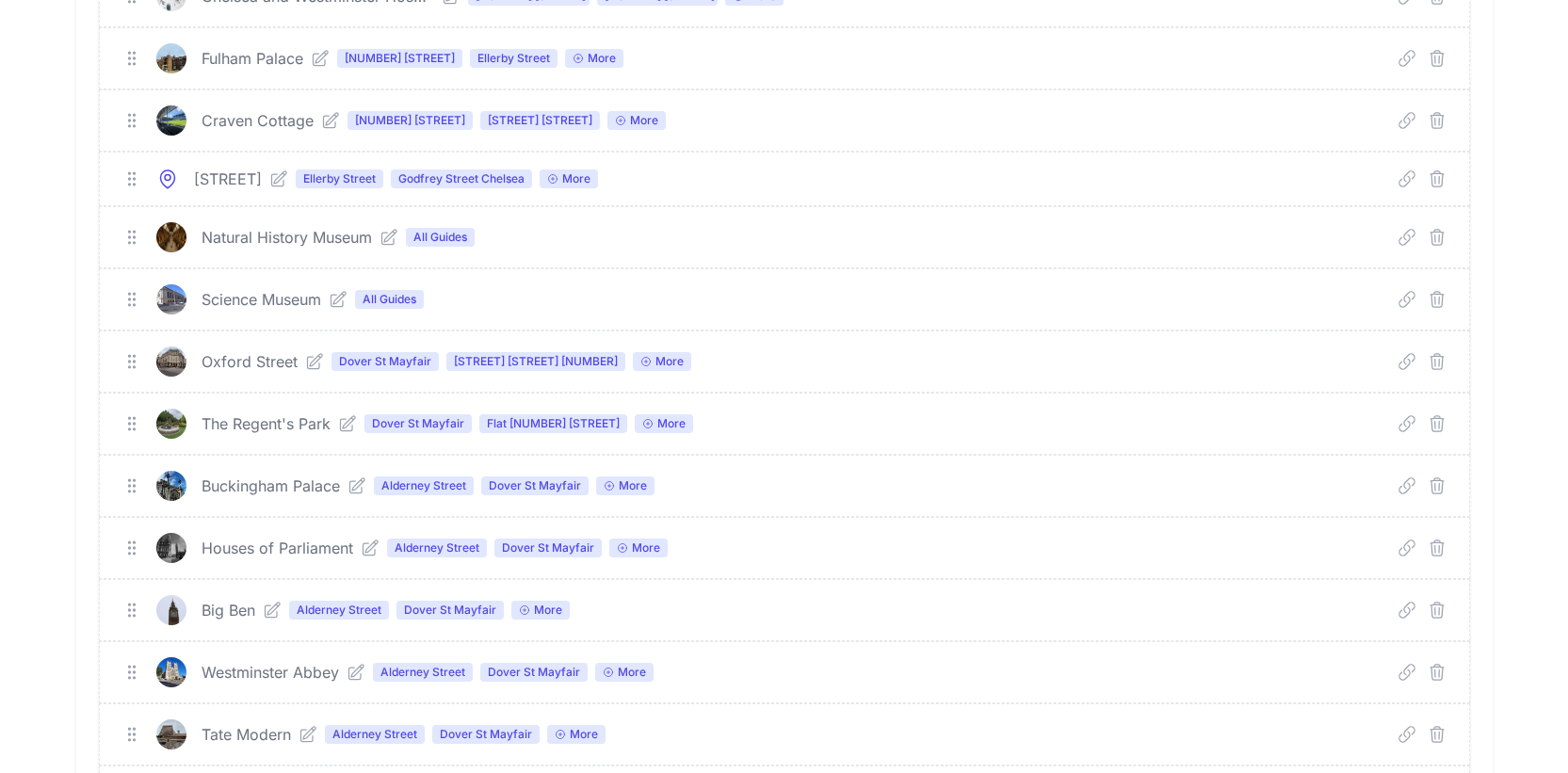 click 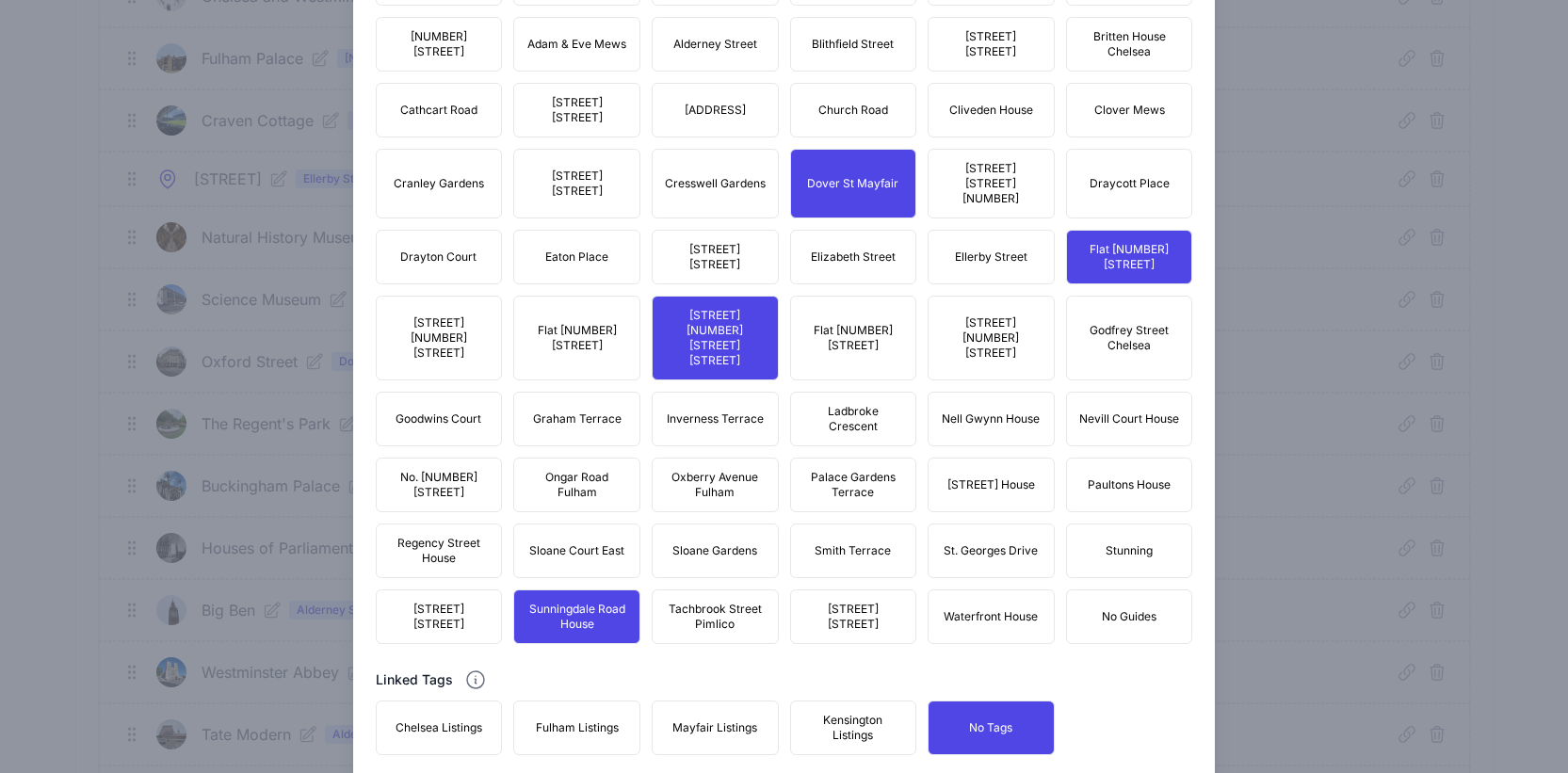 scroll, scrollTop: 1159, scrollLeft: 0, axis: vertical 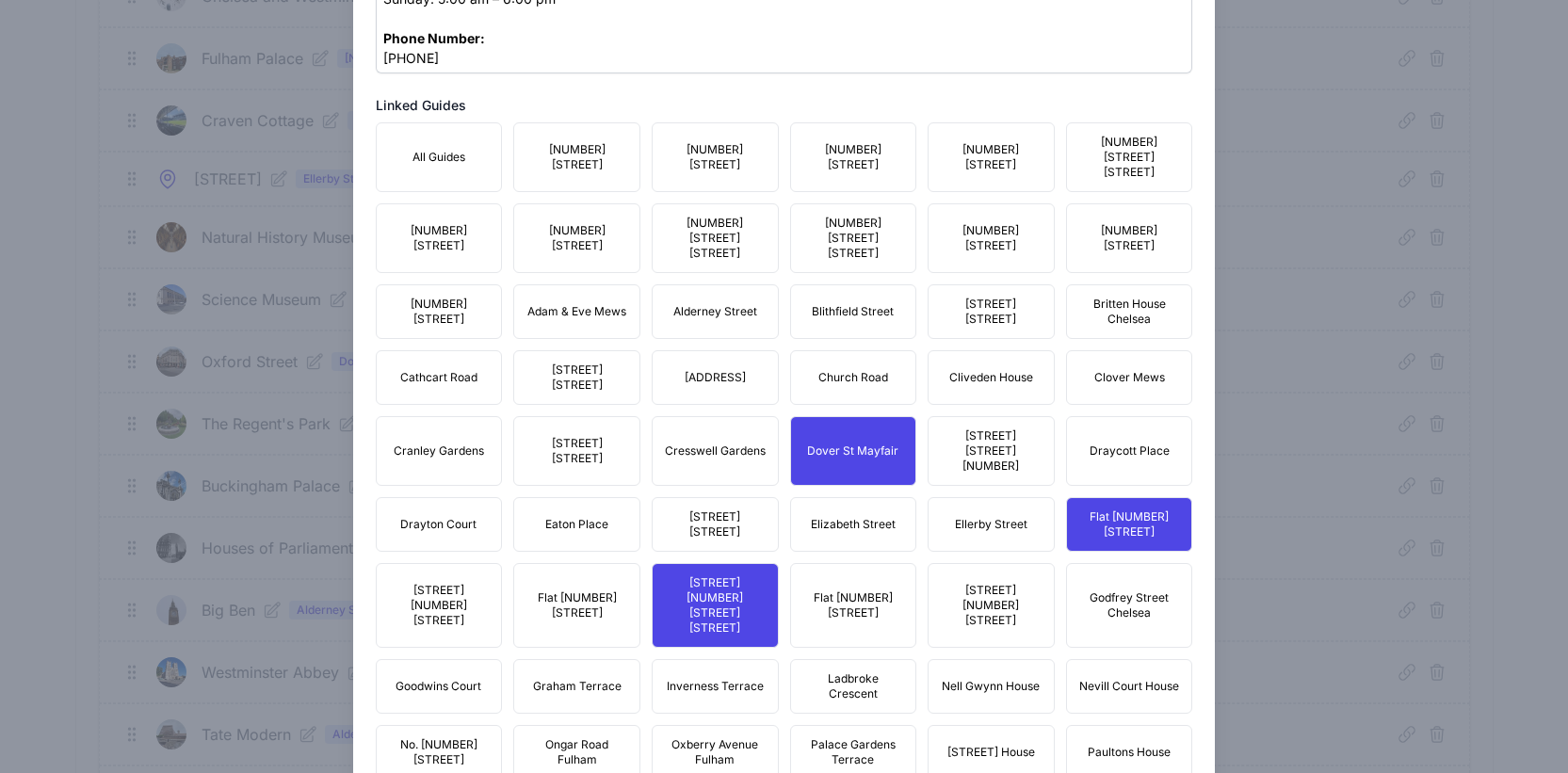 click on "[NUMBER][LETTER] [STREET]" at bounding box center [853, 238] 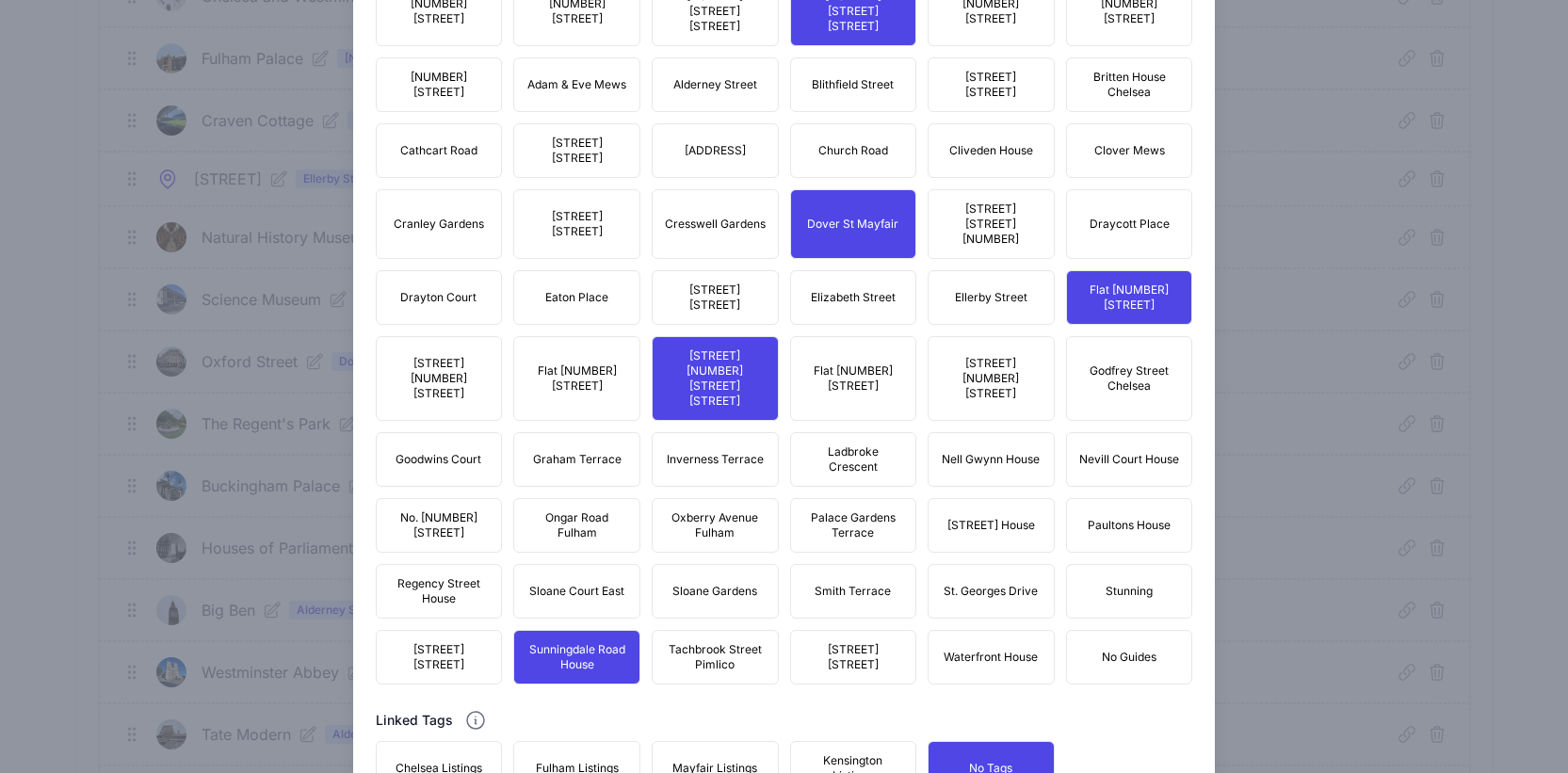 scroll, scrollTop: 1525, scrollLeft: 0, axis: vertical 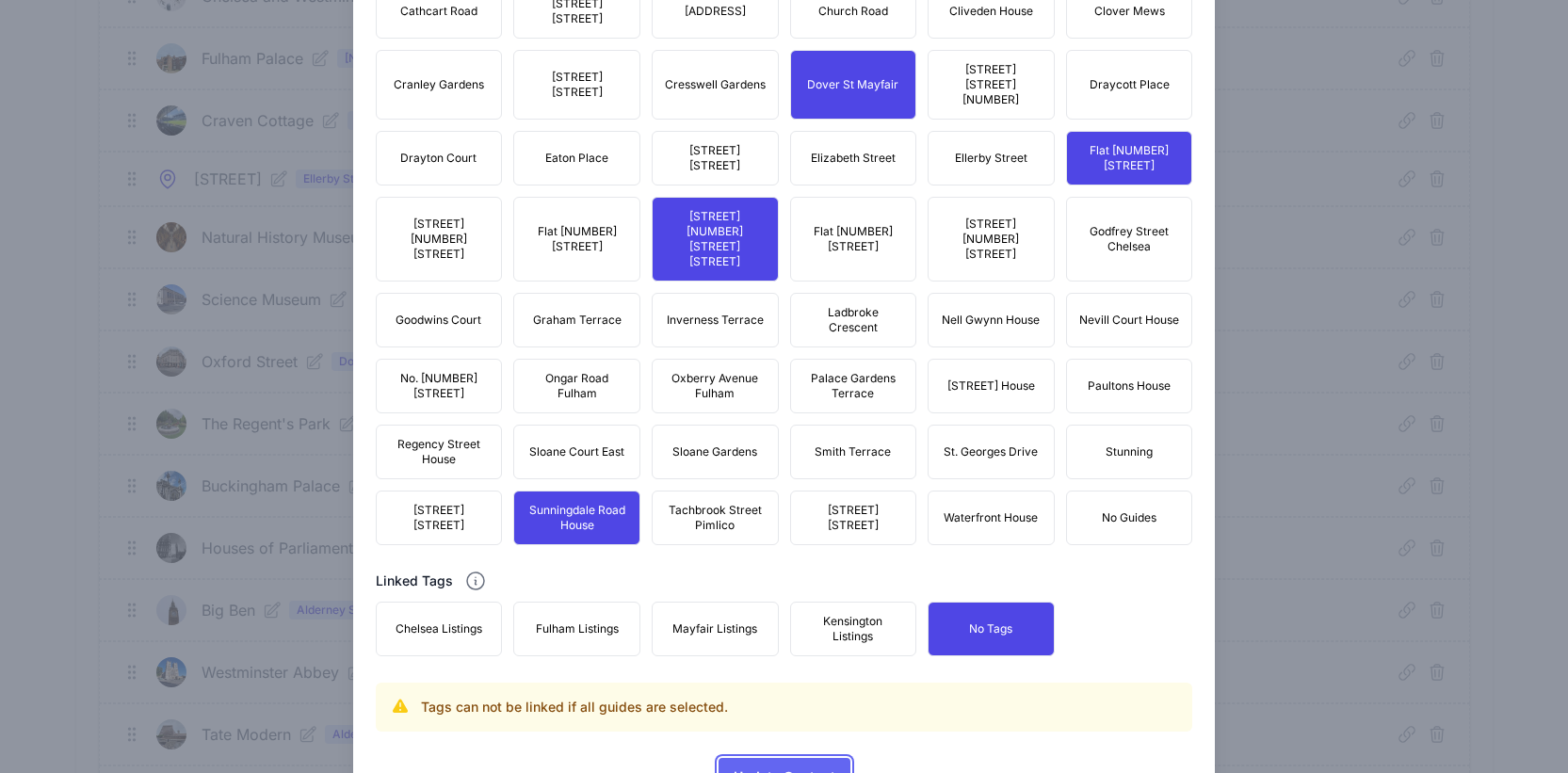 click on "Update Content" at bounding box center (784, 777) 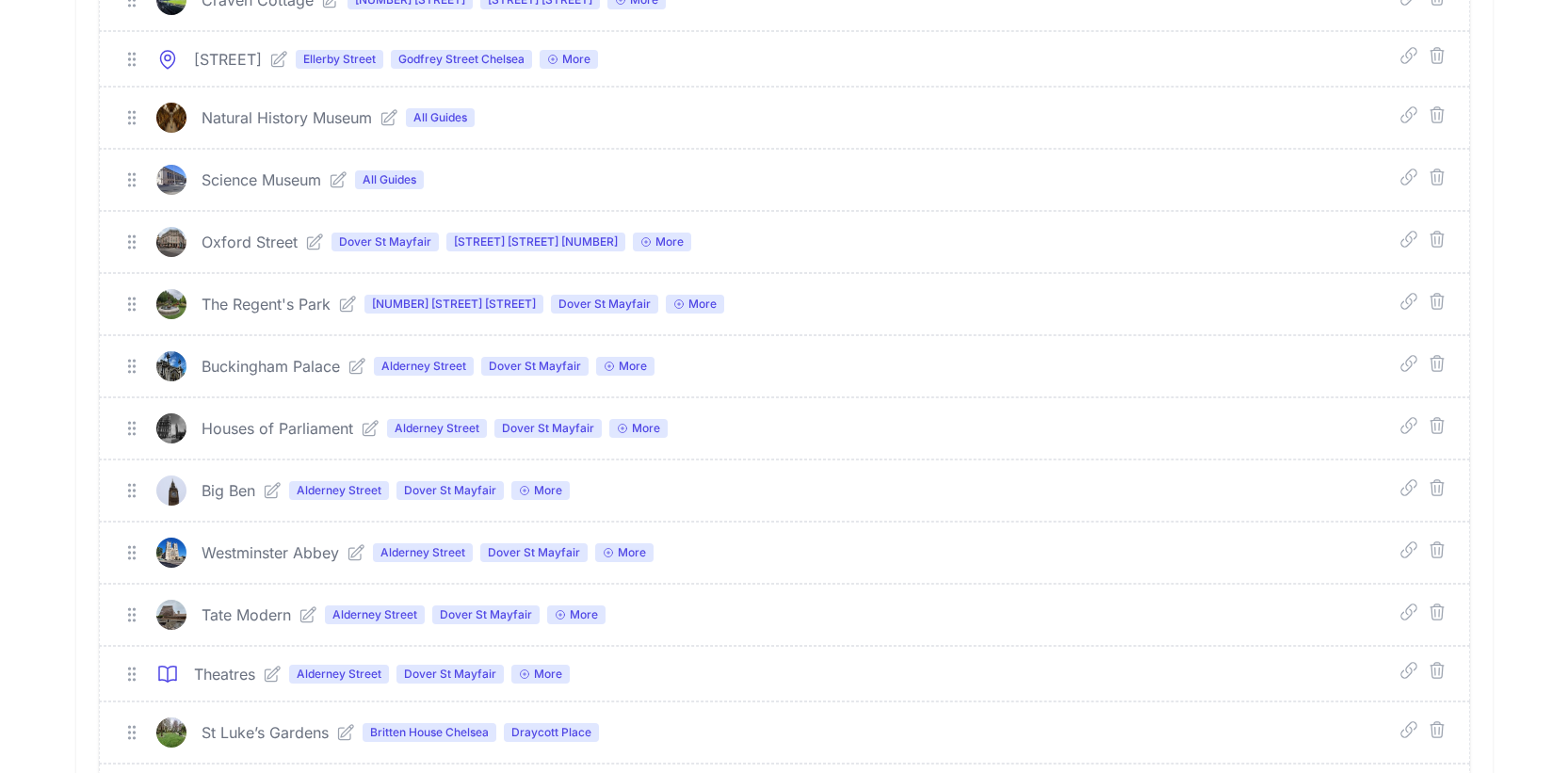 click 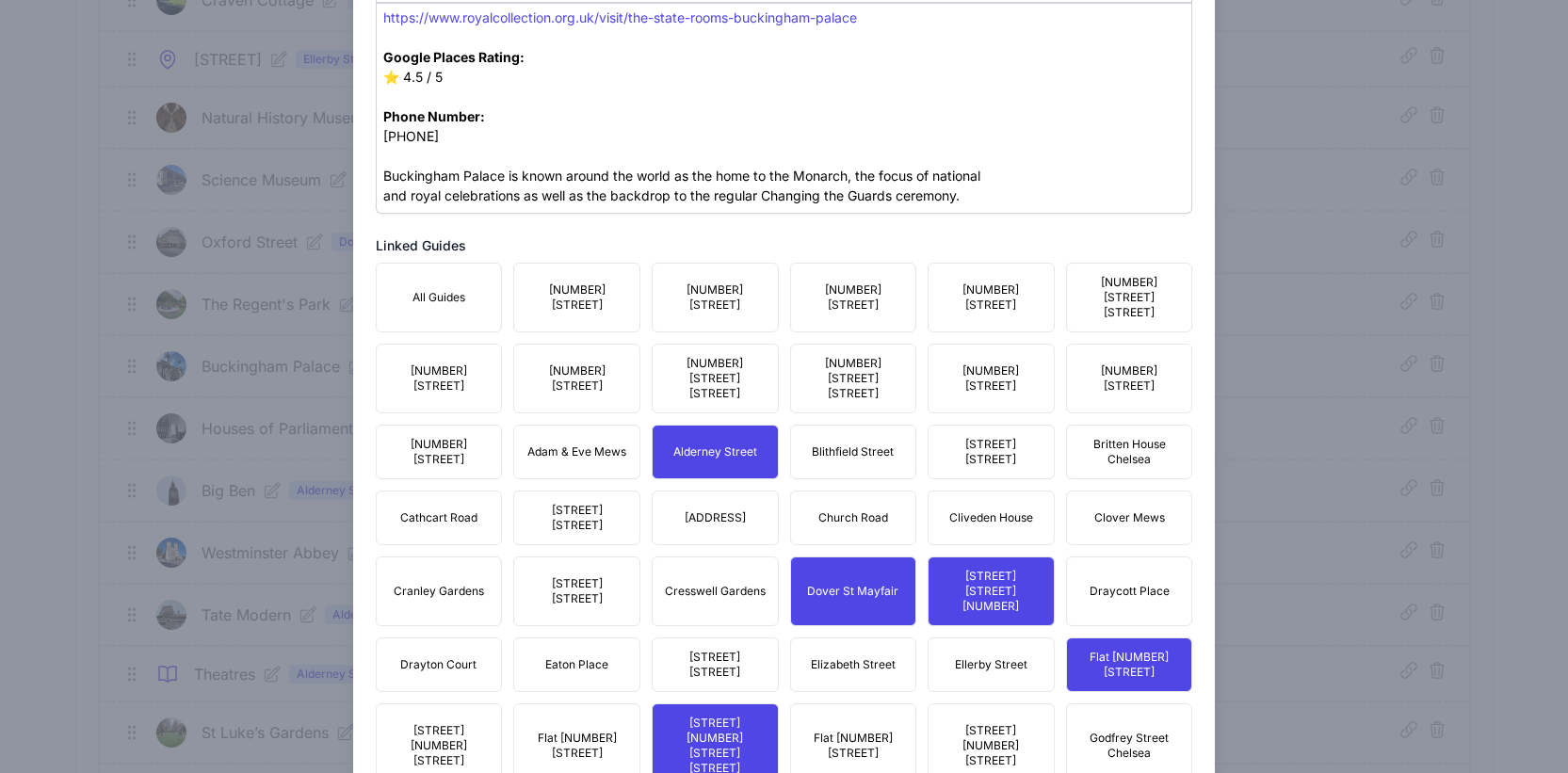scroll, scrollTop: 902, scrollLeft: 0, axis: vertical 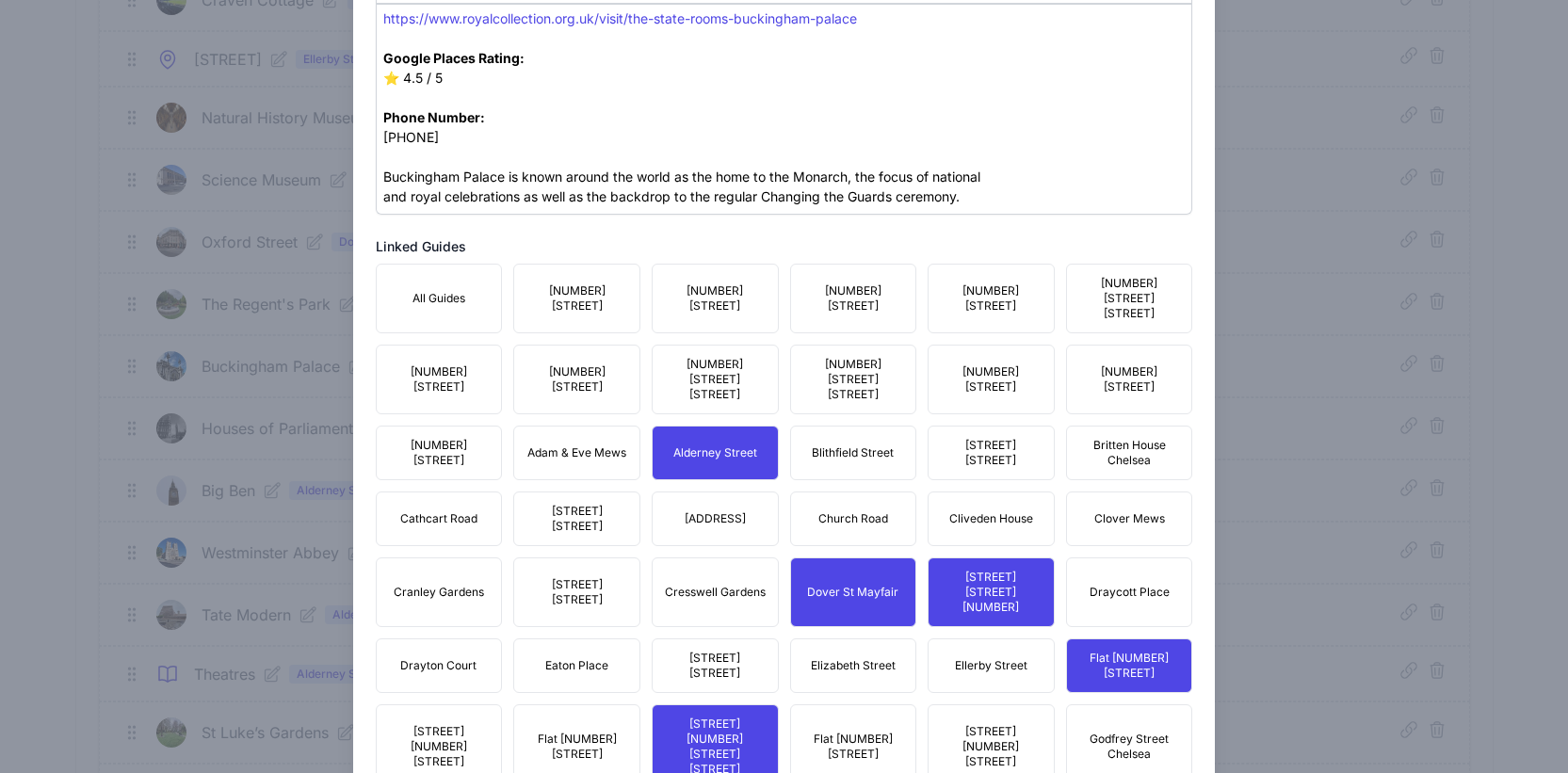 click on "[NUMBER][LETTER] [STREET]" at bounding box center (853, 379) 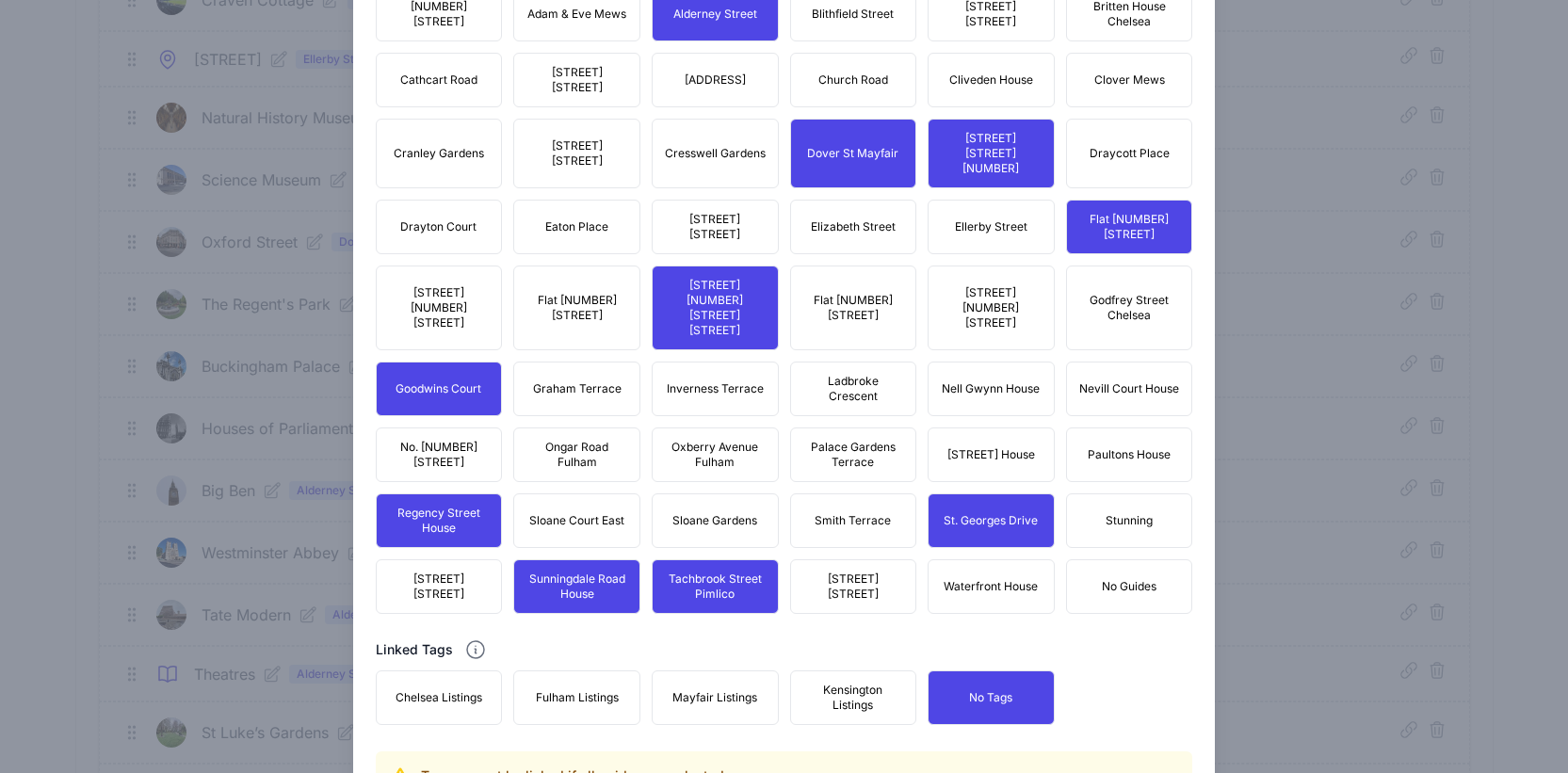 scroll, scrollTop: 1409, scrollLeft: 0, axis: vertical 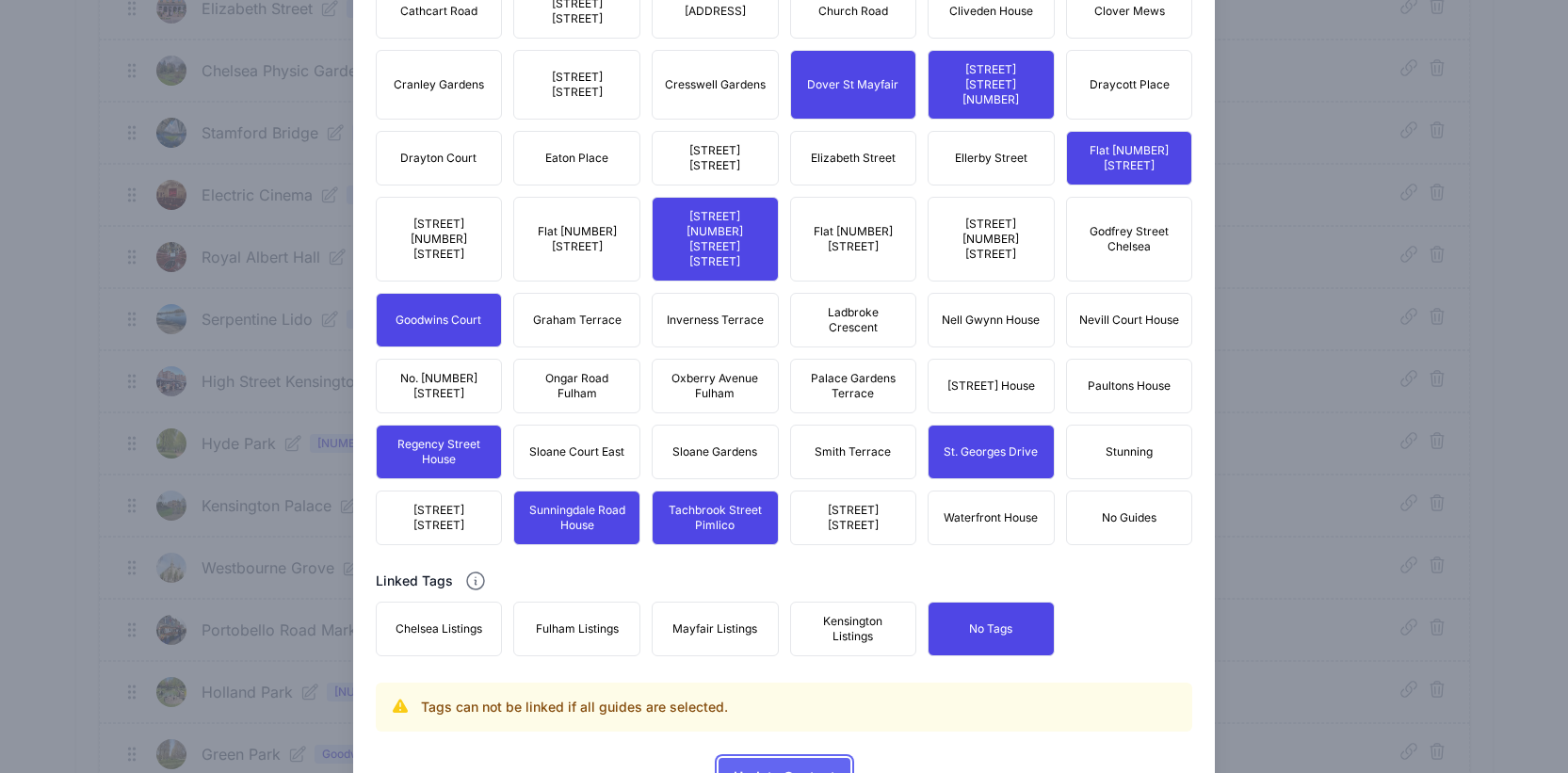 click on "Update Content" at bounding box center [784, 777] 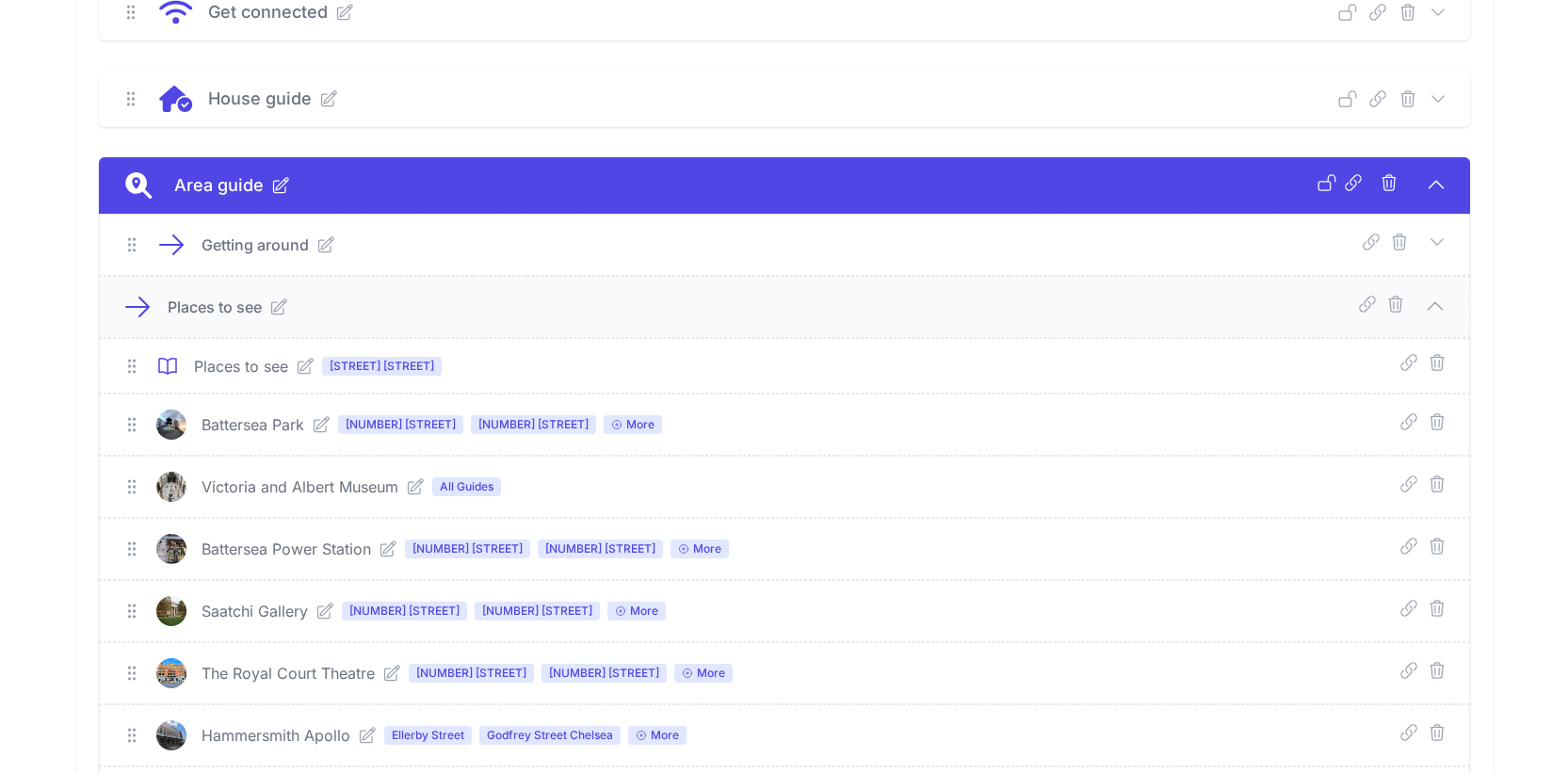 scroll, scrollTop: 1439, scrollLeft: 0, axis: vertical 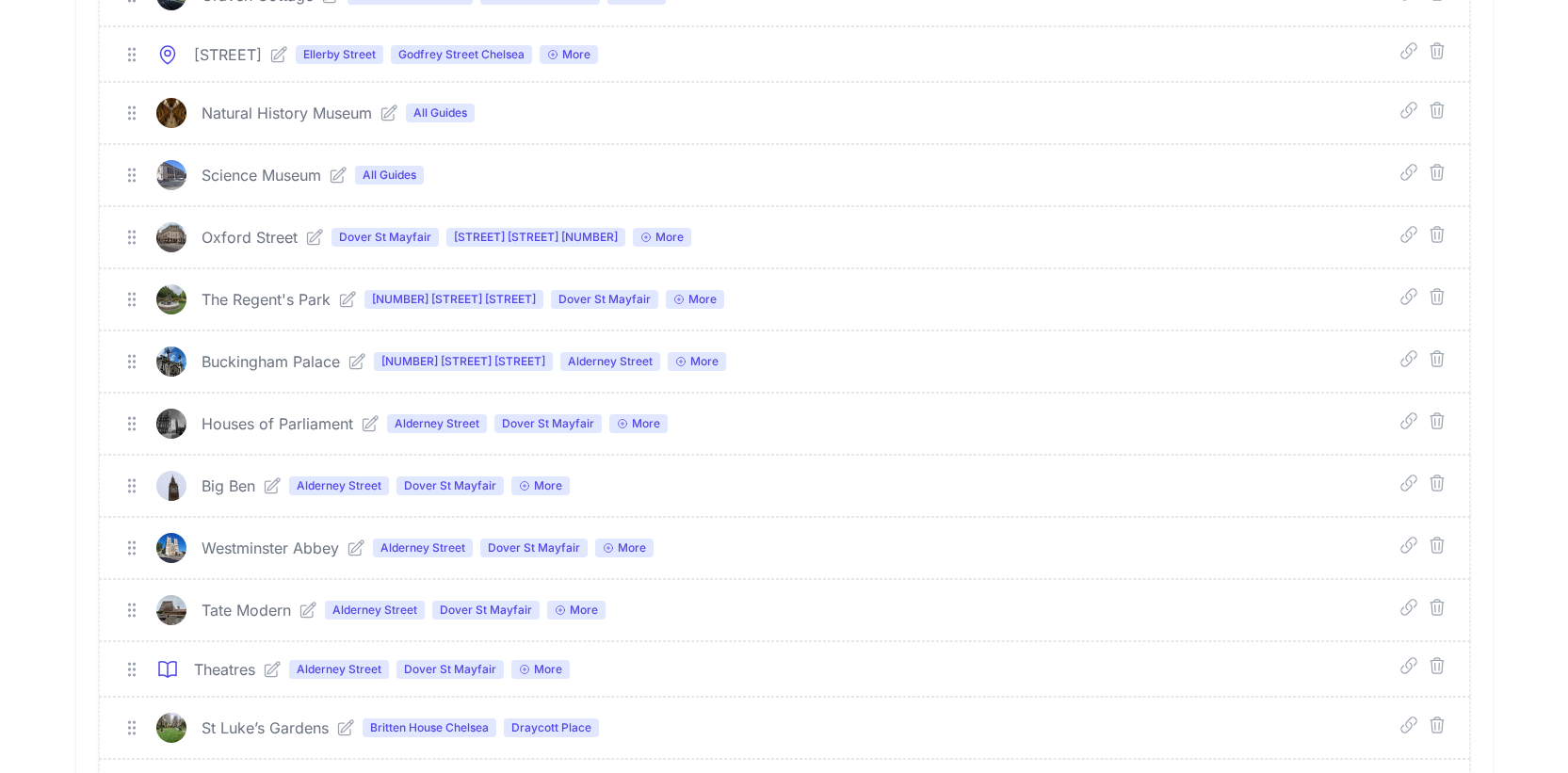 drag, startPoint x: 373, startPoint y: 384, endPoint x: 400, endPoint y: 389, distance: 27.45906 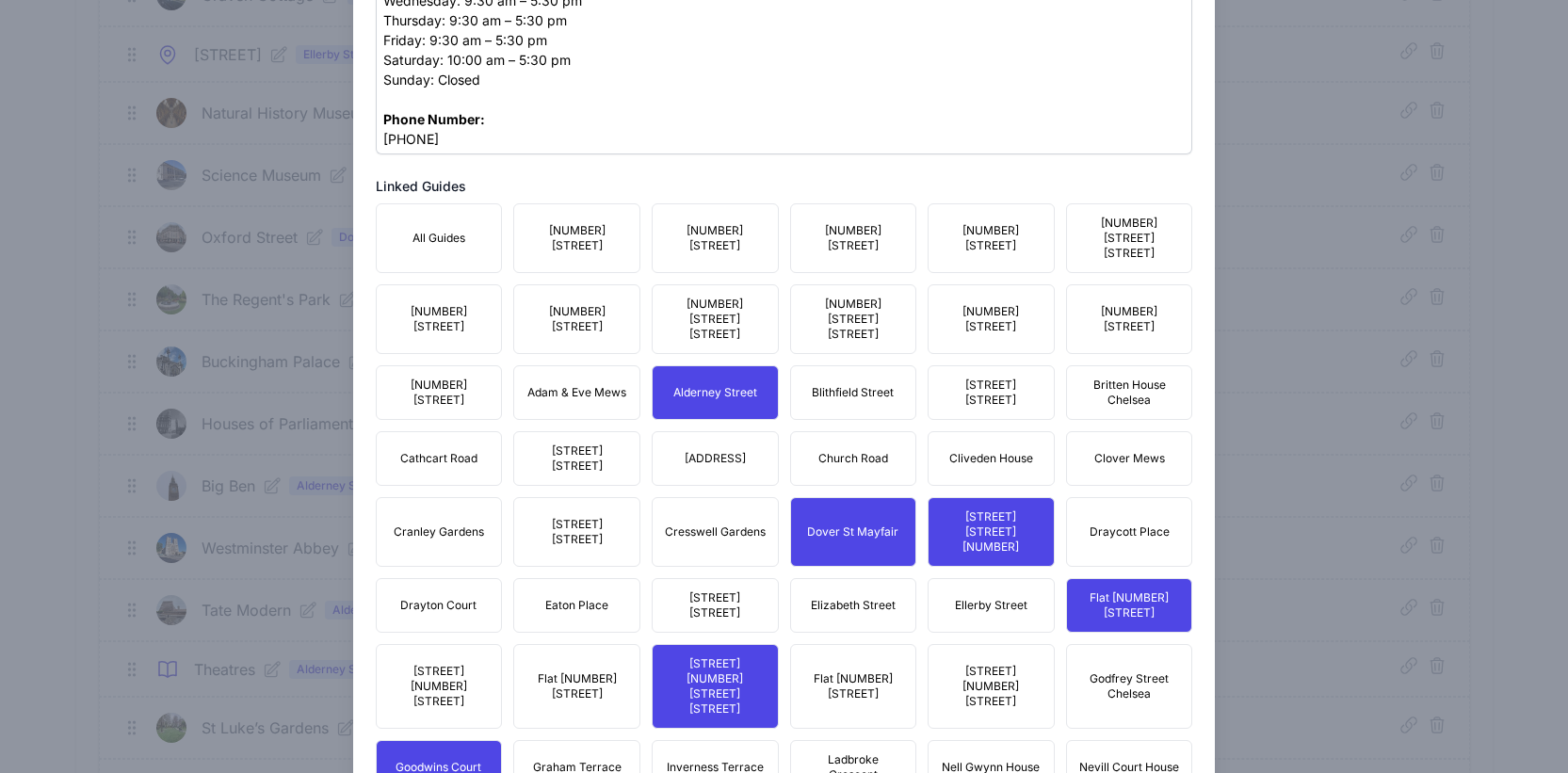 scroll, scrollTop: 1091, scrollLeft: 0, axis: vertical 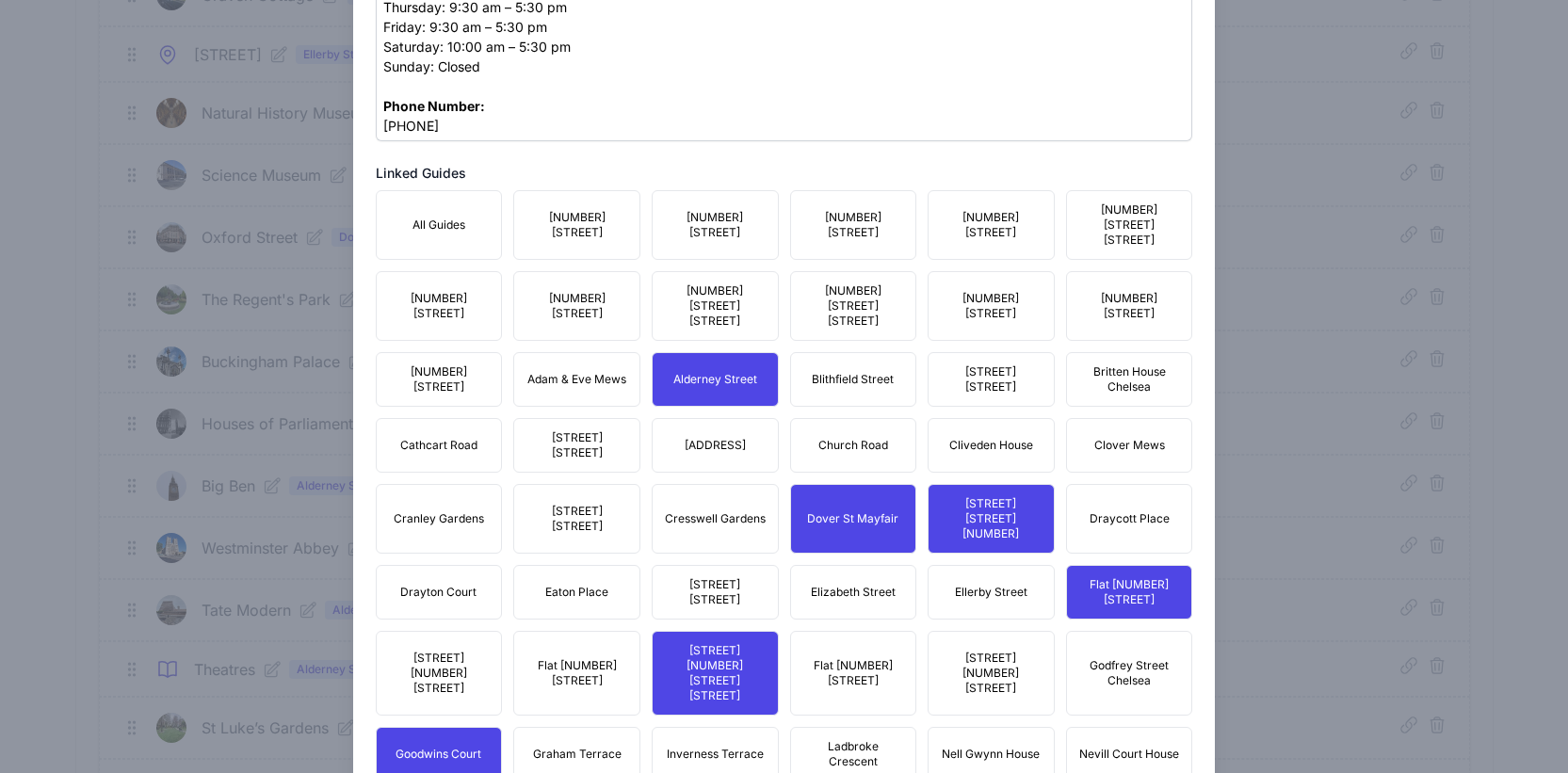 click on "[NUMBER][LETTER] [STREET]" at bounding box center (853, 306) 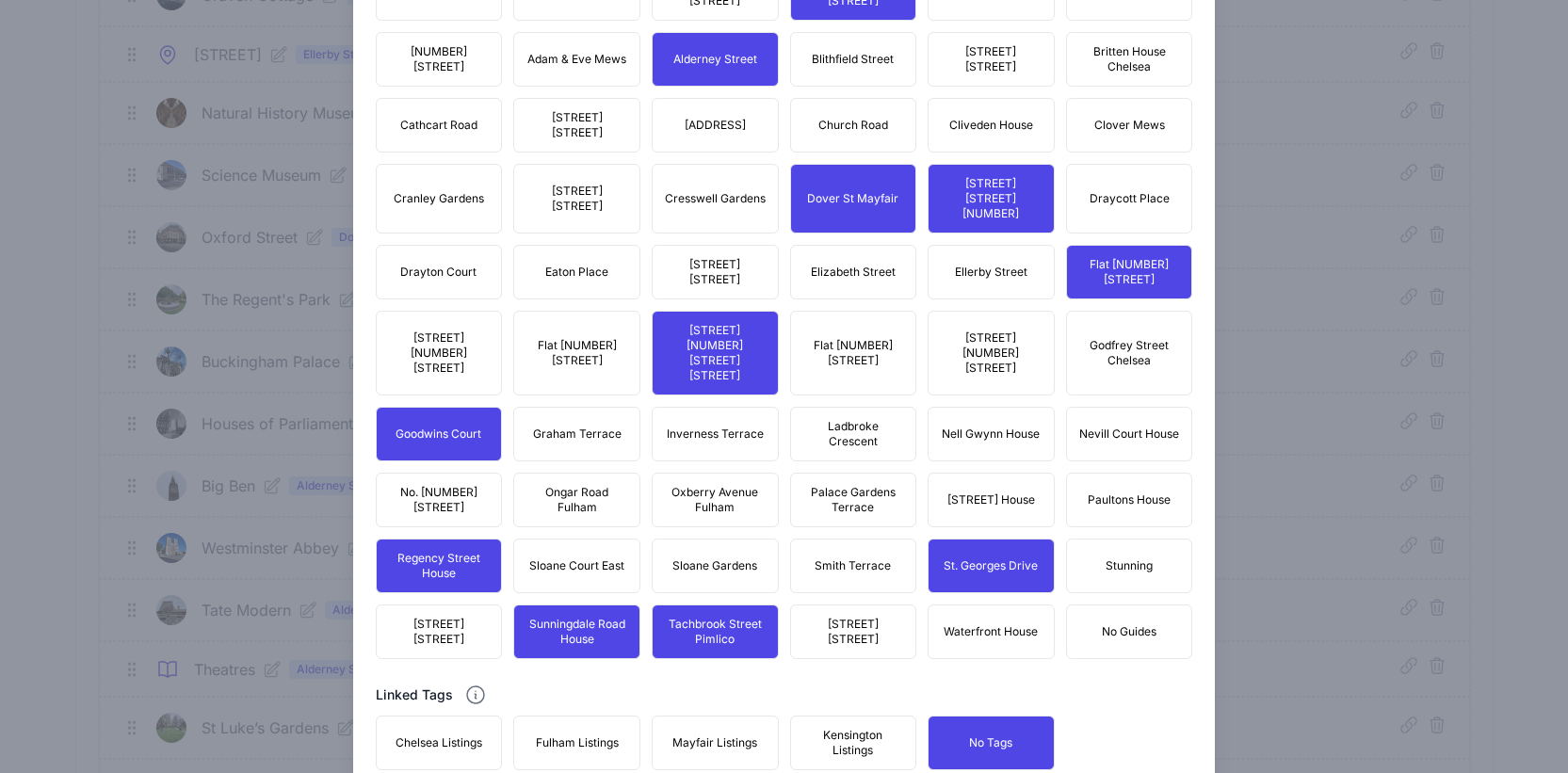 scroll, scrollTop: 1525, scrollLeft: 0, axis: vertical 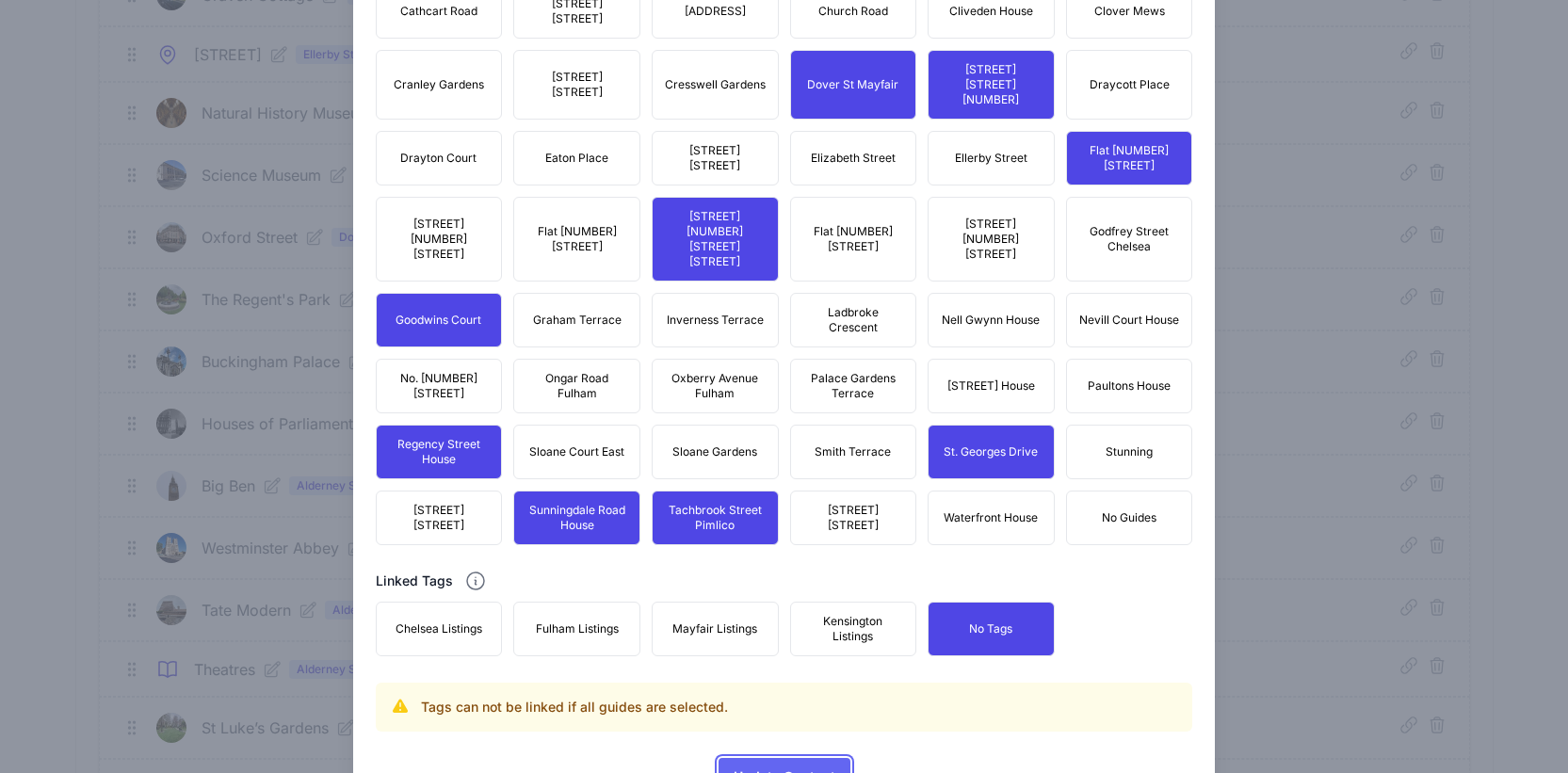 click on "Update Content" at bounding box center [784, 777] 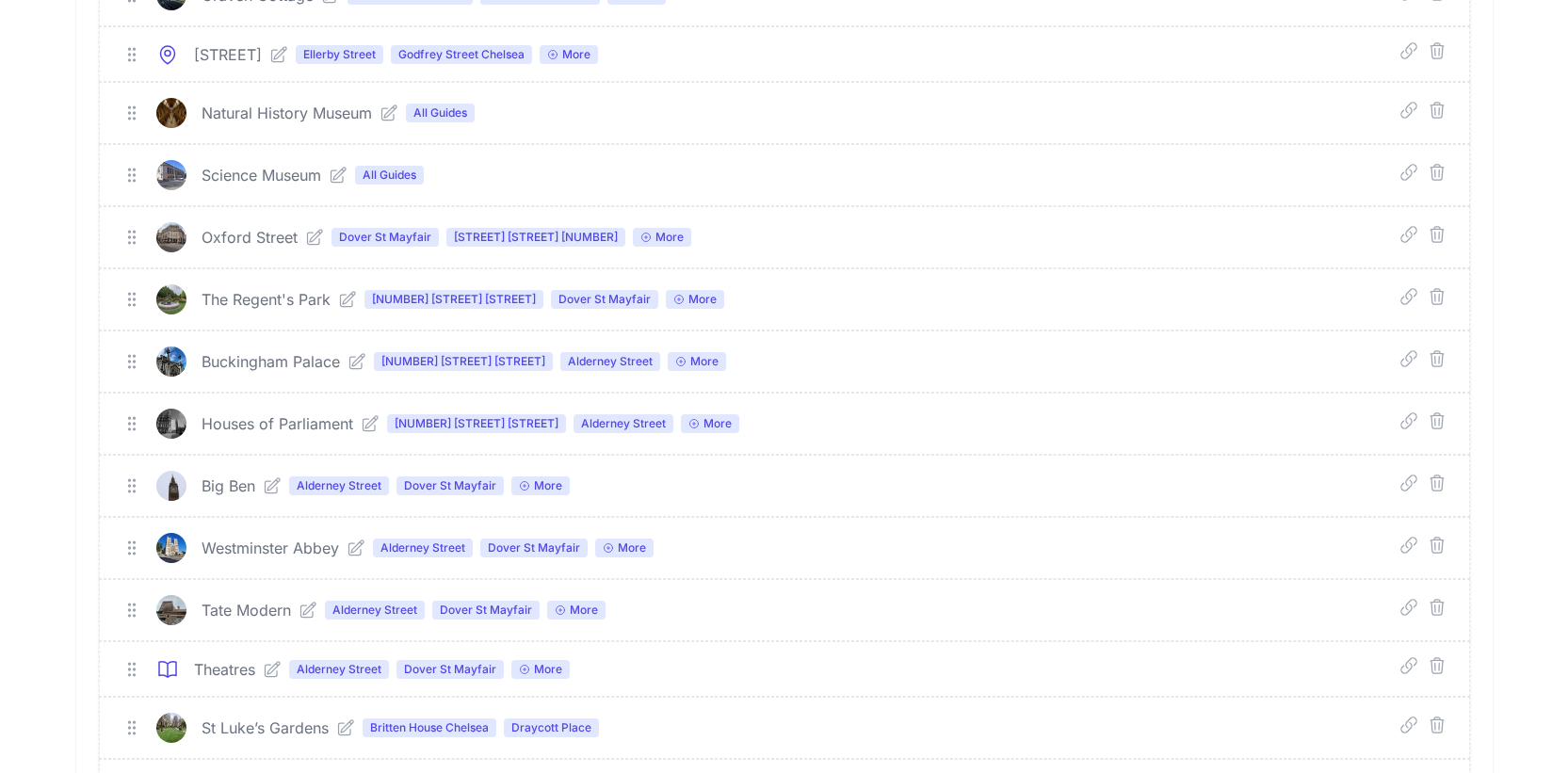 click 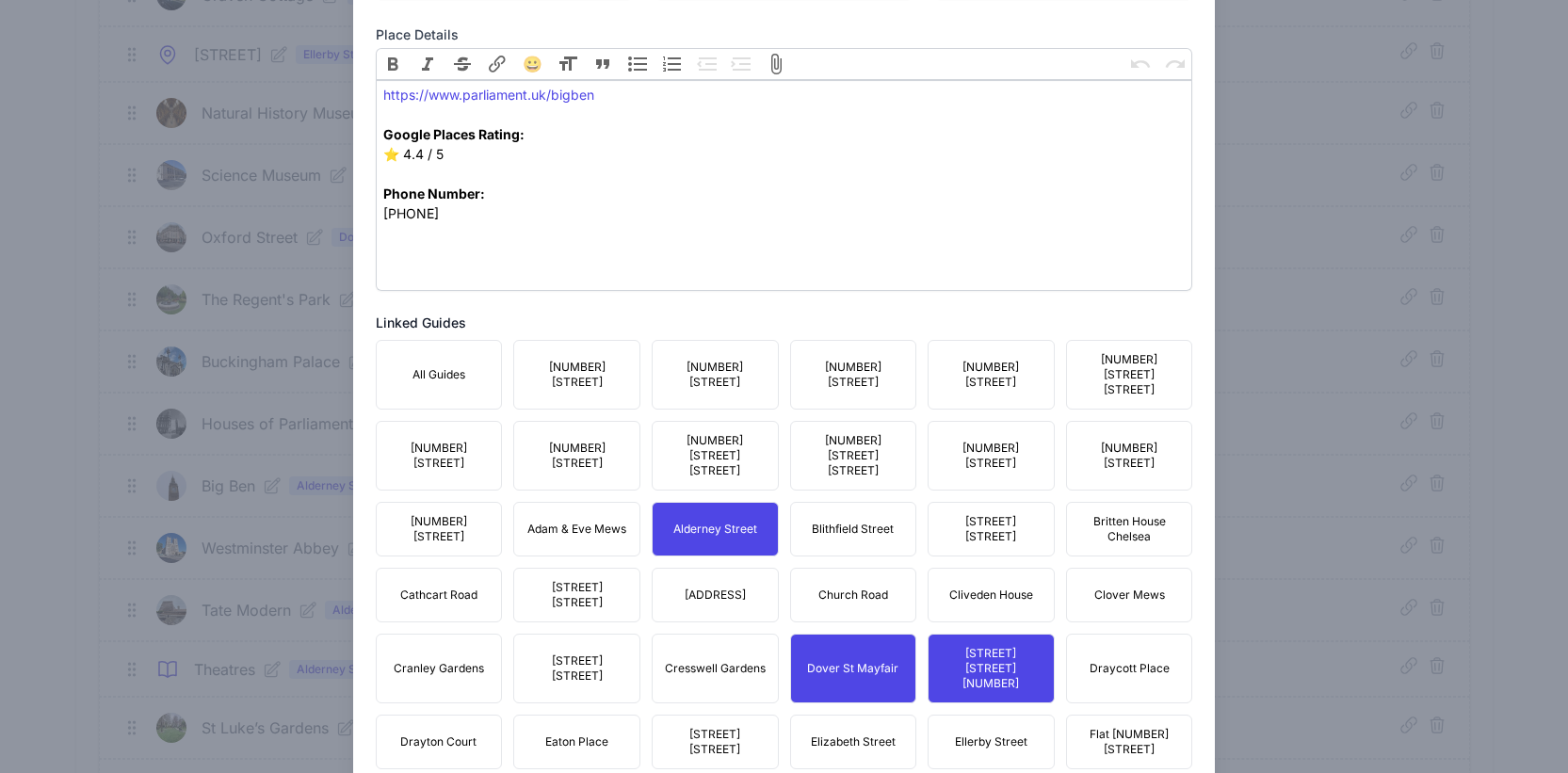 scroll, scrollTop: 827, scrollLeft: 0, axis: vertical 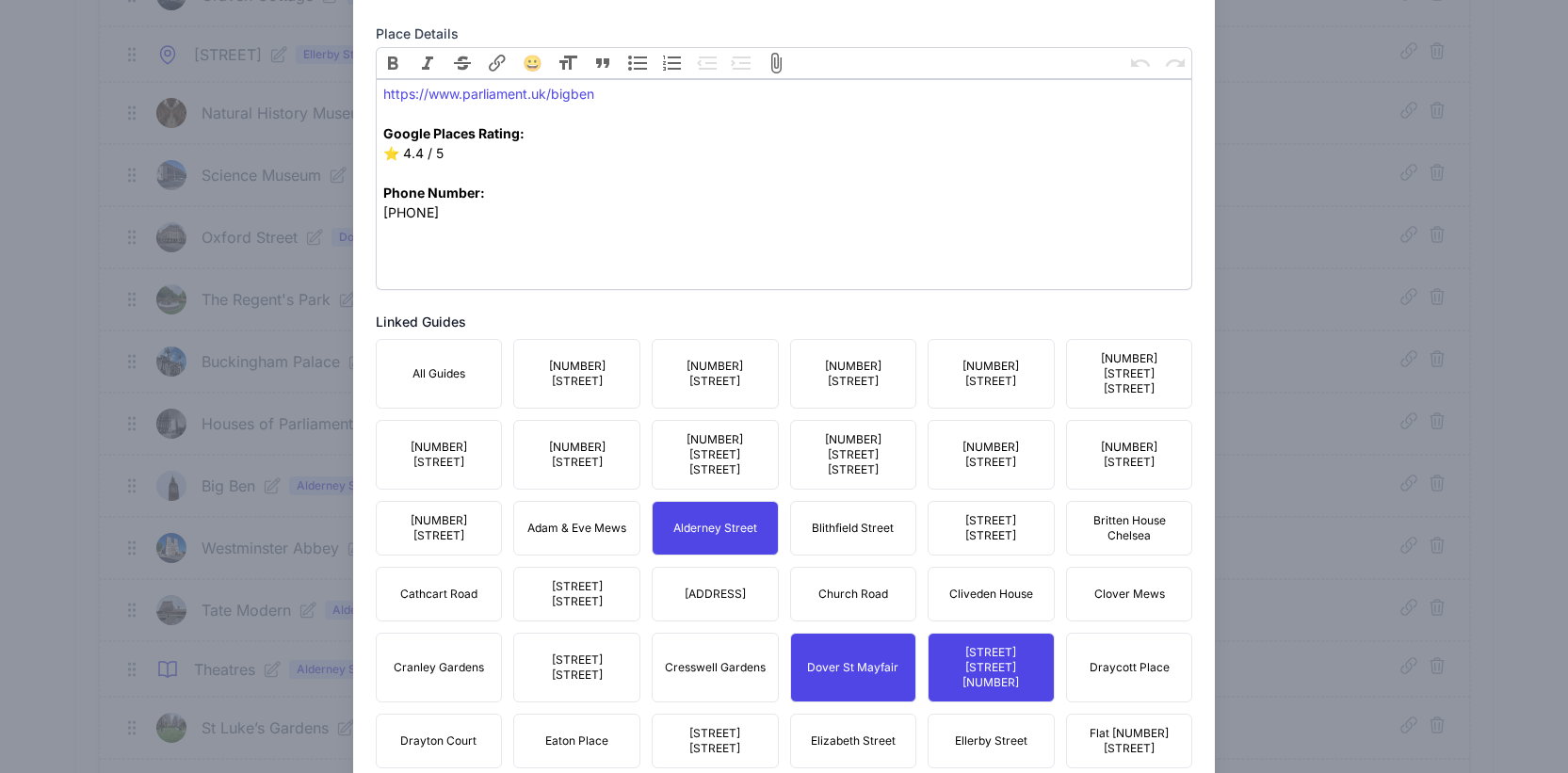click on "[NUMBER][LETTER] [STREET]" at bounding box center (853, 455) 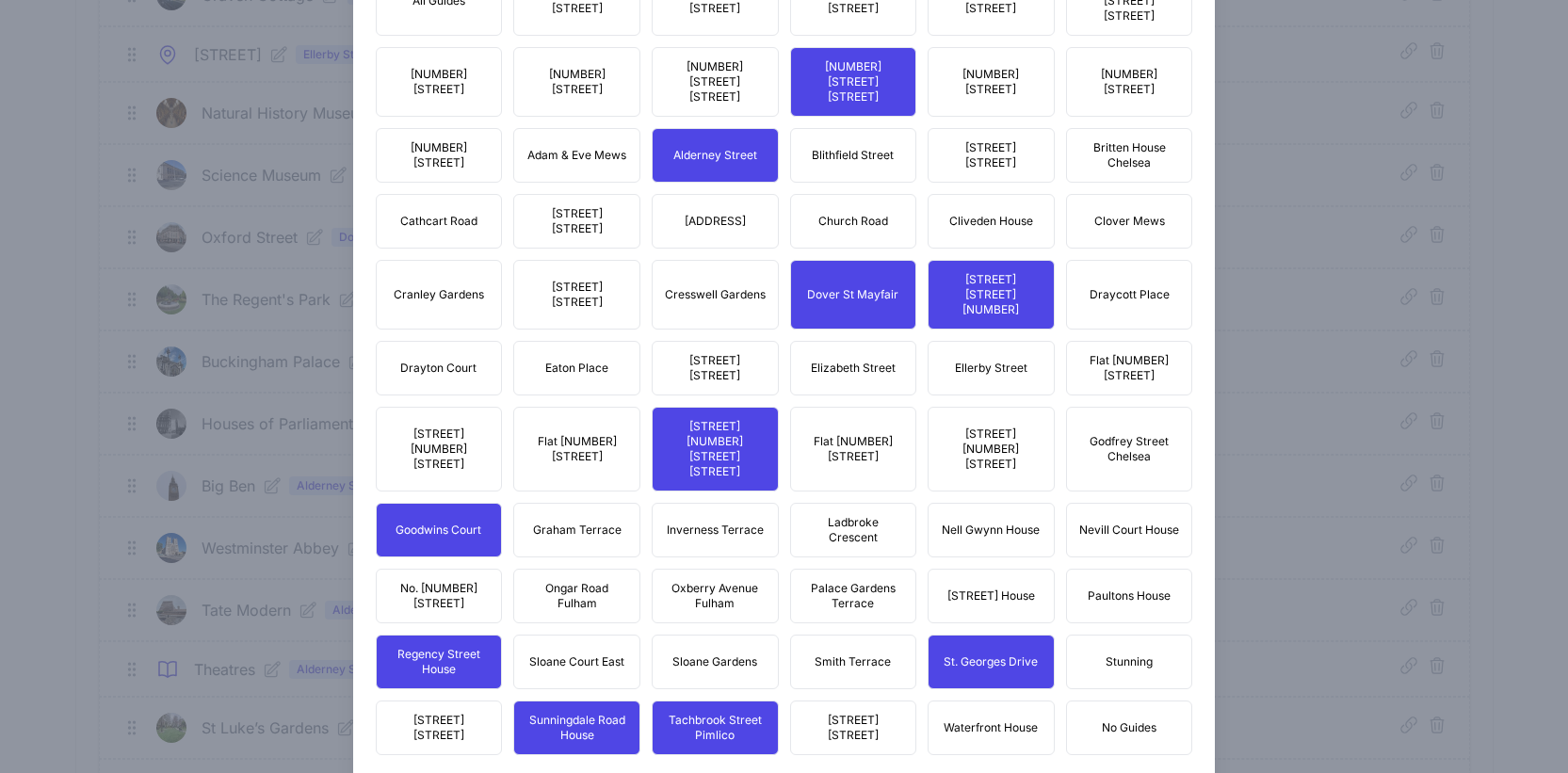 scroll, scrollTop: 1409, scrollLeft: 0, axis: vertical 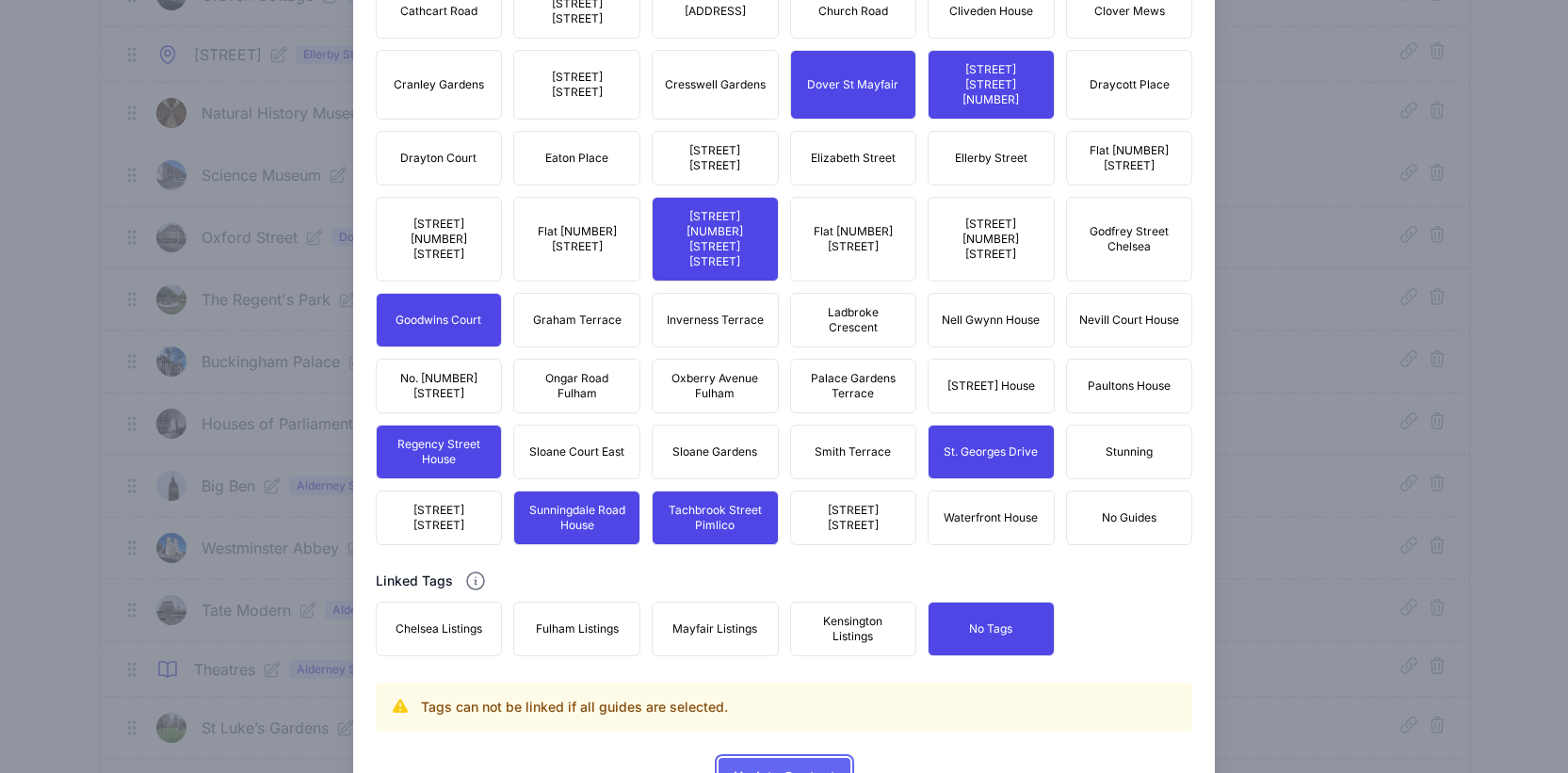 drag, startPoint x: 778, startPoint y: 686, endPoint x: 859, endPoint y: 683, distance: 81.05554 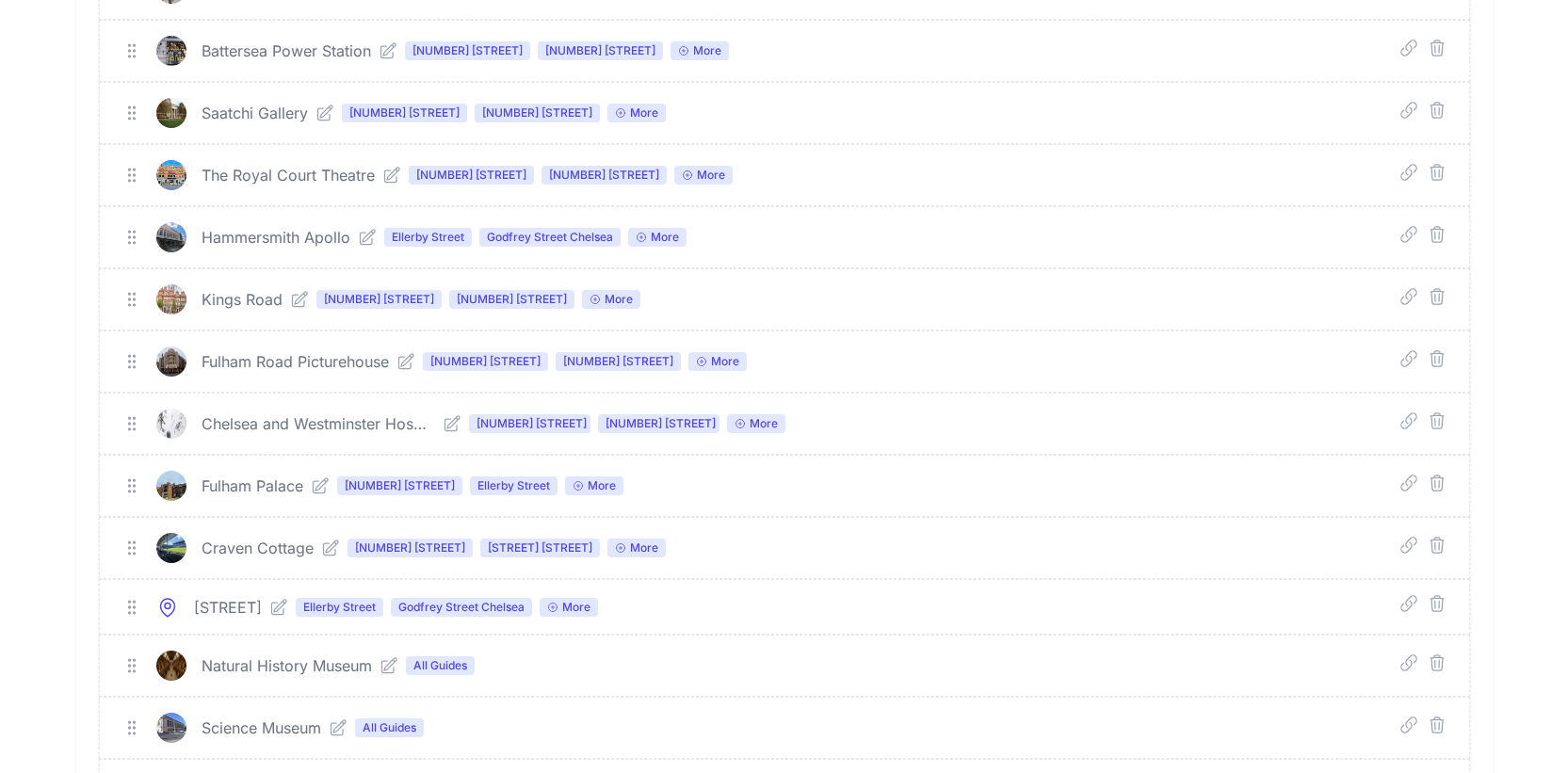 scroll, scrollTop: 1563, scrollLeft: 0, axis: vertical 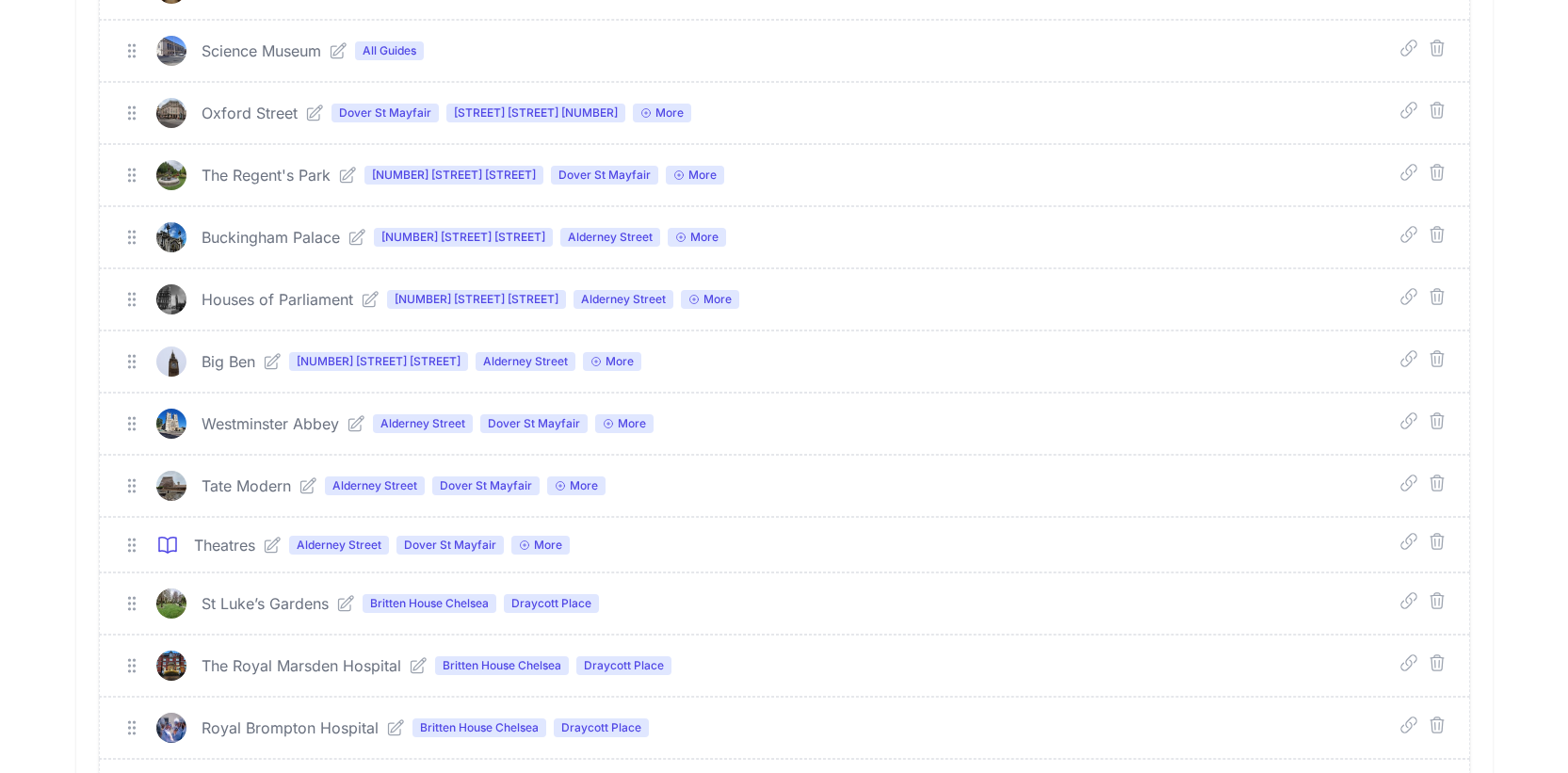 click 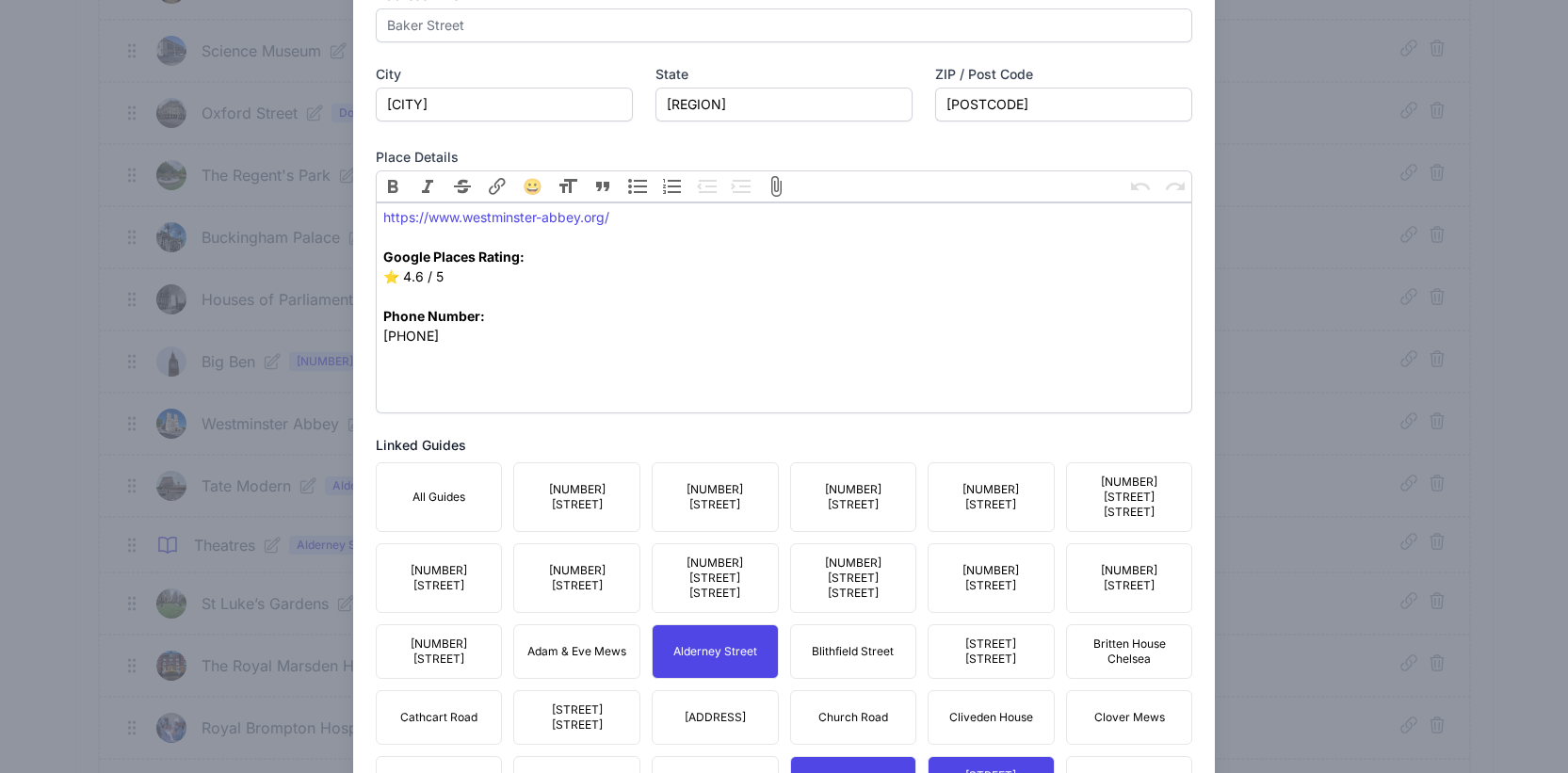 scroll, scrollTop: 939, scrollLeft: 0, axis: vertical 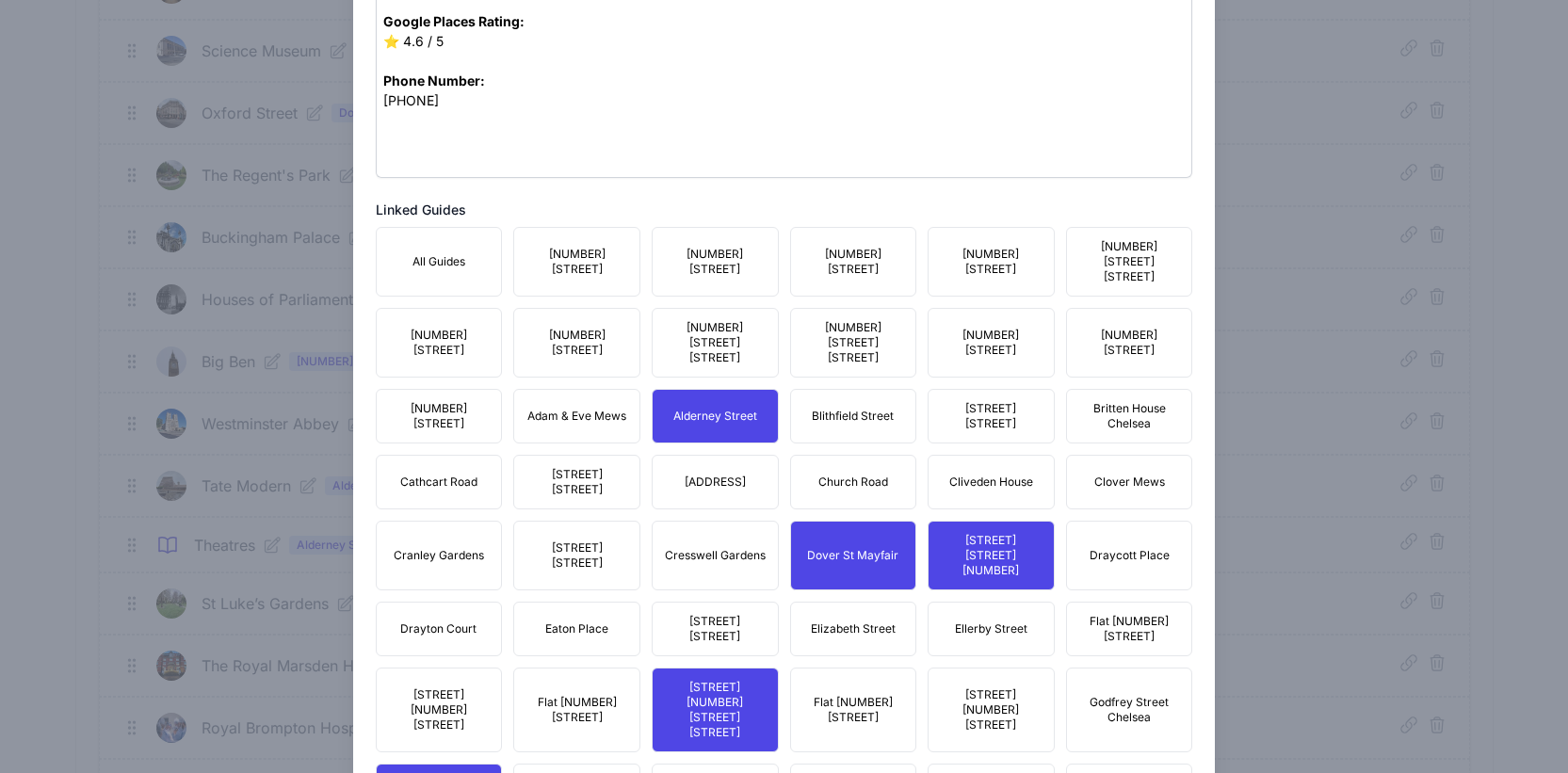 drag, startPoint x: 818, startPoint y: 315, endPoint x: 834, endPoint y: 342, distance: 31.38471 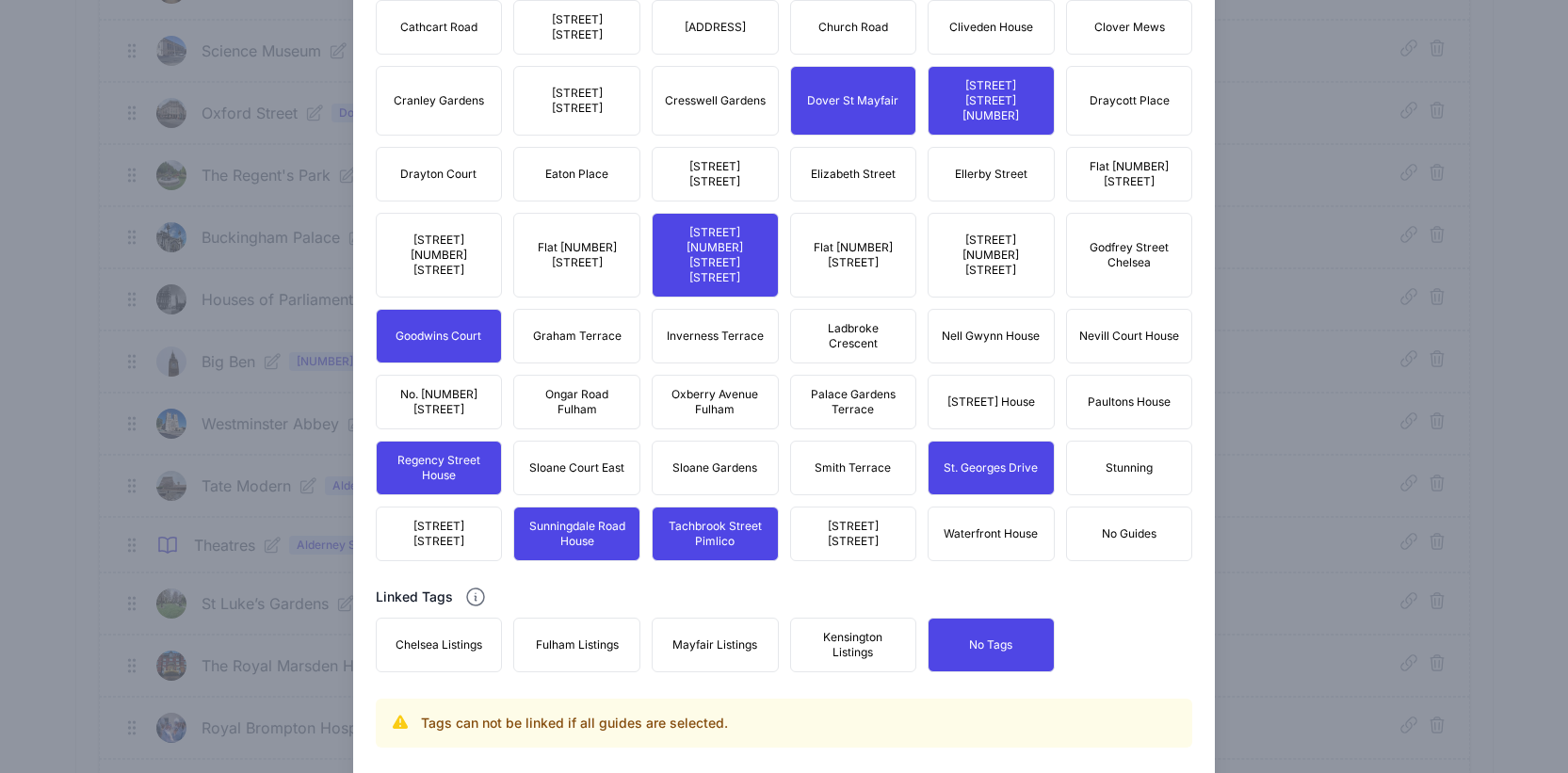 scroll, scrollTop: 1409, scrollLeft: 0, axis: vertical 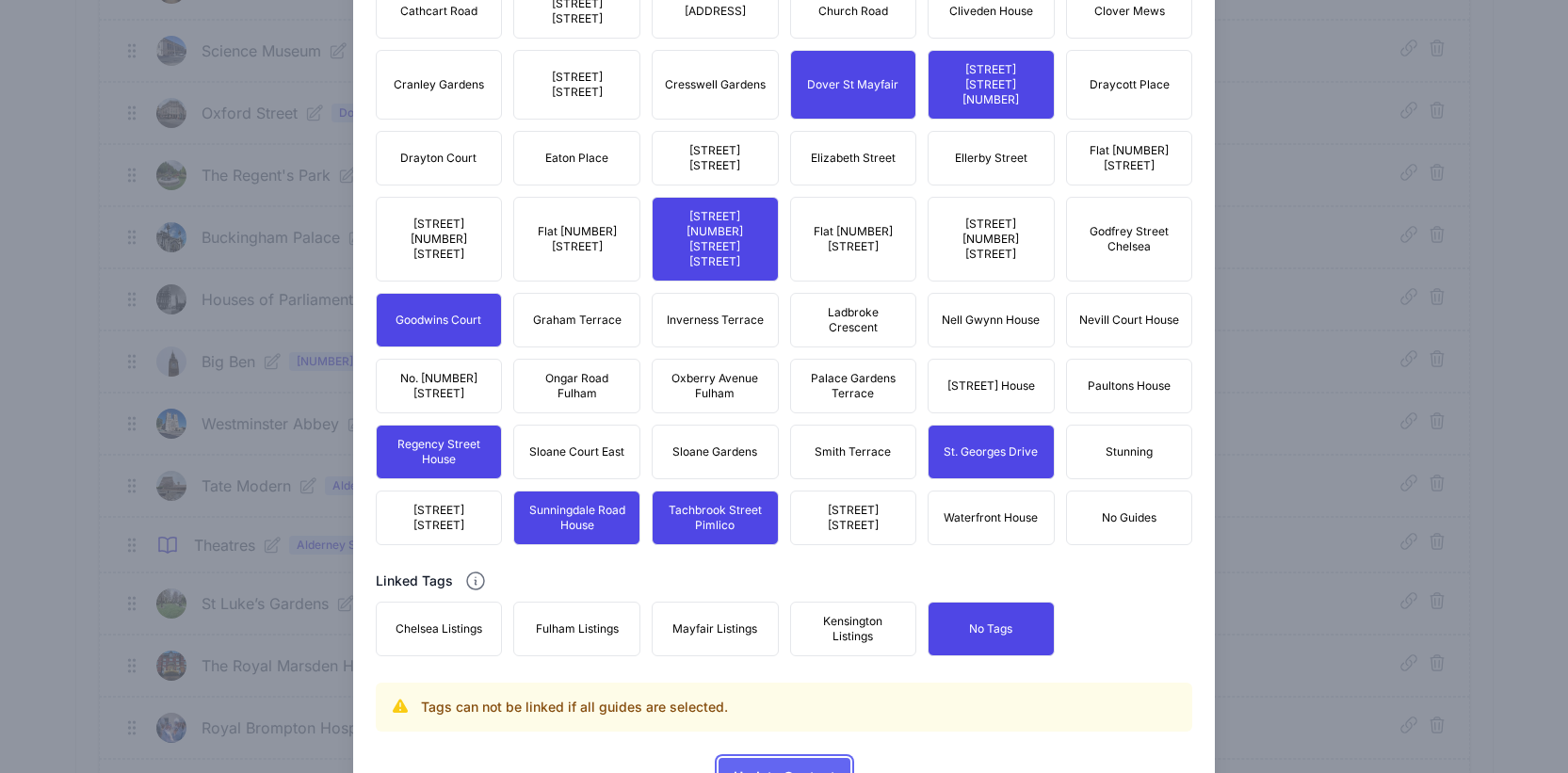 click on "Update Content" at bounding box center (784, 777) 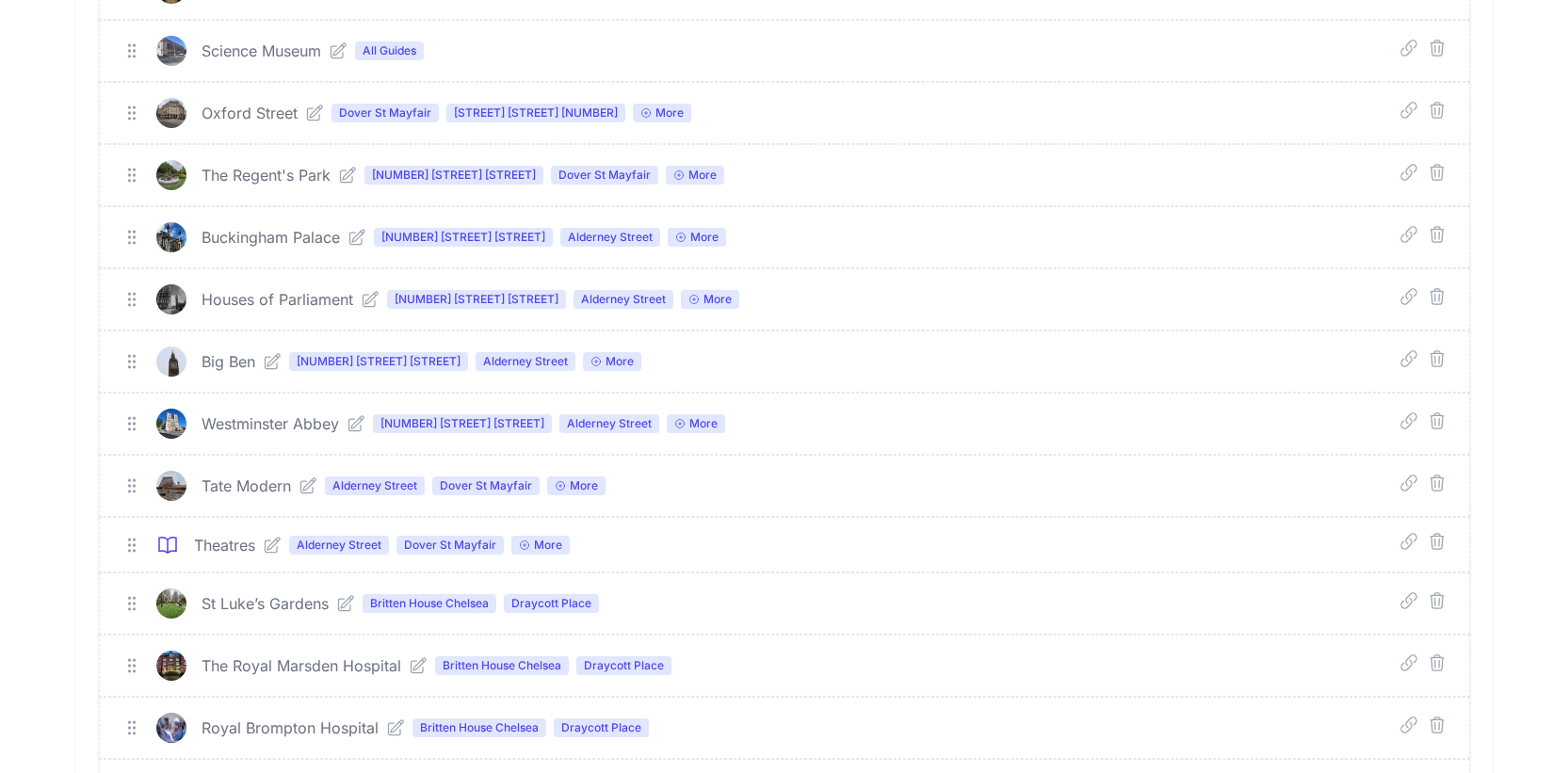 click 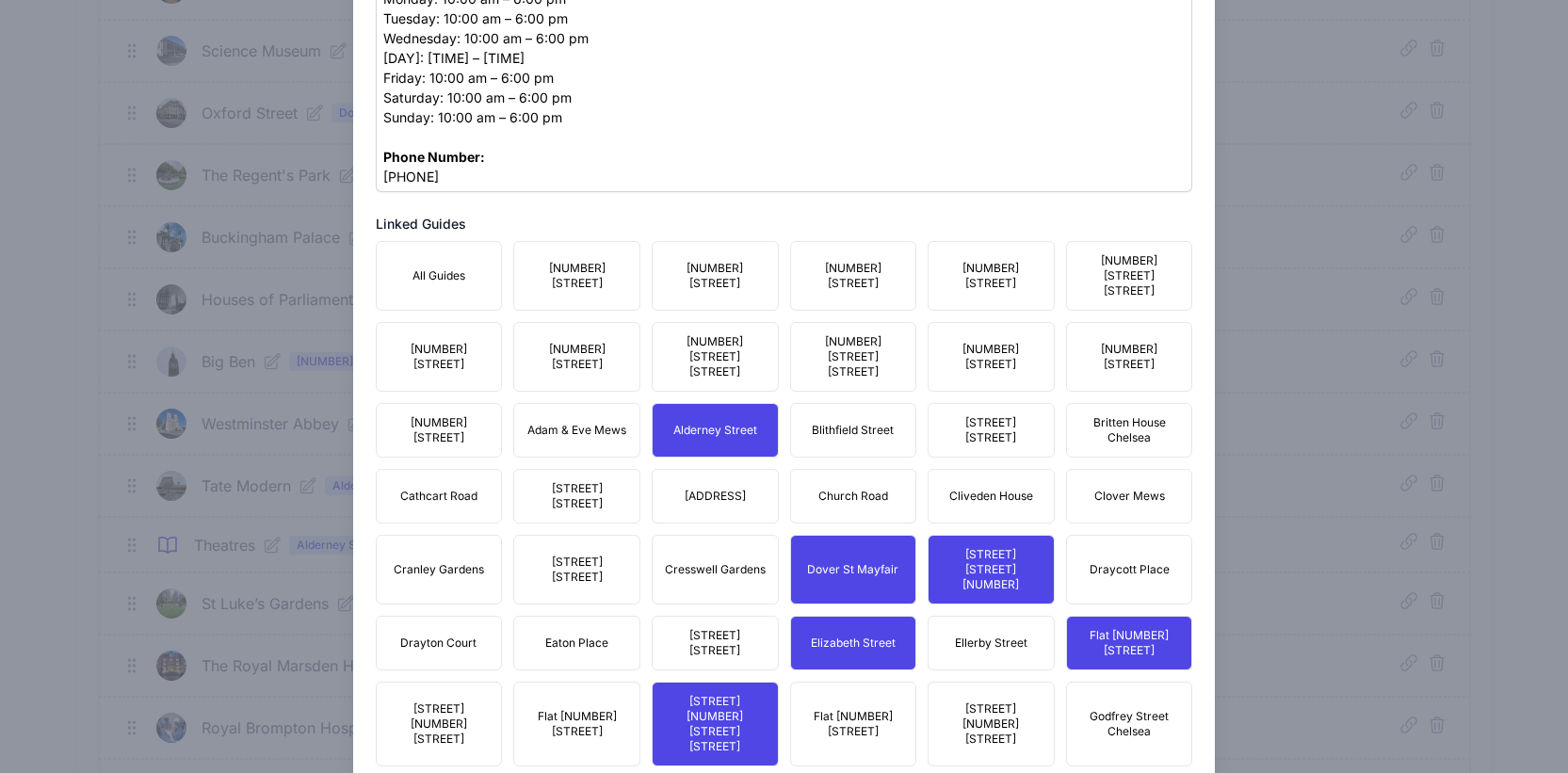 scroll, scrollTop: 928, scrollLeft: 0, axis: vertical 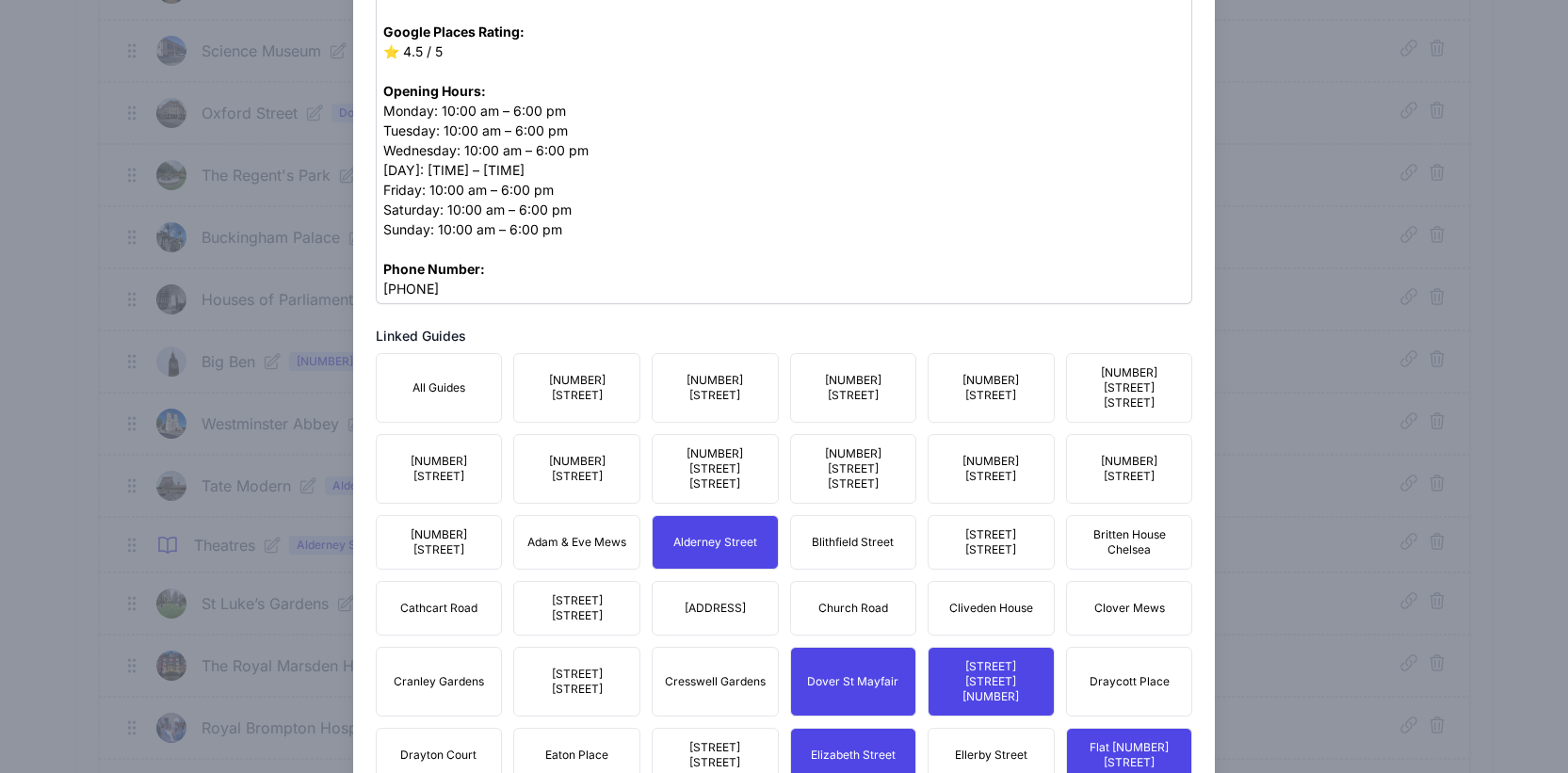 click on "[NUMBER][LETTER] [STREET]" at bounding box center (853, 469) 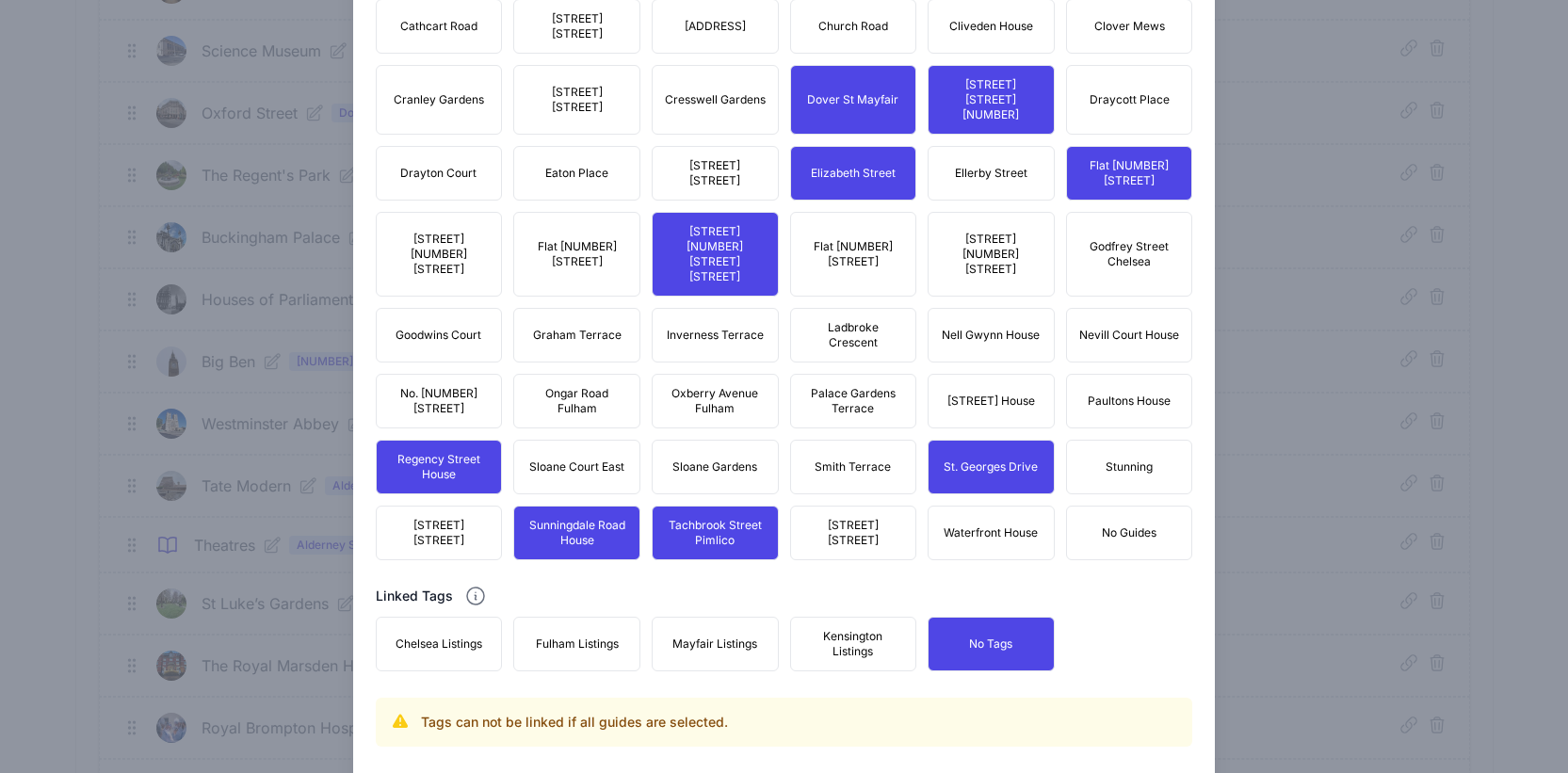 scroll, scrollTop: 1525, scrollLeft: 0, axis: vertical 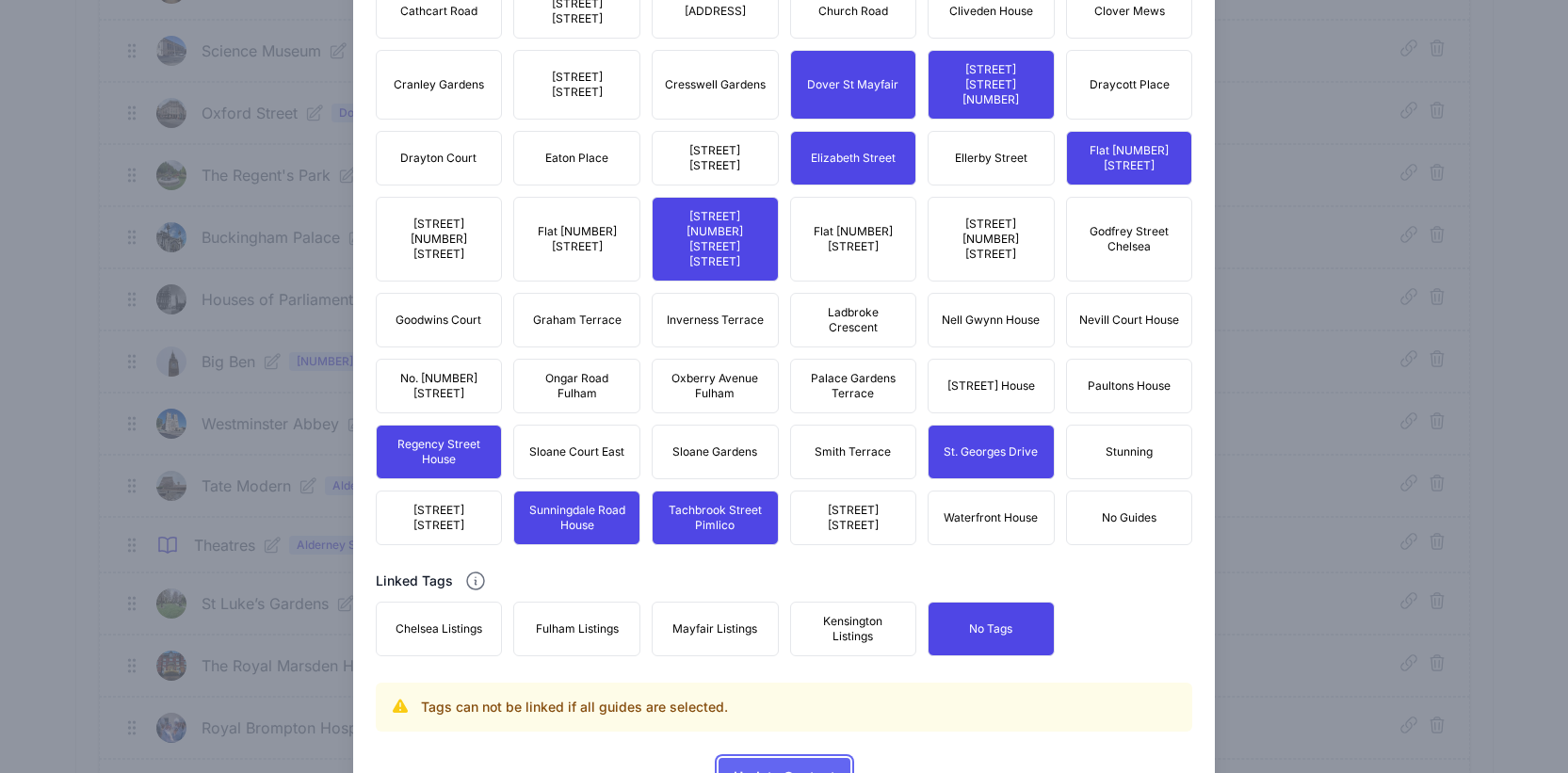 drag, startPoint x: 786, startPoint y: 700, endPoint x: 846, endPoint y: 688, distance: 61.188234 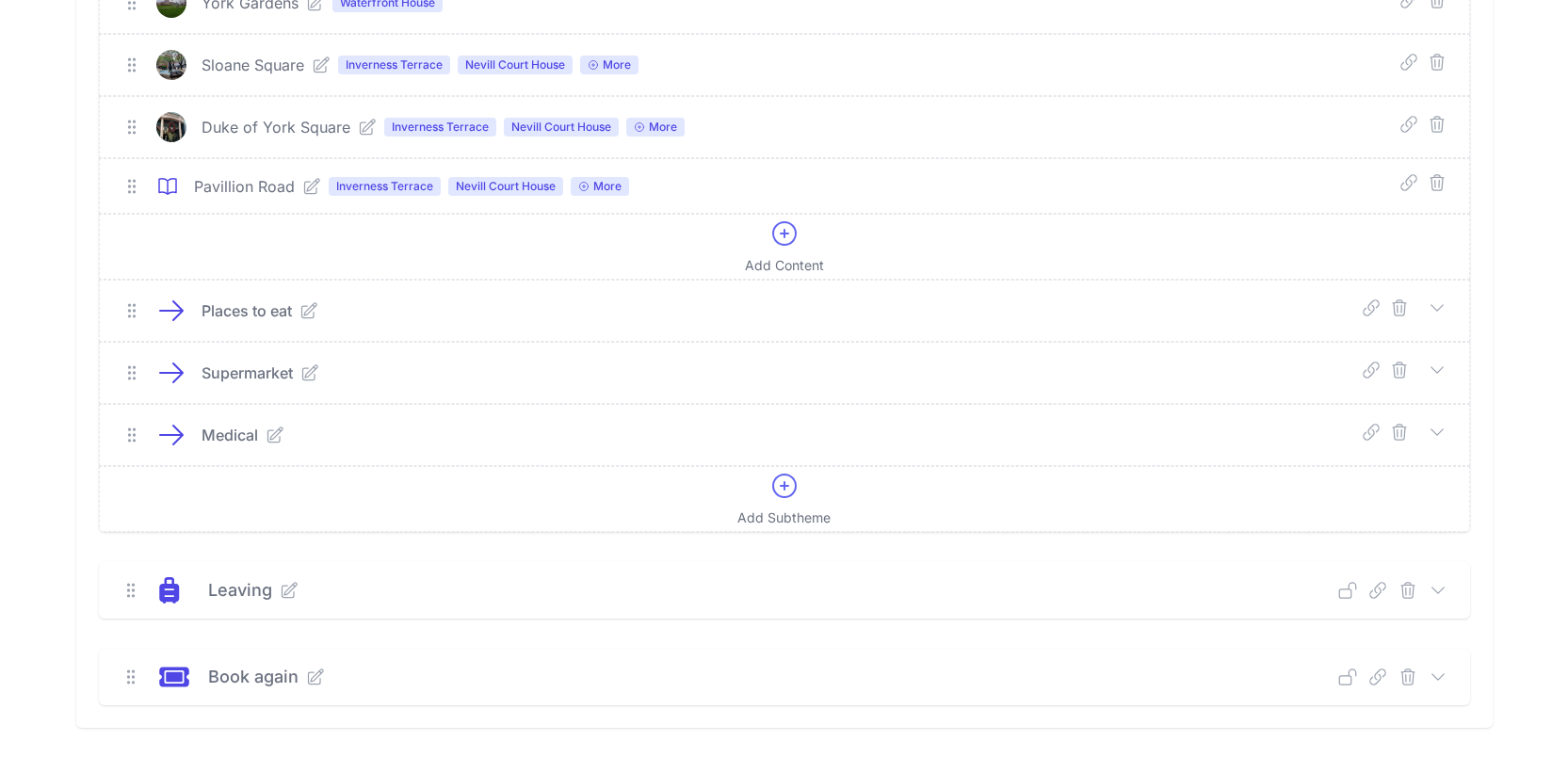 scroll, scrollTop: 3954, scrollLeft: 0, axis: vertical 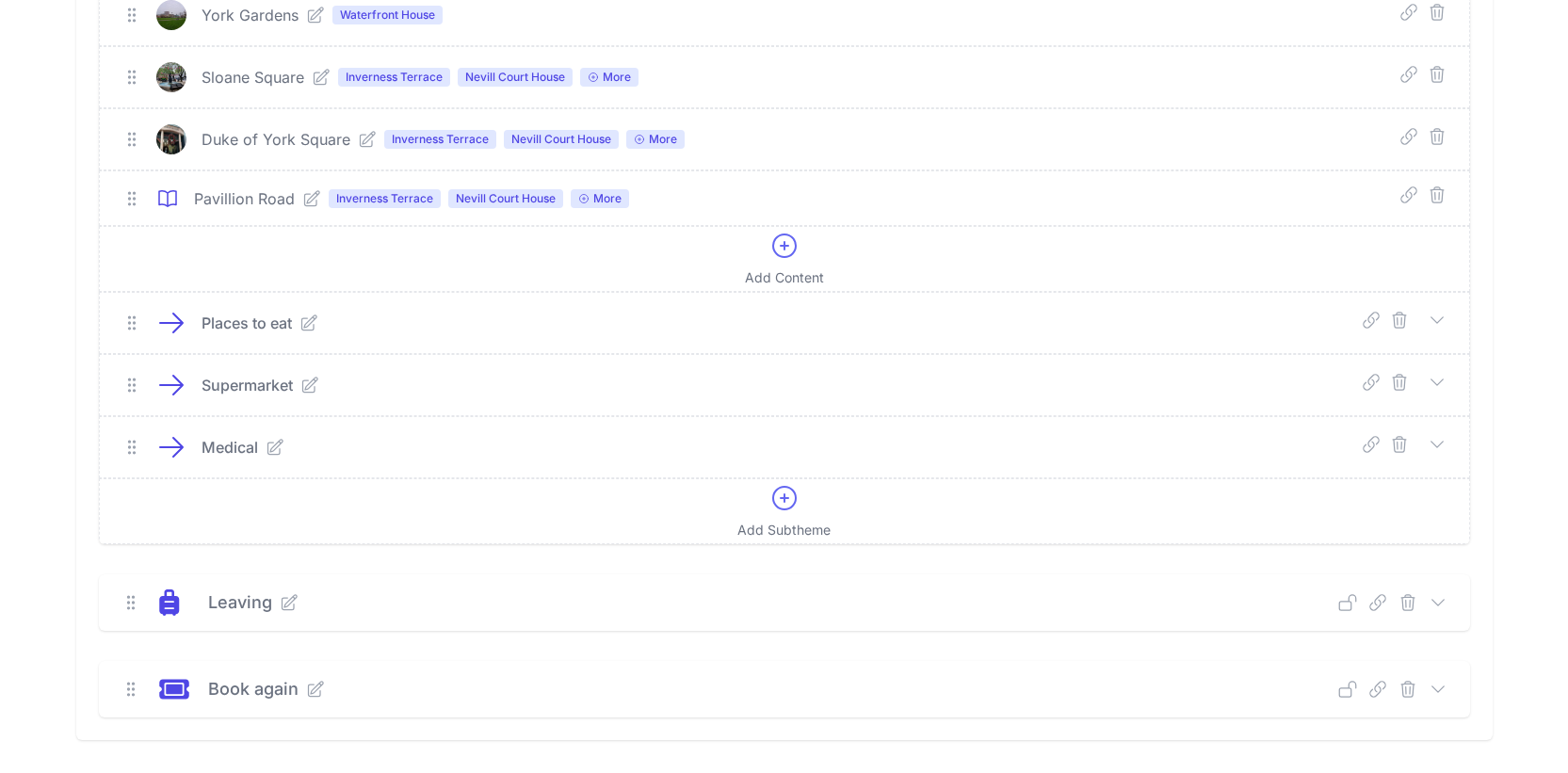 drag, startPoint x: 1417, startPoint y: 280, endPoint x: 1429, endPoint y: 279, distance: 12.0415946 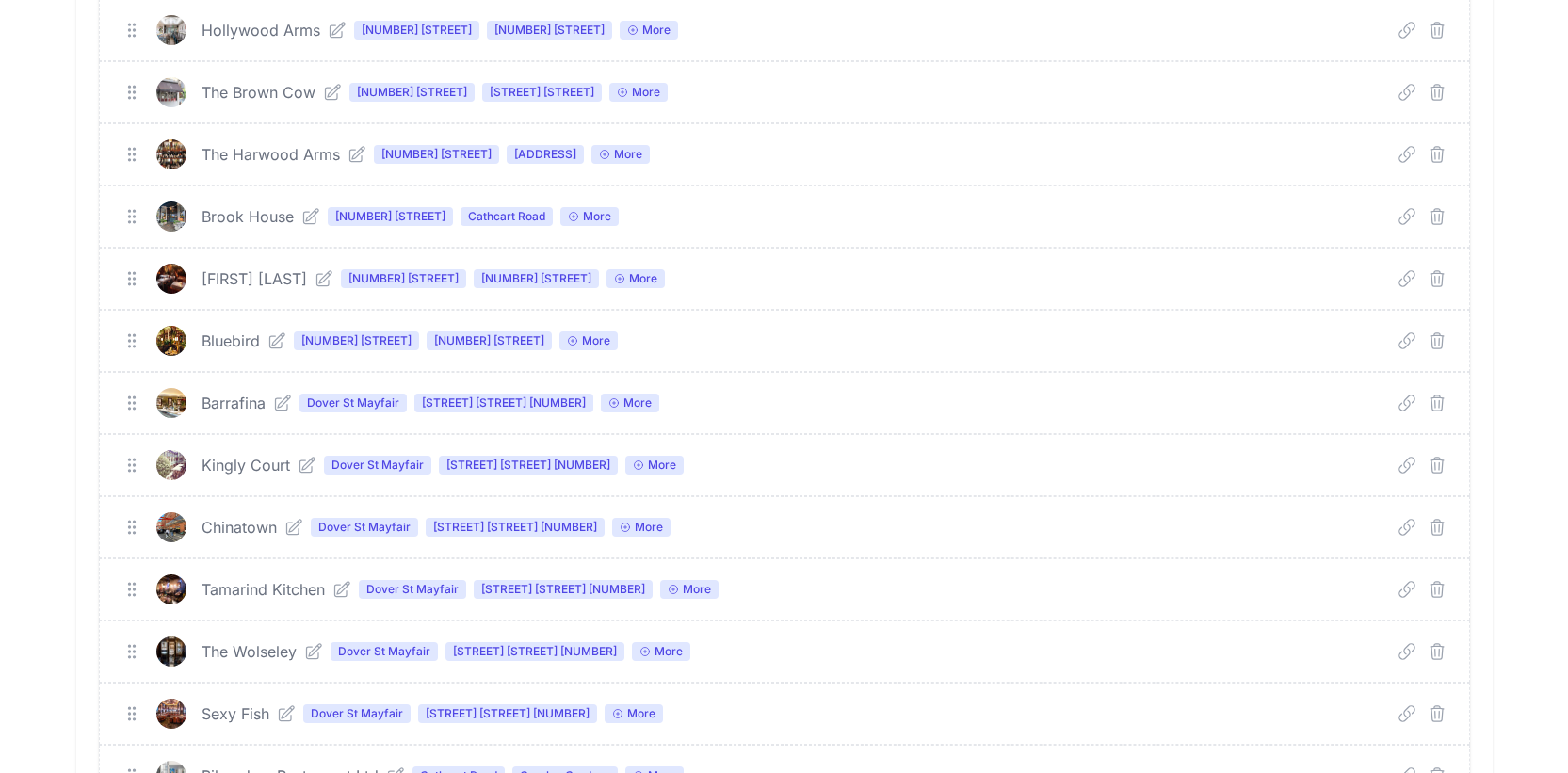 scroll, scrollTop: 4637, scrollLeft: 0, axis: vertical 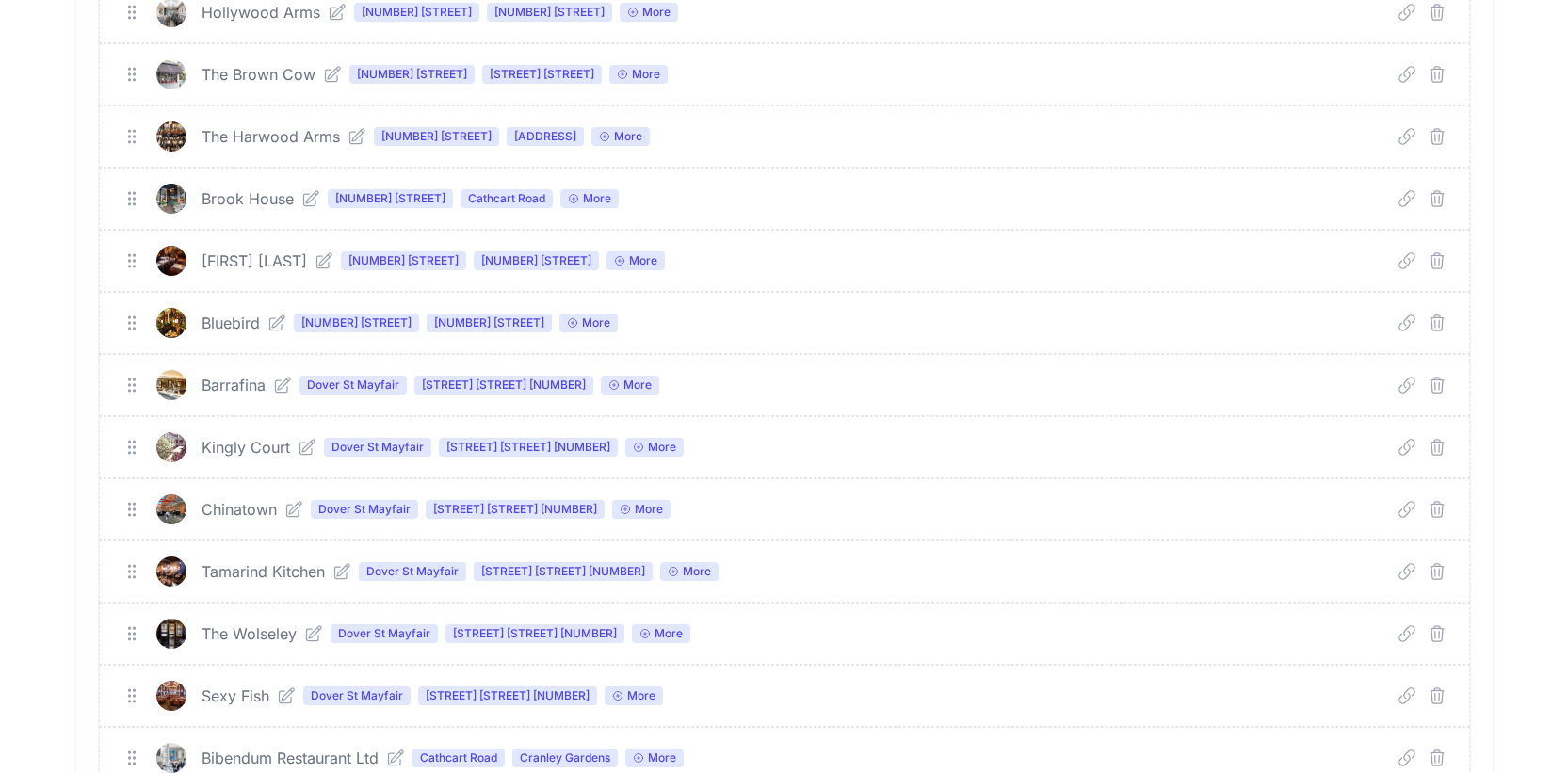 click 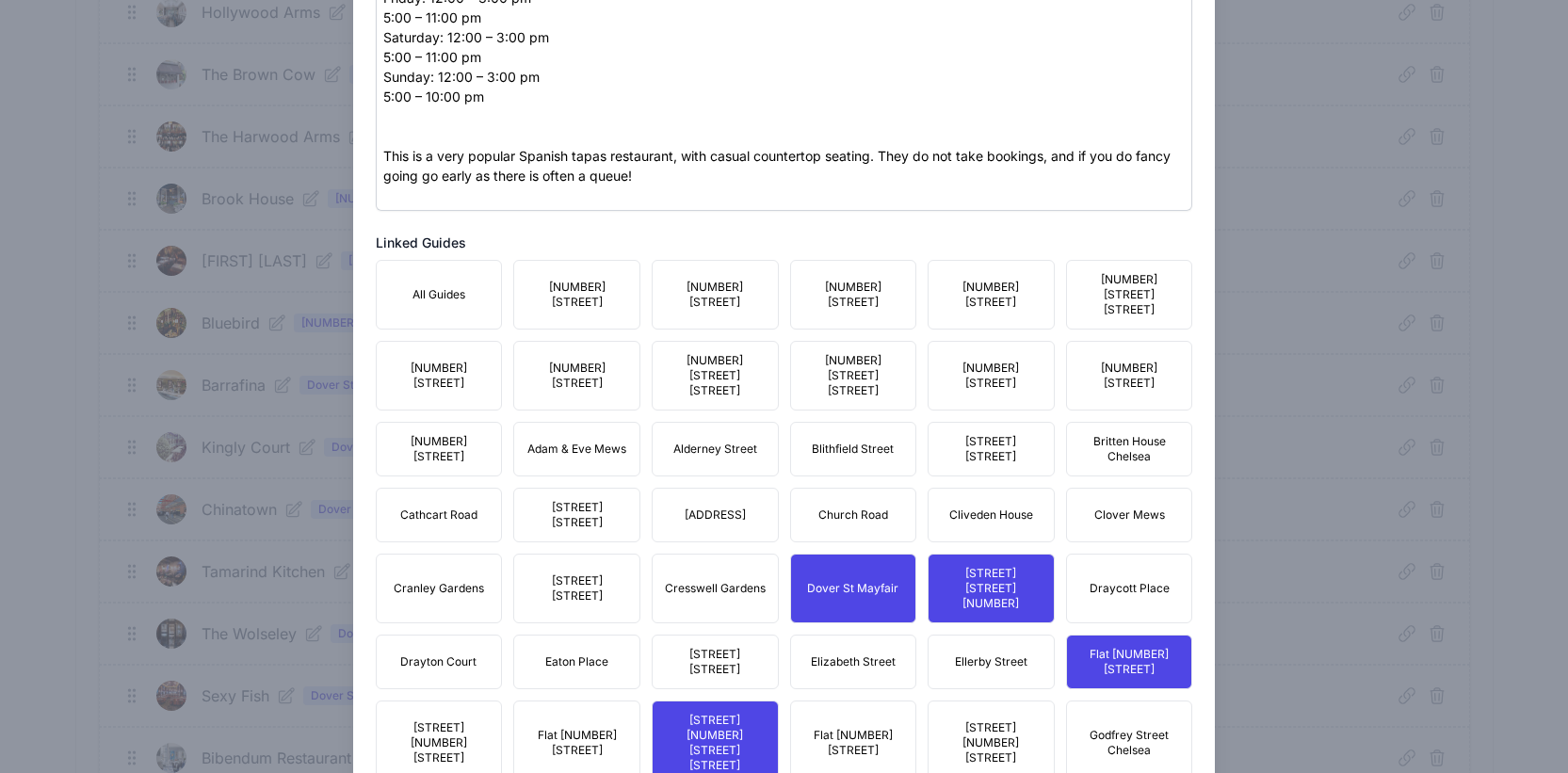 scroll, scrollTop: 1064, scrollLeft: 0, axis: vertical 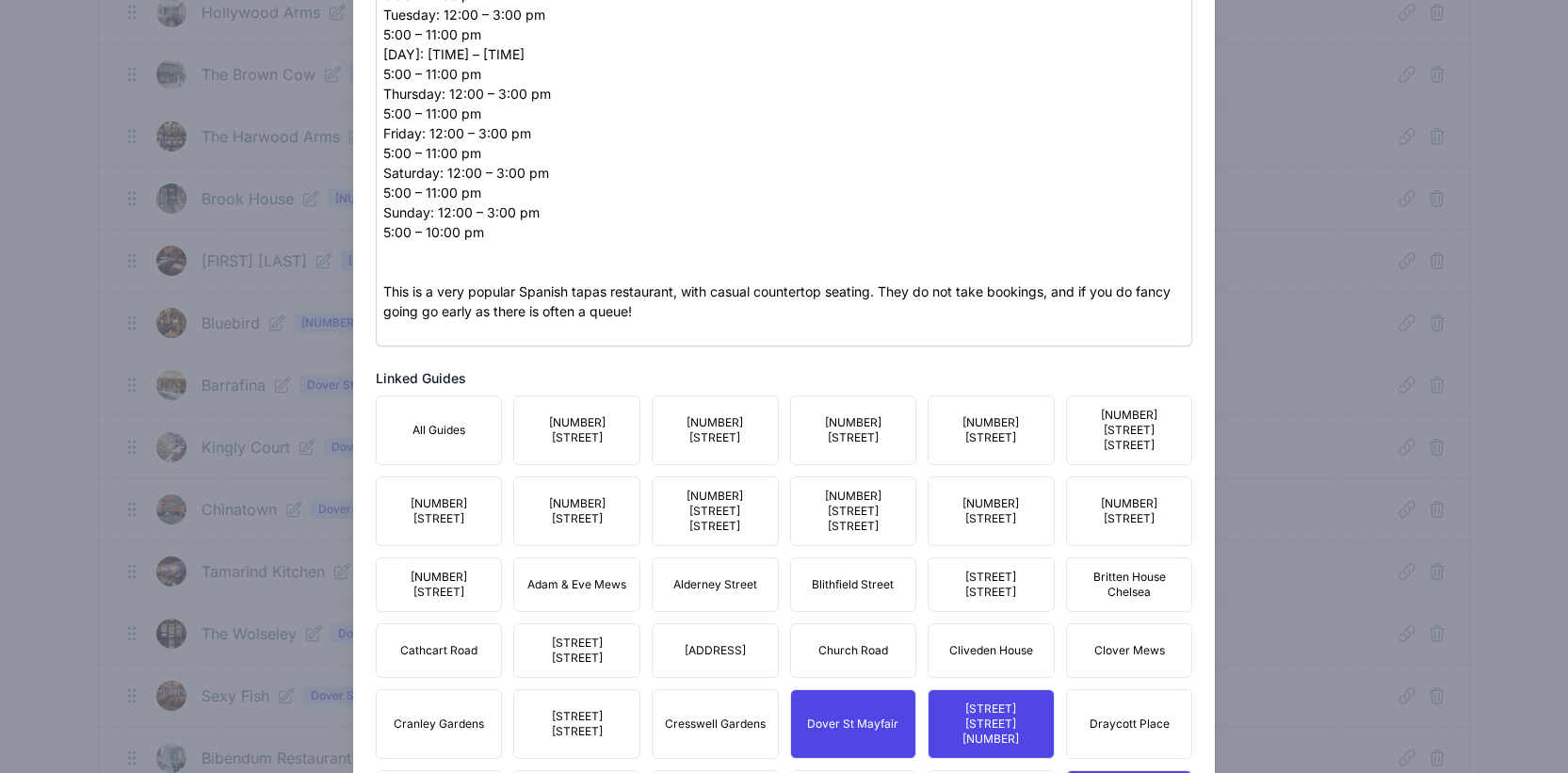 click on "[NUMBER][LETTER] [STREET]" at bounding box center [853, 511] 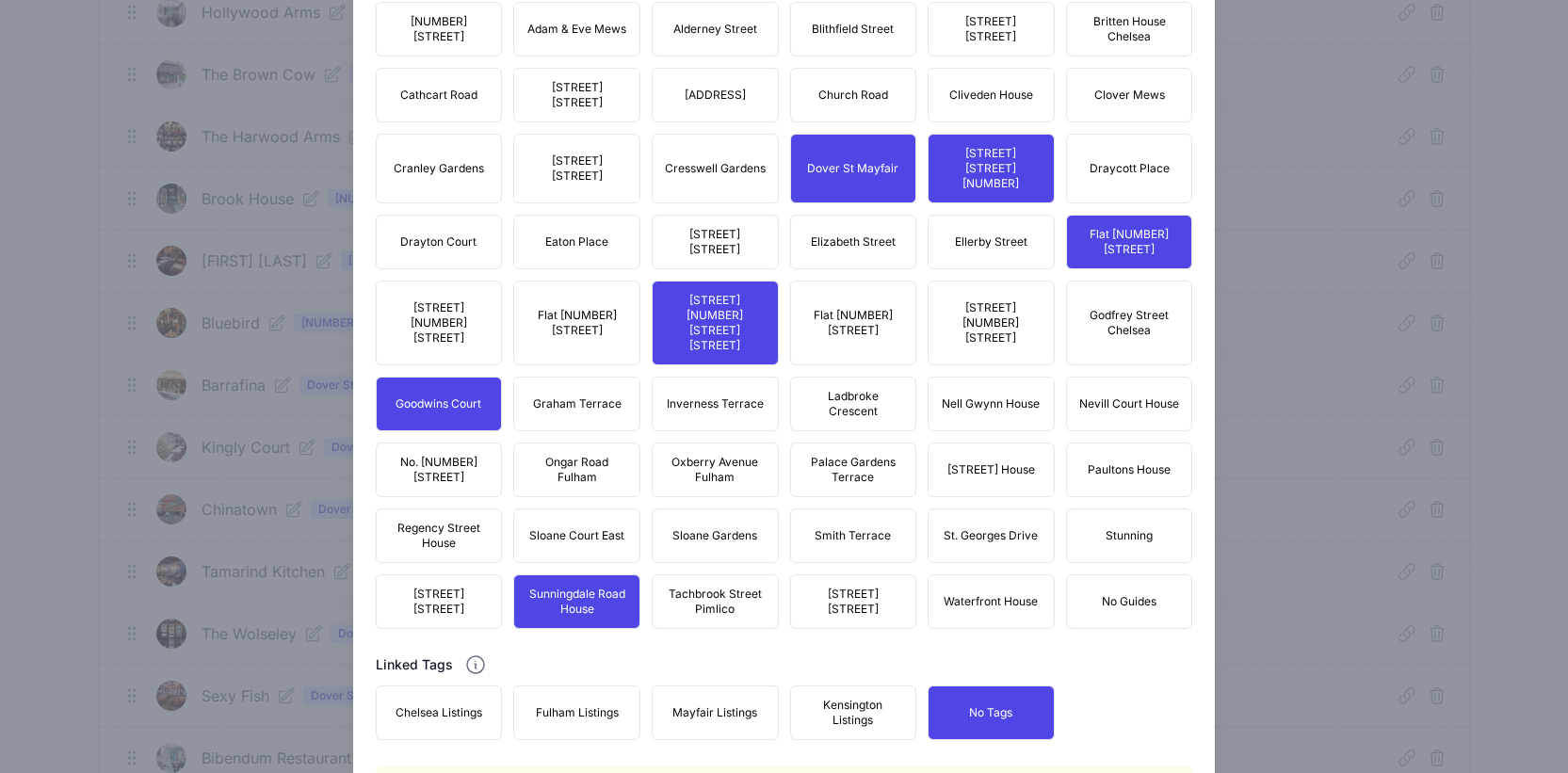 scroll, scrollTop: 1703, scrollLeft: 0, axis: vertical 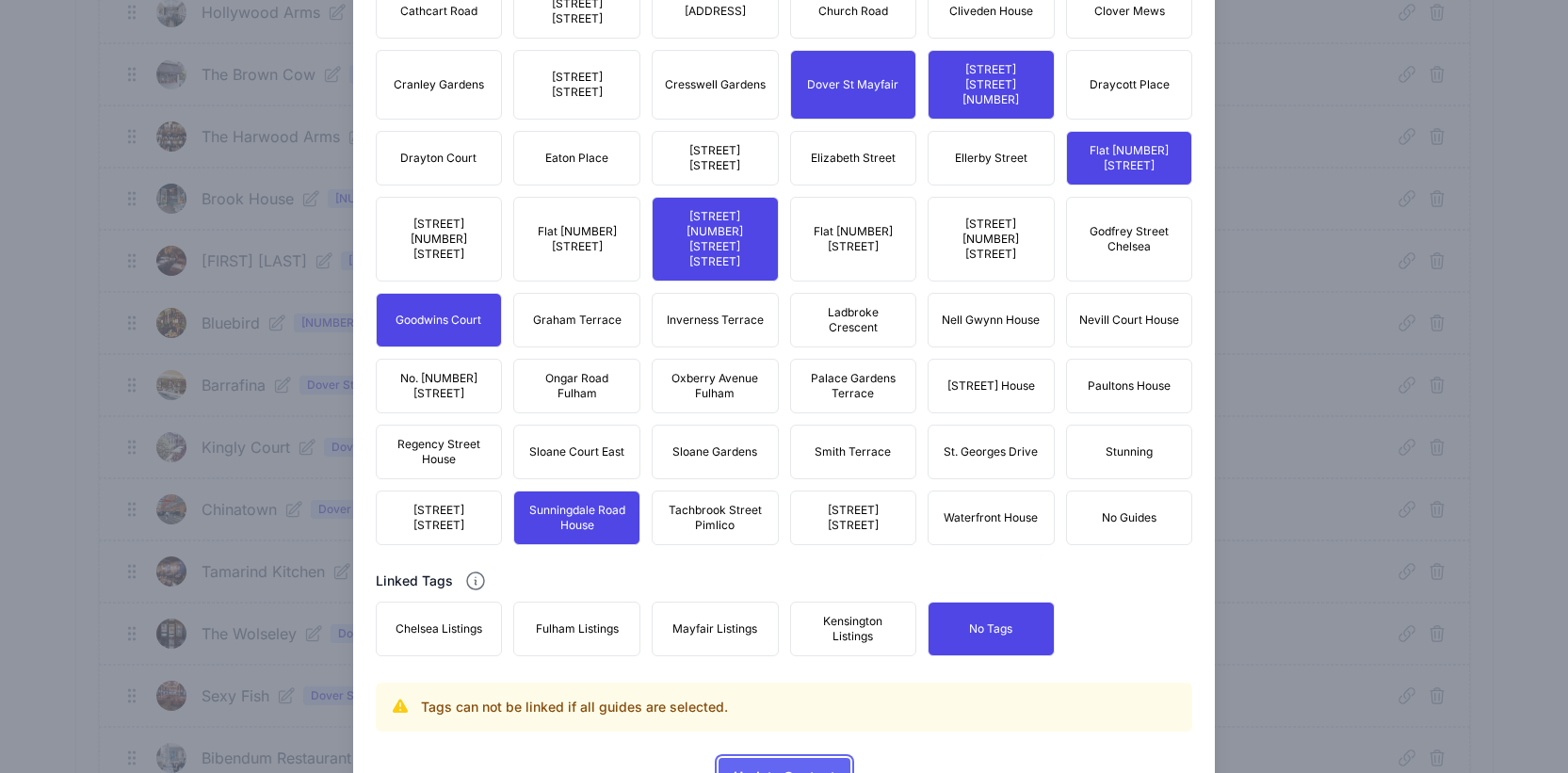 click on "Update Content" at bounding box center (784, 777) 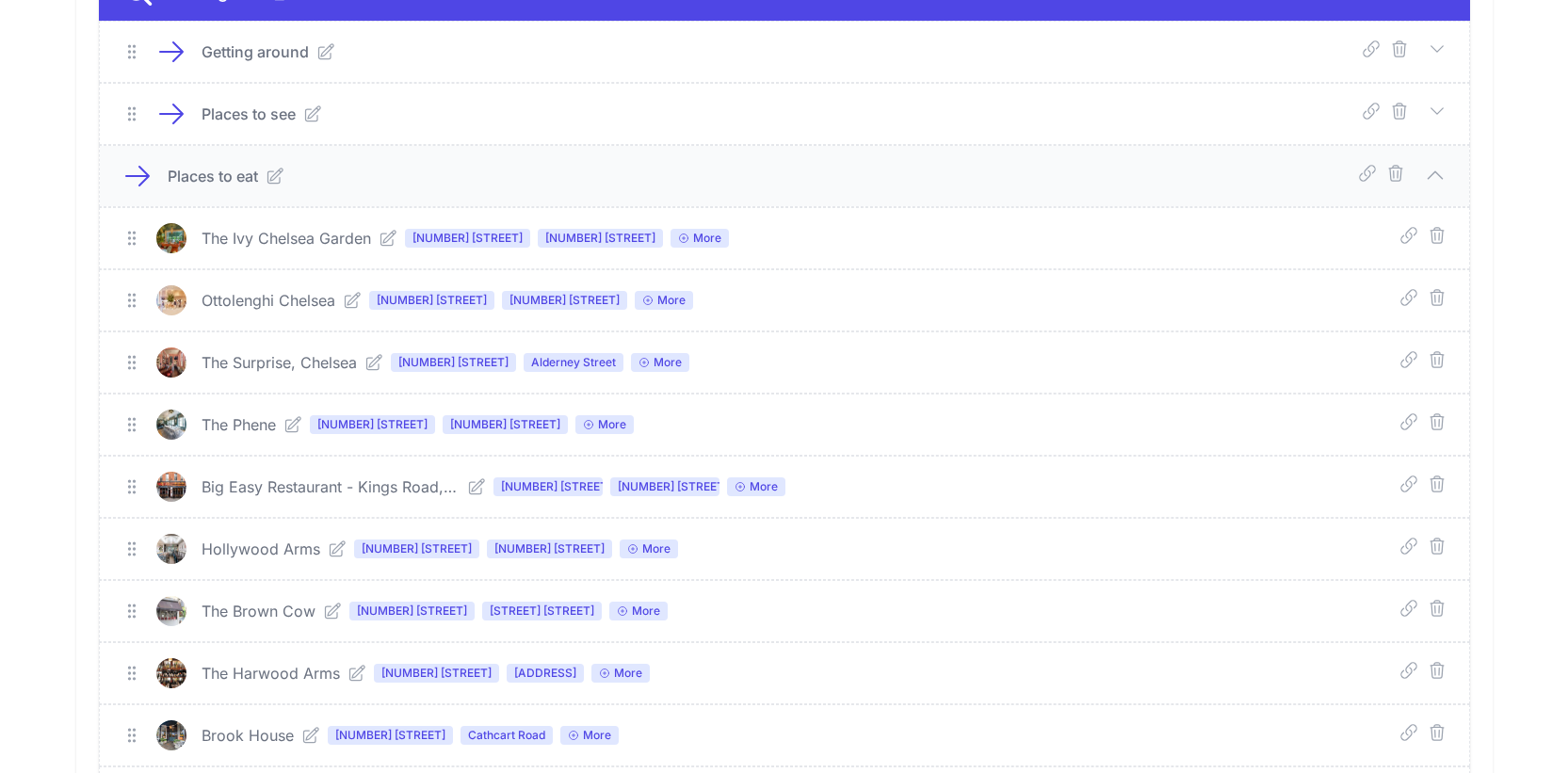 scroll, scrollTop: 1141, scrollLeft: 0, axis: vertical 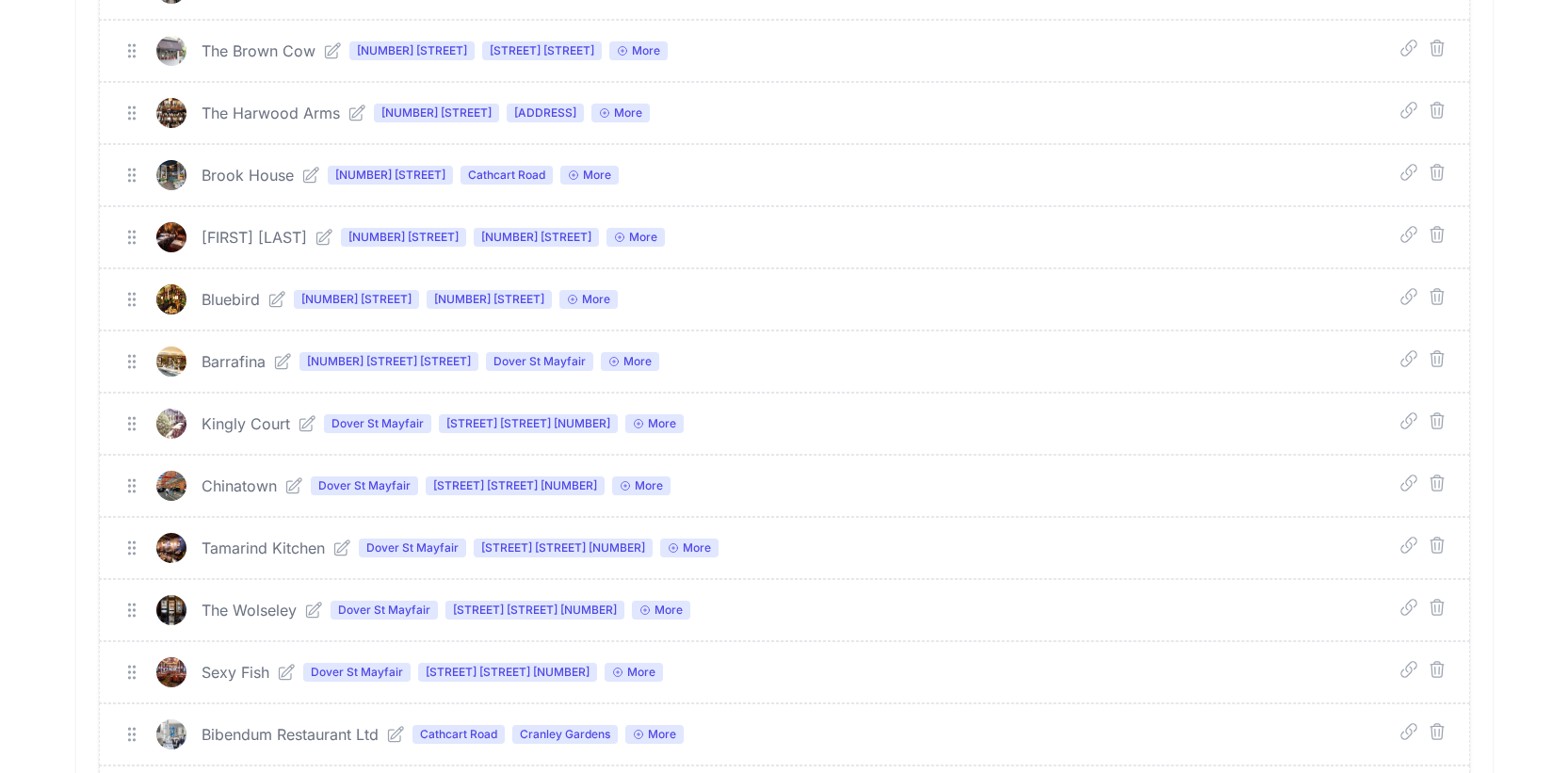click 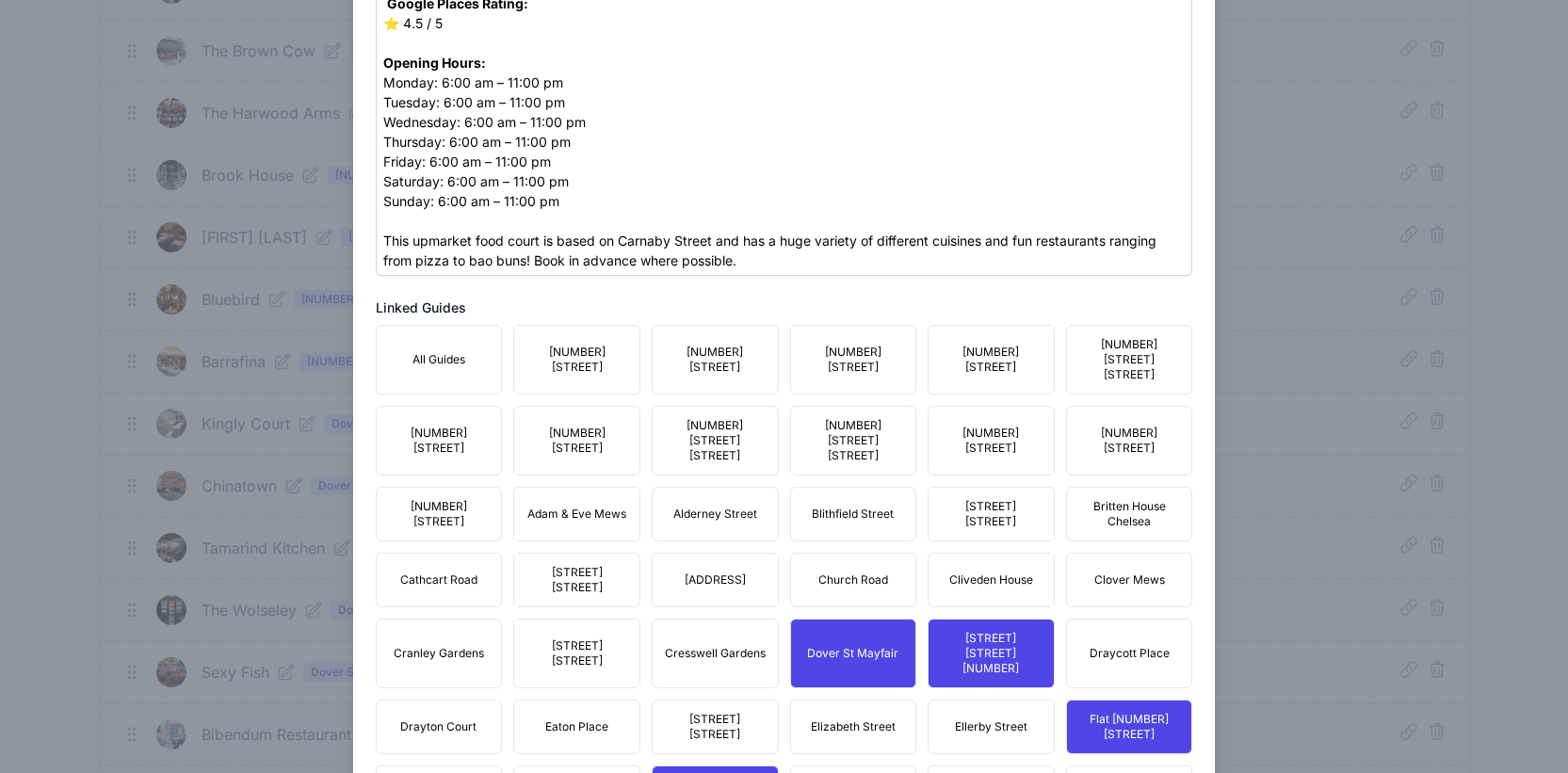 scroll, scrollTop: 918, scrollLeft: 0, axis: vertical 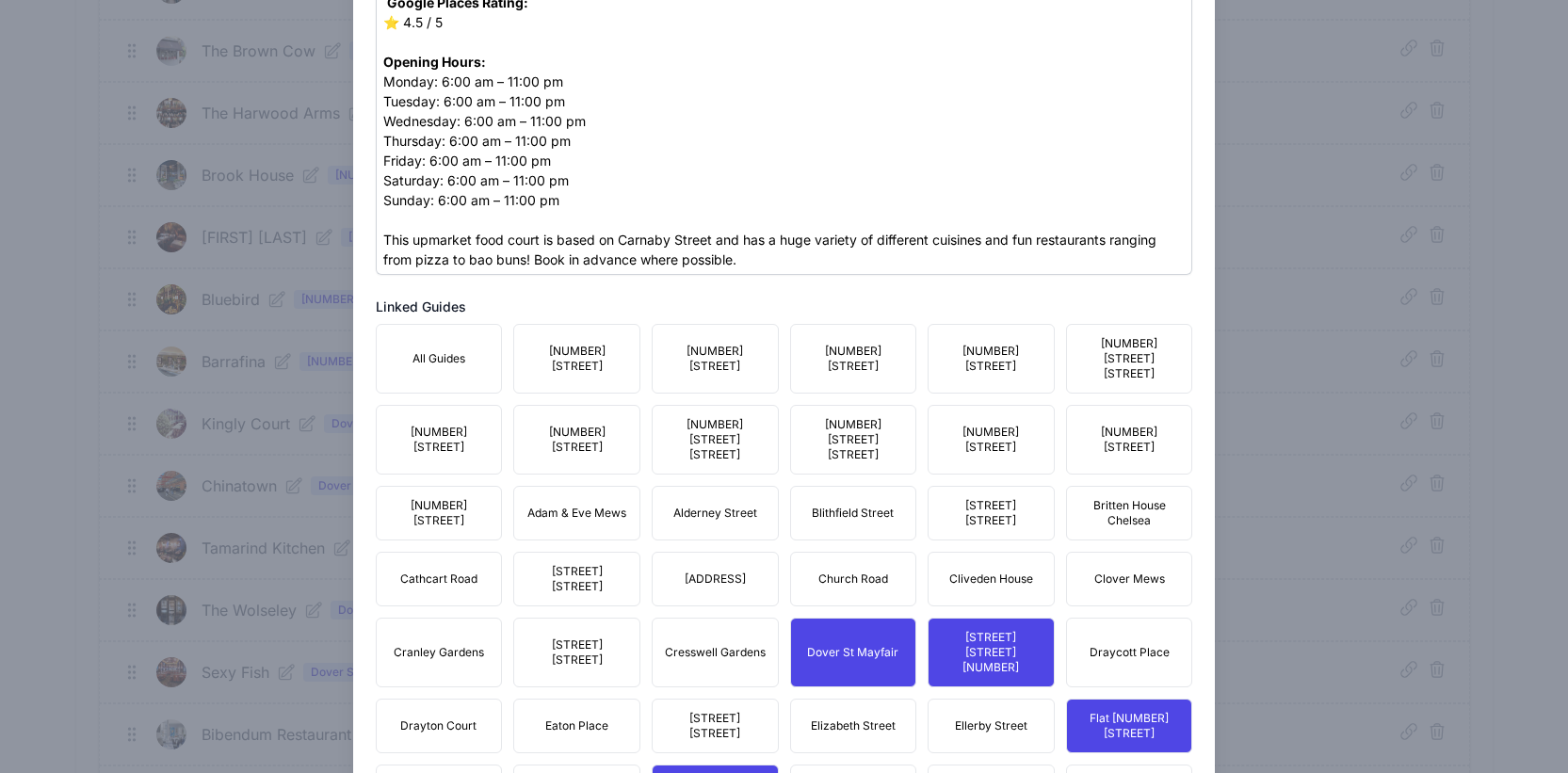 click on "[NUMBER][LETTER] [STREET]" at bounding box center [853, 440] 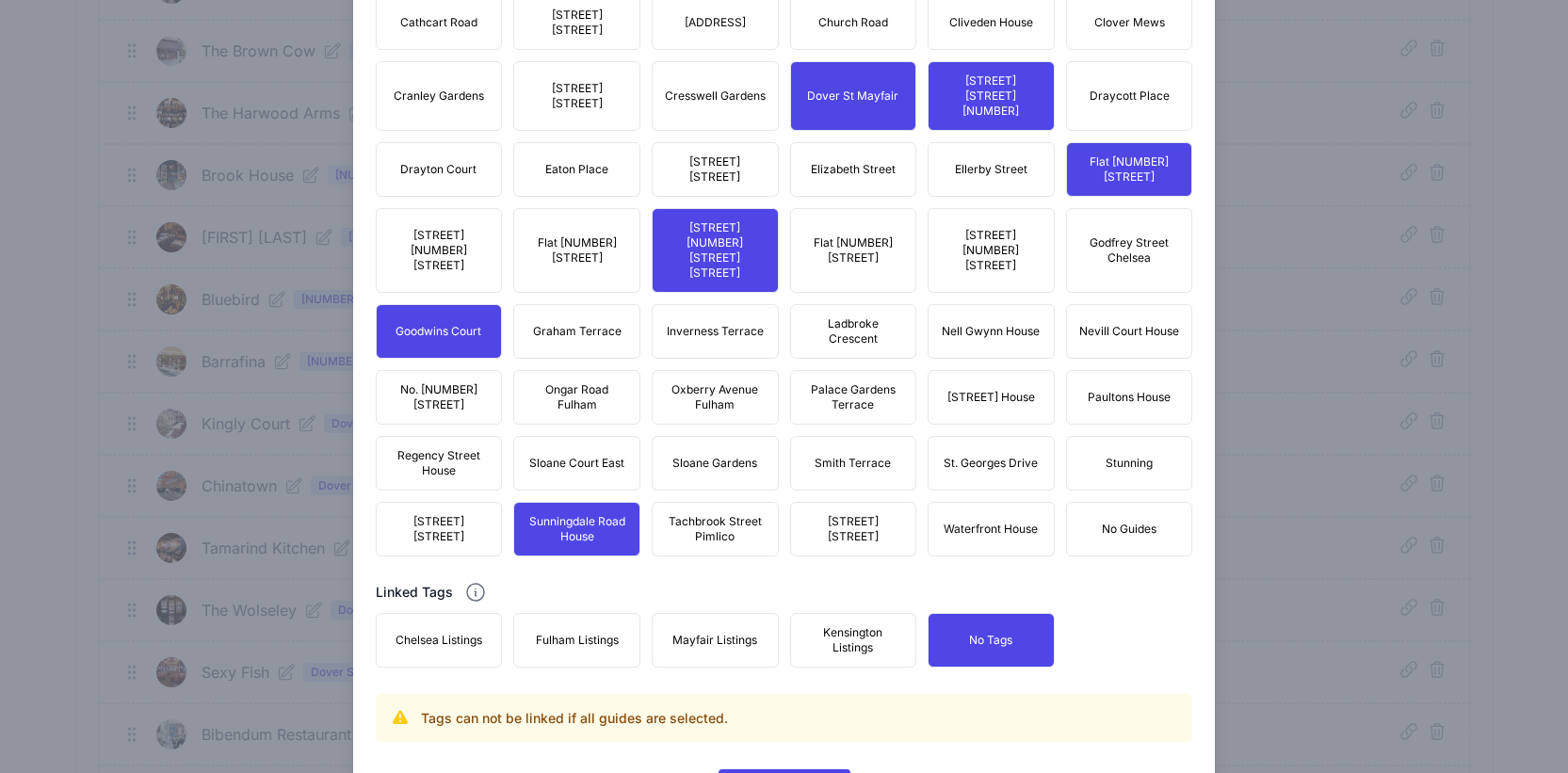 scroll, scrollTop: 1486, scrollLeft: 0, axis: vertical 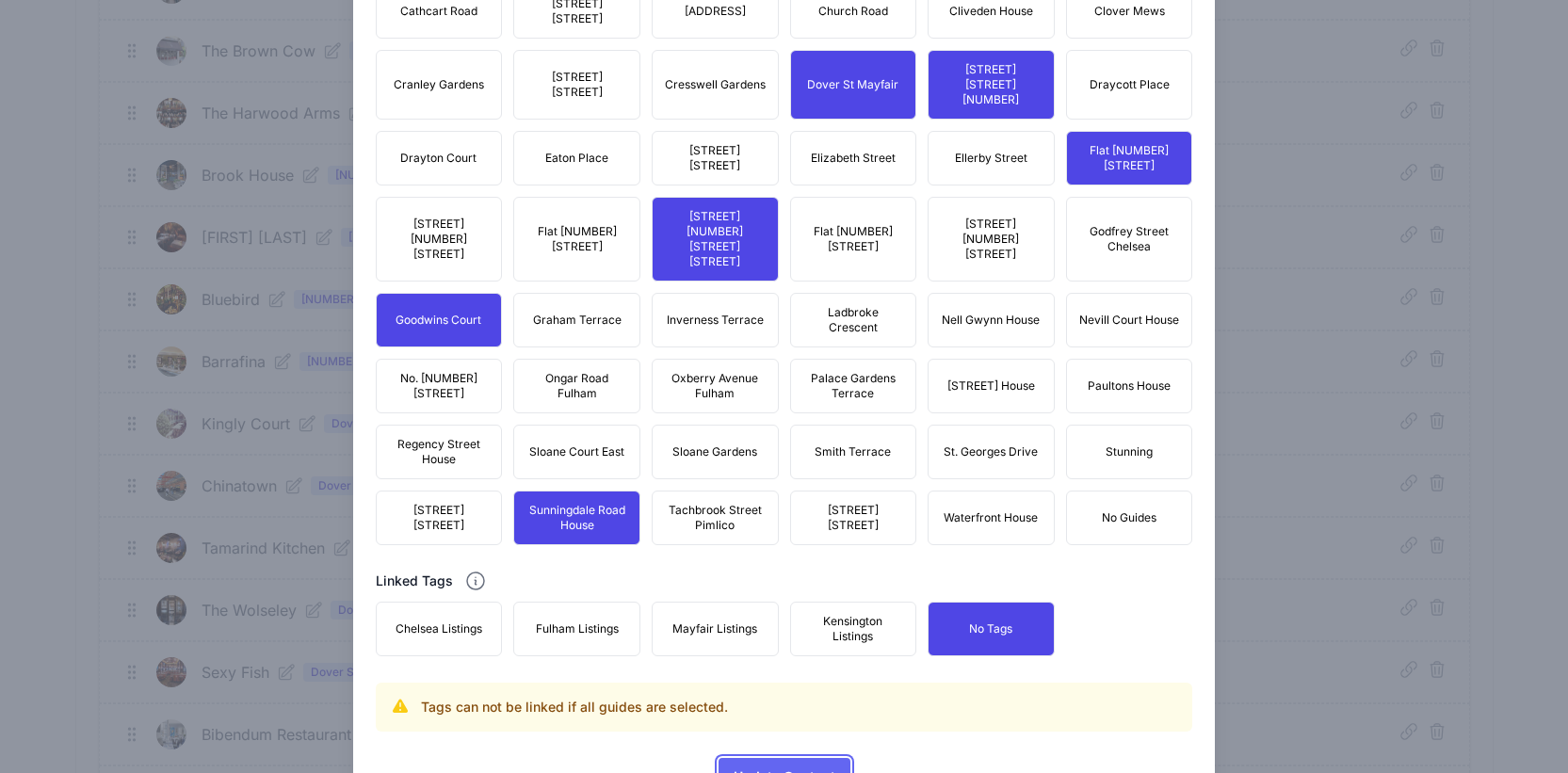 click on "Update Content" at bounding box center (784, 777) 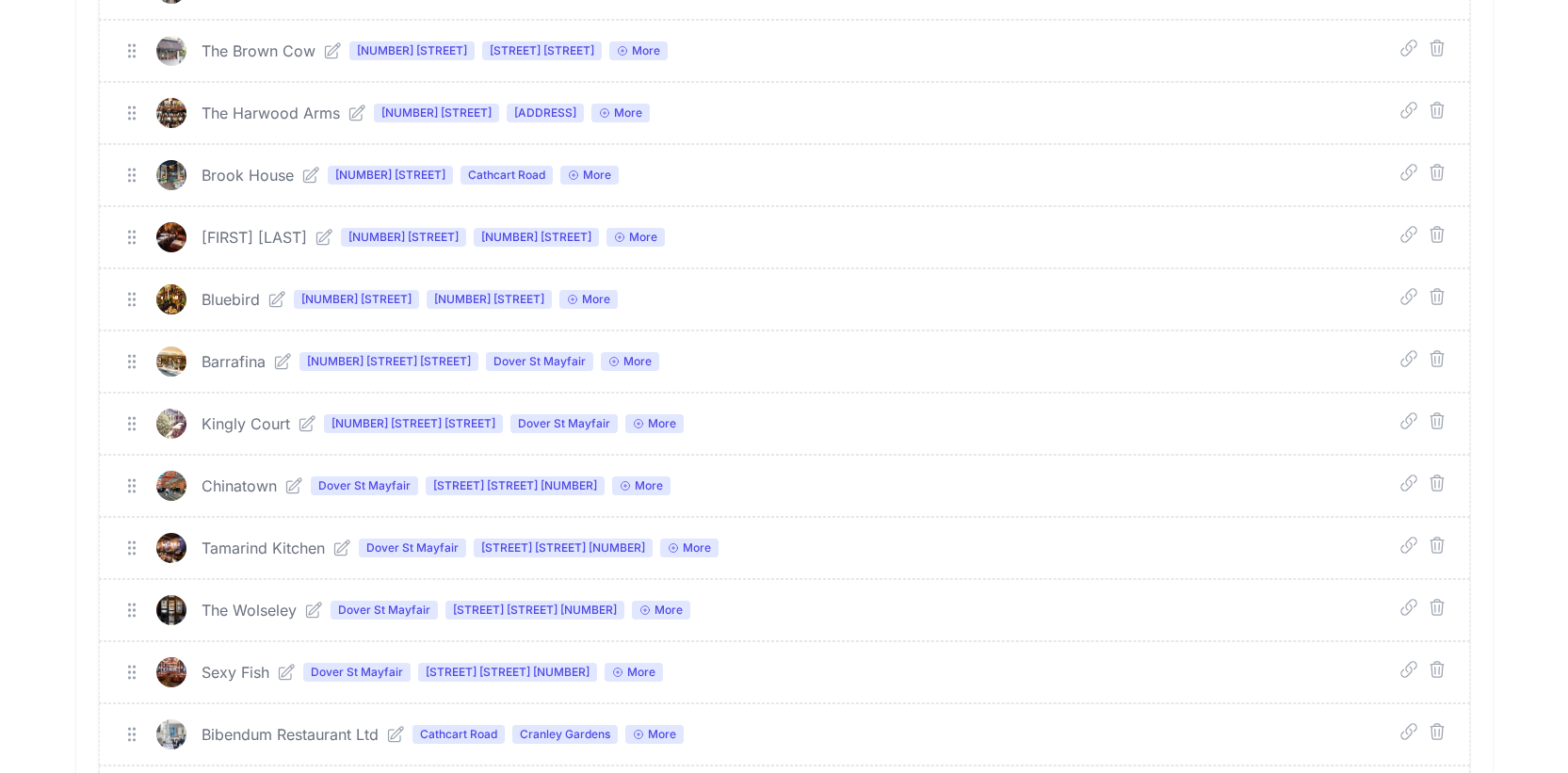 click 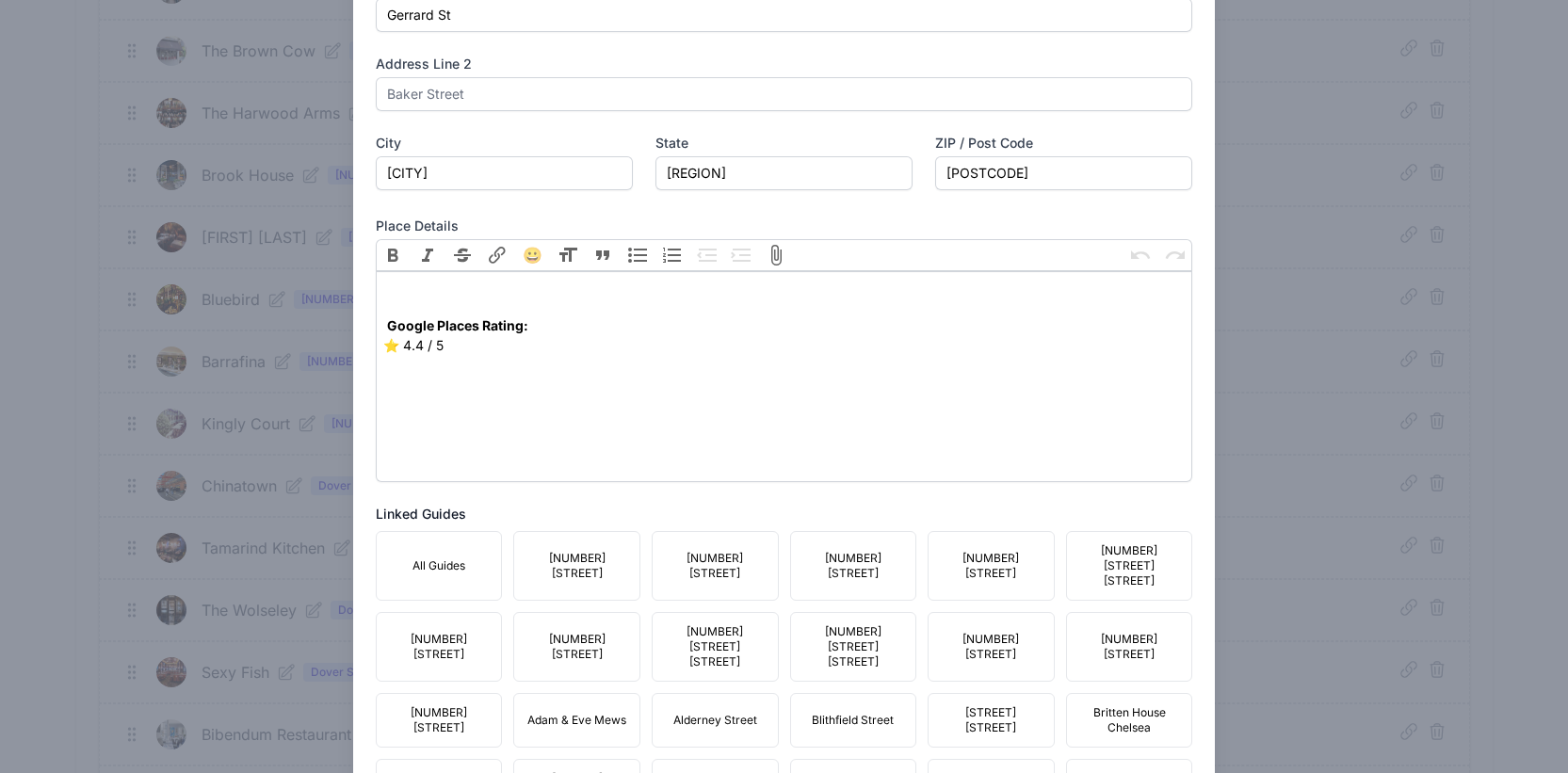 scroll, scrollTop: 930, scrollLeft: 0, axis: vertical 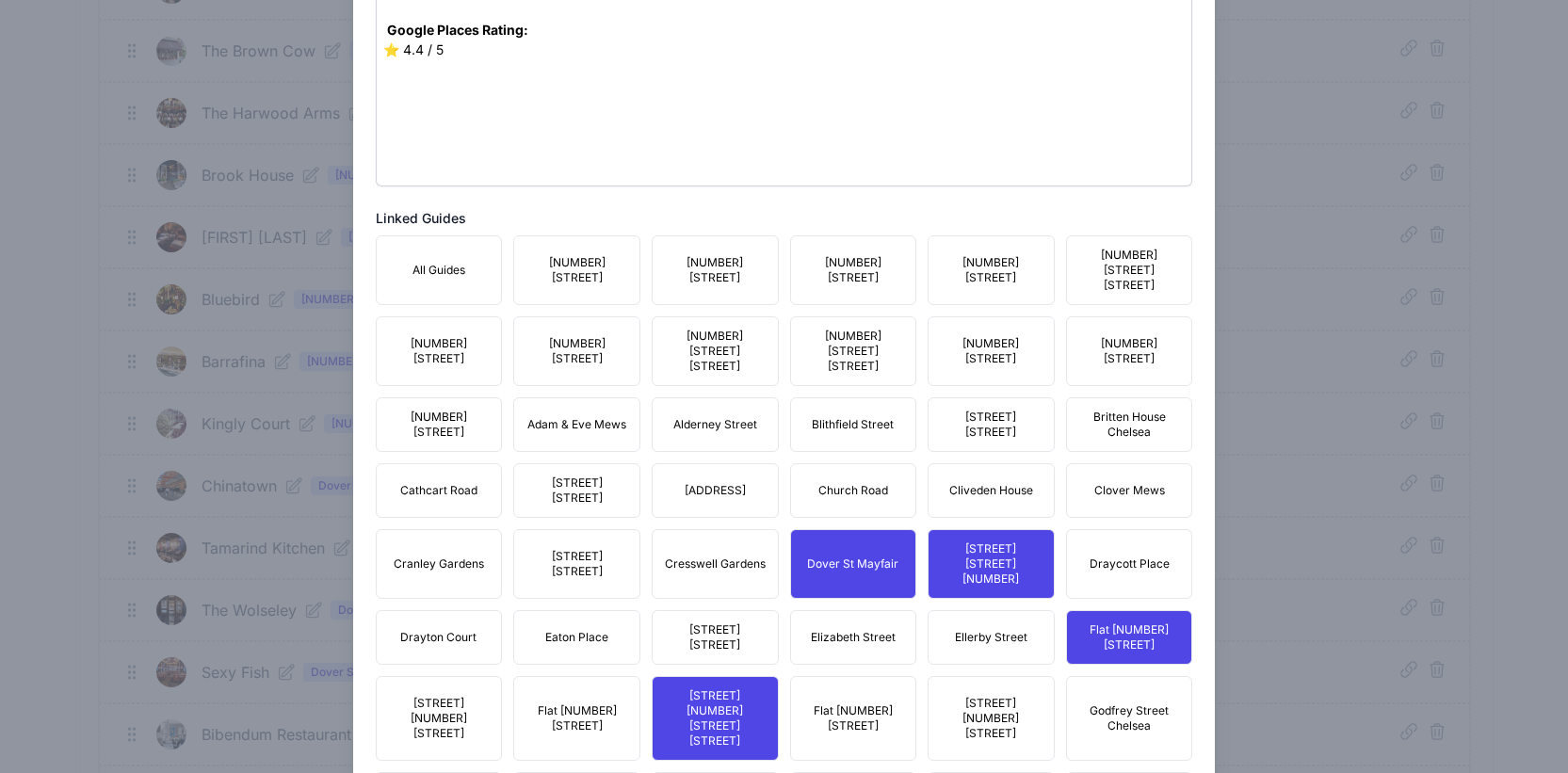 click on "[NUMBER][LETTER] [STREET]" at bounding box center [853, 351] 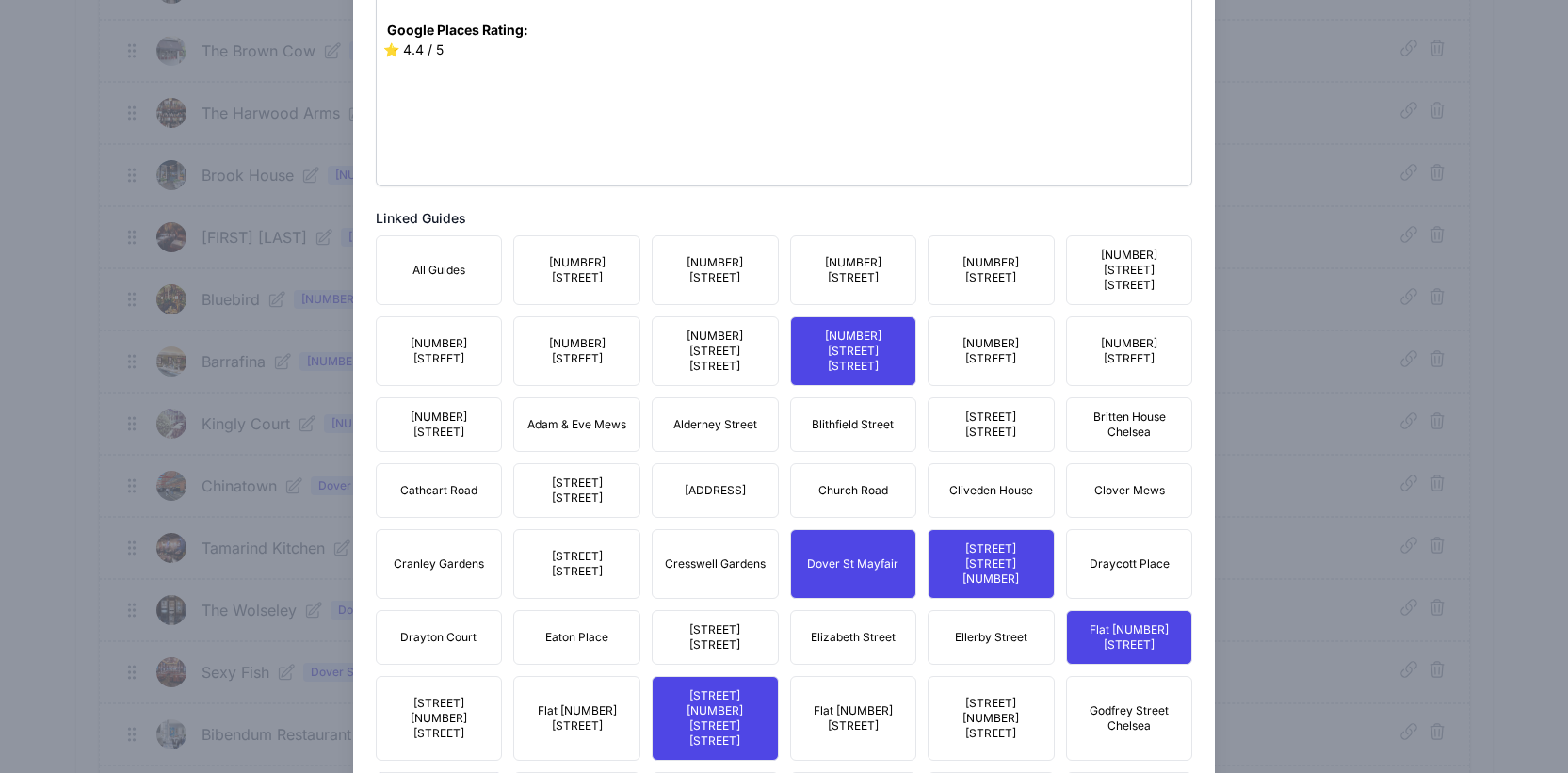 scroll, scrollTop: 1409, scrollLeft: 0, axis: vertical 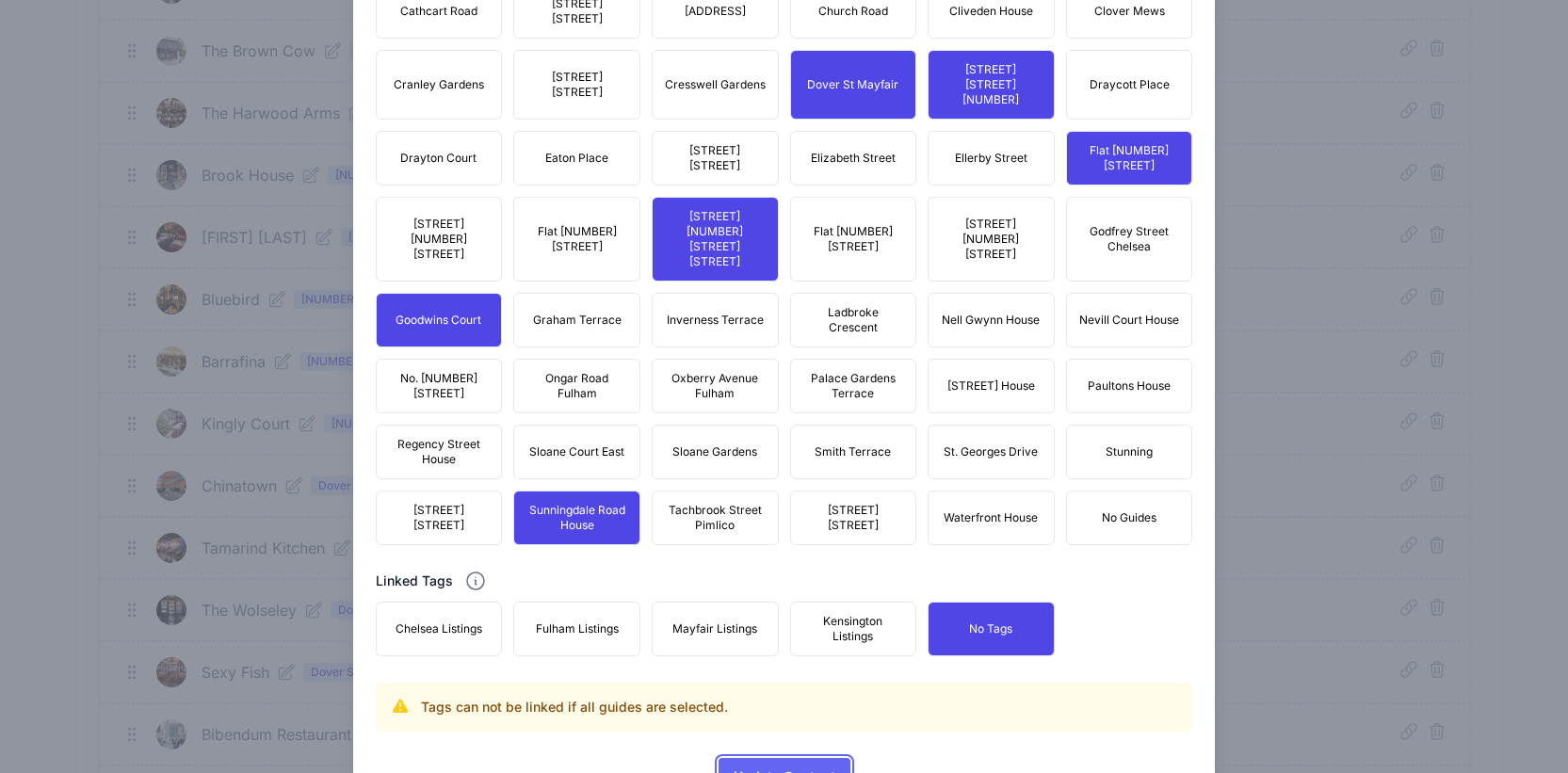 click on "Update Content" at bounding box center (784, 777) 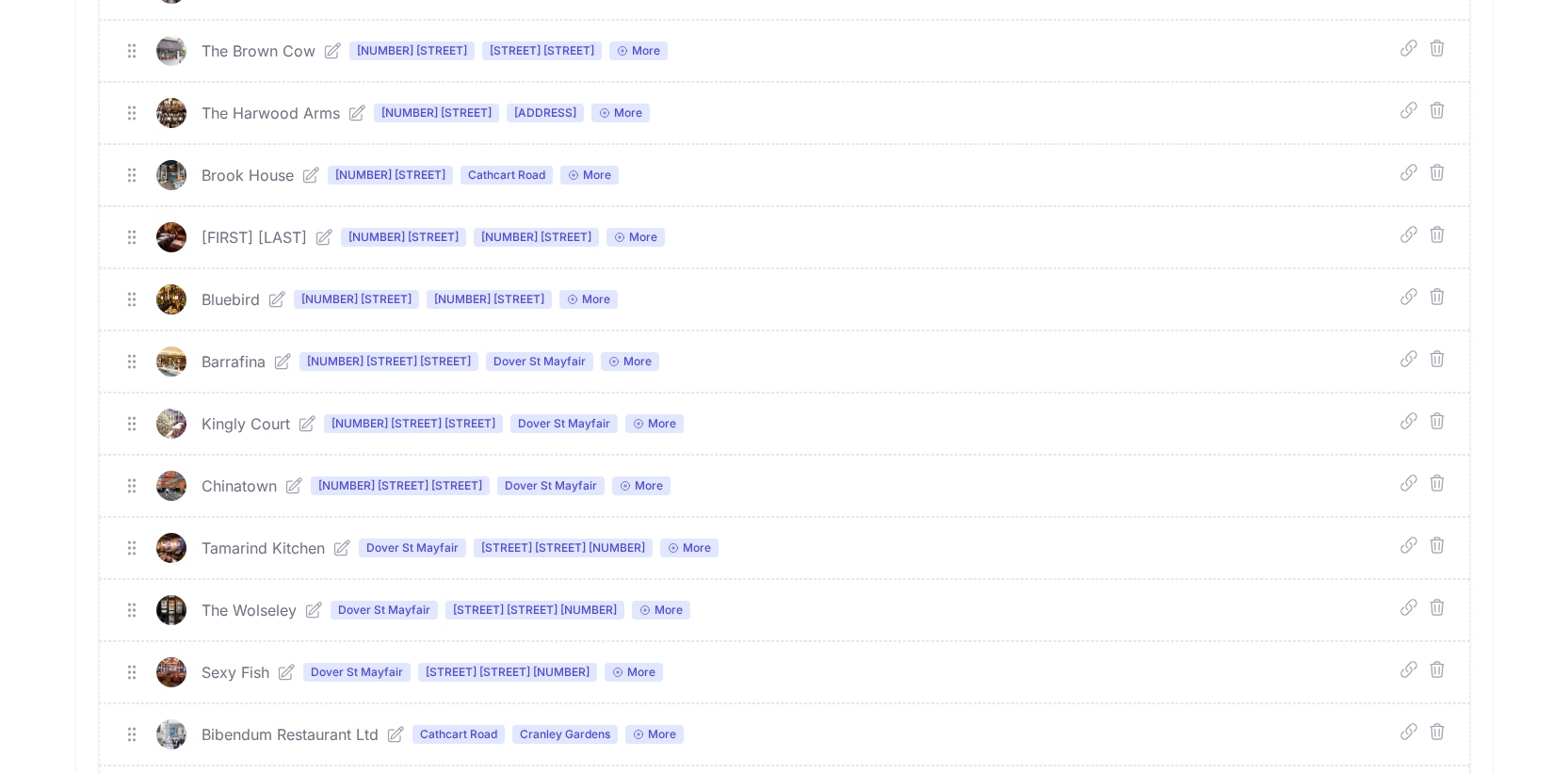 click 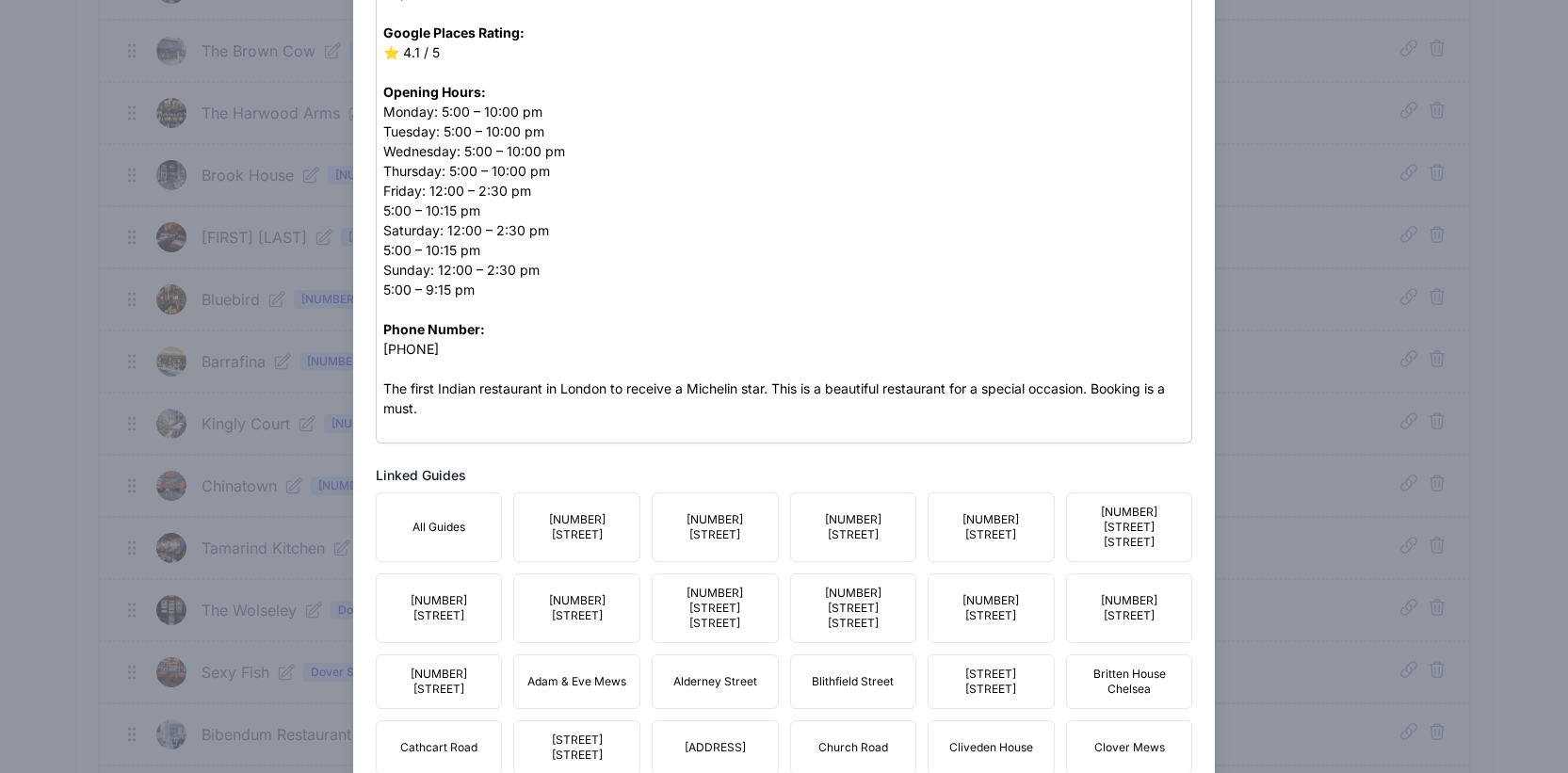 scroll, scrollTop: 1331, scrollLeft: 0, axis: vertical 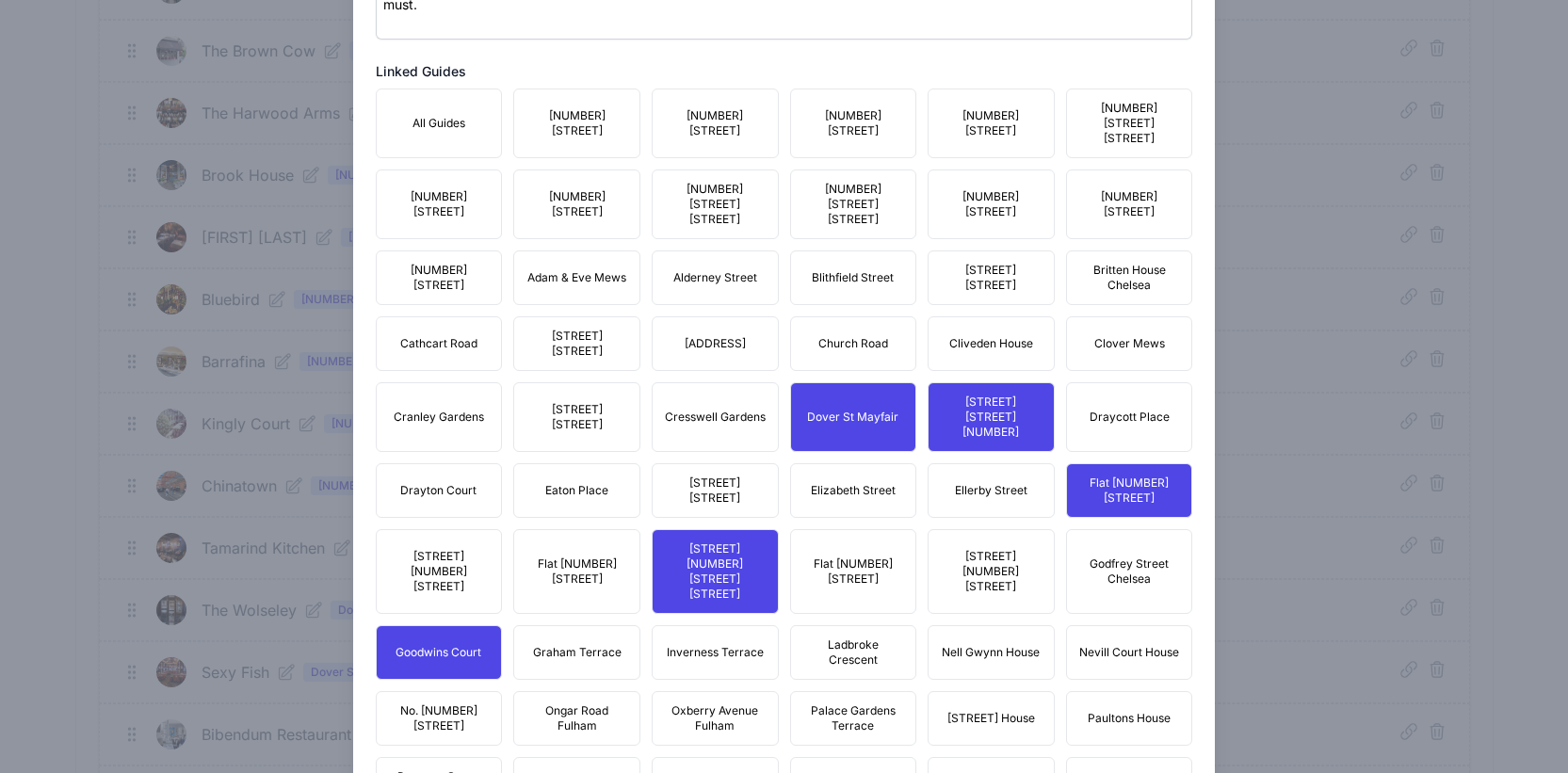 click on "[NUMBER][LETTER] [STREET]" at bounding box center [853, 204] 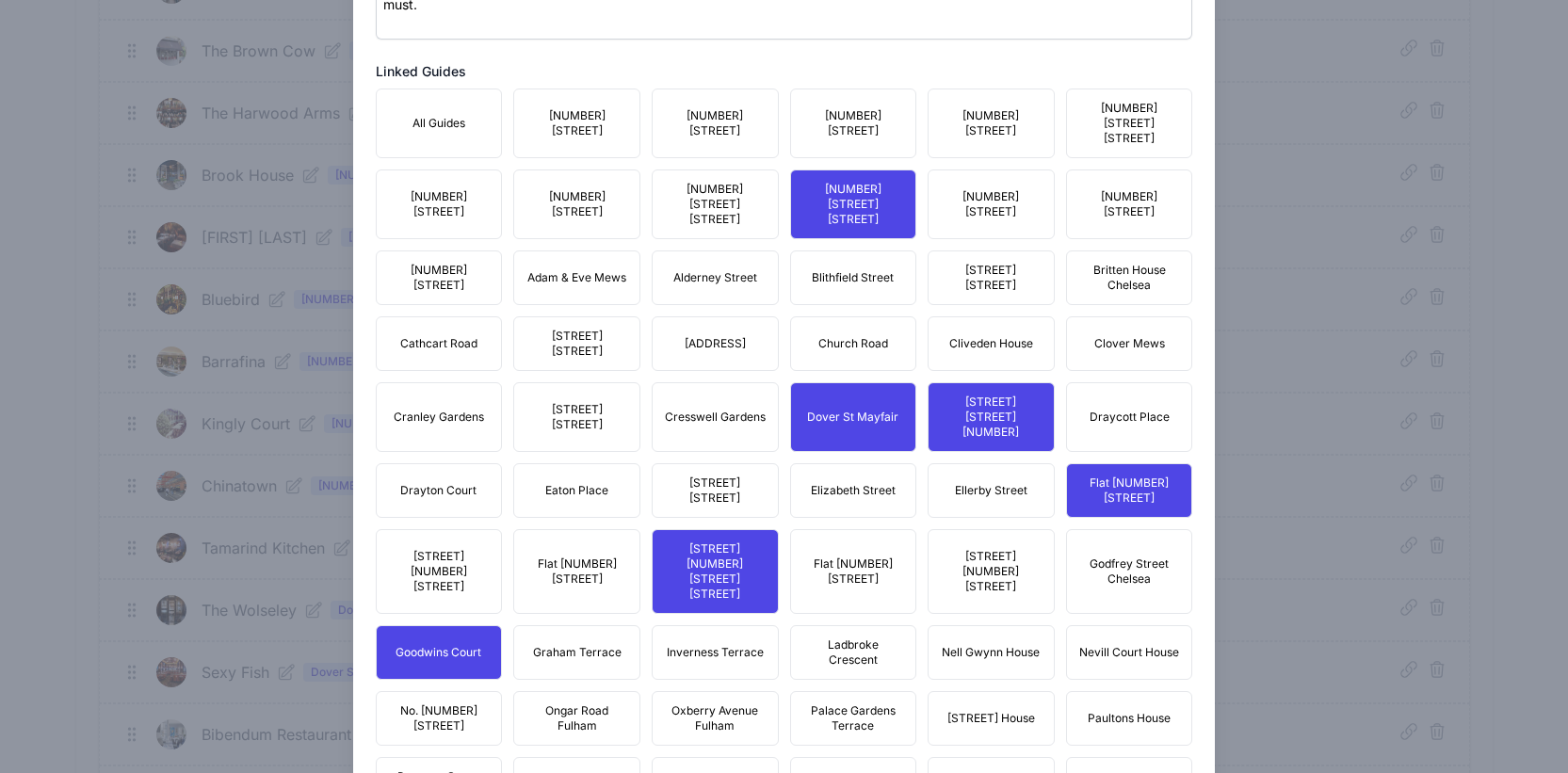 scroll, scrollTop: 1664, scrollLeft: 0, axis: vertical 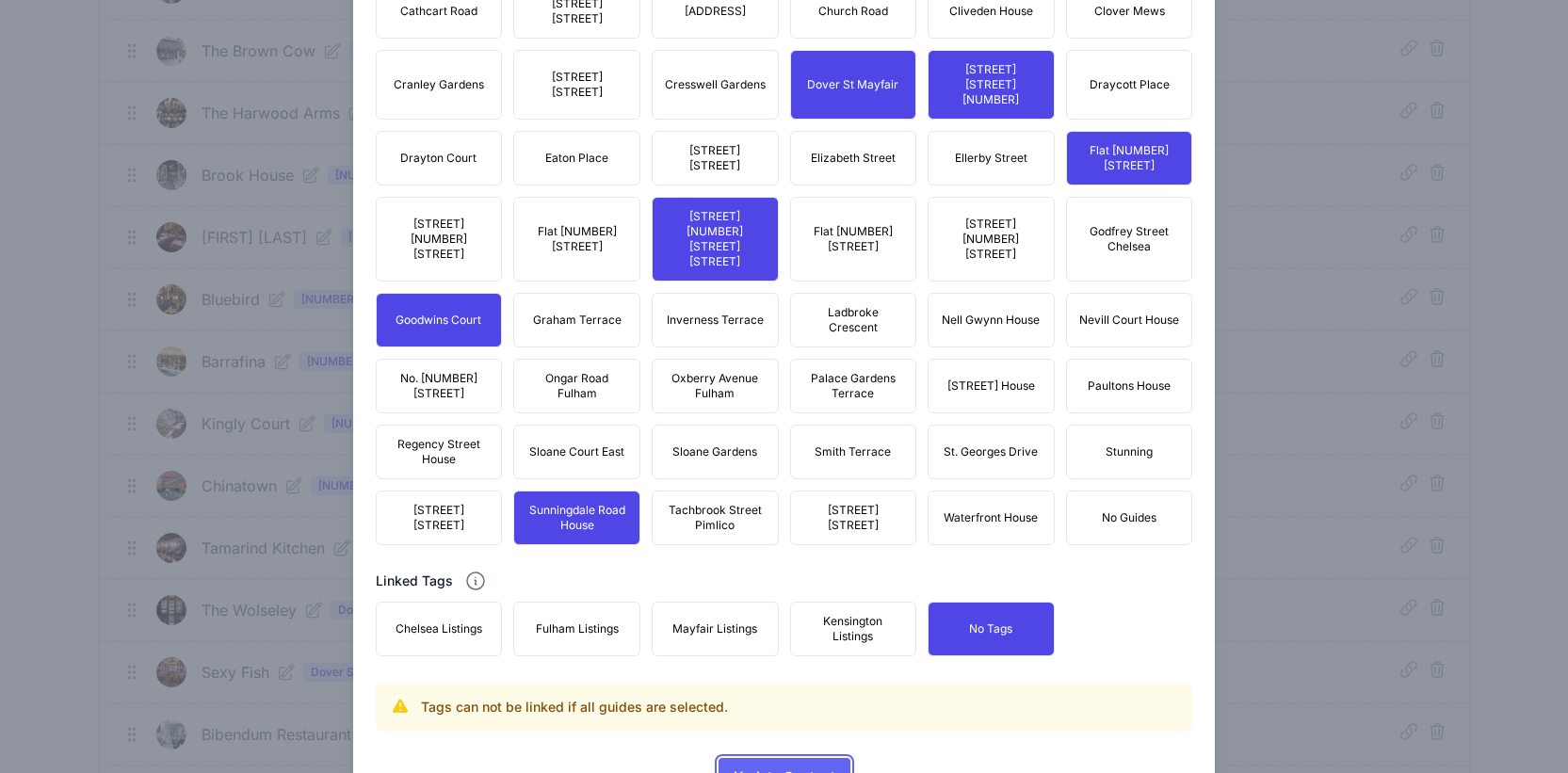 click on "Update Content" at bounding box center (784, 777) 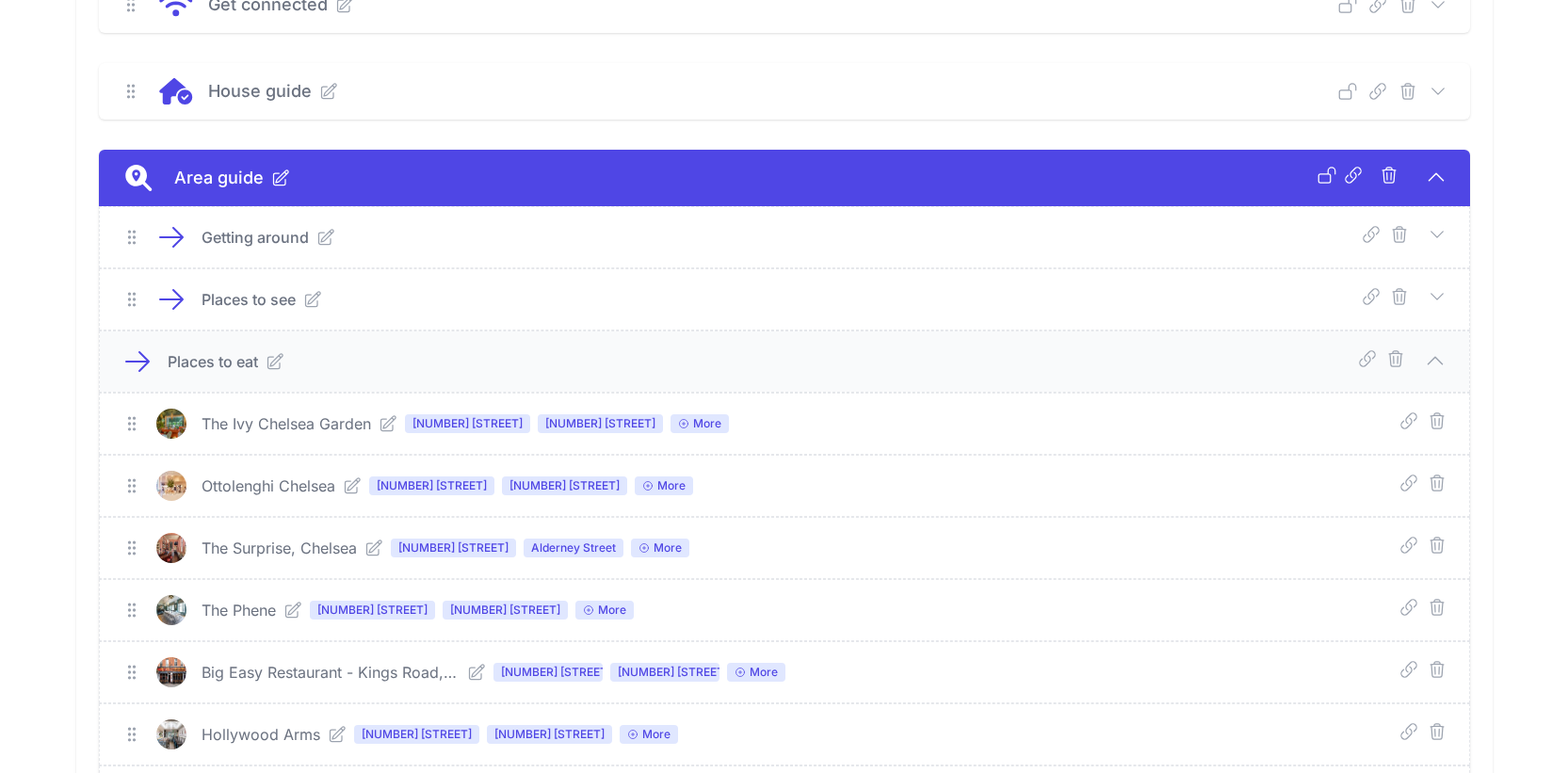 scroll, scrollTop: 1328, scrollLeft: 0, axis: vertical 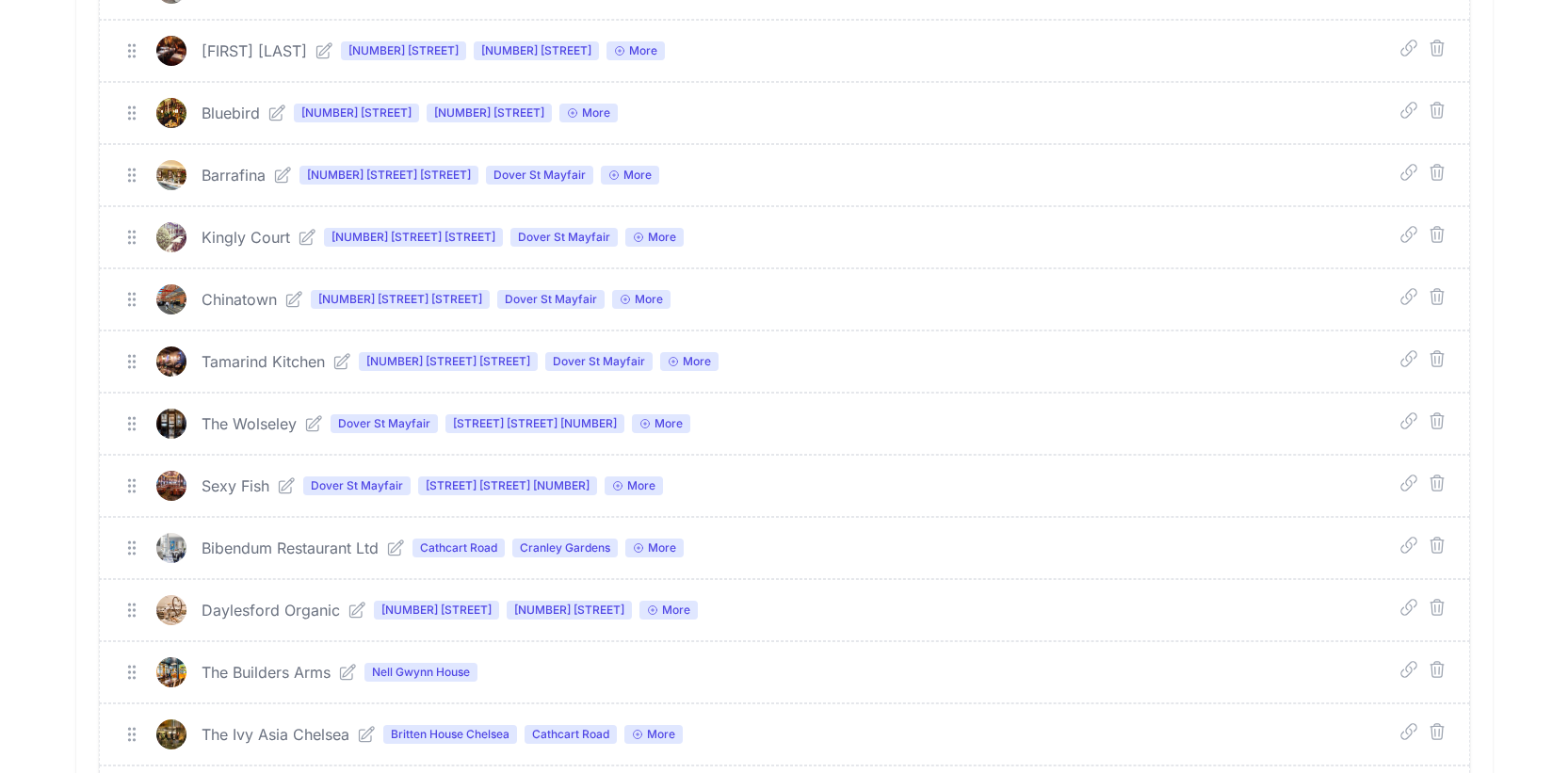 click 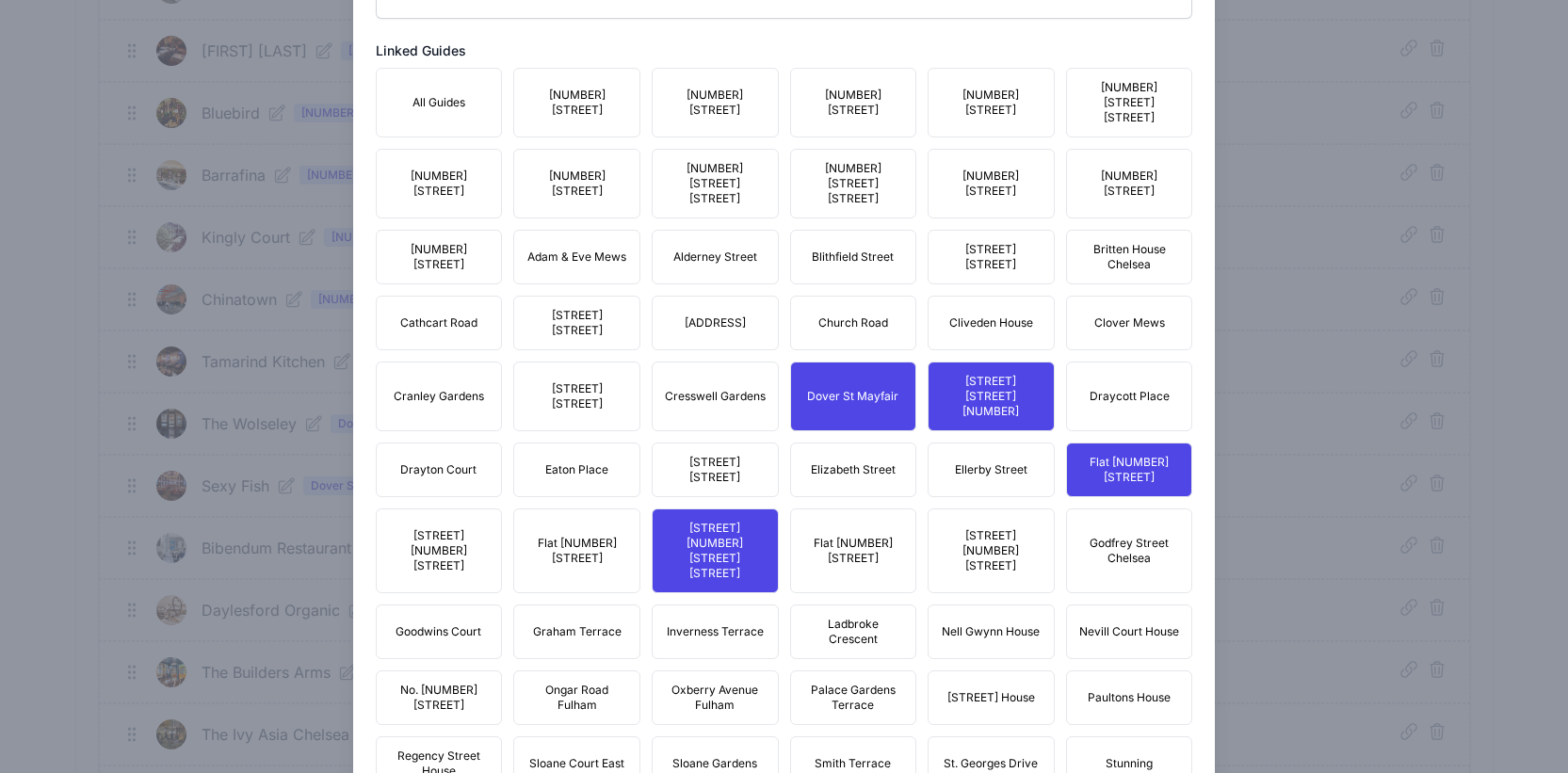 click on "[NUMBER][LETTER] [STREET]" at bounding box center [853, 184] 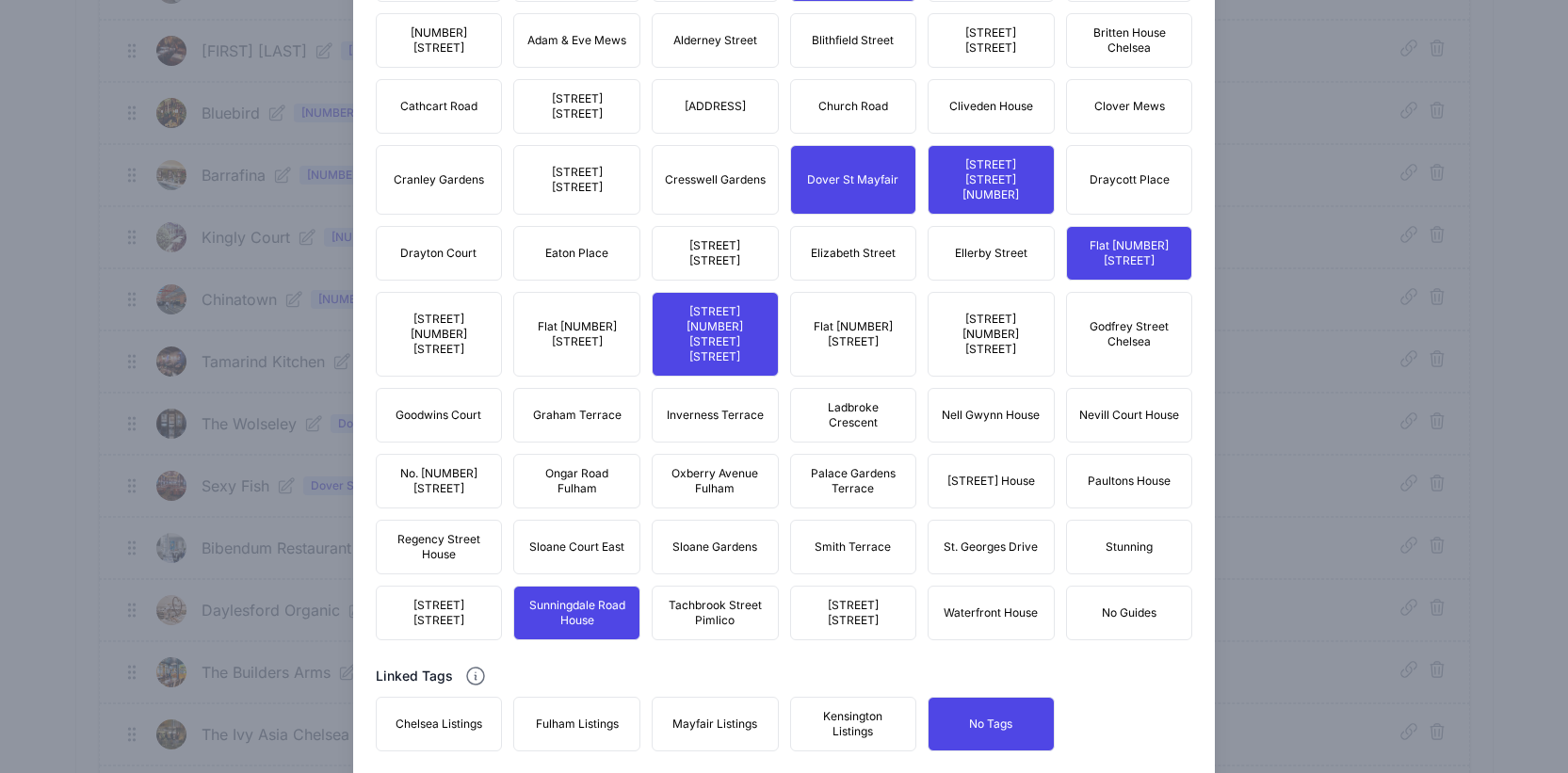 scroll, scrollTop: 1604, scrollLeft: 0, axis: vertical 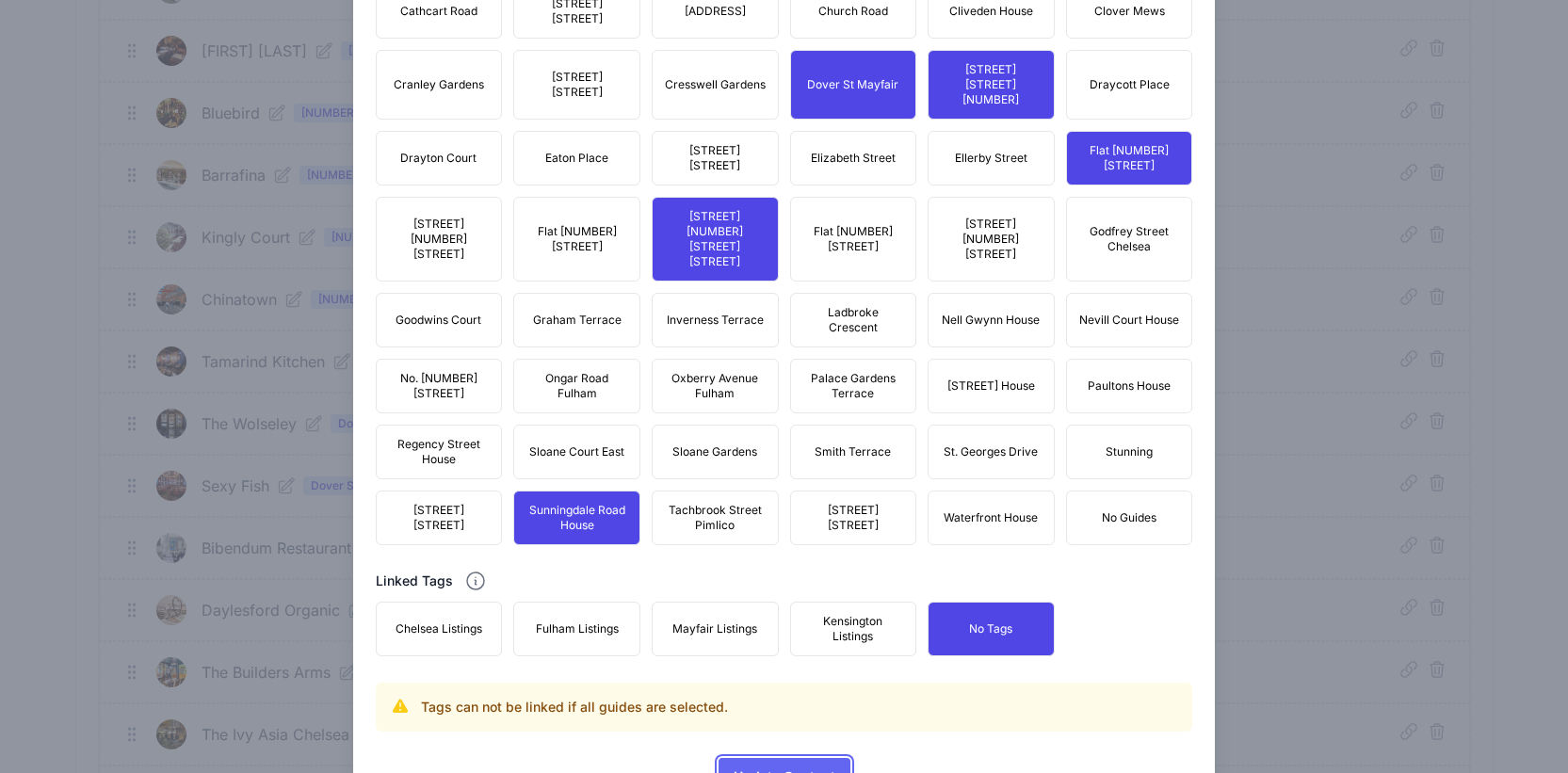 click on "Update Content" at bounding box center (784, 777) 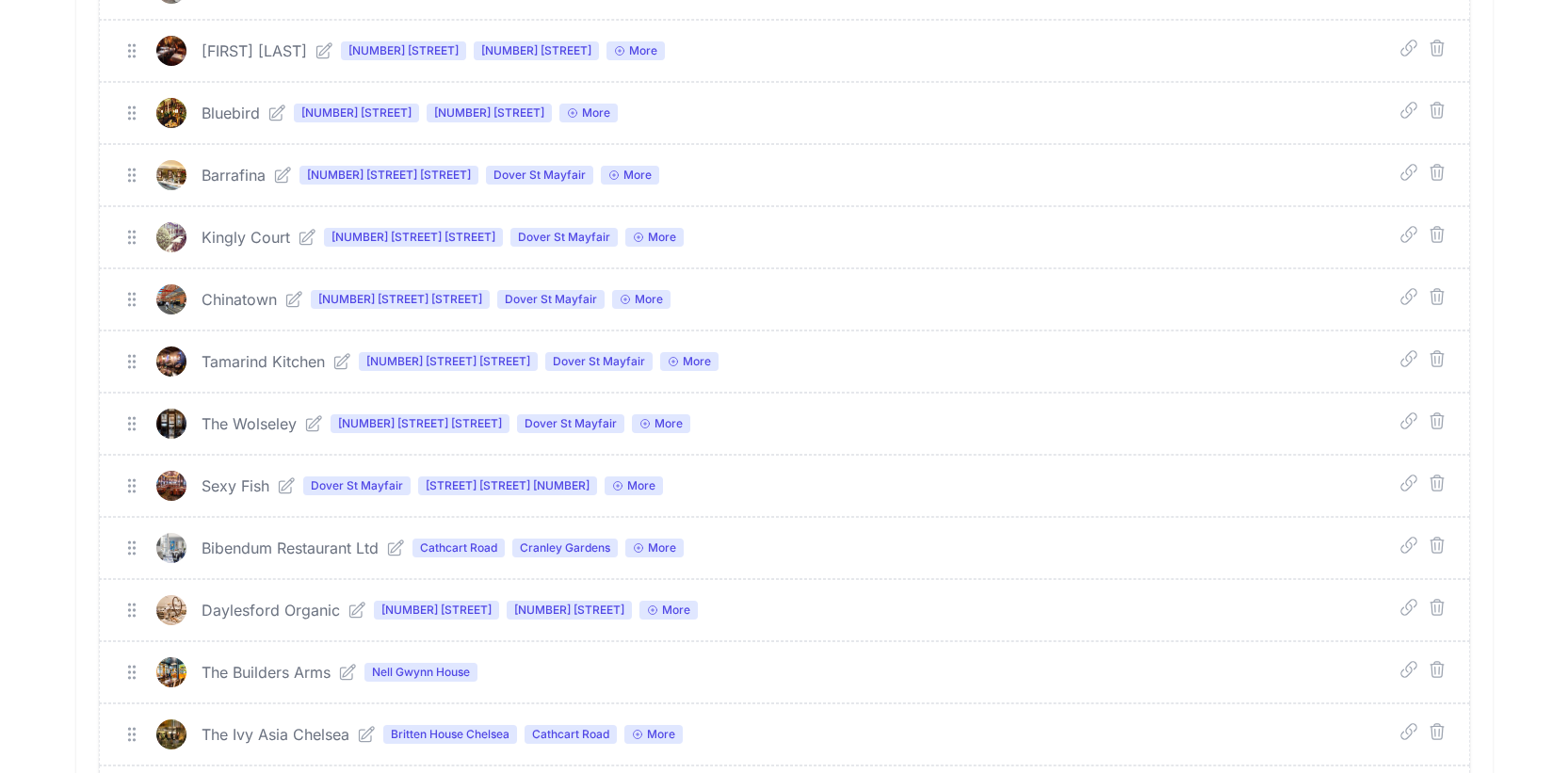 click at bounding box center (283, 486) 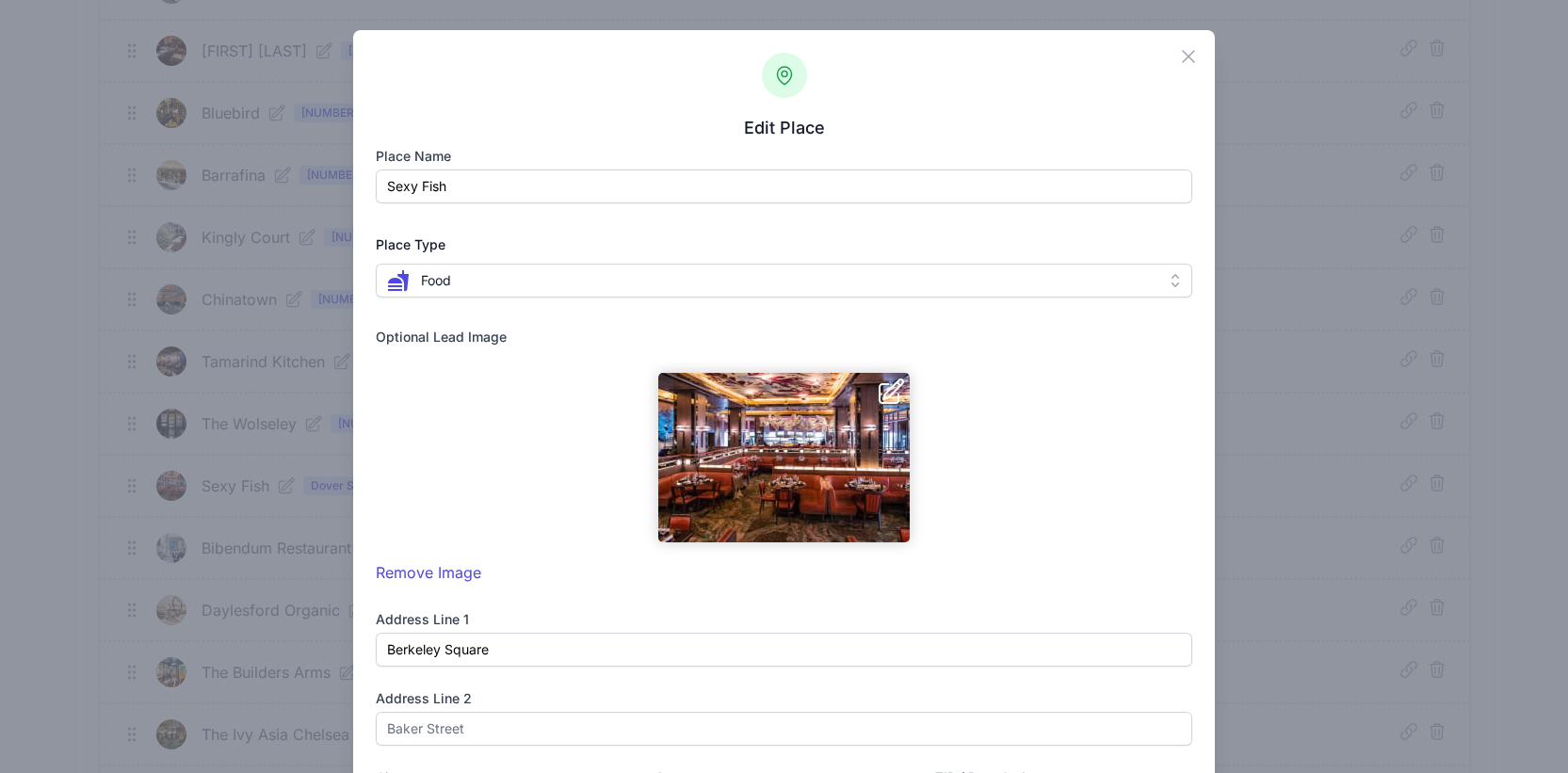 scroll, scrollTop: 955, scrollLeft: 0, axis: vertical 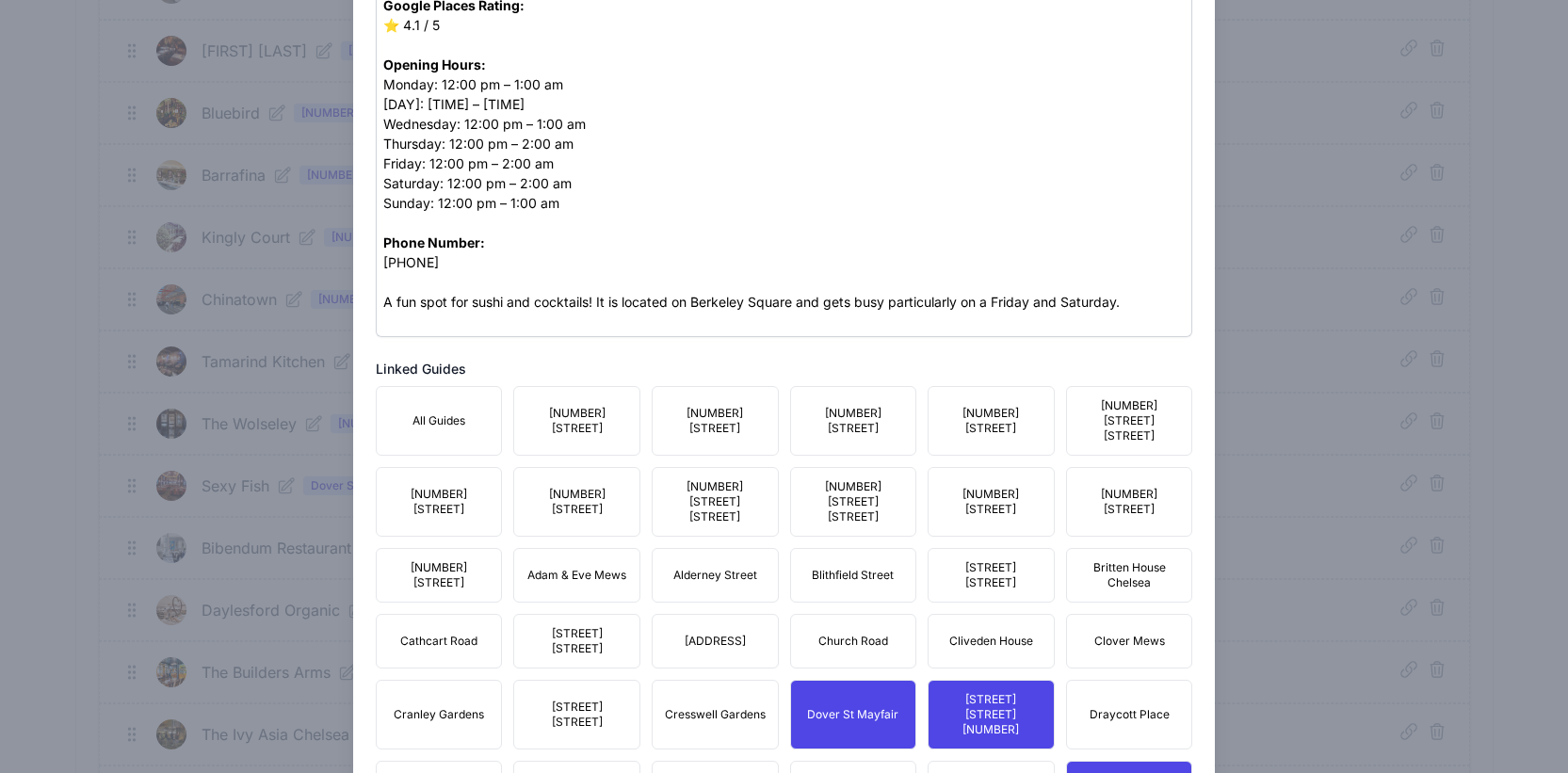 click on "[NUMBER][LETTER] [STREET]" at bounding box center [853, 502] 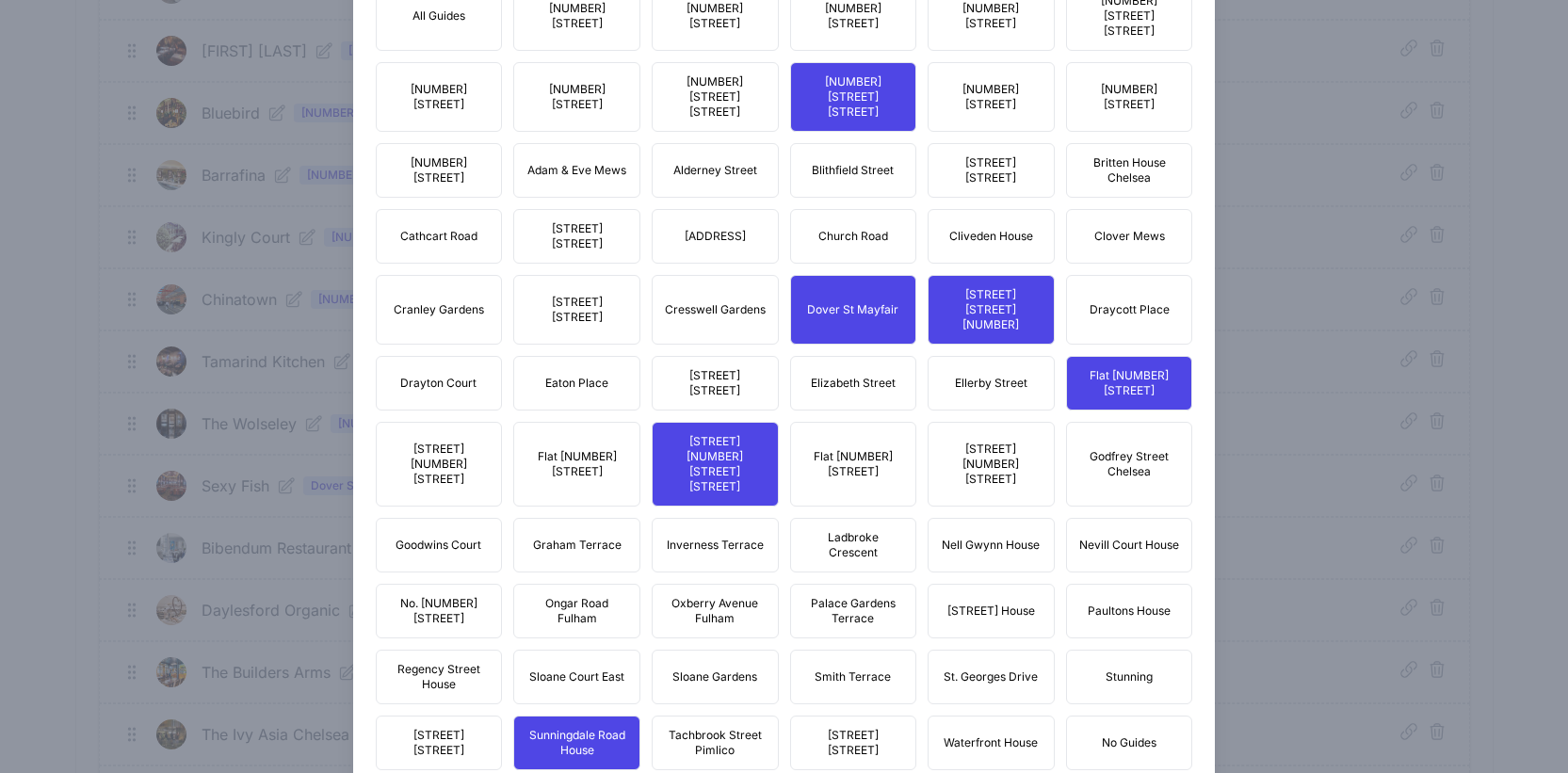 scroll, scrollTop: 1585, scrollLeft: 0, axis: vertical 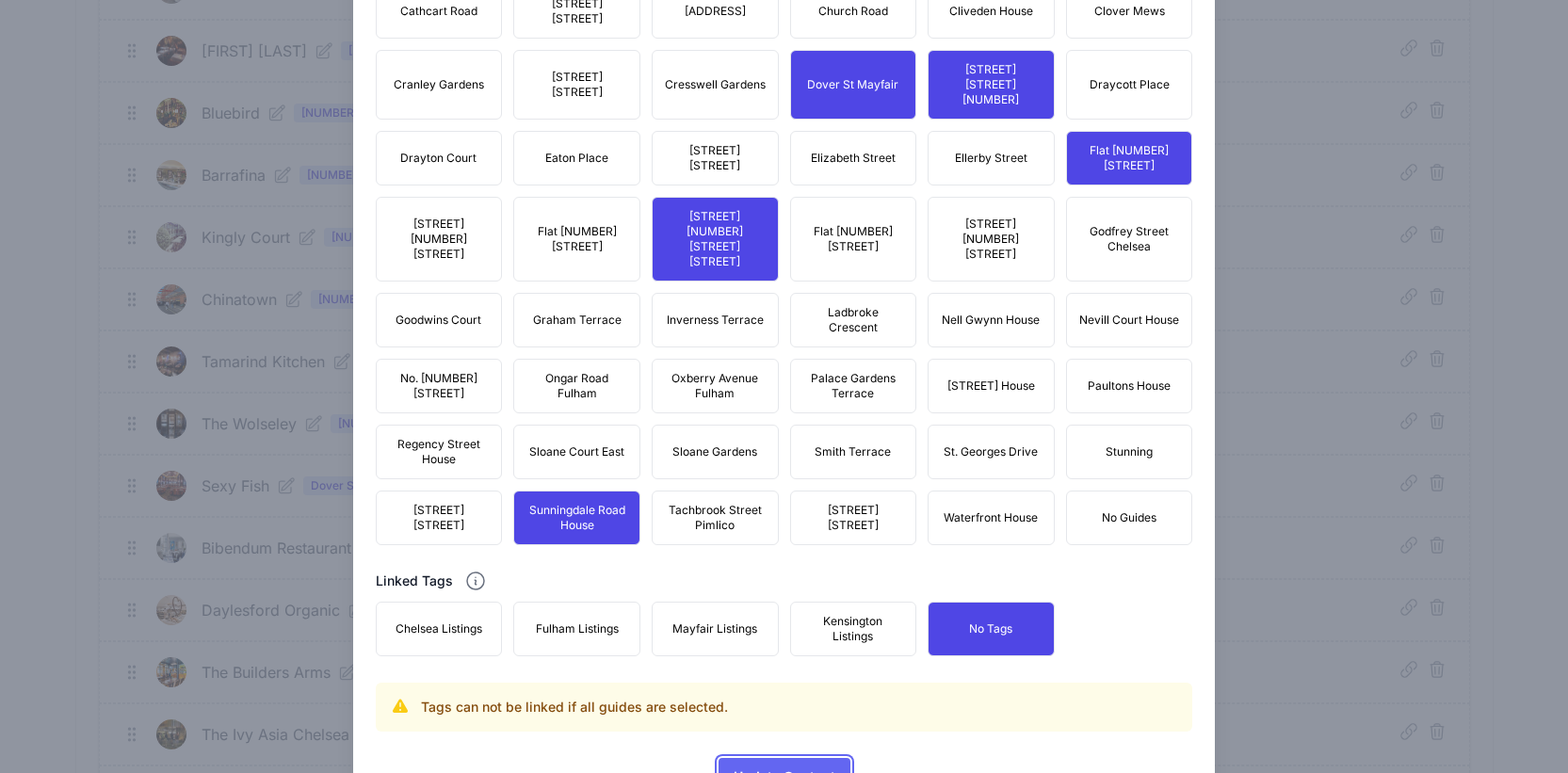drag, startPoint x: 767, startPoint y: 702, endPoint x: 966, endPoint y: 684, distance: 199.81241 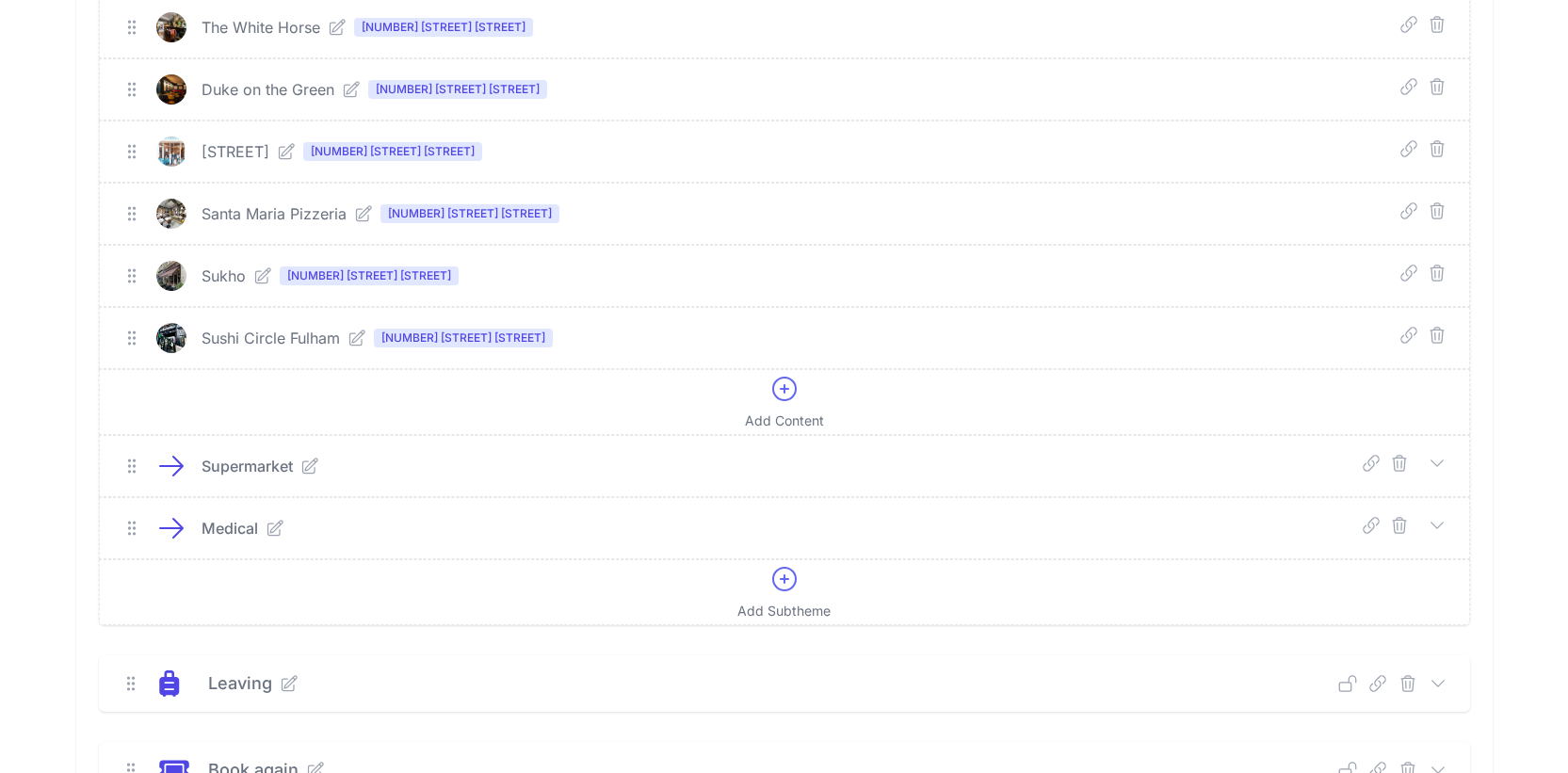scroll, scrollTop: 5188, scrollLeft: 0, axis: vertical 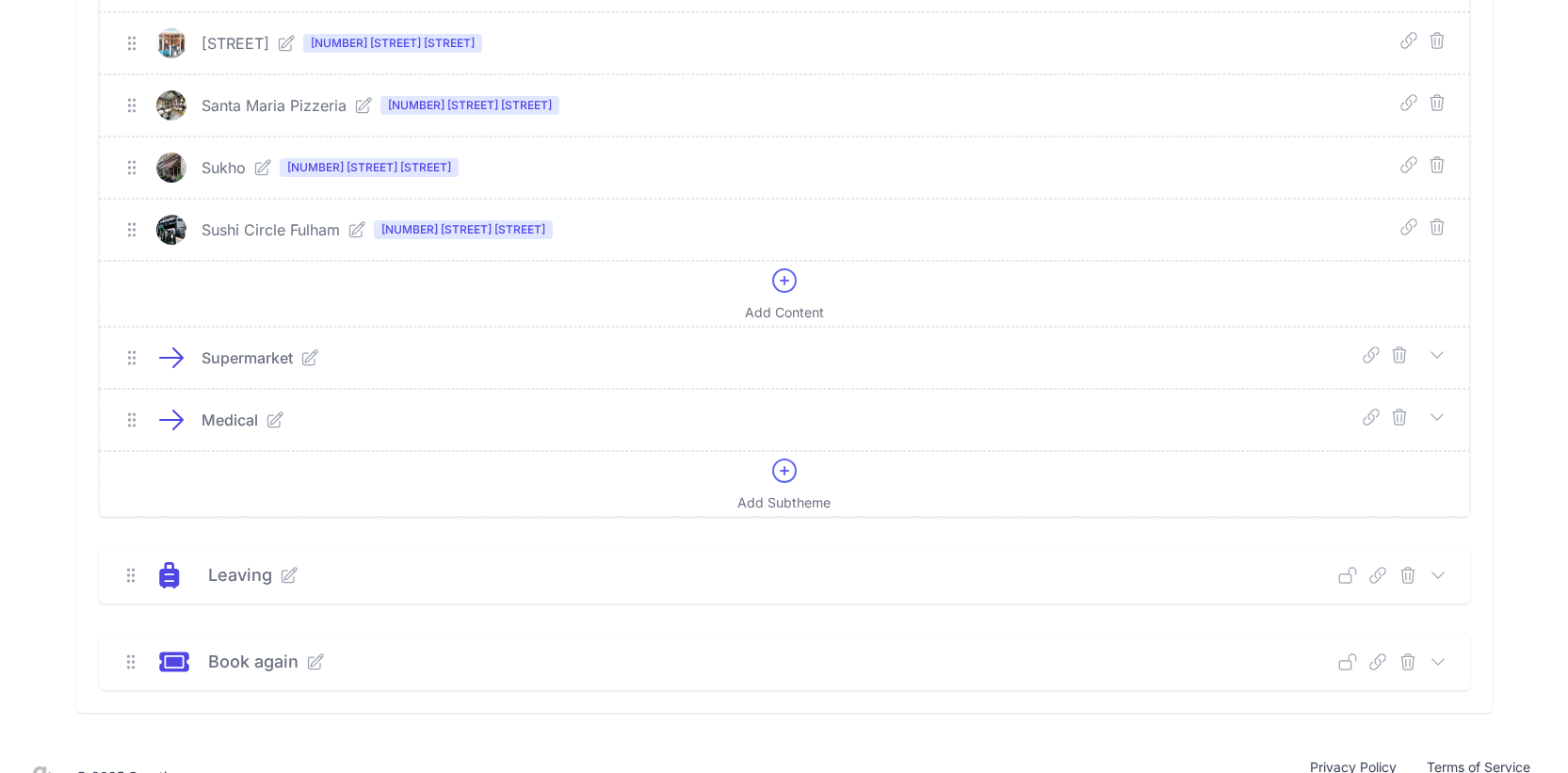 click 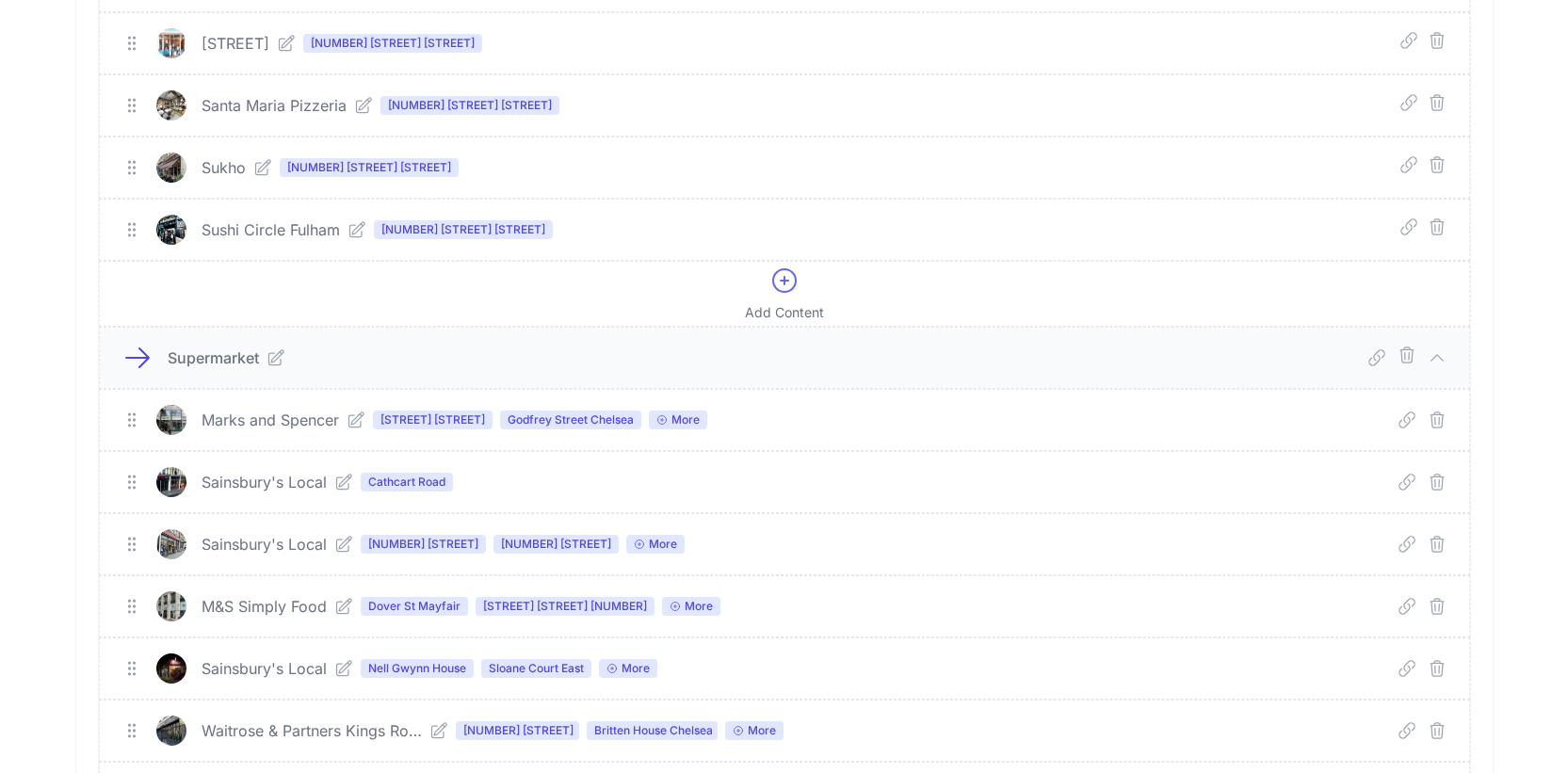 click on "Marks and Spencer
Cranmer Court
Godfrey Street Chelsea
More" at bounding box center (760, 420) 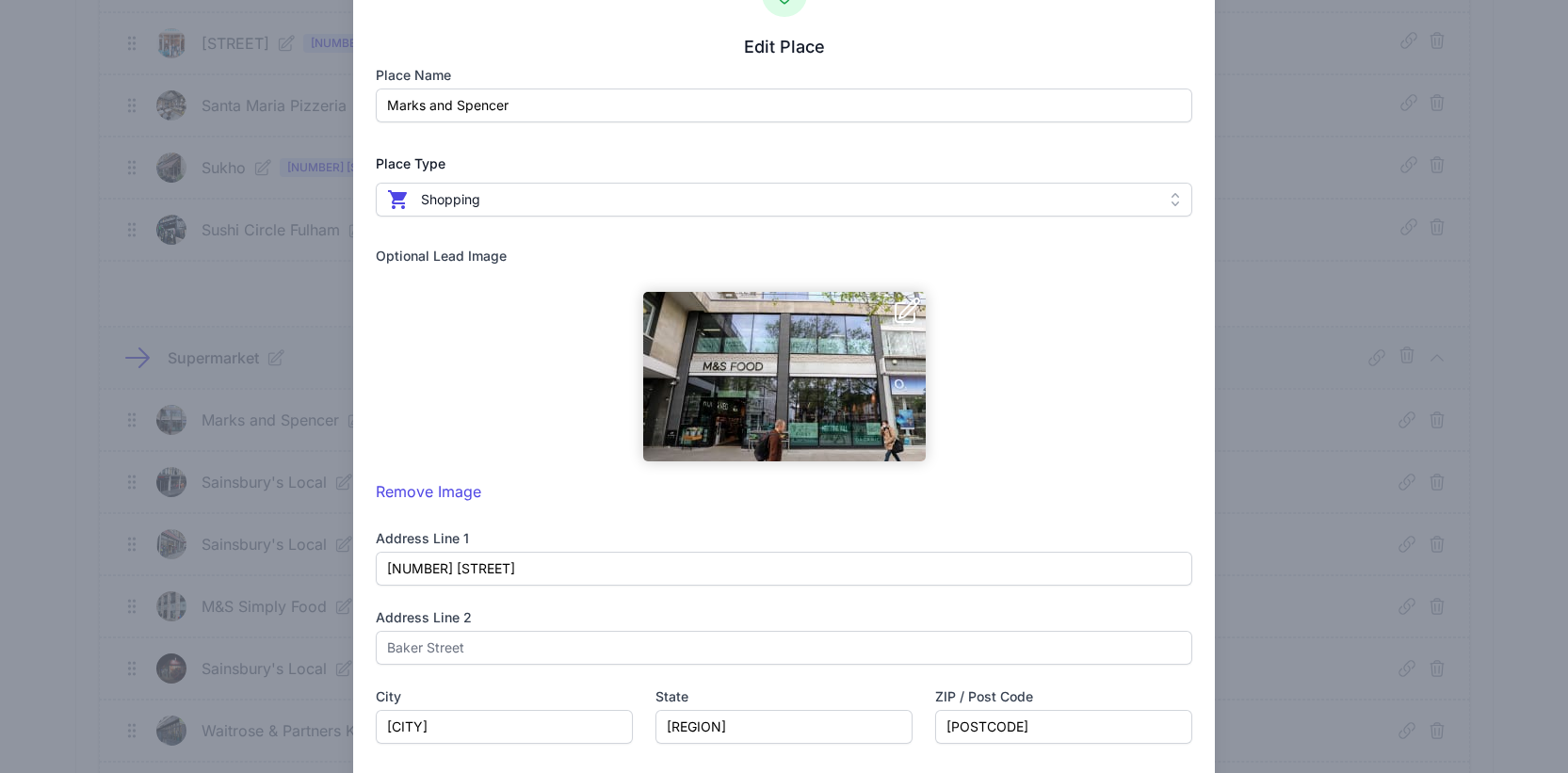 scroll, scrollTop: 0, scrollLeft: 0, axis: both 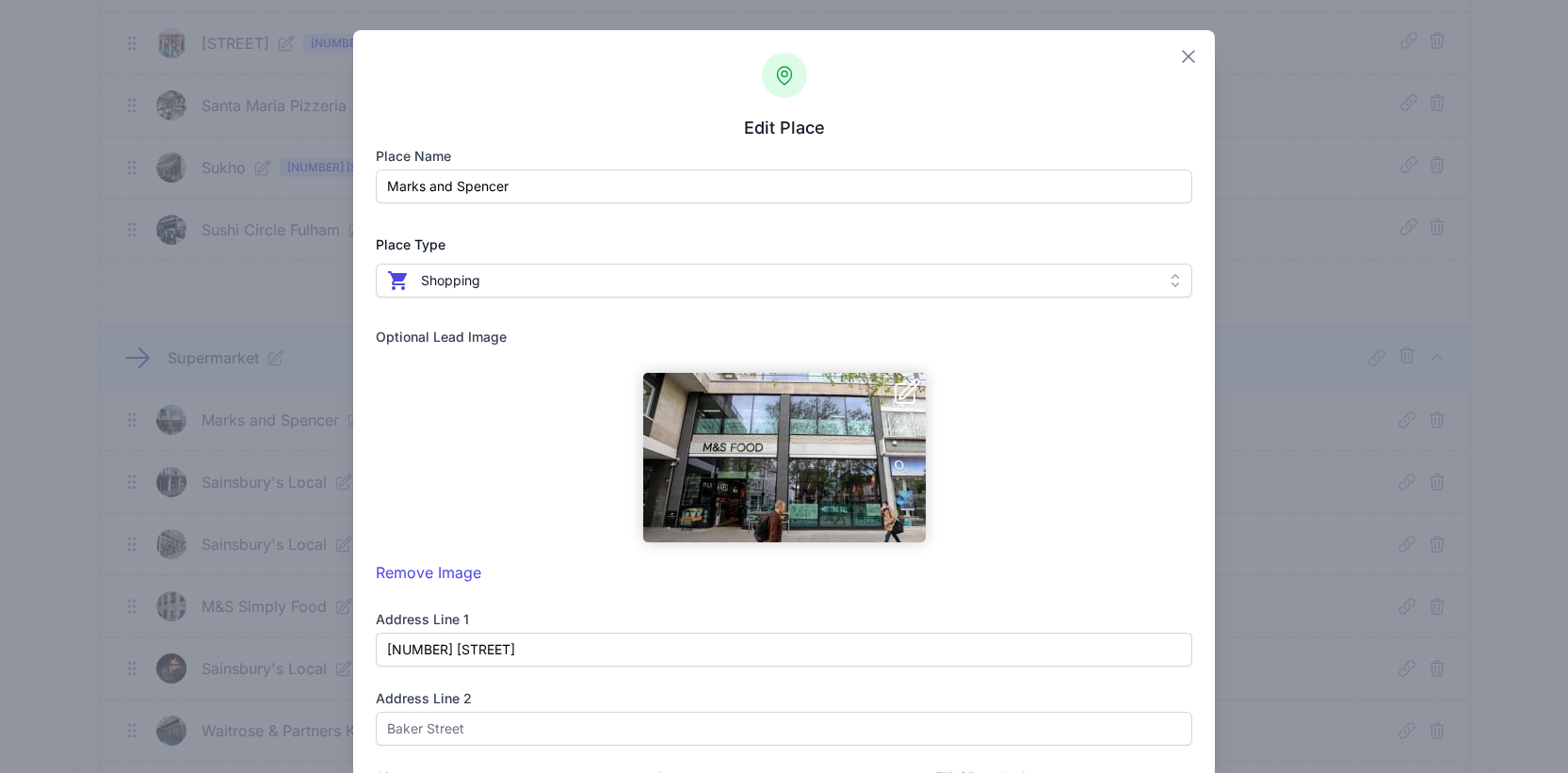 click 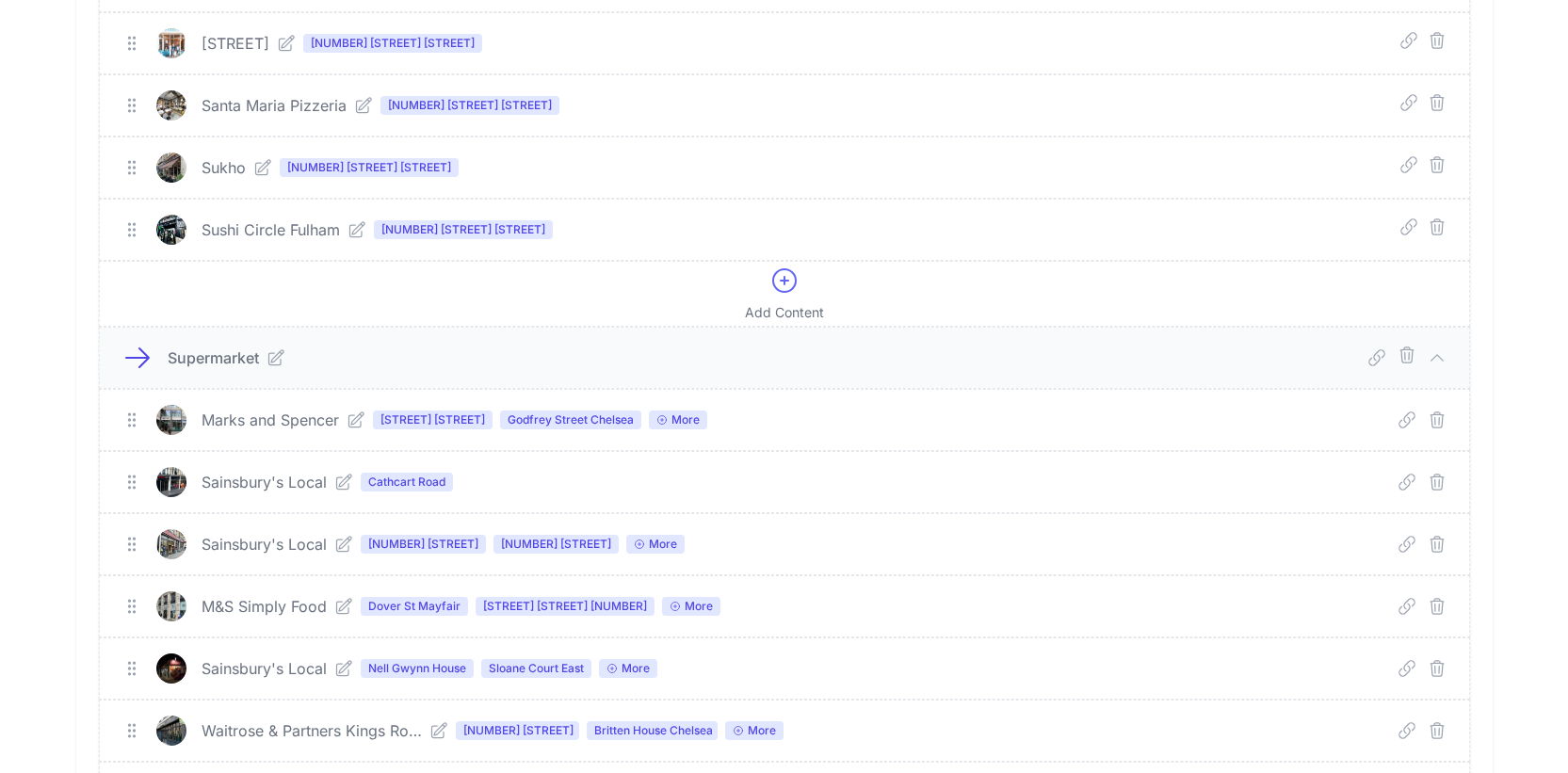 click 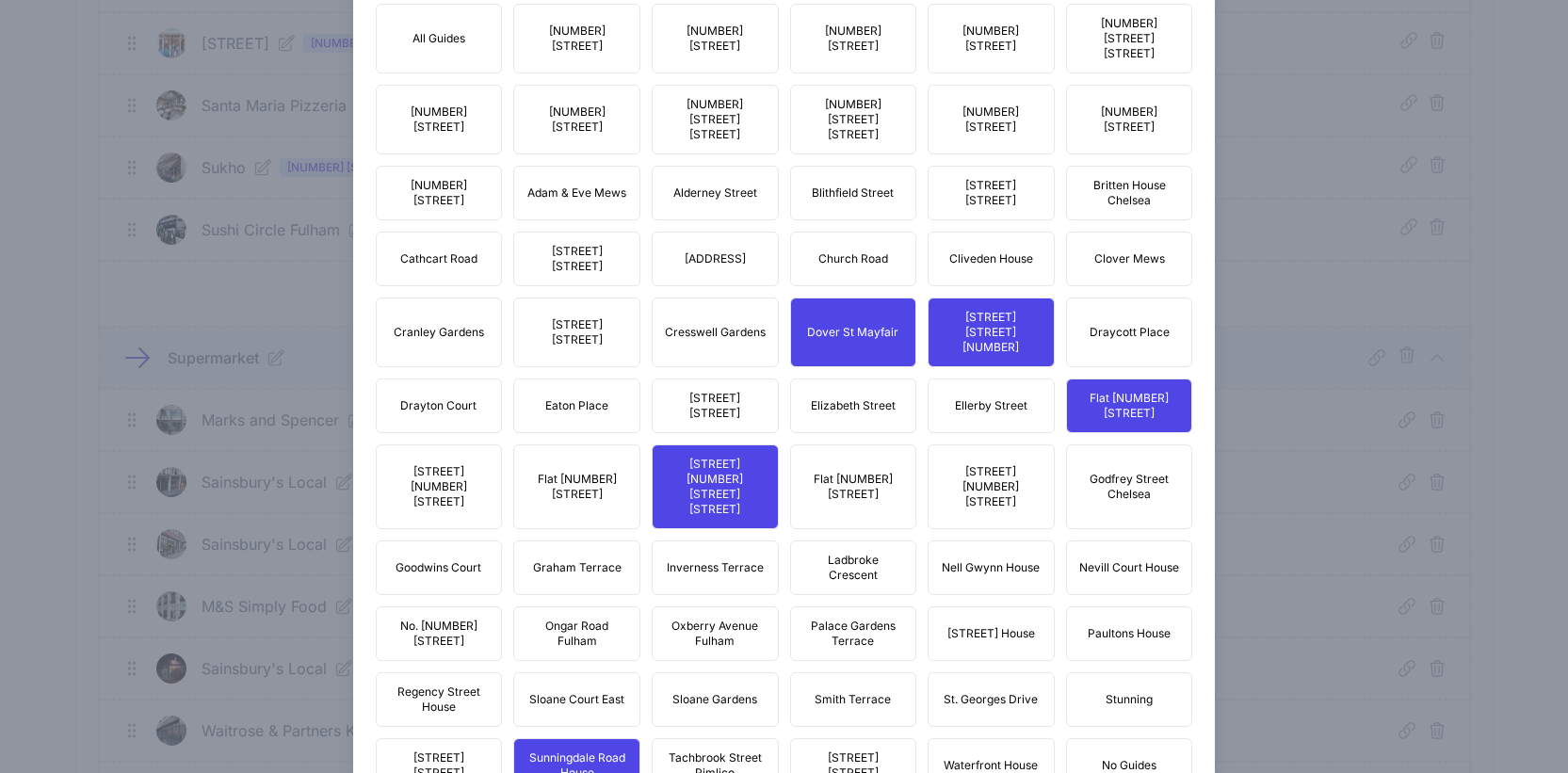 scroll, scrollTop: 1137, scrollLeft: 0, axis: vertical 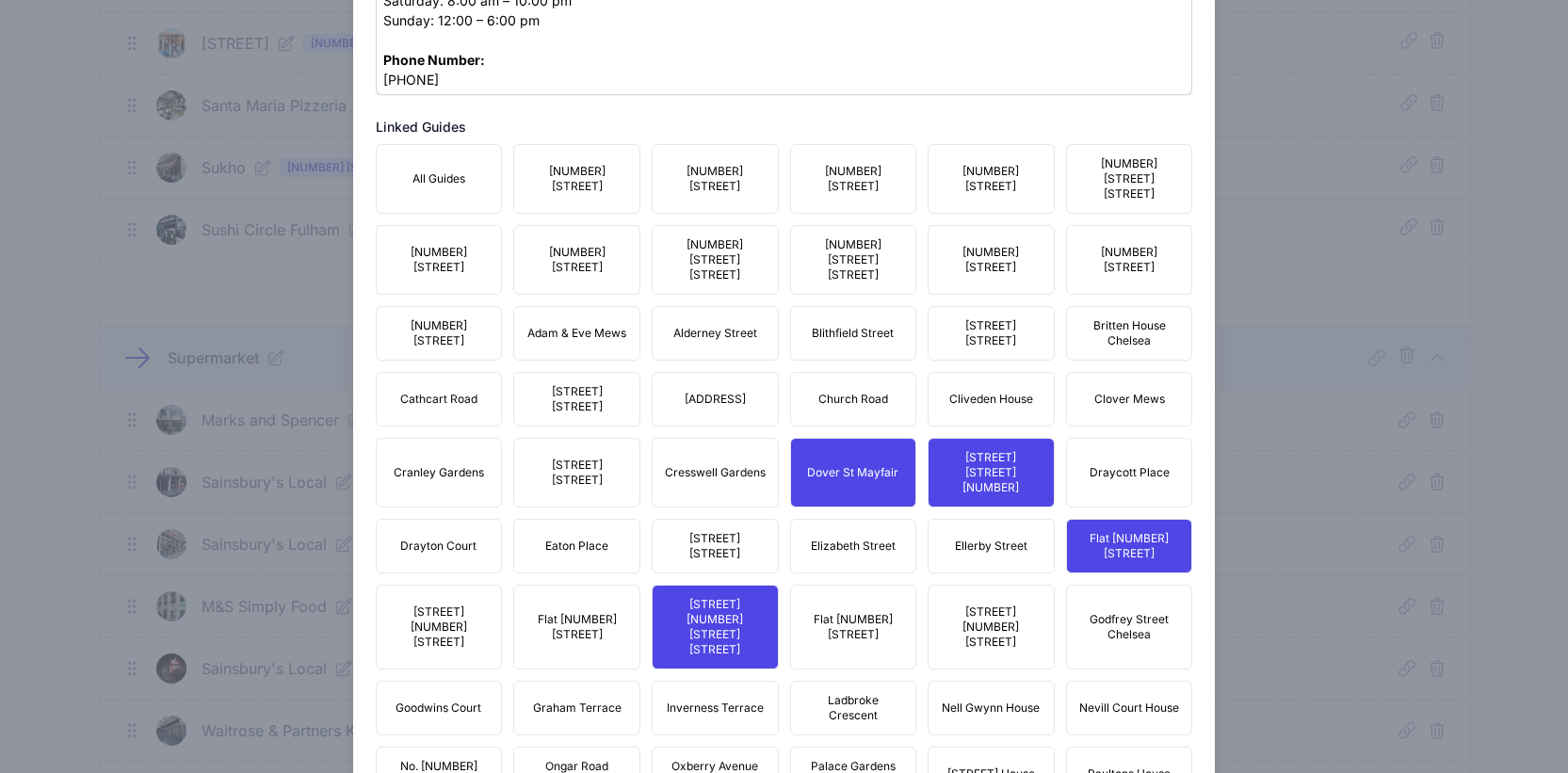 click on "[NUMBER][LETTER] [STREET]" at bounding box center [853, 260] 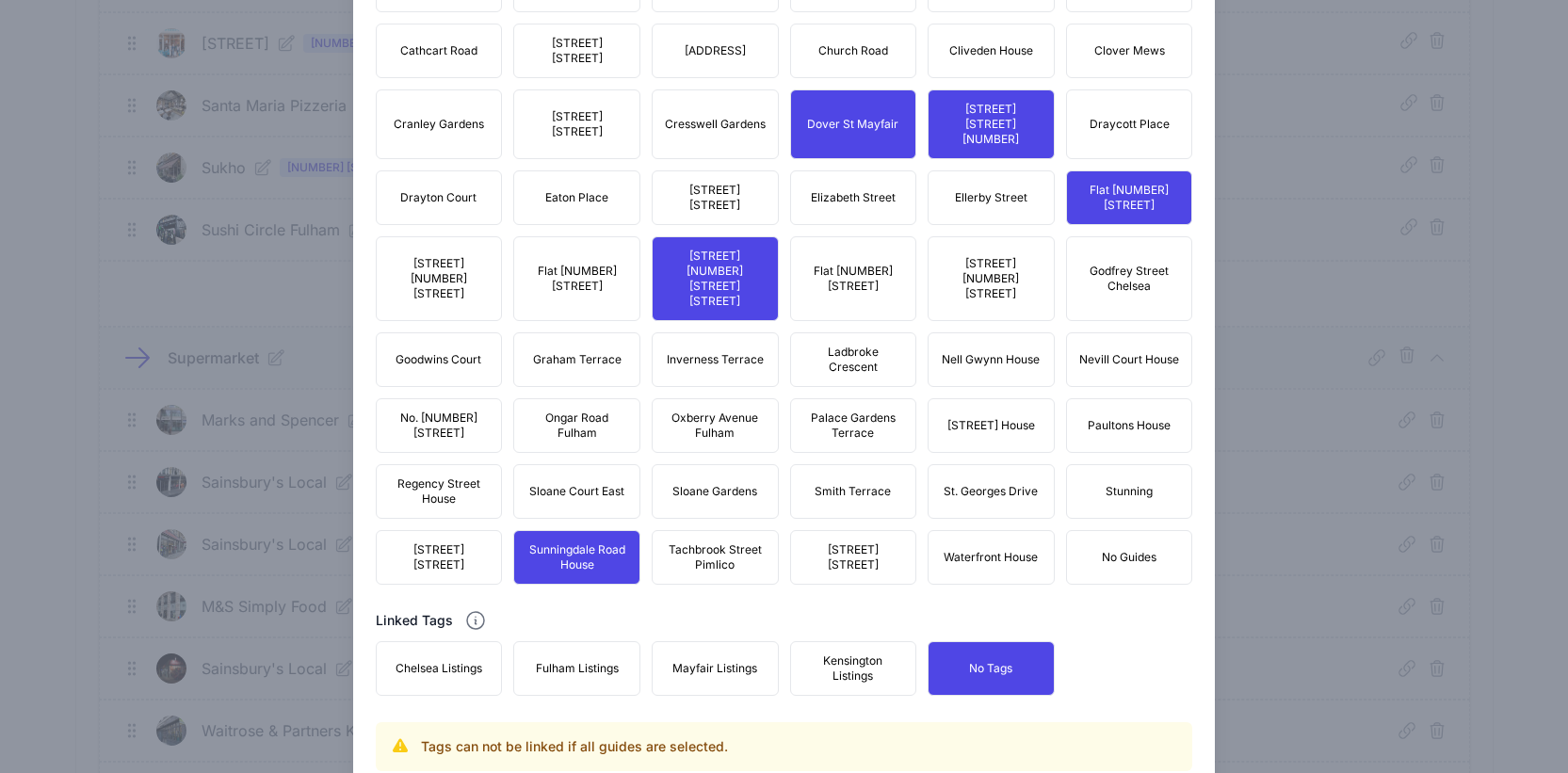 scroll, scrollTop: 1525, scrollLeft: 0, axis: vertical 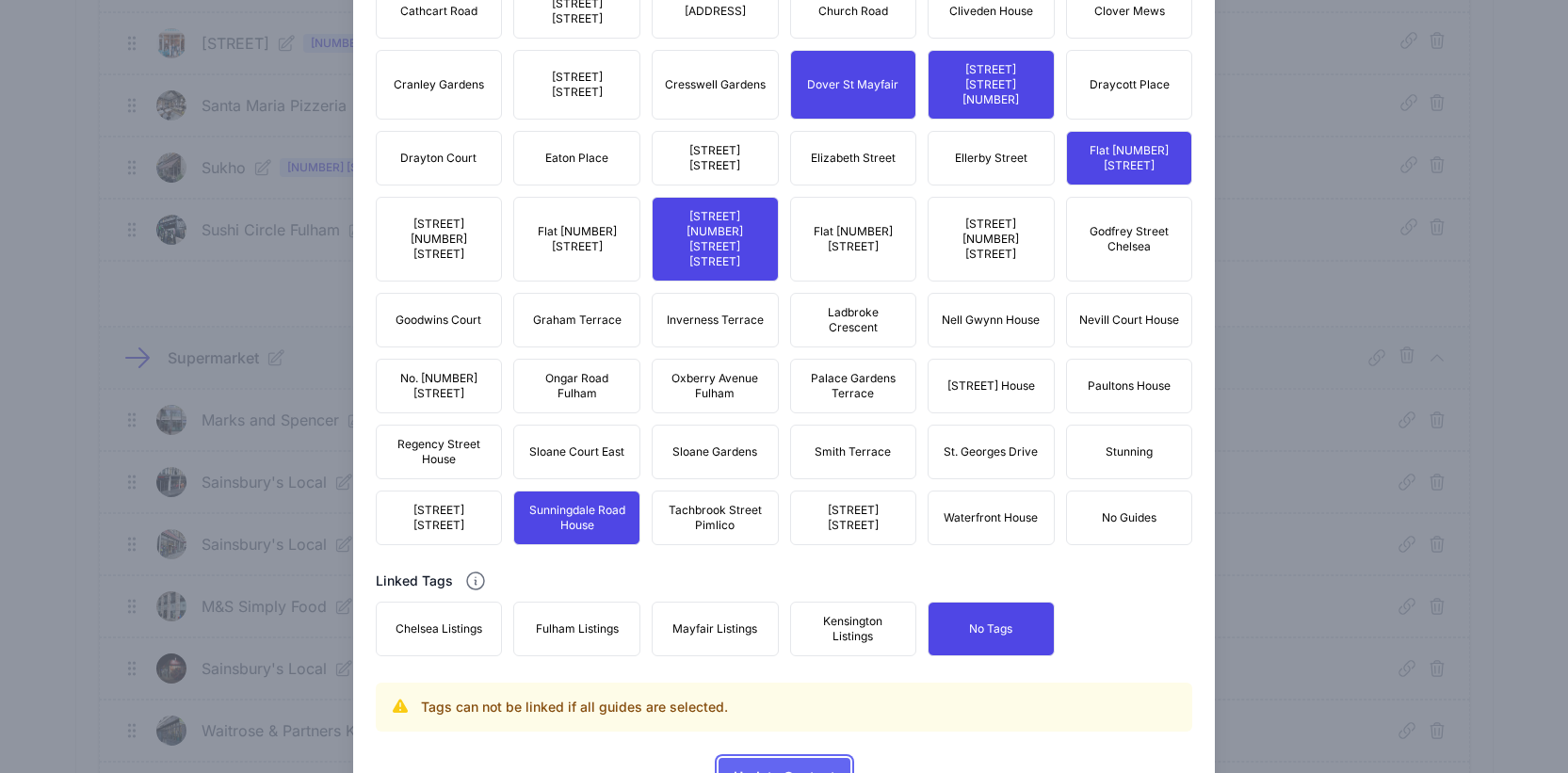 click on "Update Content" at bounding box center (784, 777) 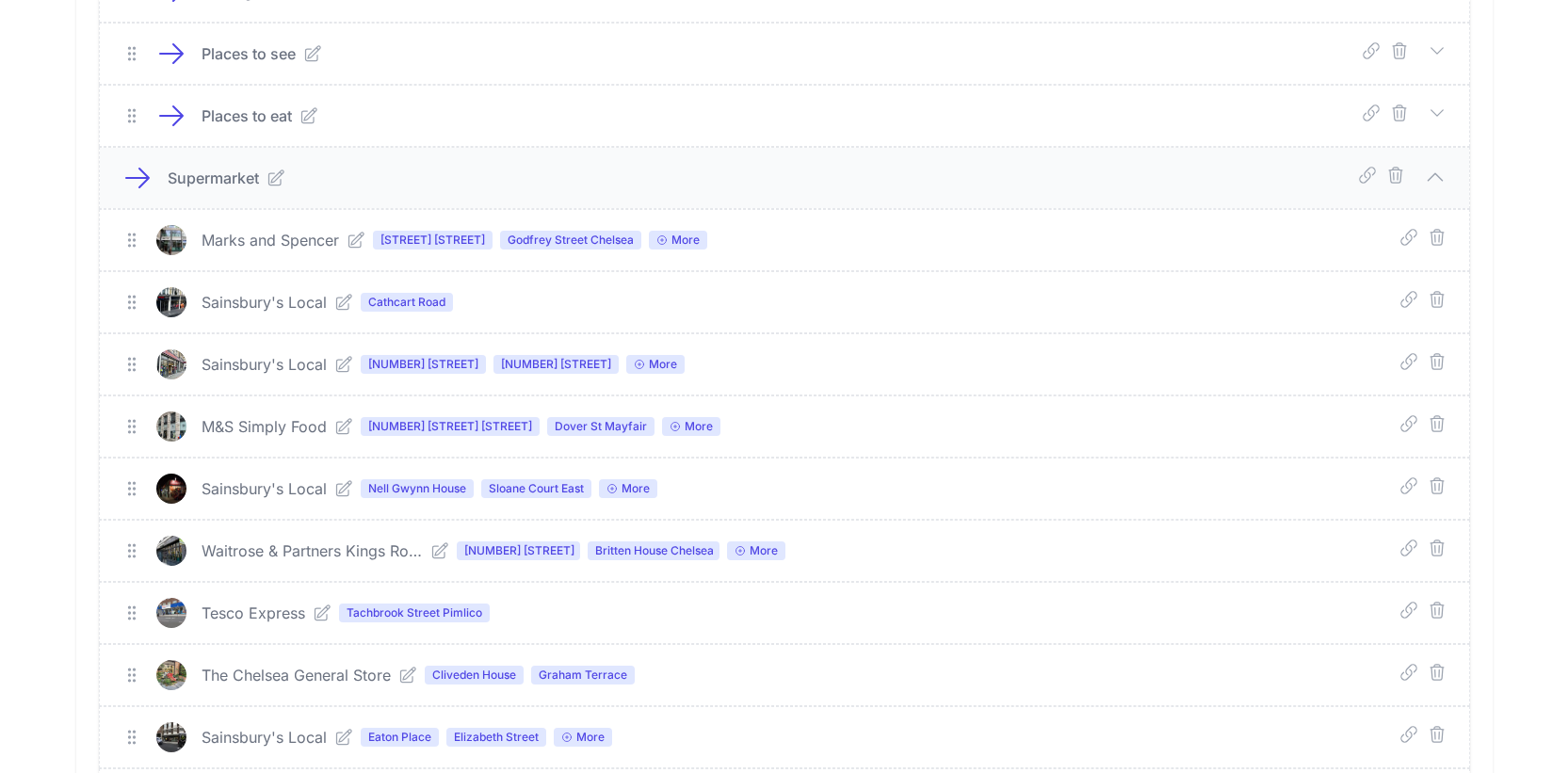 scroll, scrollTop: 0, scrollLeft: 0, axis: both 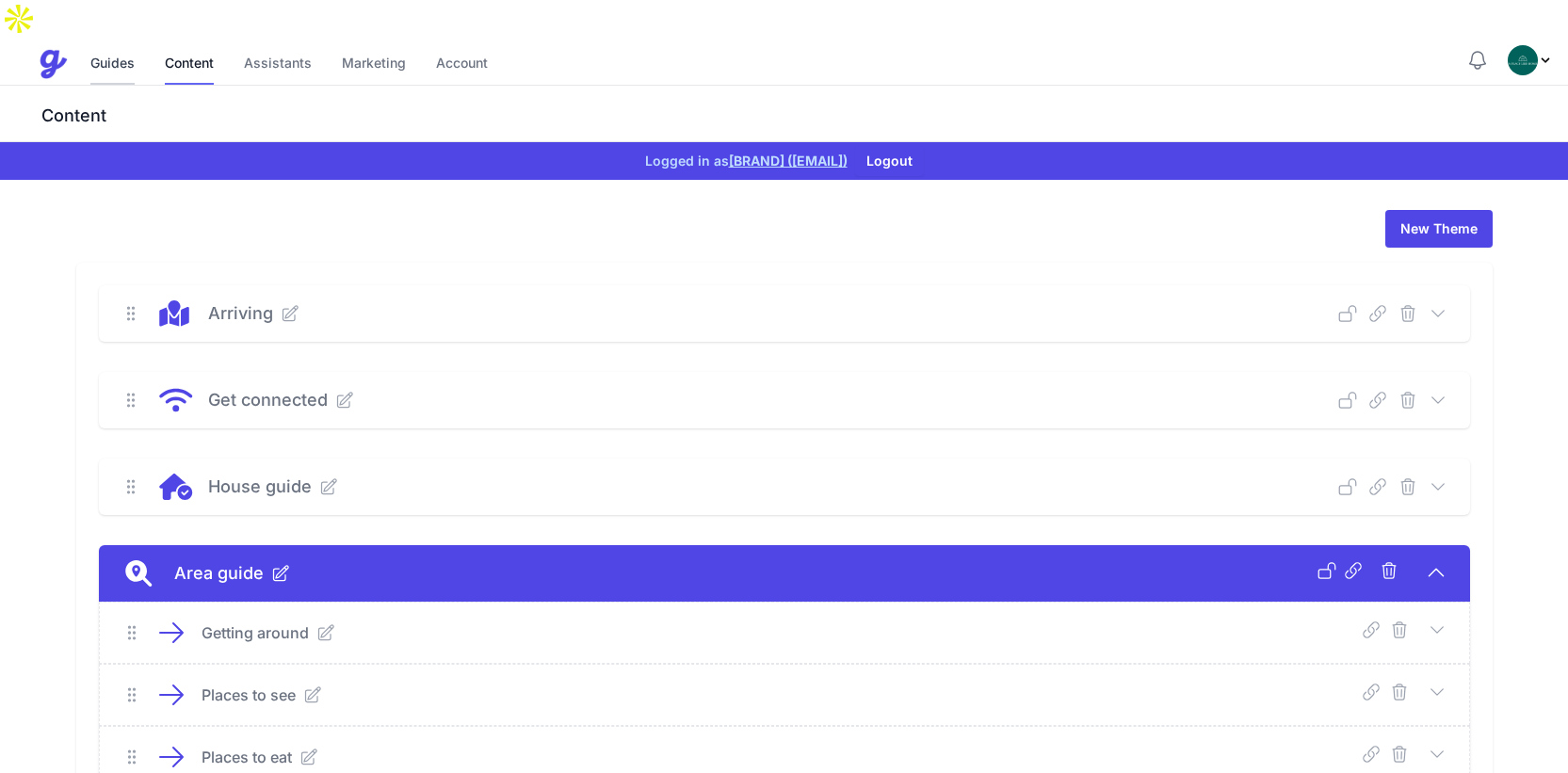 click on "Guides" at bounding box center (112, 64) 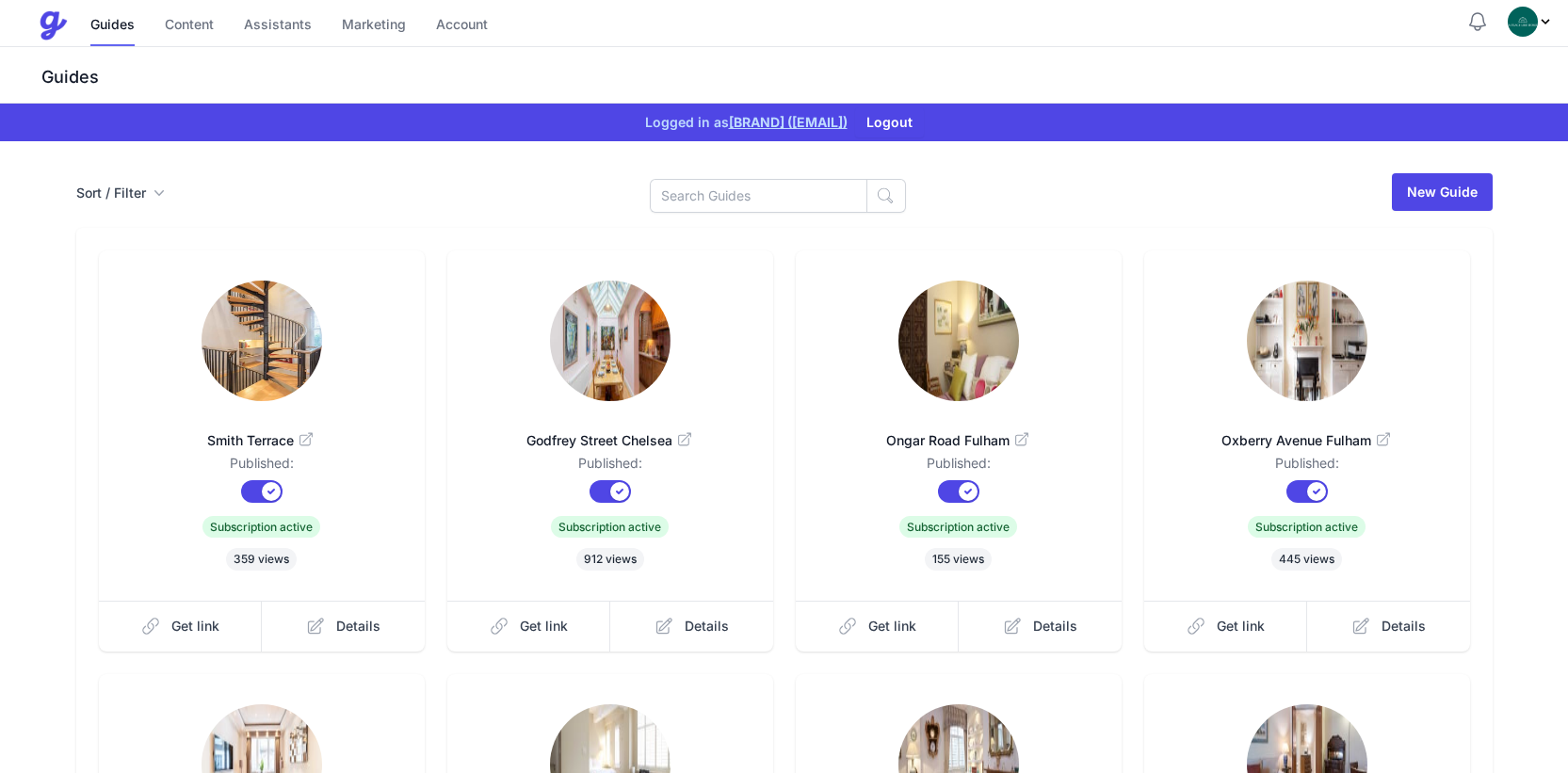 scroll, scrollTop: 482, scrollLeft: 0, axis: vertical 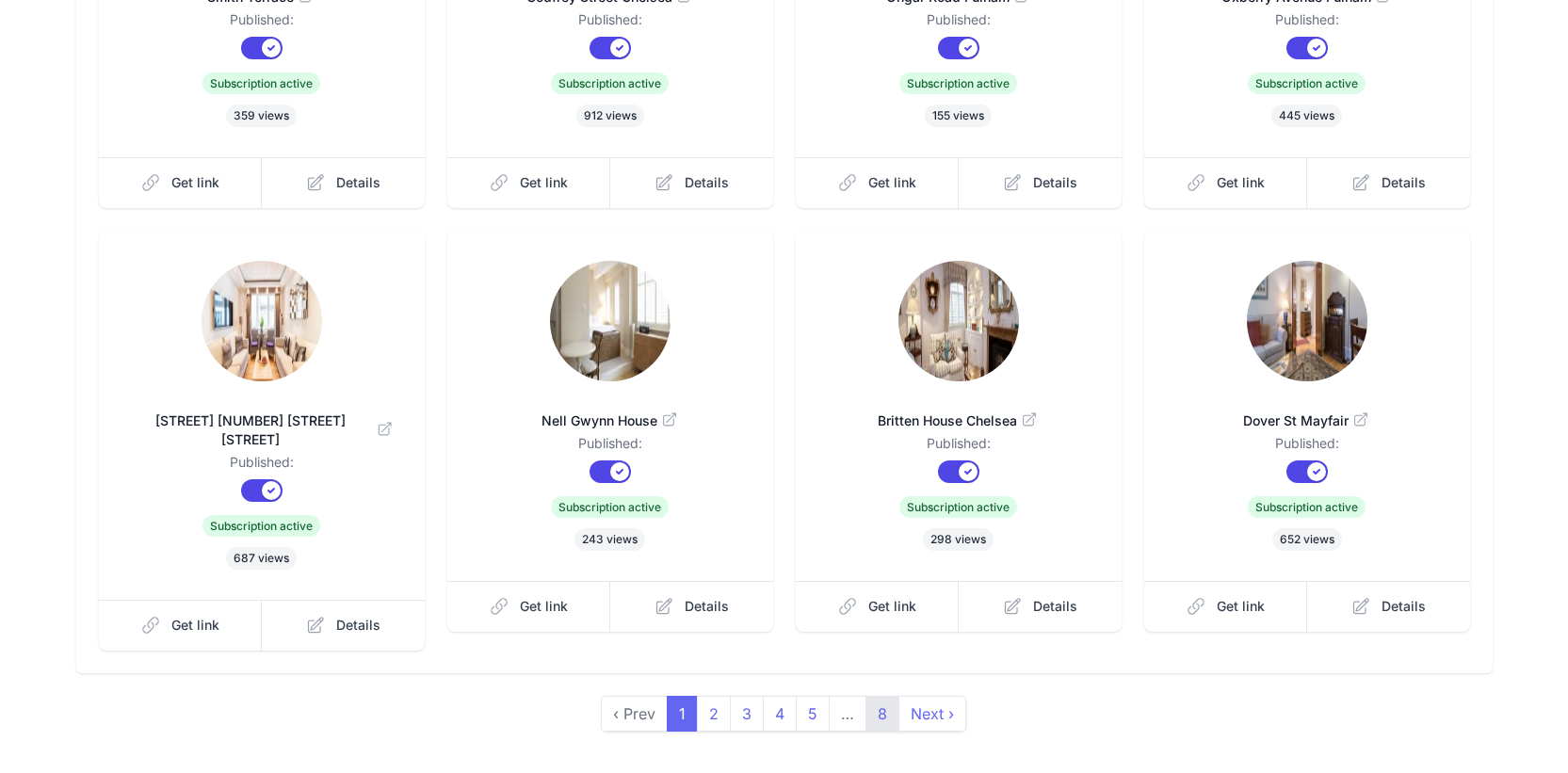 click on "8" at bounding box center (882, 714) 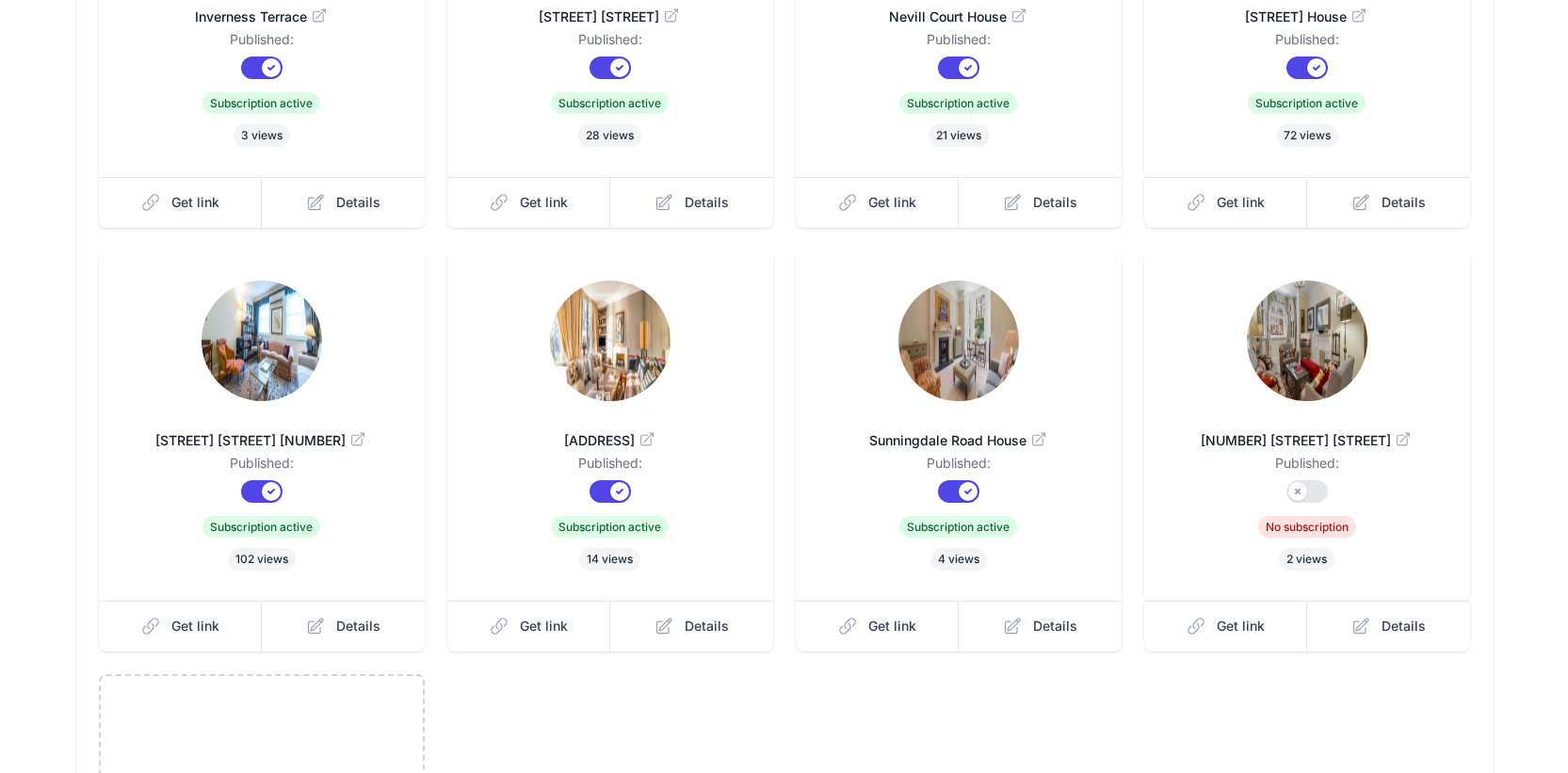 scroll, scrollTop: 281, scrollLeft: 0, axis: vertical 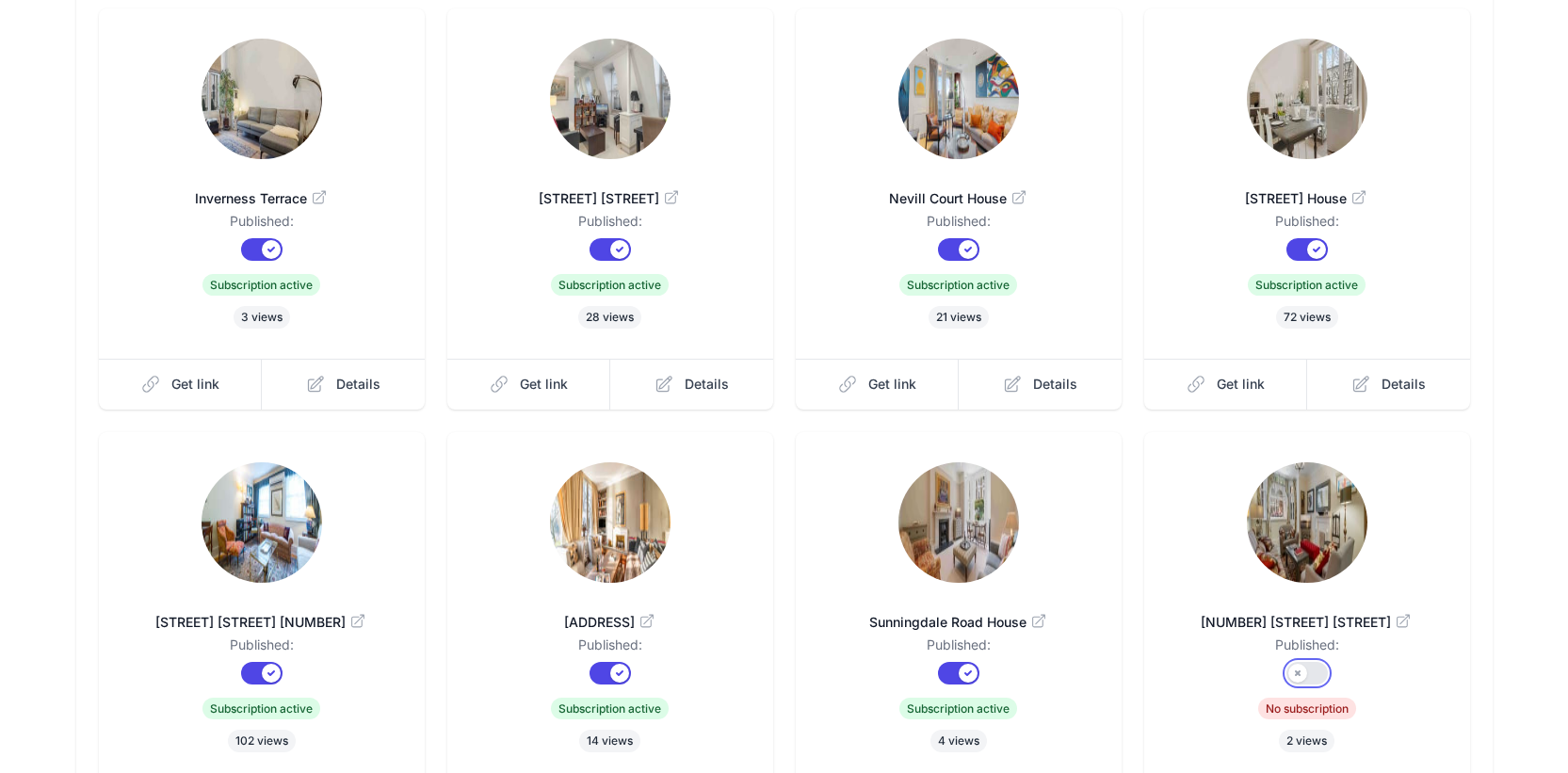 click on "Published?" at bounding box center [1307, 673] 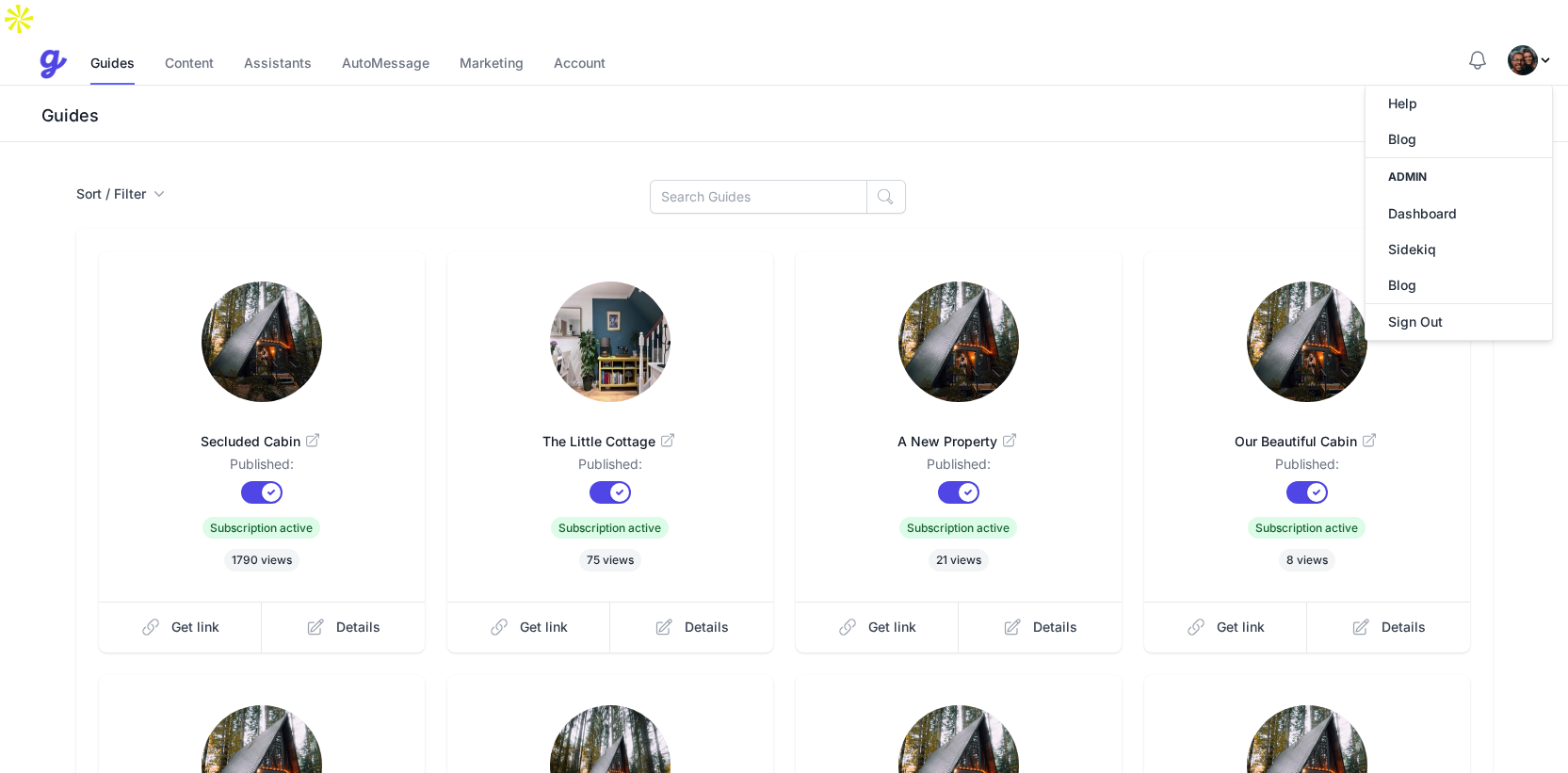 scroll, scrollTop: 0, scrollLeft: 0, axis: both 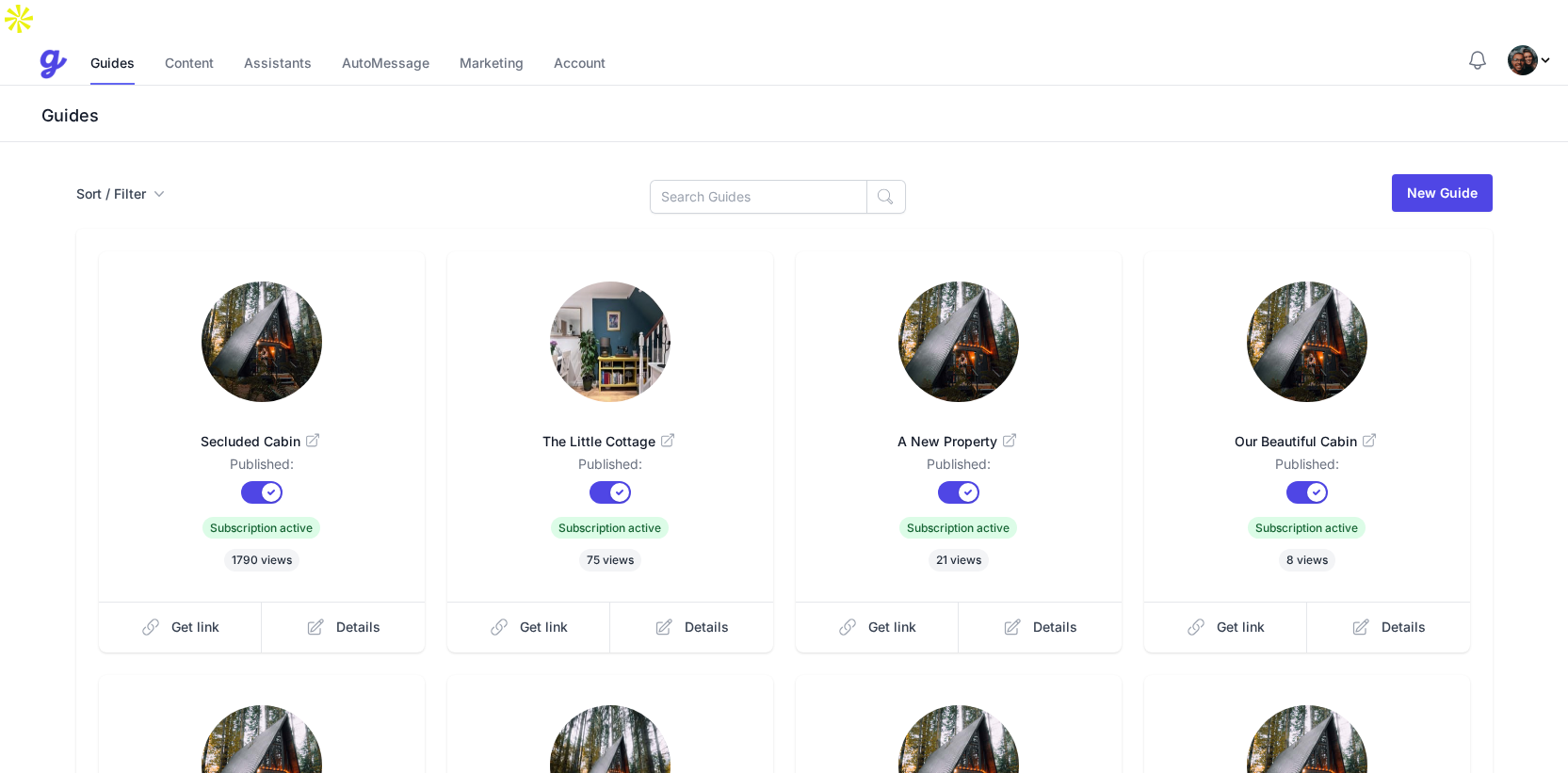 click on "Guides" at bounding box center [802, 116] 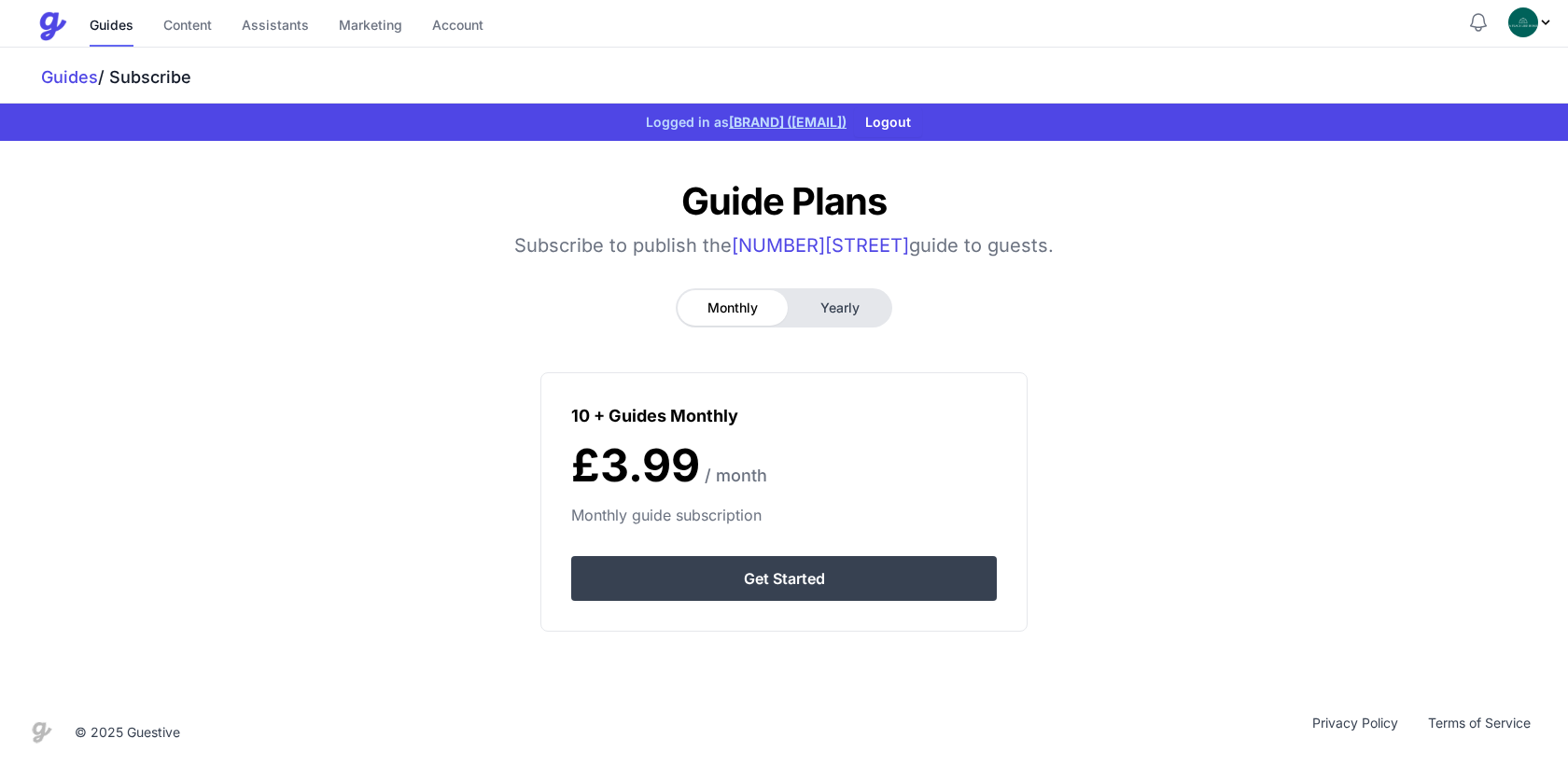 scroll, scrollTop: 0, scrollLeft: 0, axis: both 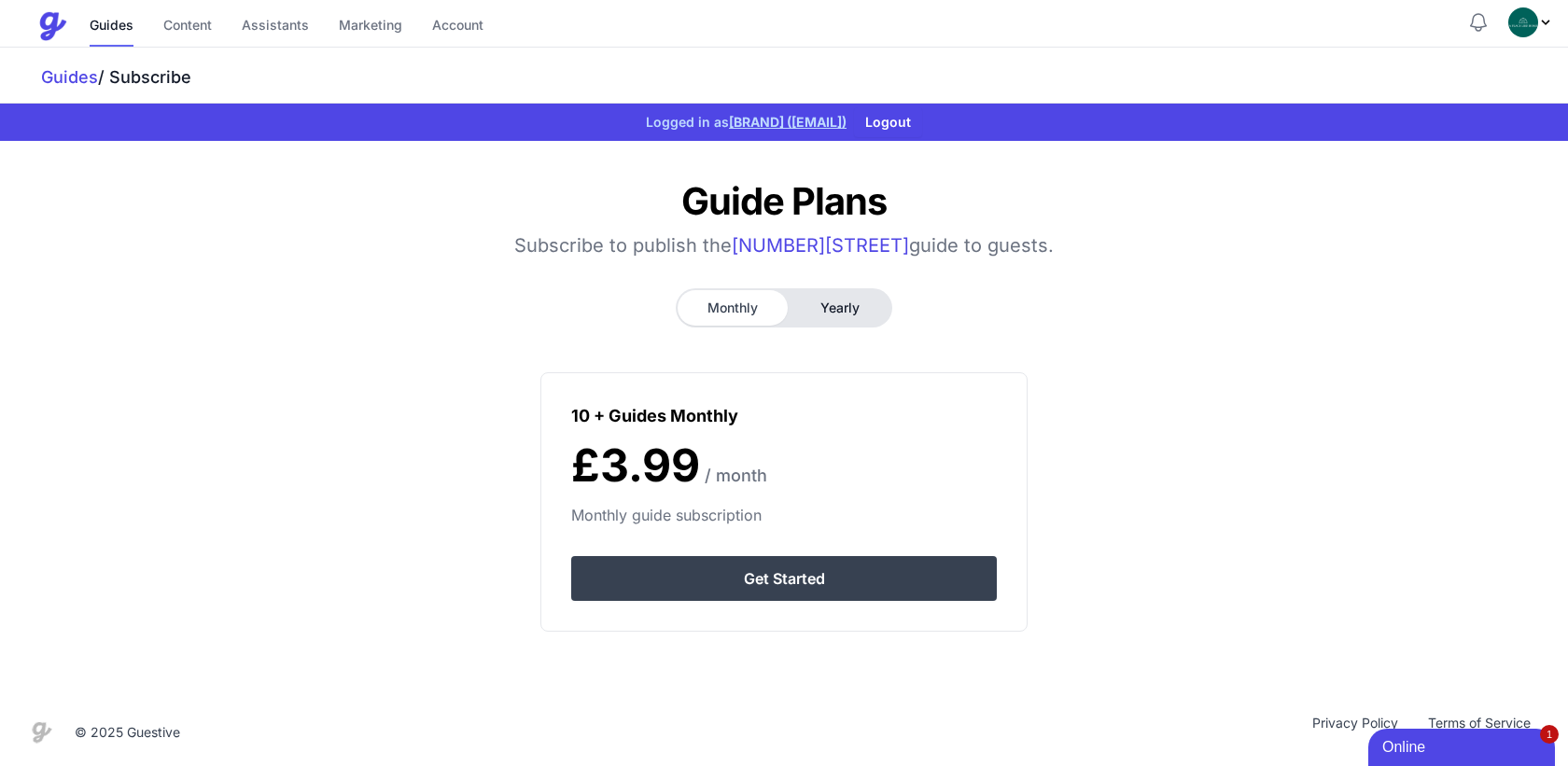 click on "Yearly" at bounding box center [840, 308] 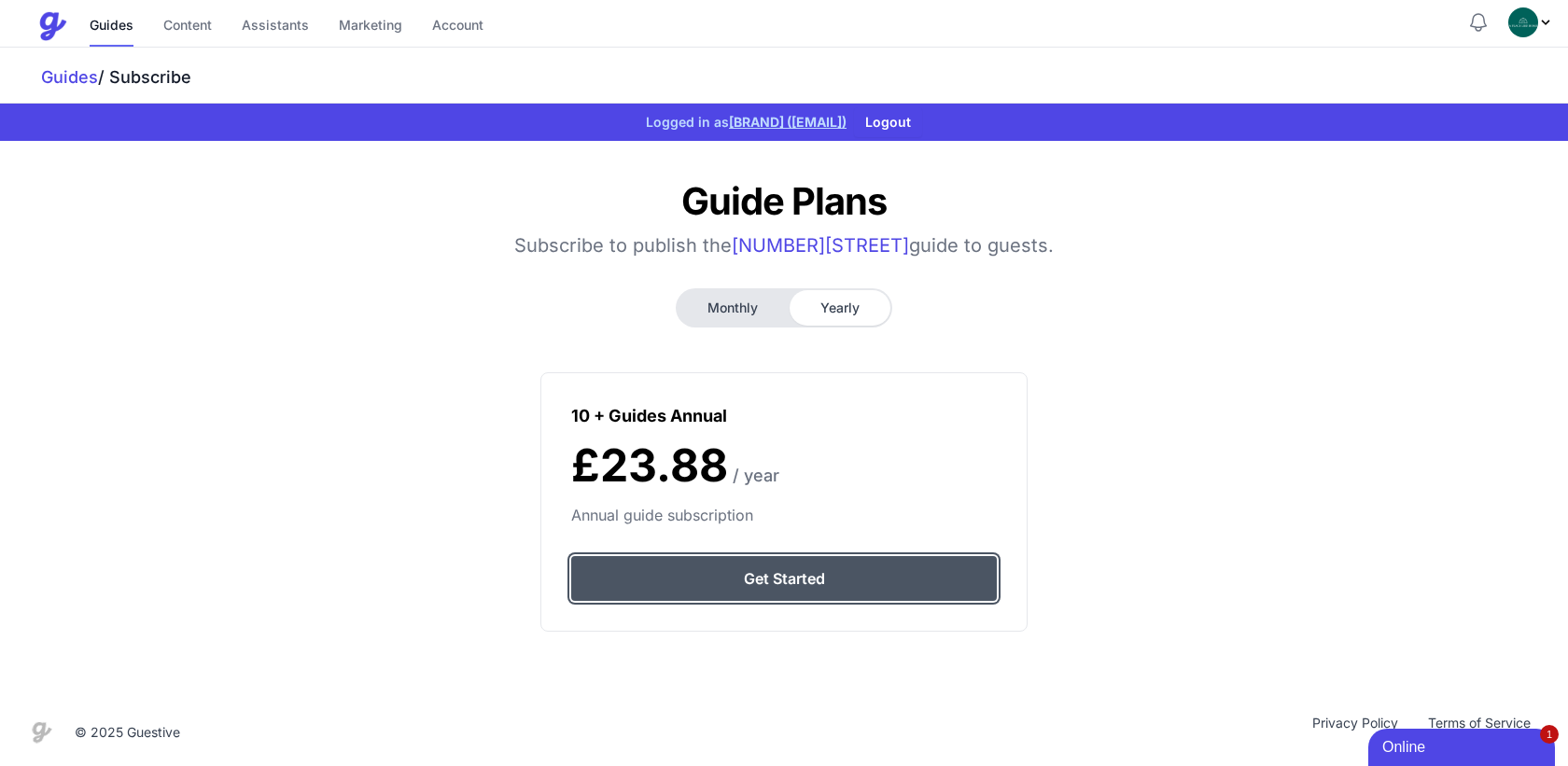 click on "Get Started" at bounding box center [784, 578] 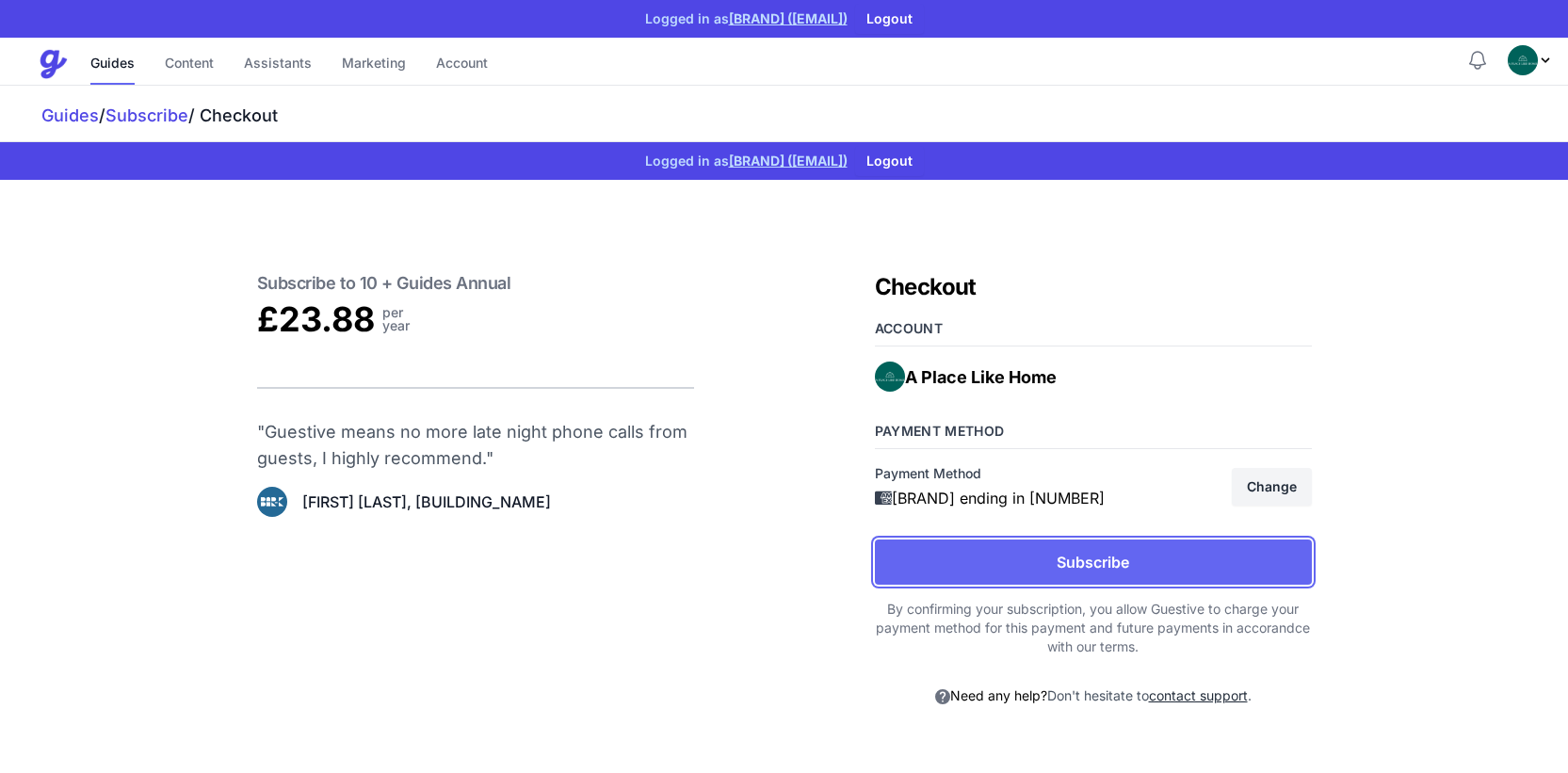 drag, startPoint x: 1125, startPoint y: 565, endPoint x: 1140, endPoint y: 572, distance: 16.552945 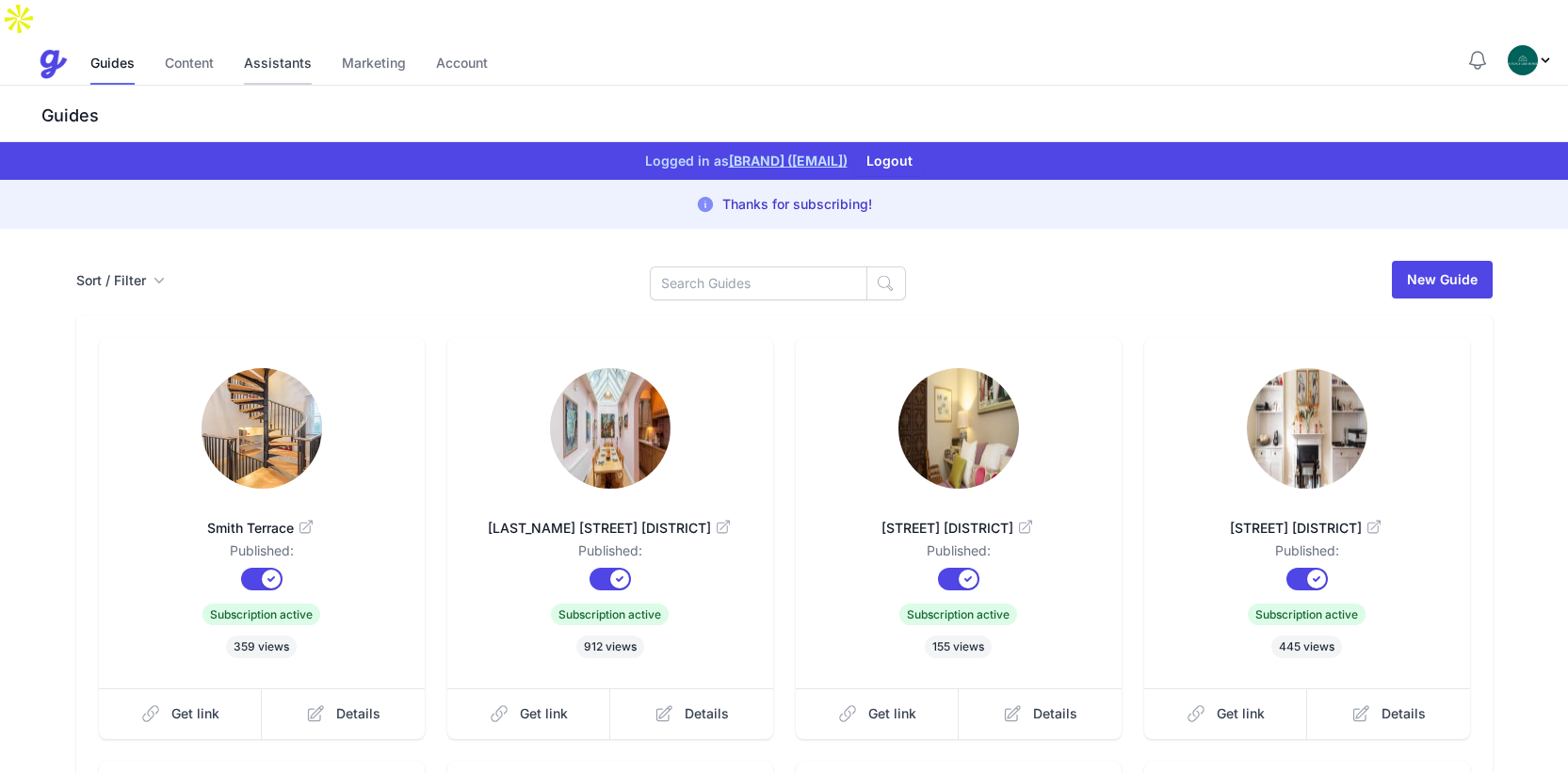 click on "Assistants" at bounding box center (278, 64) 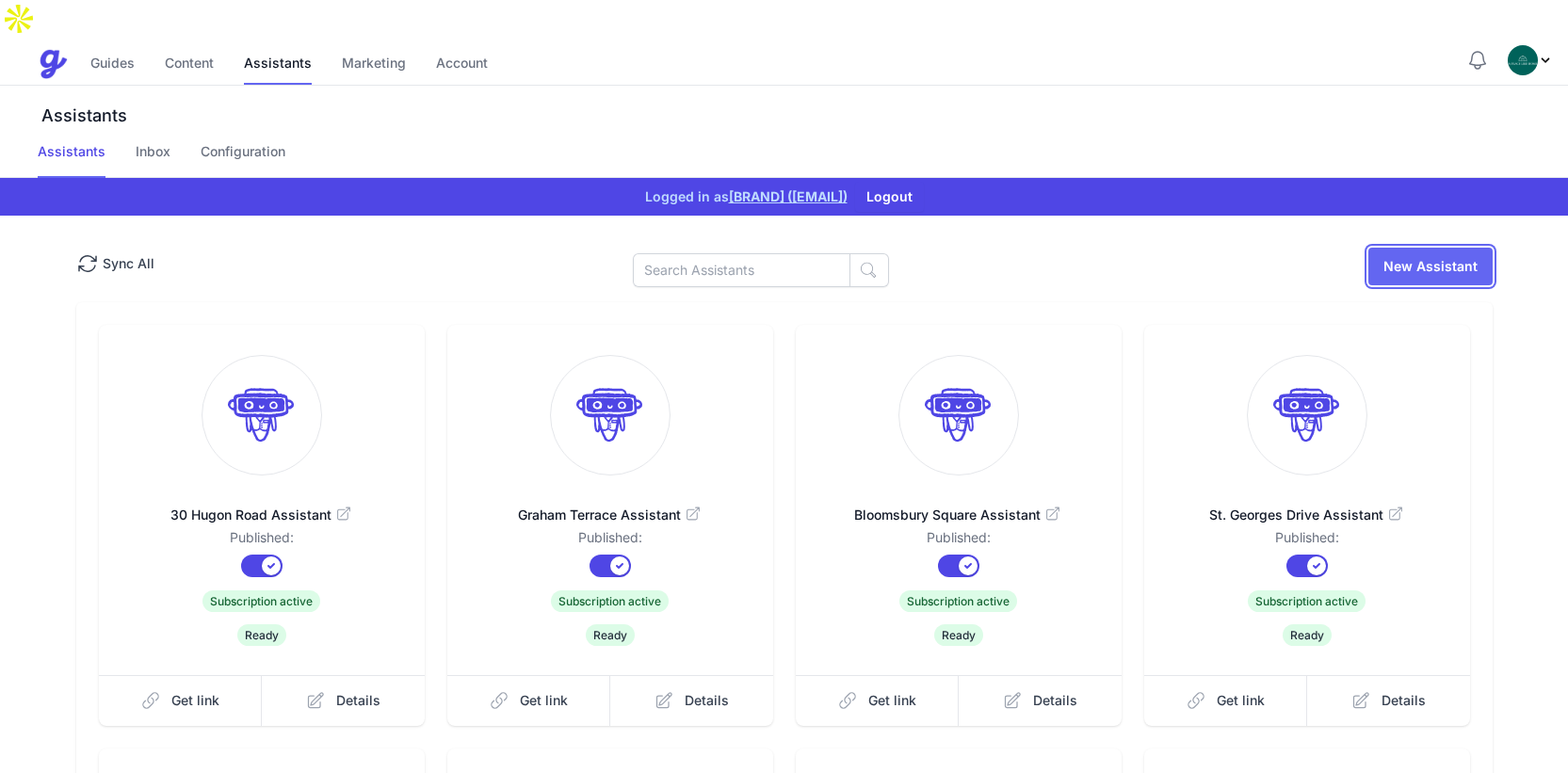 click on "New Assistant" at bounding box center [1431, 266] 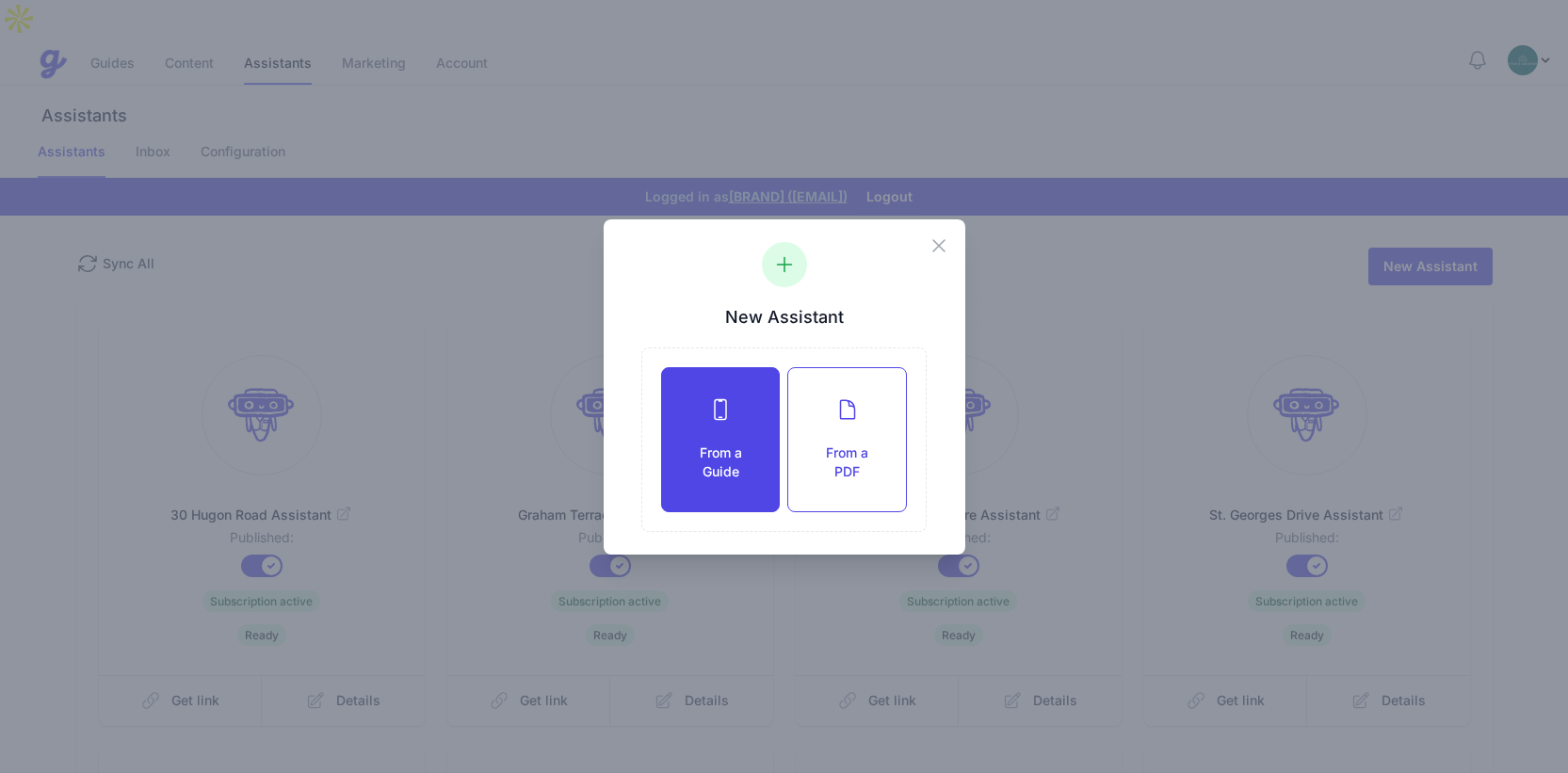 click on "From a Guide" at bounding box center [720, 462] 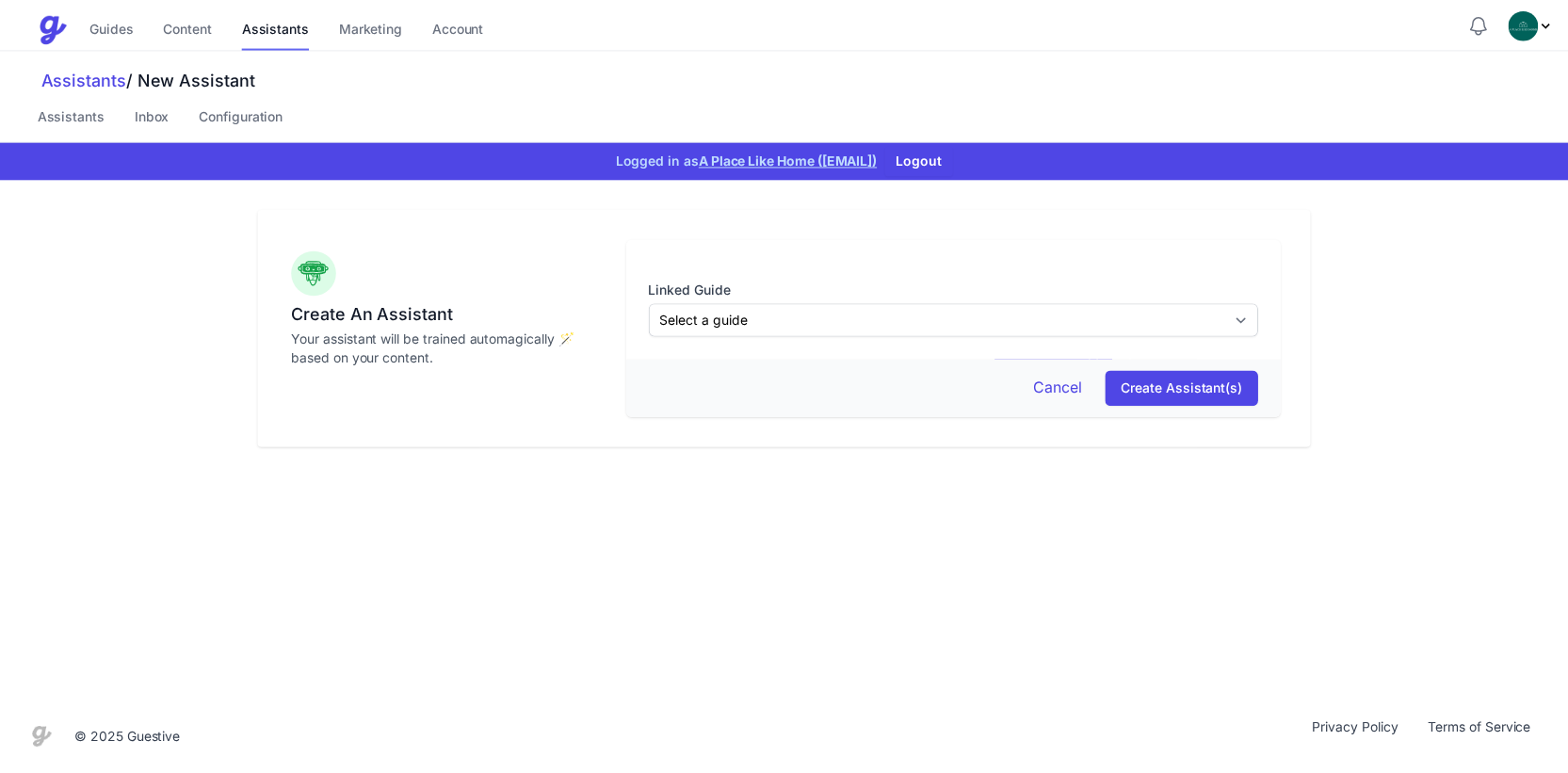 scroll, scrollTop: 0, scrollLeft: 0, axis: both 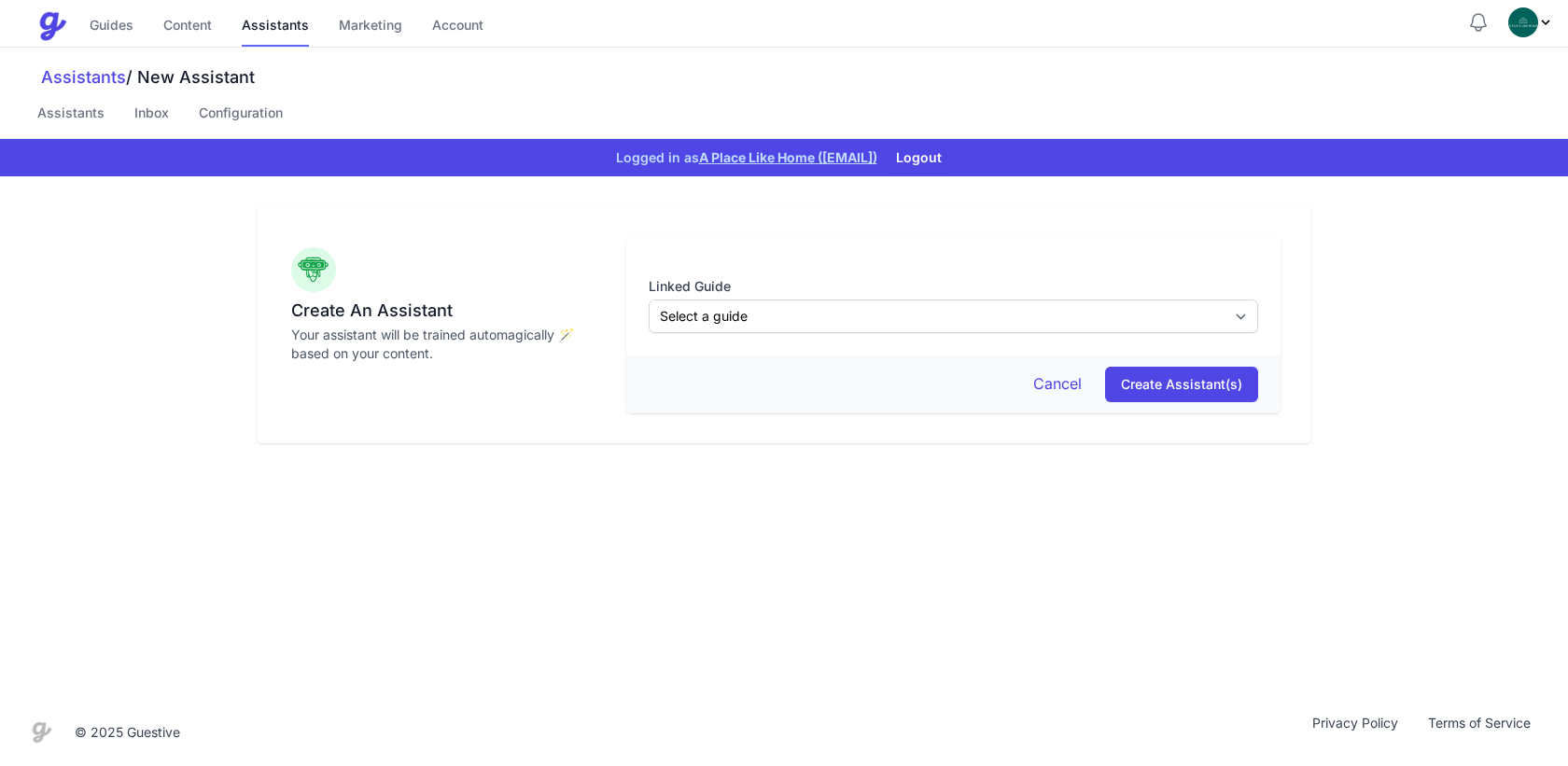 click on "Linked Guide" at bounding box center [953, 286] 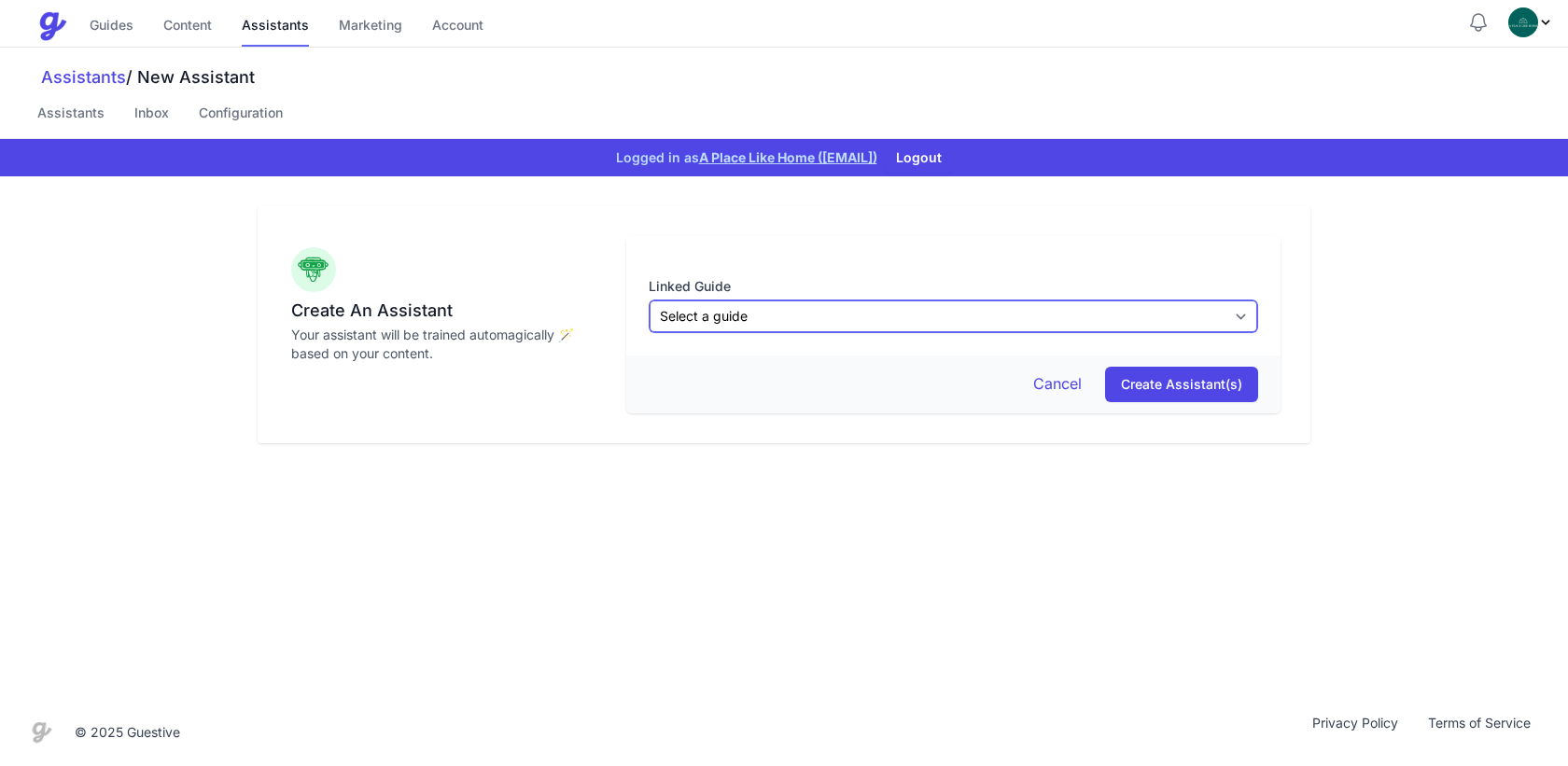 click on "Select a guide
All guides
36A Slone Gardens
Charles II Place
Flat 5 Earls Court Square
11 Purcel House
Adam & Eve Mews
Stunning" at bounding box center [953, 316] 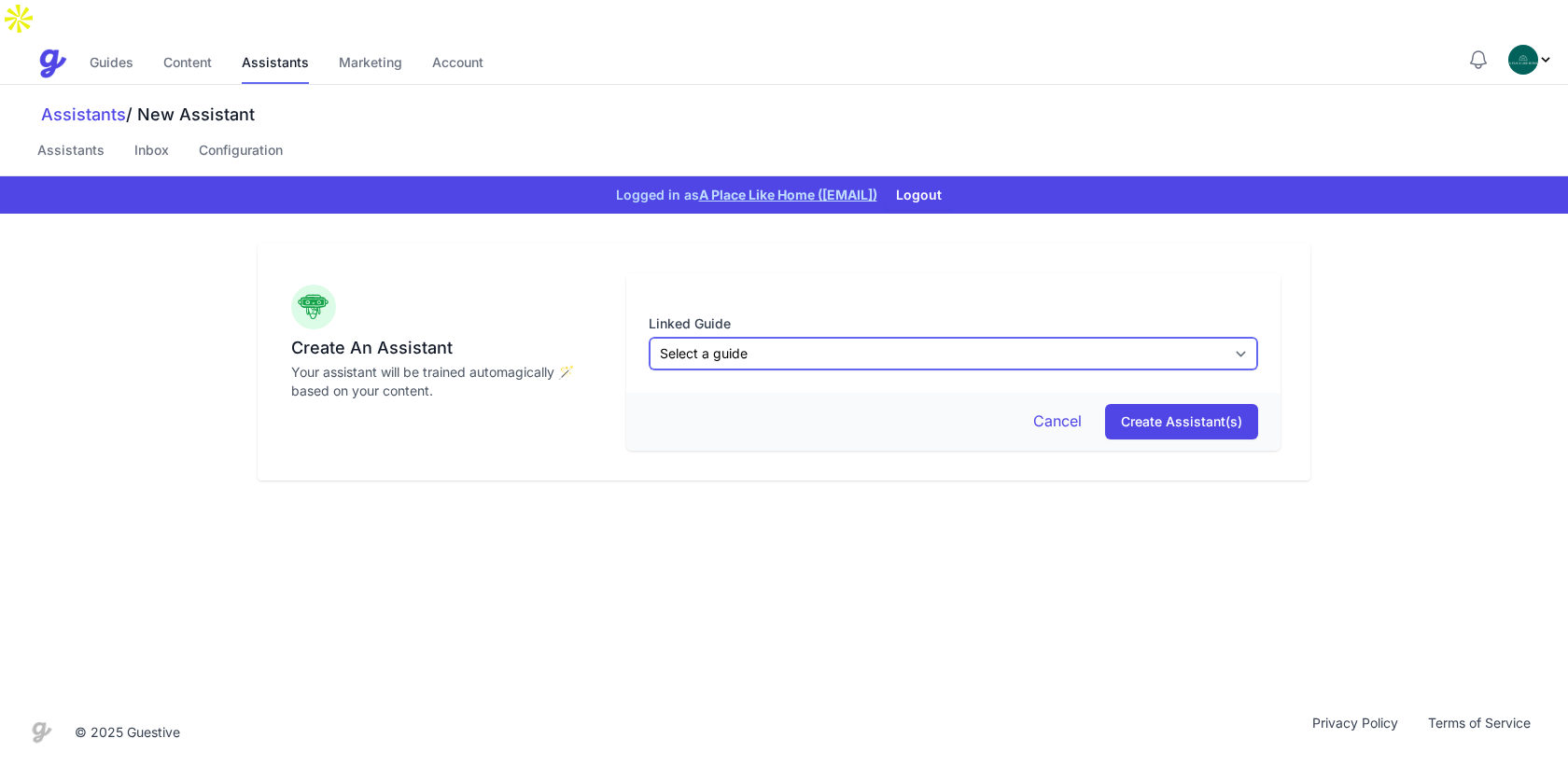 select on "1071" 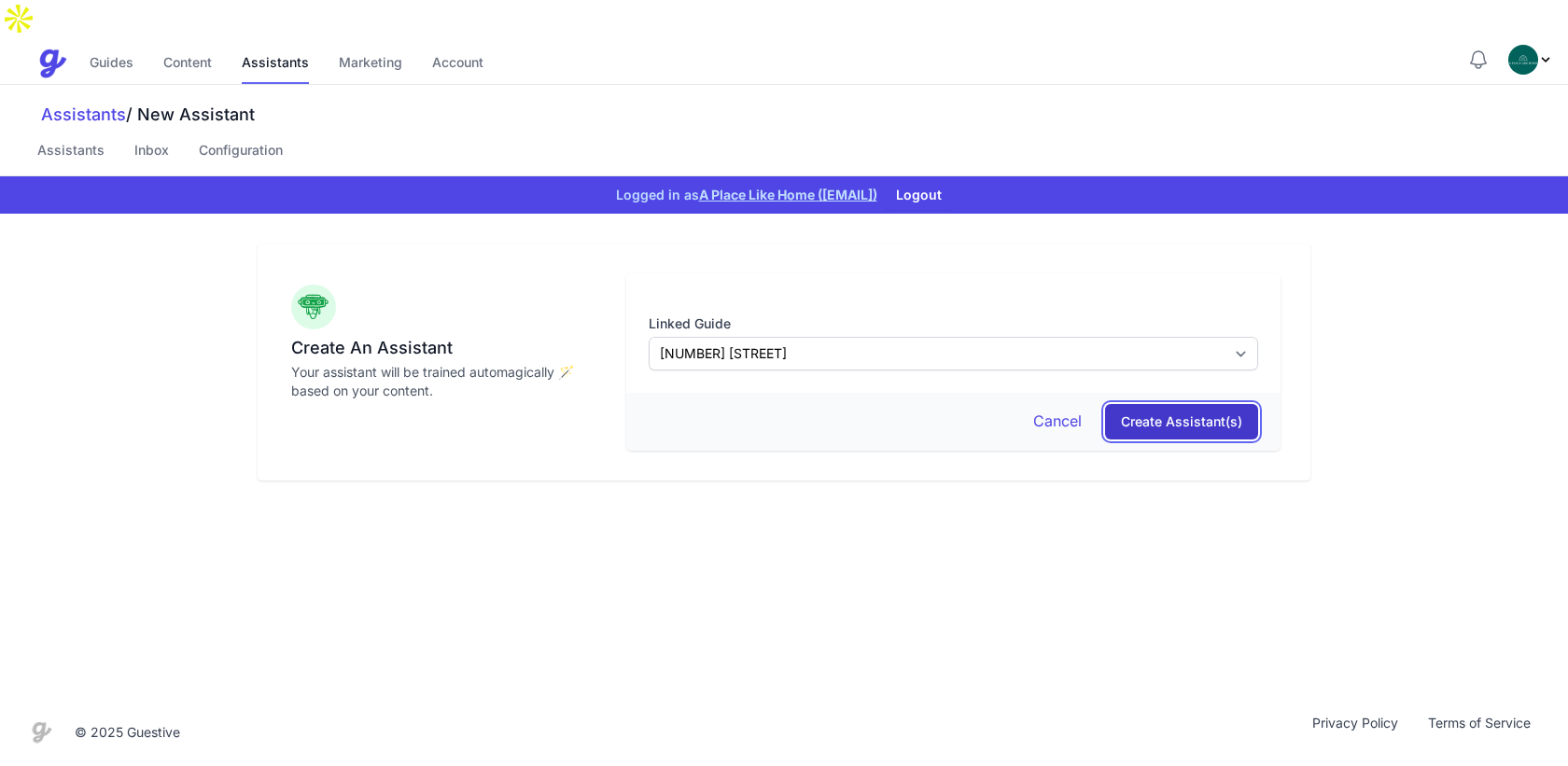 click on "Create Assistant(s)" at bounding box center (1182, 422) 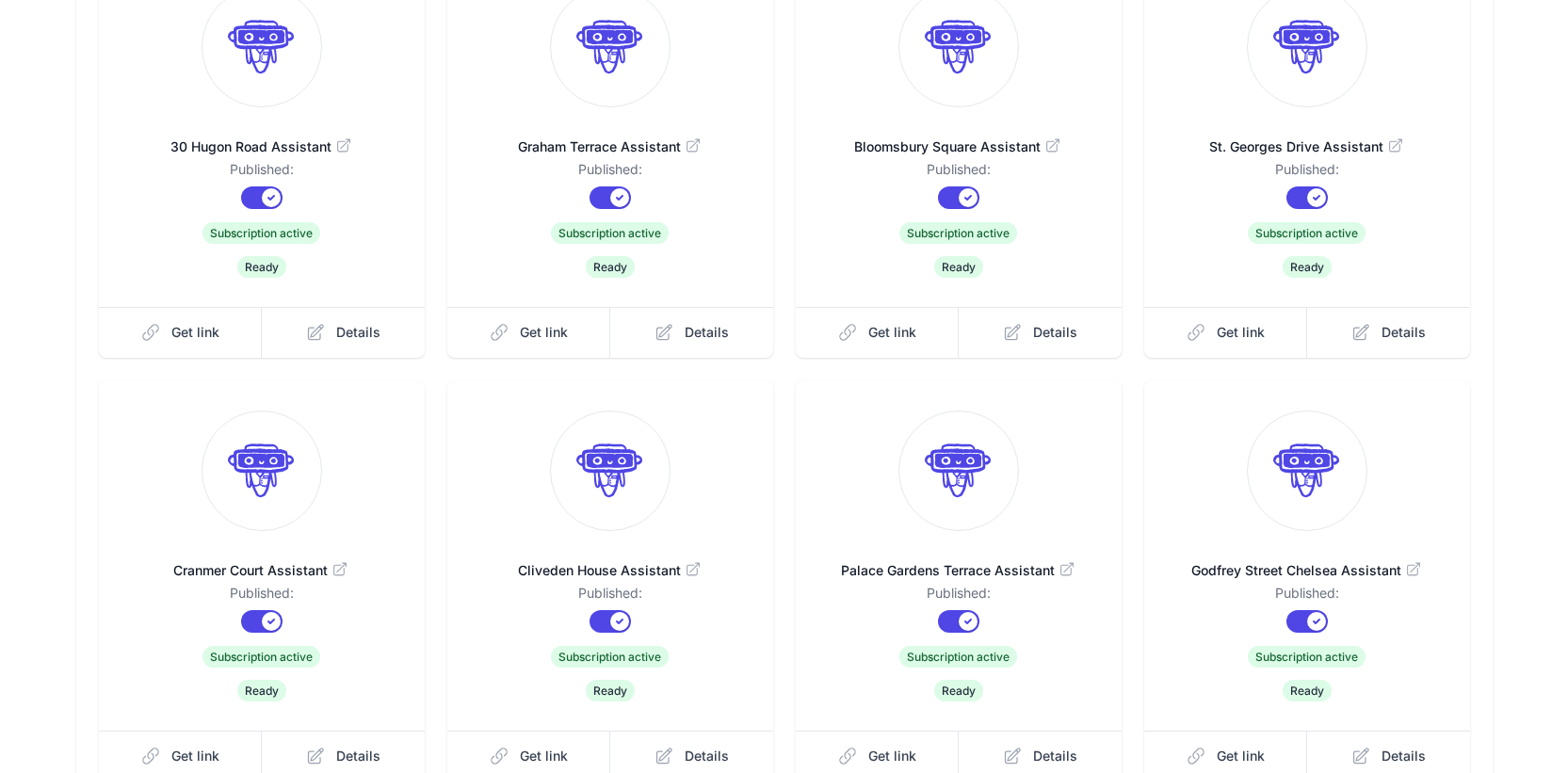 scroll, scrollTop: 0, scrollLeft: 0, axis: both 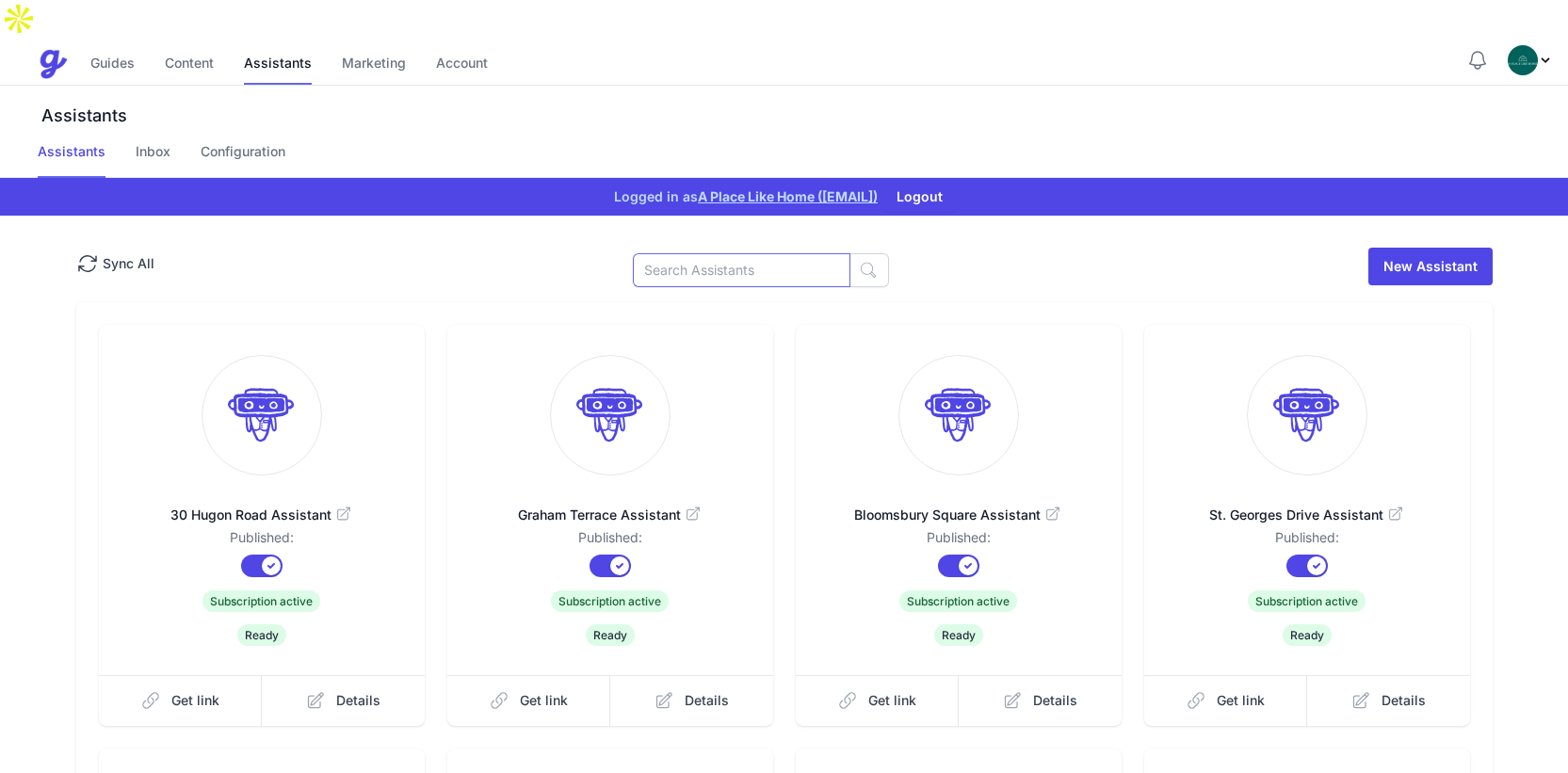 click at bounding box center [741, 270] 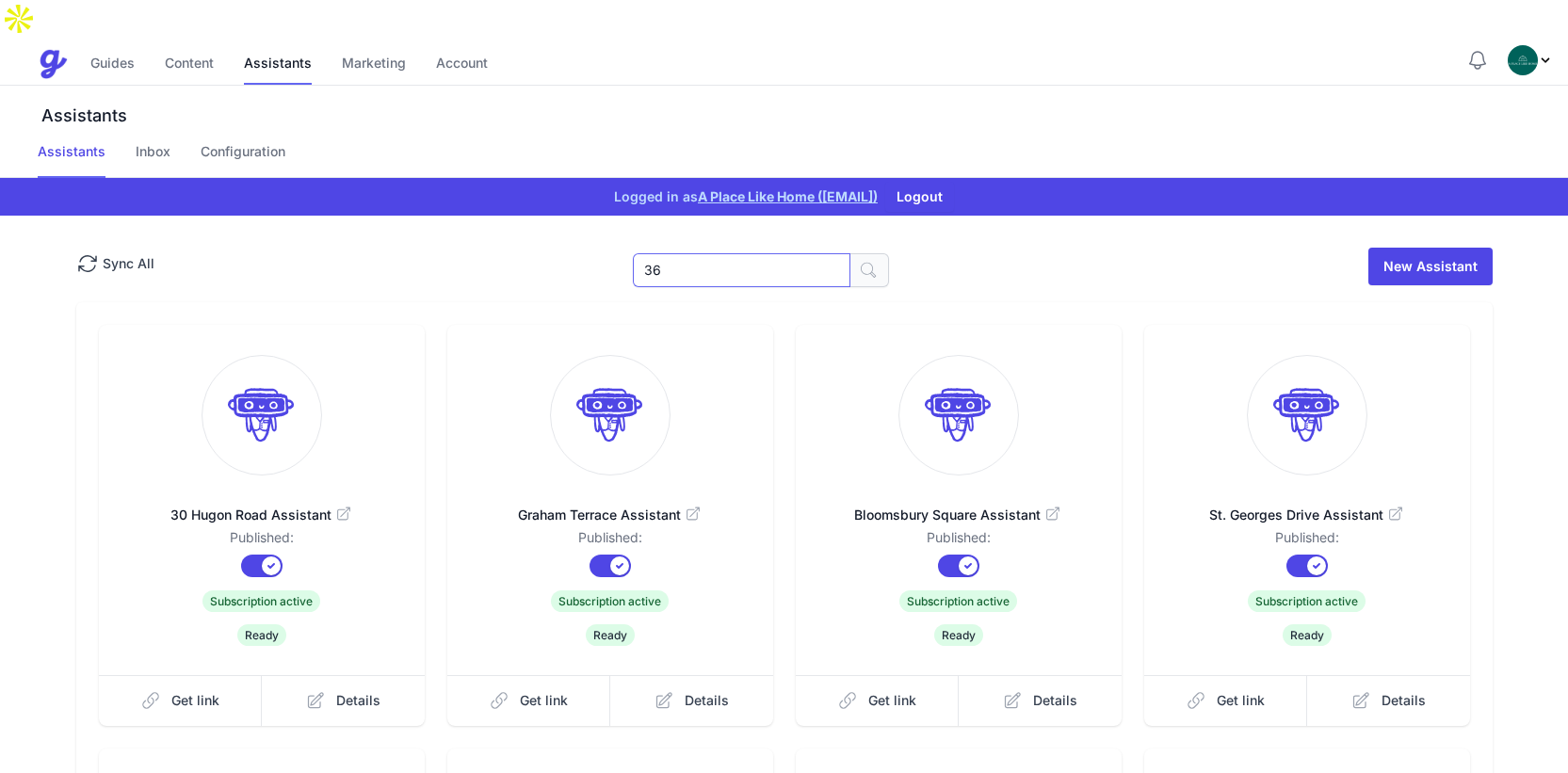 type on "36" 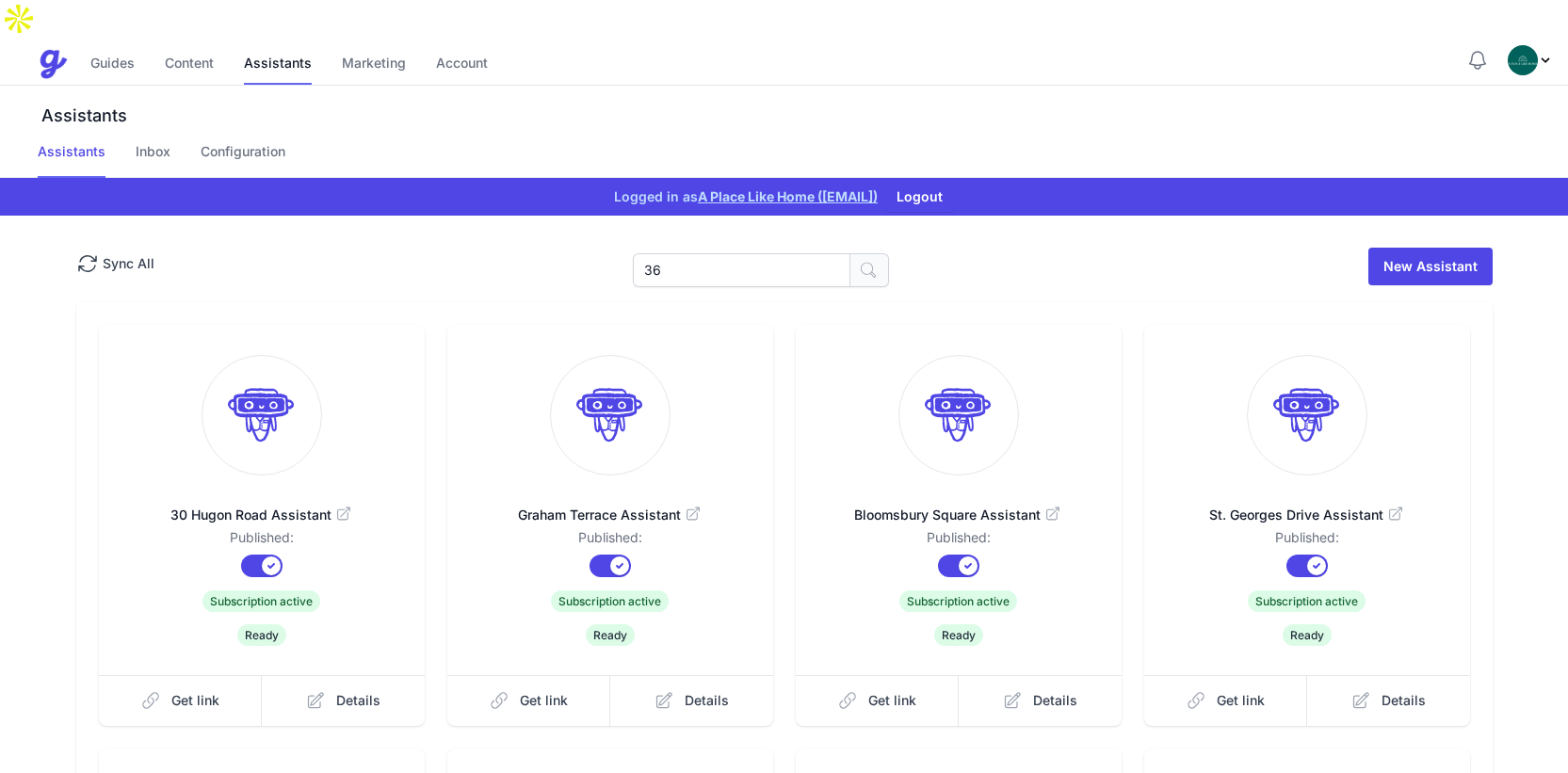 click at bounding box center (869, 270) 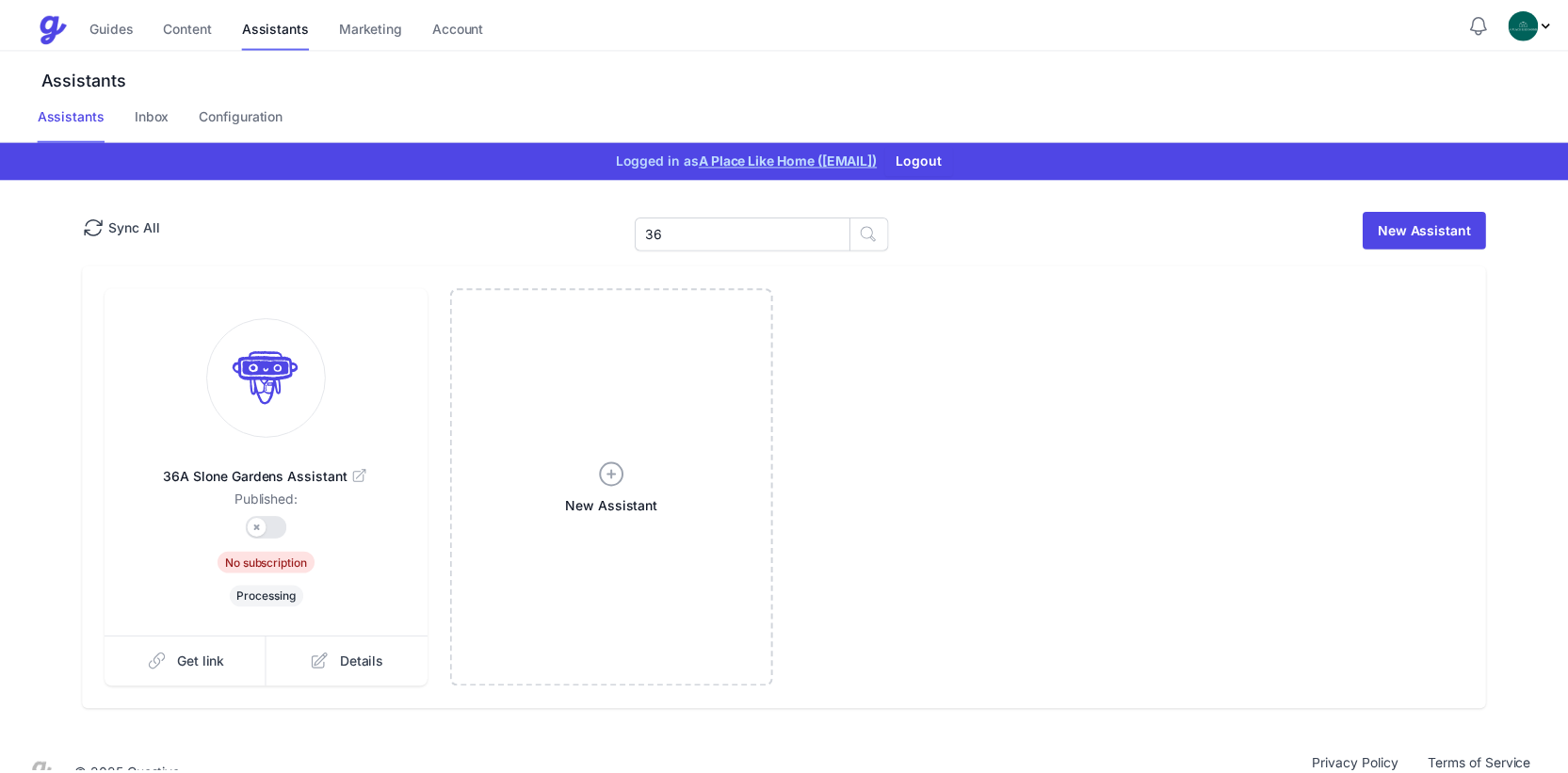 scroll, scrollTop: 0, scrollLeft: 0, axis: both 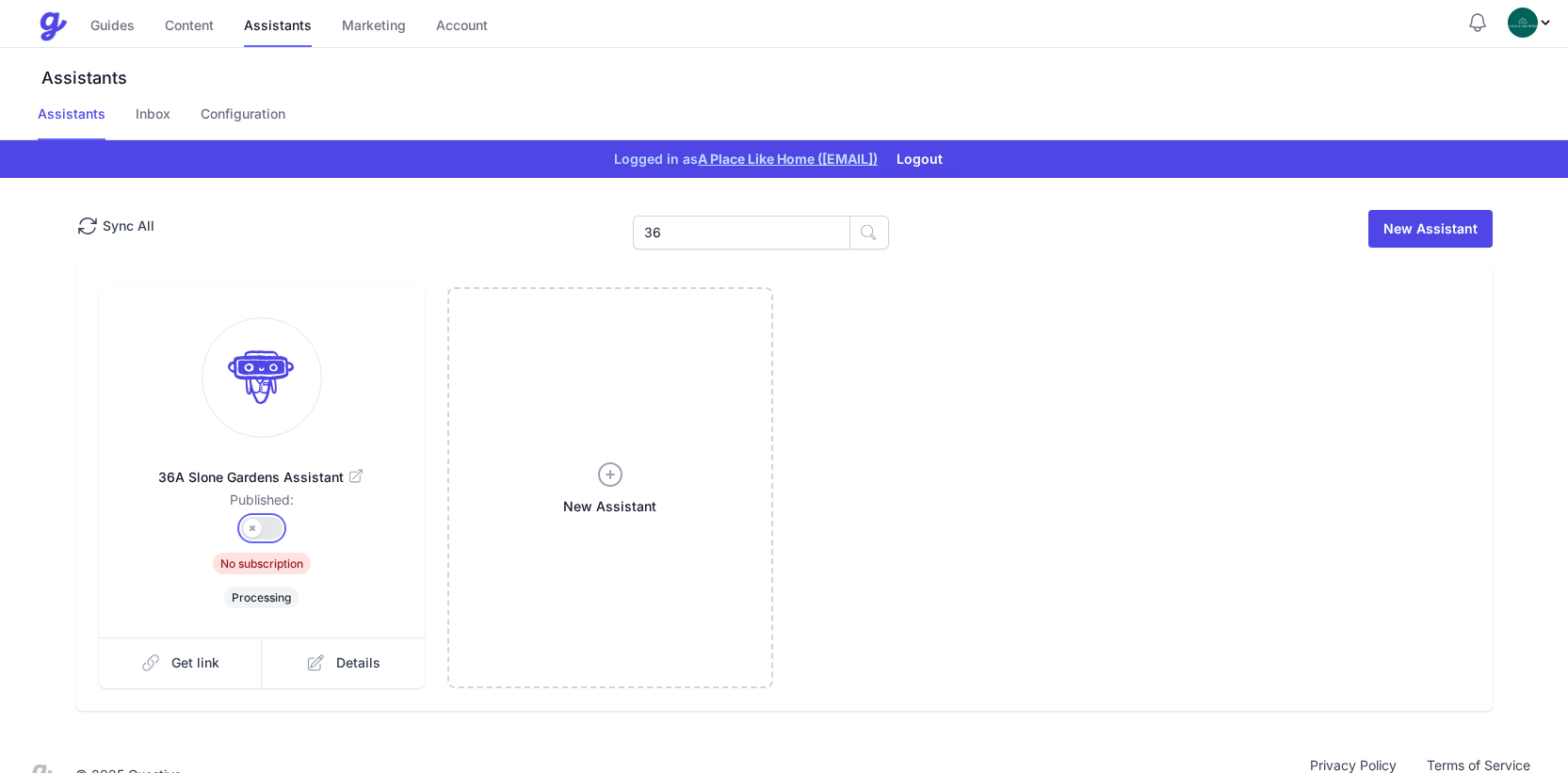 click on "Published?" at bounding box center (262, 528) 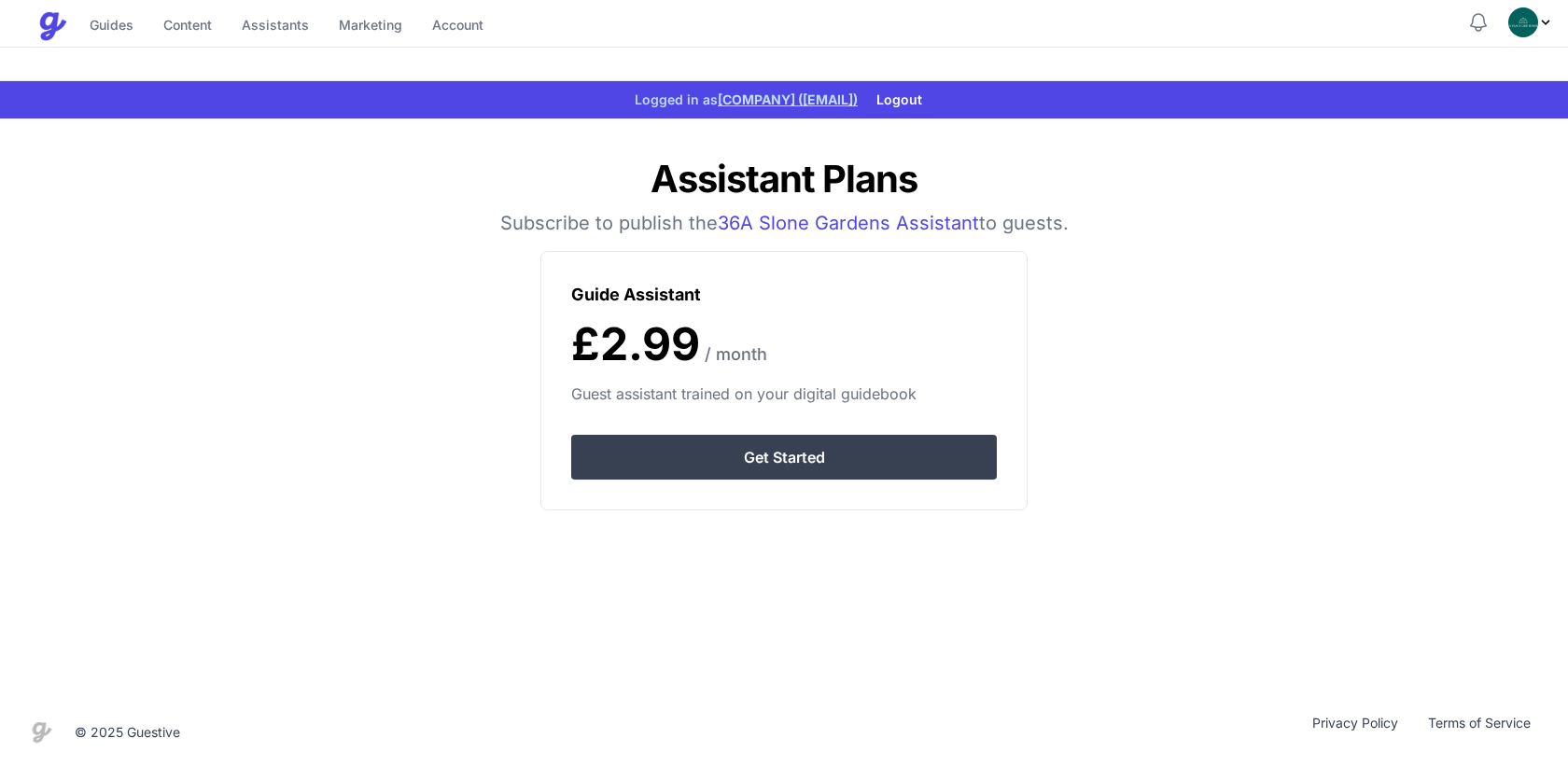 scroll, scrollTop: 0, scrollLeft: 0, axis: both 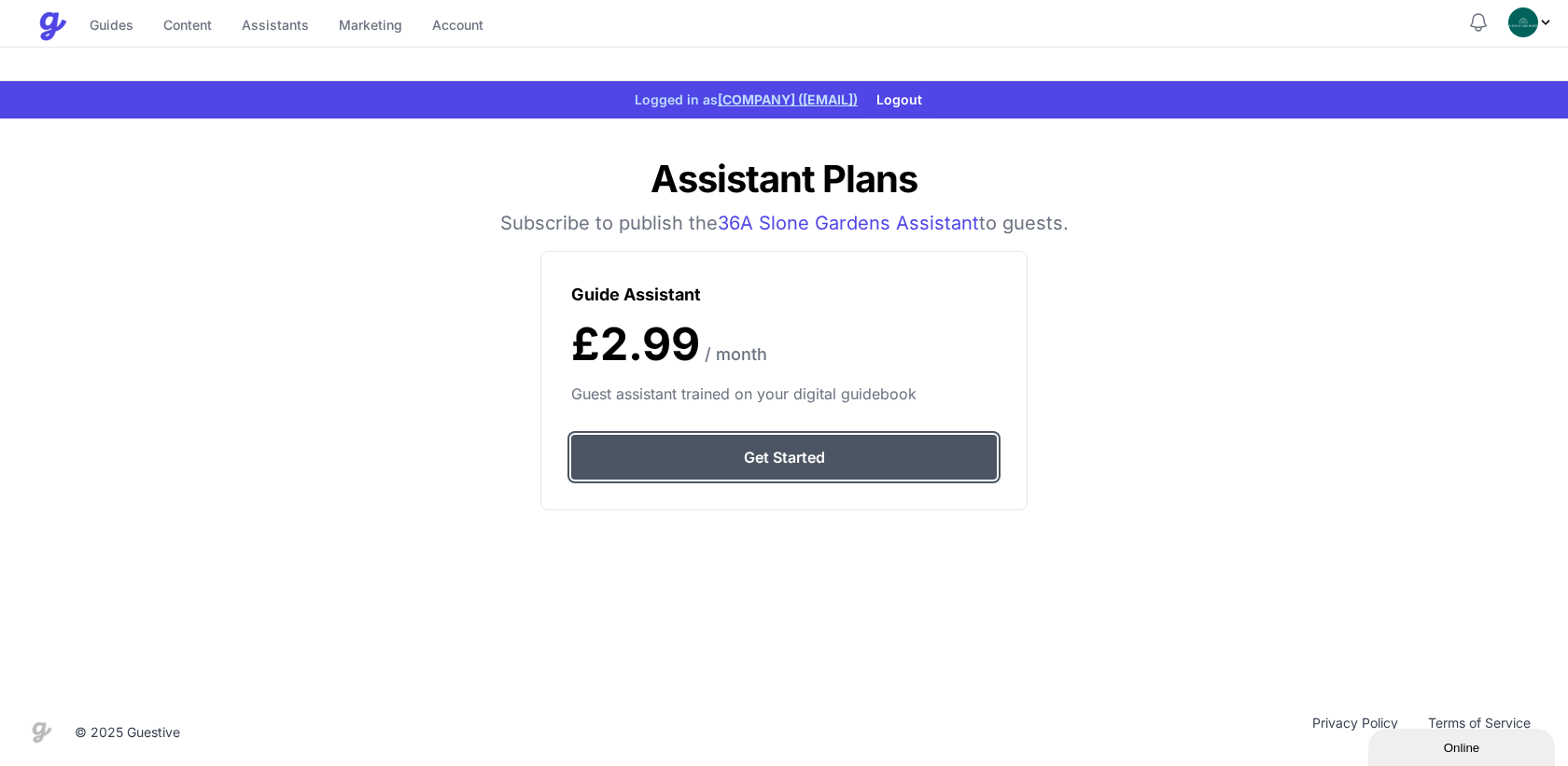 click on "Get Started" at bounding box center (784, 457) 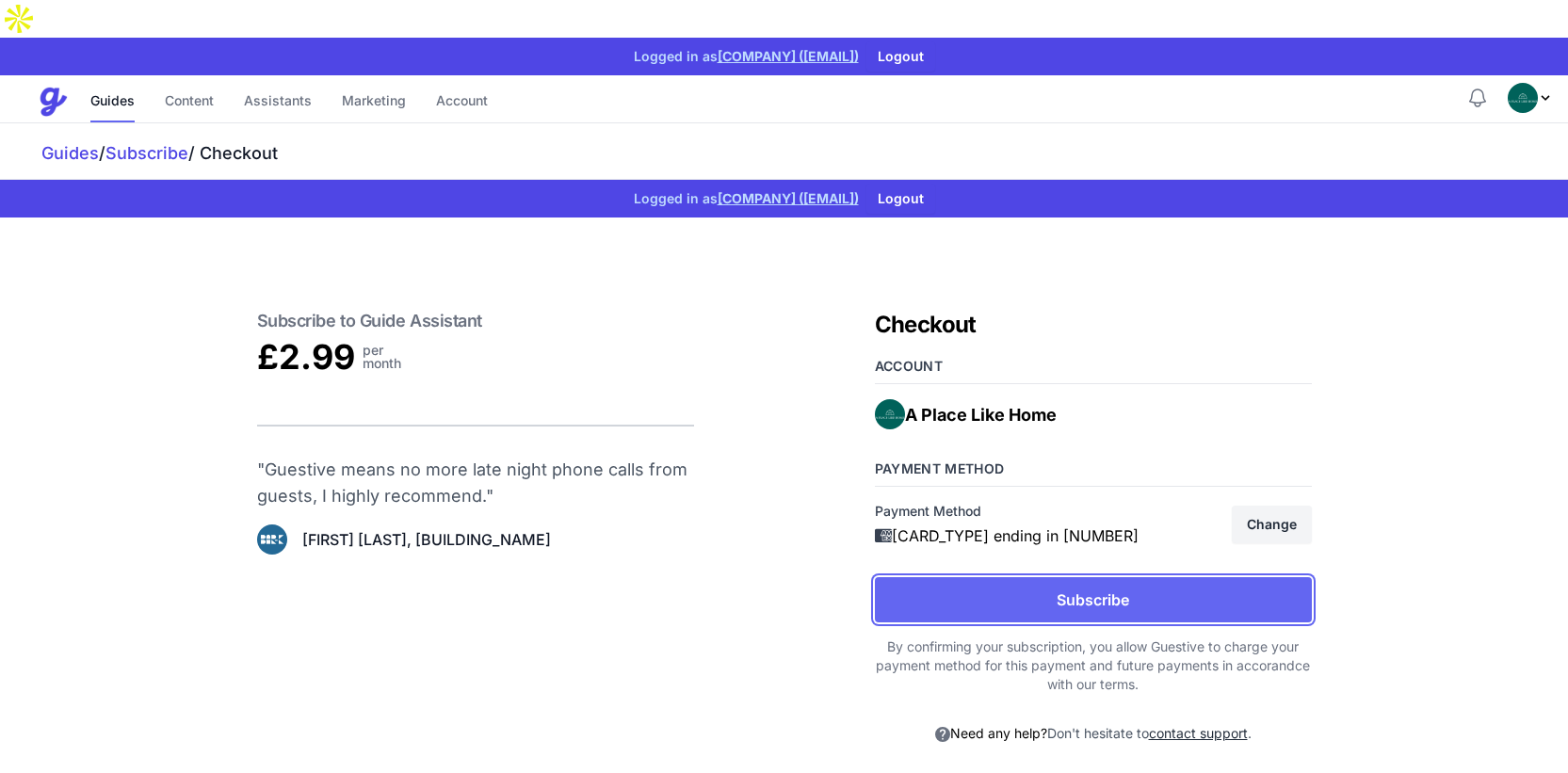 click on "Subscribe" at bounding box center [1093, 600] 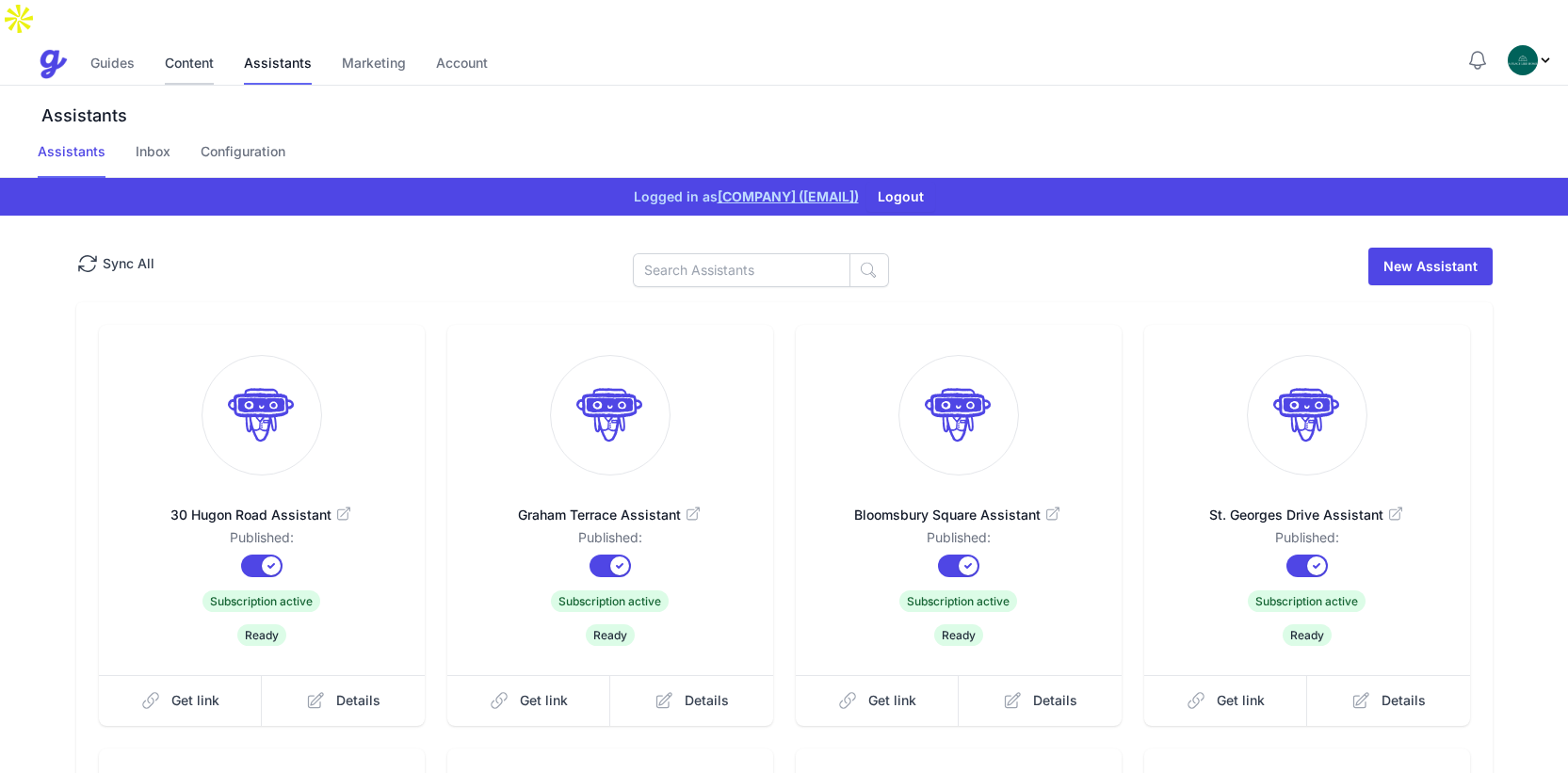 click on "Content" at bounding box center (189, 64) 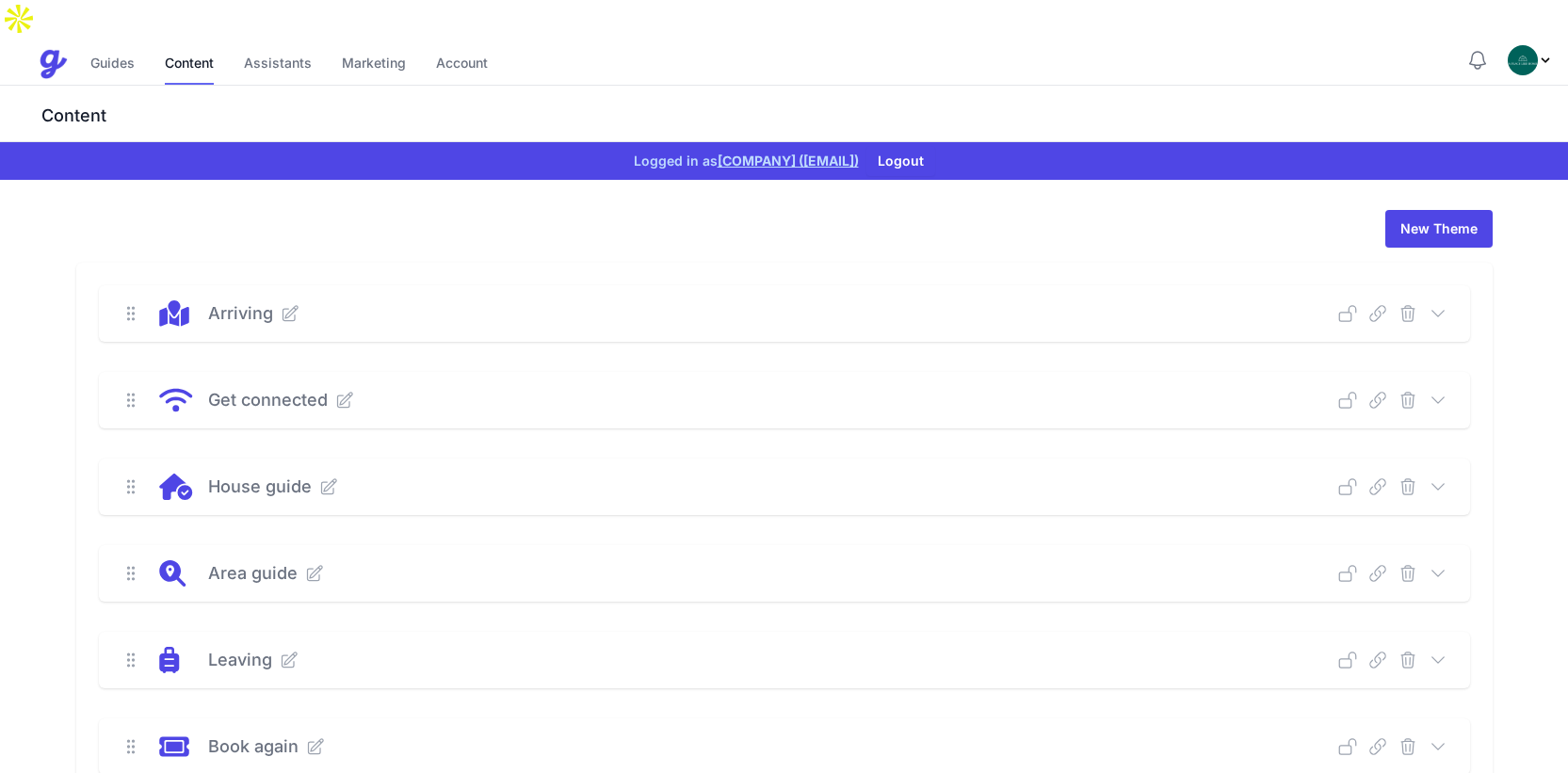 click on "Get connected
Deep Link
Select a guide and copy the deep link to send to guests.
Select a Guide
[STREET]
[STREET] [DISTRICT]
[STREET] [DISTRICT]
Flat [NUMBER] [STREET] [DISTRICT]
[STREET]
[STREET] [DISTRICT]
[STREET] [DISTRICT]
[STREET] [DISTRICT]
[STREET] [DISTRICT]
Flat [NUMBER] [STREET]
Flat [NUMBER] [STREET]
[NUMBER] [STREET]
[STREET]
[STREET]
[STREET]" at bounding box center (784, 400) 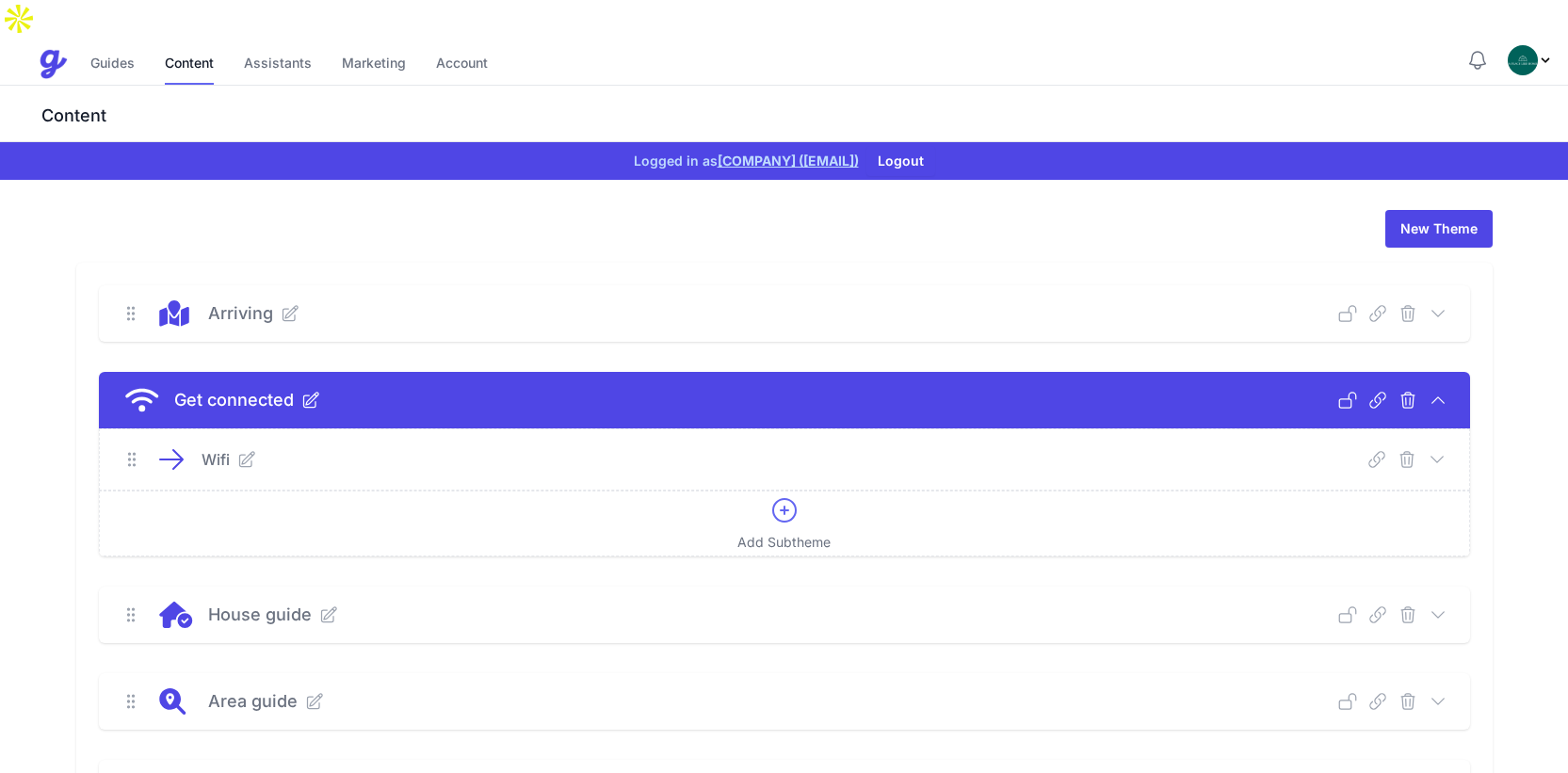 click 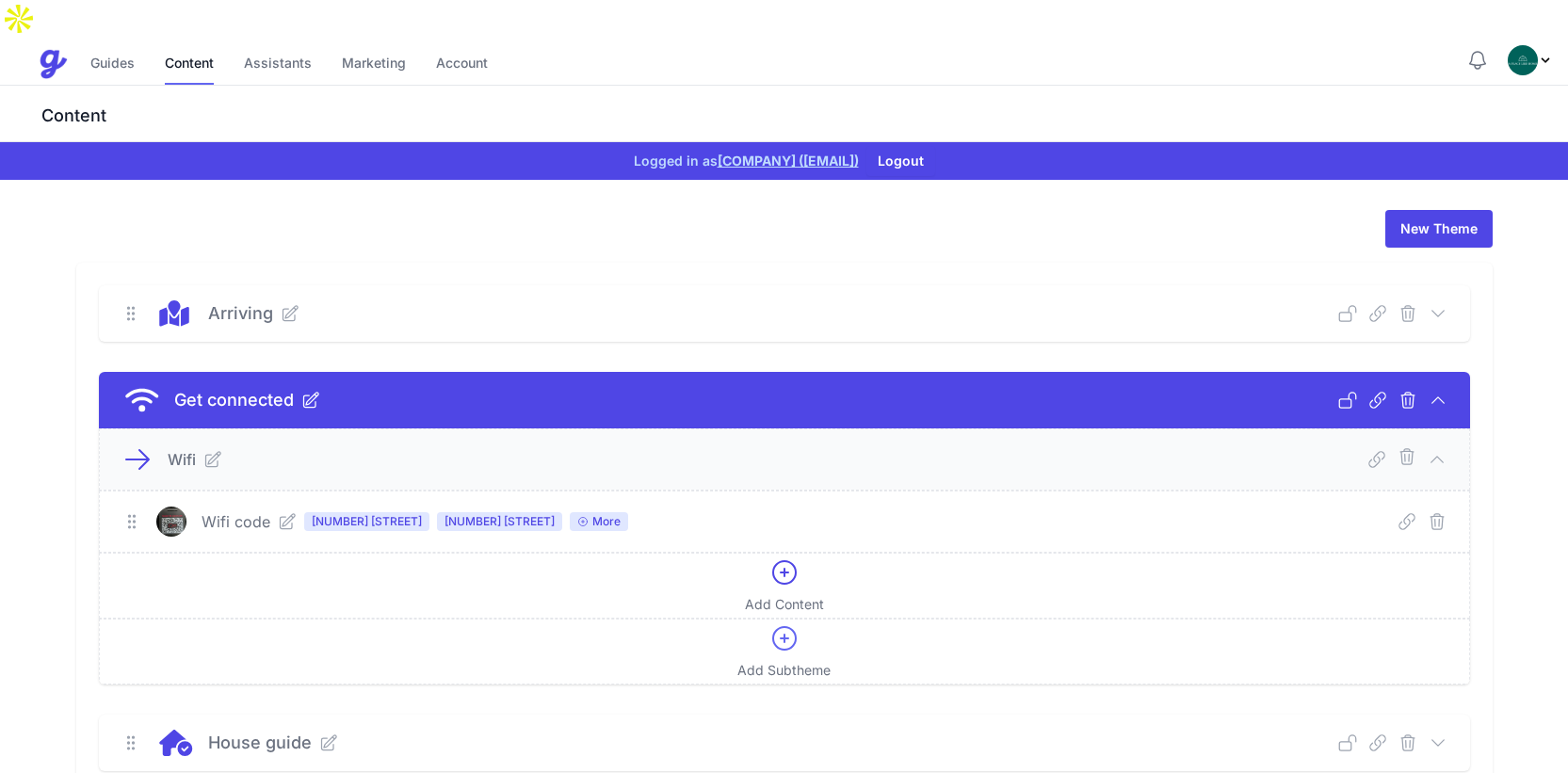 click 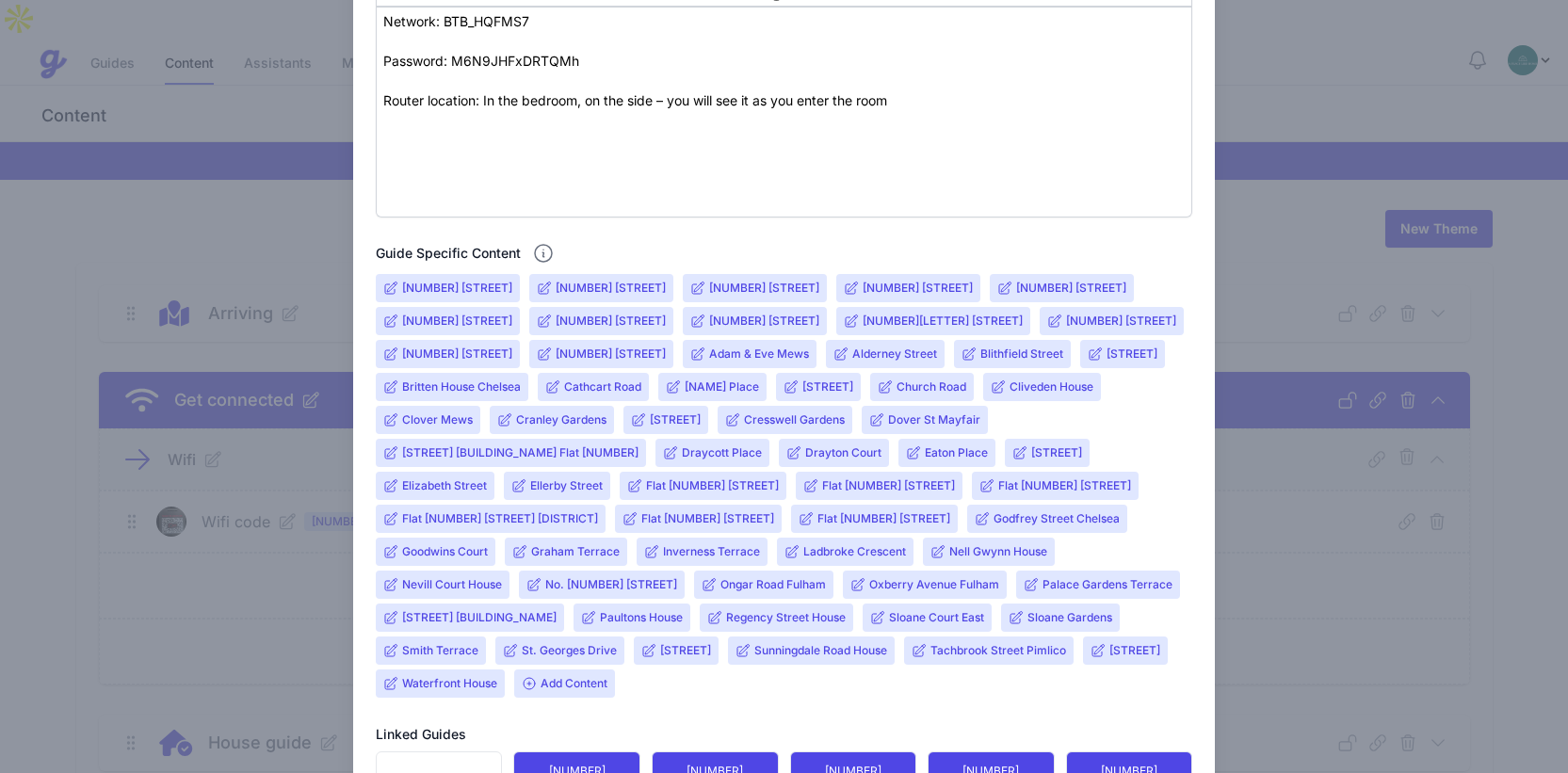 scroll, scrollTop: 224, scrollLeft: 0, axis: vertical 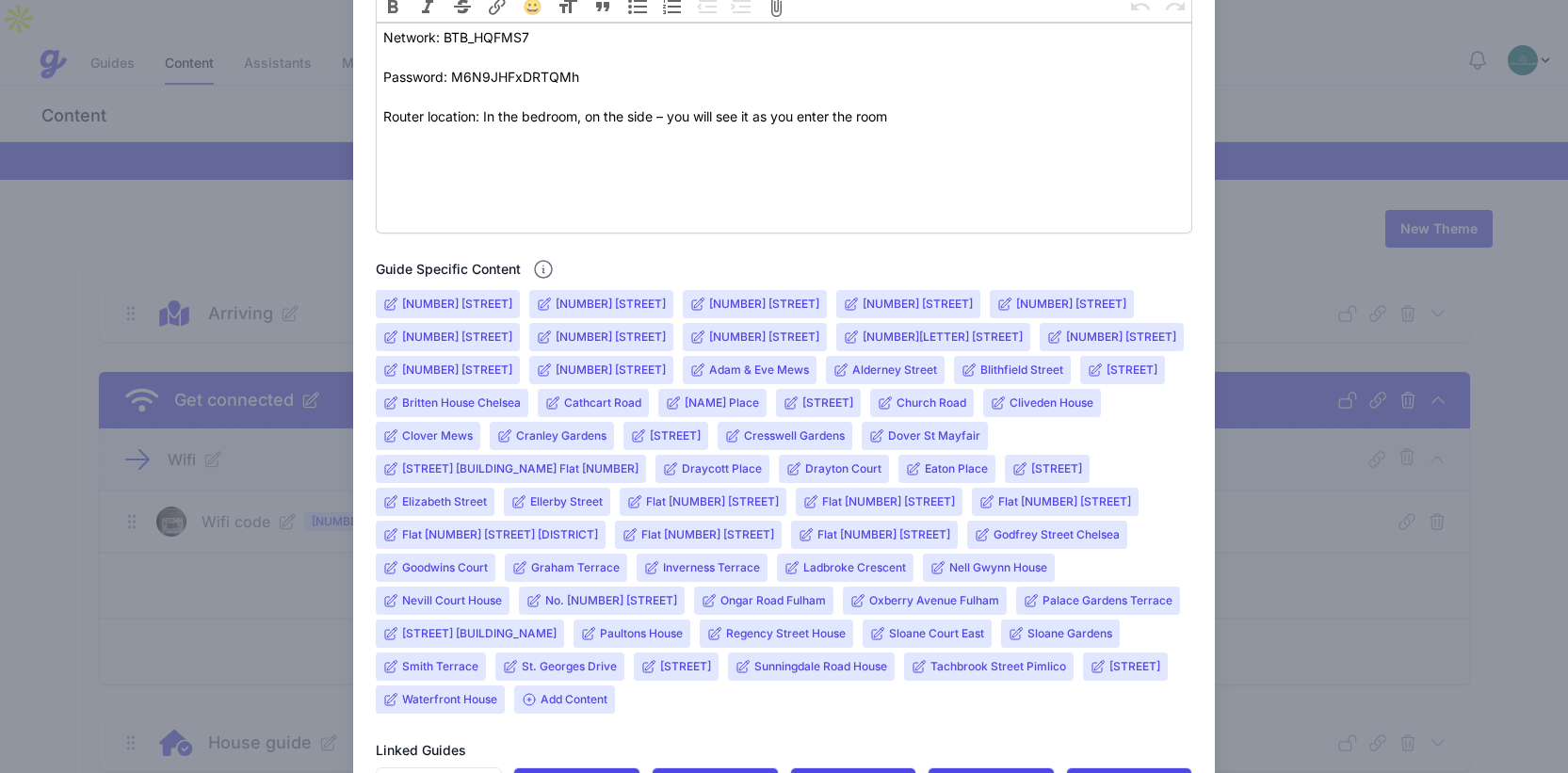 click on "Nevill Court House" at bounding box center [452, 601] 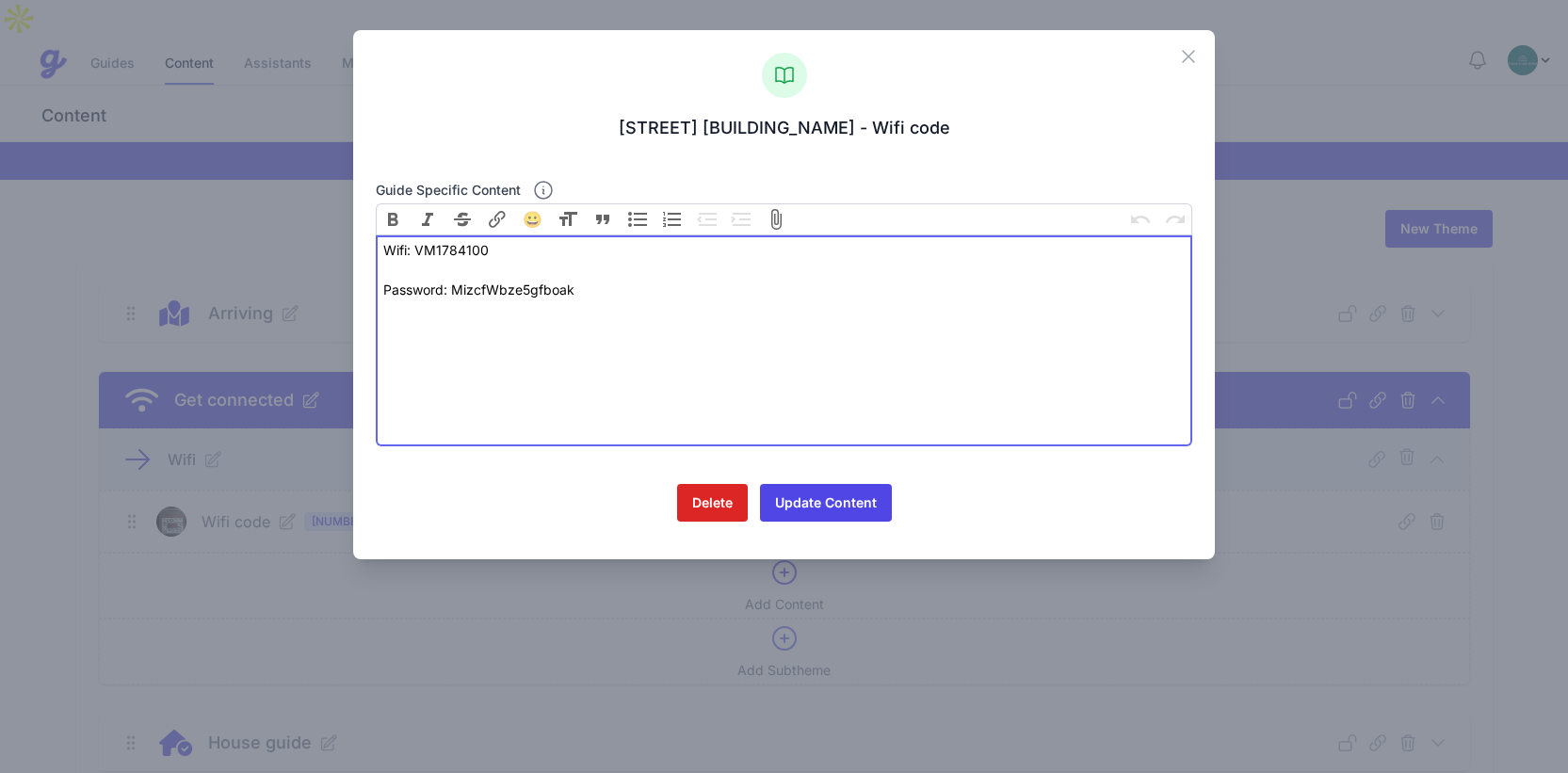 click on "Wifi: VM1784100" at bounding box center [784, 260] 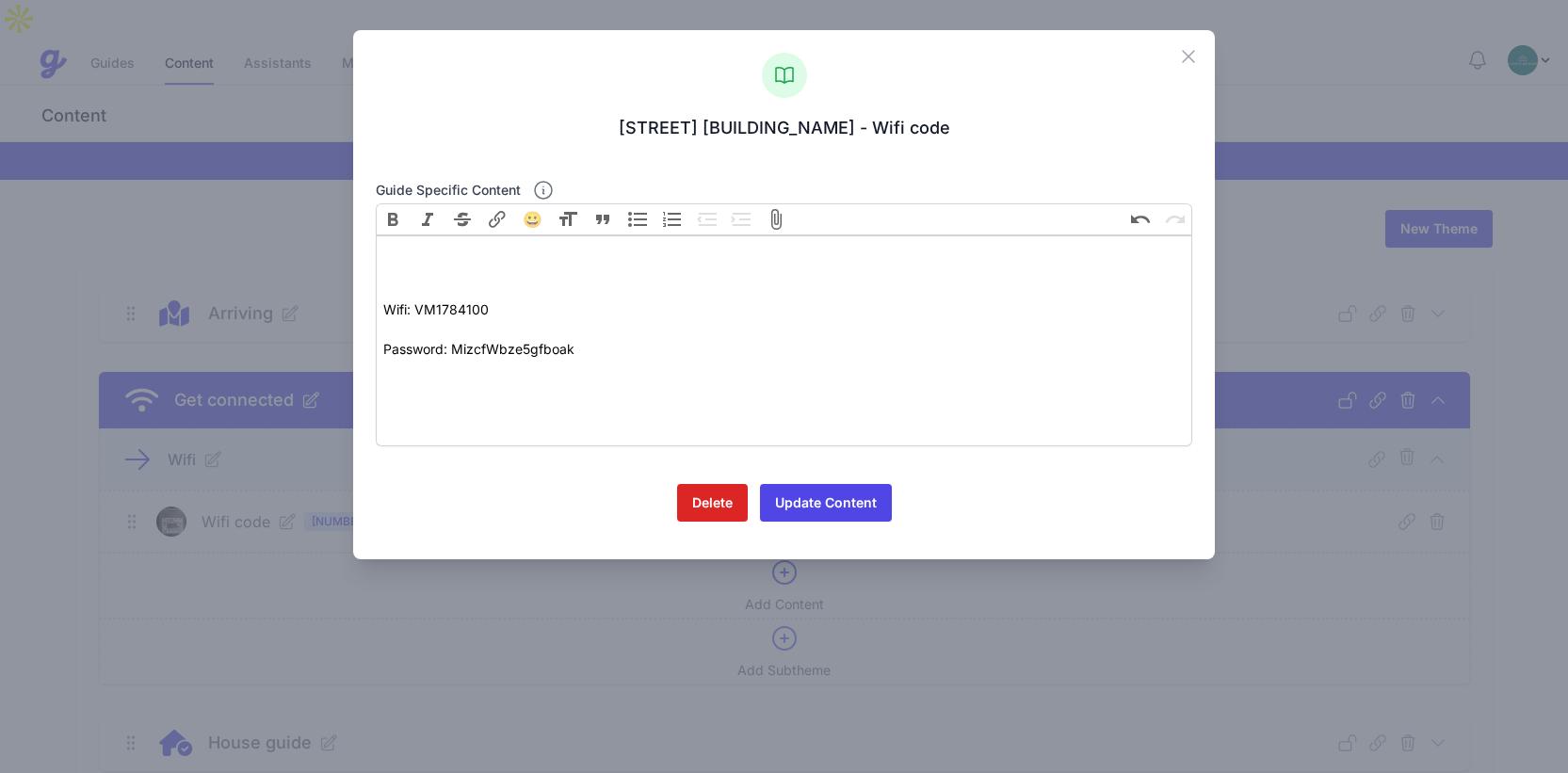click on "Attach Files" at bounding box center (776, 219) 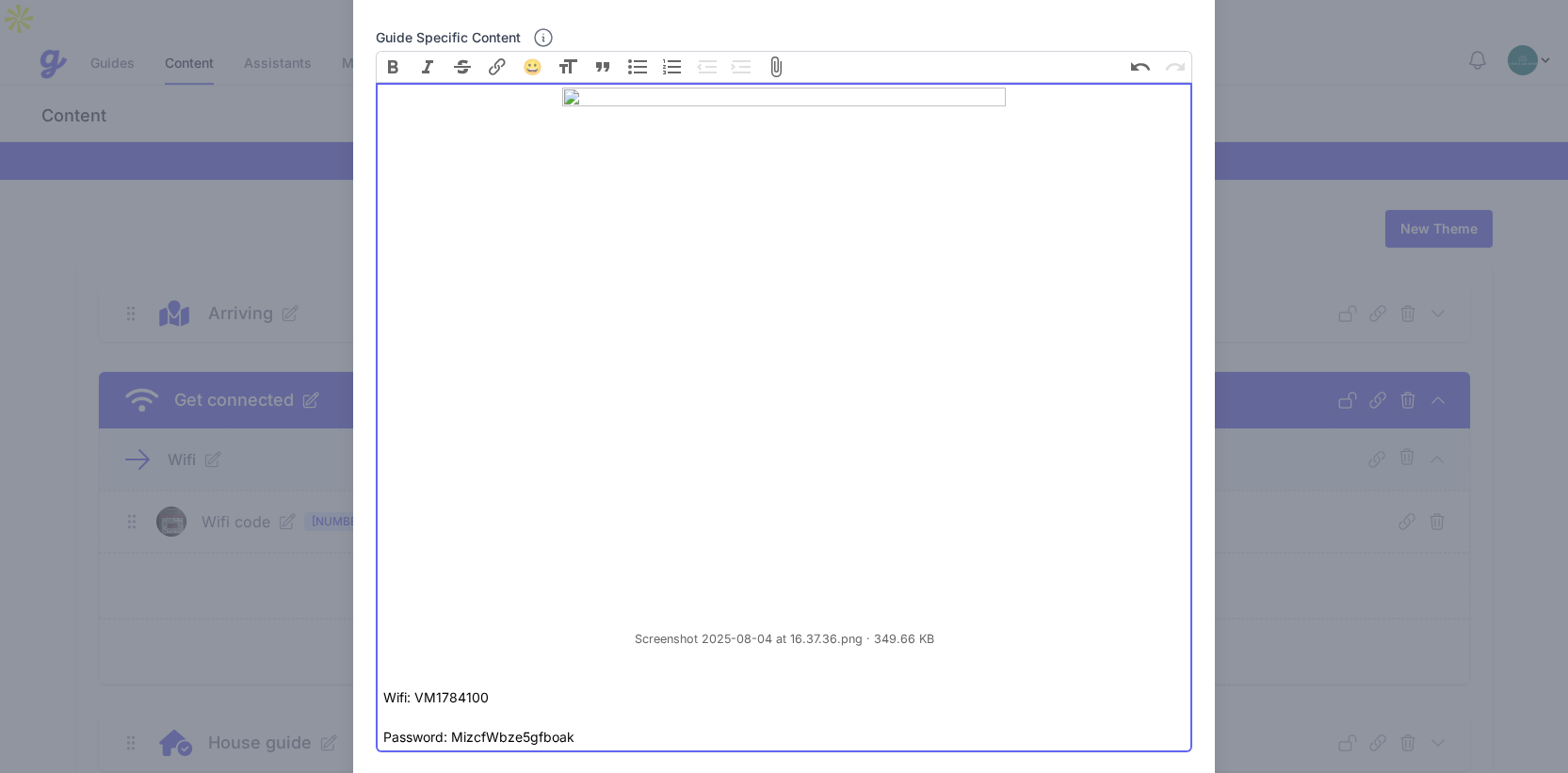 scroll, scrollTop: 275, scrollLeft: 0, axis: vertical 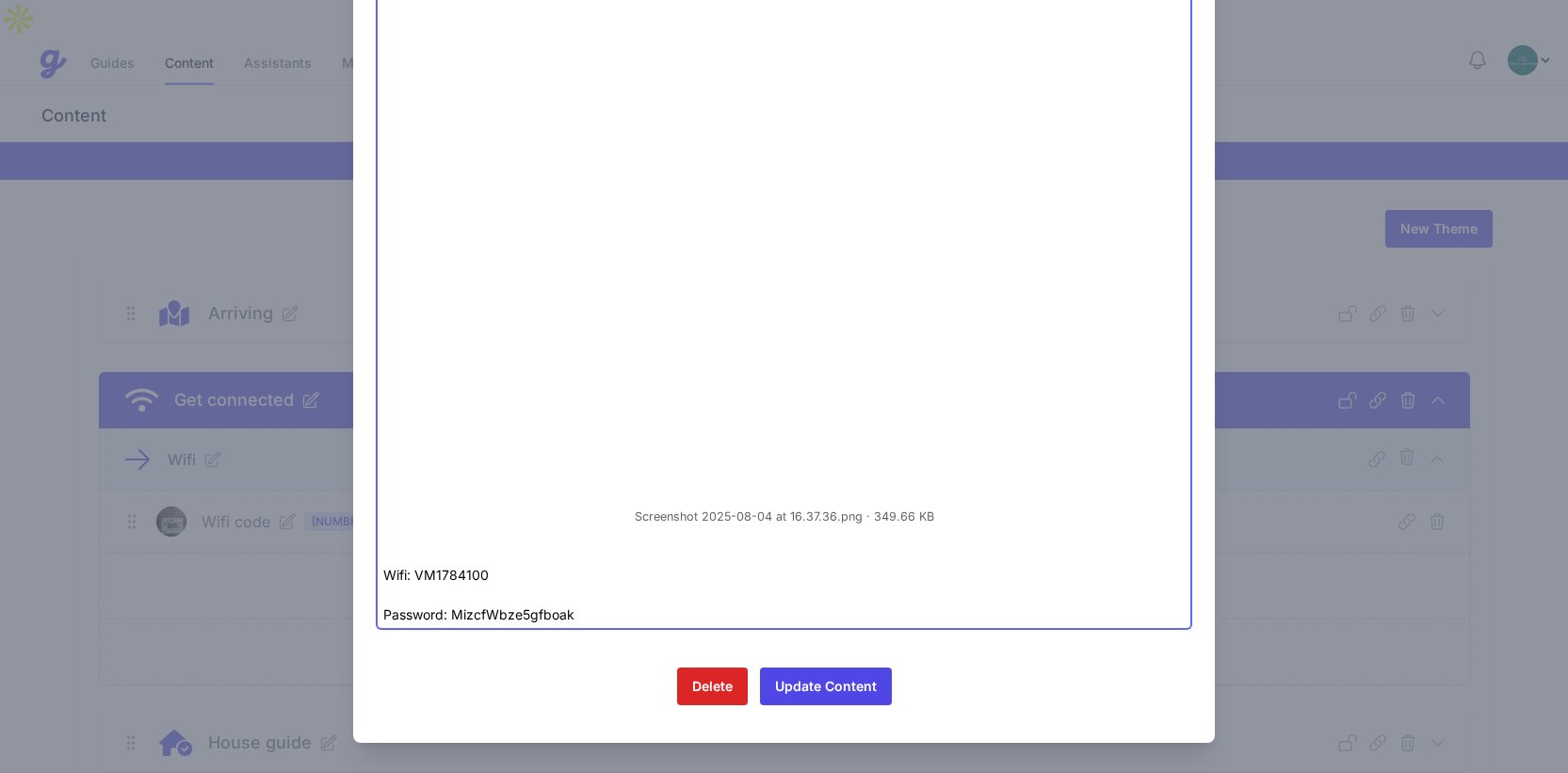 click on "﻿ Screenshot [DATE] at [TIME].png   [SIZE] ﻿ Wifi: VM1784100" at bounding box center (784, 284) 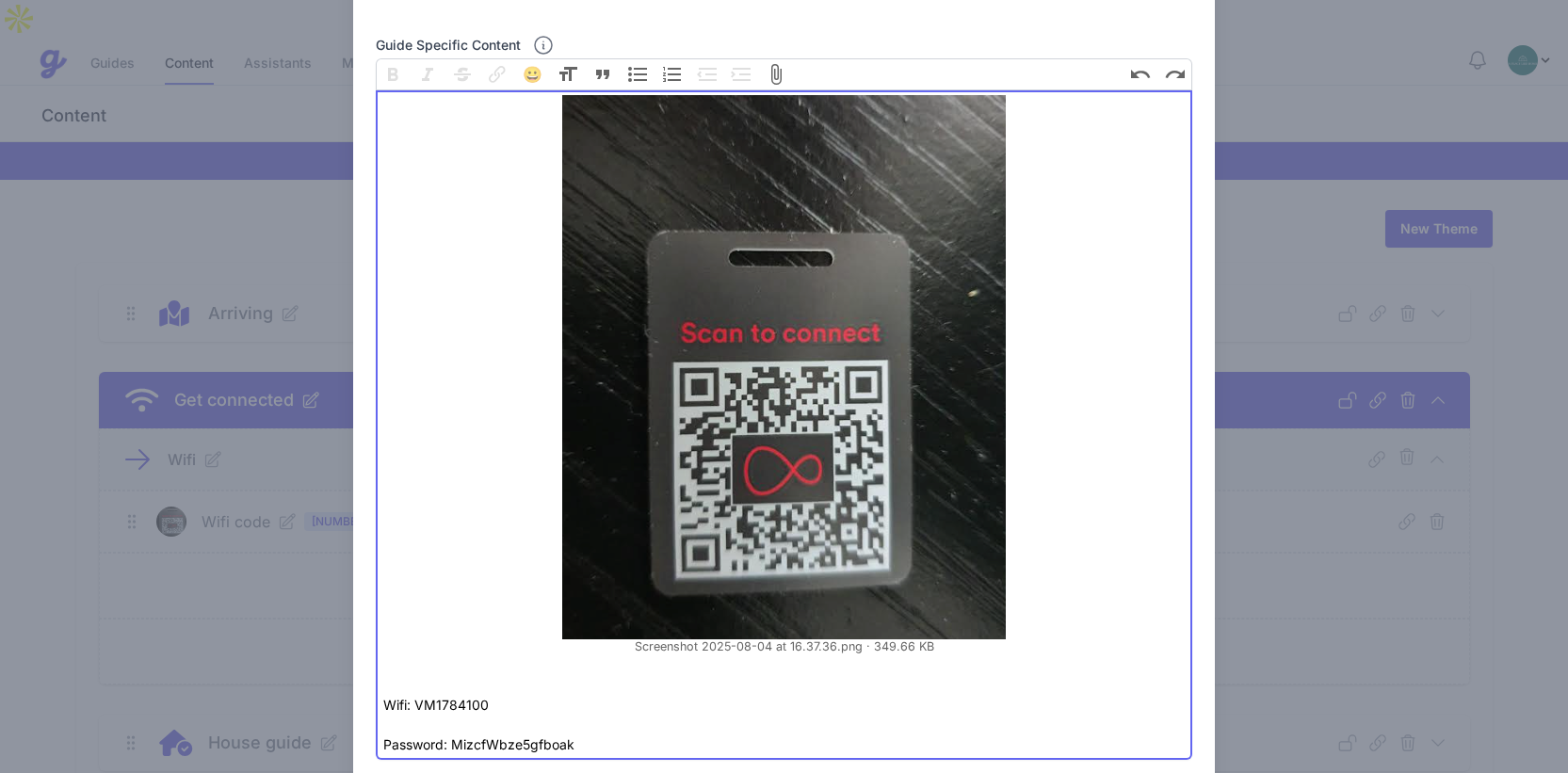 scroll, scrollTop: 275, scrollLeft: 0, axis: vertical 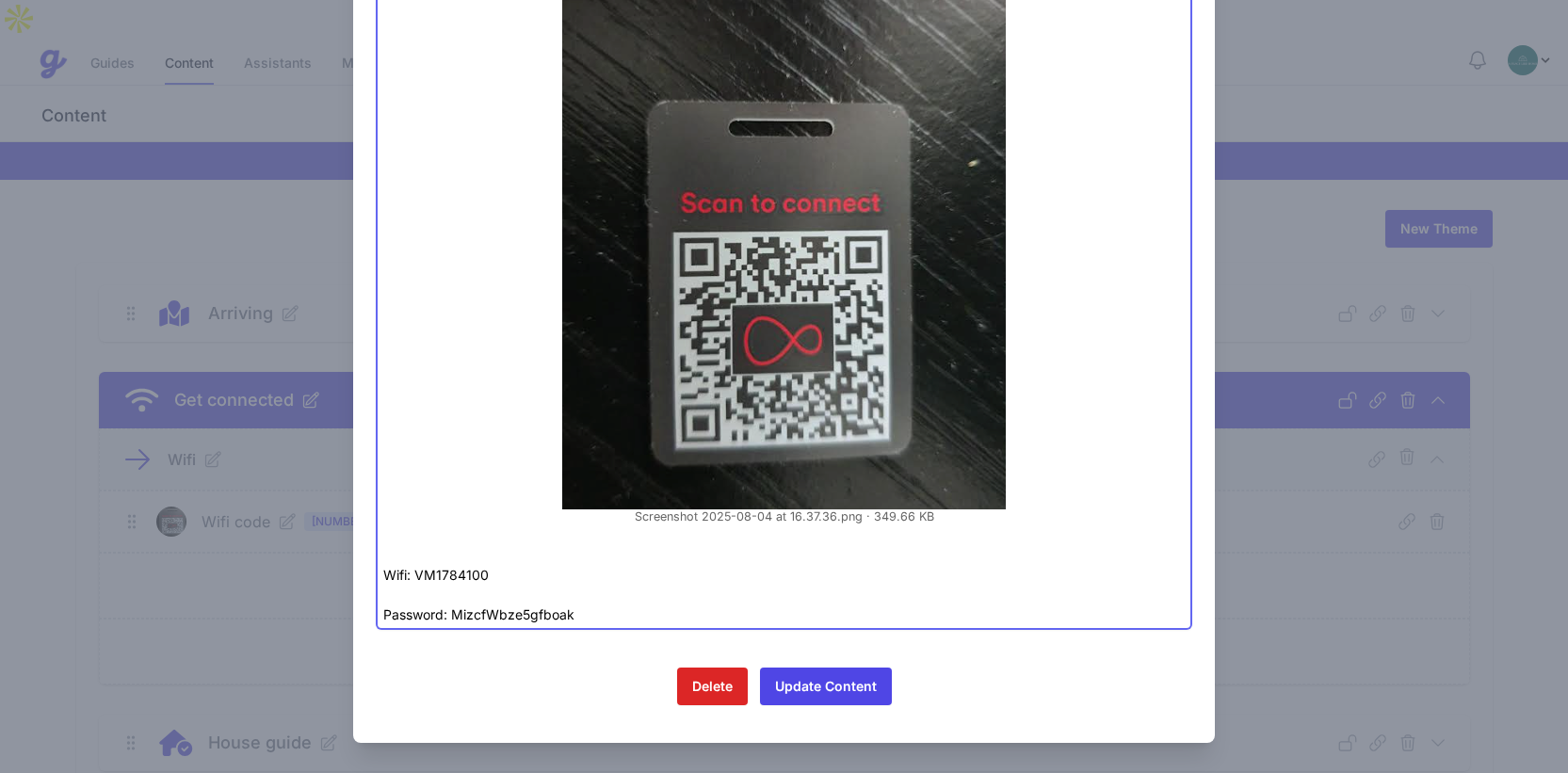 click on "﻿ Screenshot [DATE] at [TIME].png   [SIZE] ﻿ Wifi: VM1784100" at bounding box center (784, 284) 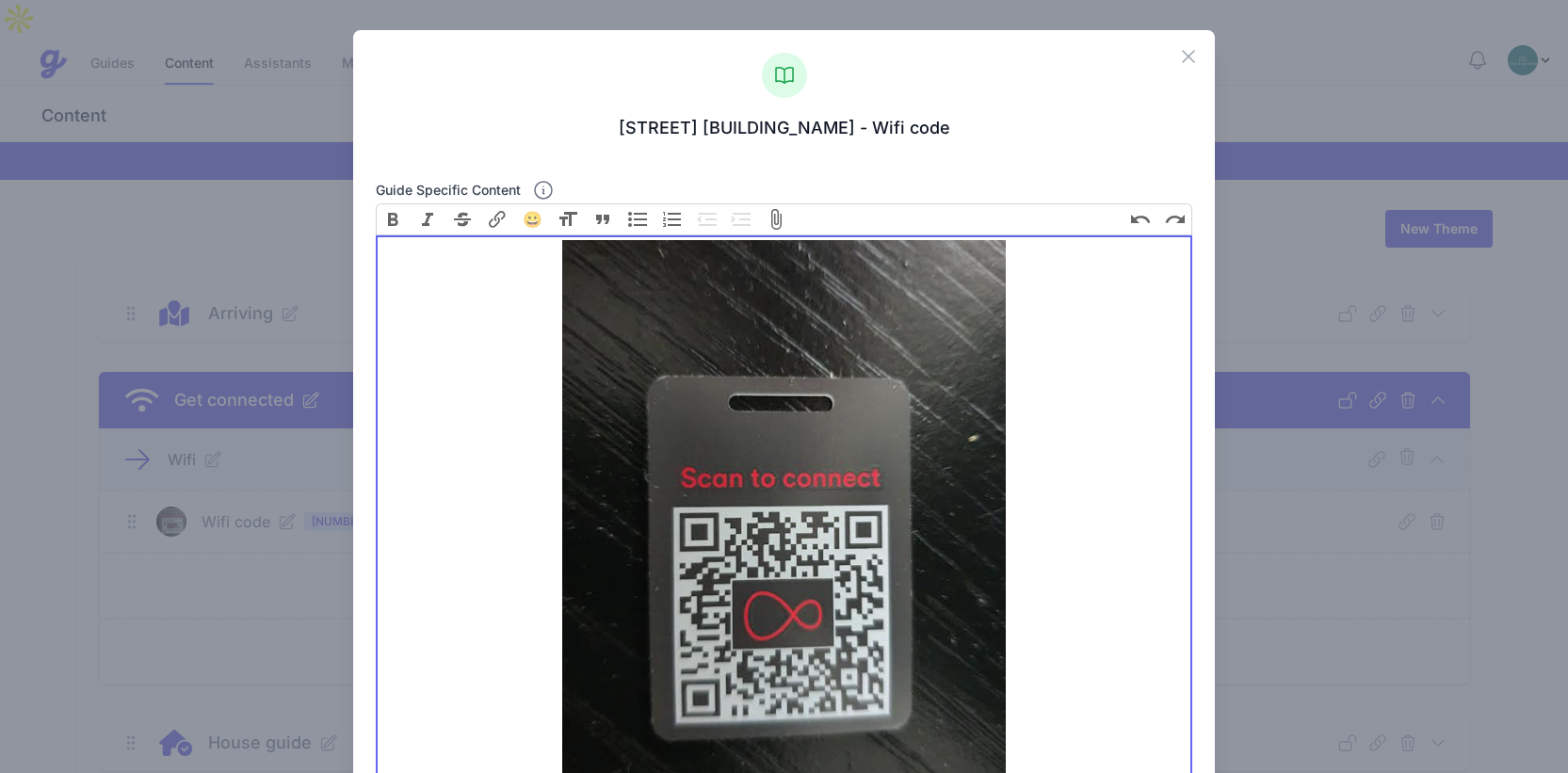scroll, scrollTop: 275, scrollLeft: 0, axis: vertical 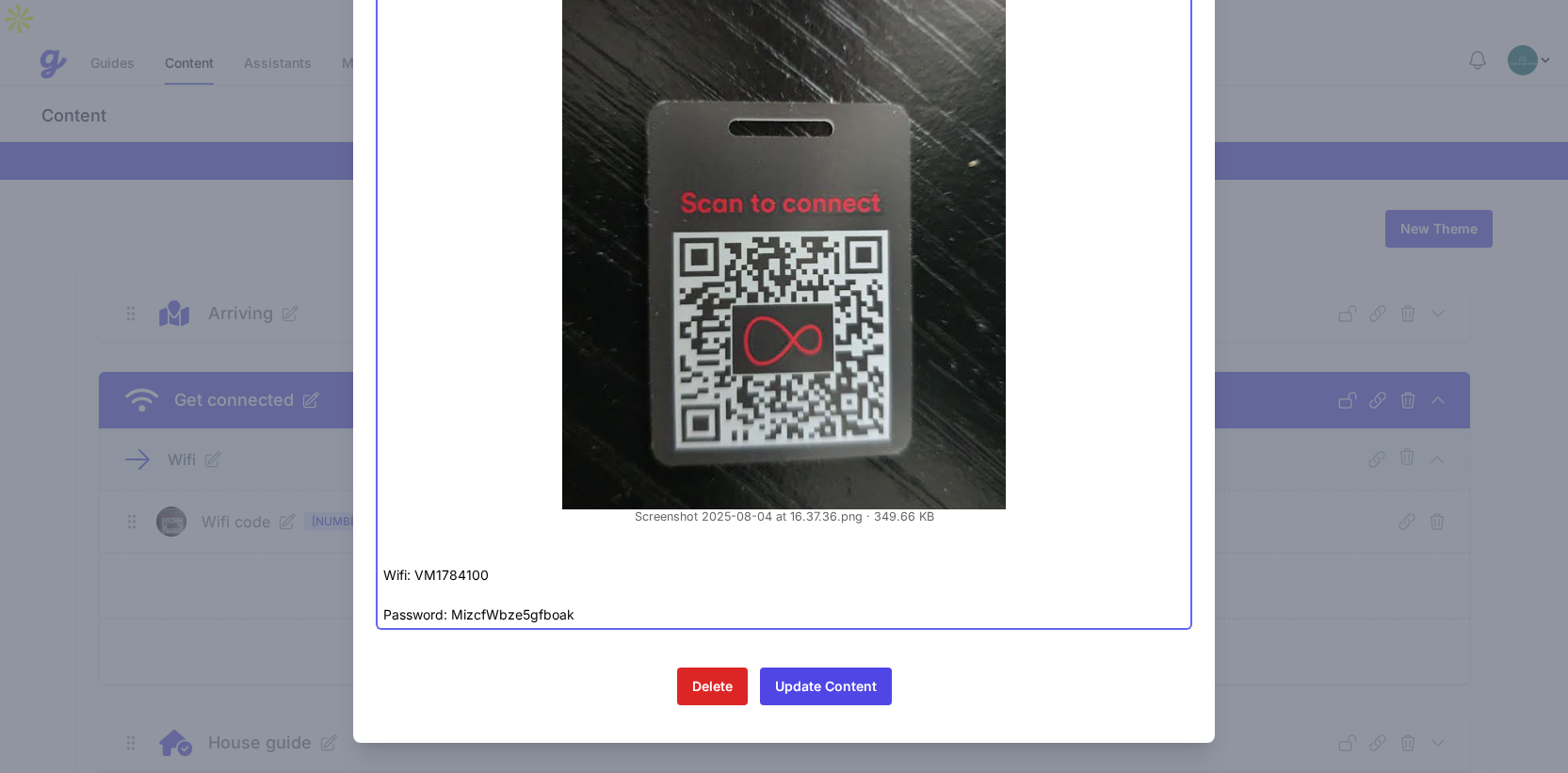 type on "<div><figure data-trix-attachment="{&quot;contentType&quot;:&quot;image/png&quot;,&quot;filename&quot;:&quot;Screenshot 2025-08-04 at 16.37.36.png&quot;,&quot;filesize&quot;:358054,&quot;height&quot;:578,&quot;sgid&quot;:&quot;BAh7CEkiCGdpZAY6BkVUSSI9Z2lkOi8vanVtcHN0YXJ0LWFwcC9BY3RpdmVTdG9yYWdlOjpCbG9iLzEzMDExP2V4cGlyZXNfaW4GOwBUSSIMcHVycG9zZQY7AFRJIg9hdHRhY2hhYmxlBjsAVEkiD2V4cGlyZXNfYXQGOwBUMA==--4b368f19720da81d3a422e6d89159d002db960b9&quot;,&quot;url&quot;:&quot;https://www.guestive.ai/rails/active_storage/blobs/redirect/eyJfcmFpbHMiOnsibWVzc2FnZSI6IkJBaHBBdE15IiwiZXhwIjpudWxsLCJwdXIiOiJibG9iX2lkIn19--28ac58f4a9192f7c9731e7c6af107cdafb698856/Screenshot%202025-08-04%20at%2016.37.36.png&quot;,&quot;width&quot;:471}" data-trix-content-type="image/png" data-trix-attributes="{&quot;presentation&quot;:&quot;gallery&quot;}" class="attachment attachment--preview attachment--png"><img src="https://www.guestive.ai/rails/active_storage/blobs/redirect/eyJfcmFpbHMiOnsibWVzc2FnZSI6IkJBaHBBdE15IiwiZXhwIjpudWxsLCJwdXIi..." 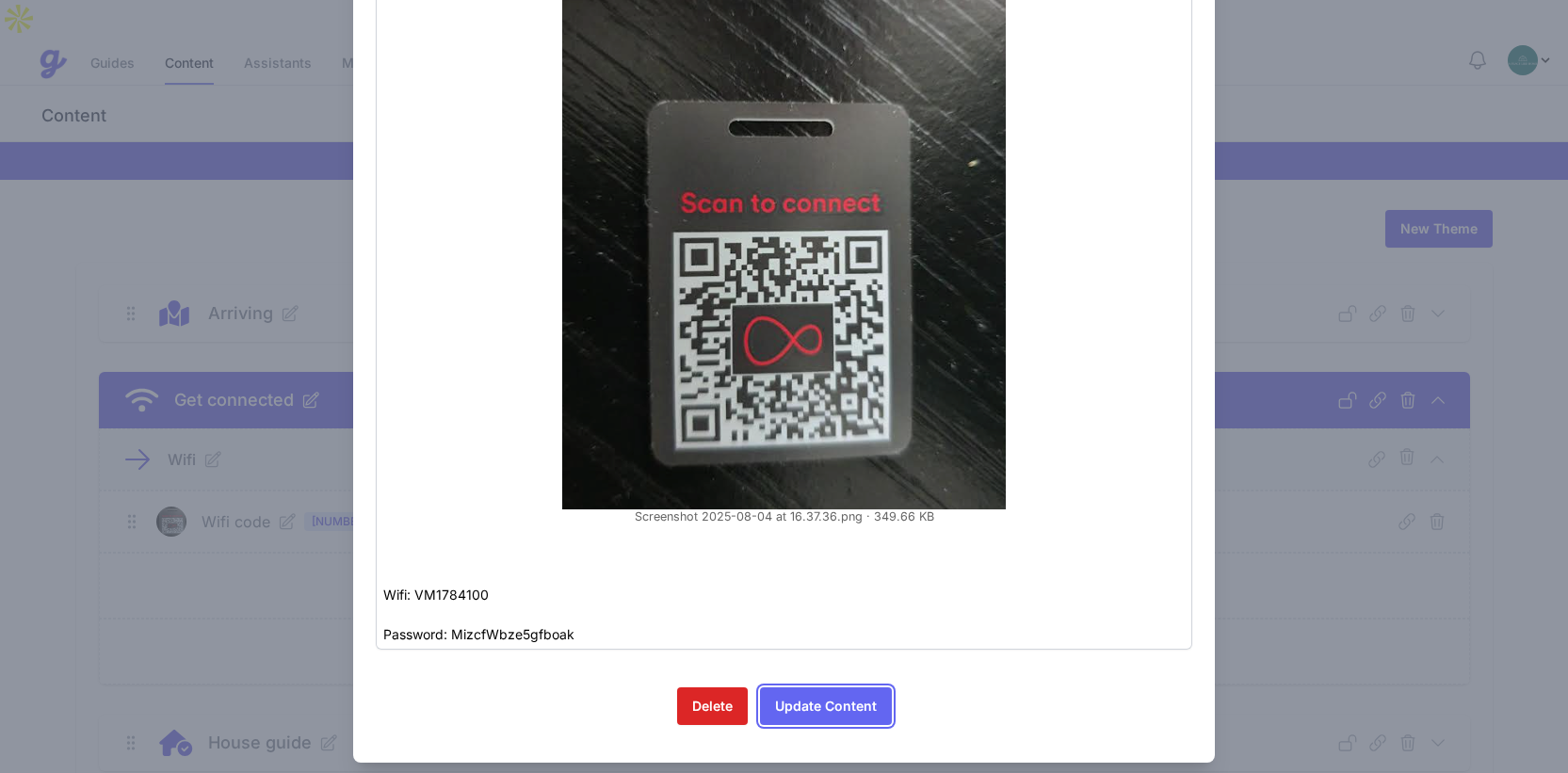 click on "Update Content" at bounding box center [826, 706] 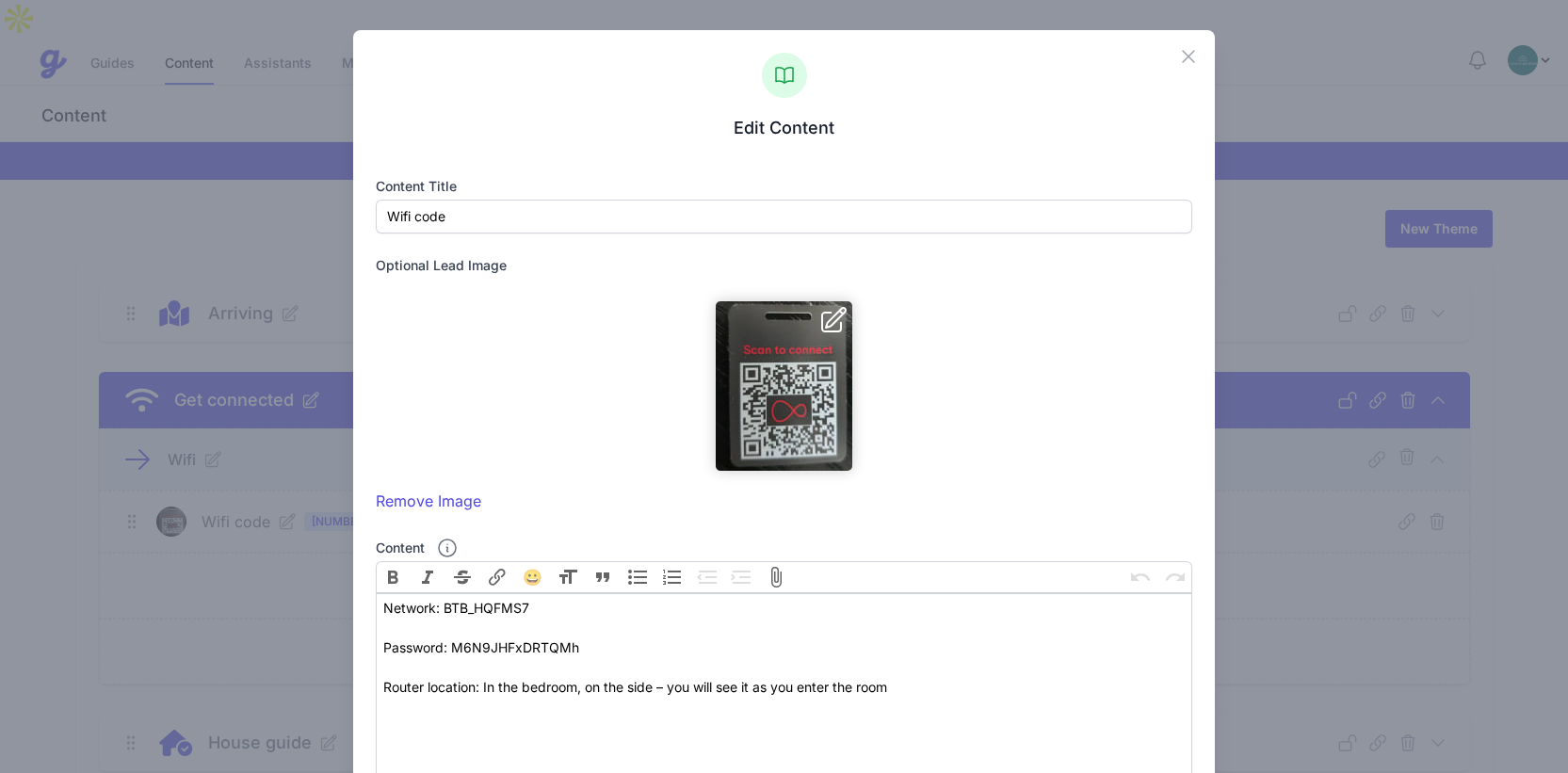 click at bounding box center [784, 386] 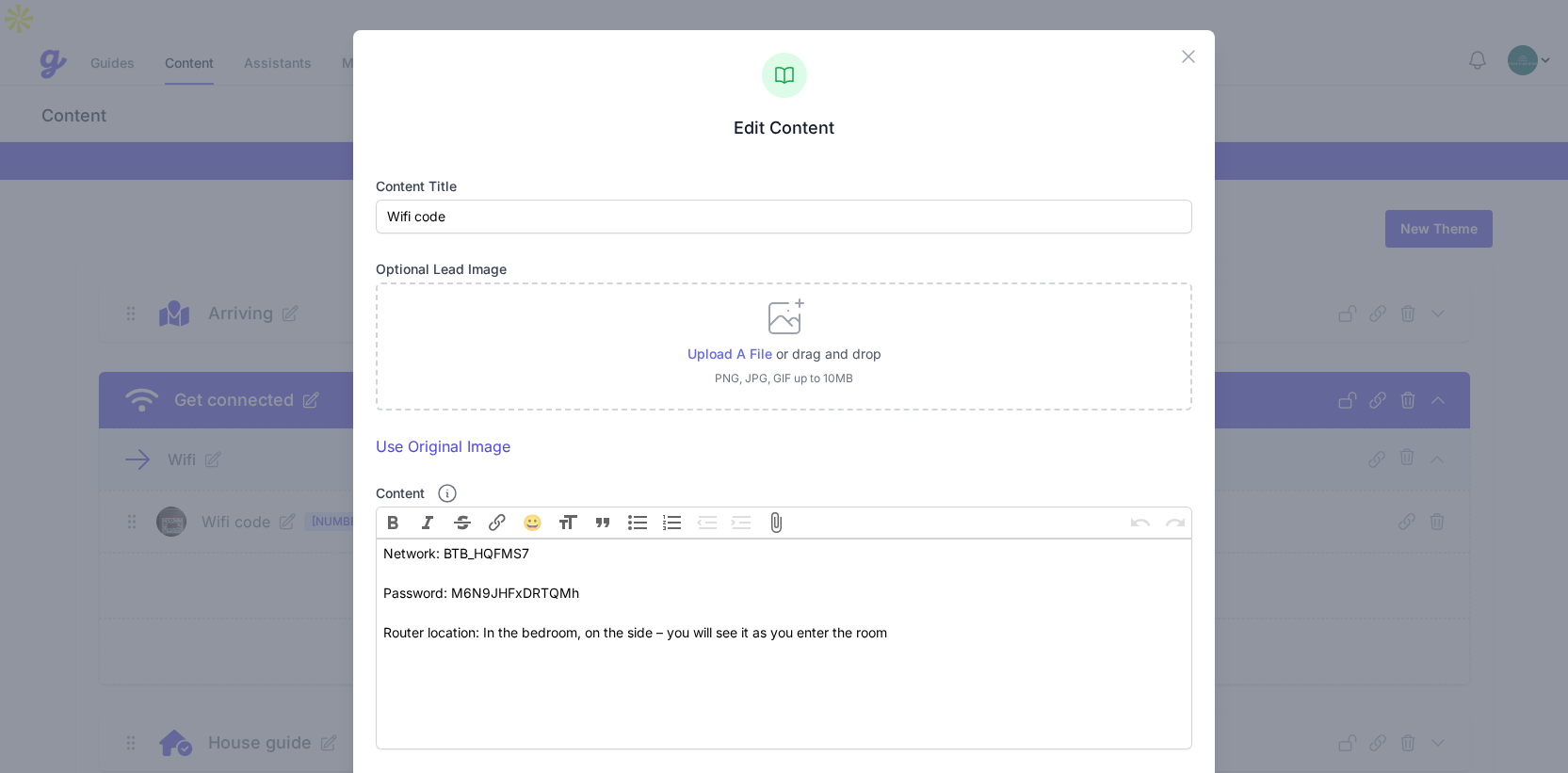 click on "Upload a file" at bounding box center (730, 353) 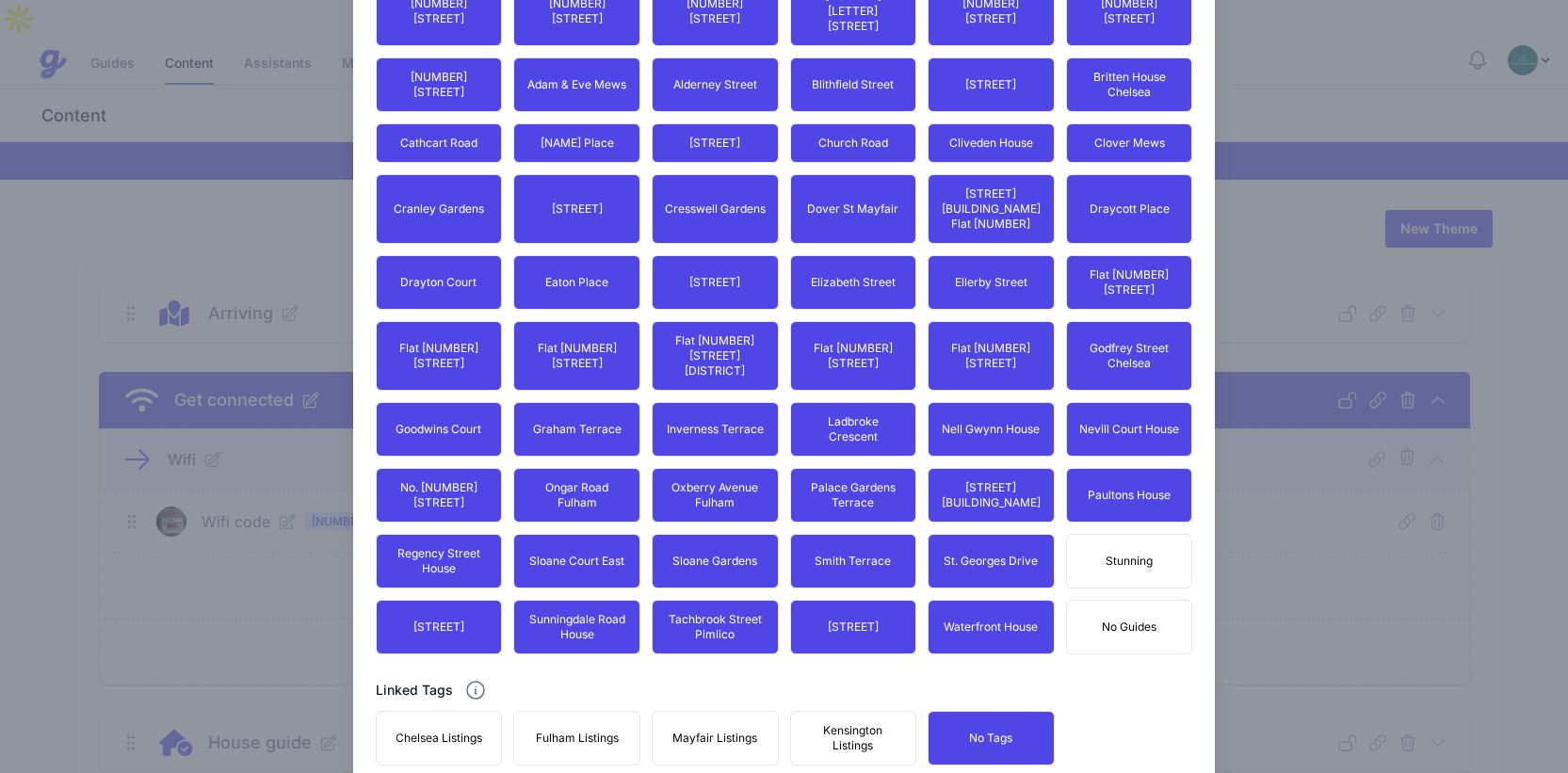scroll, scrollTop: 1531, scrollLeft: 0, axis: vertical 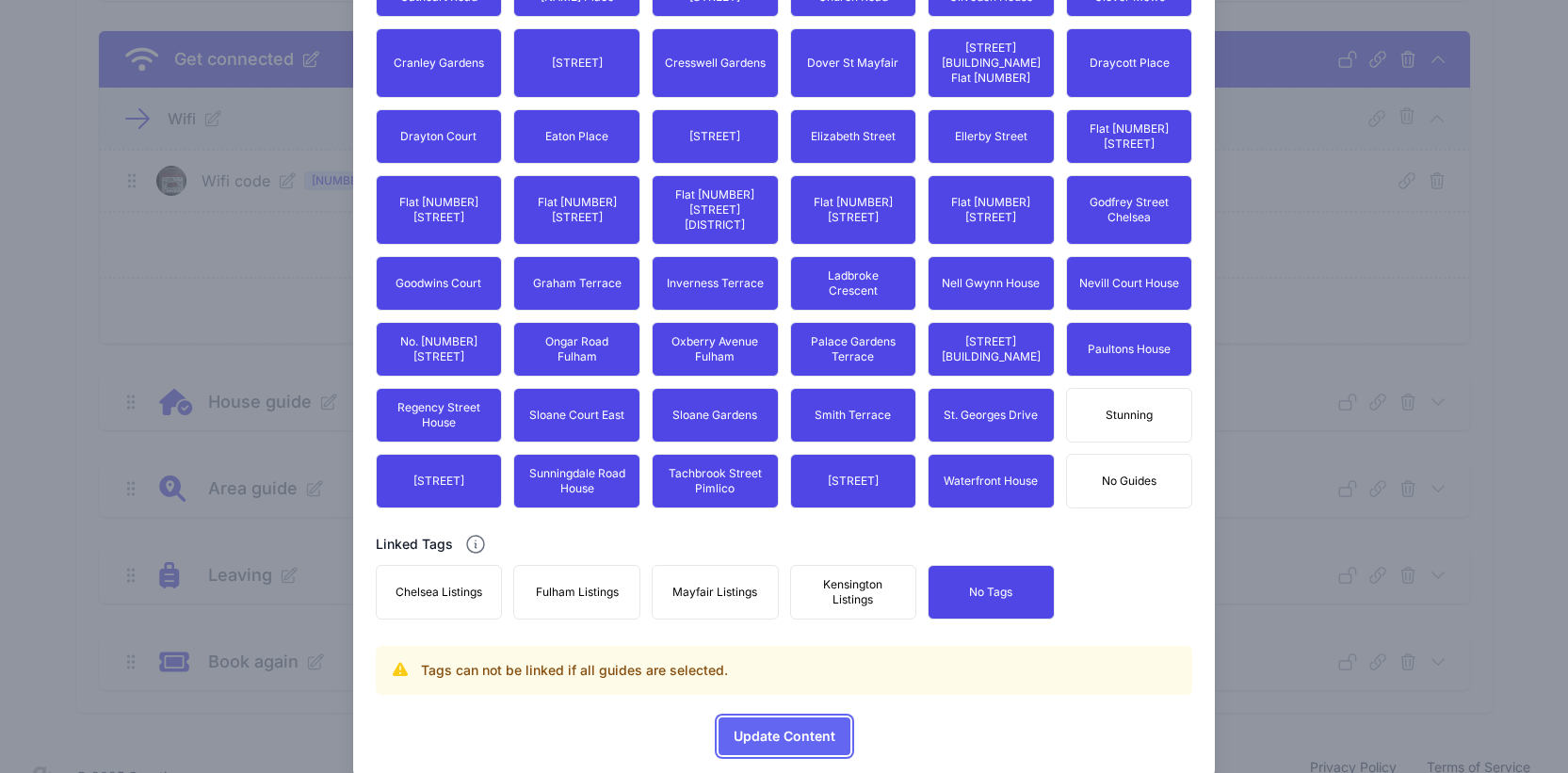 click on "Update Content" at bounding box center (784, 736) 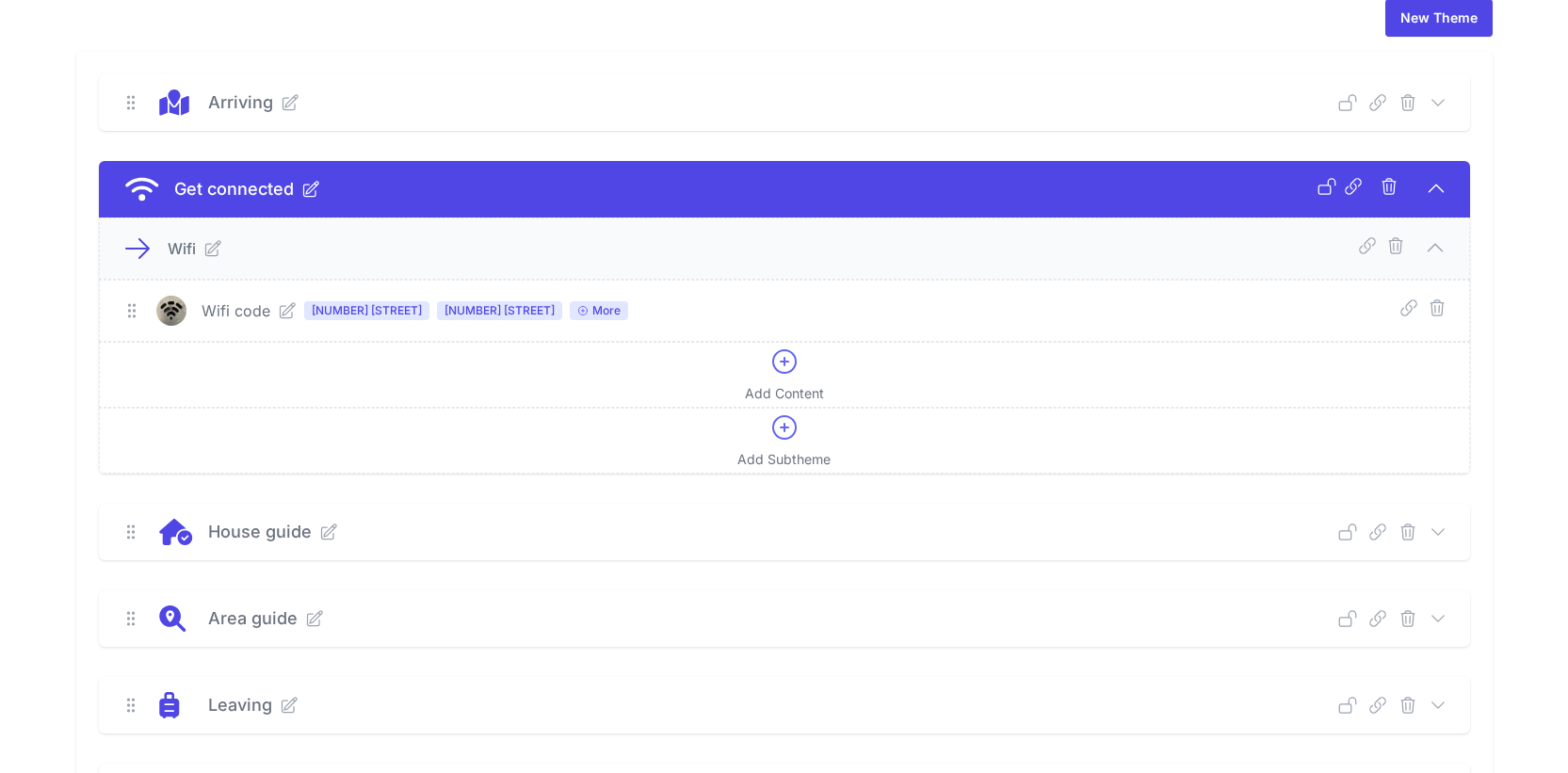 scroll, scrollTop: 0, scrollLeft: 0, axis: both 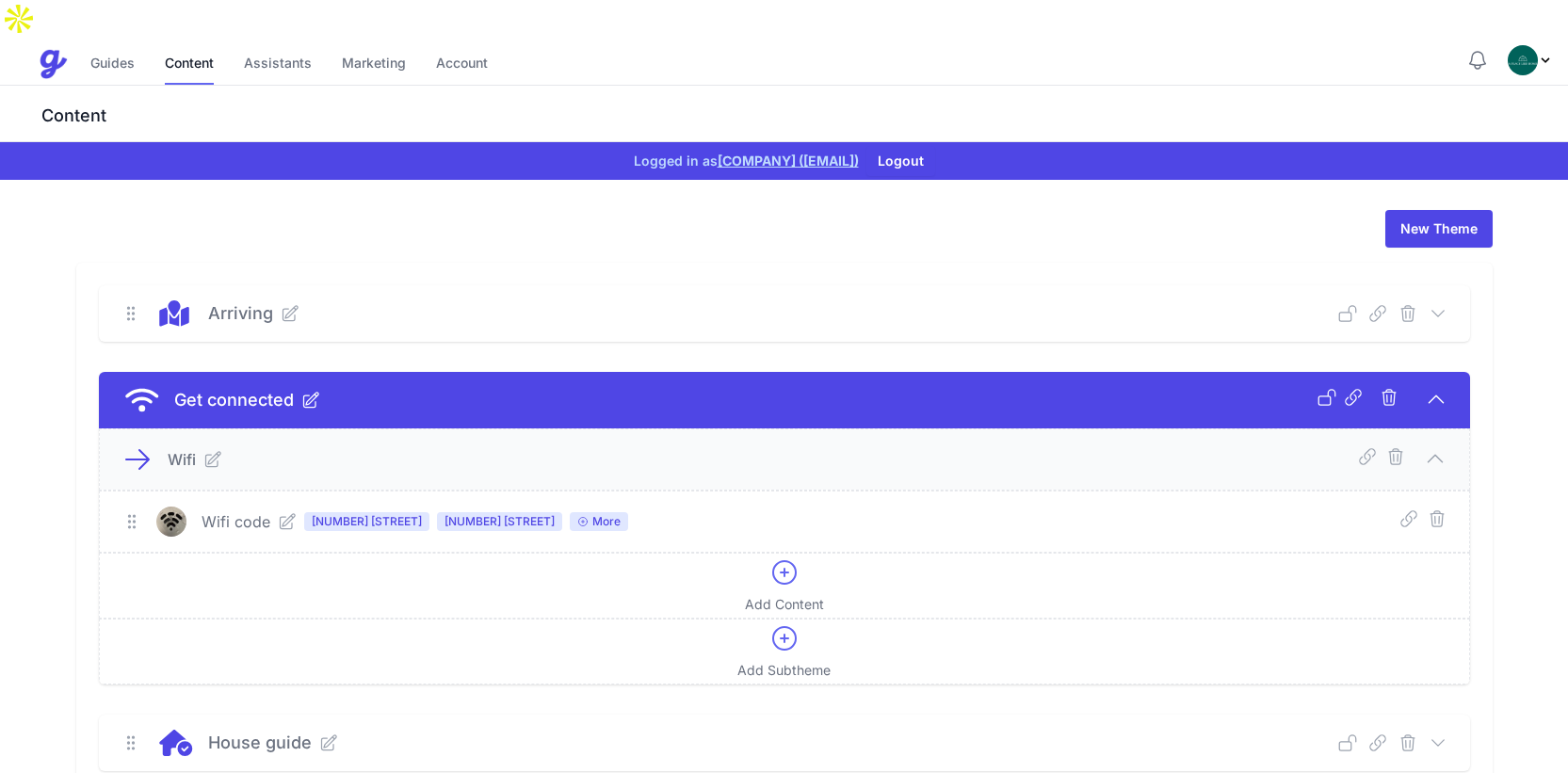 click 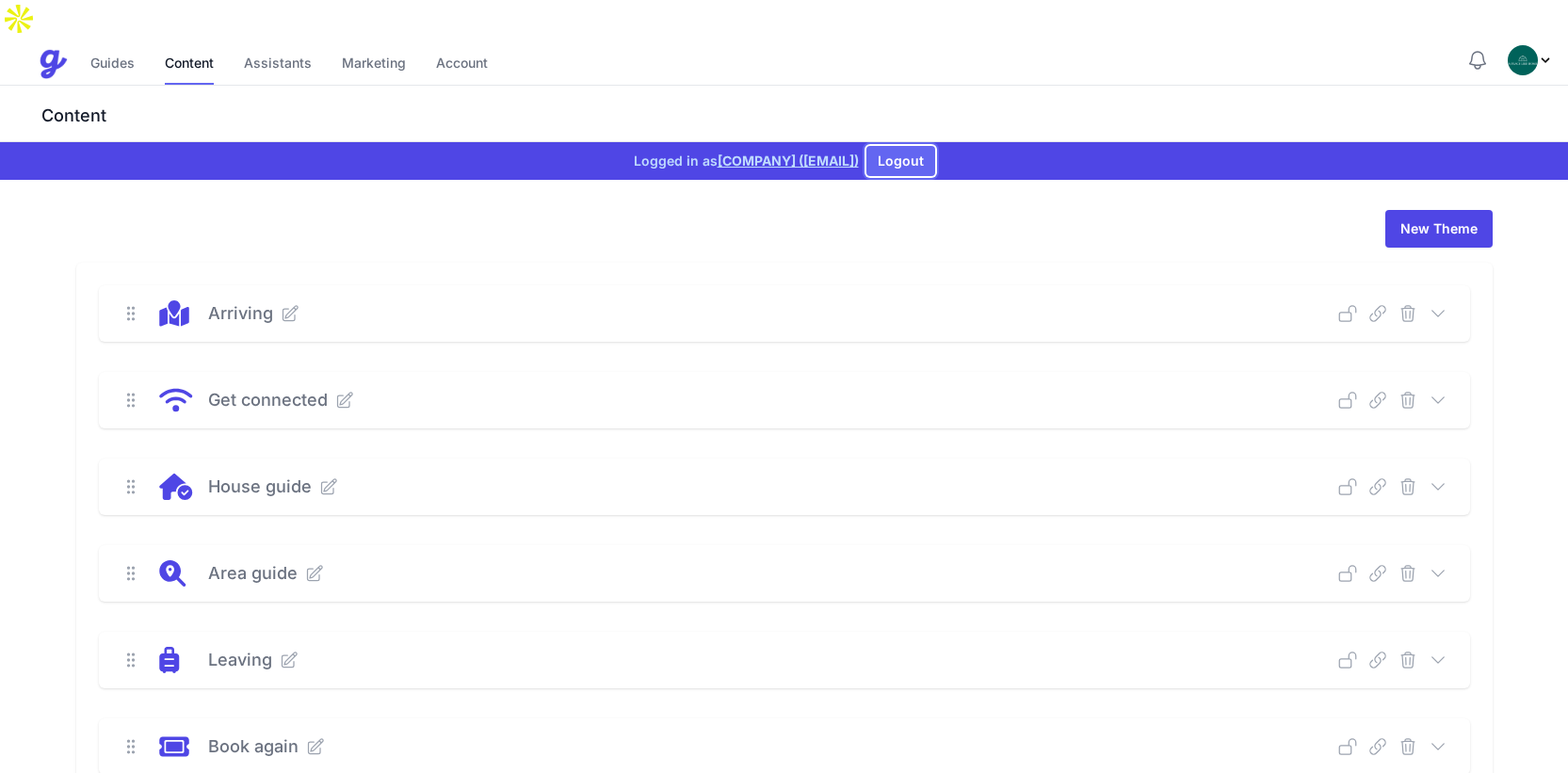 click on "Logout" at bounding box center (900, 161) 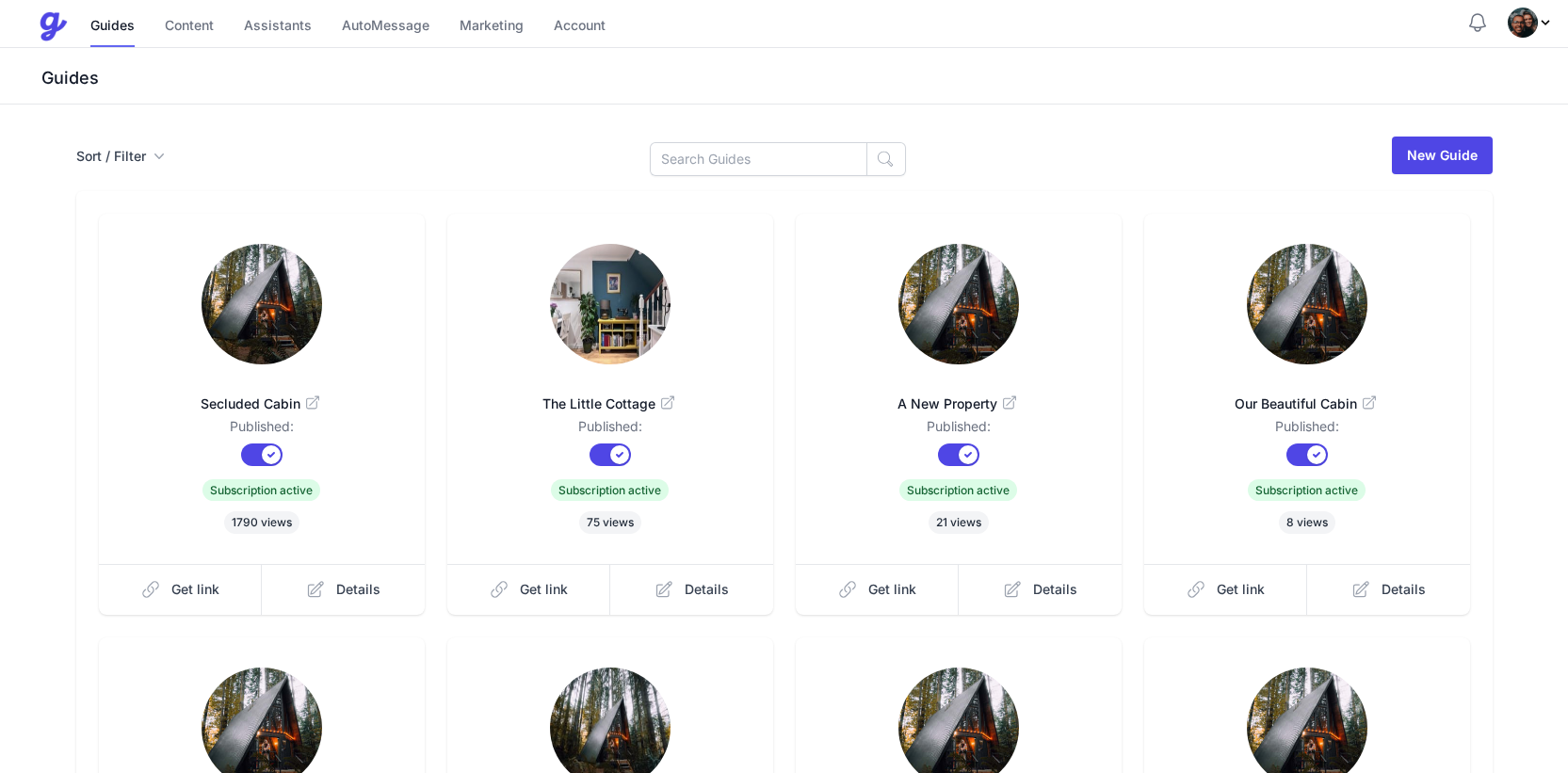 scroll, scrollTop: 0, scrollLeft: 0, axis: both 